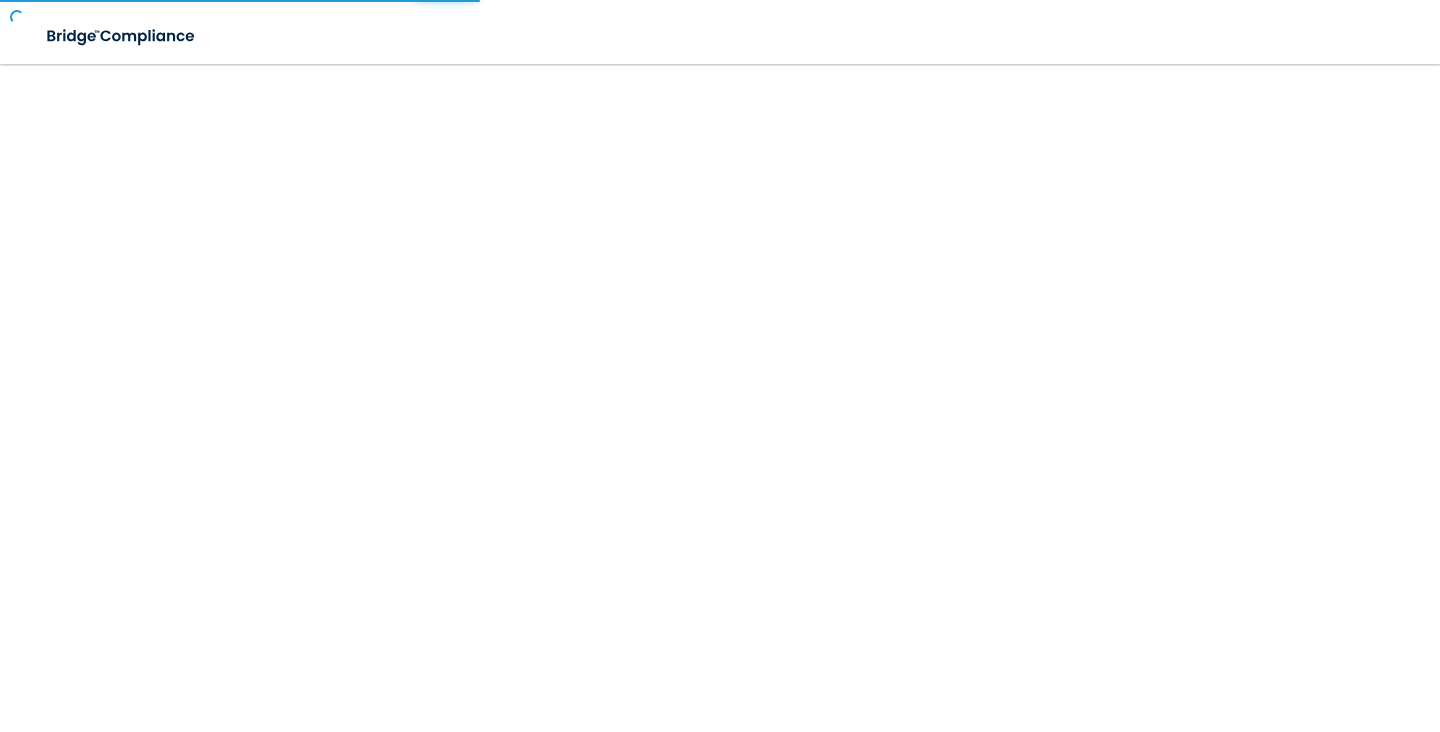 scroll, scrollTop: 0, scrollLeft: 0, axis: both 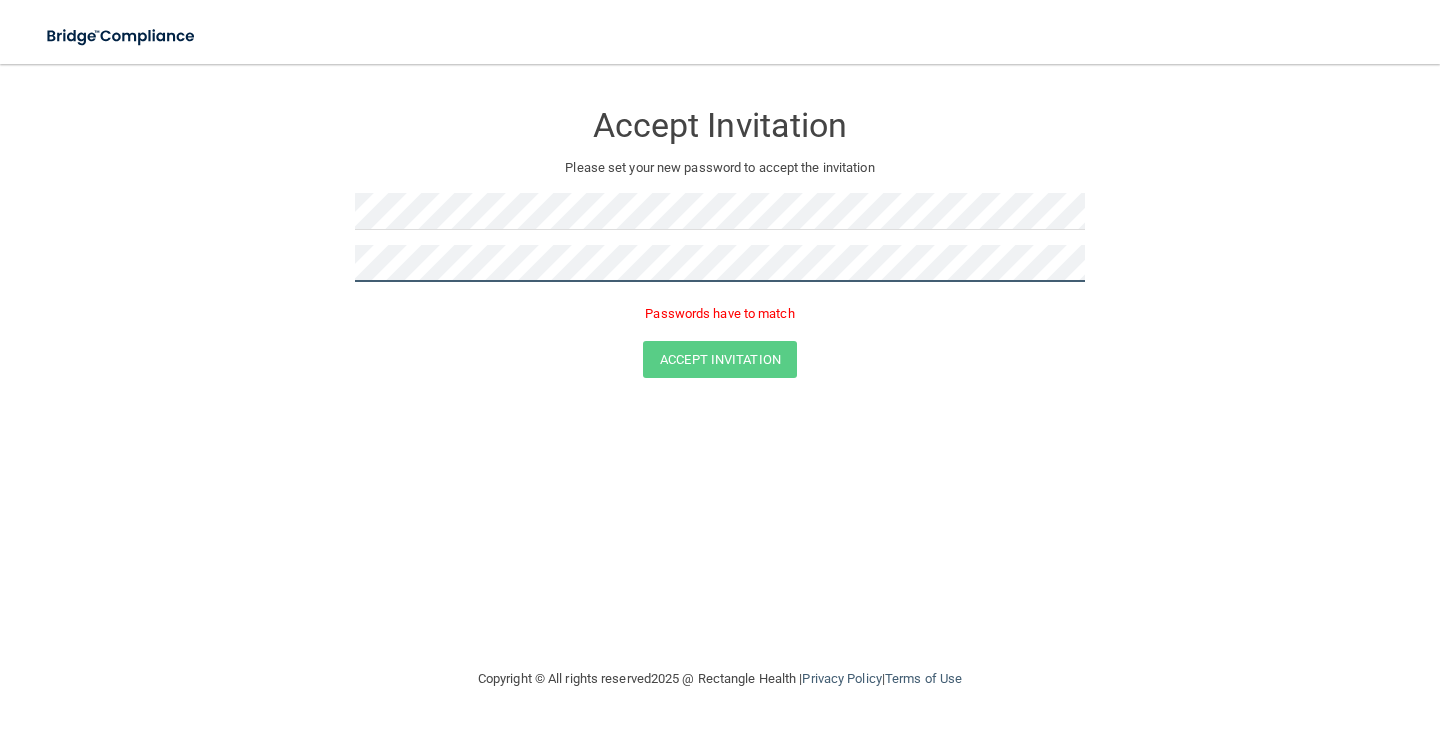 click on "Accept Invitation" at bounding box center [720, 359] 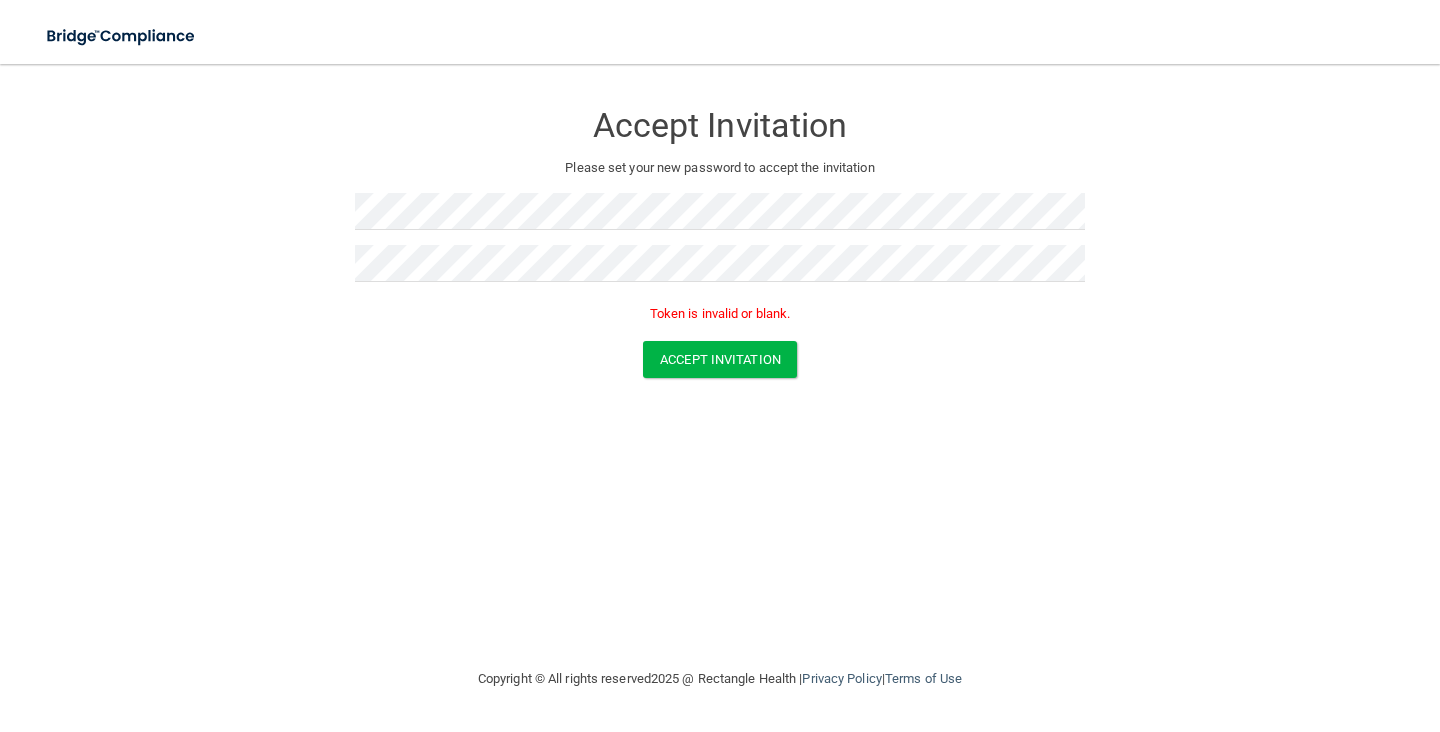 click on "Token is invalid or blank." at bounding box center (720, 319) 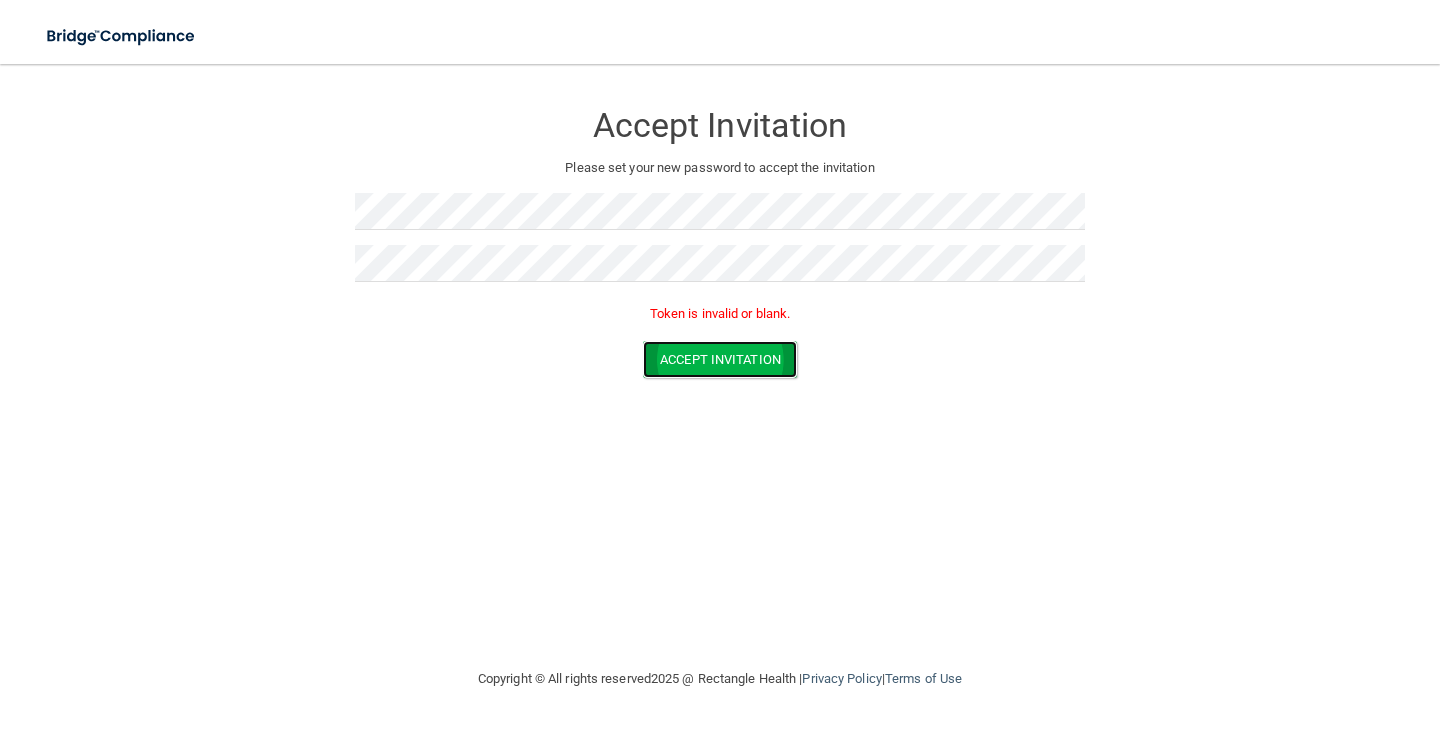 click on "Accept Invitation" at bounding box center [720, 359] 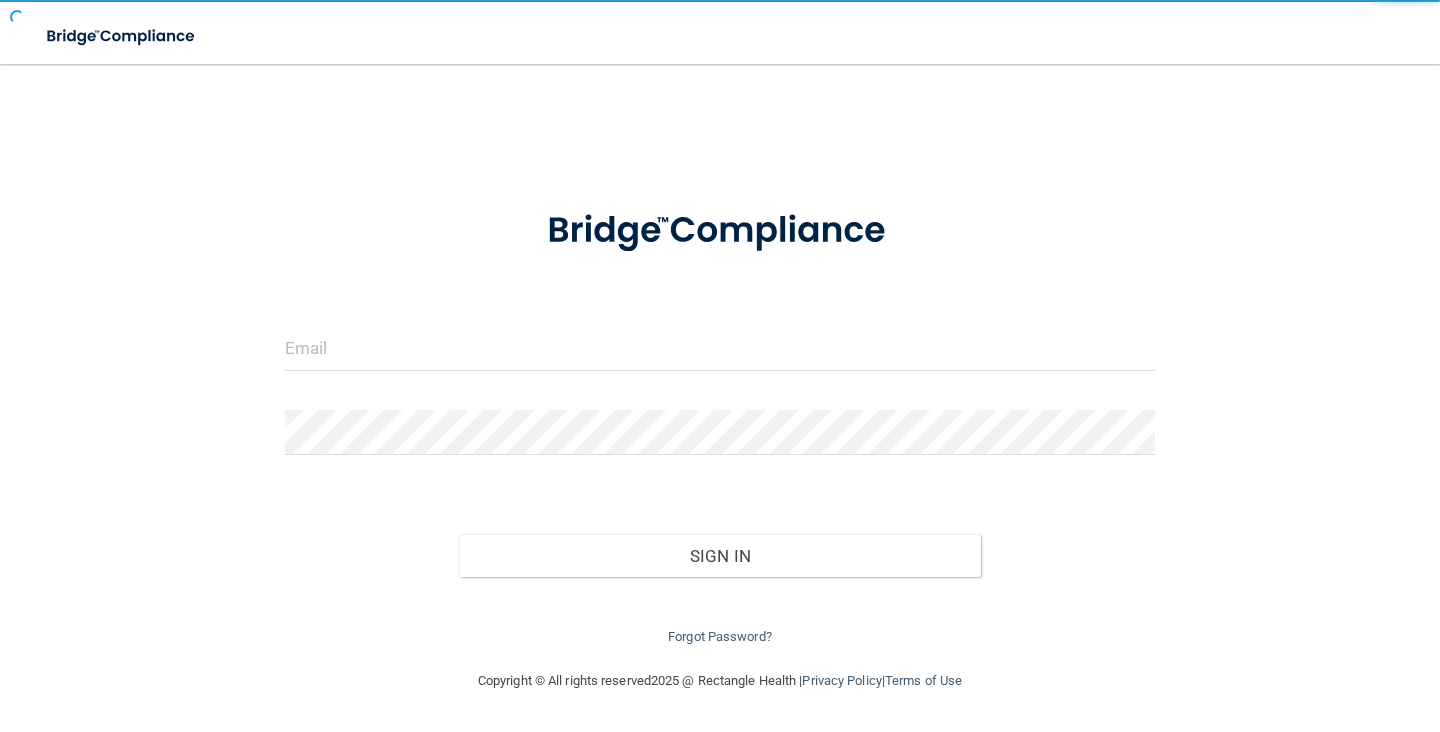 scroll, scrollTop: 0, scrollLeft: 0, axis: both 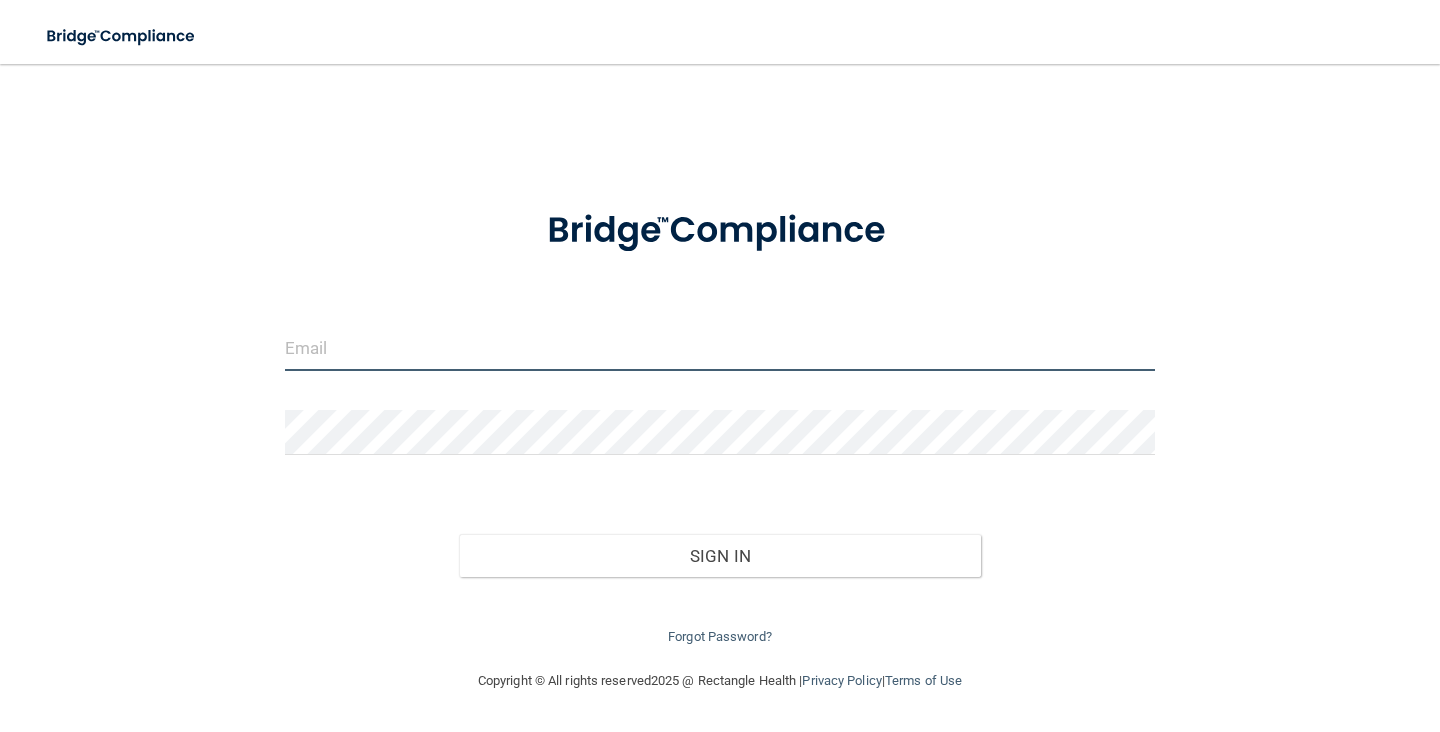 click at bounding box center (720, 348) 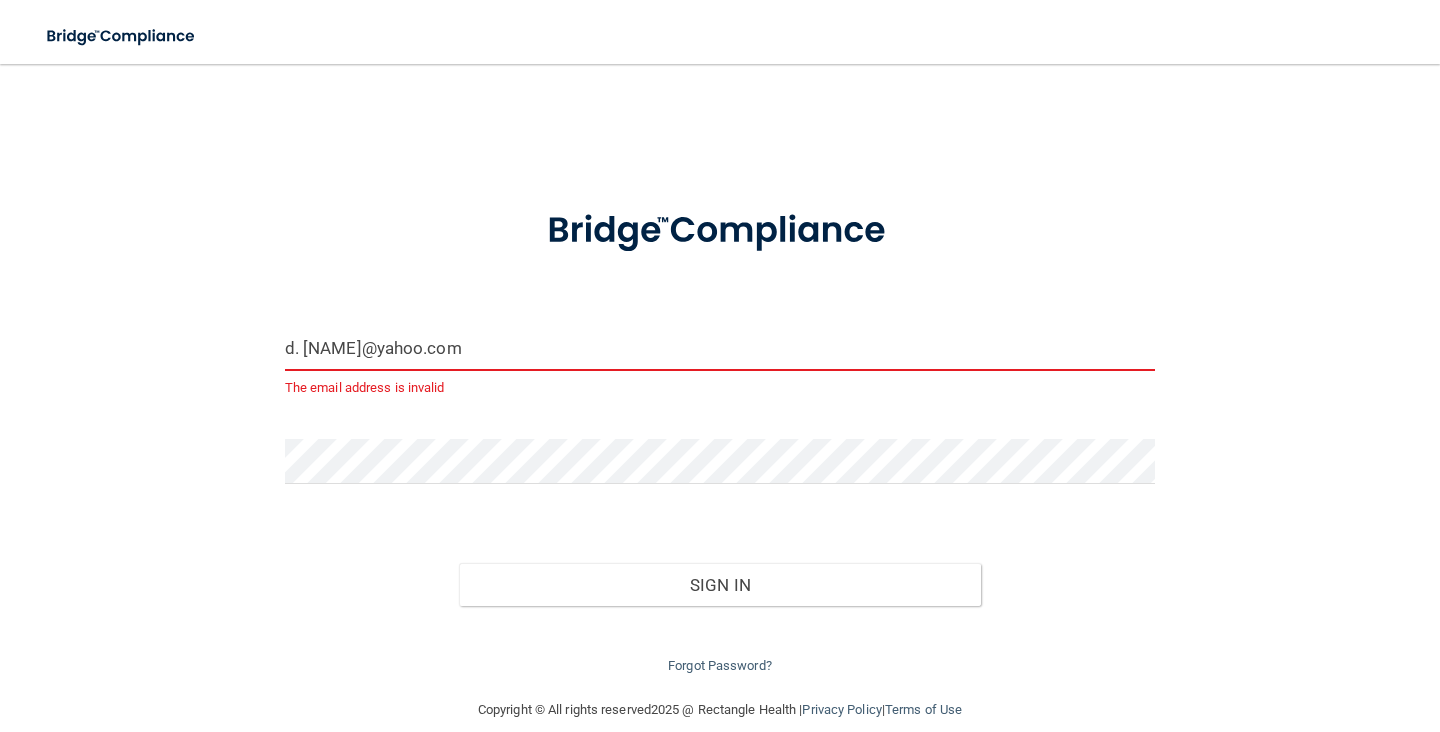 click on "d. barbeito@yahoo.com" at bounding box center (720, 348) 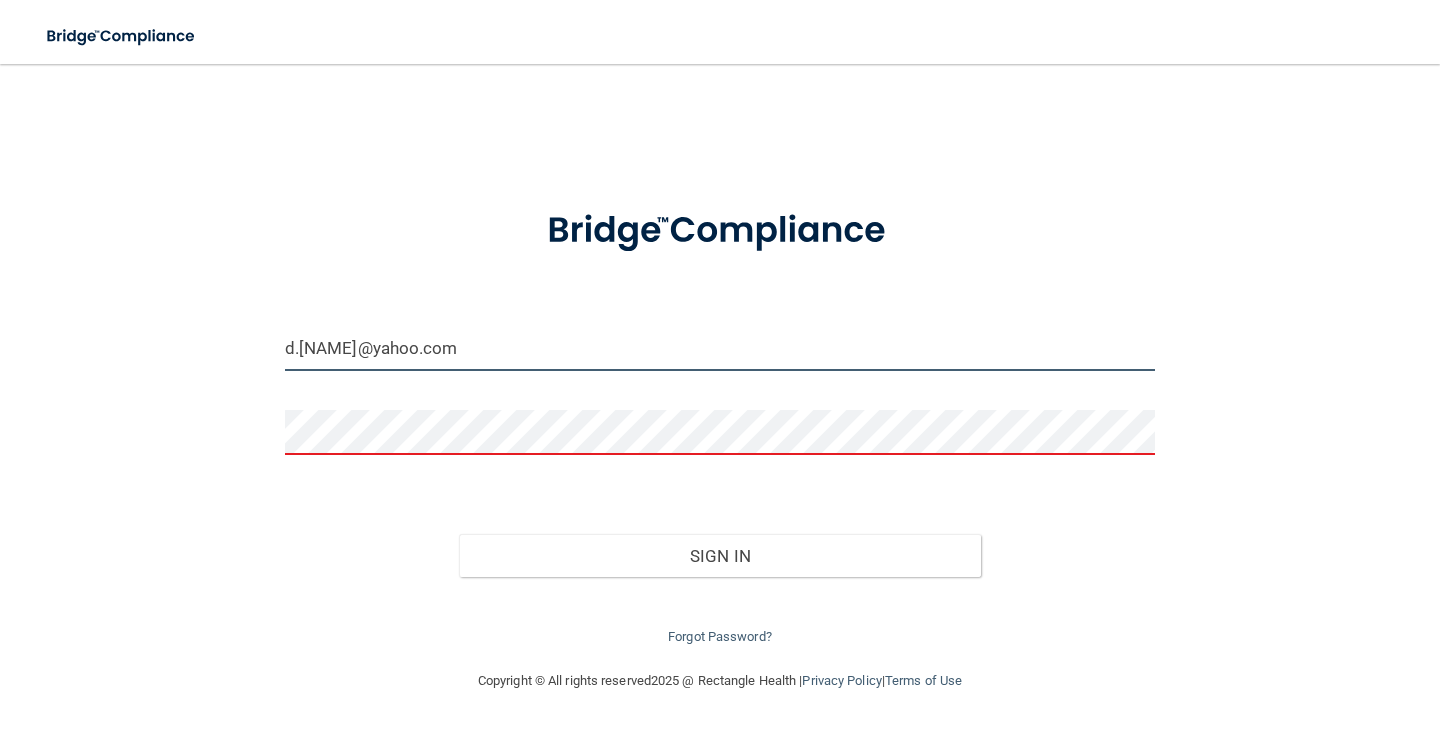 type on "[EMAIL]" 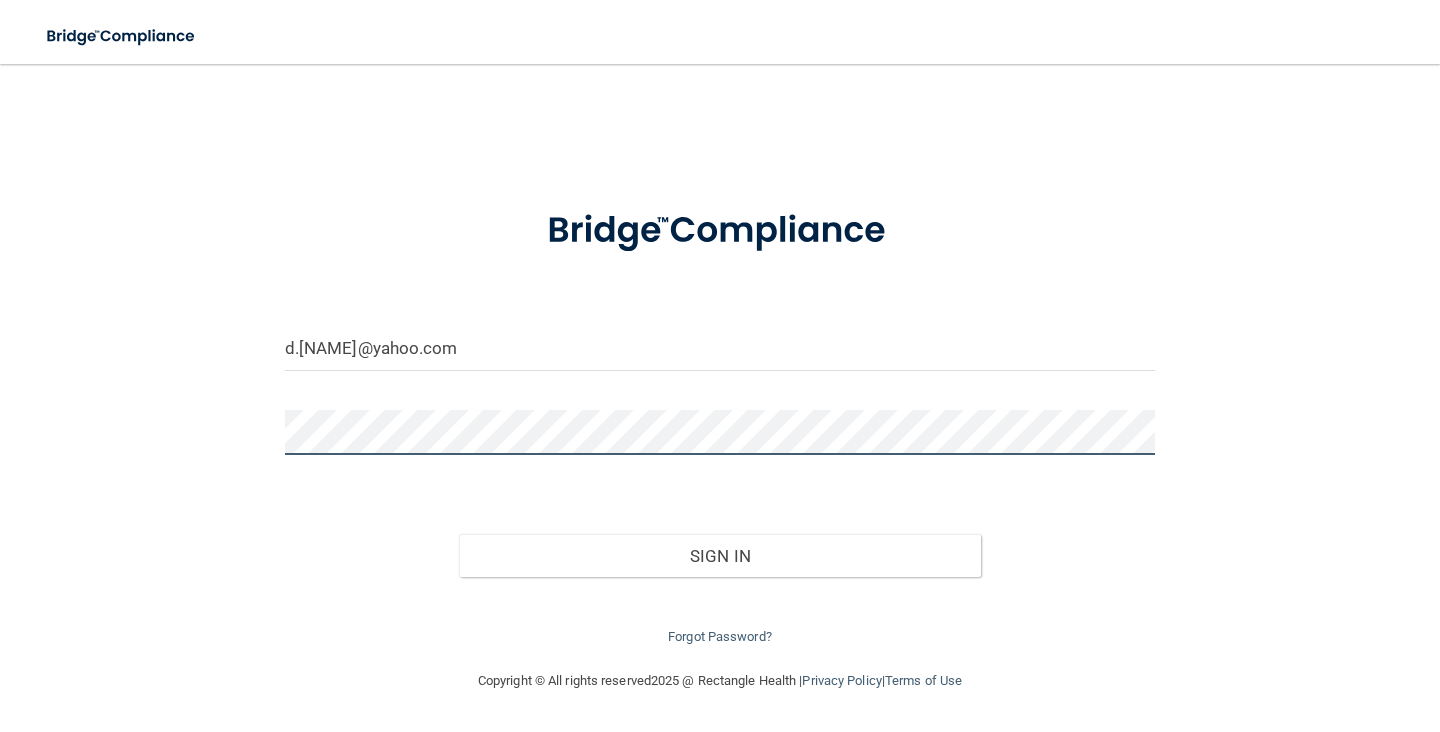 click on "Sign In" at bounding box center (720, 556) 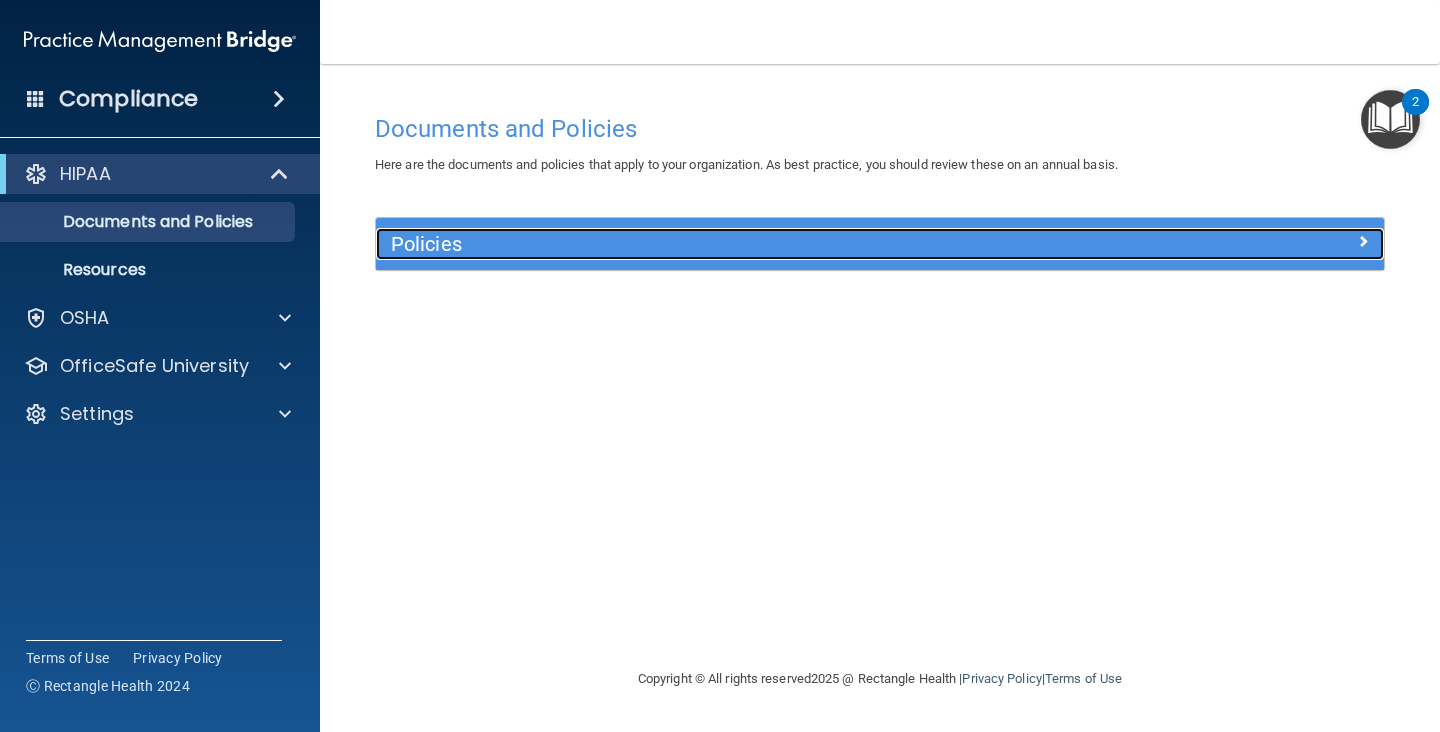 click on "Policies" at bounding box center [754, 244] 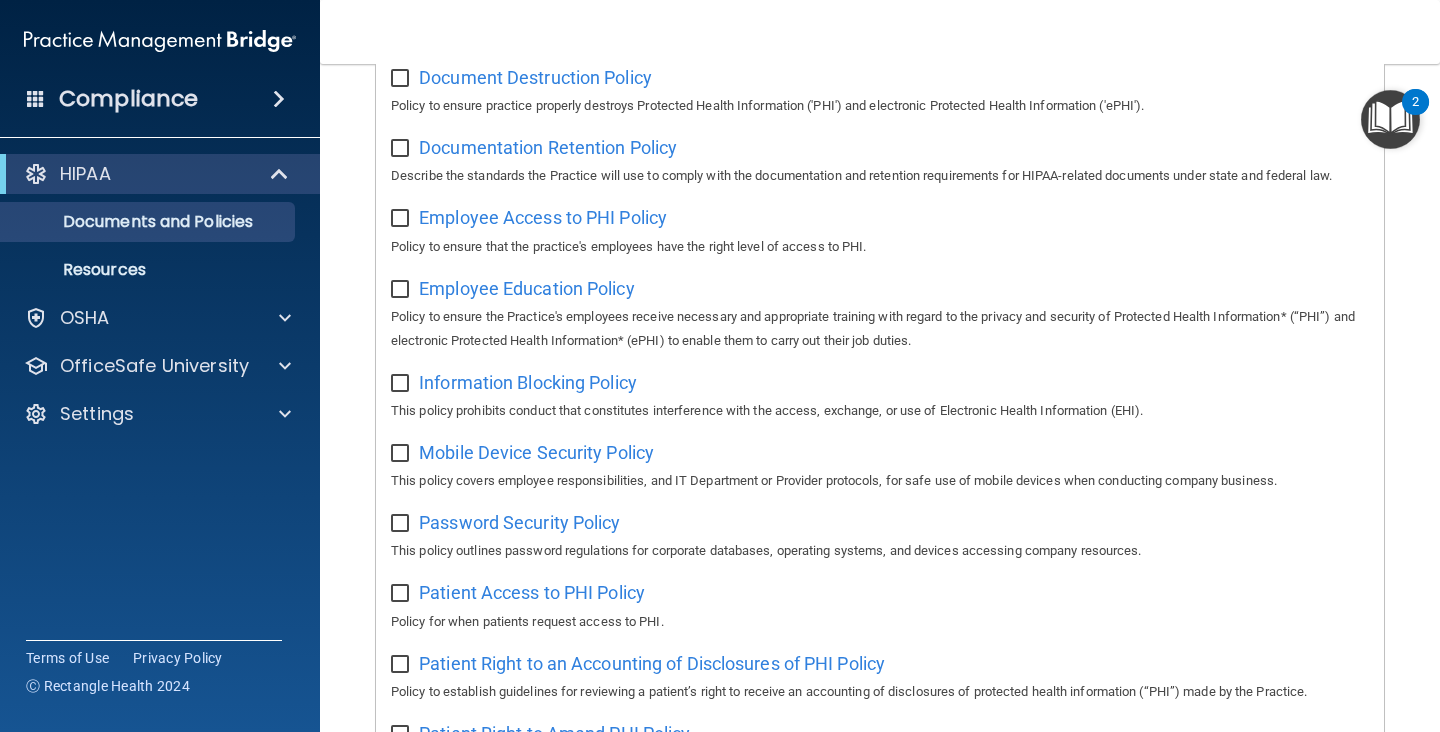 scroll, scrollTop: 516, scrollLeft: 0, axis: vertical 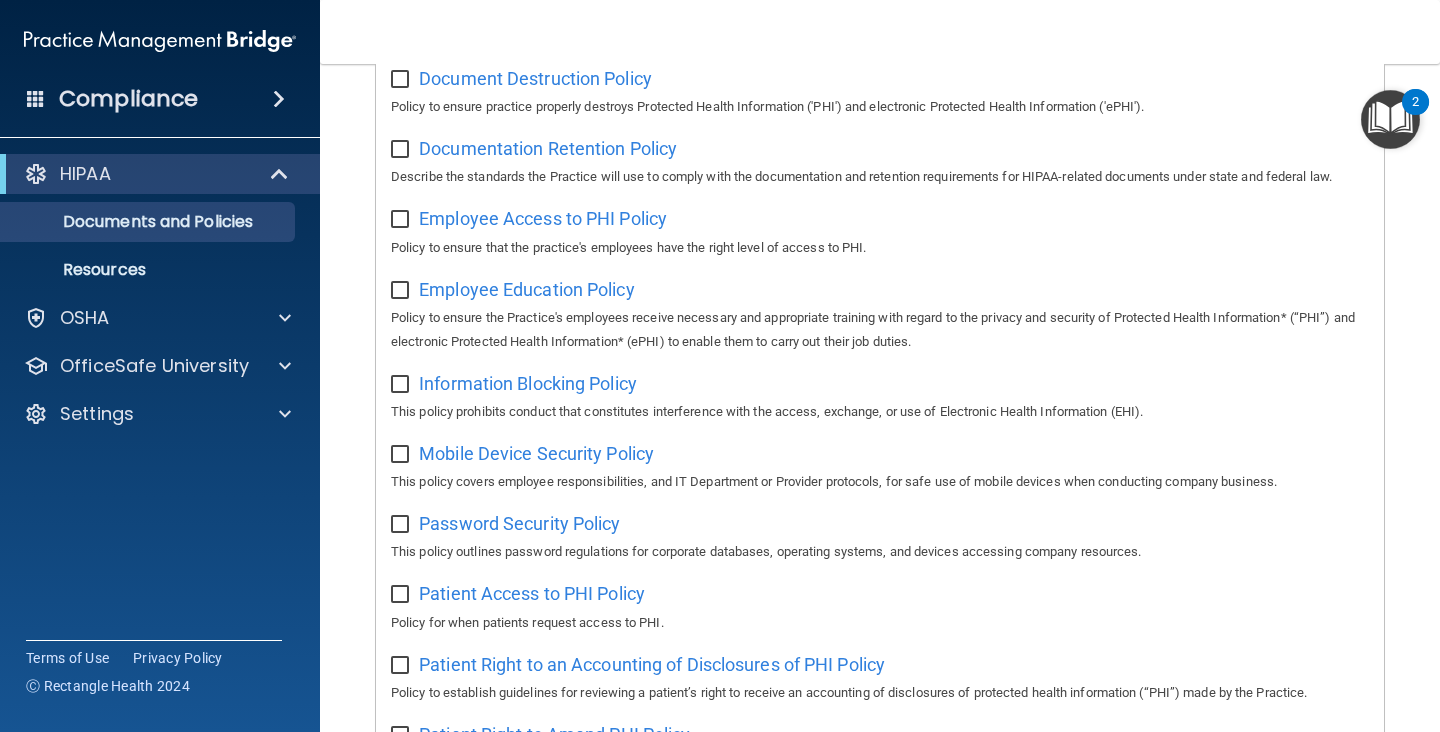 click on "Employee Access to PHI Policy" at bounding box center [543, 218] 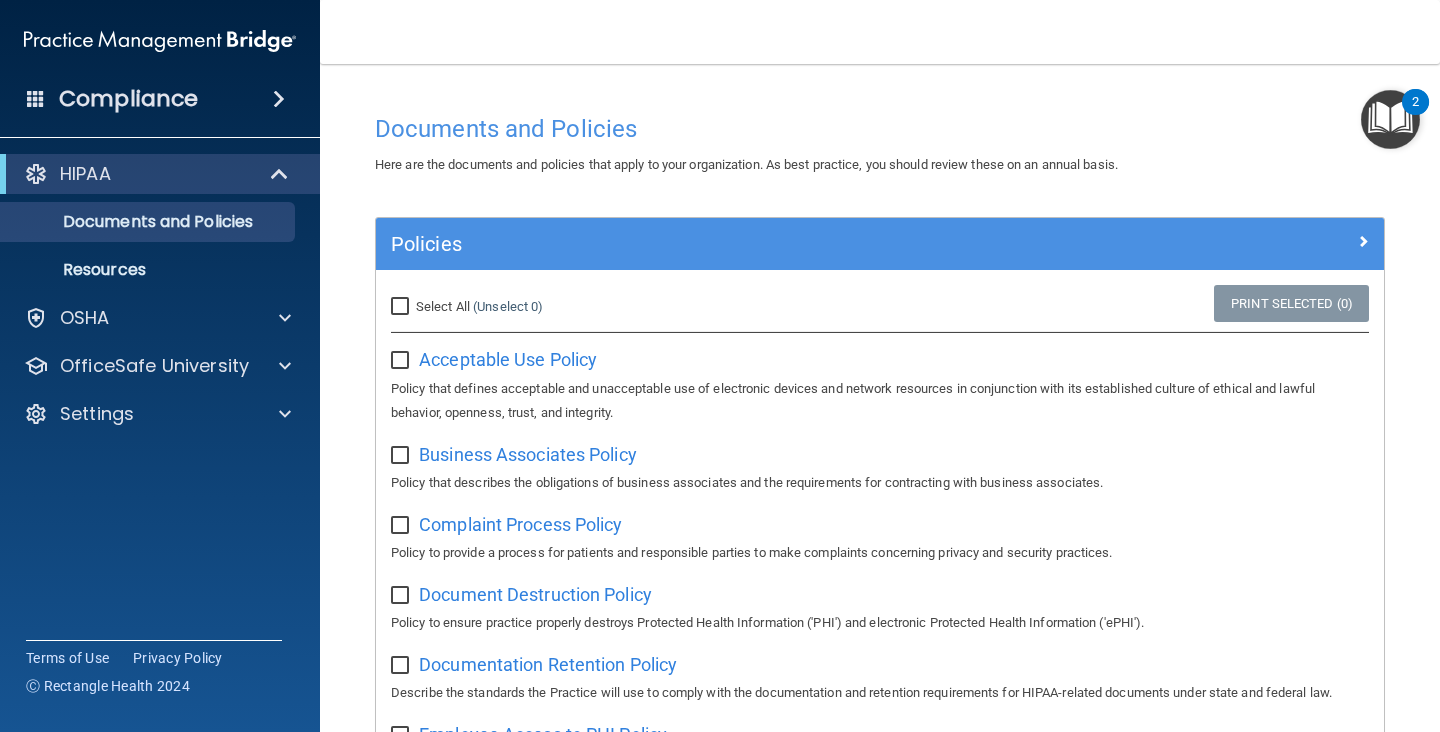 click at bounding box center [1390, 119] 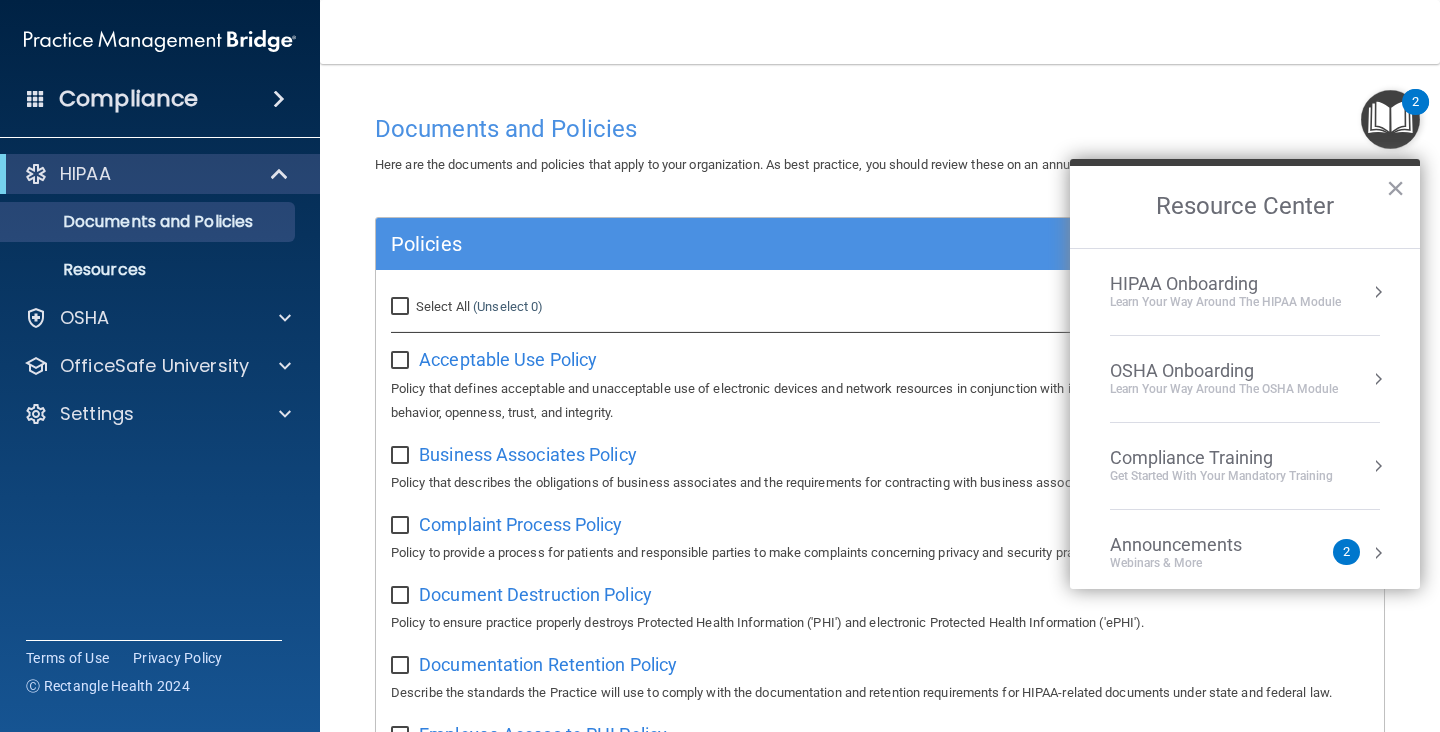 click on "HIPAA Onboarding" at bounding box center (1225, 284) 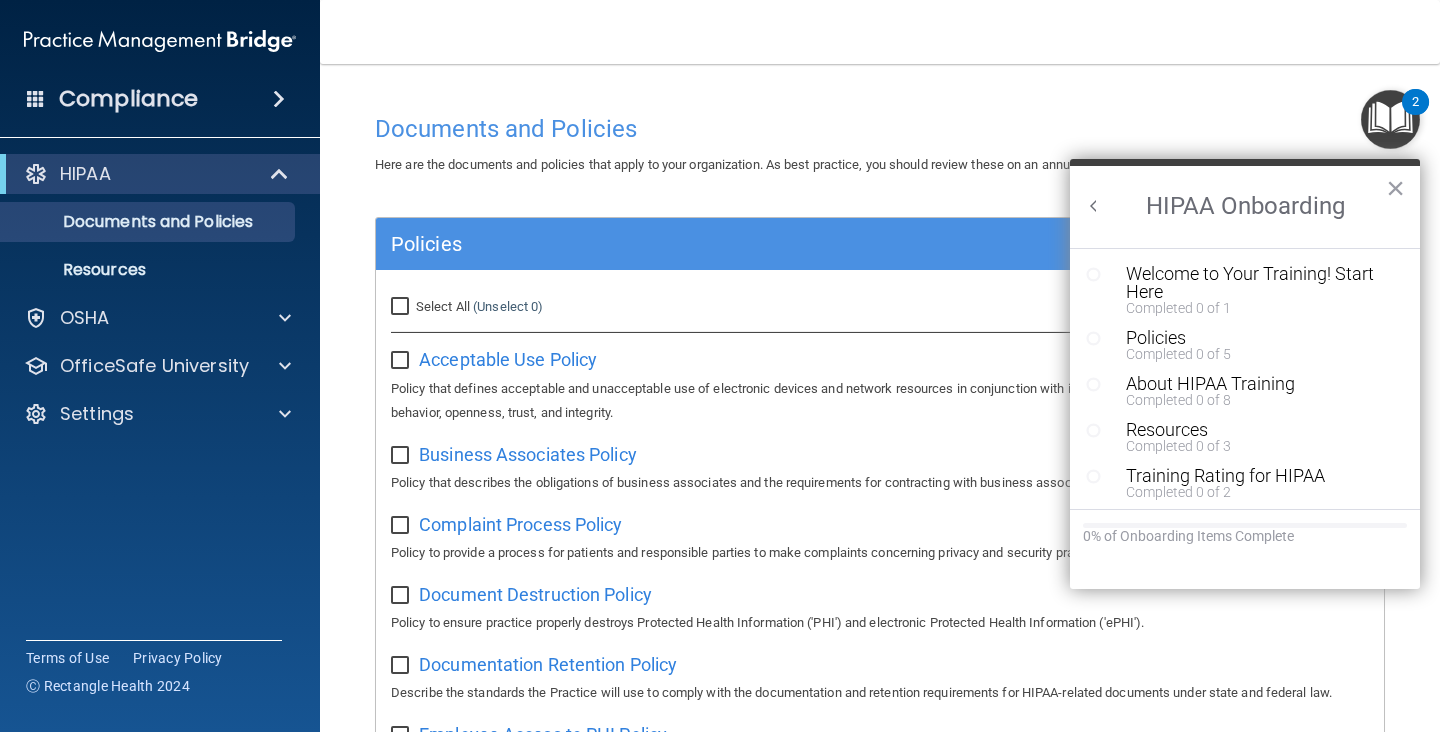 scroll, scrollTop: 0, scrollLeft: 0, axis: both 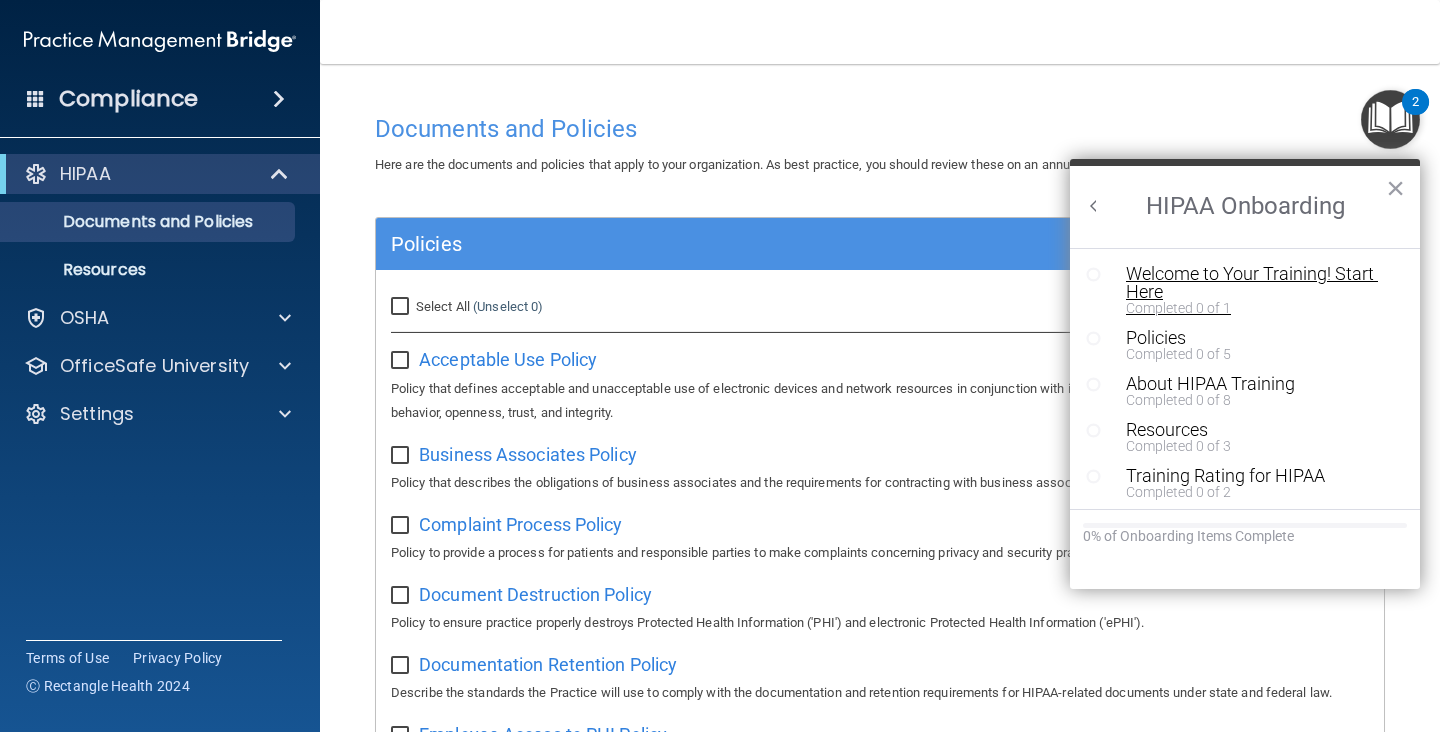 click on "Welcome to Your Training! Start Here" at bounding box center [1260, 283] 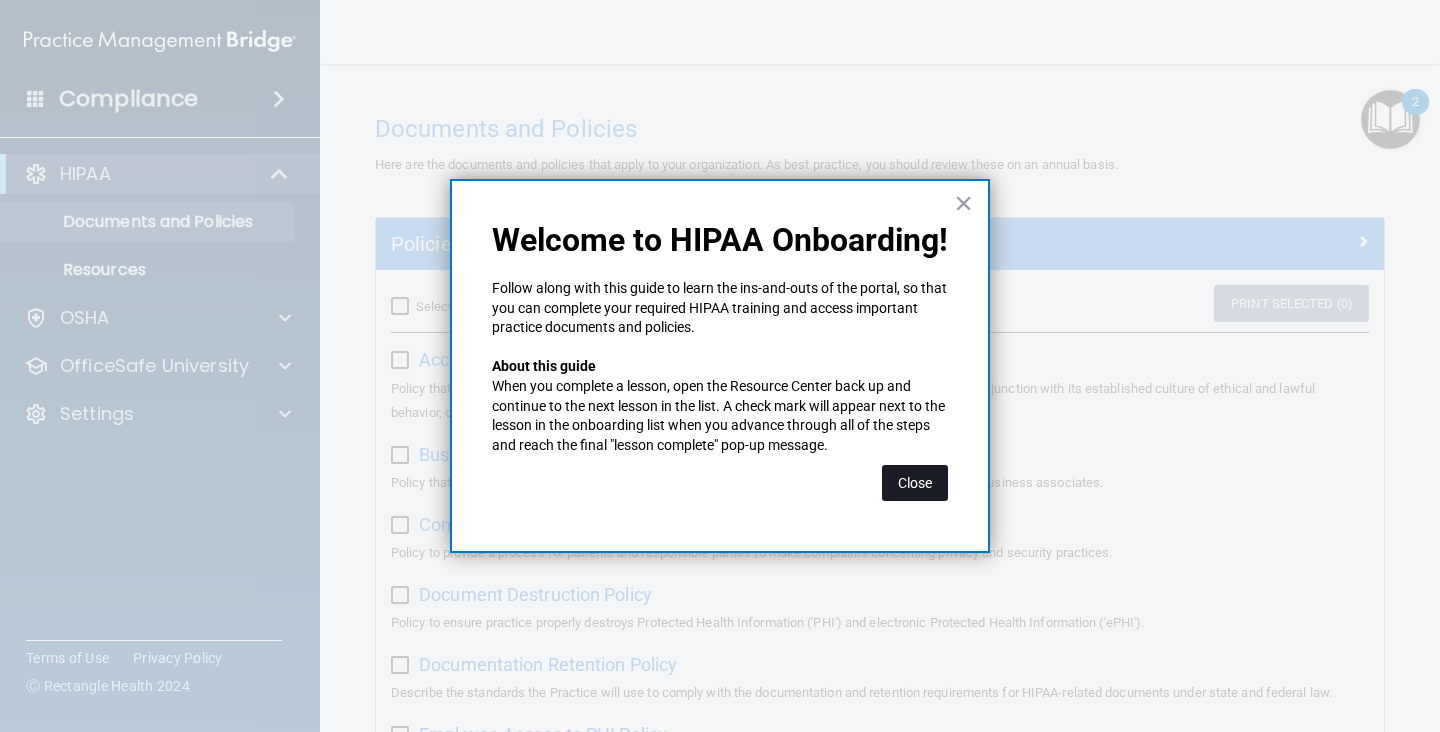 click on "Close" at bounding box center [915, 483] 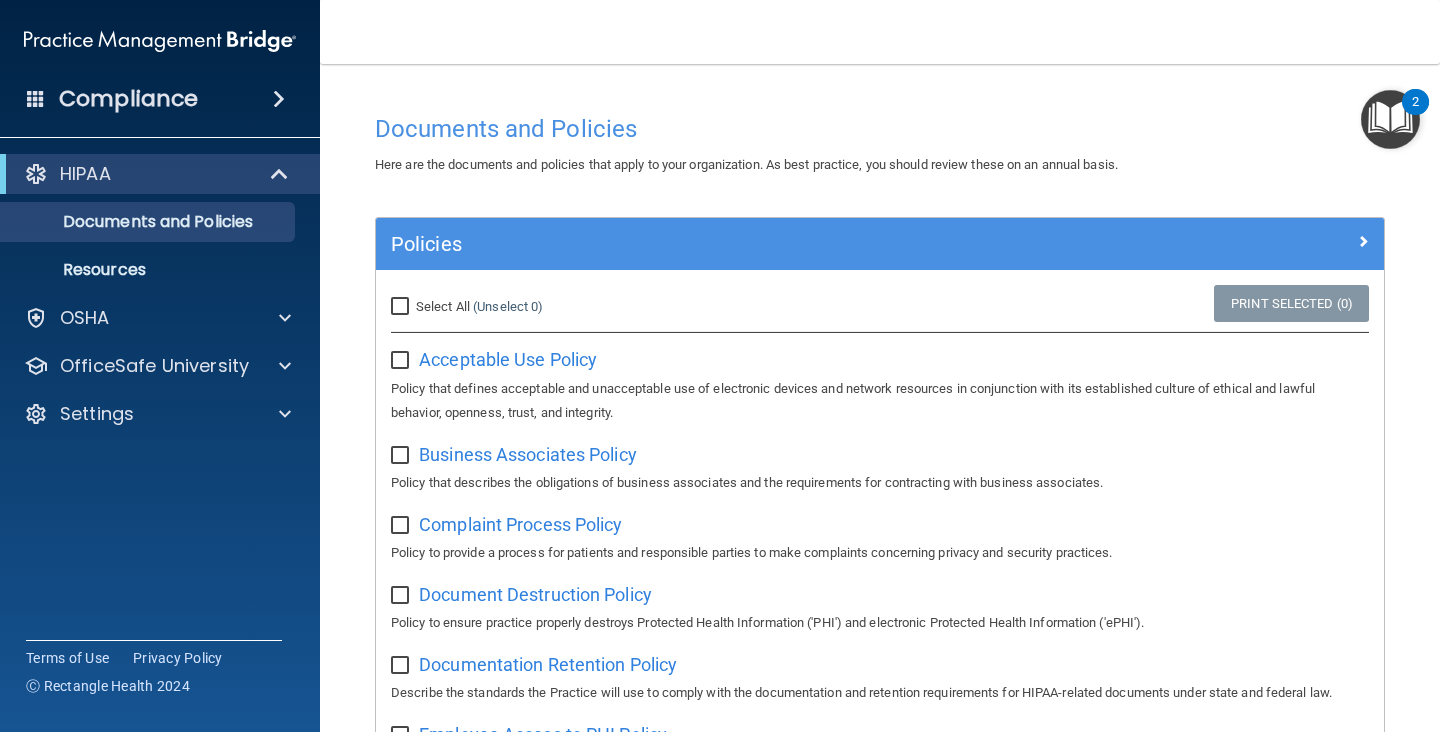 click at bounding box center [1390, 119] 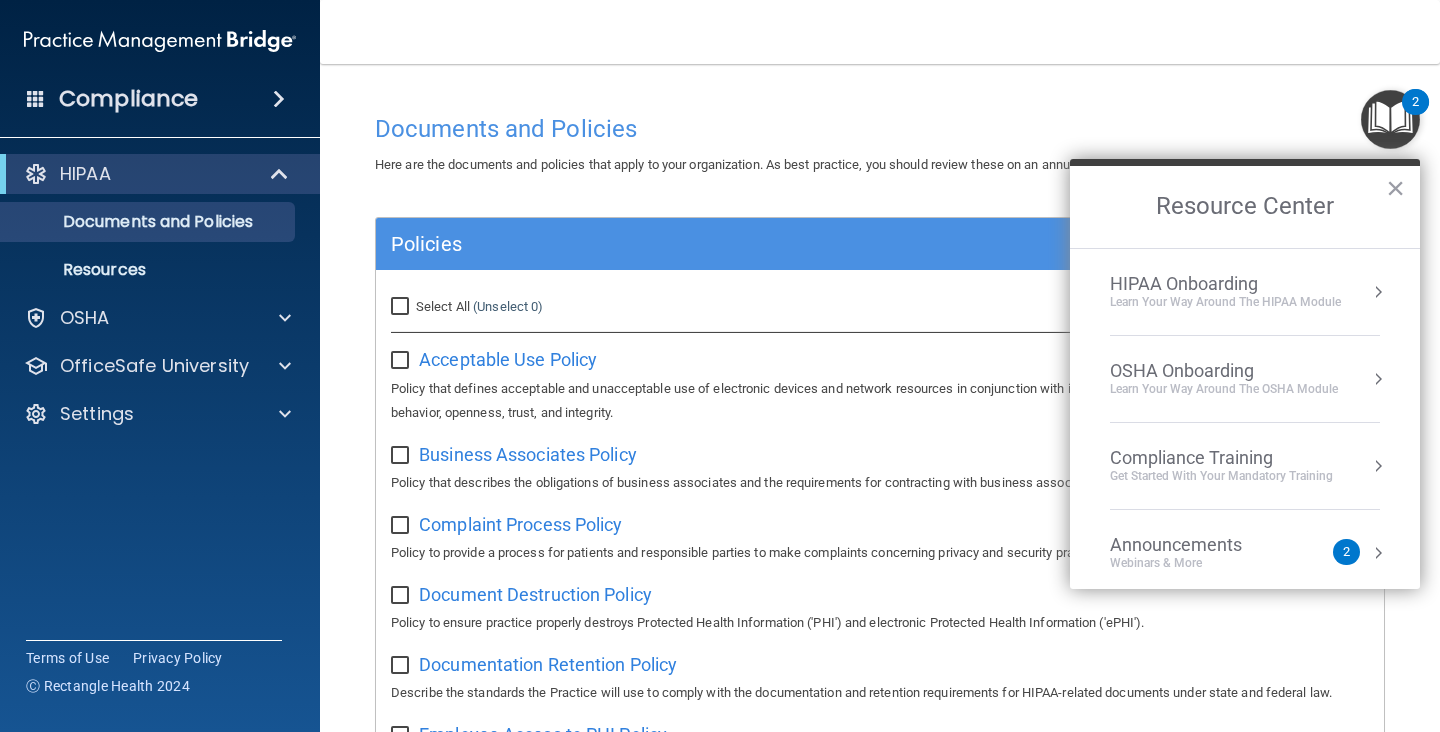 click on "HIPAA Onboarding" at bounding box center [1225, 284] 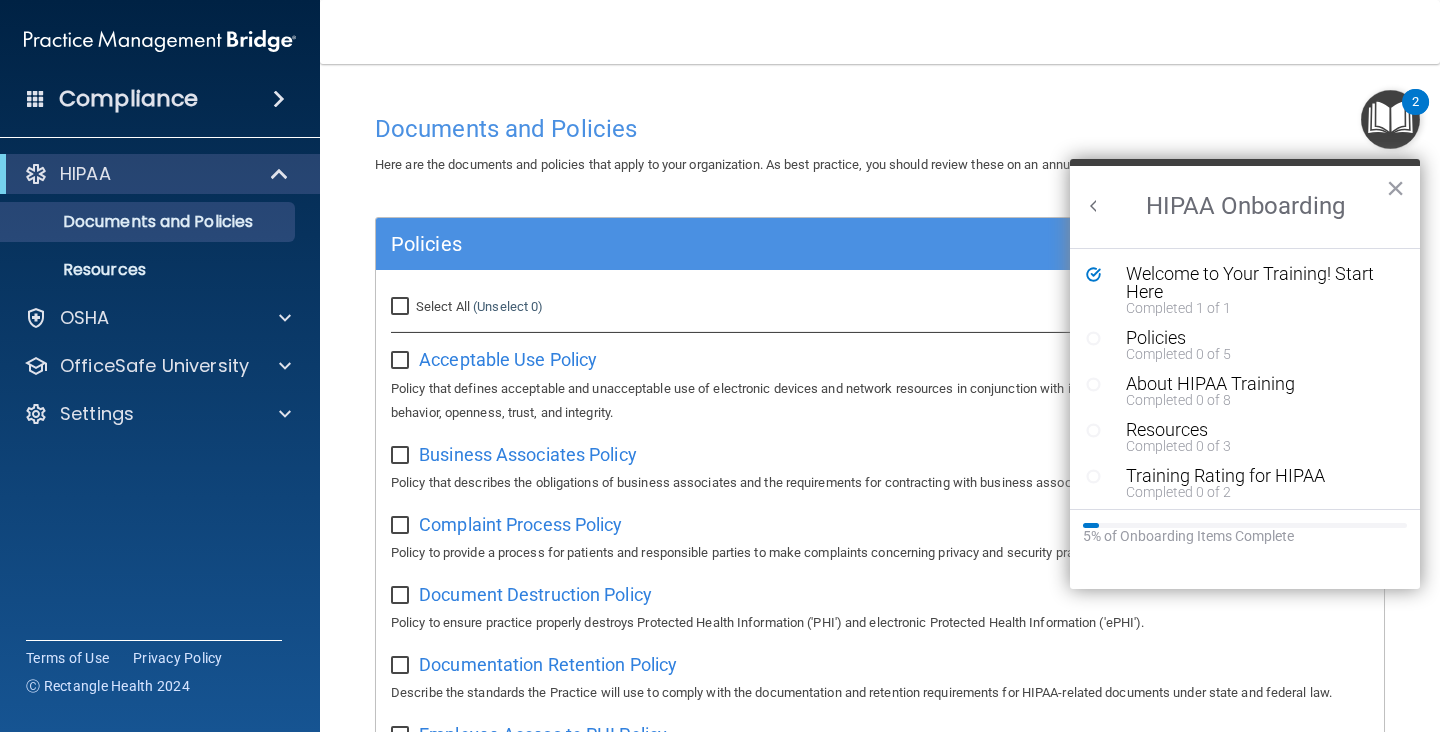 scroll, scrollTop: 0, scrollLeft: 0, axis: both 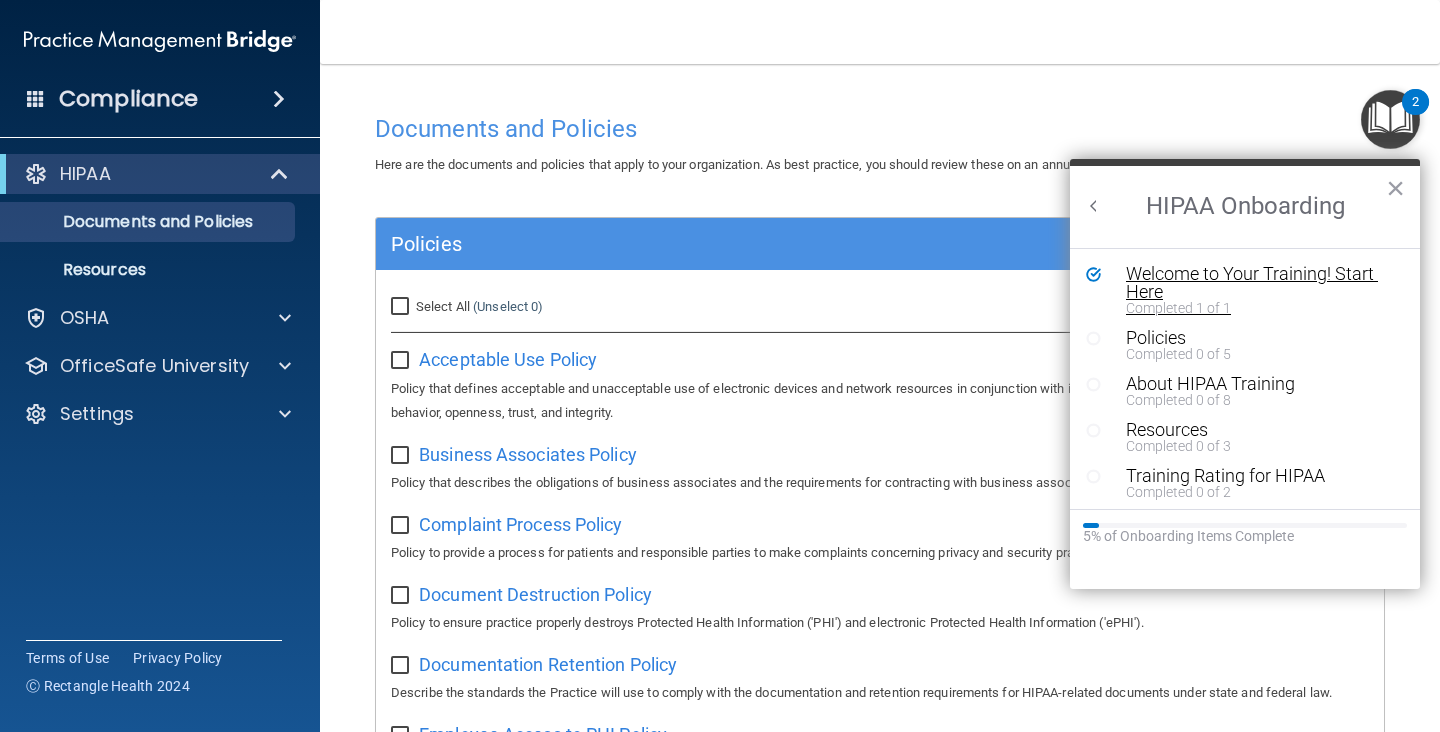 click on "Welcome to Your Training! Start Here" at bounding box center [1260, 283] 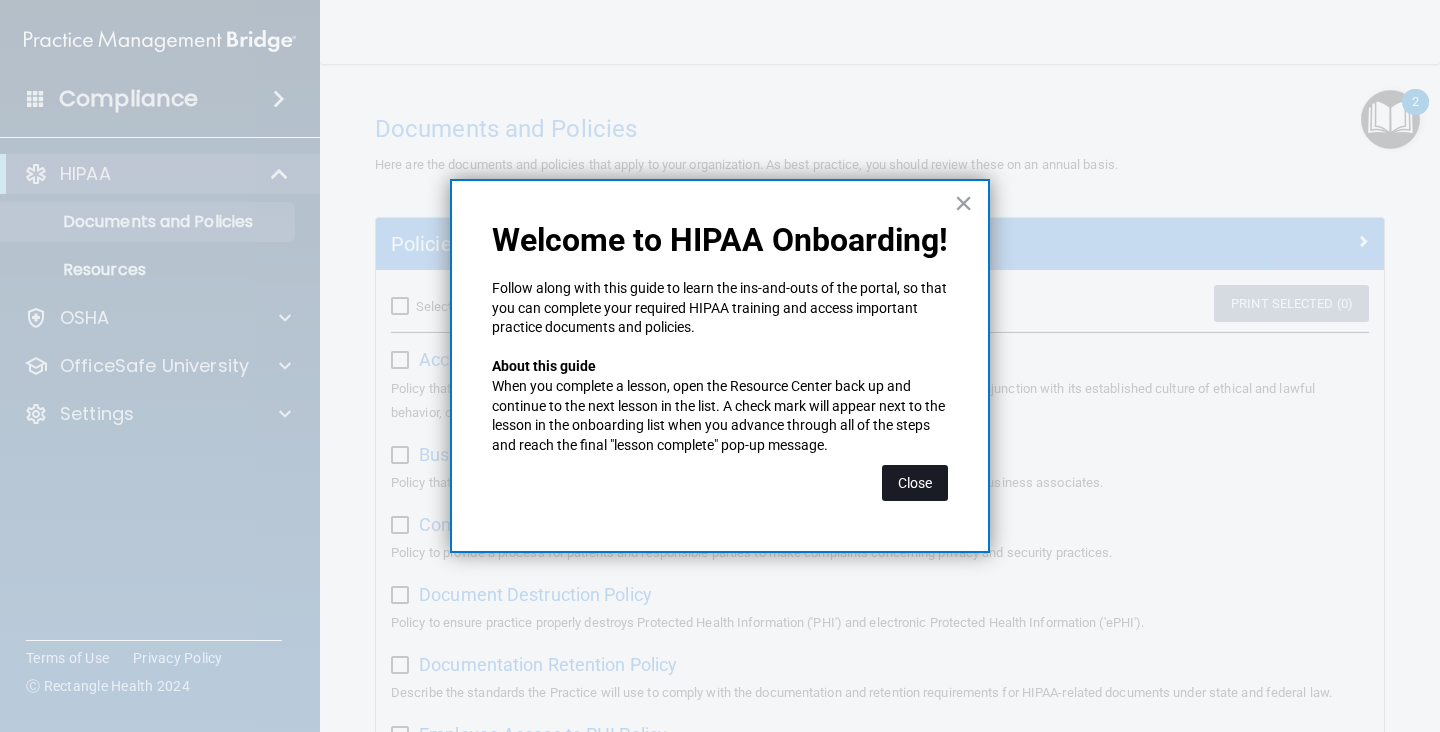 click on "Close" at bounding box center (915, 483) 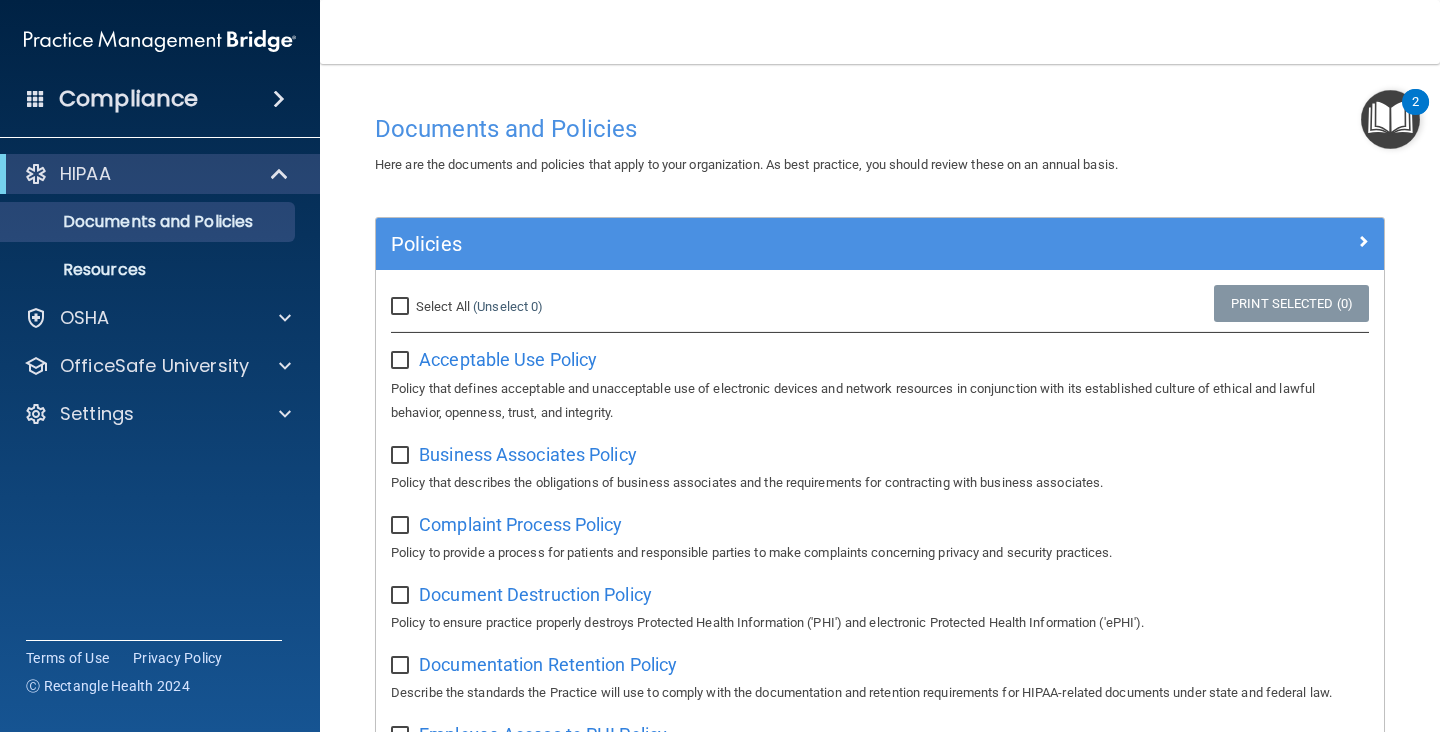 click at bounding box center [1390, 119] 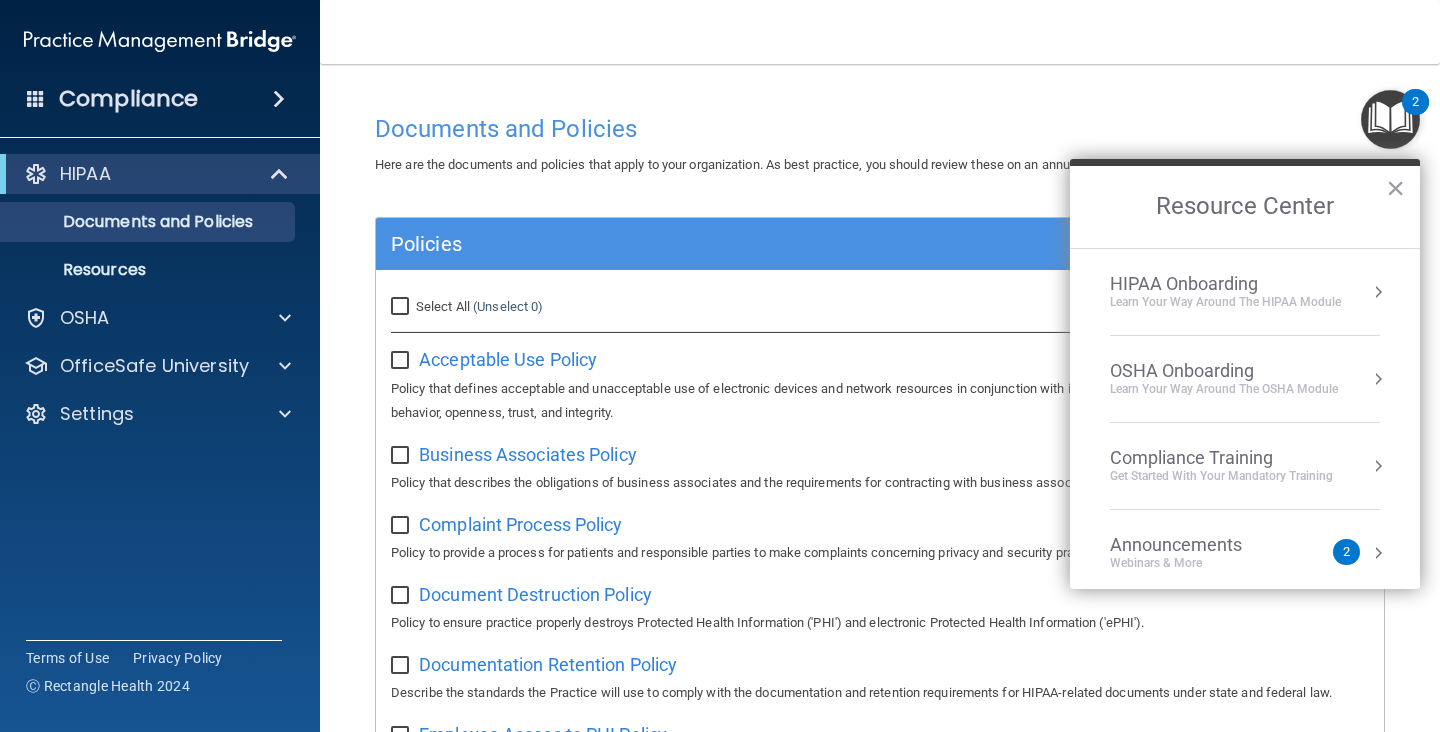click on "Learn Your Way around the HIPAA module" at bounding box center [1225, 302] 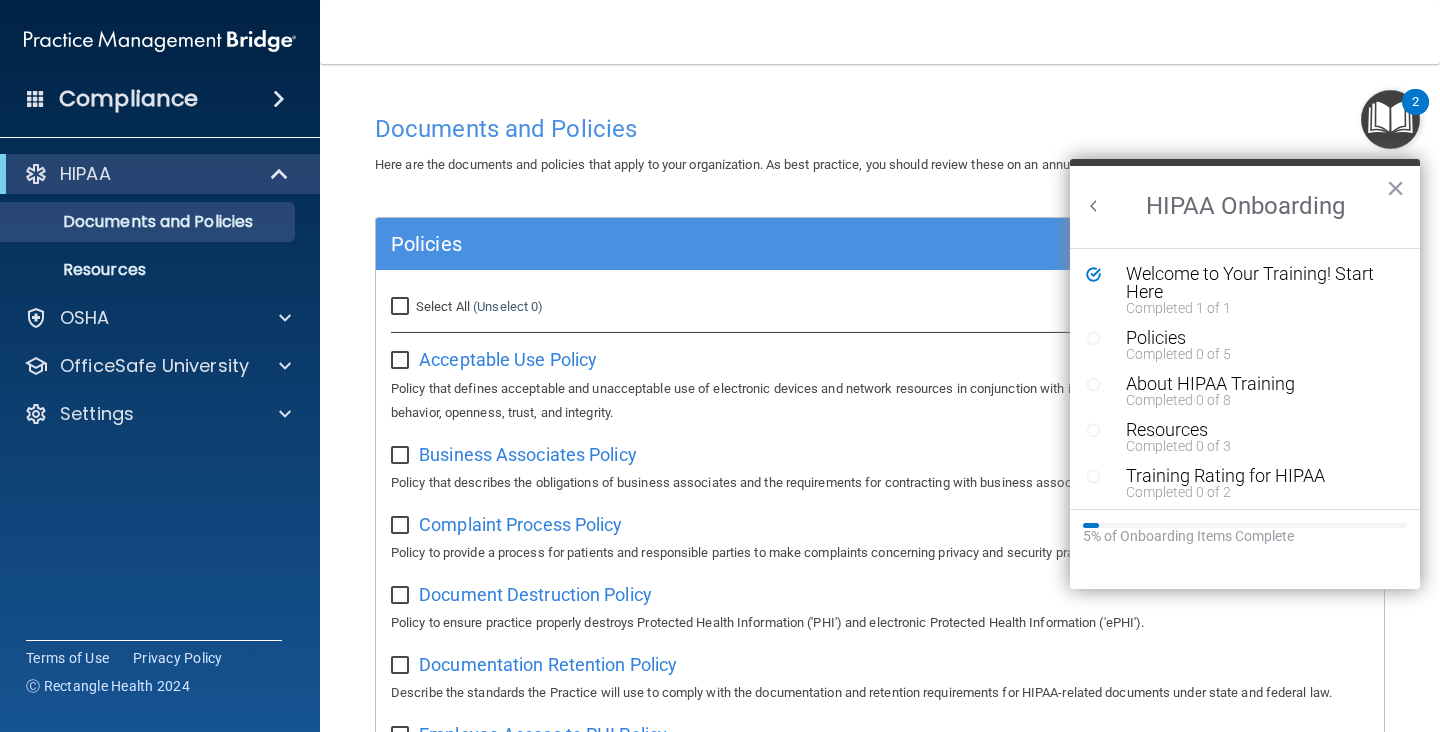 scroll, scrollTop: 0, scrollLeft: 0, axis: both 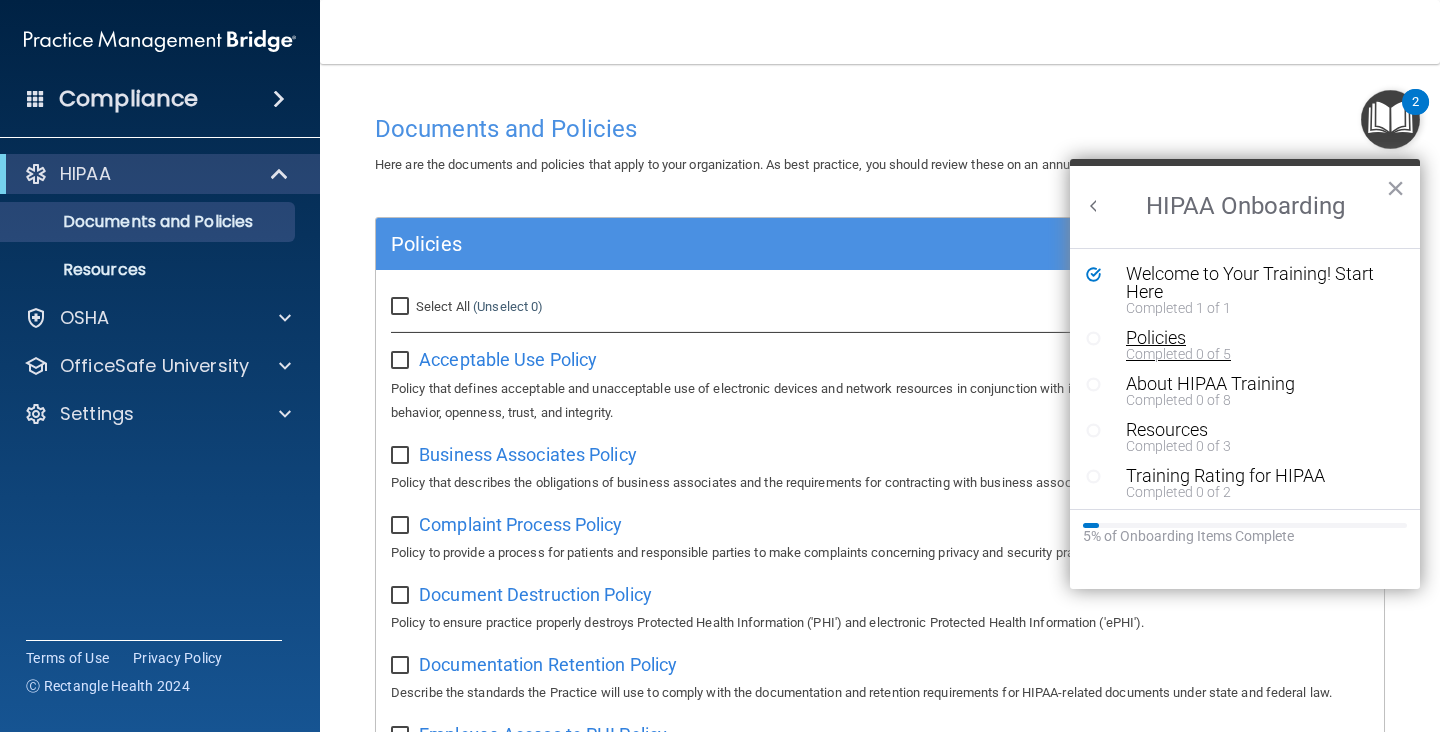 click on "Completed 0 of 5" at bounding box center (1260, 354) 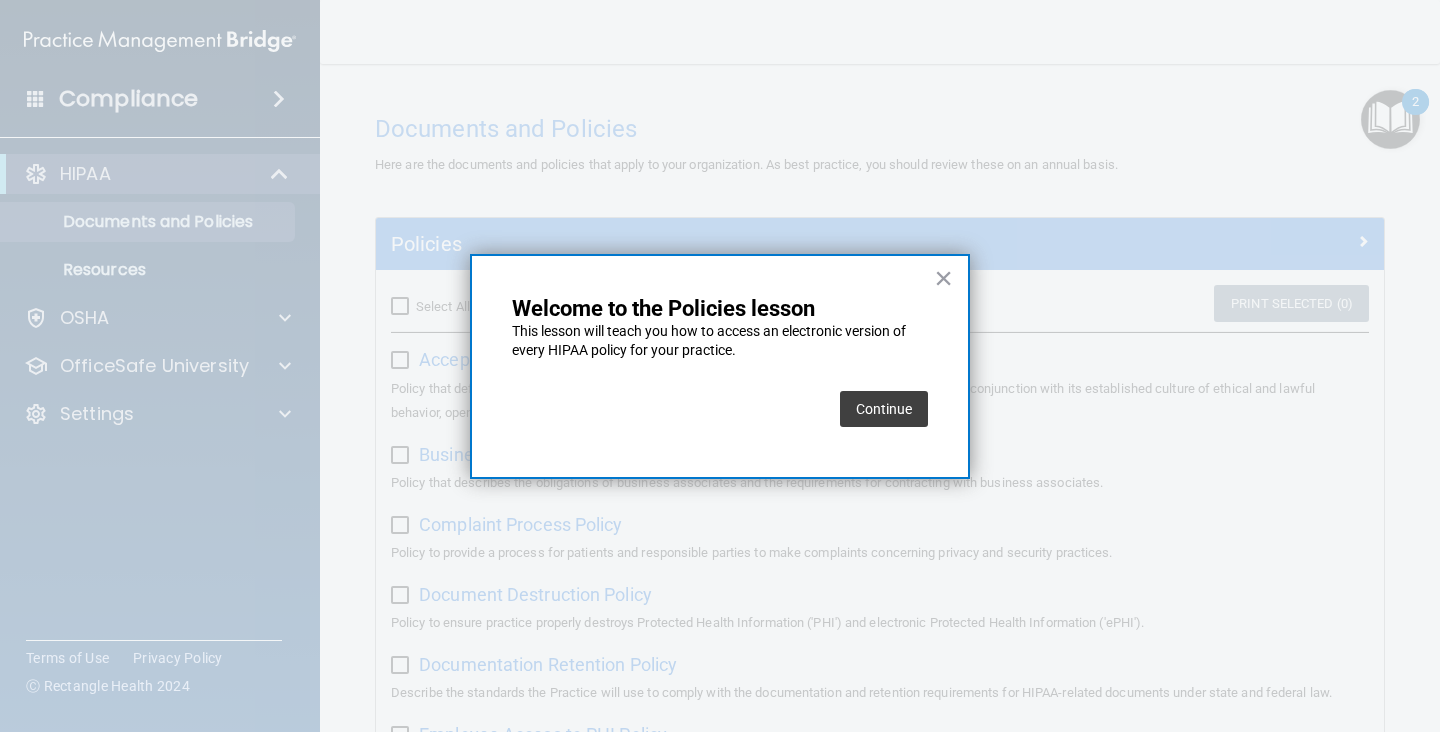 click on "Continue" at bounding box center (884, 409) 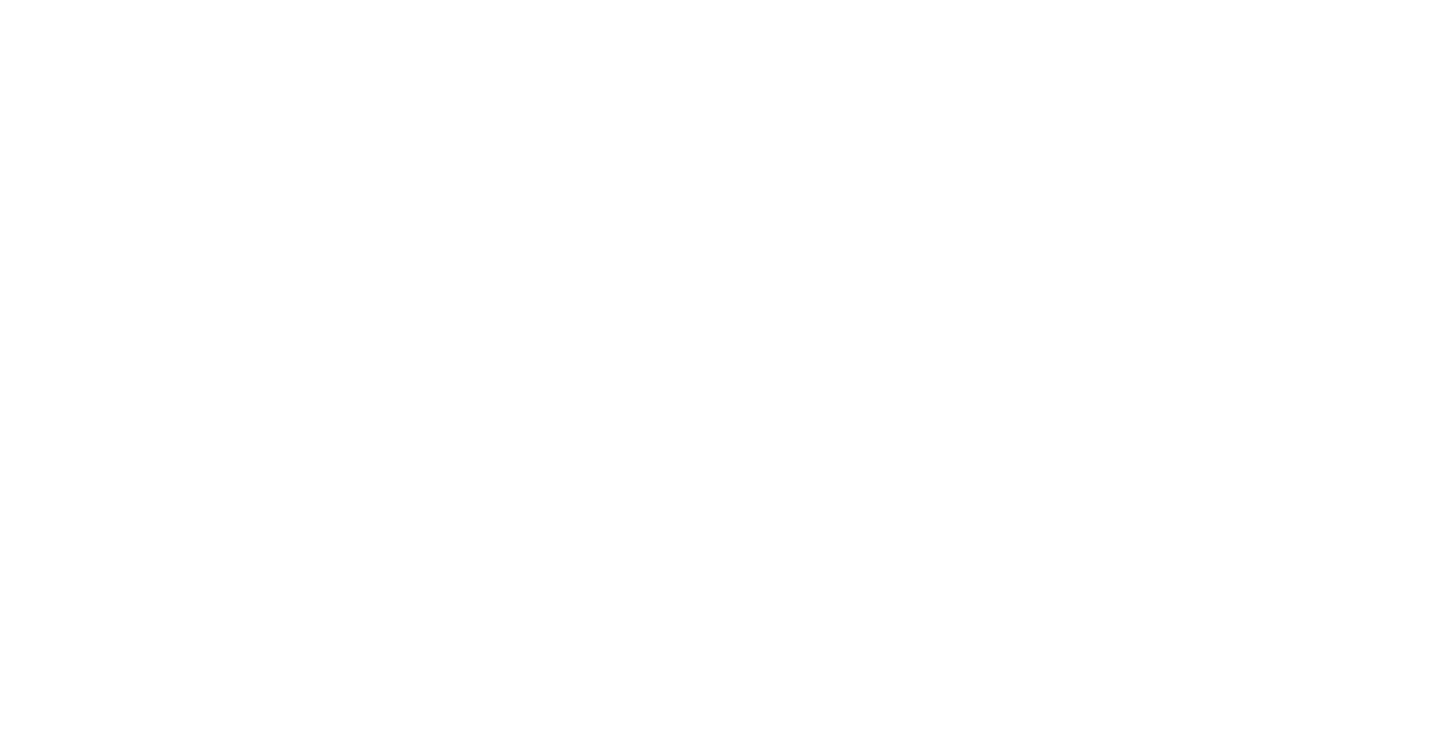 scroll, scrollTop: 0, scrollLeft: 0, axis: both 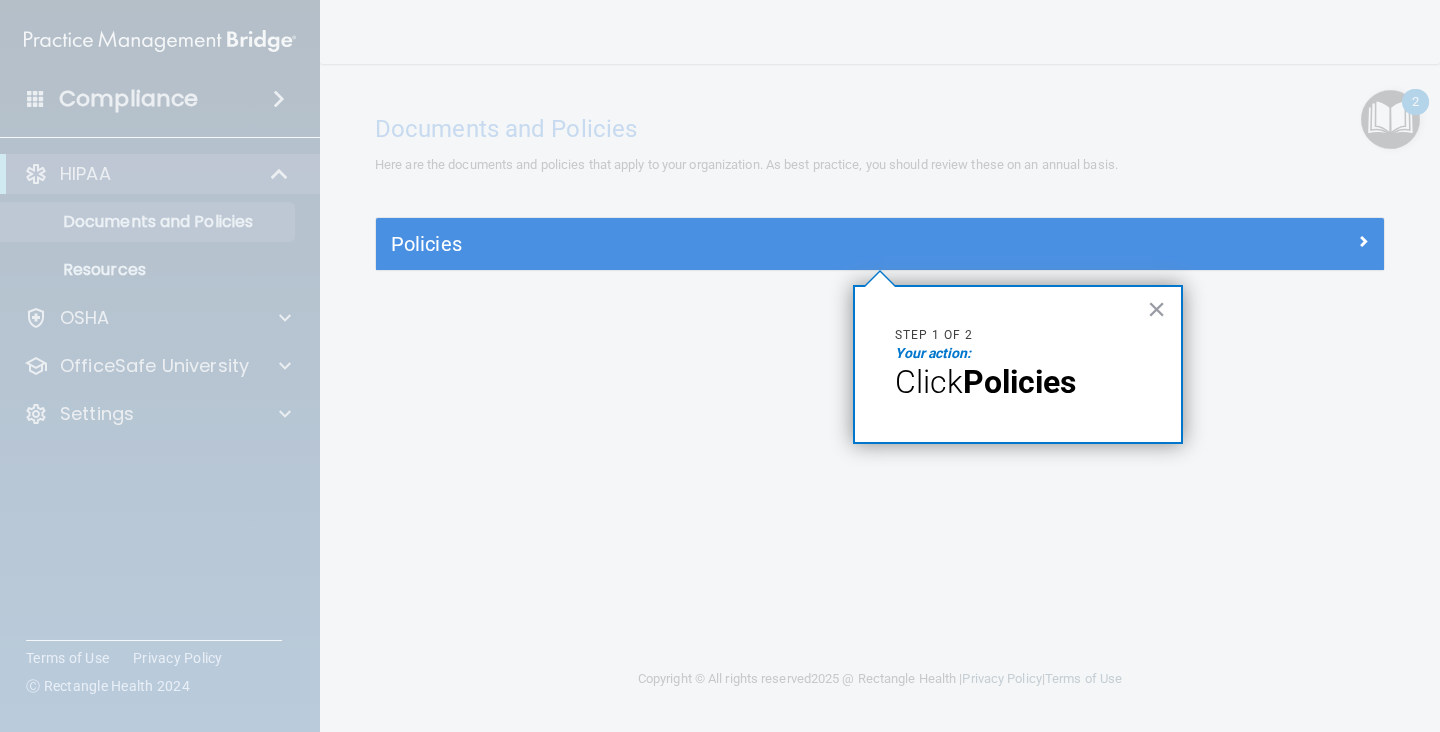click on "× Step 1 of 2 Your action: Click  Policies" at bounding box center [1018, 364] 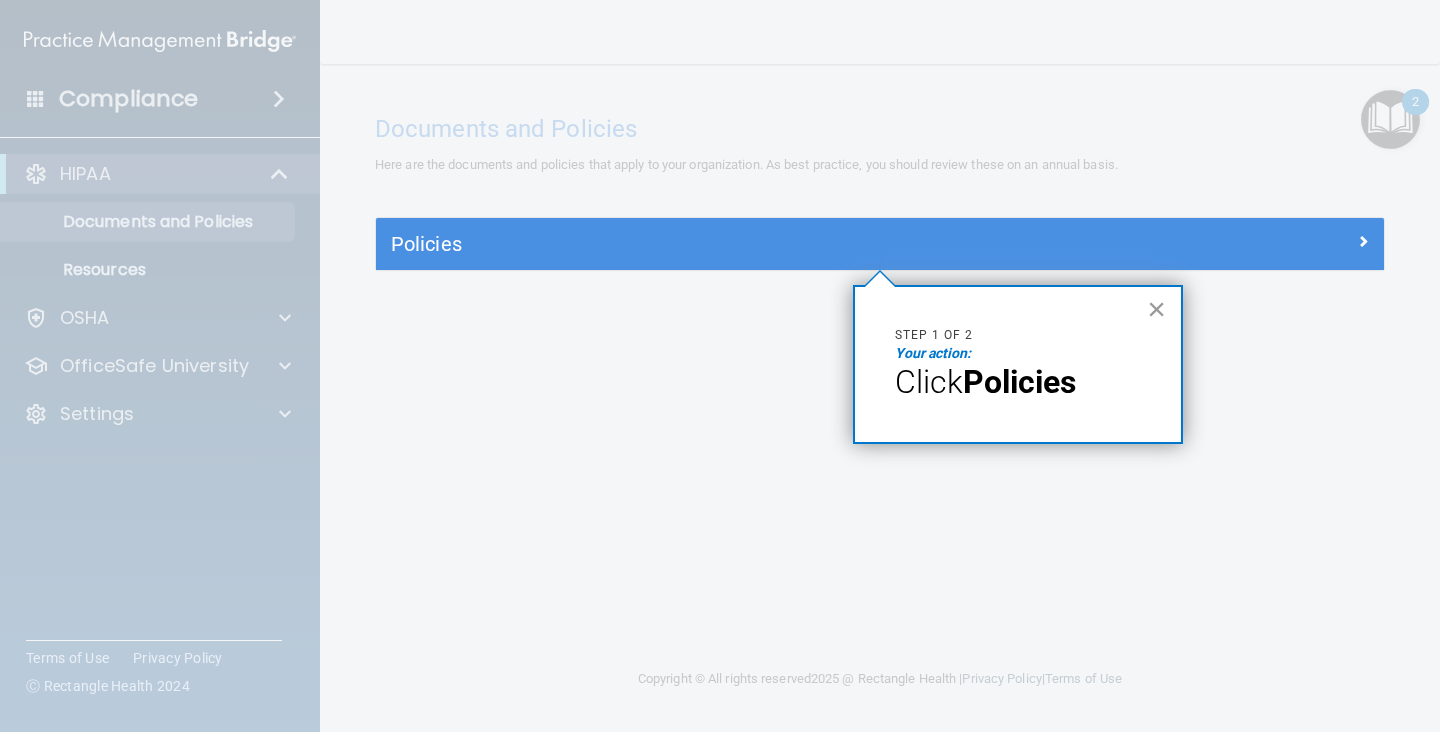 click on "×" at bounding box center (1156, 309) 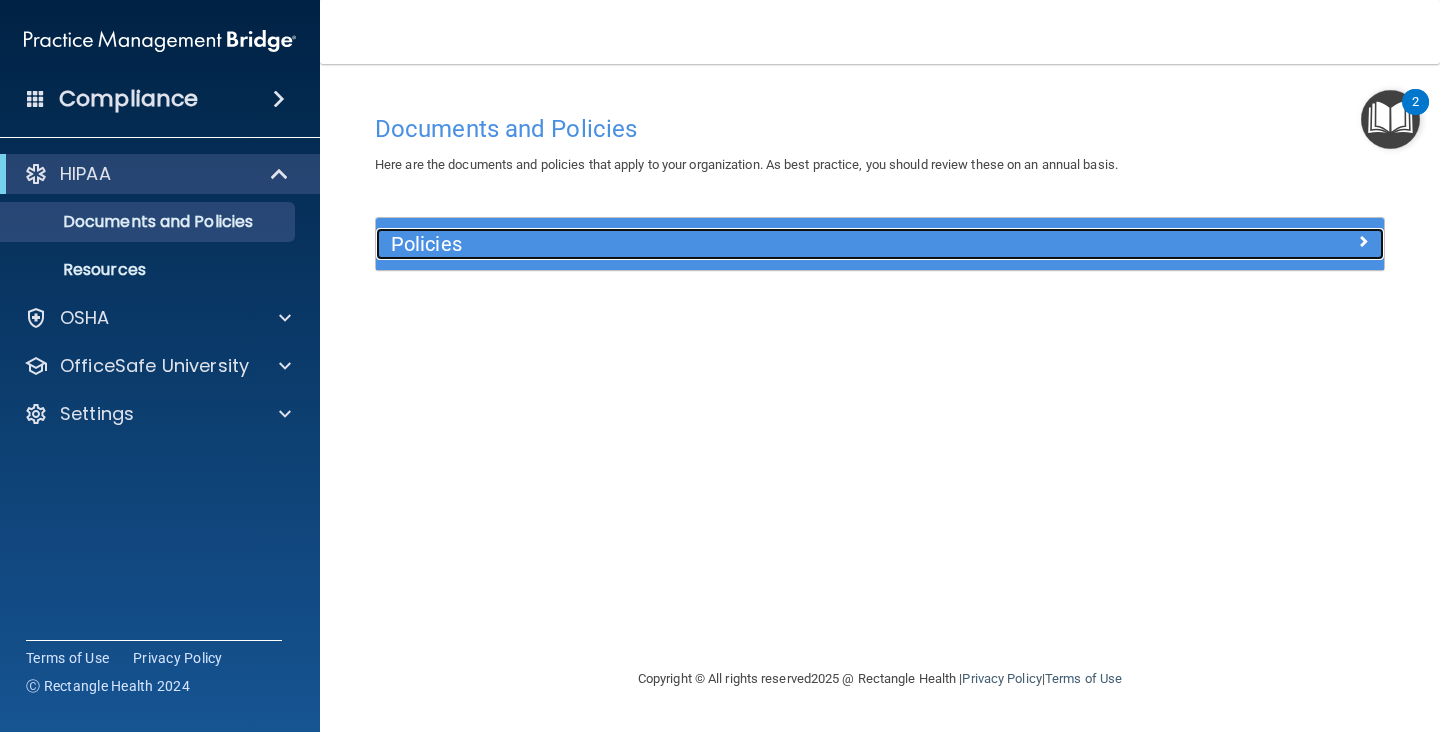 click on "Policies" at bounding box center [754, 244] 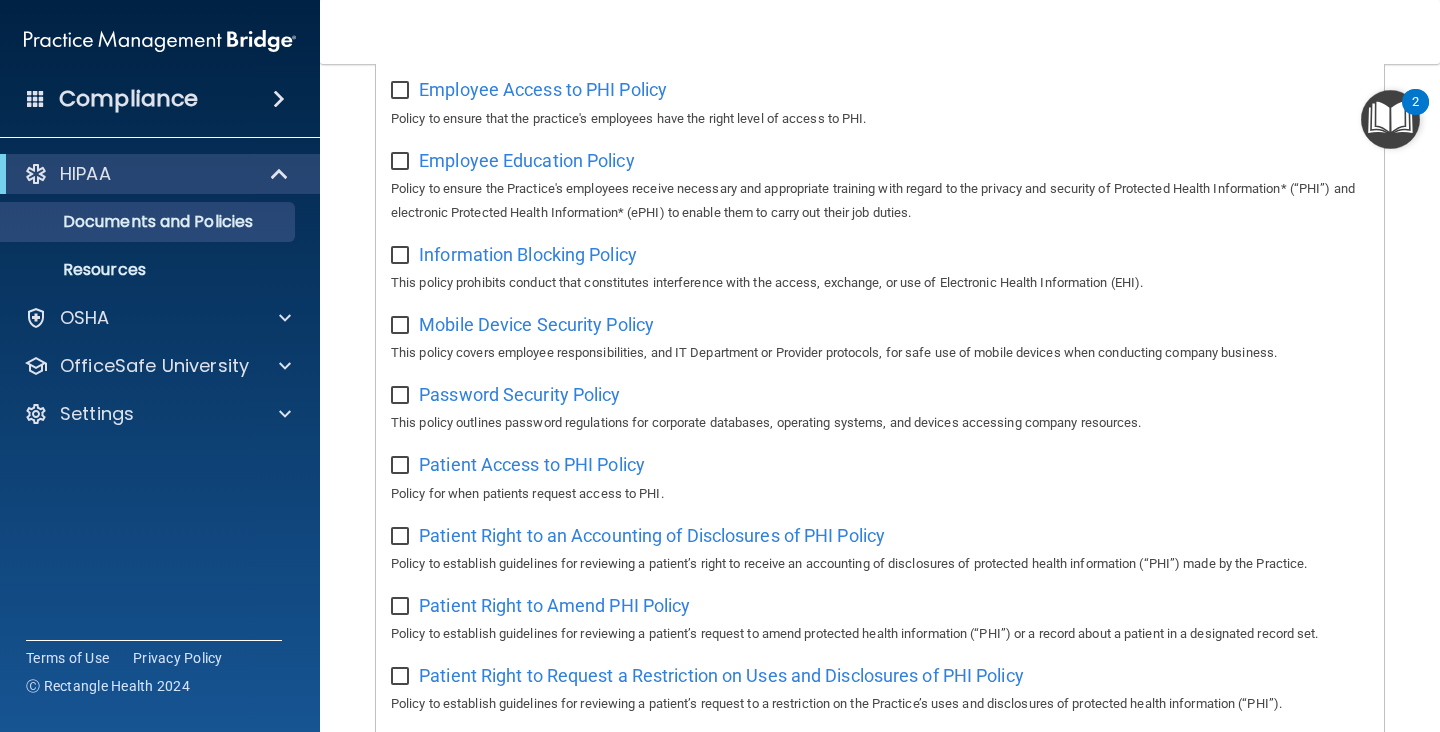 scroll, scrollTop: 716, scrollLeft: 0, axis: vertical 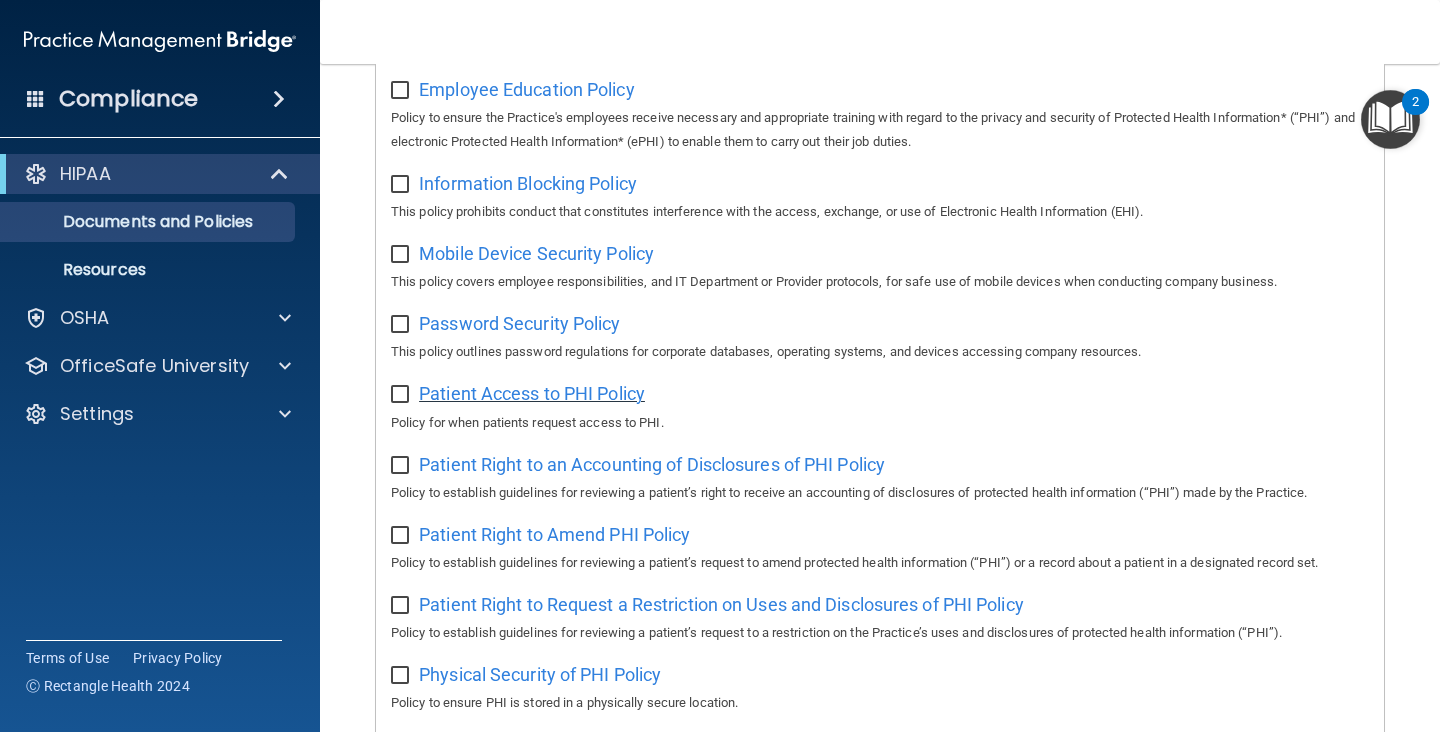 click on "Patient Access to PHI Policy" at bounding box center (532, 393) 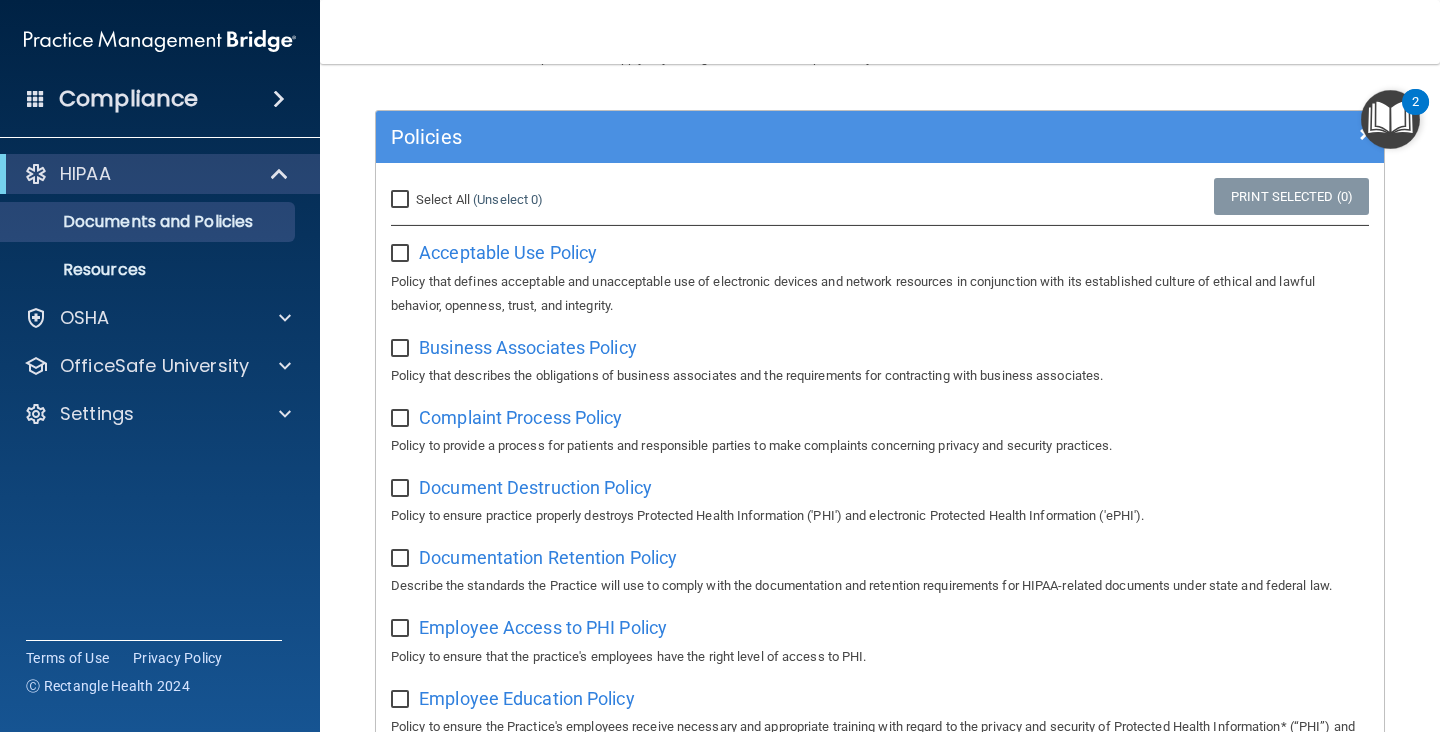 scroll, scrollTop: 0, scrollLeft: 0, axis: both 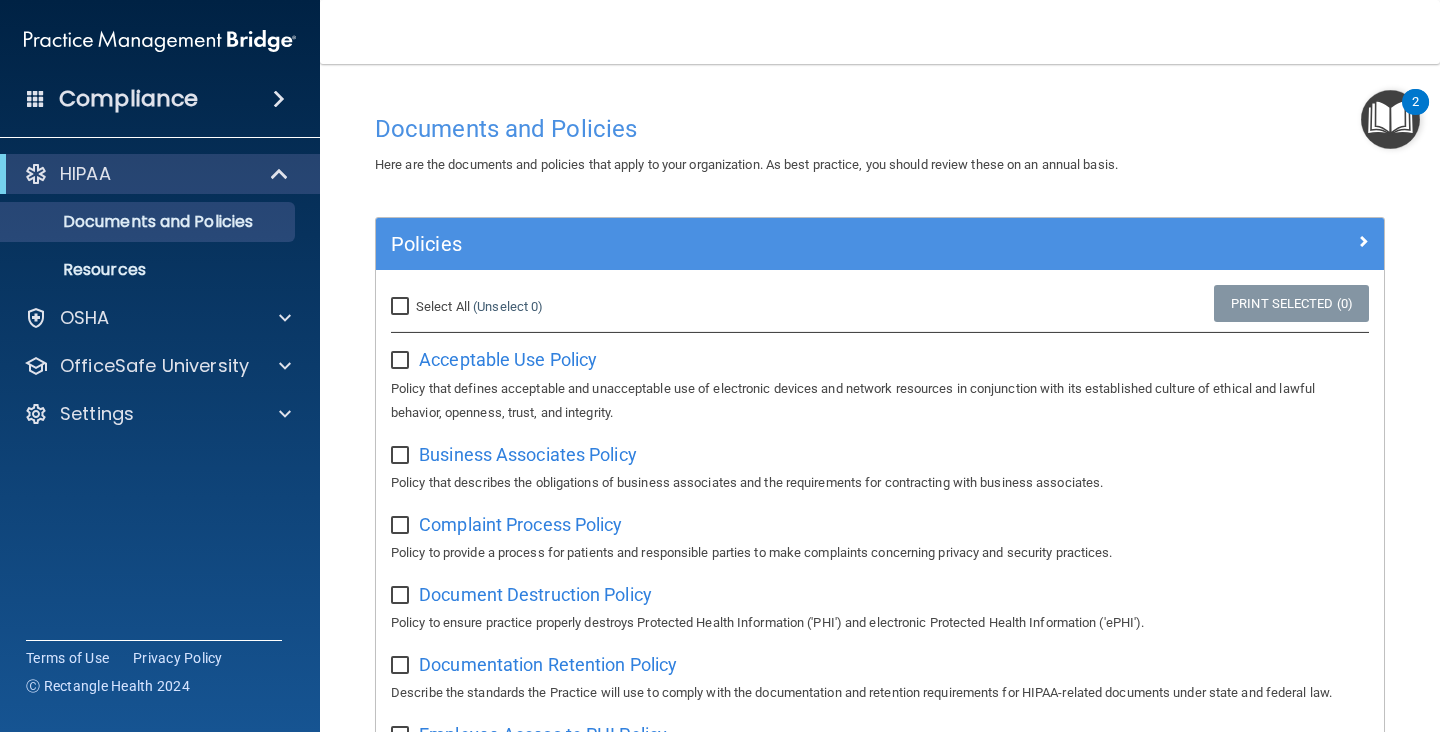 click on "Select All   (Unselect 0)    Unselect All" at bounding box center (467, 307) 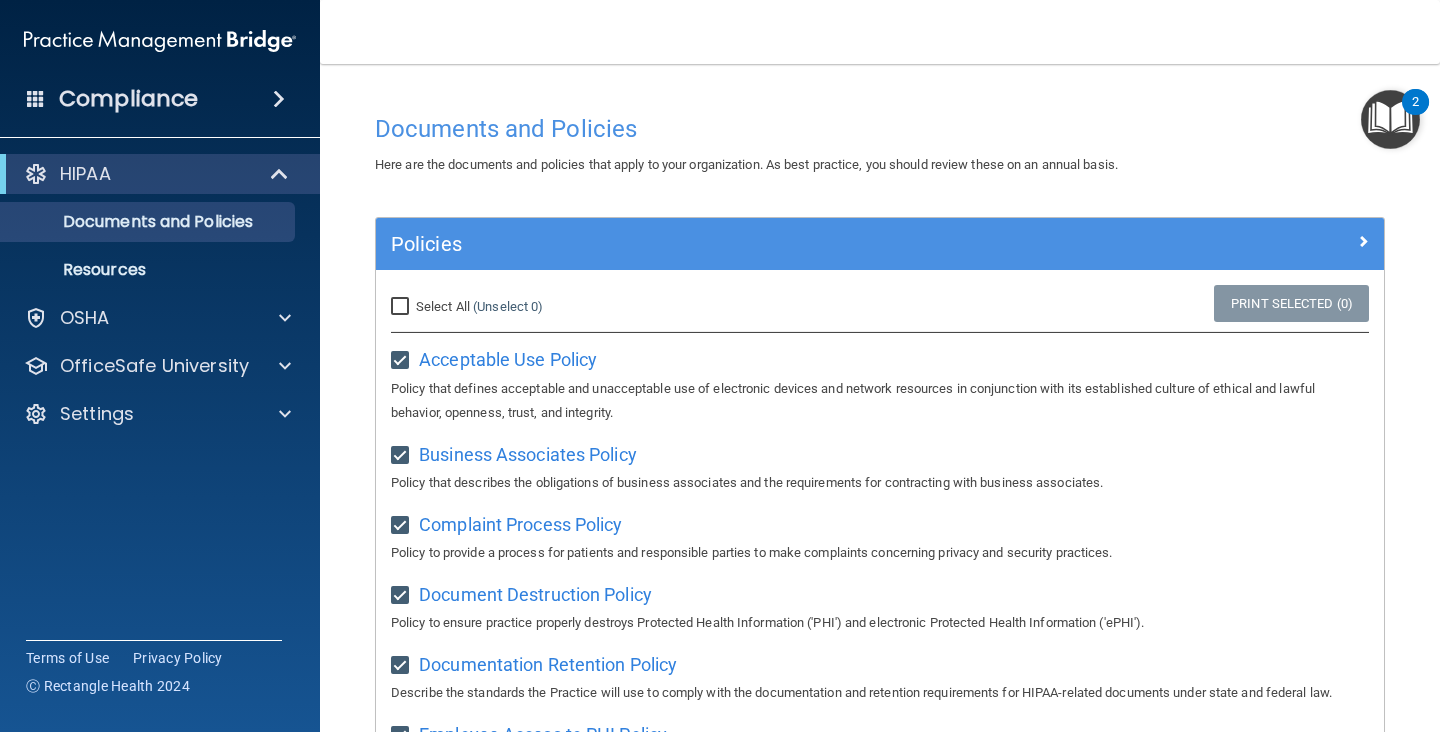 checkbox on "true" 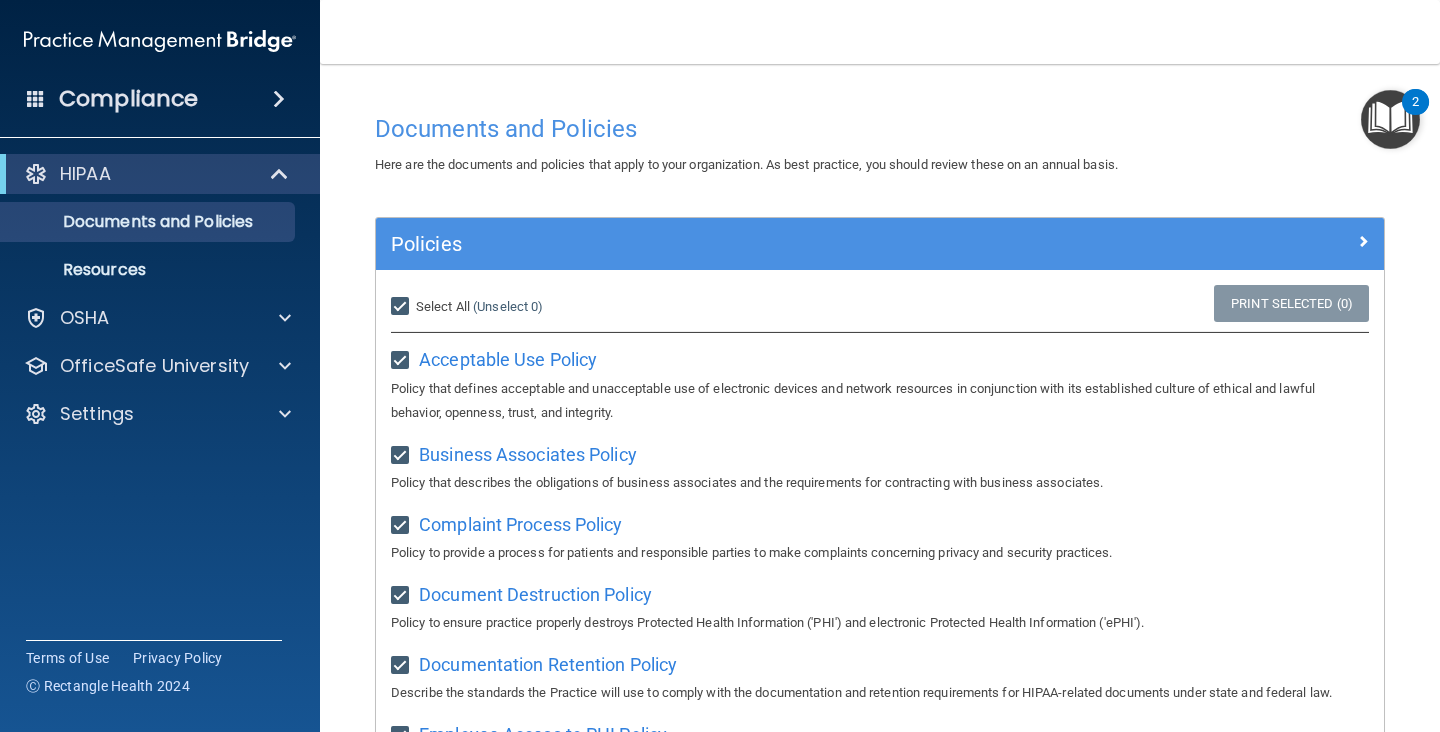 checkbox on "true" 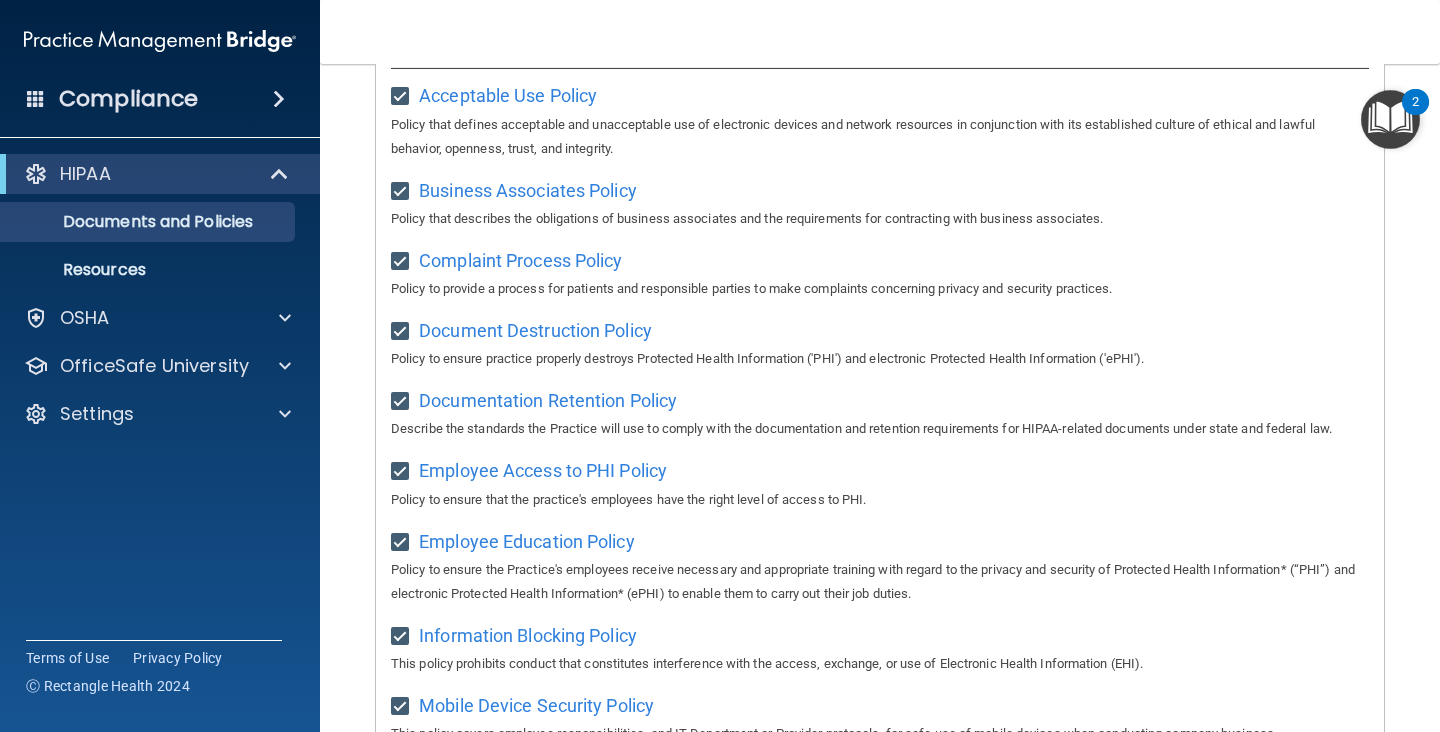 scroll, scrollTop: 0, scrollLeft: 0, axis: both 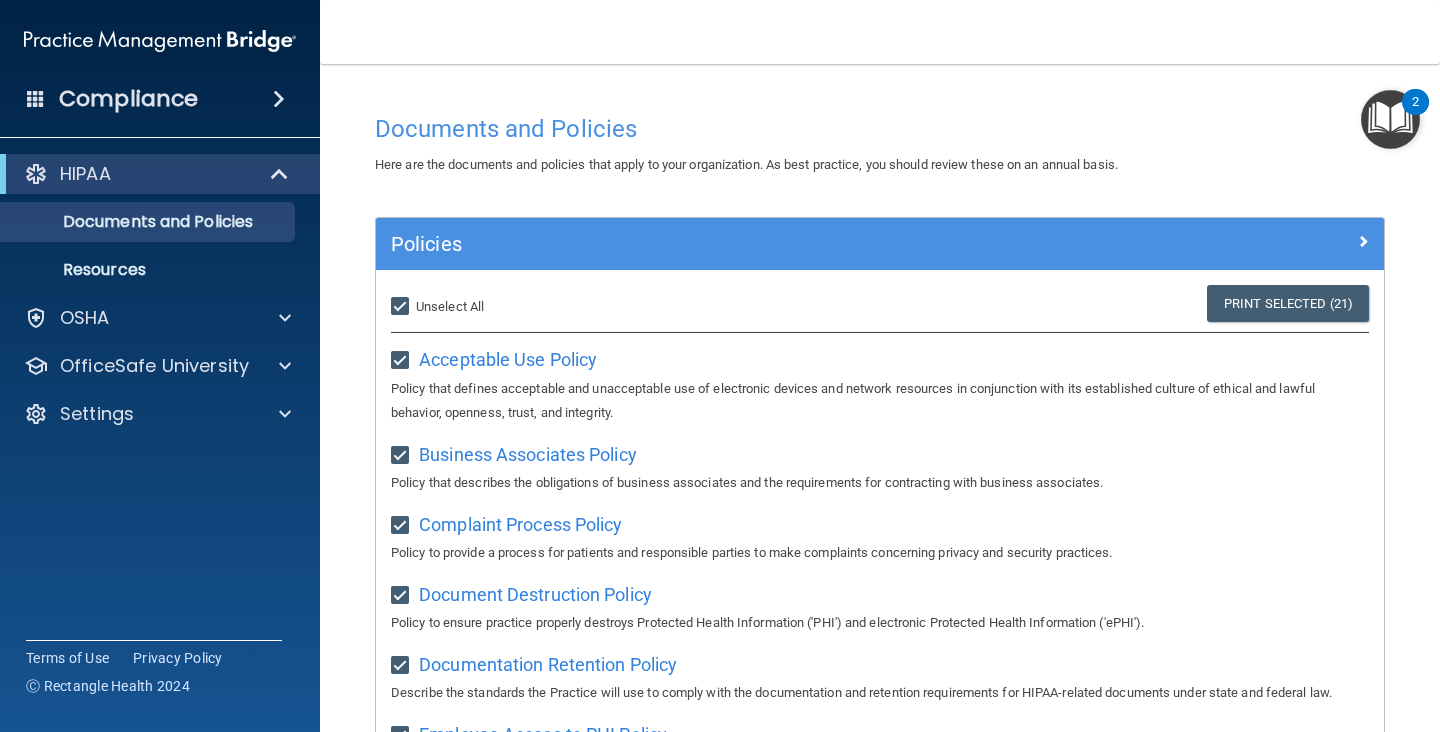 click on "Select All   (Unselect 21)    Unselect All            Print Selected (21)                       Acceptable Use Policy                         Policy that defines acceptable and unacceptable use of electronic devices and network resources in conjunction with its established culture of ethical and lawful behavior, openness, trust, and integrity.                     Business Associates Policy                         Policy that describes the obligations of business associates and the requirements for contracting with business associates.                     Complaint Process Policy                         Policy to provide a process for patients and responsible parties to make complaints concerning privacy and security practices.                     Document Destruction Policy                         Policy to ensure practice properly destroys Protected Health Information ('PHI') and electronic Protected Health Information ('ePHI').                     Documentation Retention Policy" at bounding box center (880, 1099) 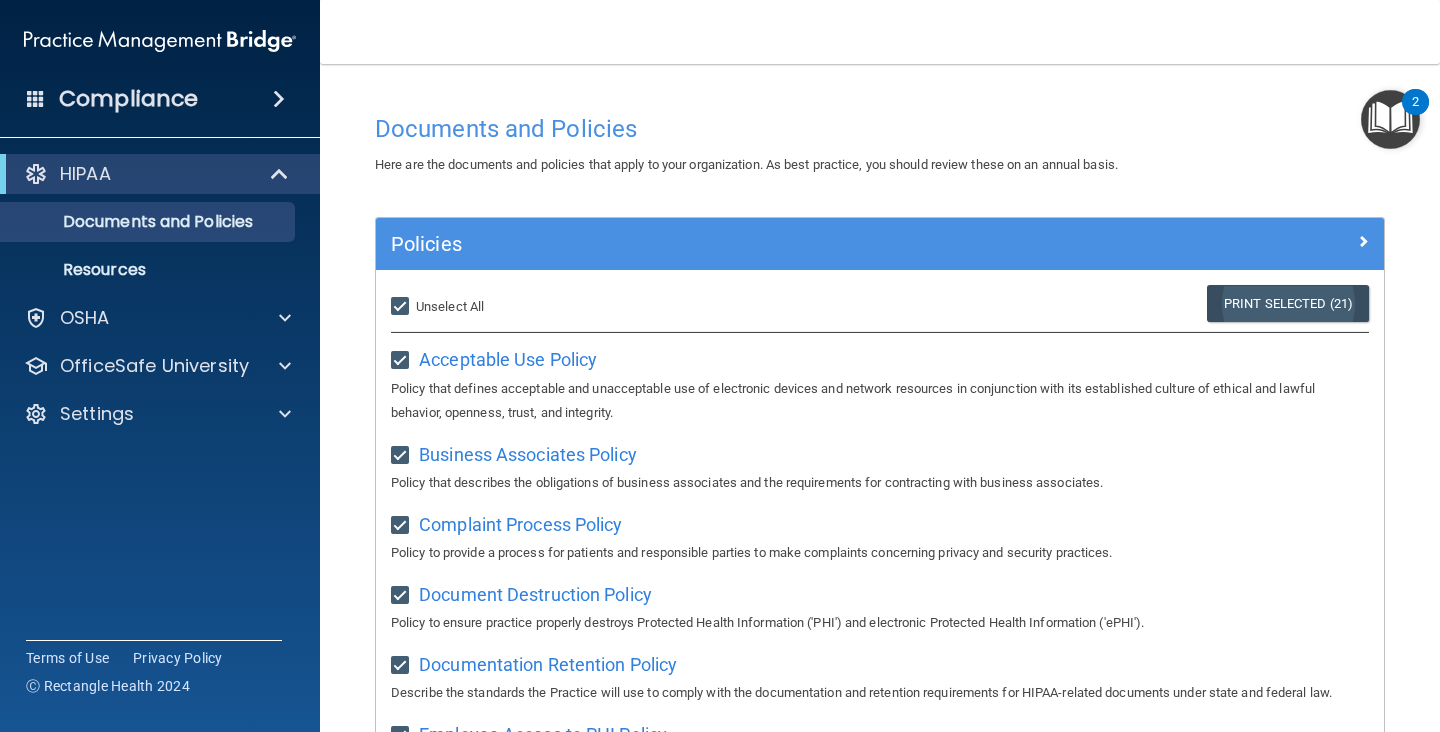 click on "Print Selected (21)" at bounding box center [1288, 303] 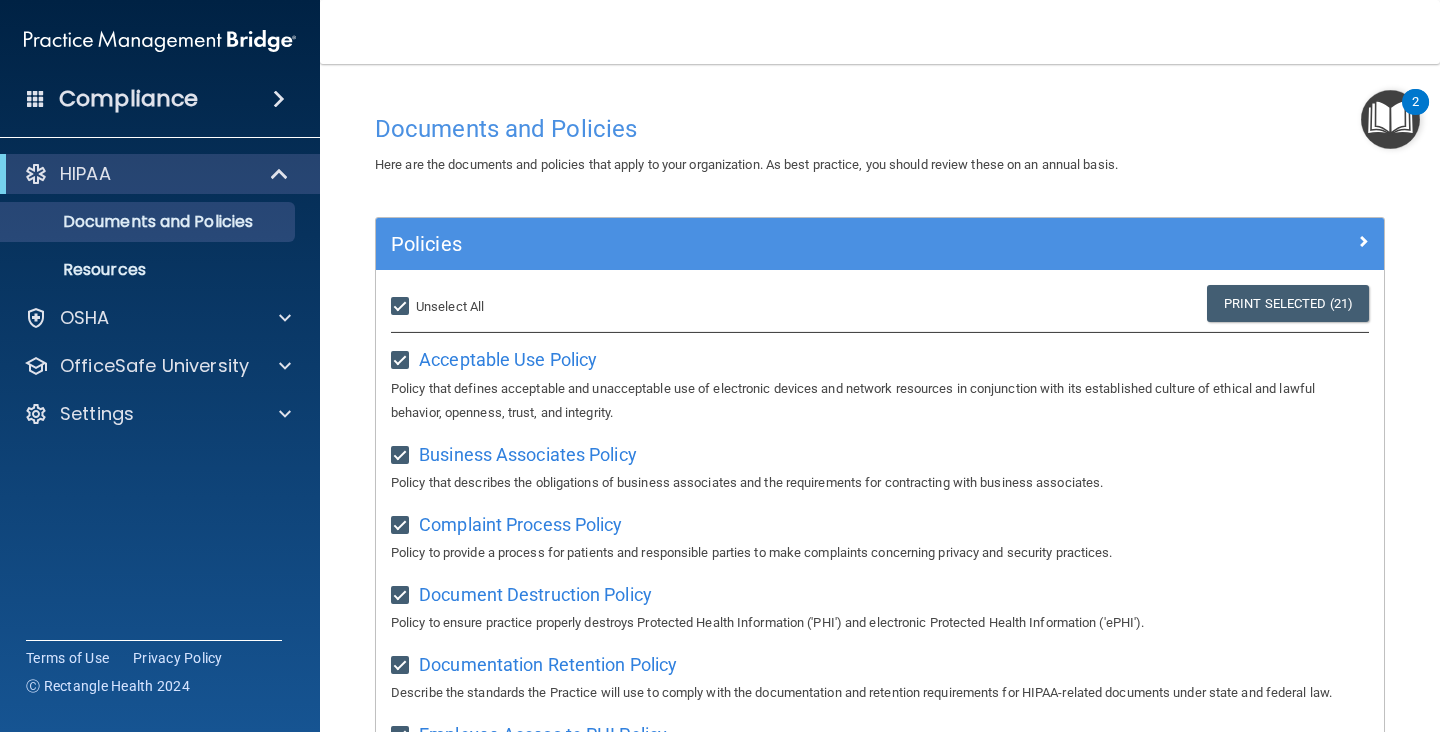 click at bounding box center (1390, 119) 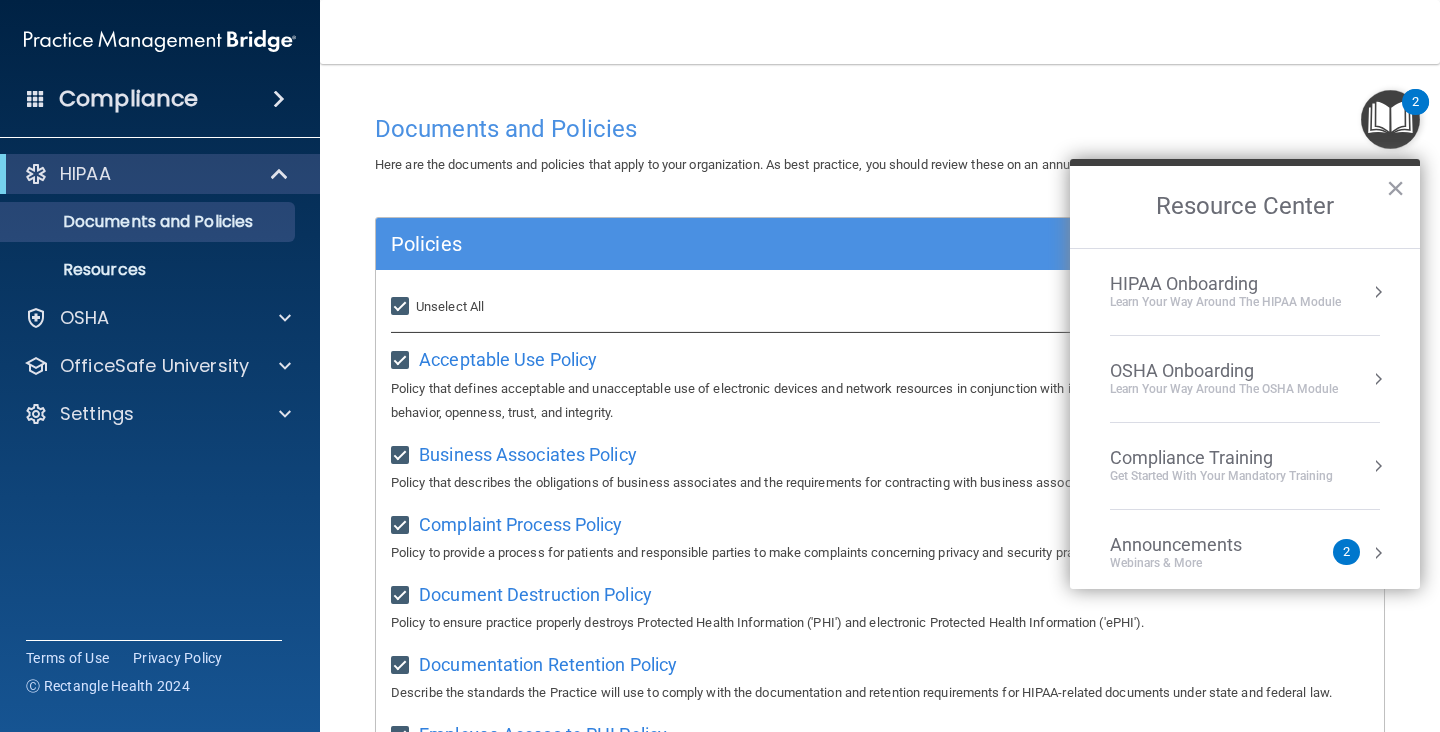 click on "Learn Your Way around the HIPAA module" at bounding box center (1225, 302) 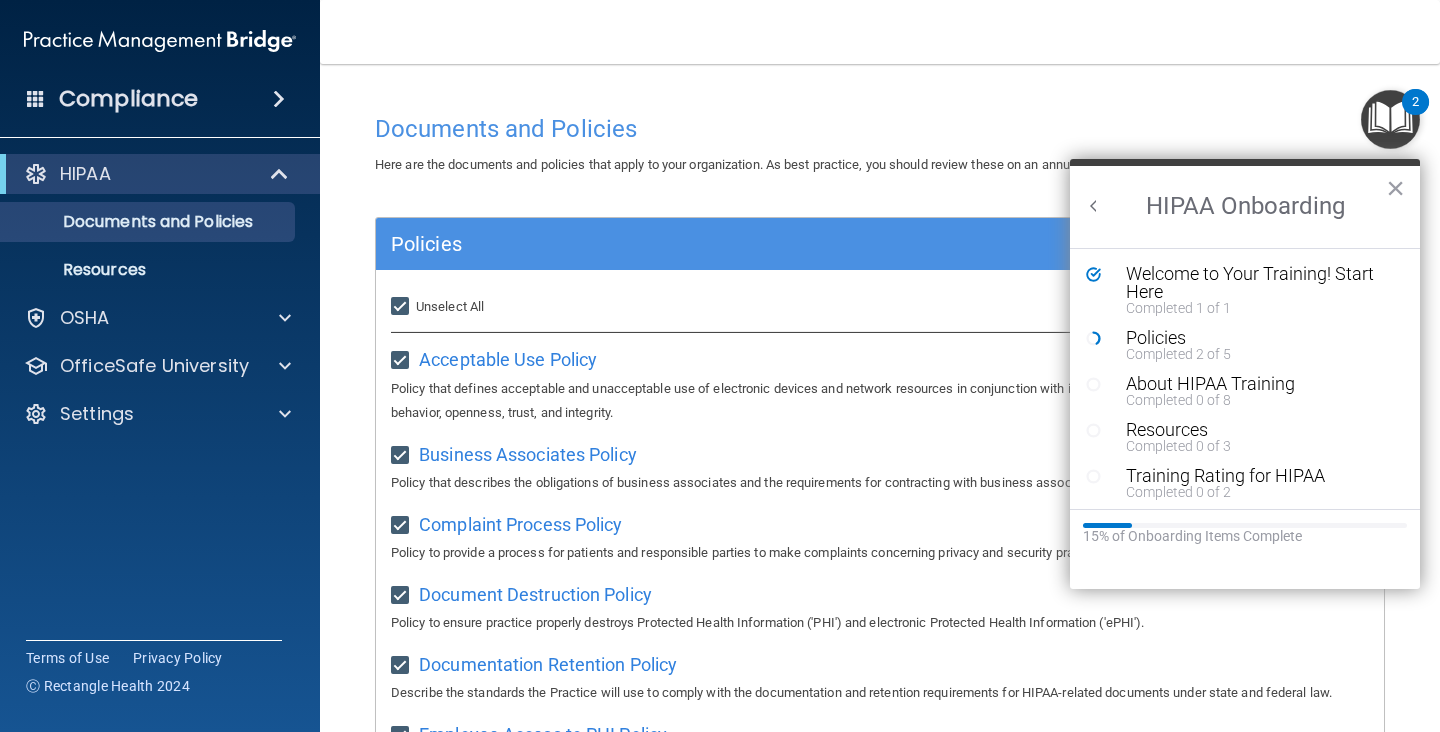 scroll, scrollTop: 0, scrollLeft: 0, axis: both 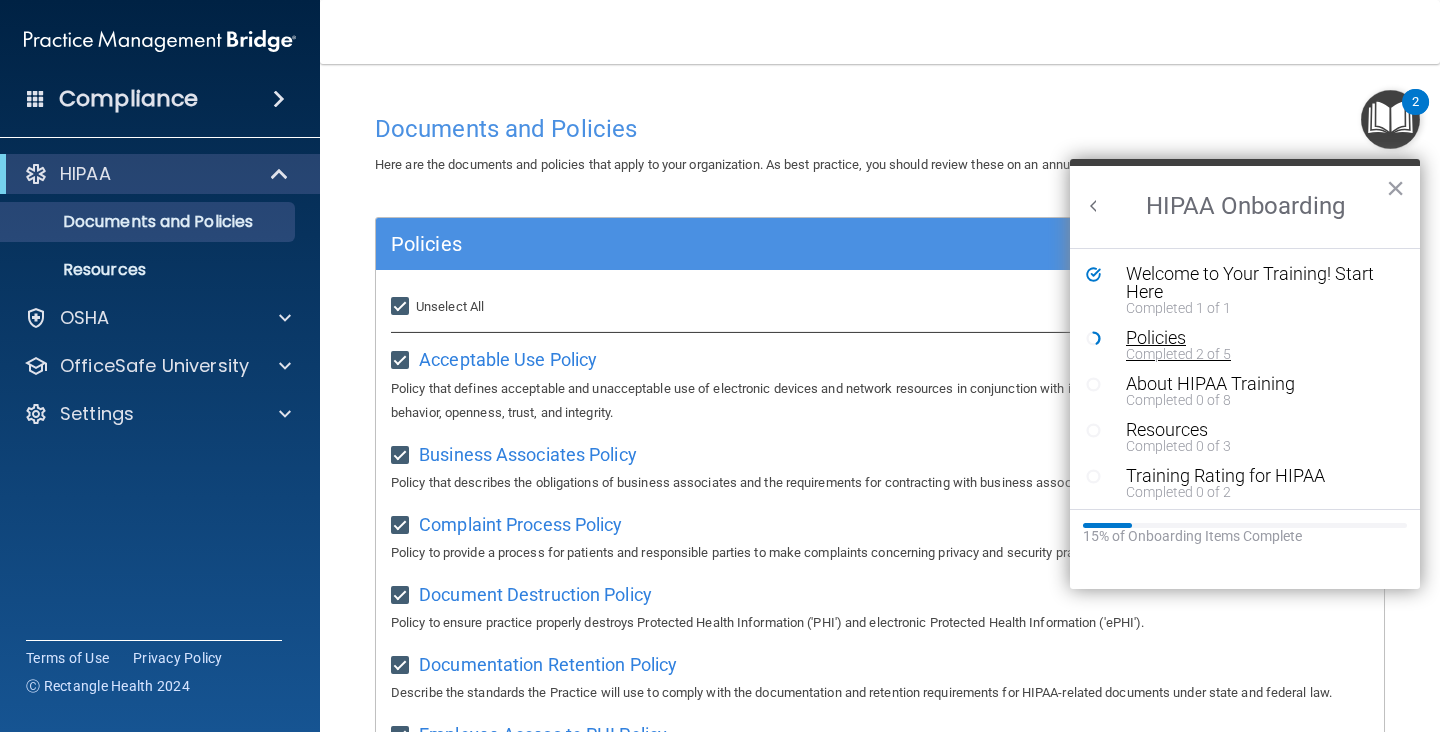 click on "Completed 2 of 5" at bounding box center (1260, 354) 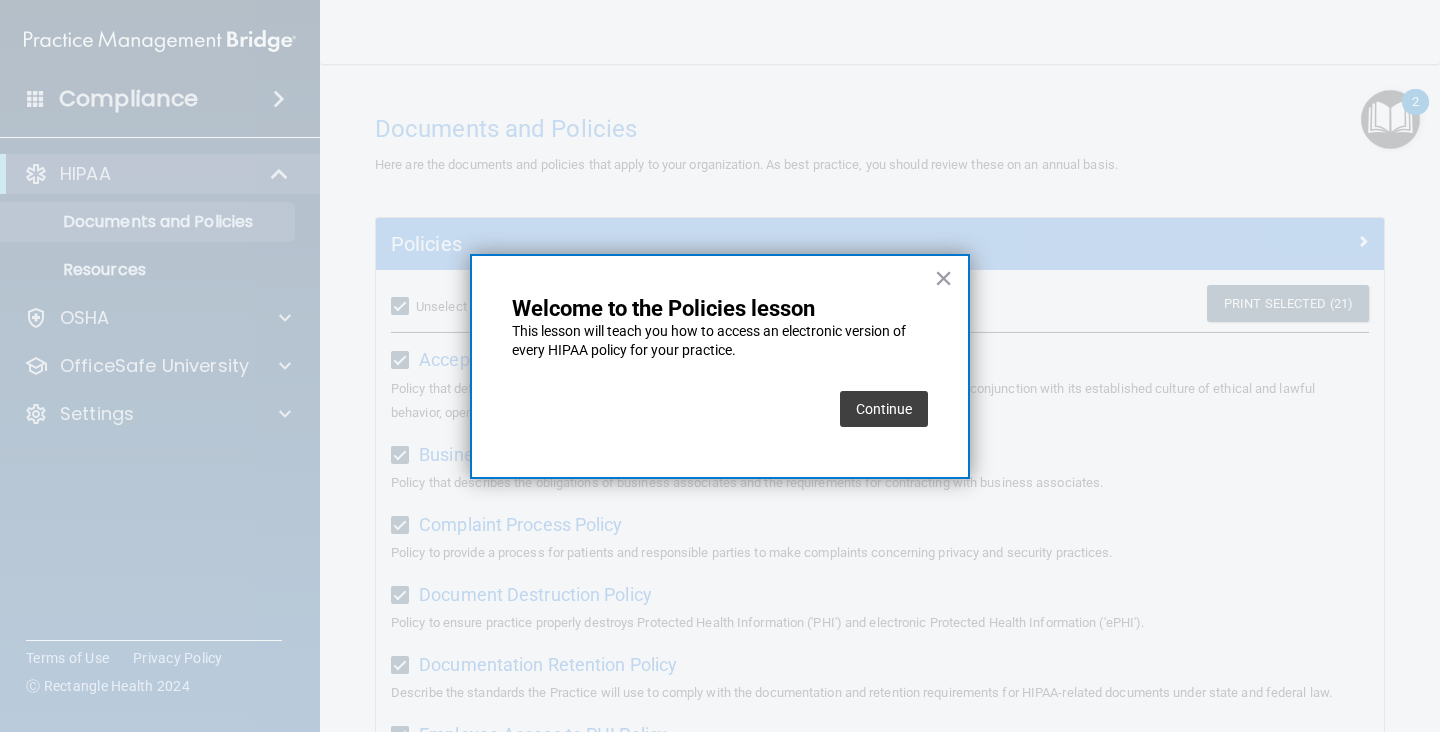 click on "Continue" at bounding box center [884, 409] 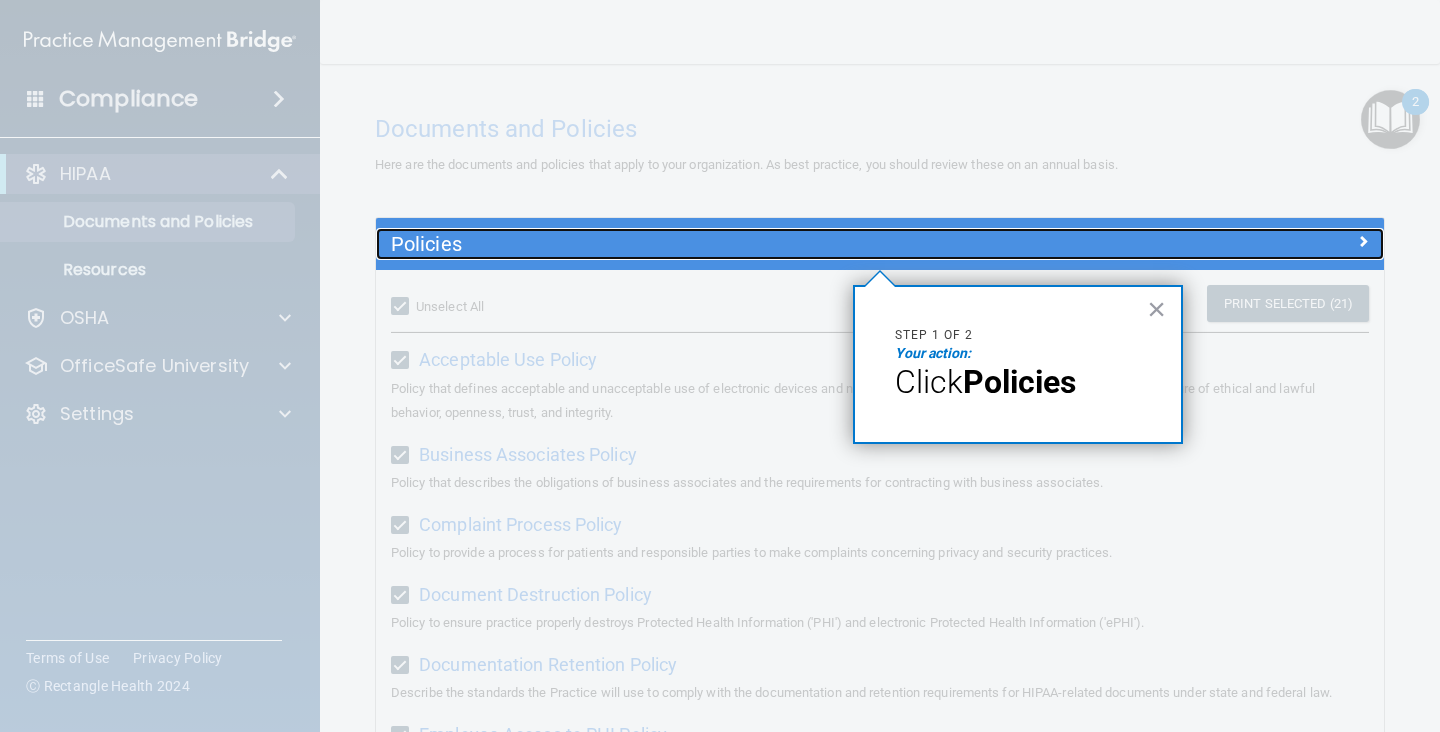 click on "Policies" at bounding box center [754, 244] 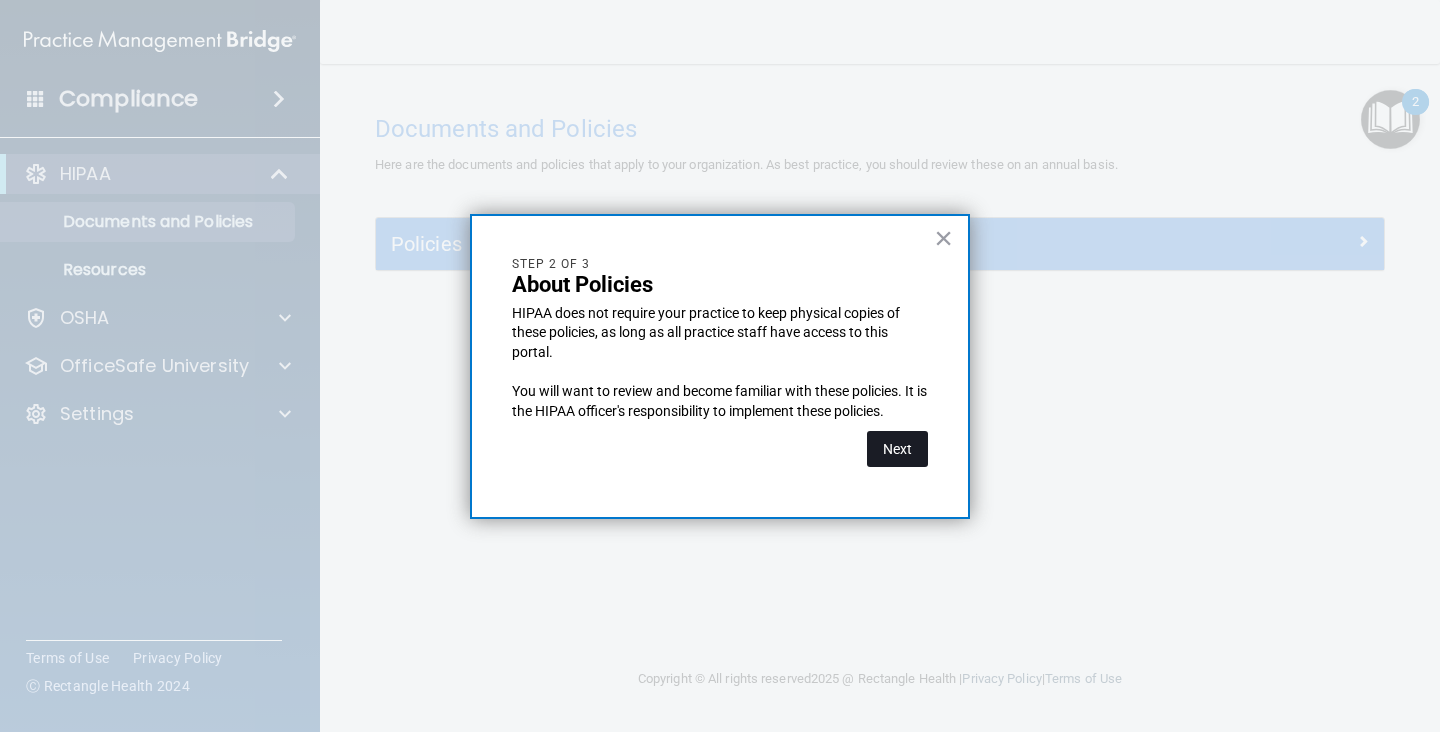 click on "Next" at bounding box center (897, 449) 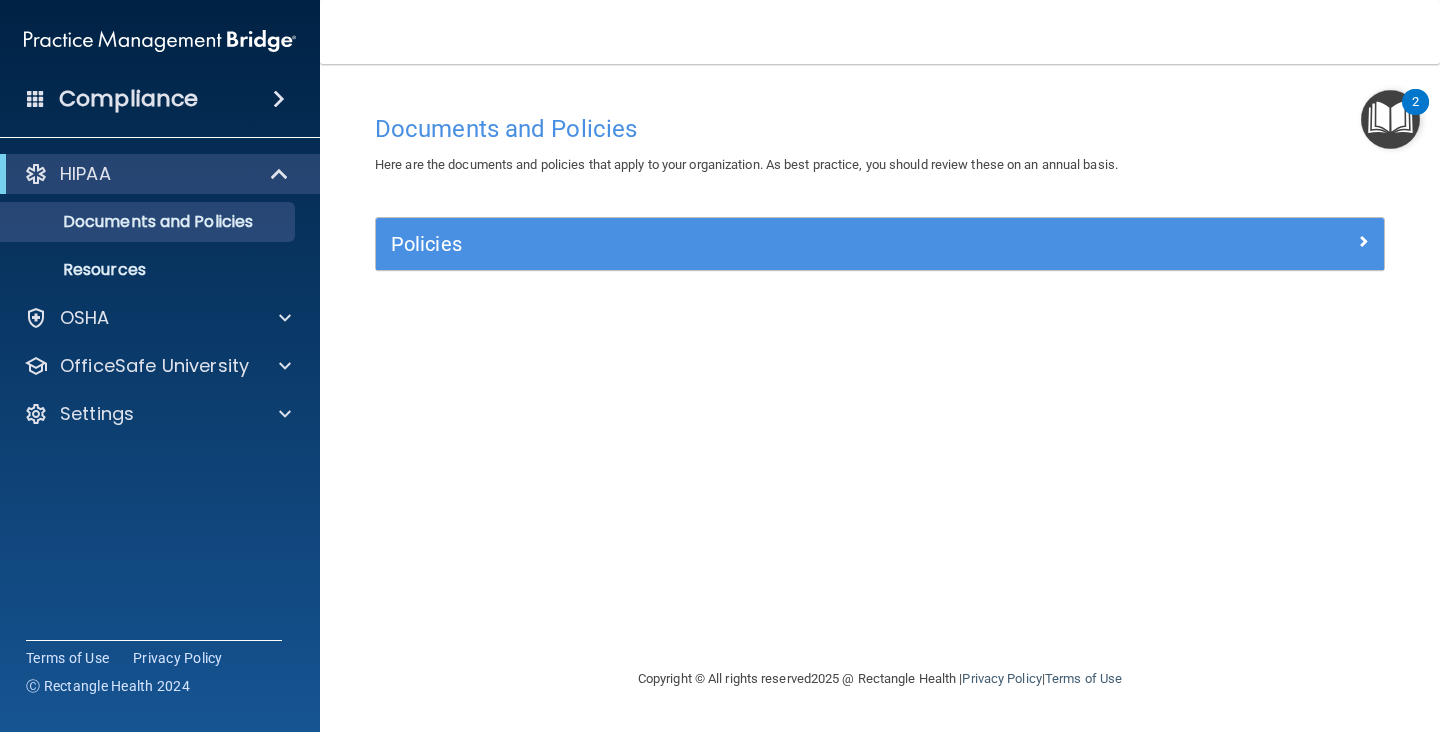 click at bounding box center (1390, 119) 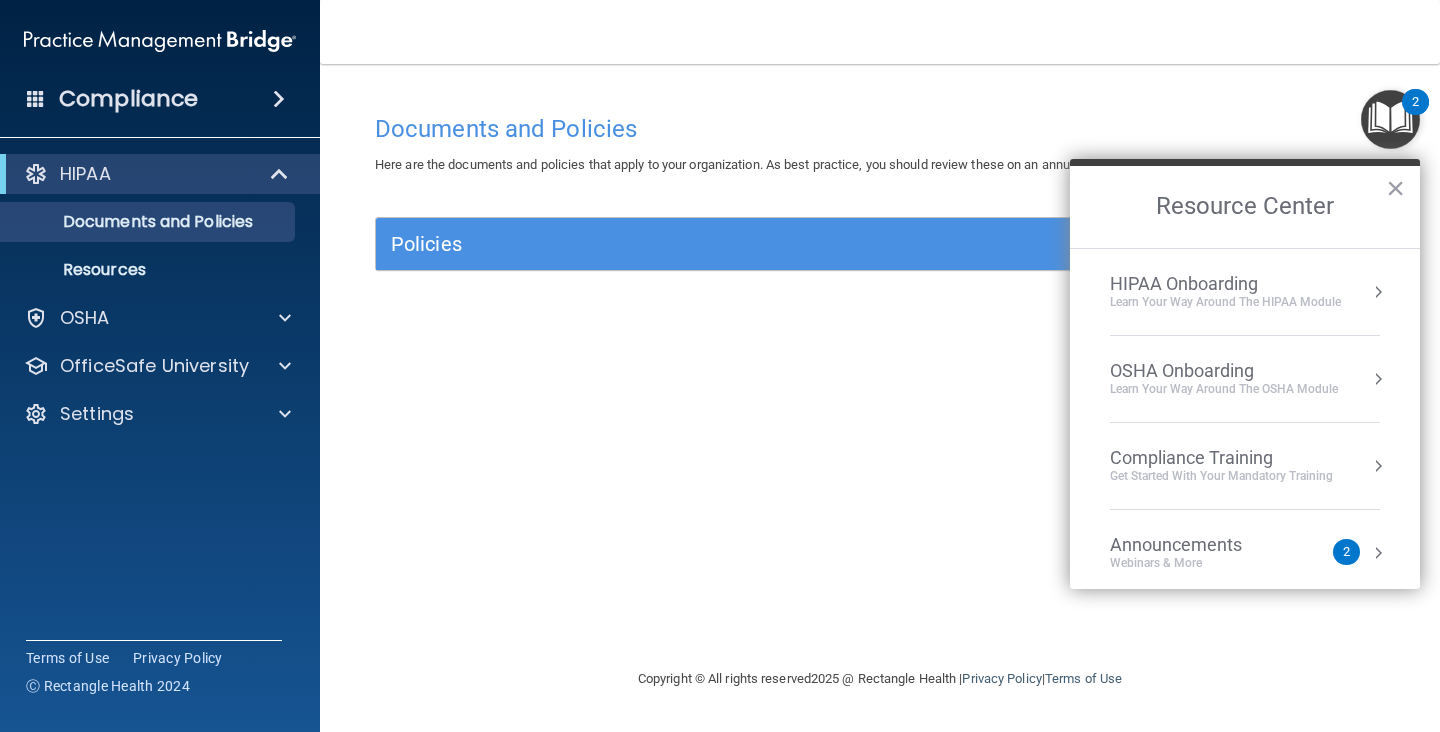 click on "HIPAA Onboarding" at bounding box center [1225, 284] 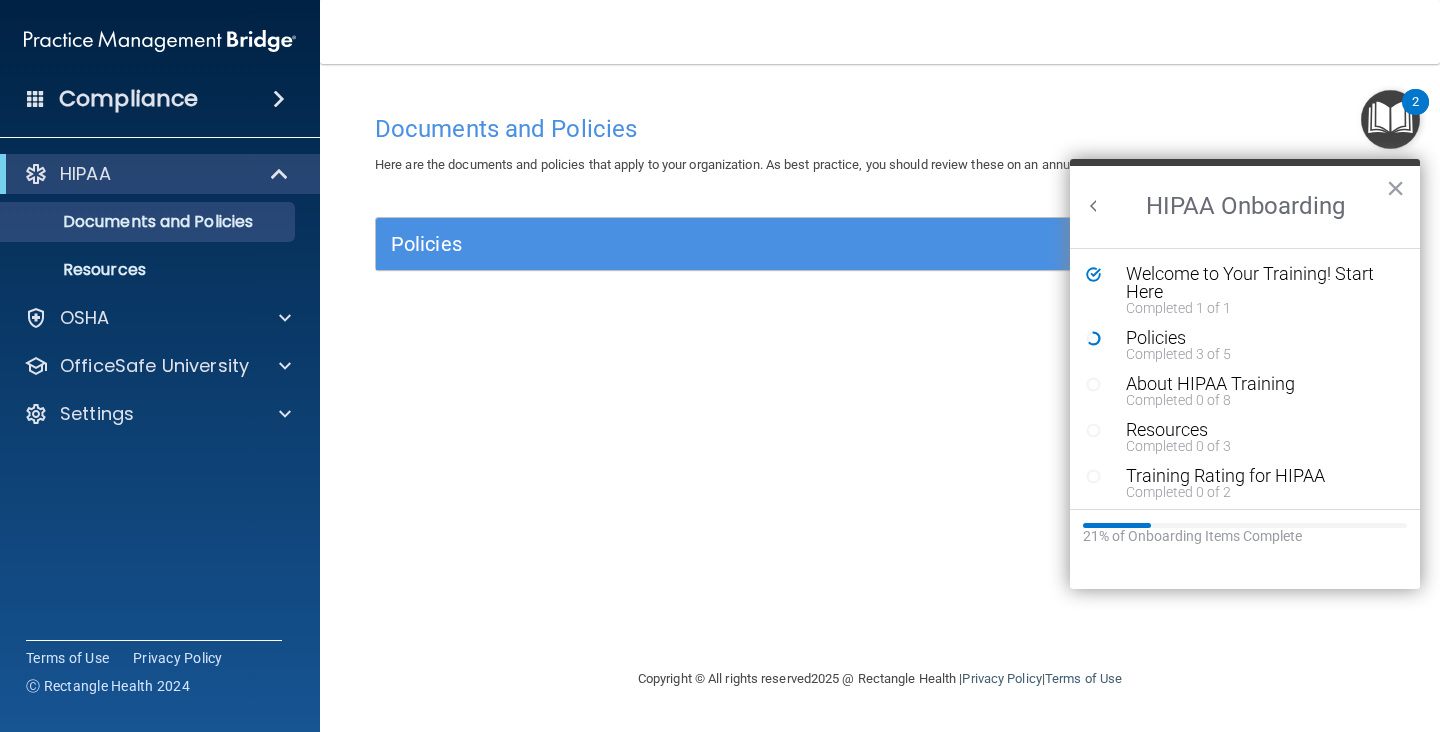 scroll, scrollTop: 0, scrollLeft: 0, axis: both 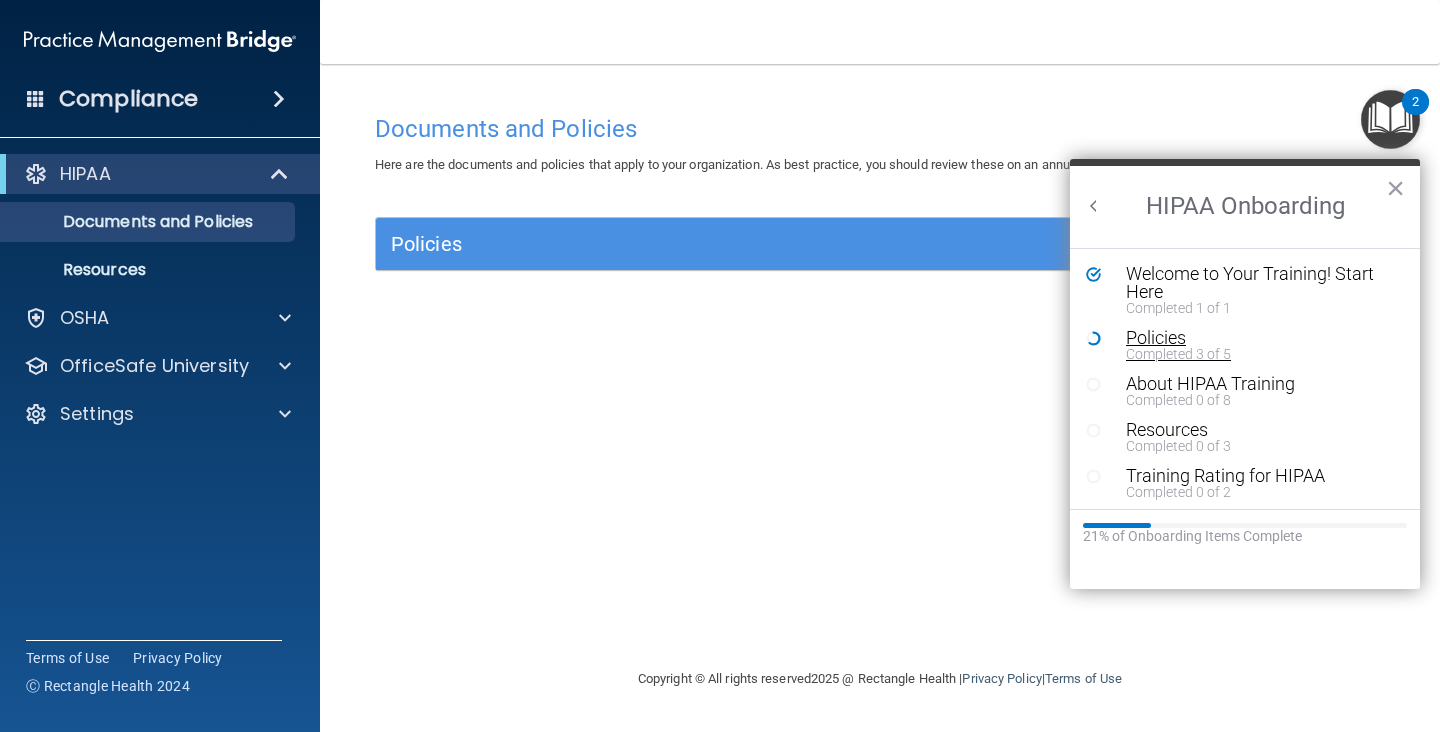 click on "Completed 3 of 5" at bounding box center [1260, 354] 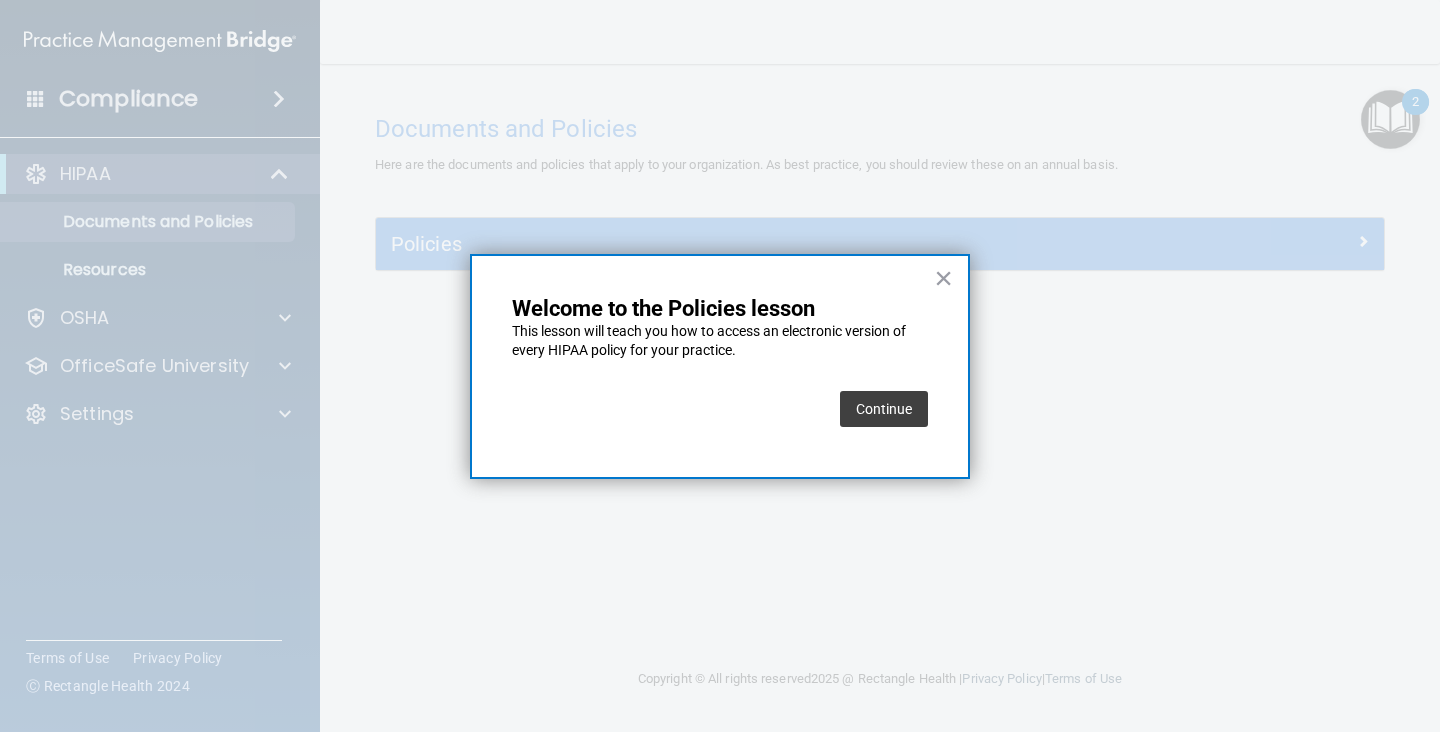 click on "Continue" at bounding box center [884, 409] 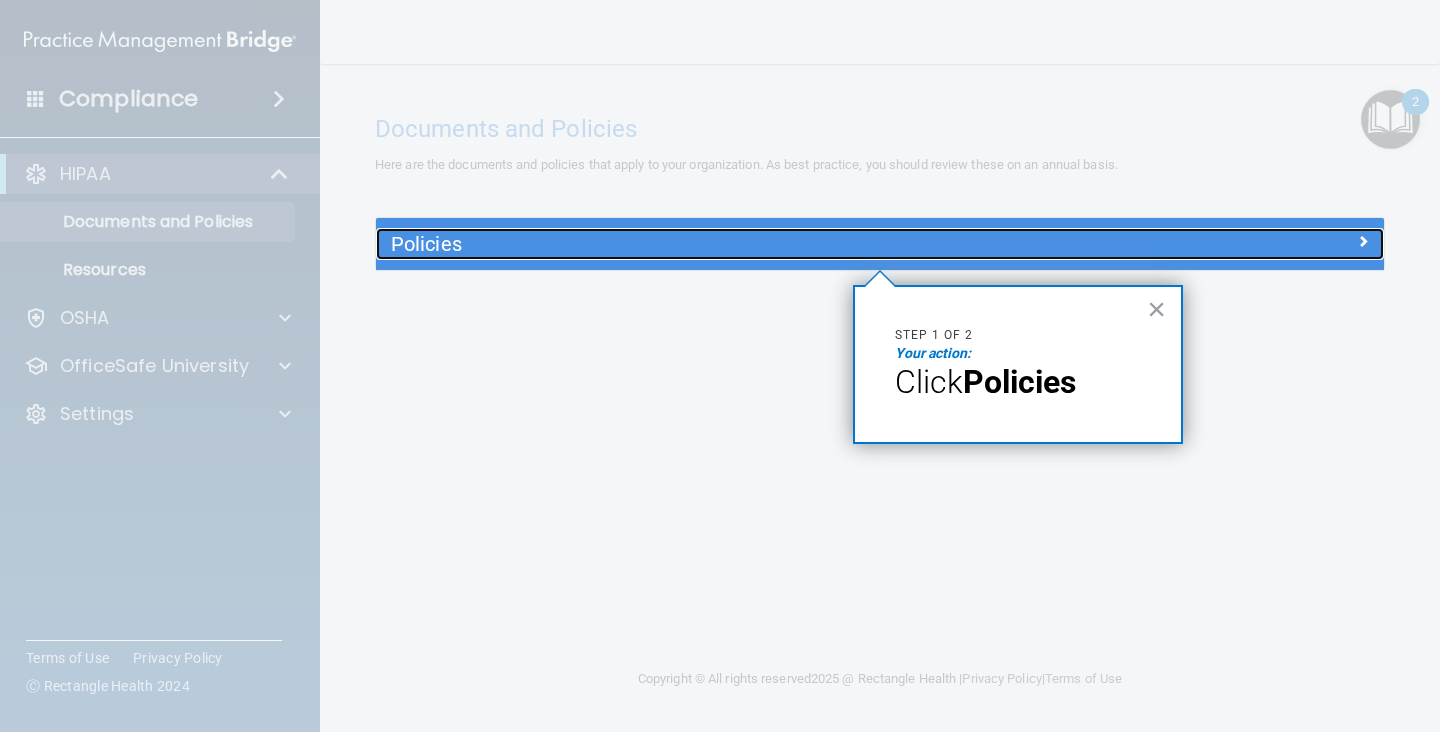 click on "Policies" at bounding box center (754, 244) 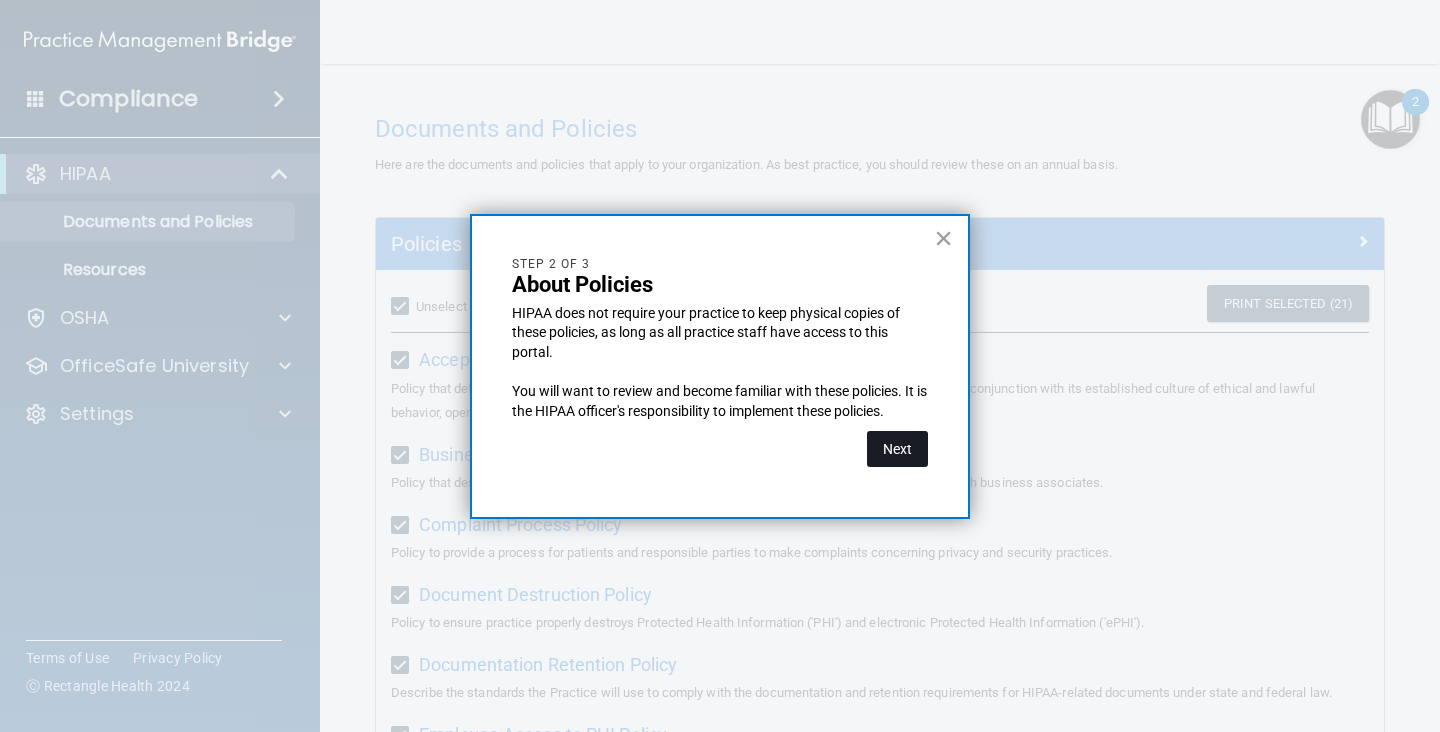 click on "Next" at bounding box center [897, 449] 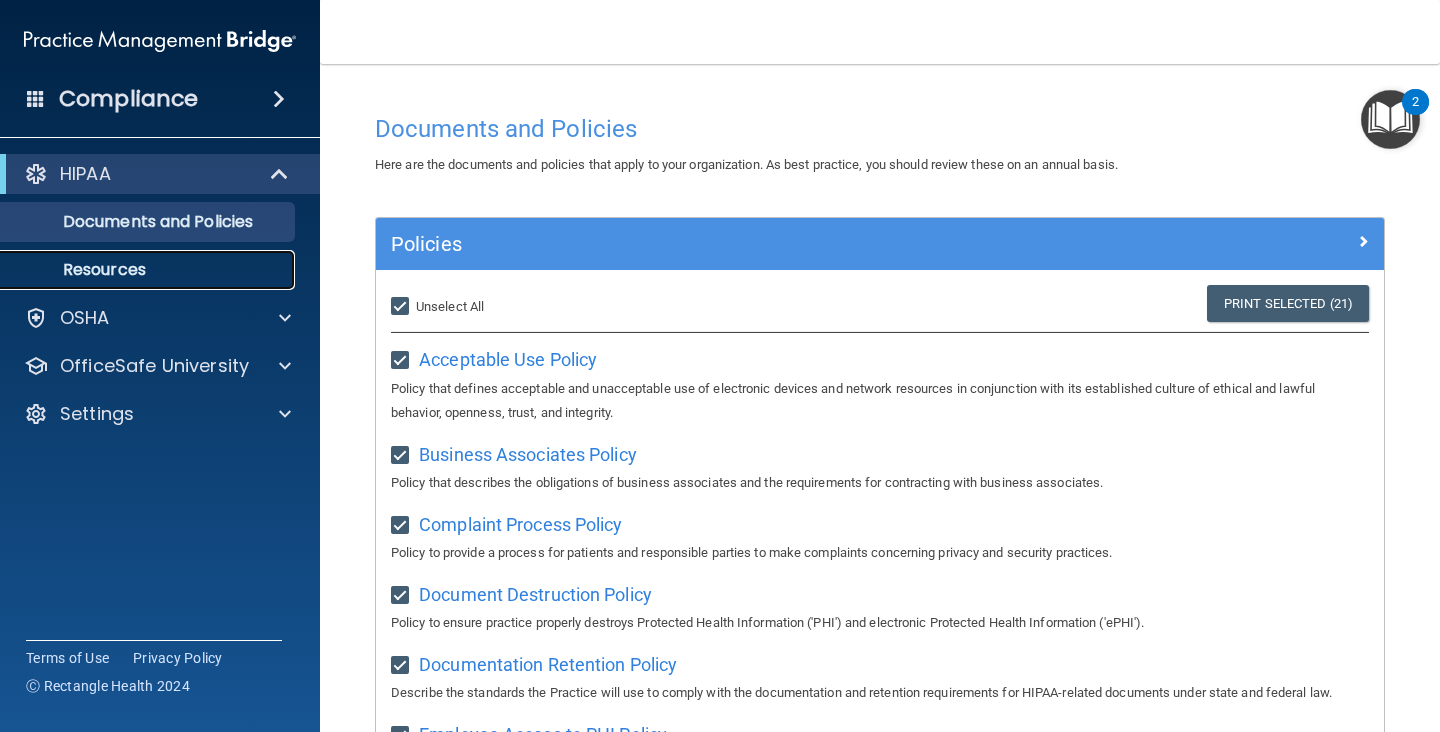 click on "Resources" at bounding box center (137, 270) 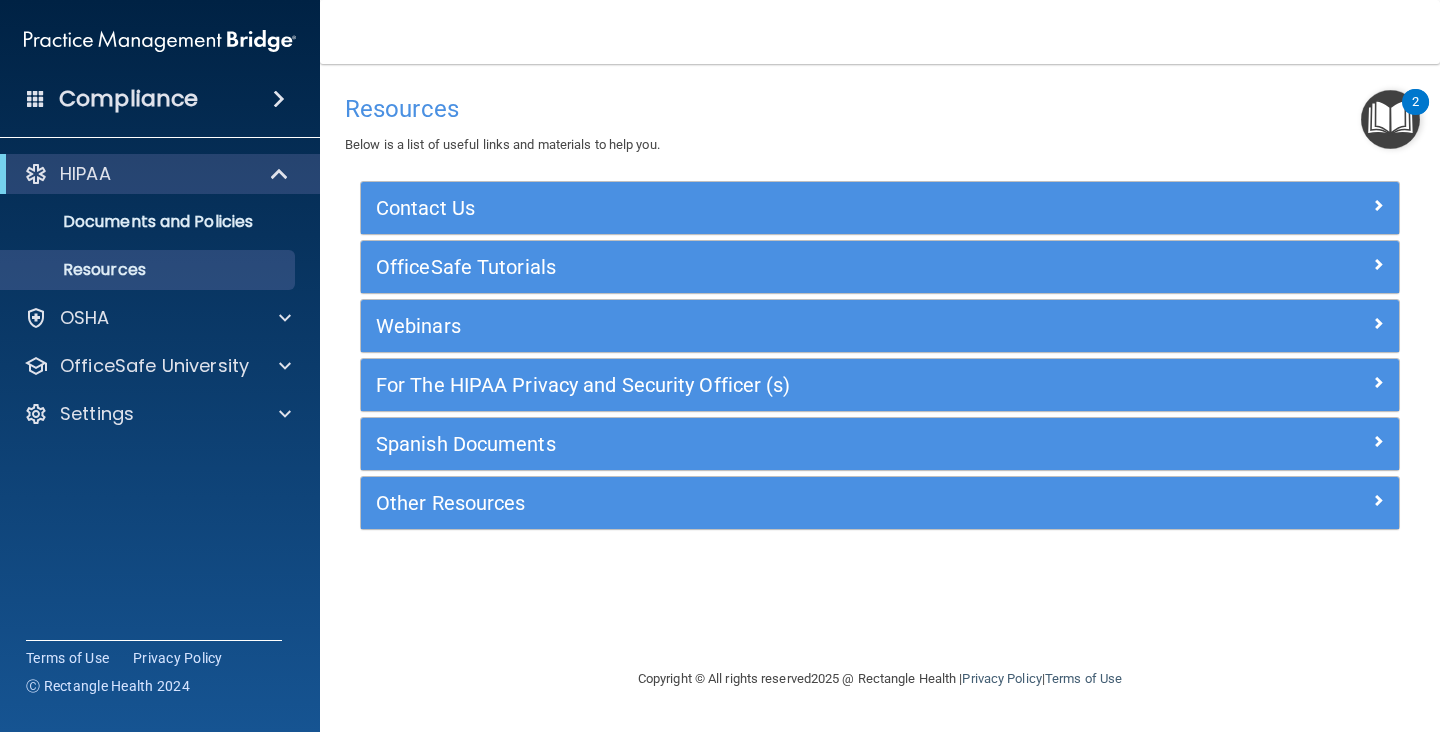 click on "Contact Us" at bounding box center [880, 208] 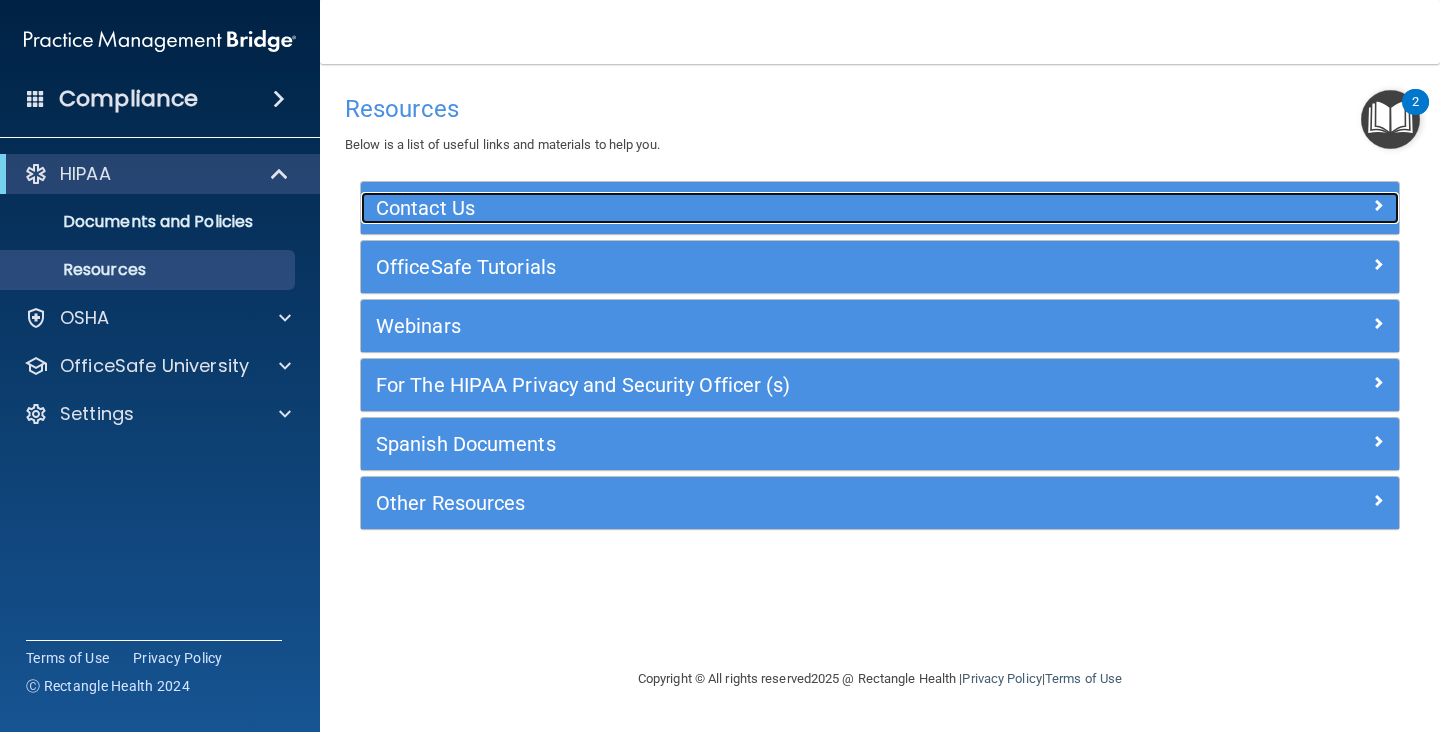 click at bounding box center (1270, 204) 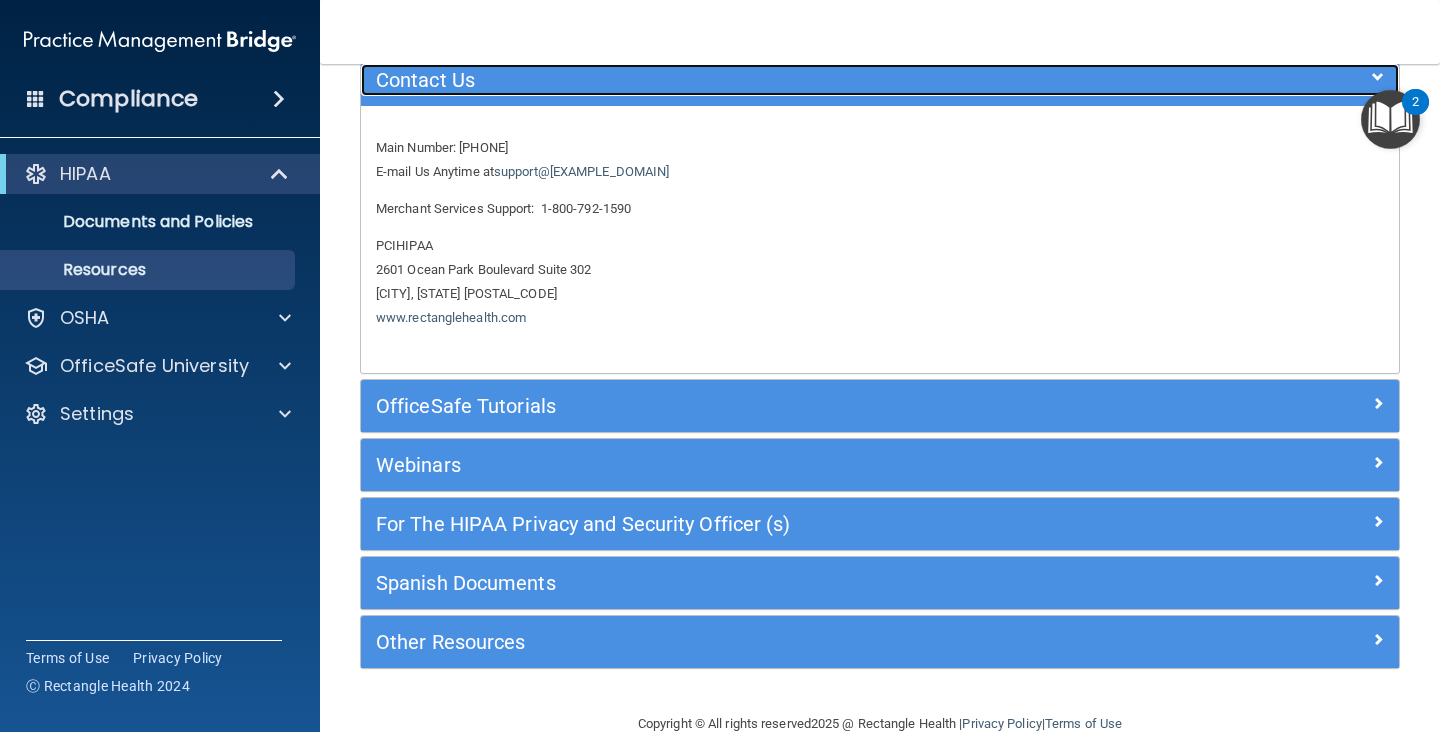 scroll, scrollTop: 158, scrollLeft: 0, axis: vertical 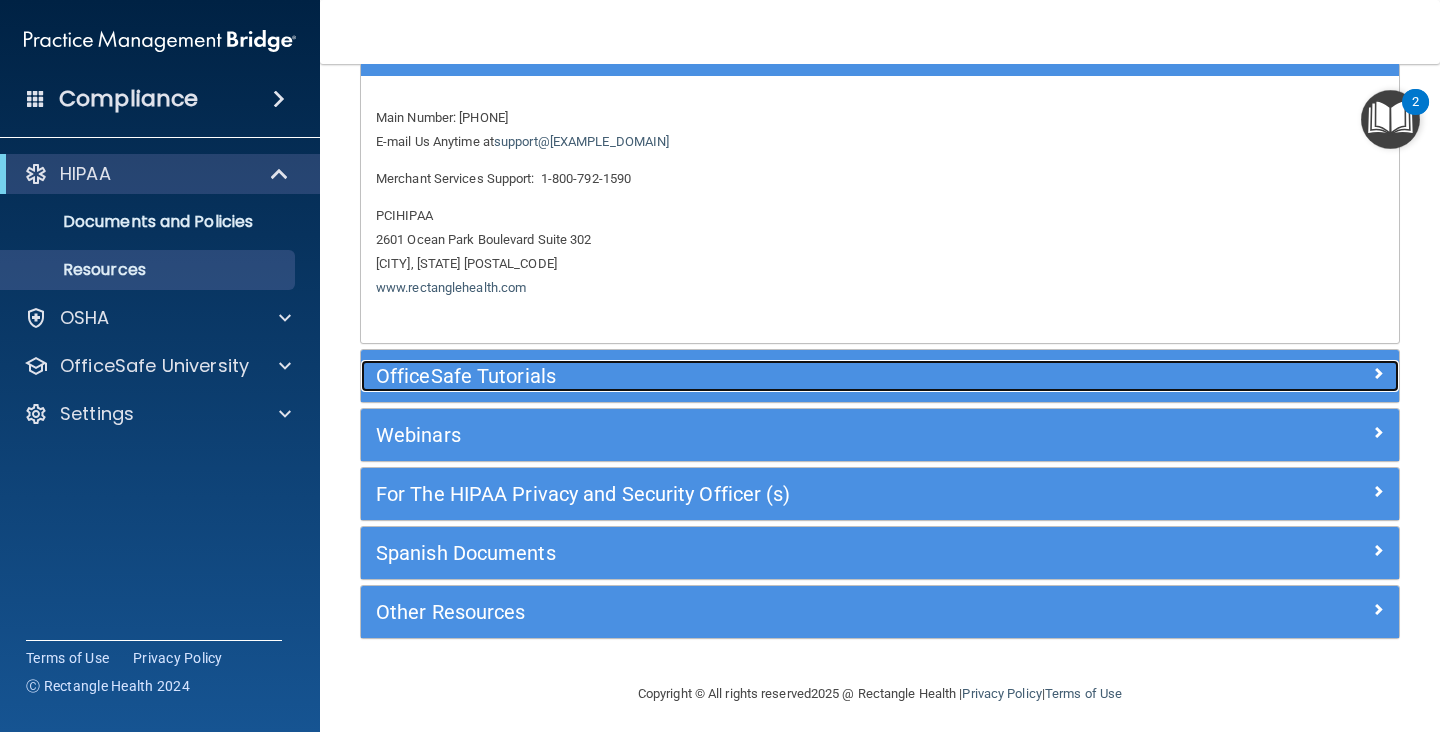 click on "OfficeSafe Tutorials" at bounding box center [750, 376] 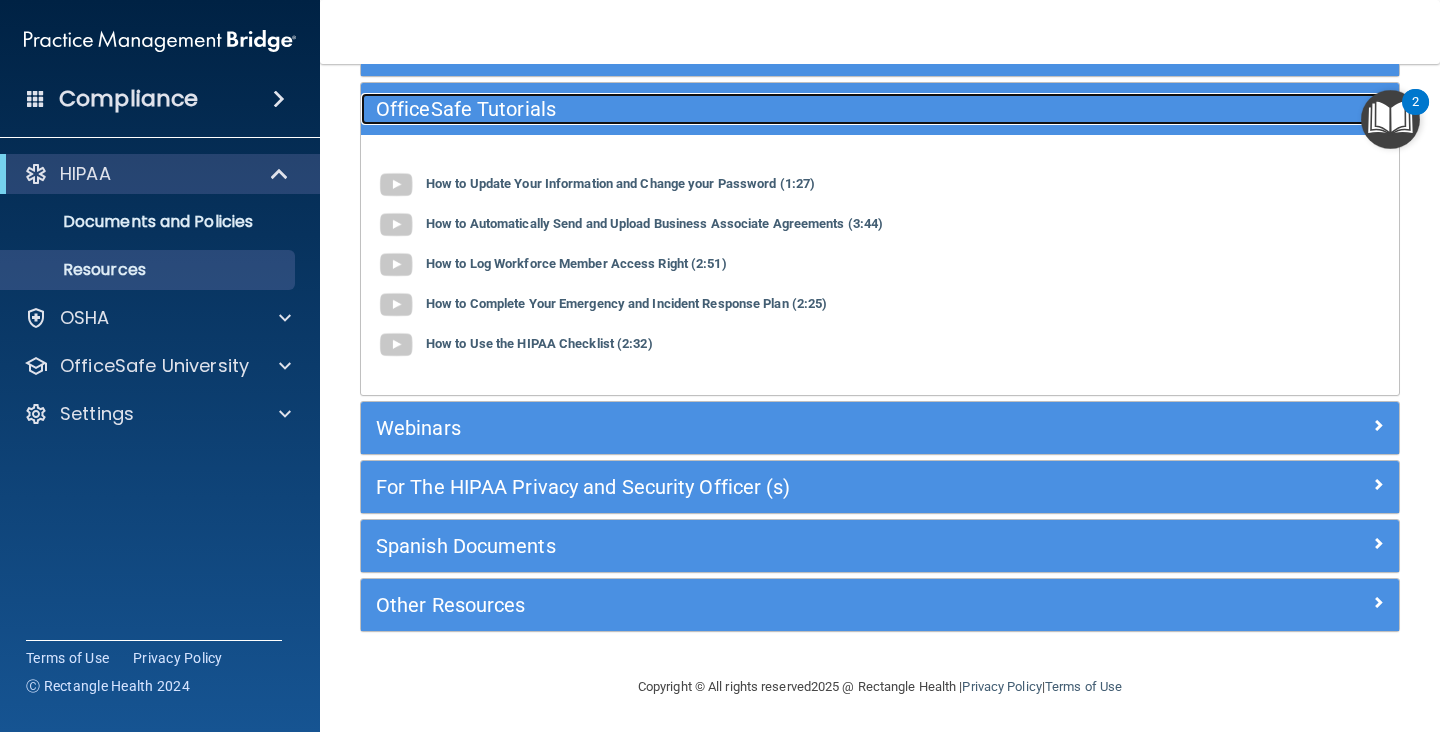 scroll, scrollTop: 161, scrollLeft: 0, axis: vertical 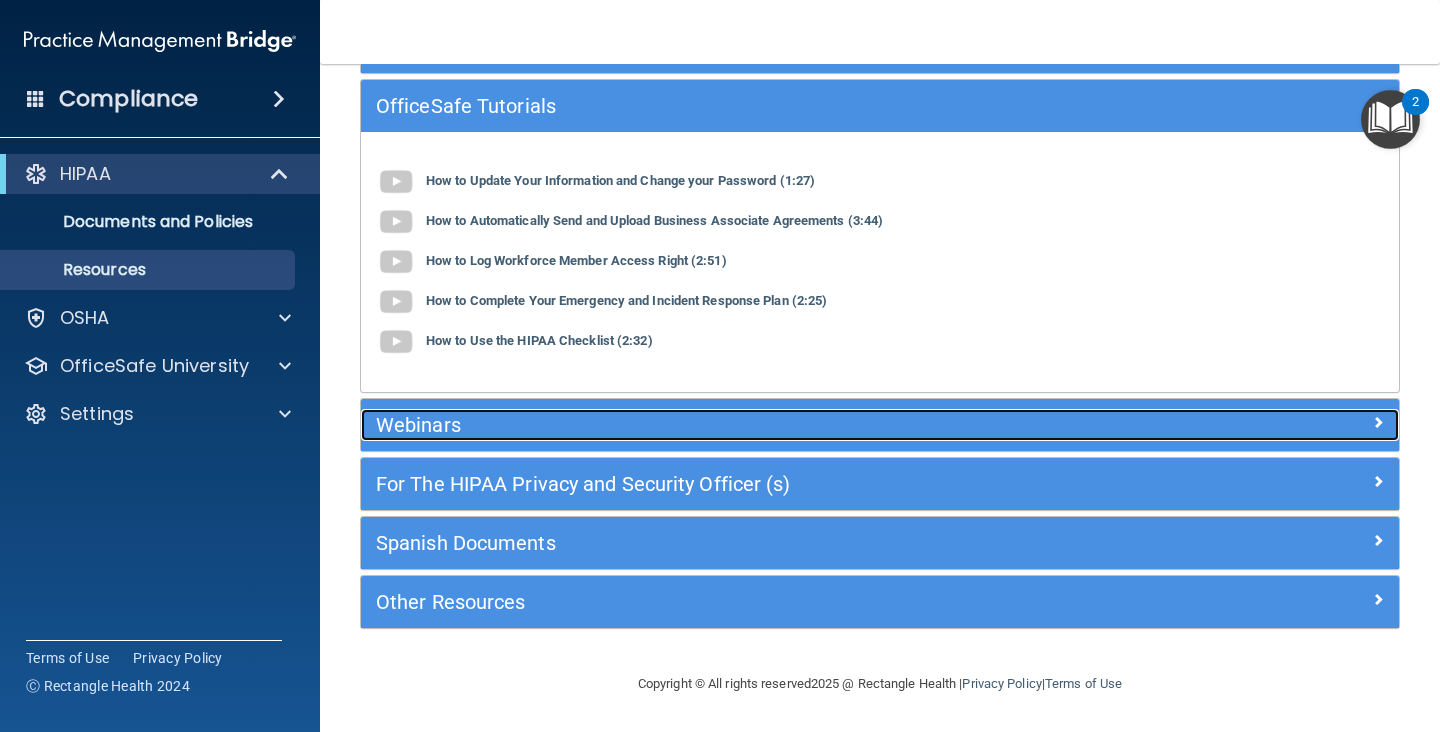 click on "Webinars" at bounding box center [750, 425] 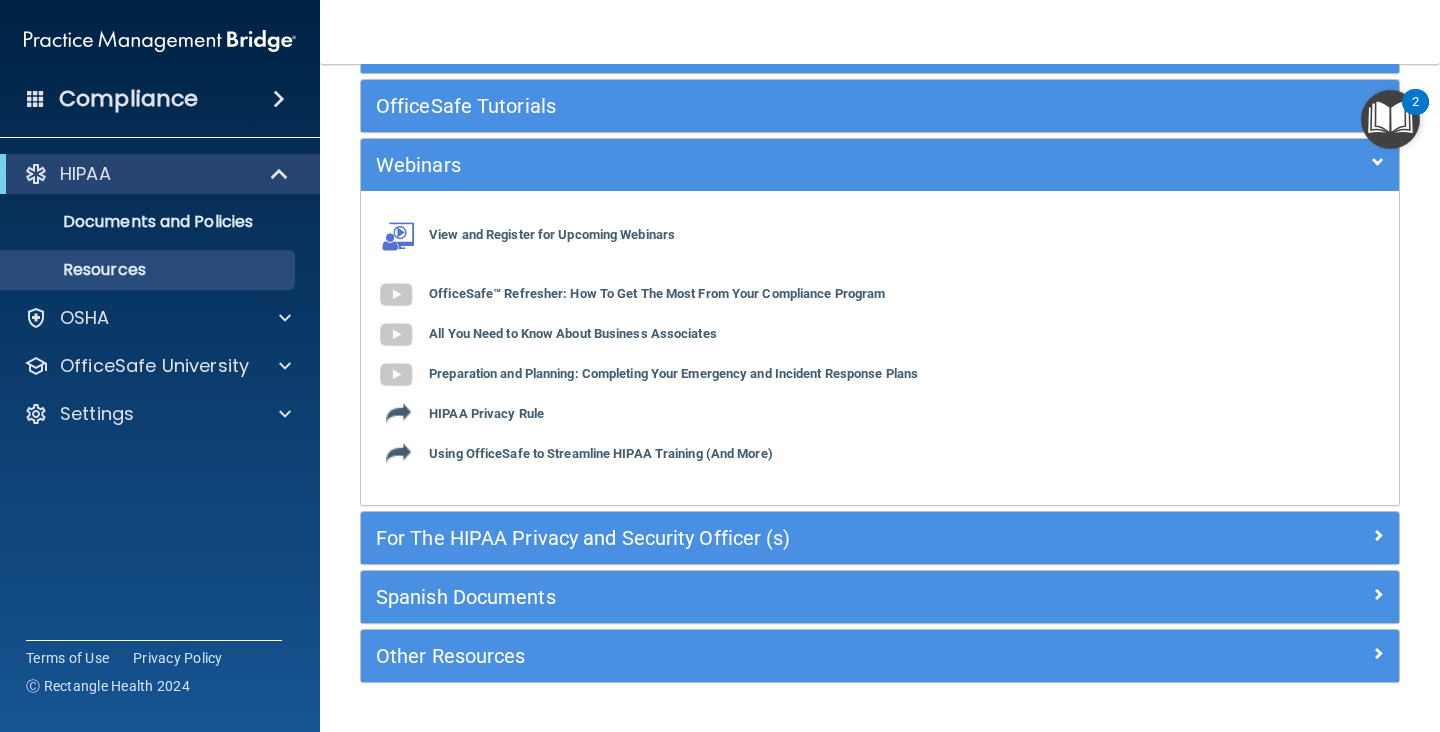 click on "For The HIPAA Privacy and Security Officer (s)" at bounding box center (880, 538) 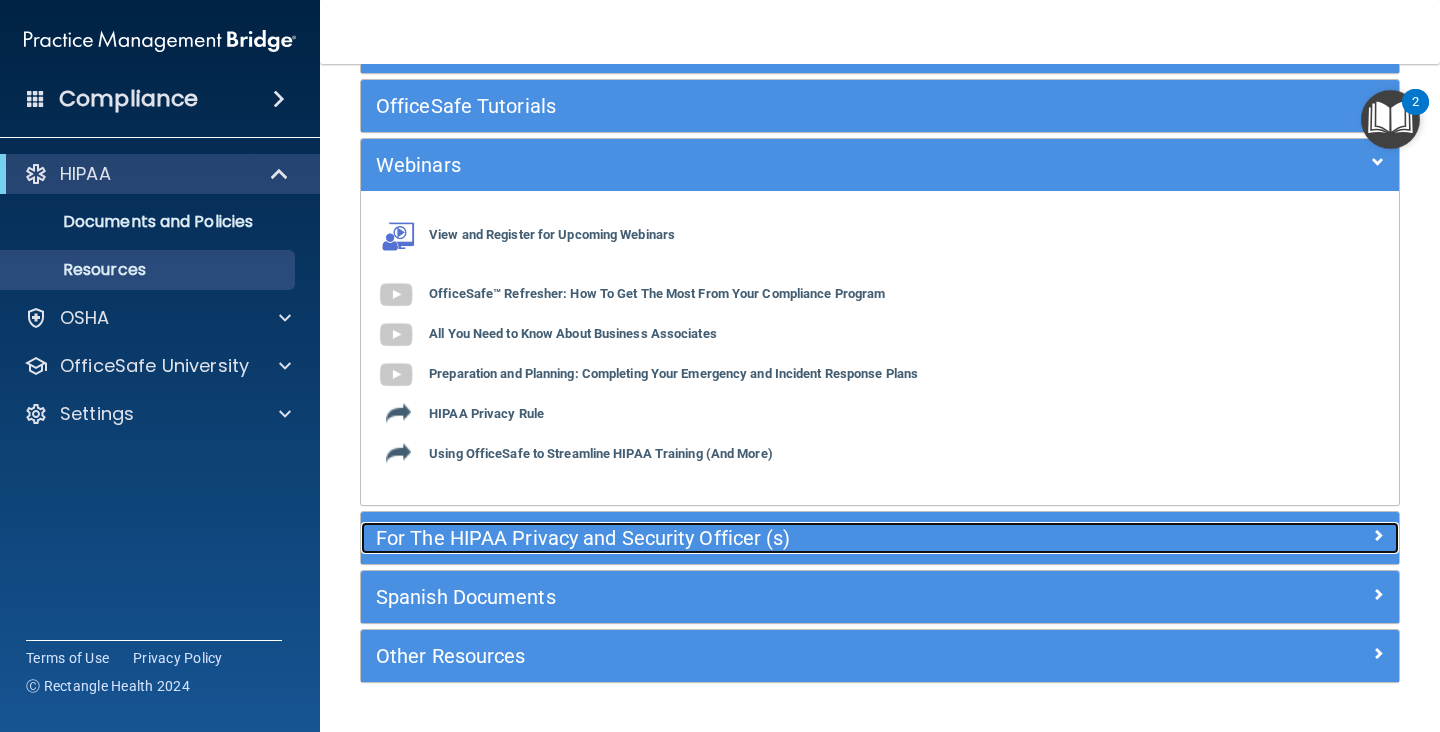 click on "For The HIPAA Privacy and Security Officer (s)" at bounding box center (750, 538) 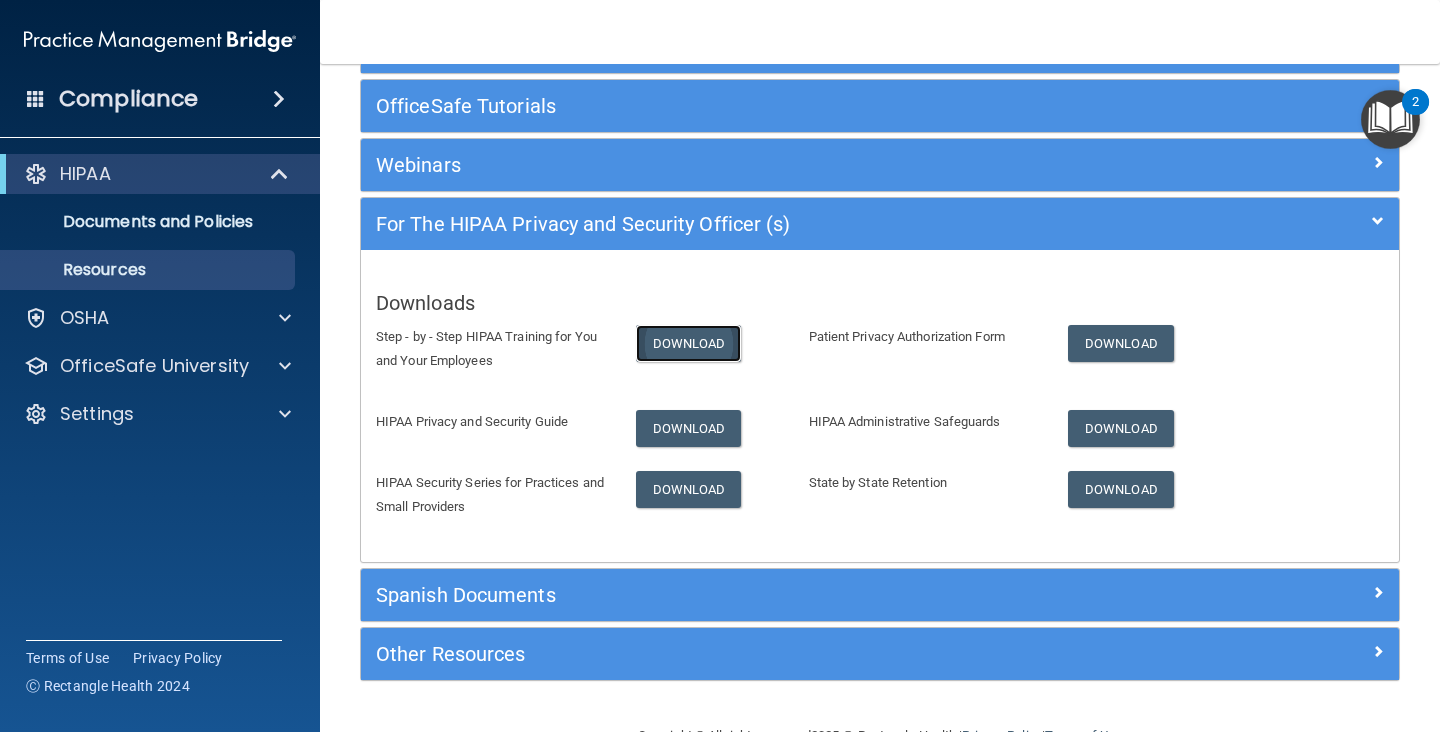 click on "Download" at bounding box center (689, 343) 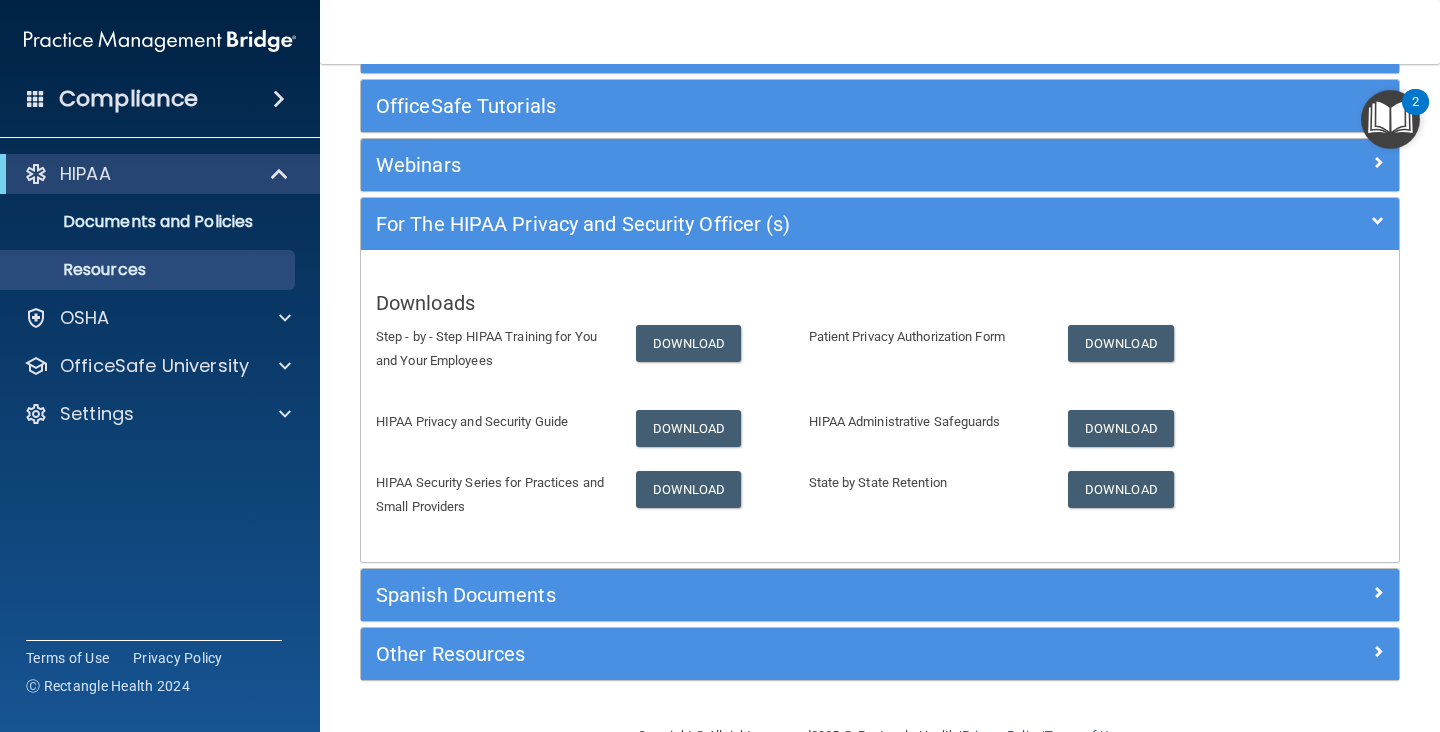 click at bounding box center [1390, 119] 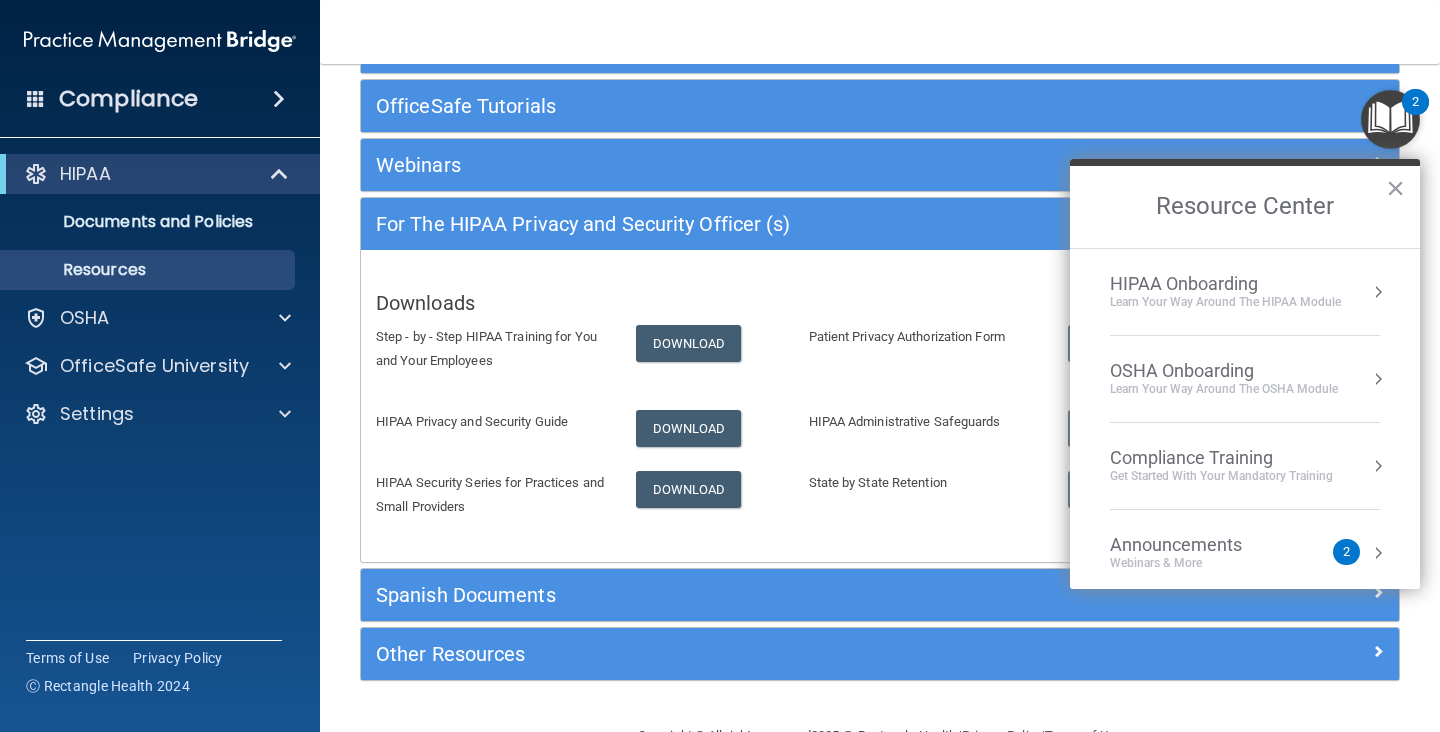 click on "HIPAA Onboarding Learn Your Way around the HIPAA module" at bounding box center [1245, 292] 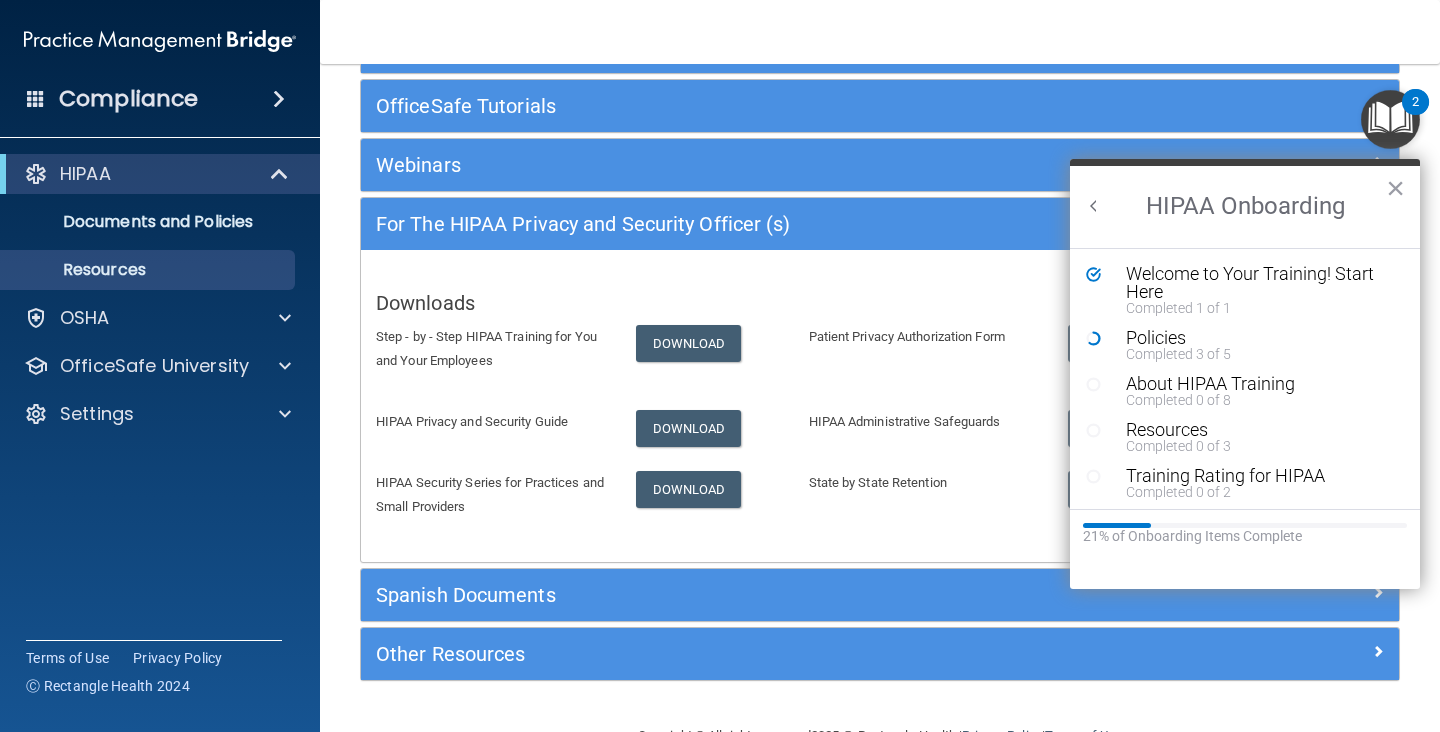 scroll, scrollTop: 0, scrollLeft: 0, axis: both 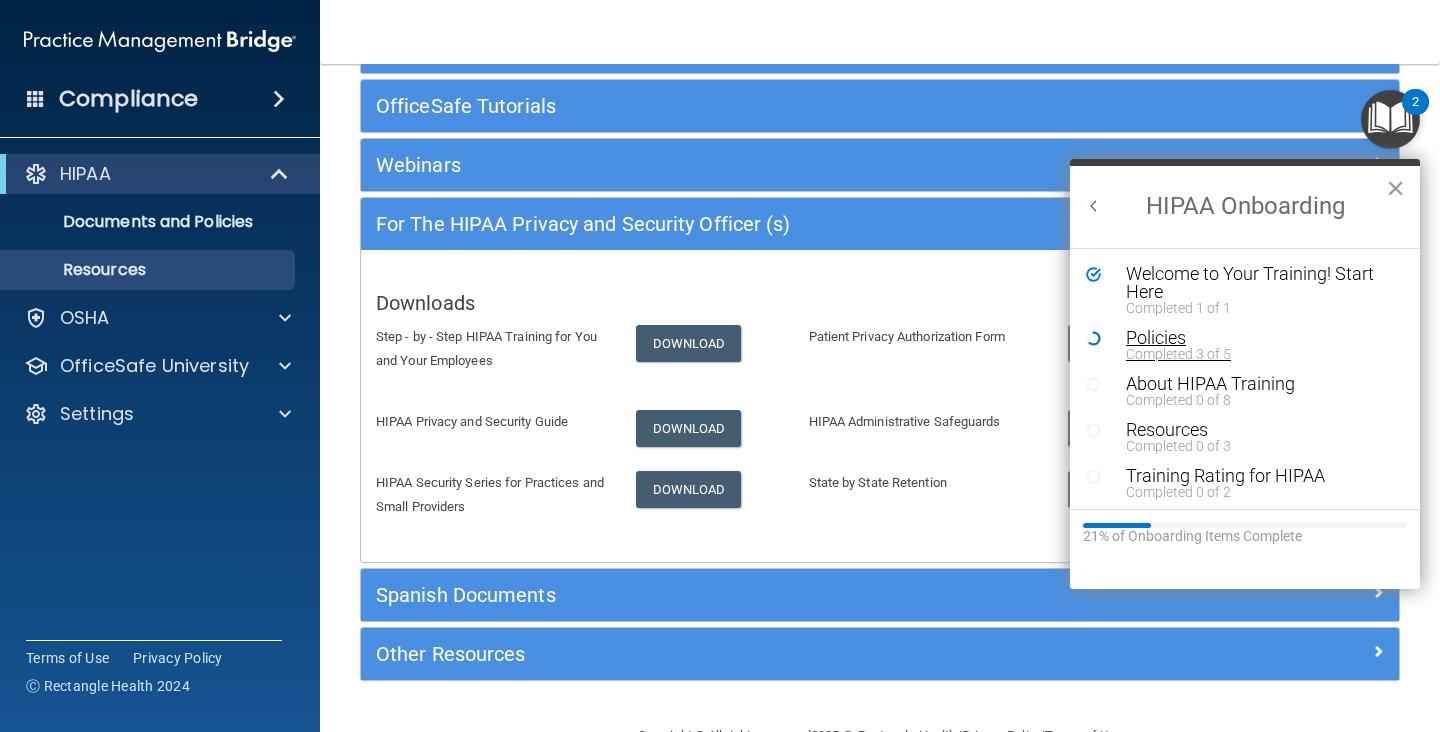click on "Policies" at bounding box center [1260, 338] 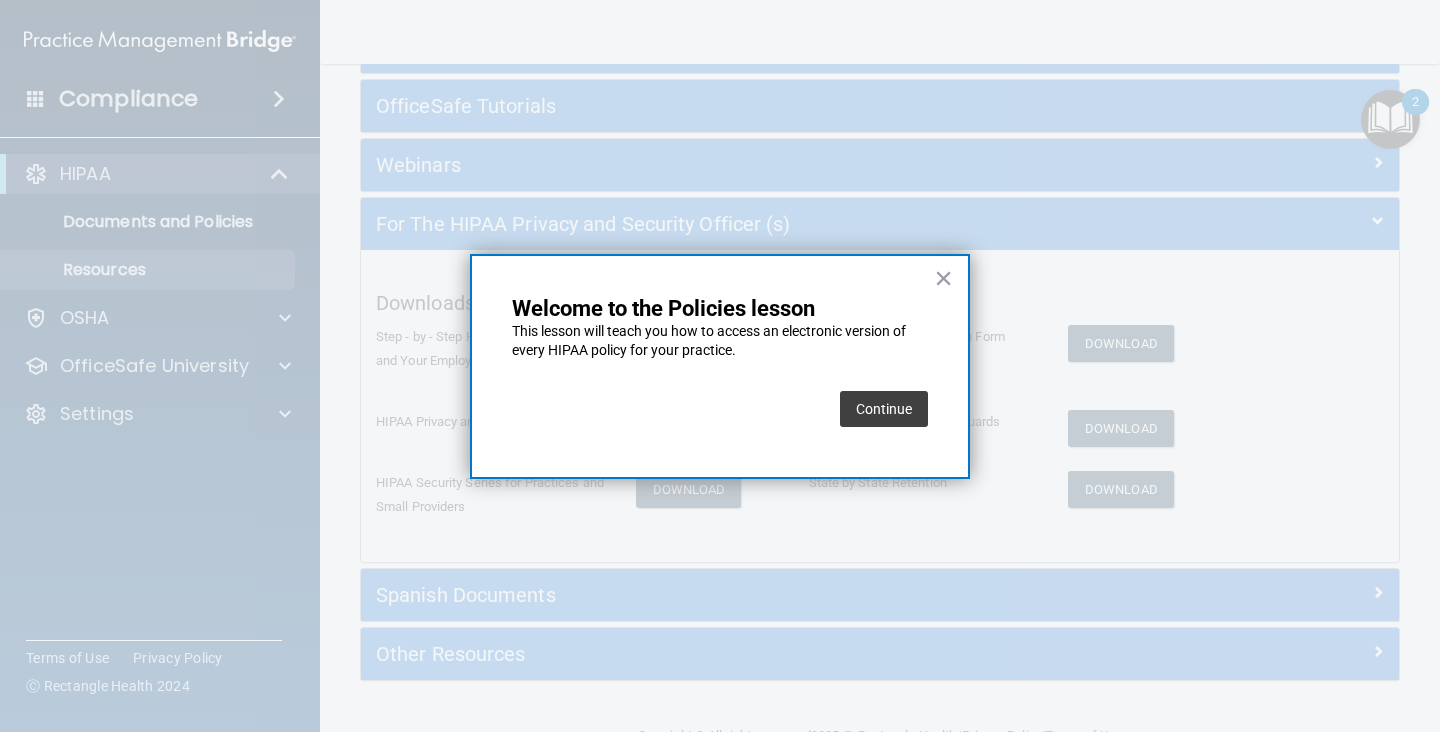 click on "Continue" at bounding box center (884, 409) 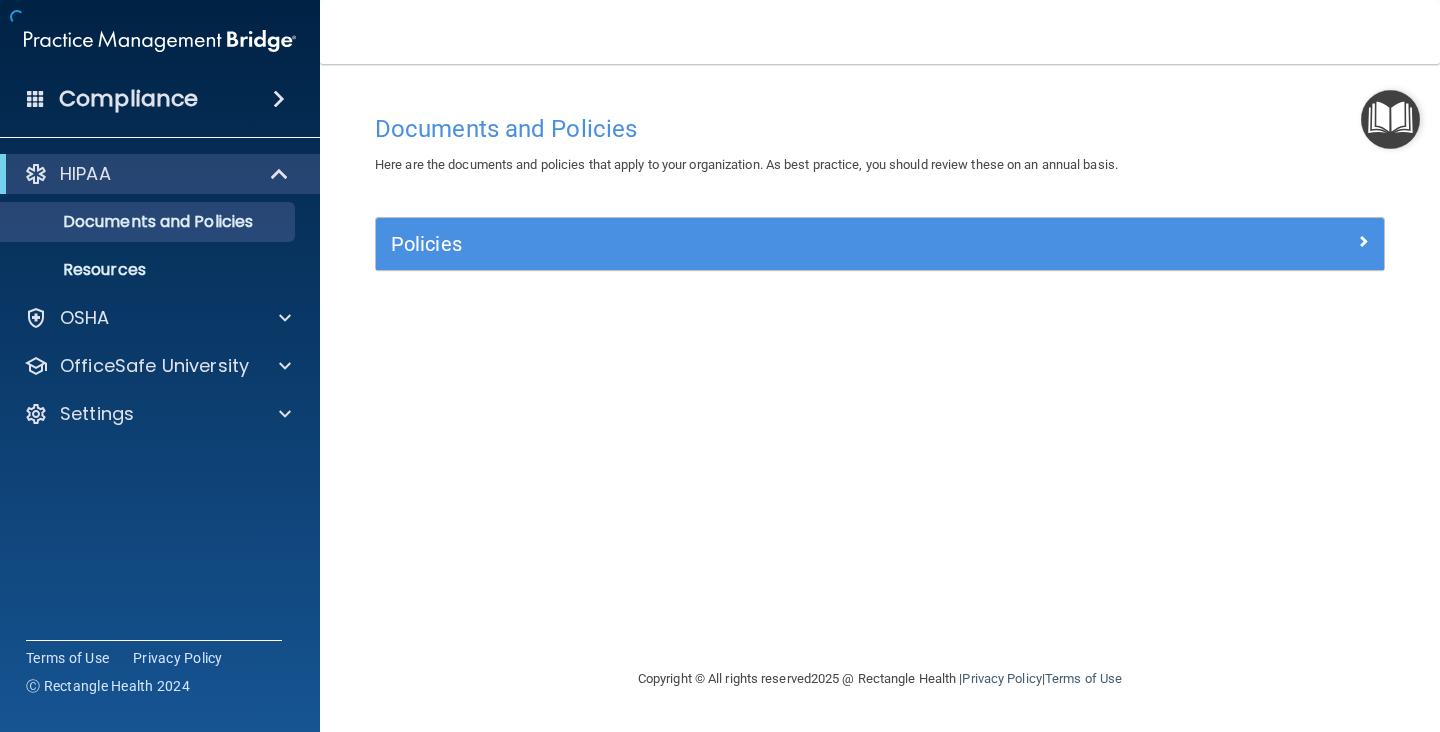 scroll, scrollTop: 0, scrollLeft: 0, axis: both 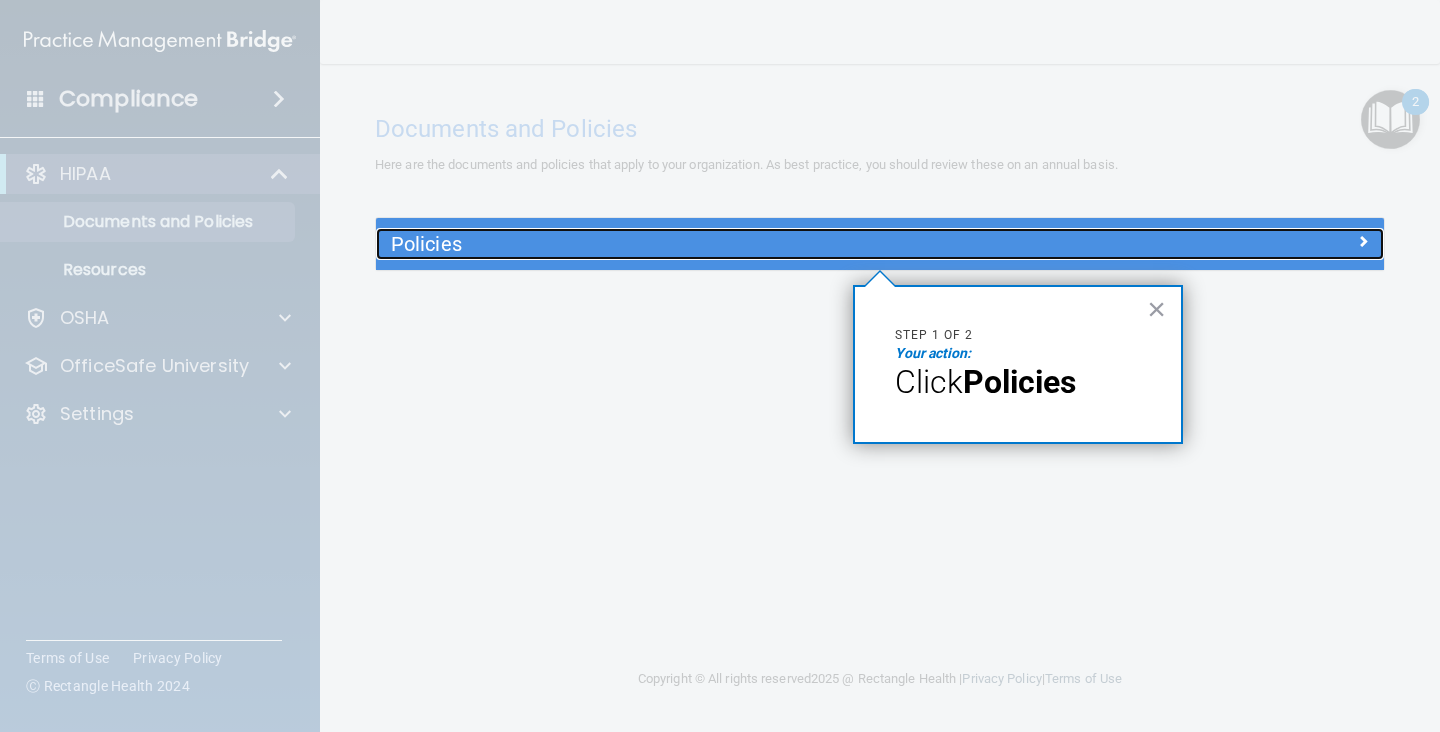 click on "Policies" at bounding box center [754, 244] 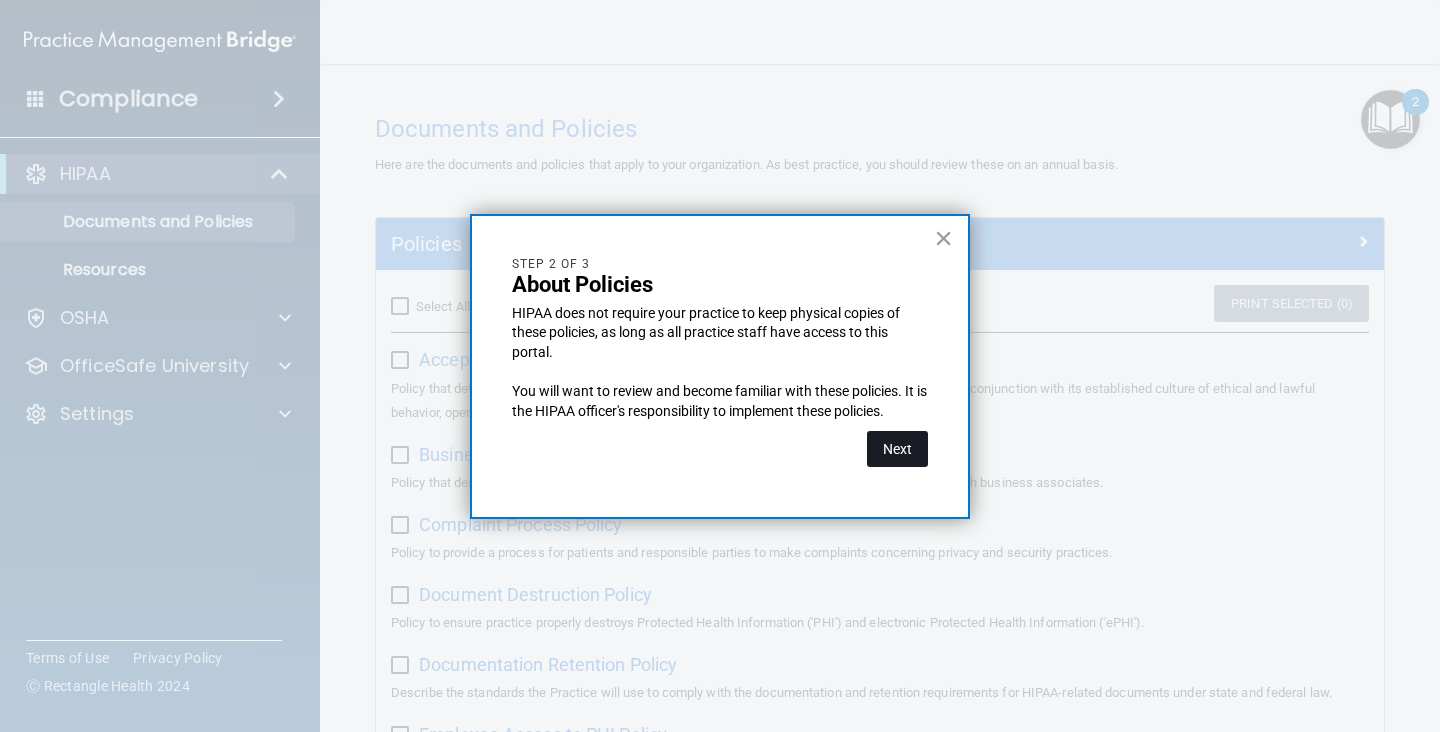 click on "Next" at bounding box center (897, 449) 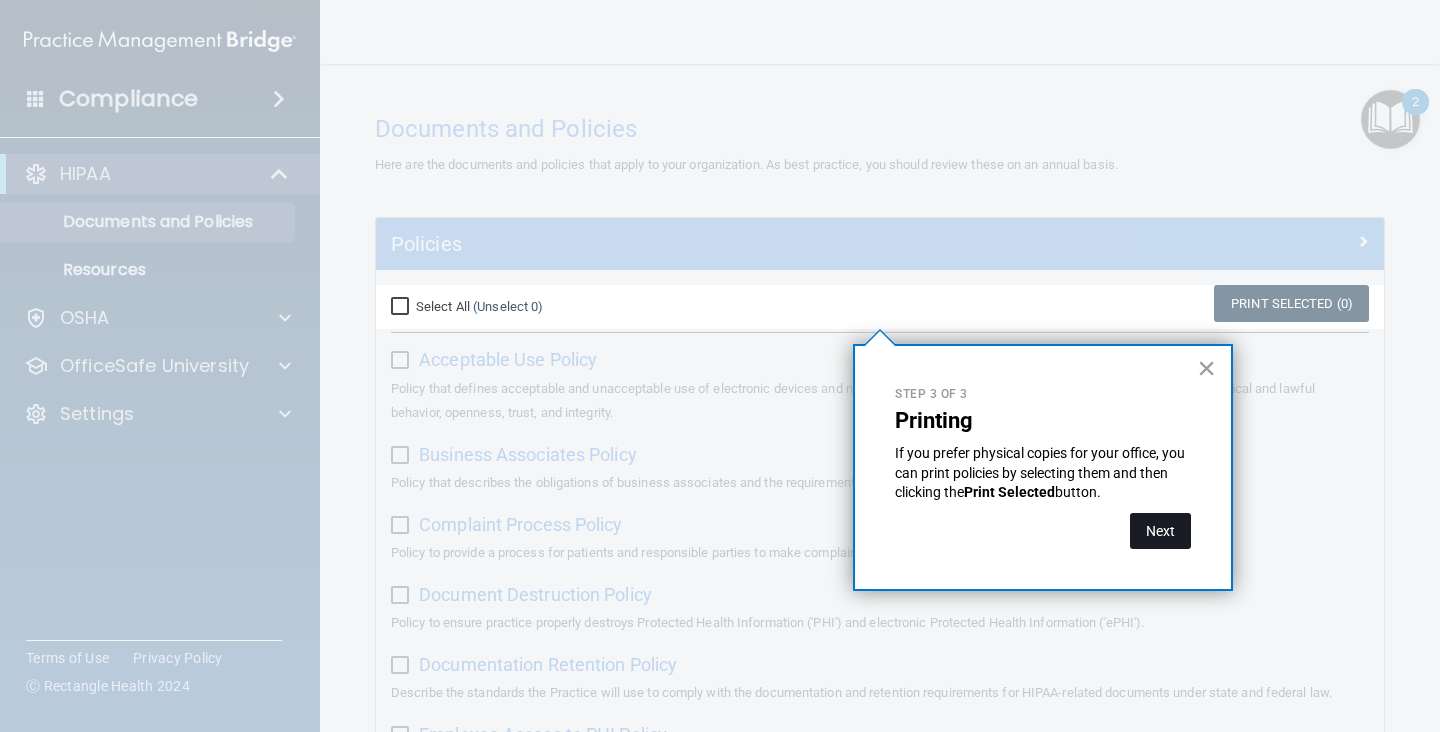 click on "Next" at bounding box center [1160, 531] 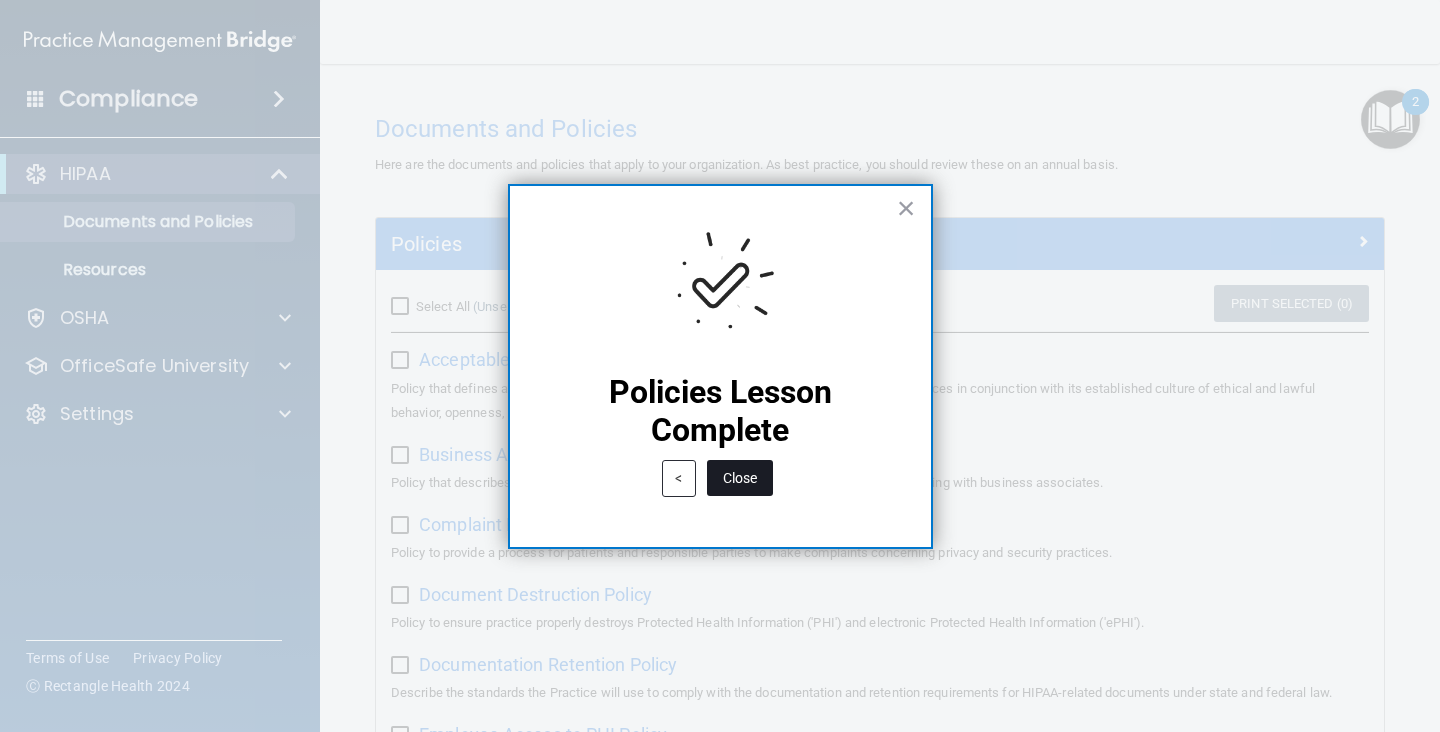 click on "Close" at bounding box center (740, 478) 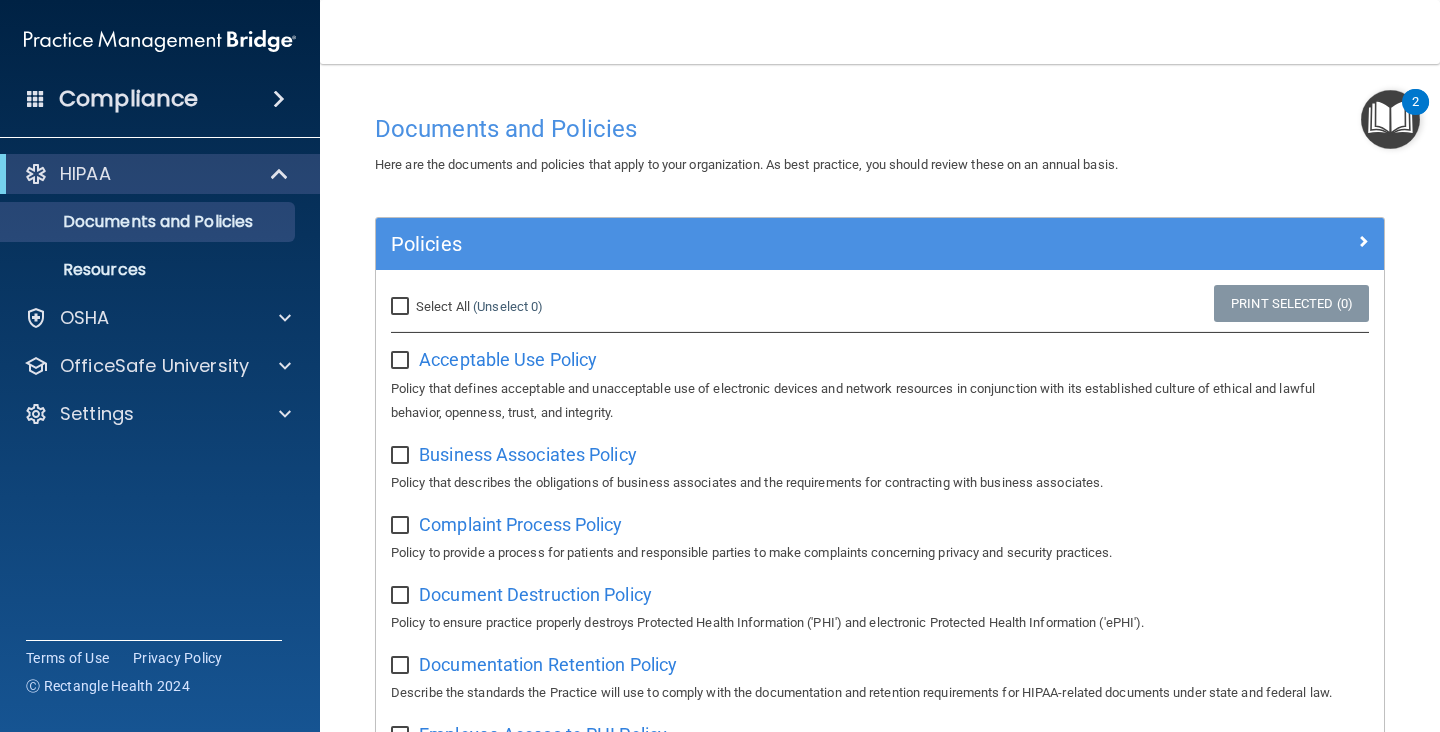 click at bounding box center (1390, 119) 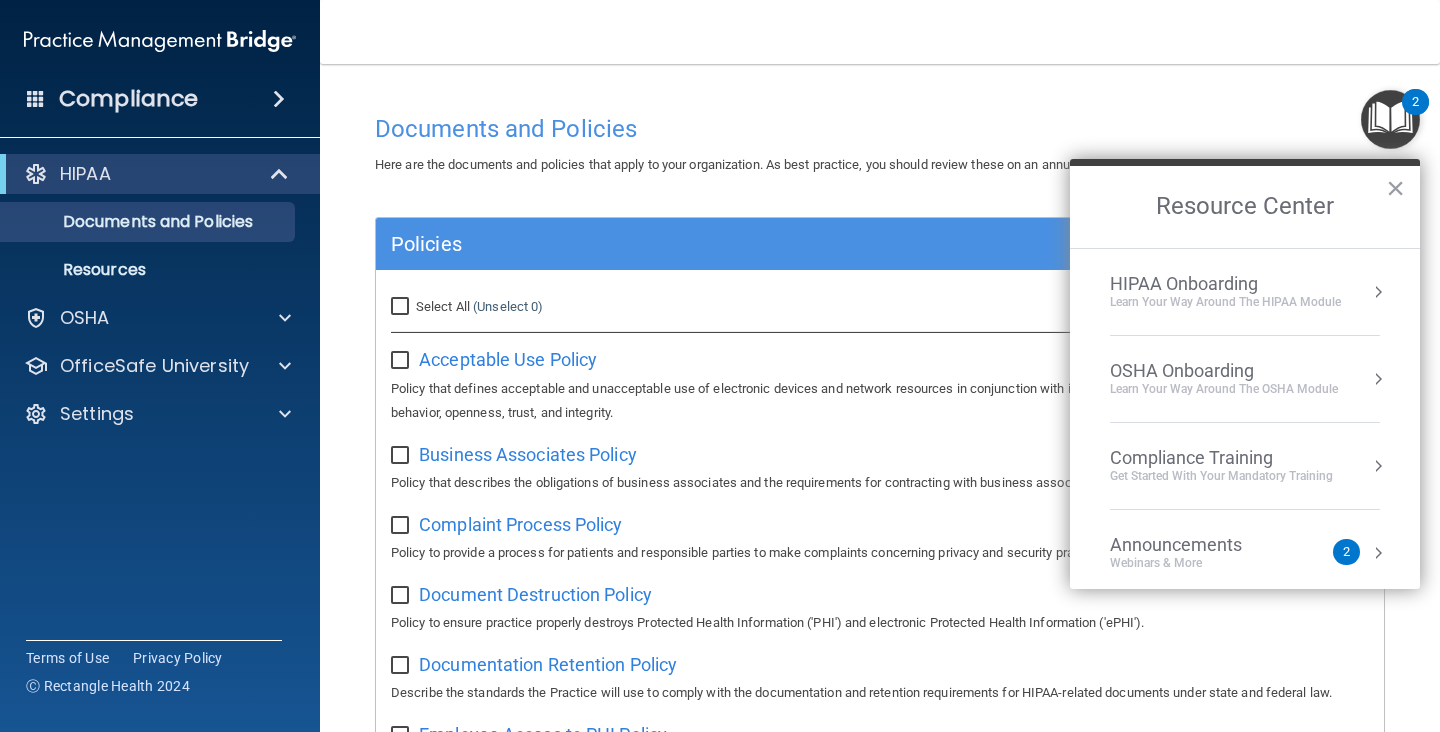 click on "Learn Your Way around the HIPAA module" at bounding box center (1225, 302) 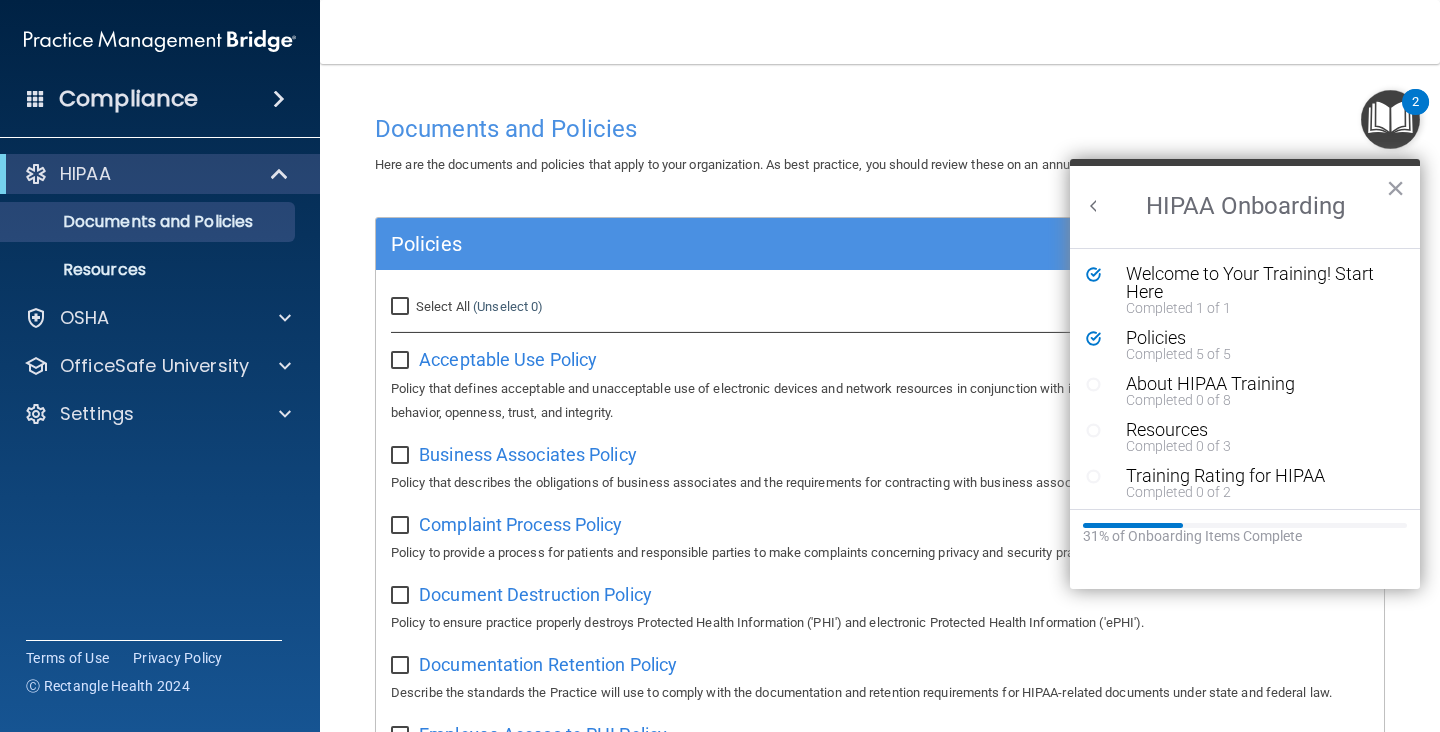 scroll, scrollTop: 0, scrollLeft: 0, axis: both 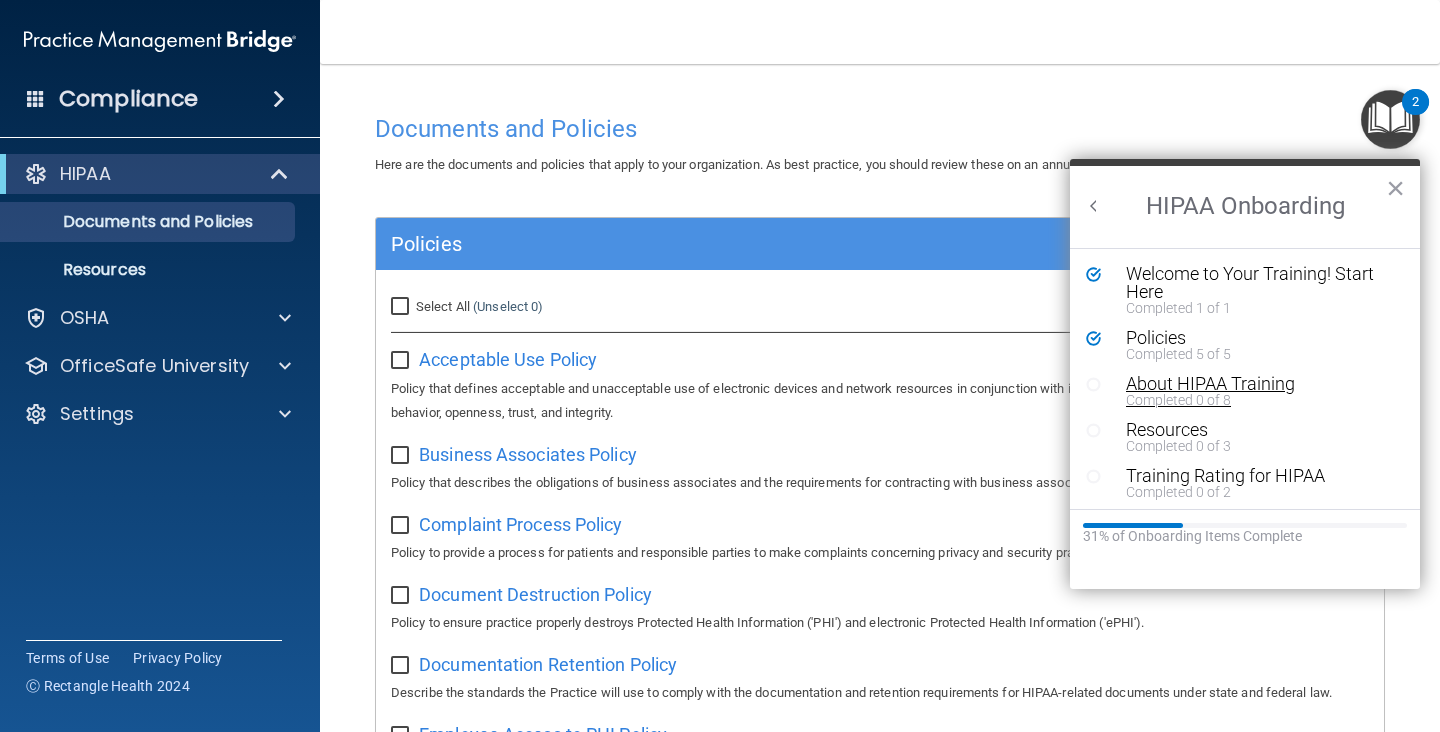 click on "Completed 0 of 8" at bounding box center [1260, 400] 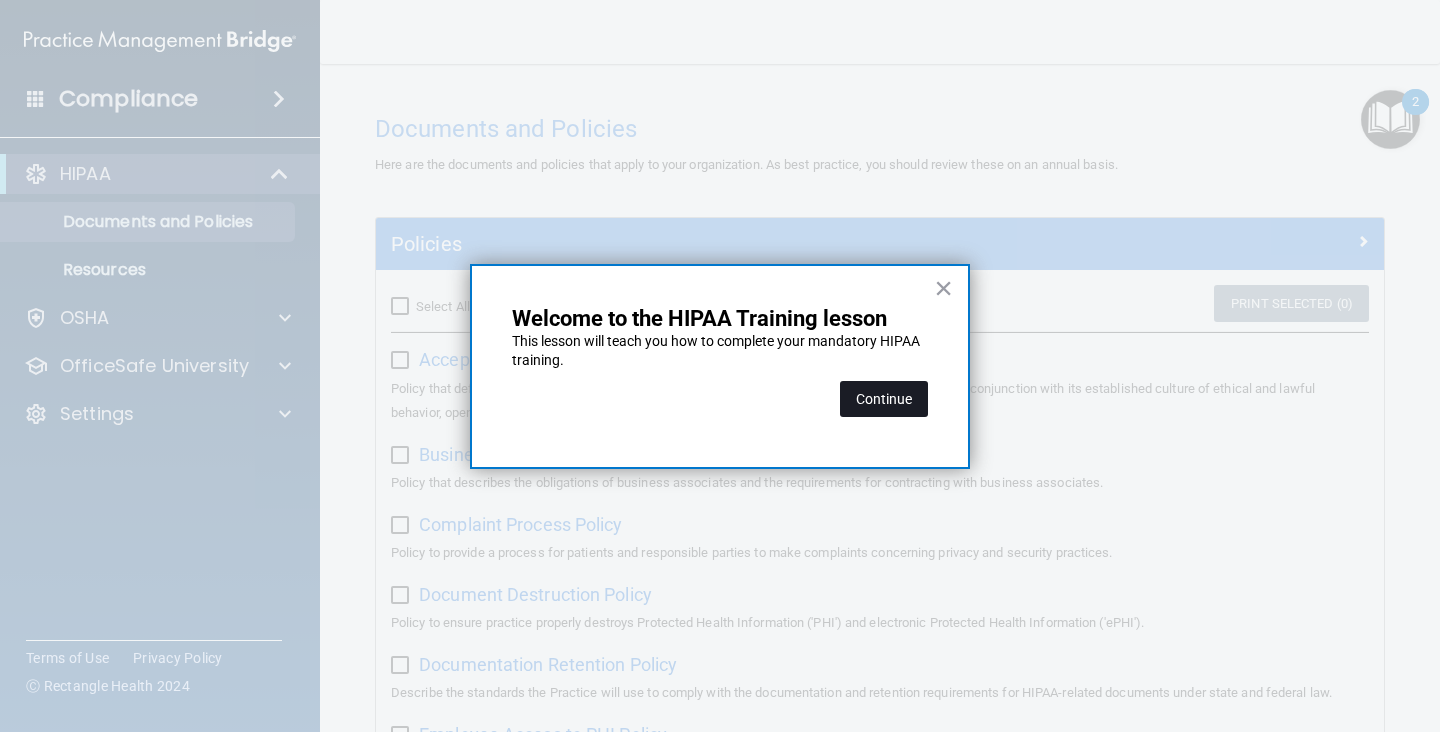 click on "Continue" at bounding box center (884, 399) 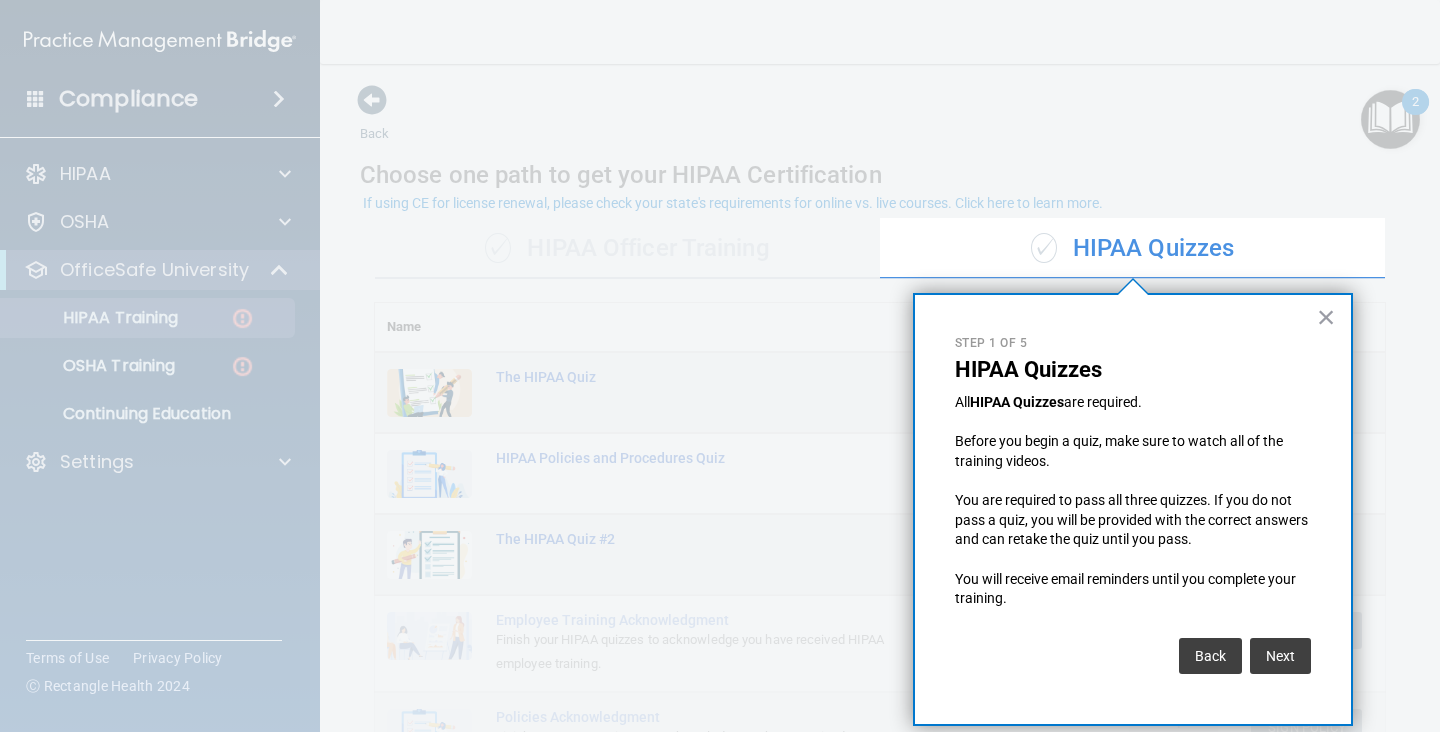 click on "✓   HIPAA Quizzes" at bounding box center (1132, 249) 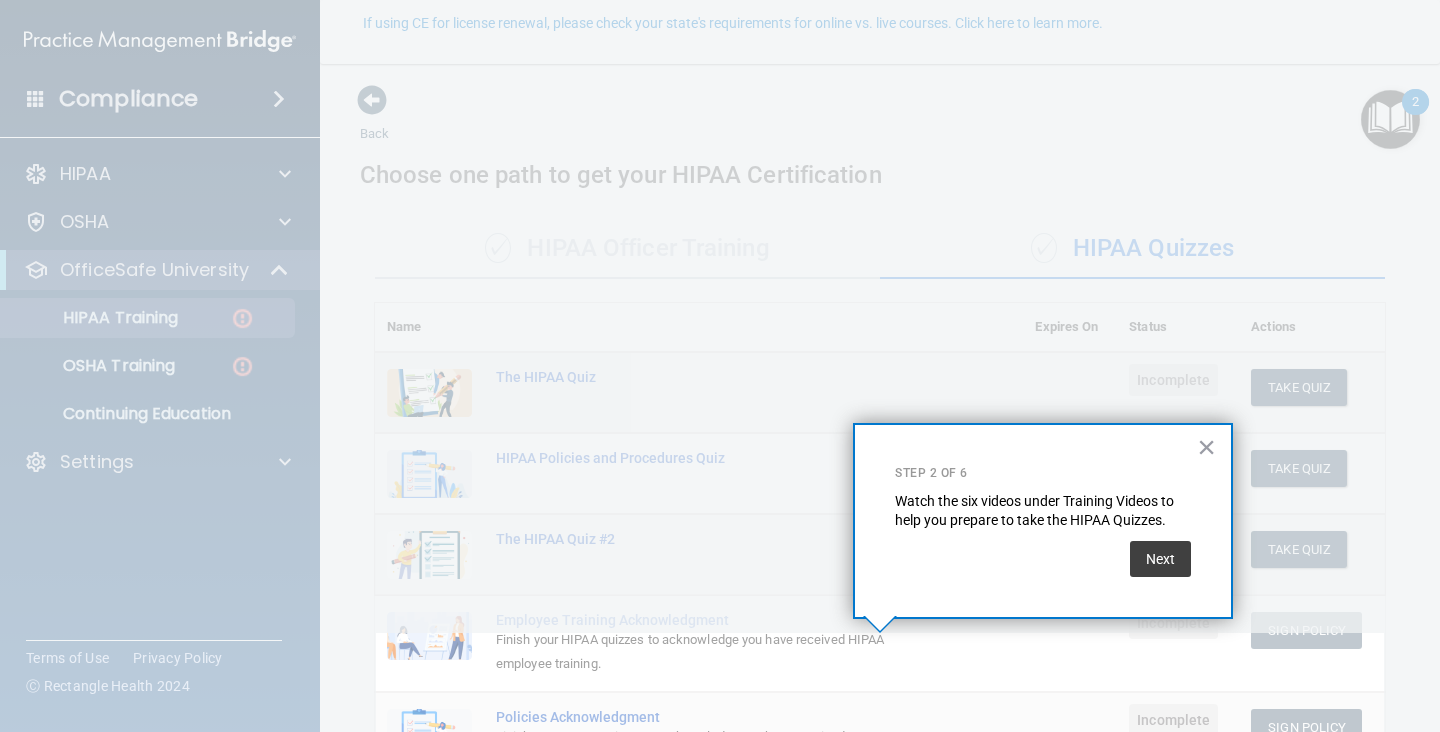 scroll, scrollTop: 180, scrollLeft: 0, axis: vertical 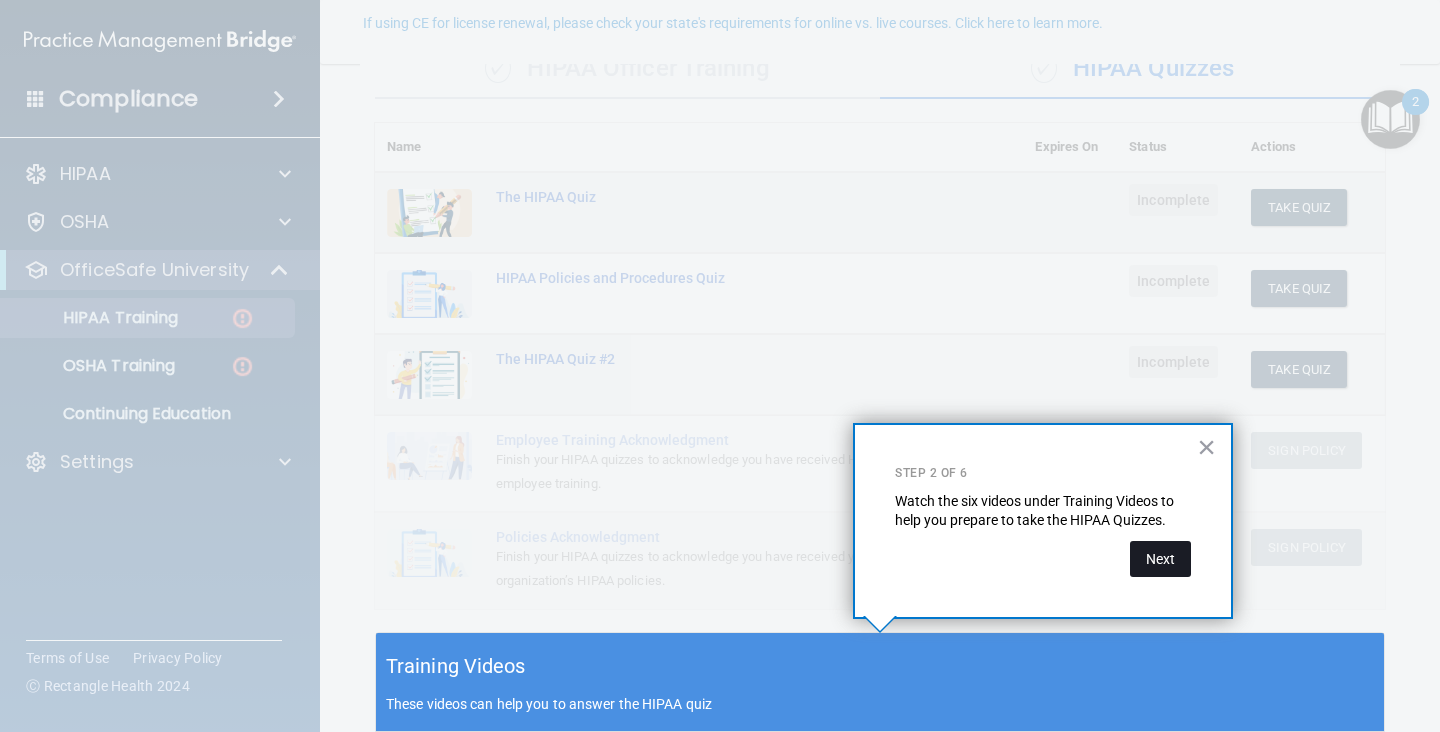 click on "Next" at bounding box center [1160, 559] 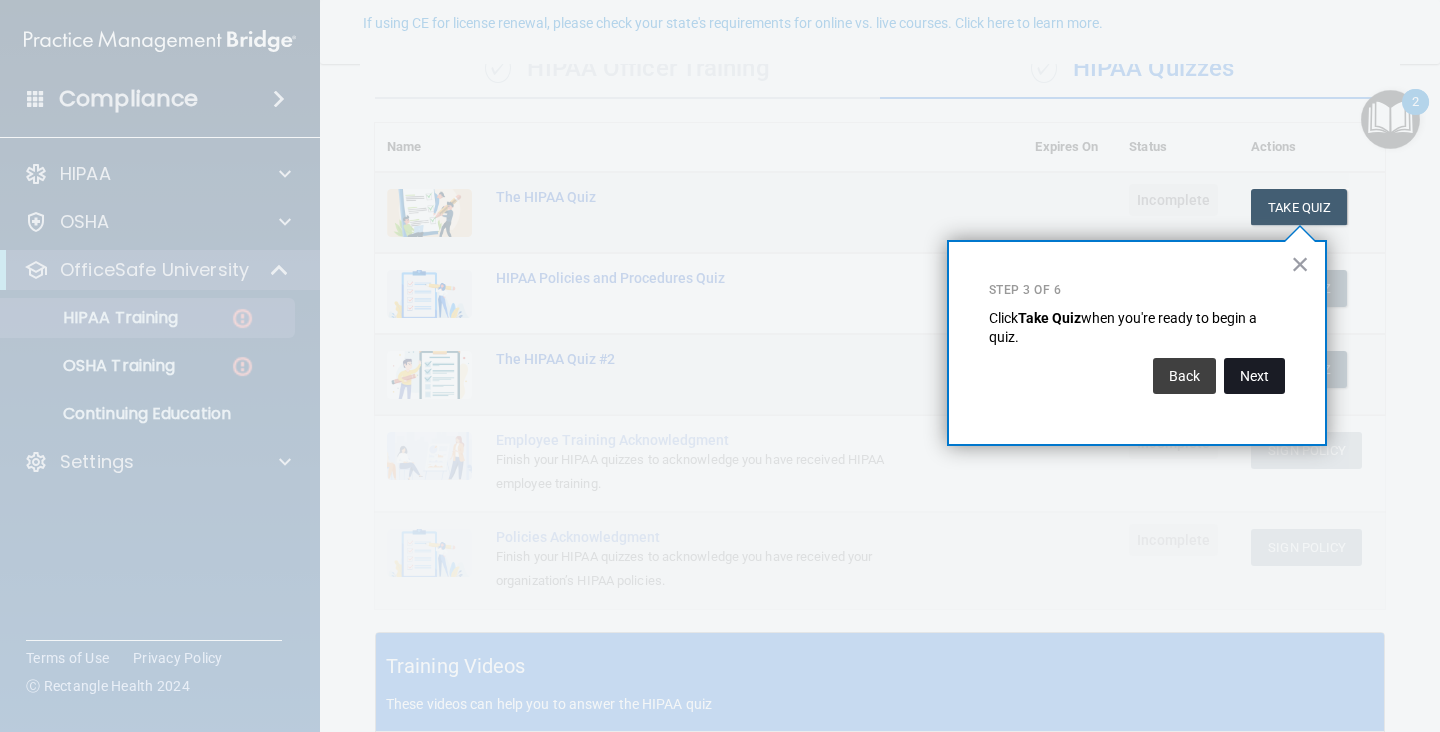 click on "Next" at bounding box center [1254, 376] 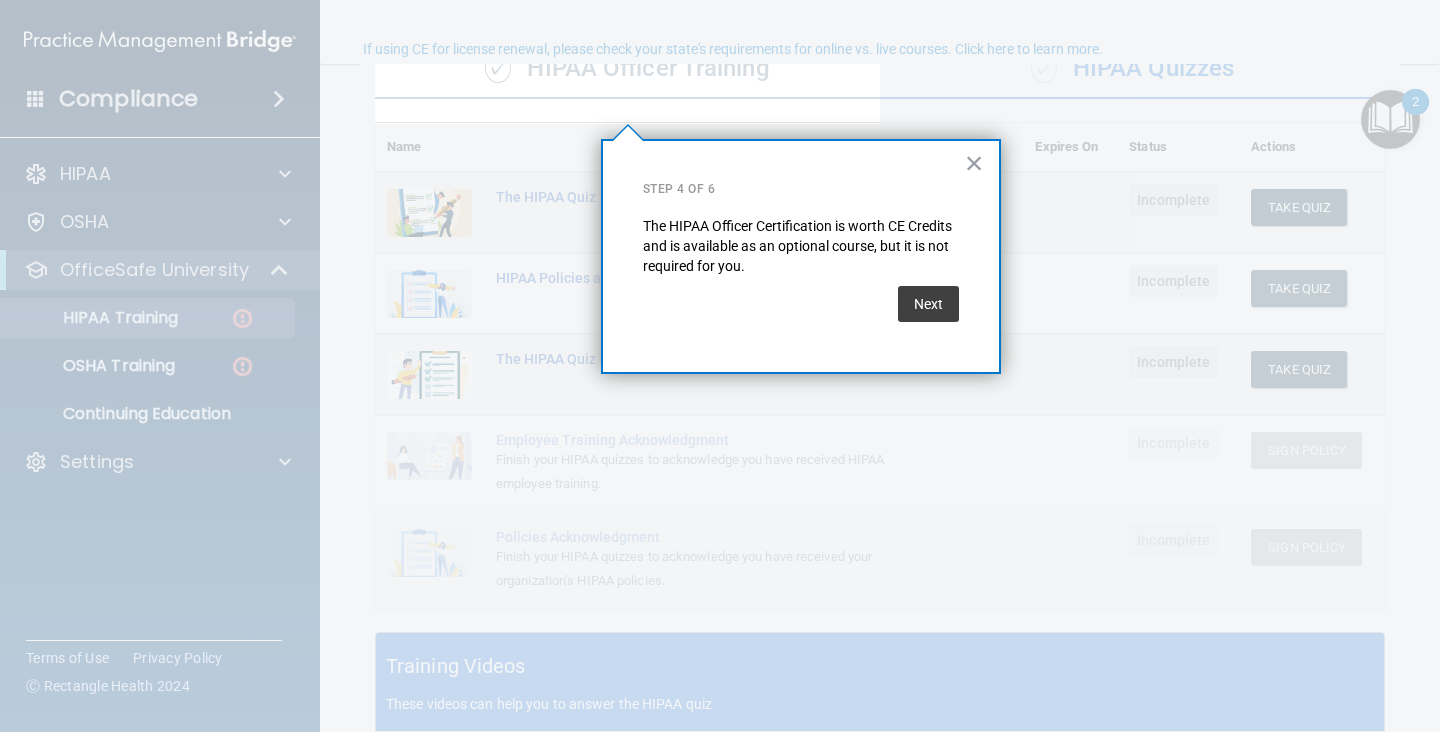 scroll, scrollTop: 154, scrollLeft: 0, axis: vertical 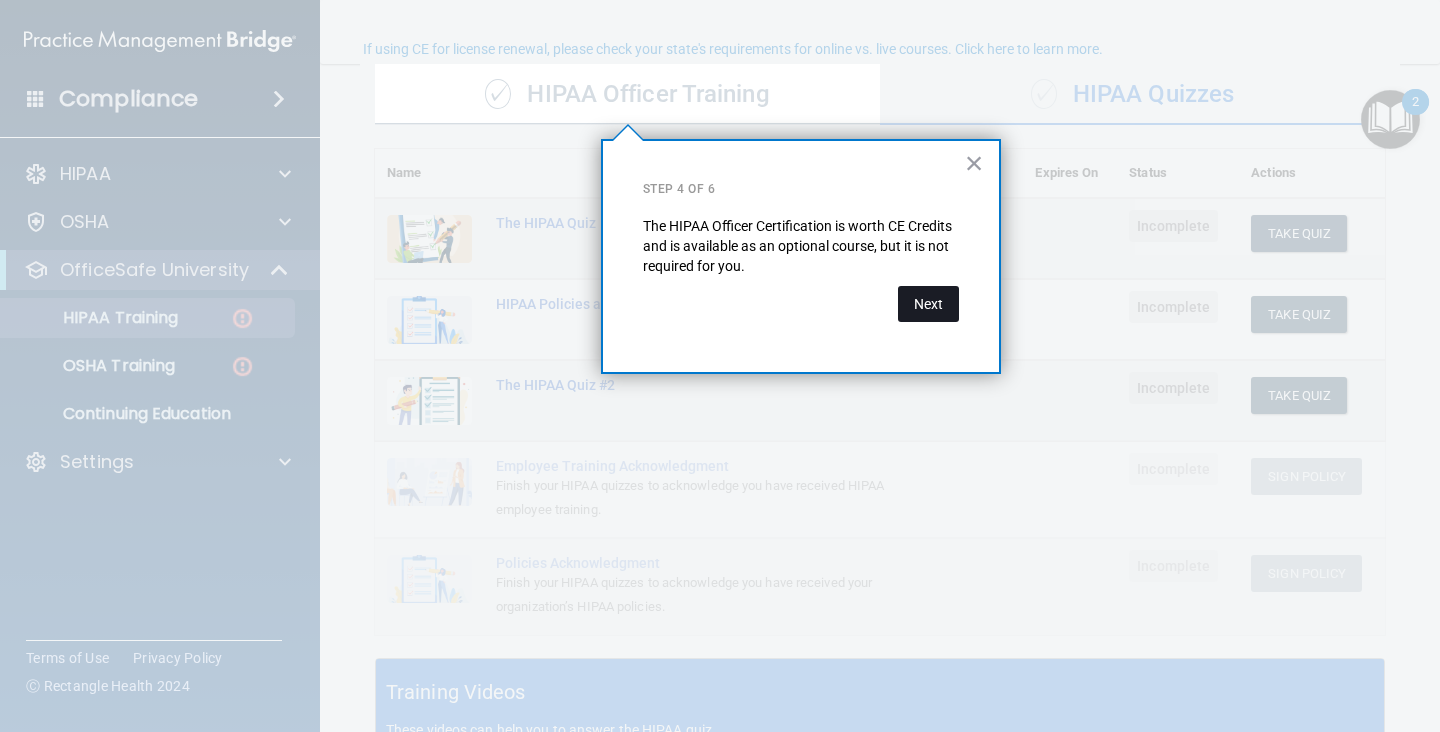click on "Next" at bounding box center [928, 304] 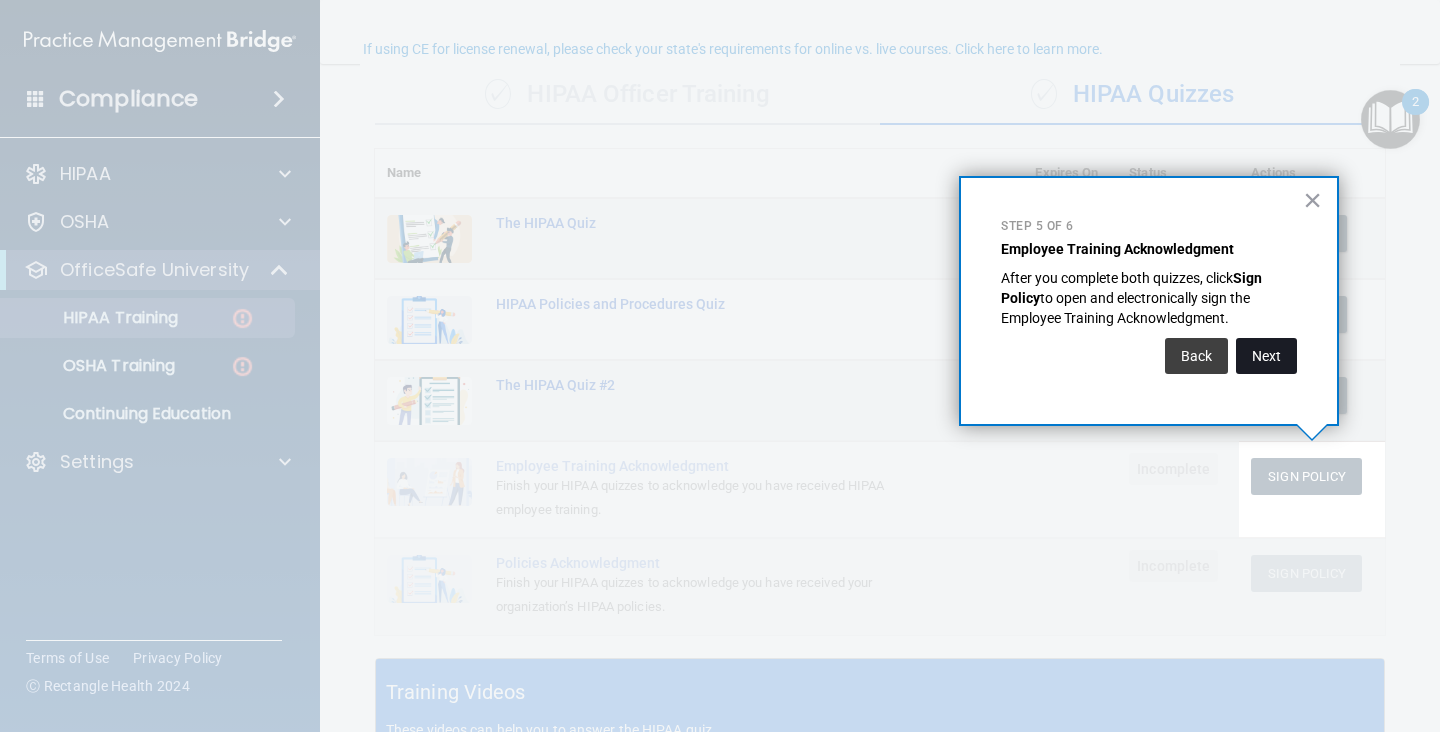 click on "Next" at bounding box center (1266, 356) 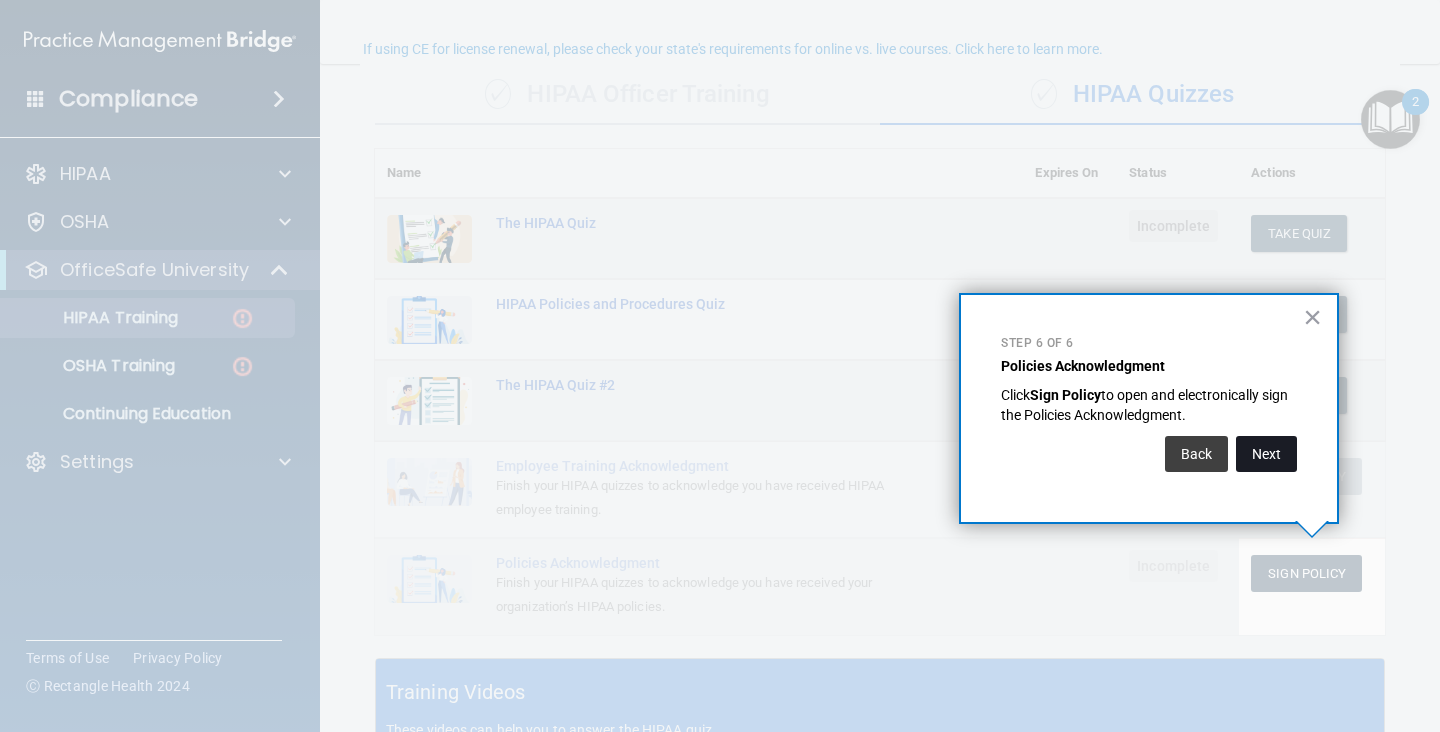 click on "Next" at bounding box center (1266, 454) 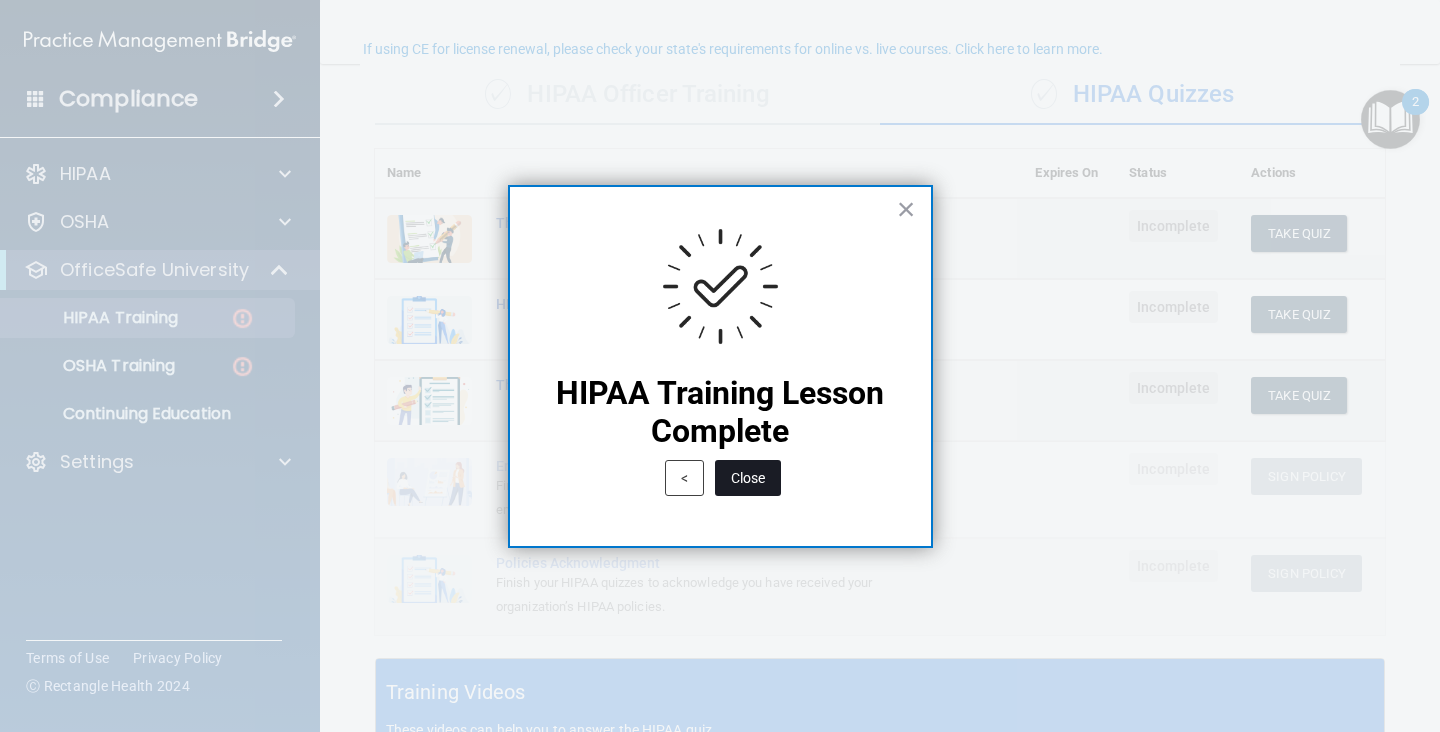 click on "Close" at bounding box center (748, 478) 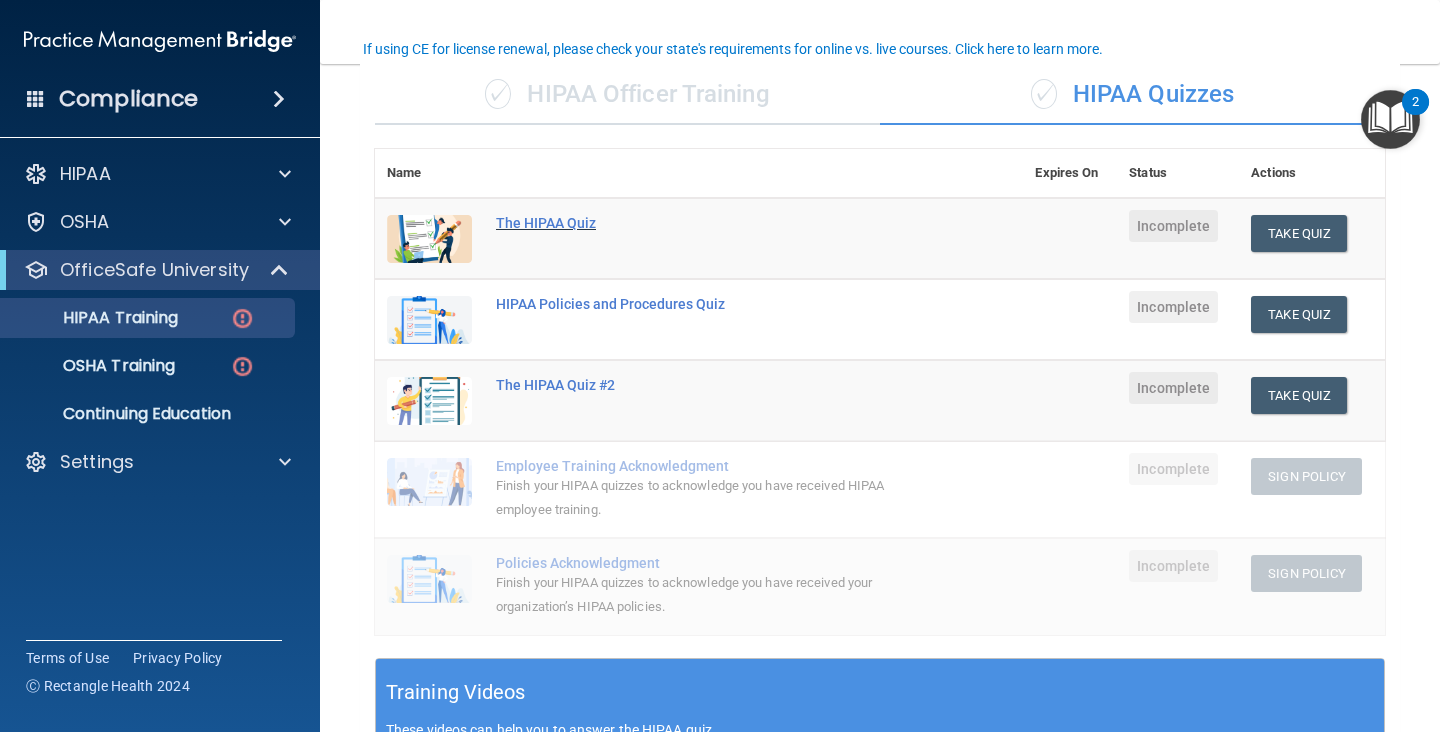 click on "The HIPAA Quiz" at bounding box center (709, 223) 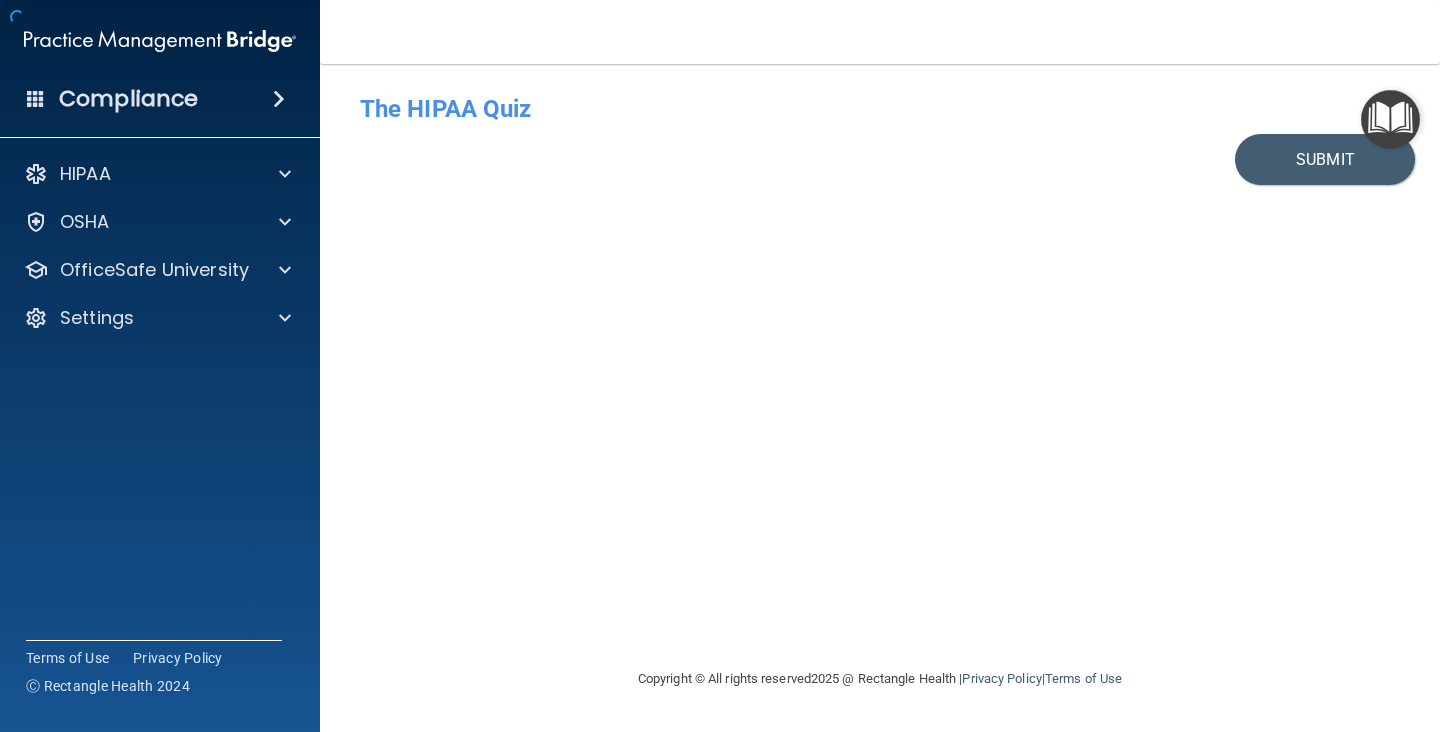 scroll, scrollTop: 0, scrollLeft: 0, axis: both 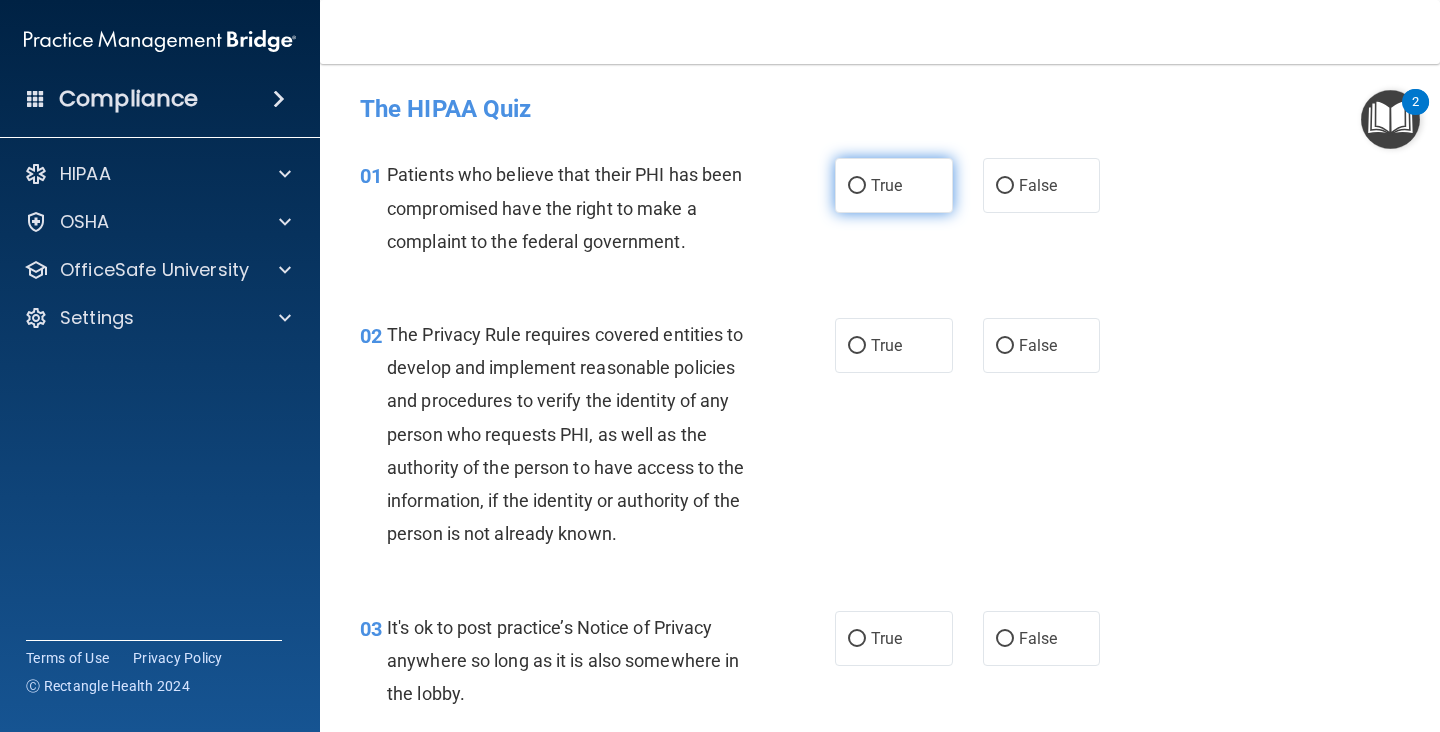 click on "True" at bounding box center [857, 186] 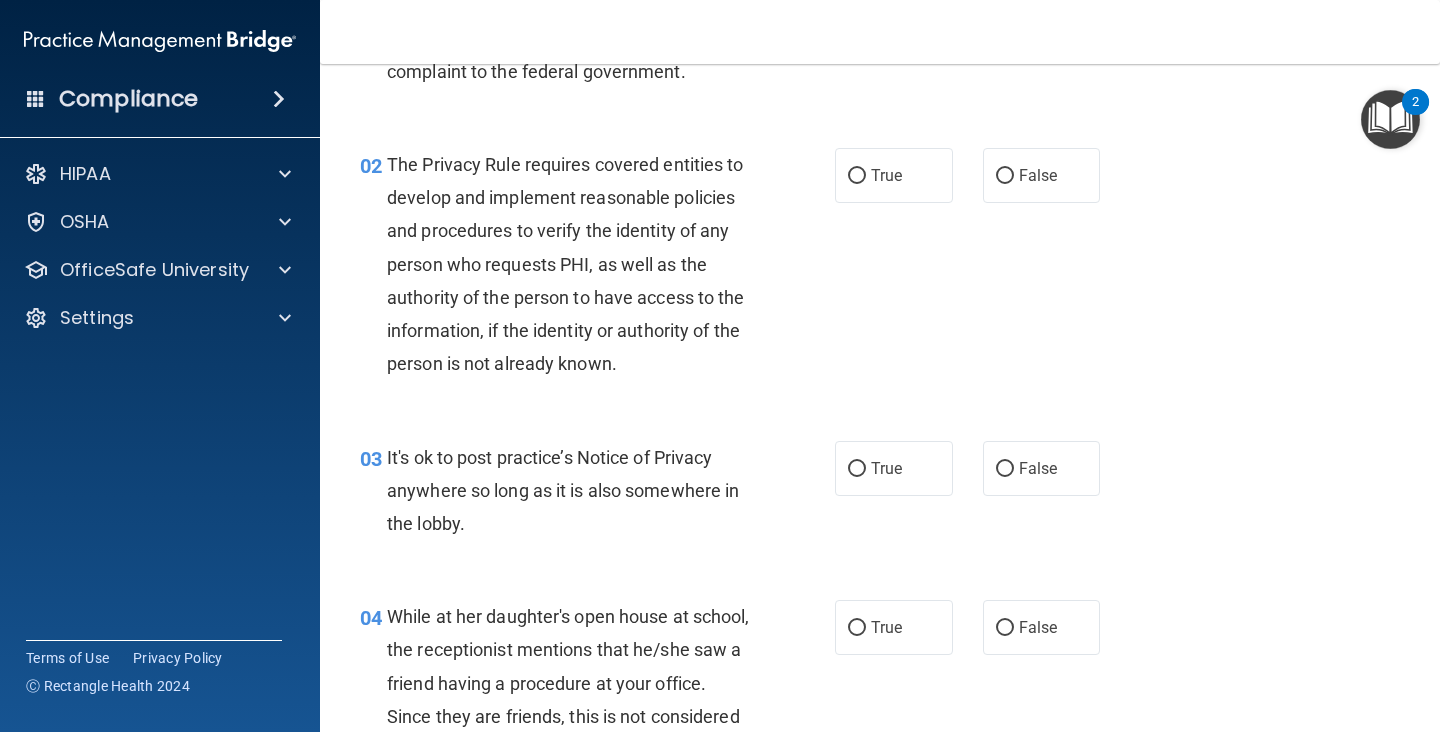 scroll, scrollTop: 172, scrollLeft: 0, axis: vertical 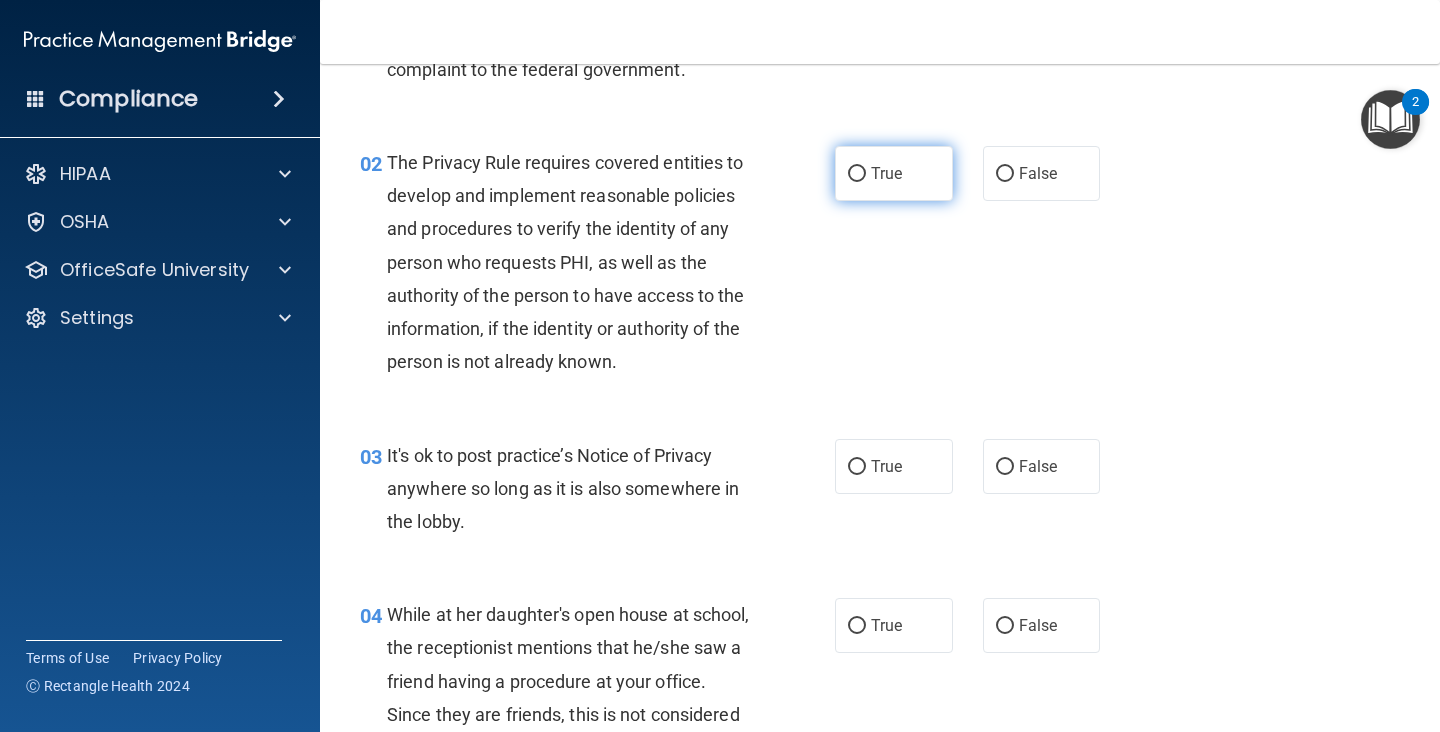 click on "True" at bounding box center (857, 174) 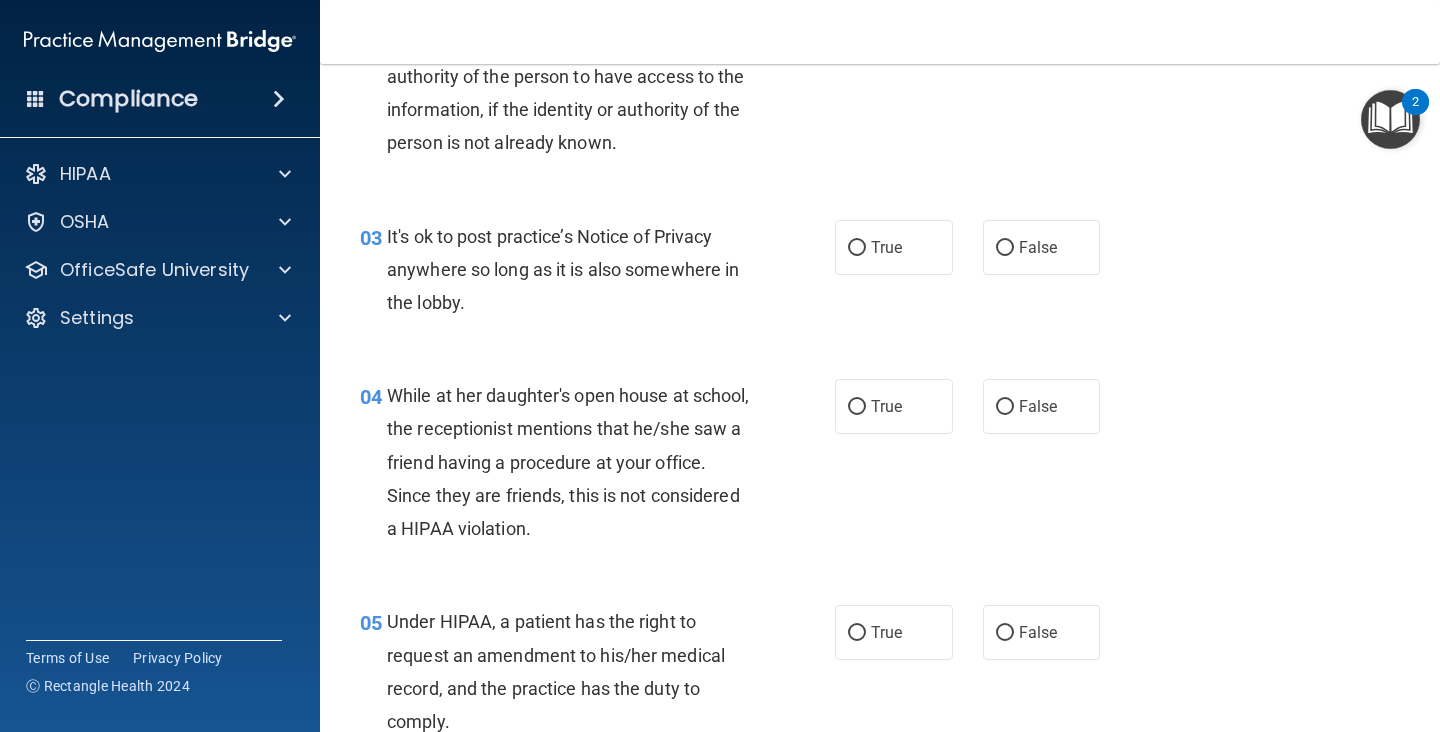 scroll, scrollTop: 393, scrollLeft: 0, axis: vertical 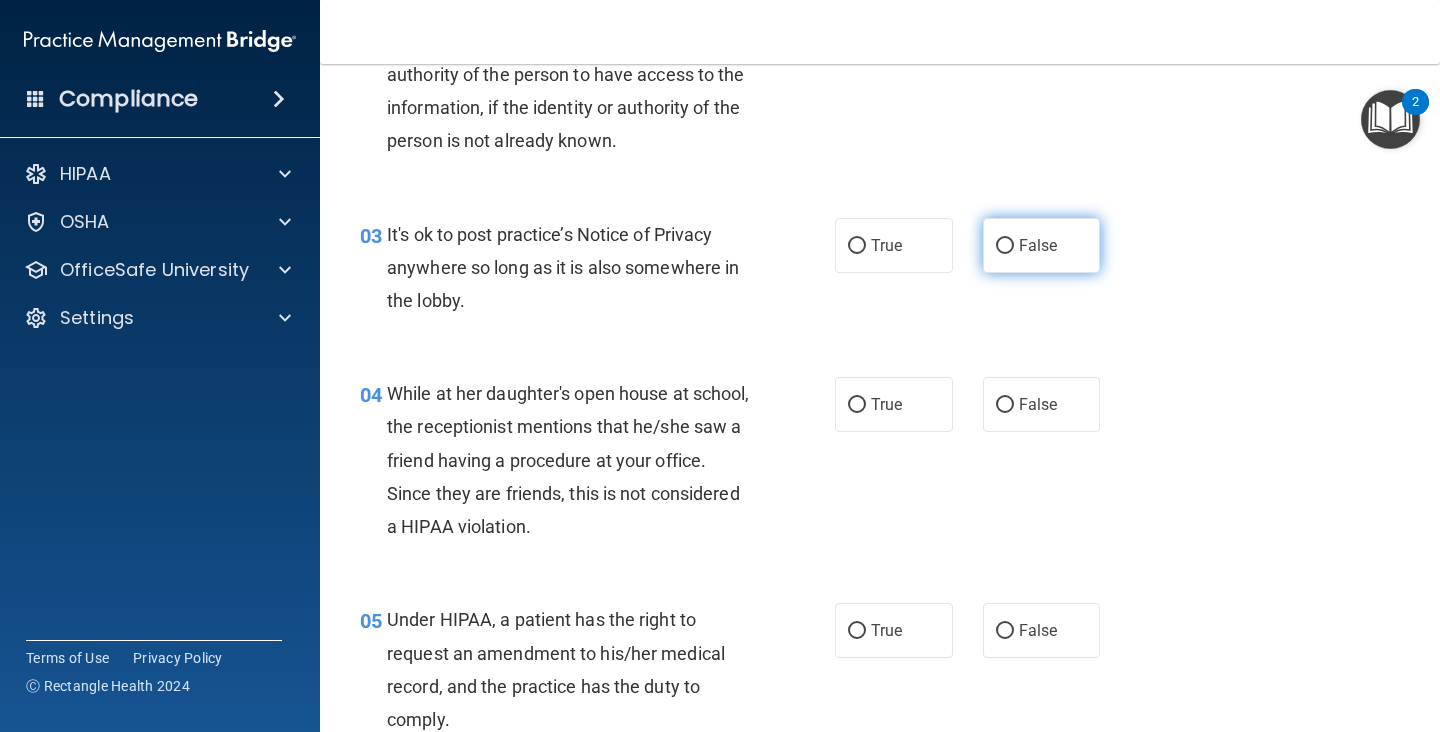 click on "False" at bounding box center (1042, 245) 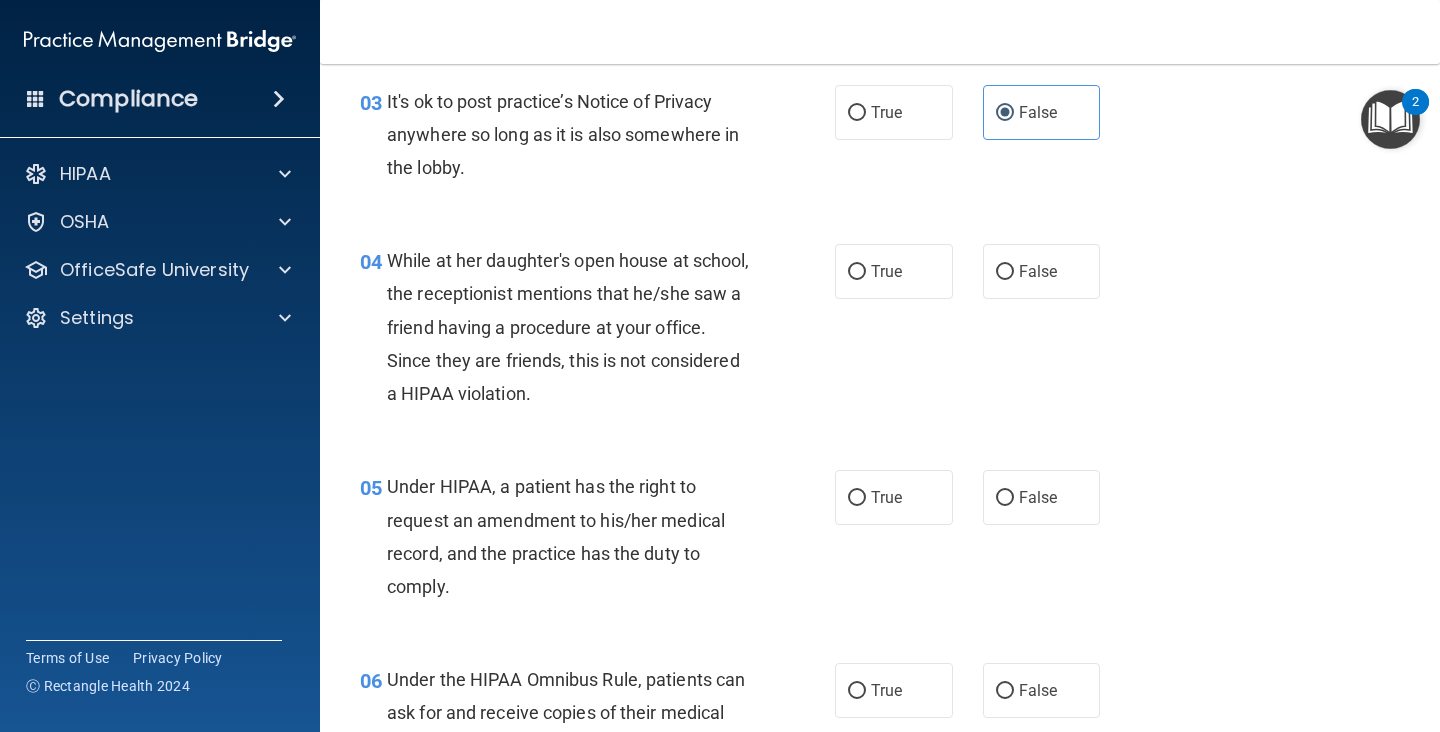scroll, scrollTop: 537, scrollLeft: 0, axis: vertical 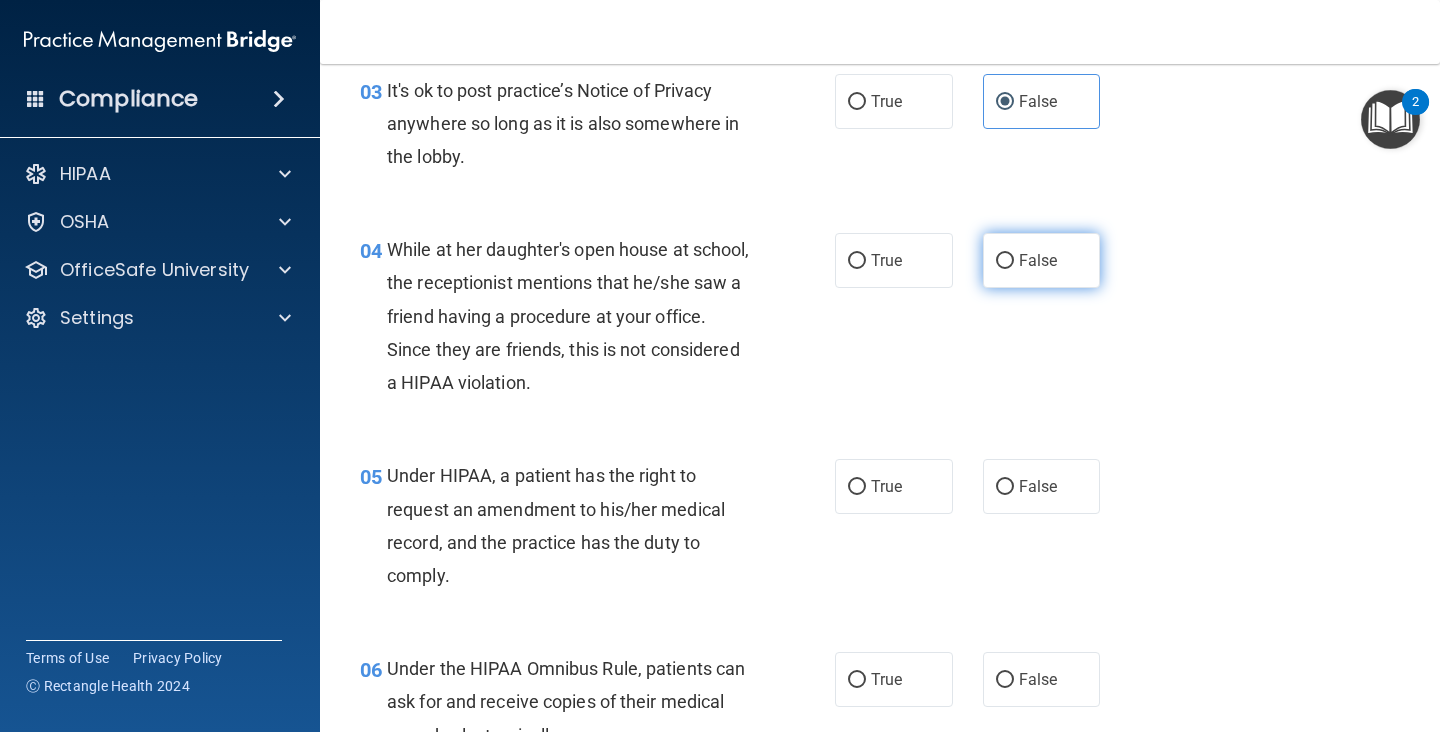 click on "False" at bounding box center (1042, 260) 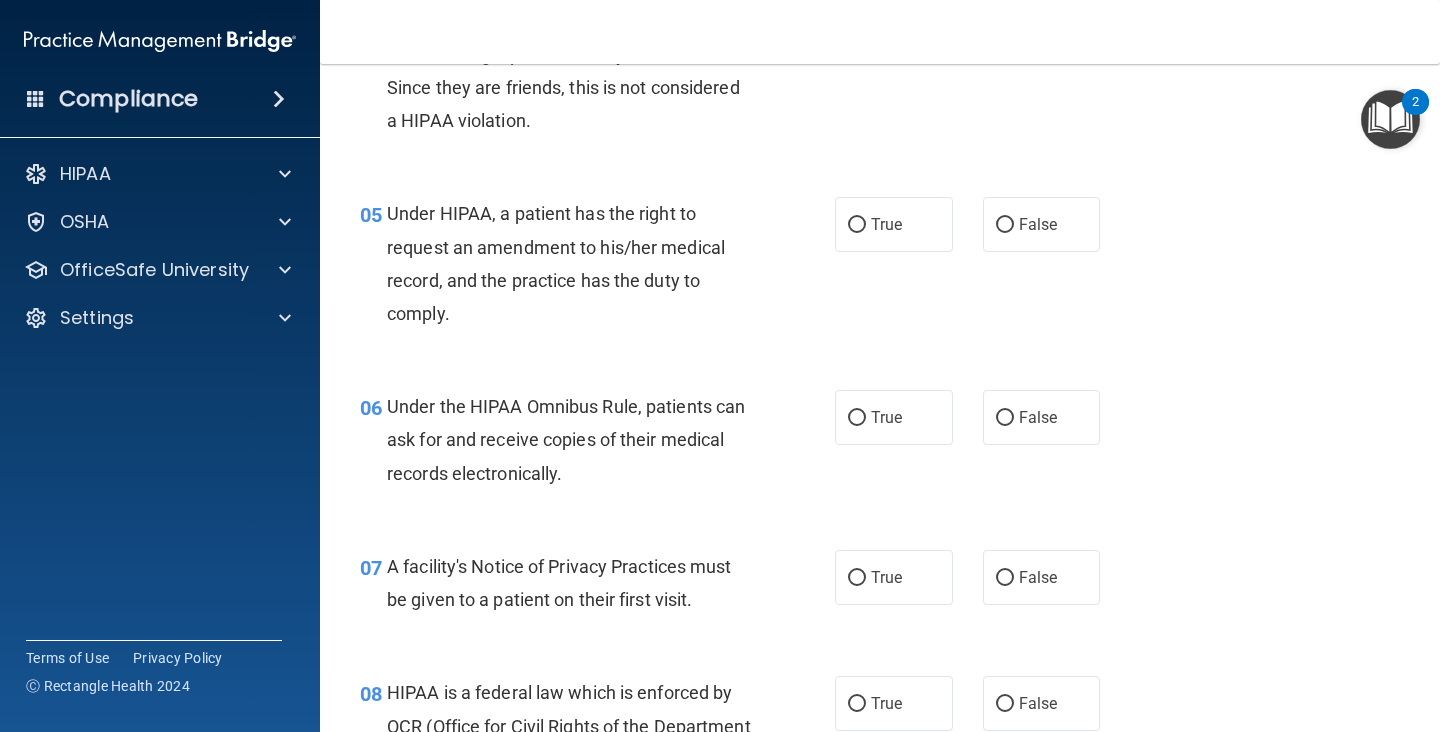 scroll, scrollTop: 800, scrollLeft: 0, axis: vertical 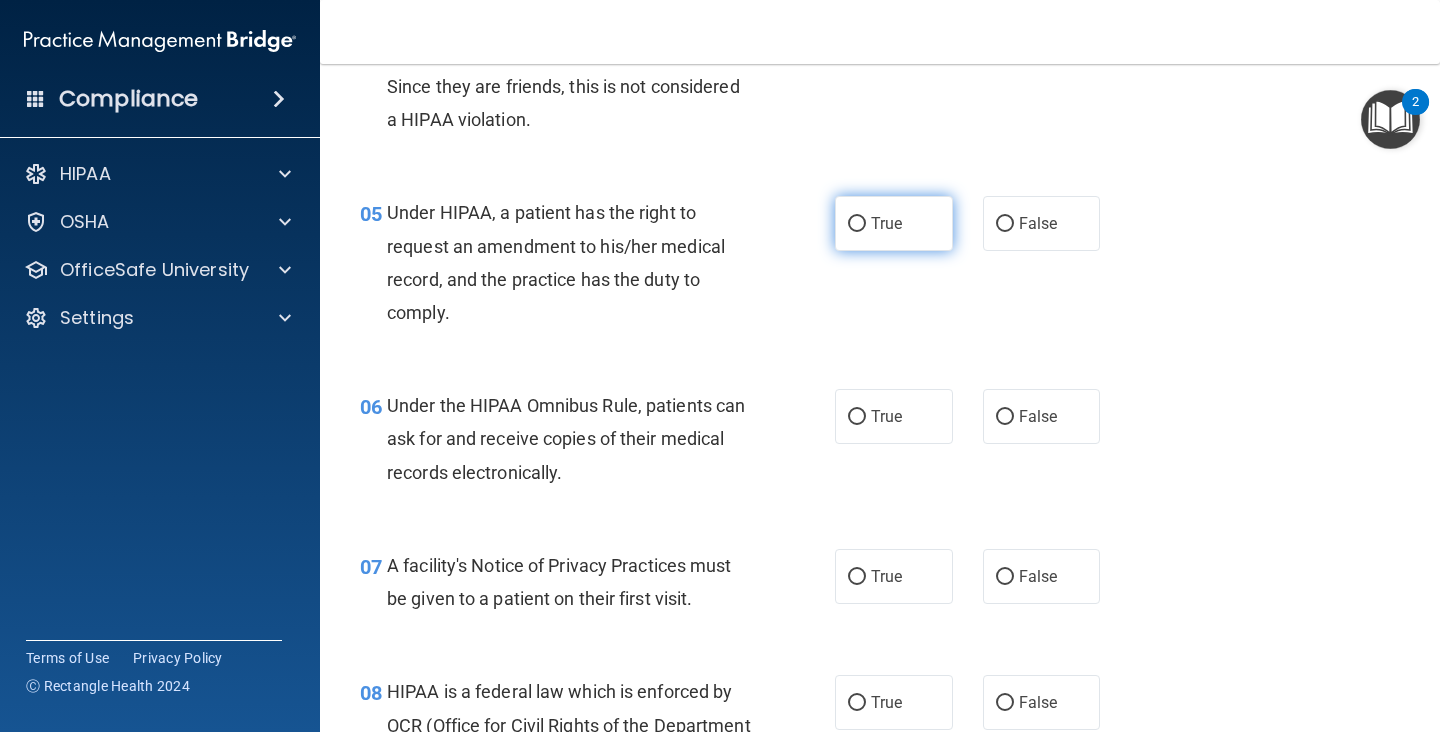 click on "True" at bounding box center (857, 224) 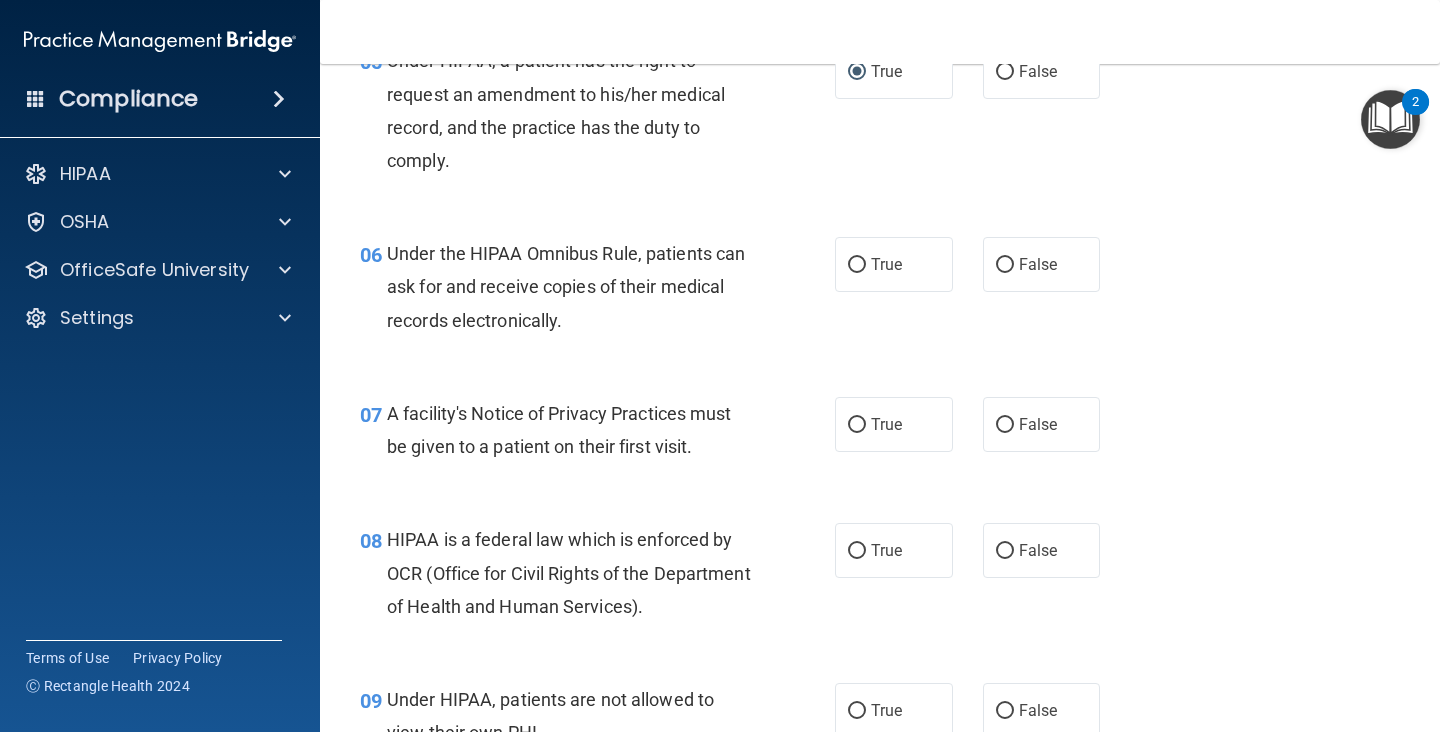 scroll, scrollTop: 958, scrollLeft: 0, axis: vertical 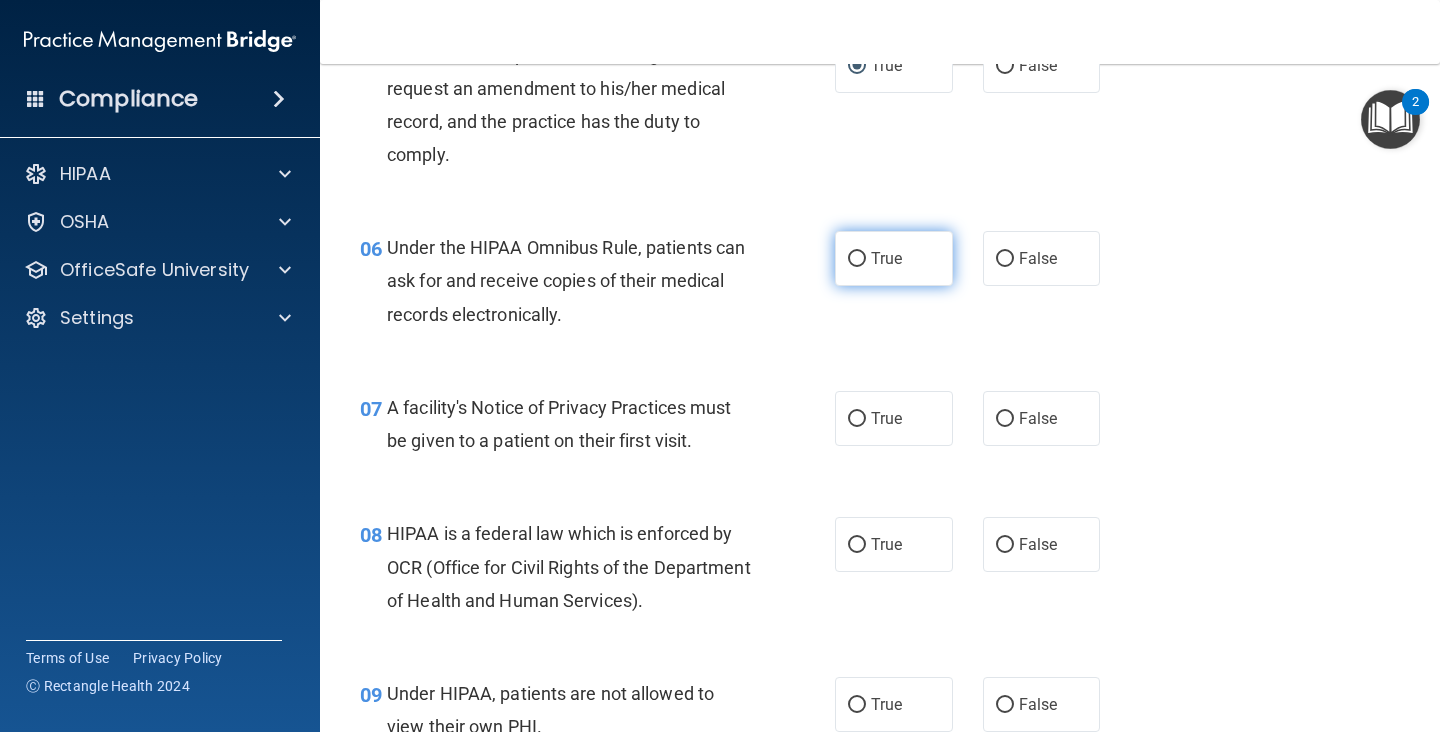 click on "True" at bounding box center [894, 258] 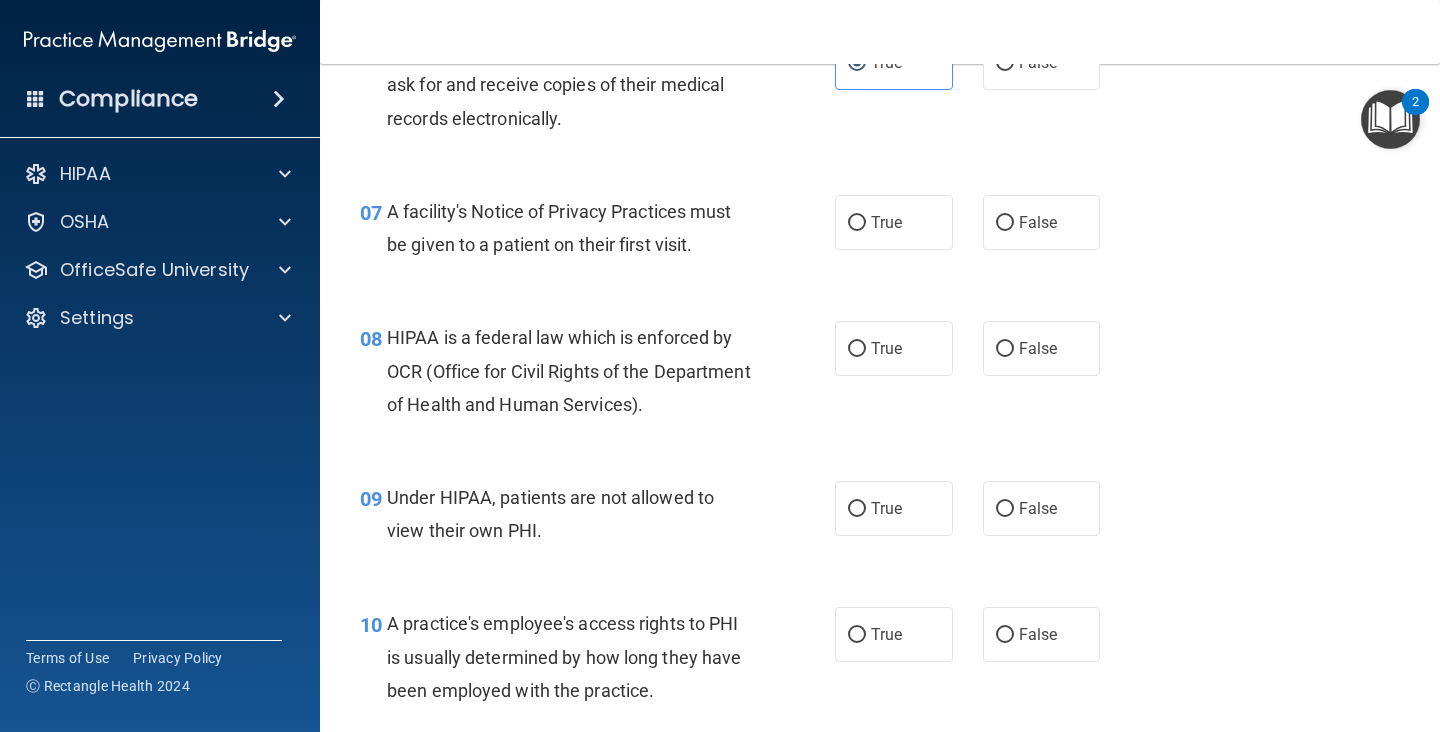 scroll, scrollTop: 1155, scrollLeft: 0, axis: vertical 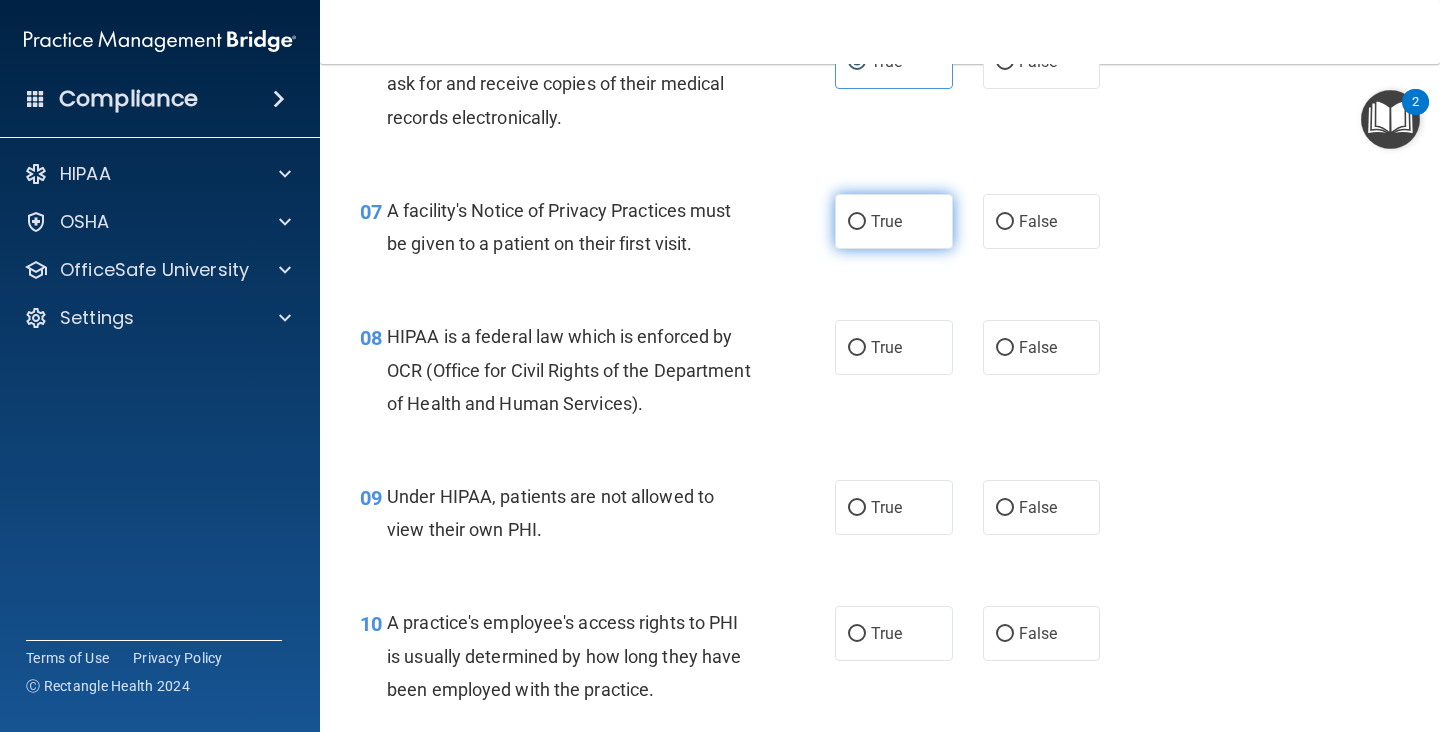 click on "True" at bounding box center (857, 222) 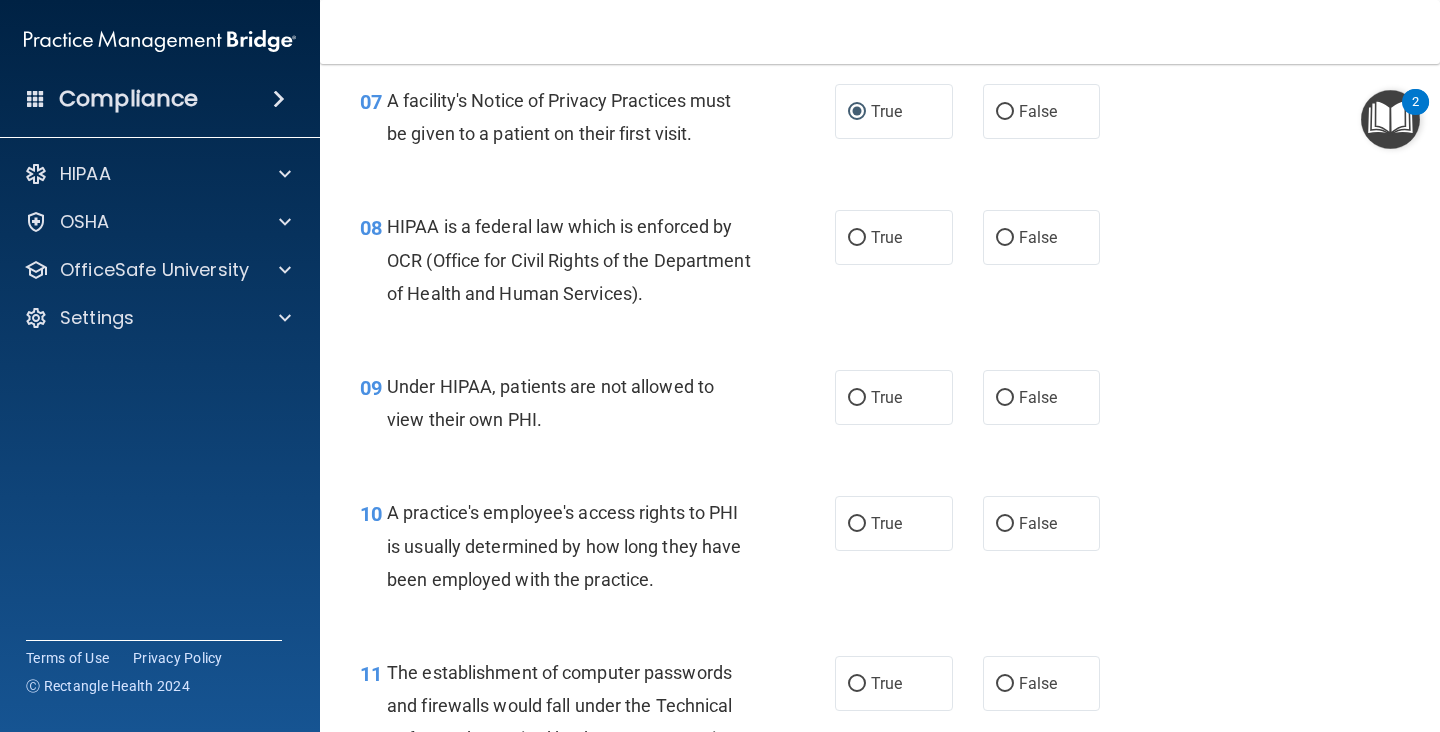 scroll, scrollTop: 1304, scrollLeft: 0, axis: vertical 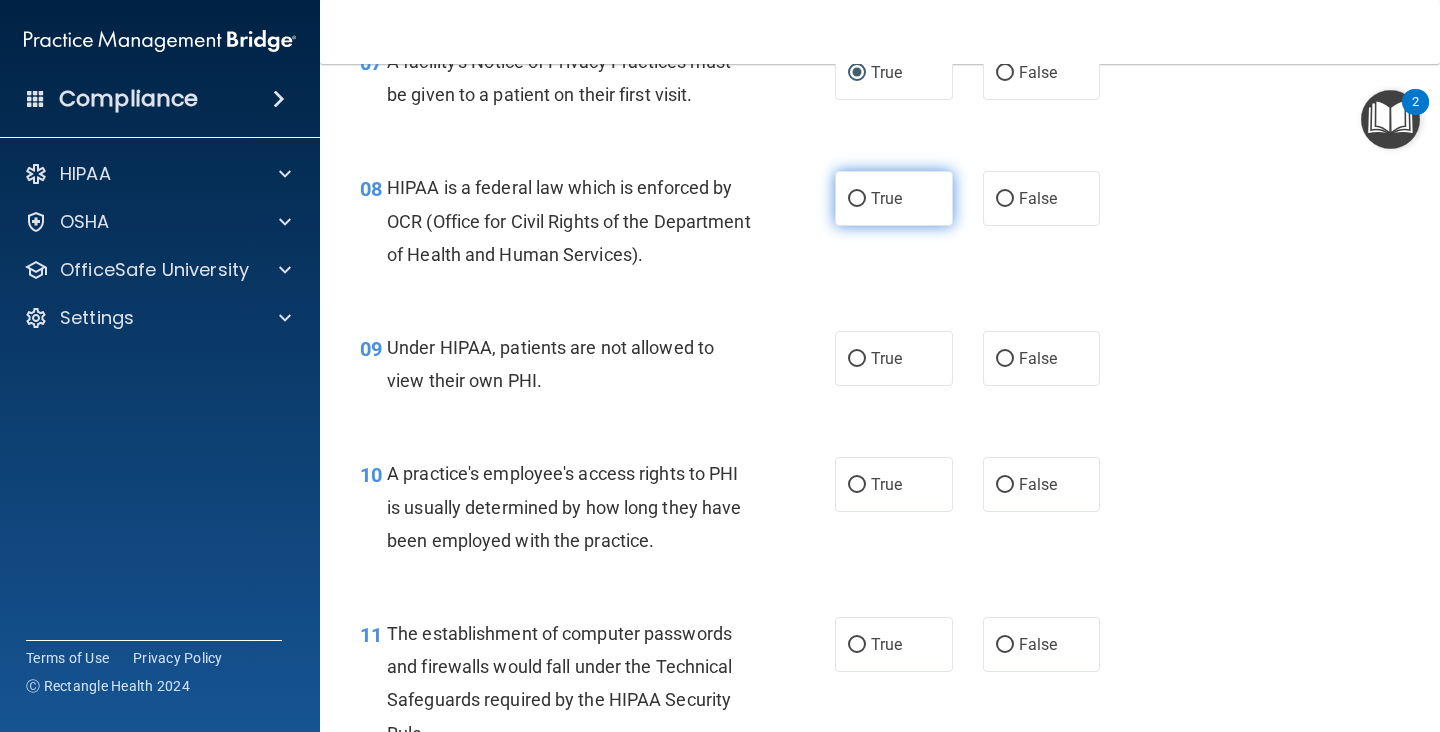 click on "True" at bounding box center (894, 198) 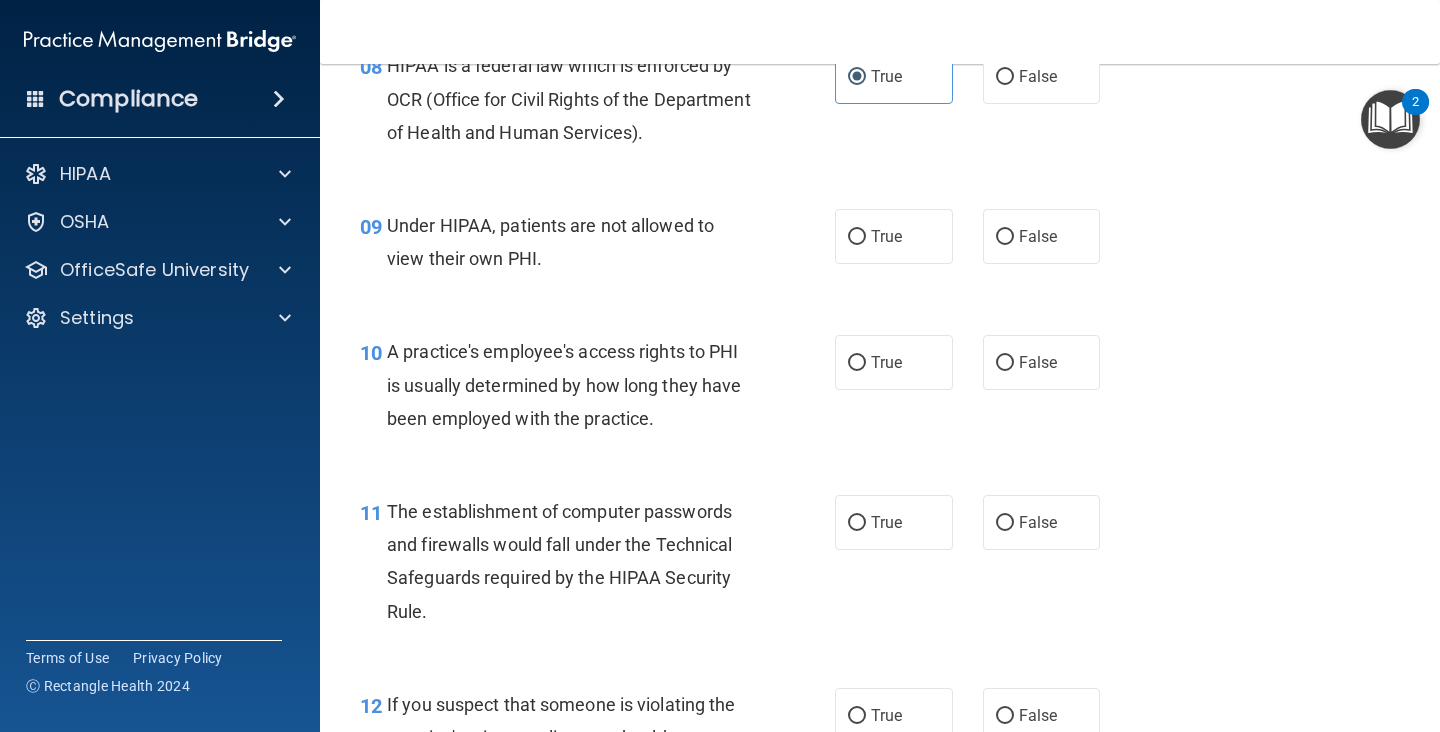 scroll, scrollTop: 1430, scrollLeft: 0, axis: vertical 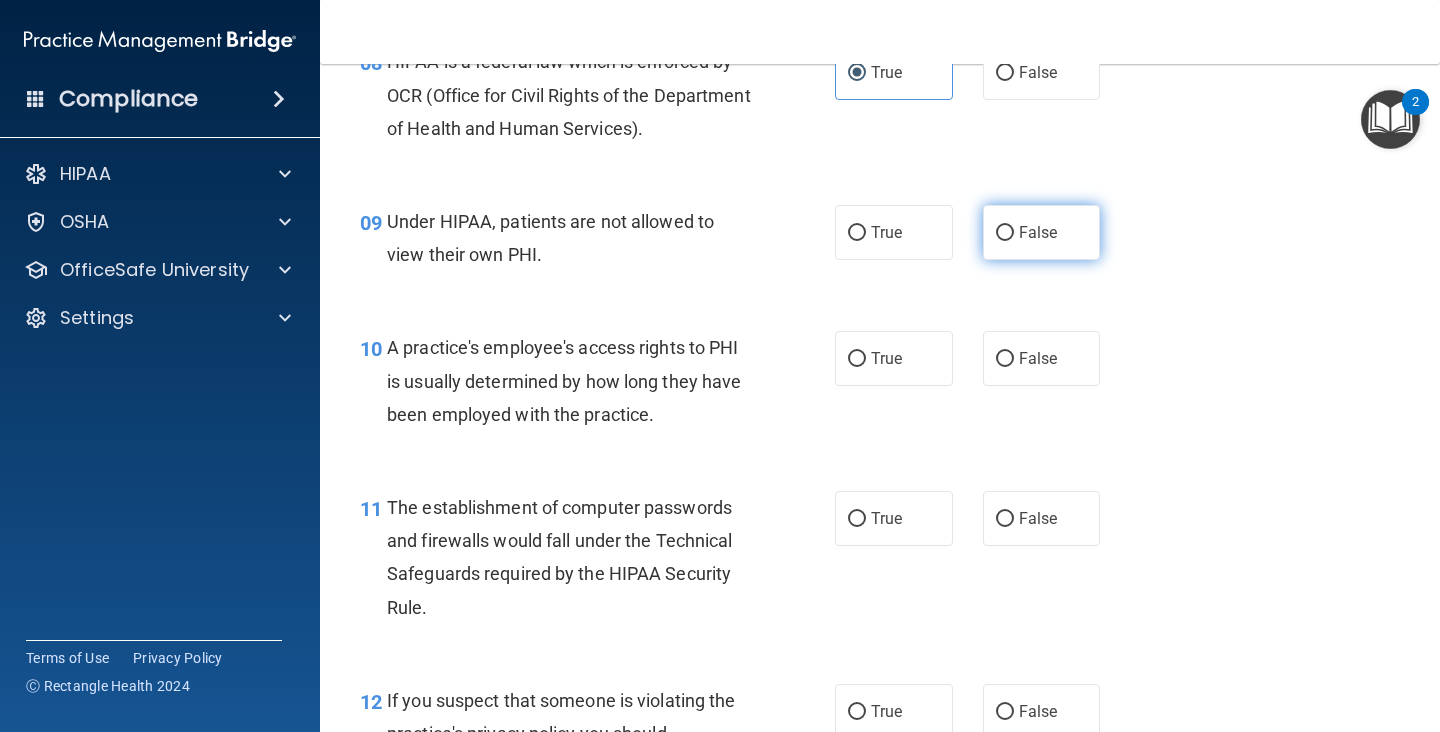 click on "False" at bounding box center [1042, 232] 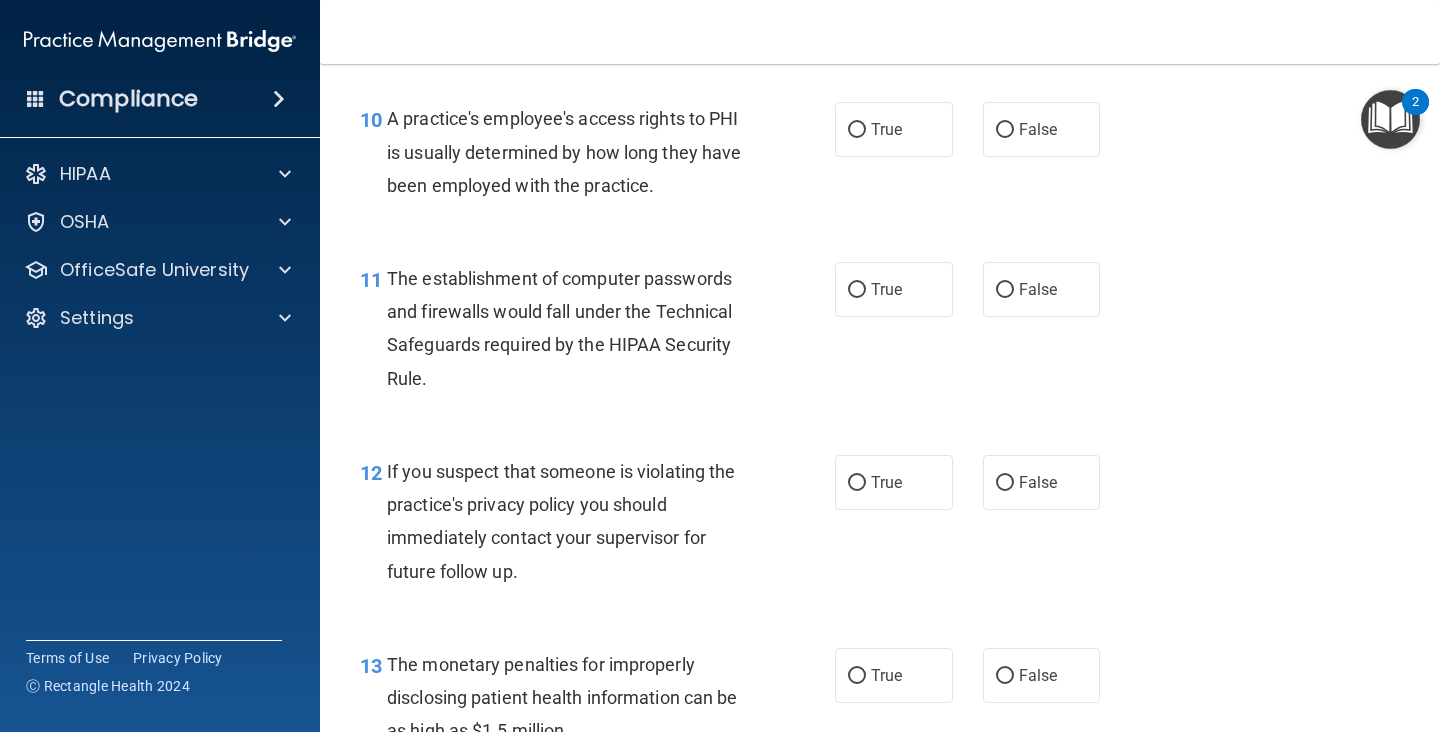 scroll, scrollTop: 1663, scrollLeft: 0, axis: vertical 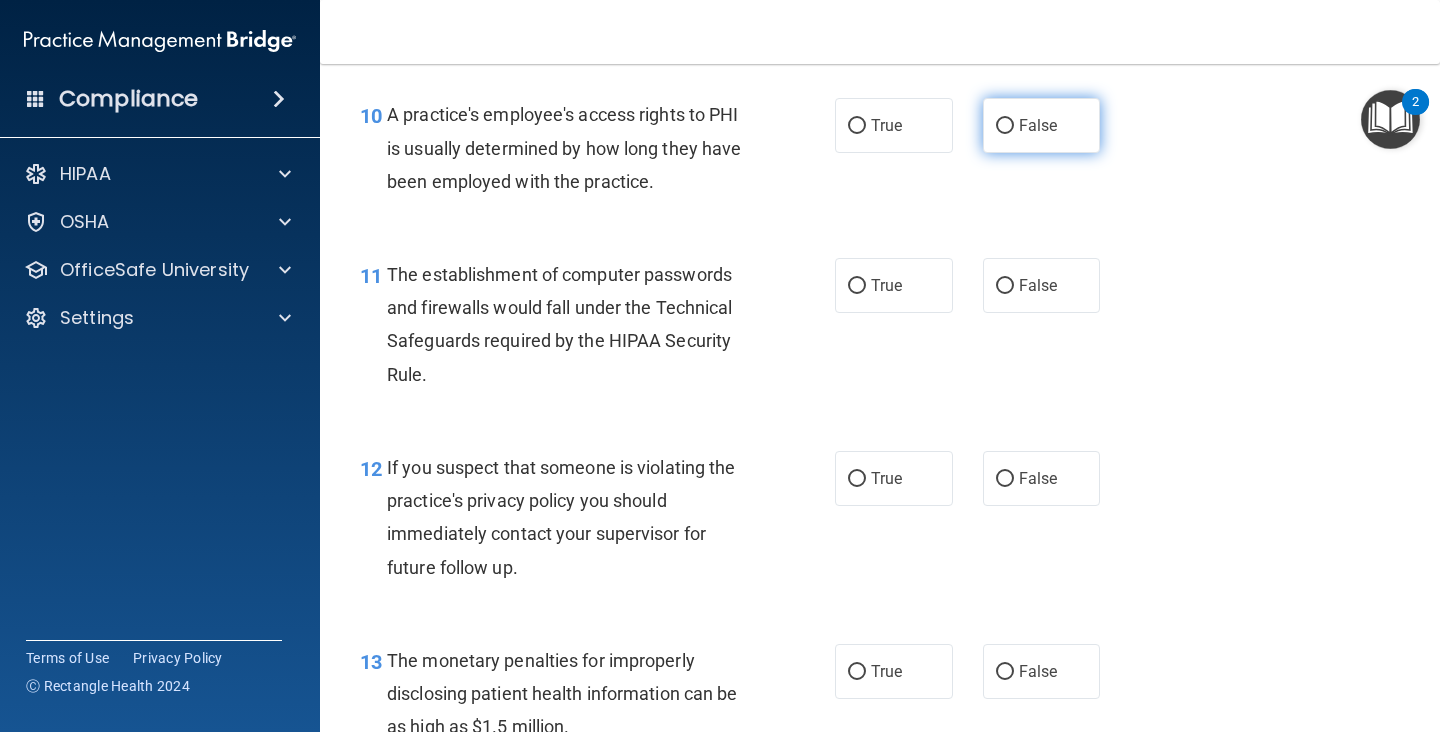 click on "False" at bounding box center (1042, 125) 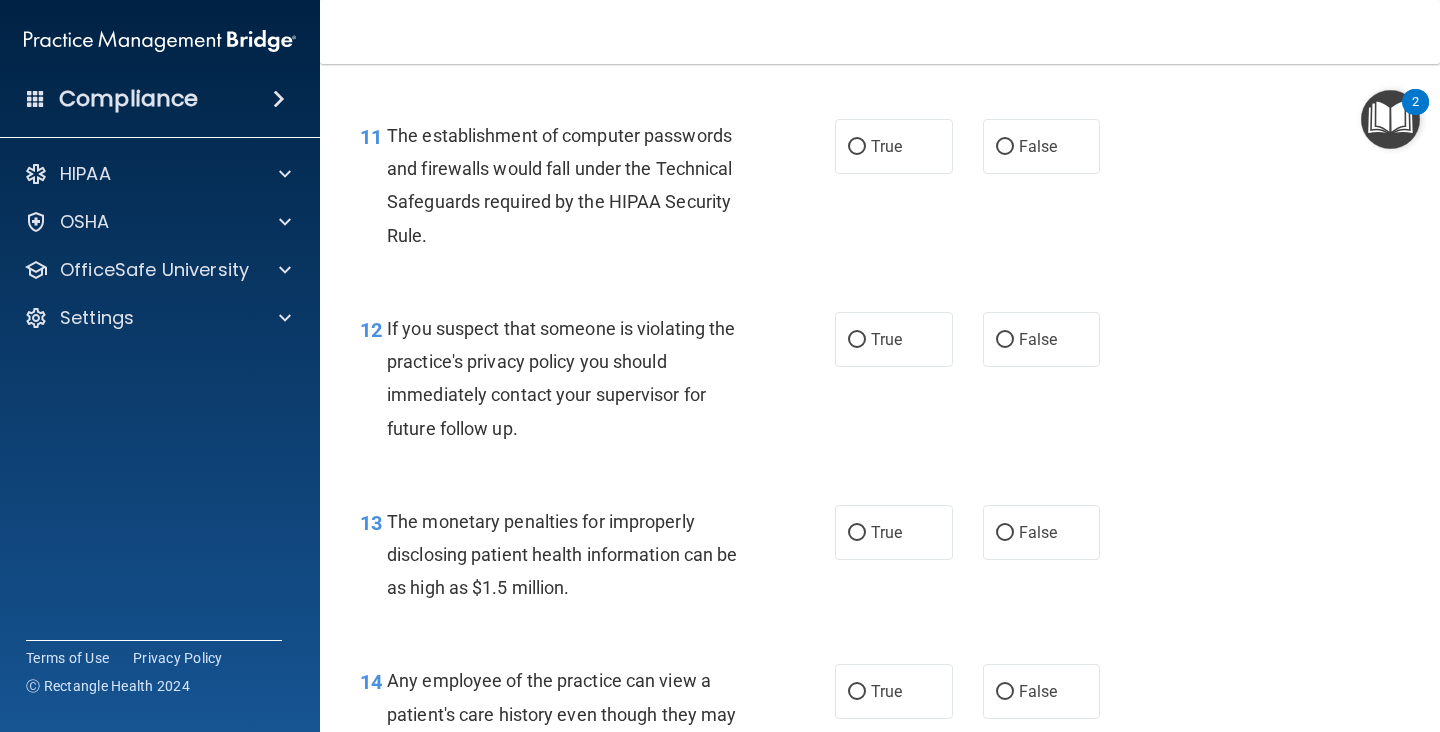 scroll, scrollTop: 1808, scrollLeft: 0, axis: vertical 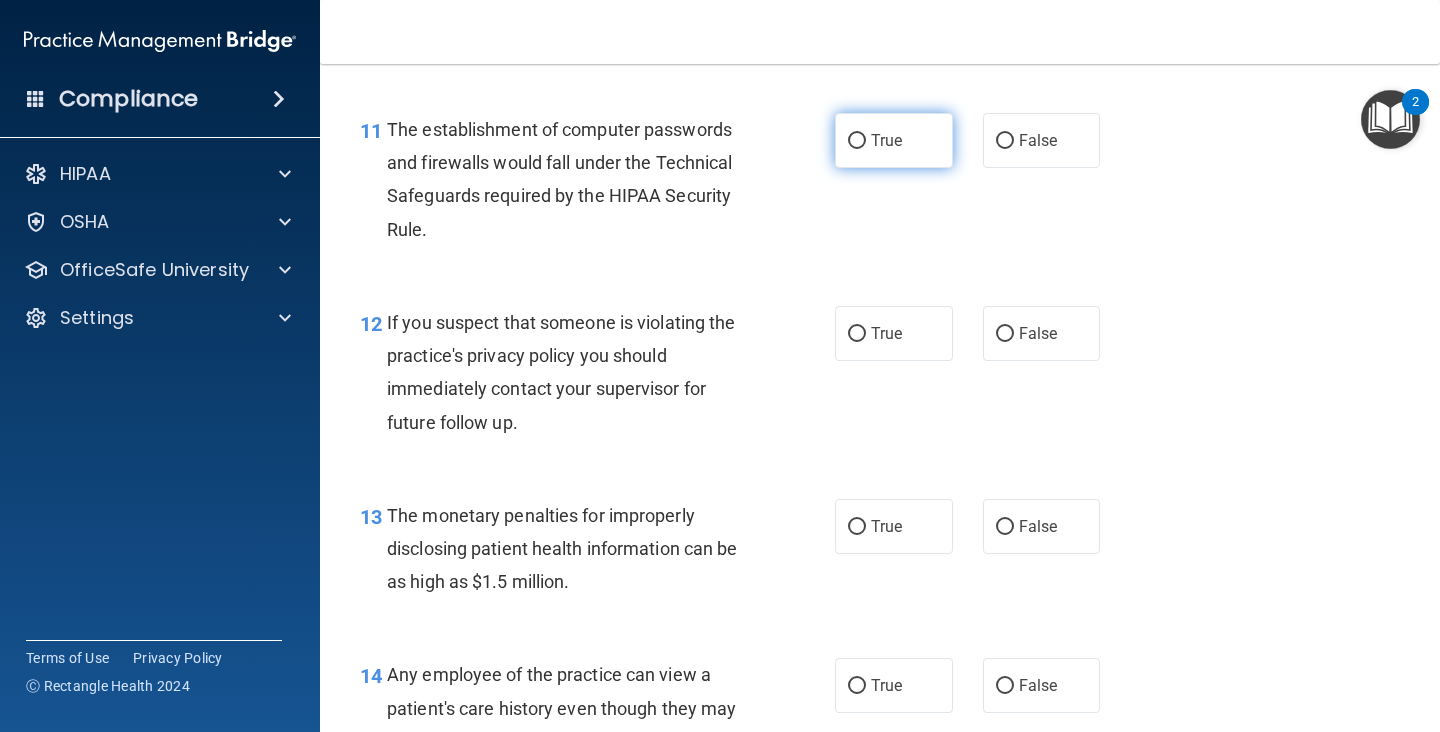 click on "True" at bounding box center (857, 141) 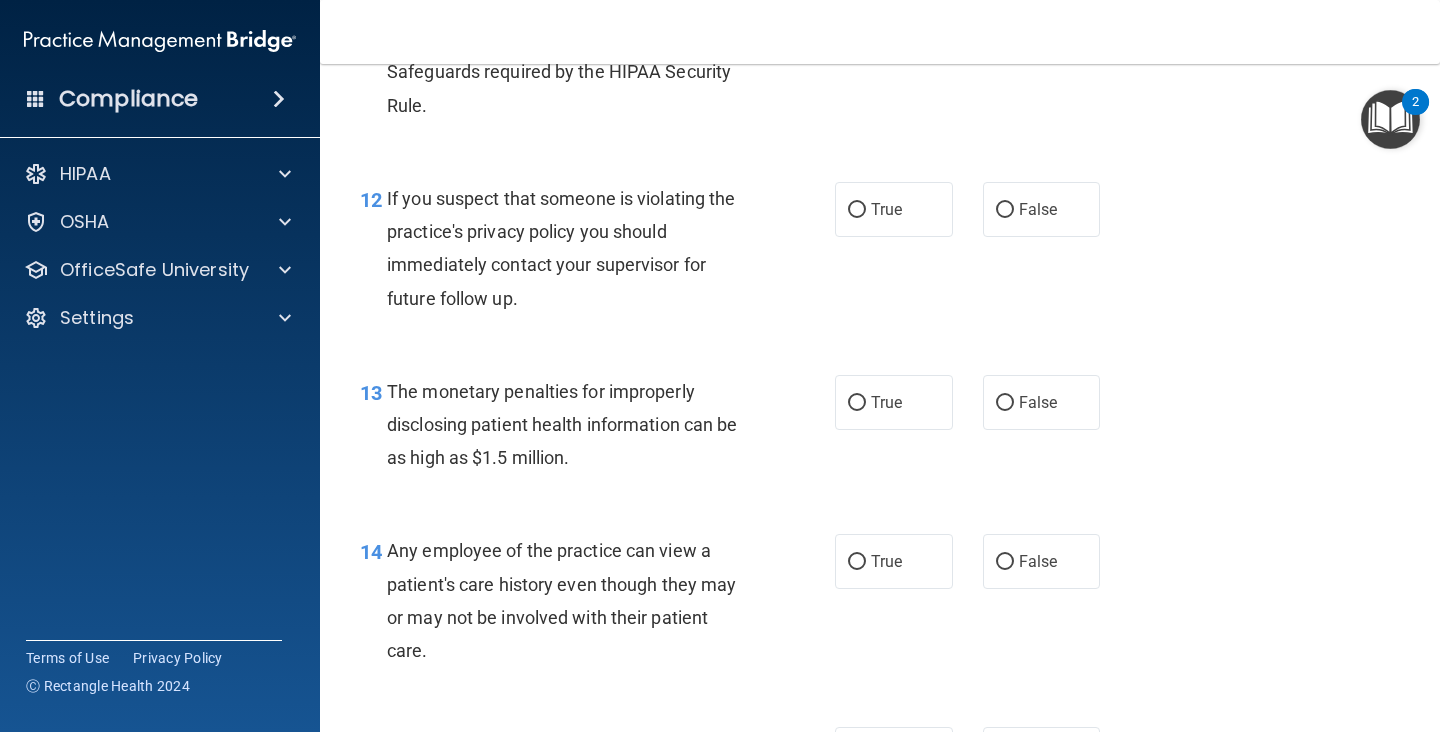 scroll, scrollTop: 1935, scrollLeft: 0, axis: vertical 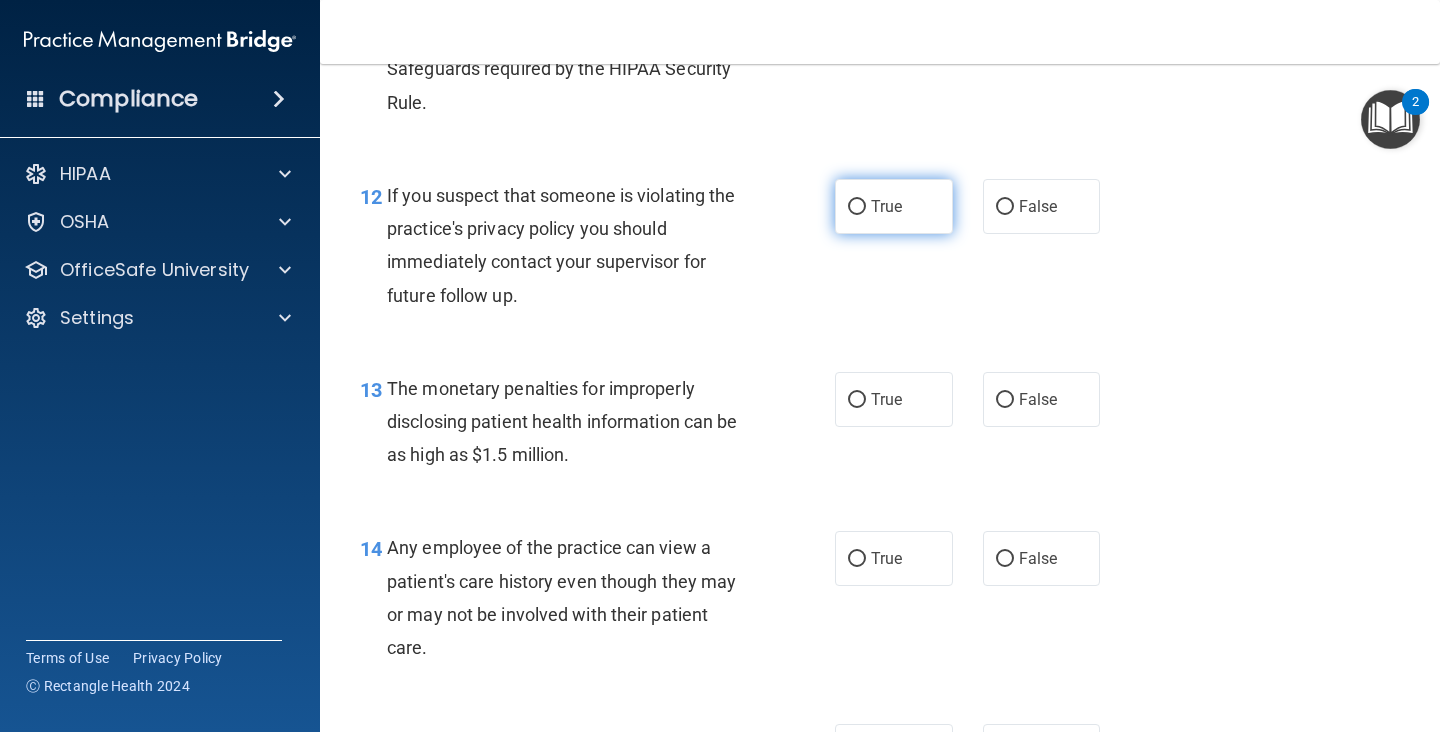 click on "True" at bounding box center (857, 207) 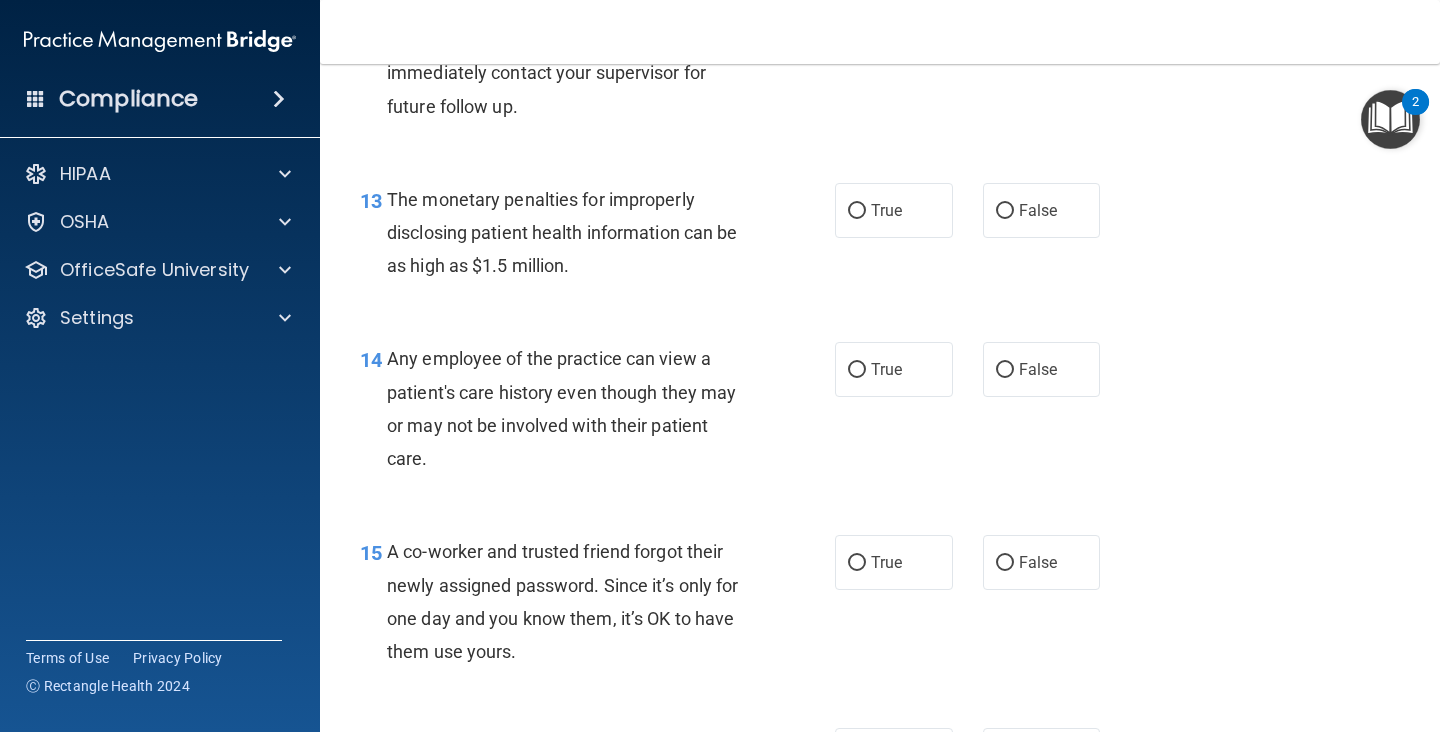 scroll, scrollTop: 2126, scrollLeft: 0, axis: vertical 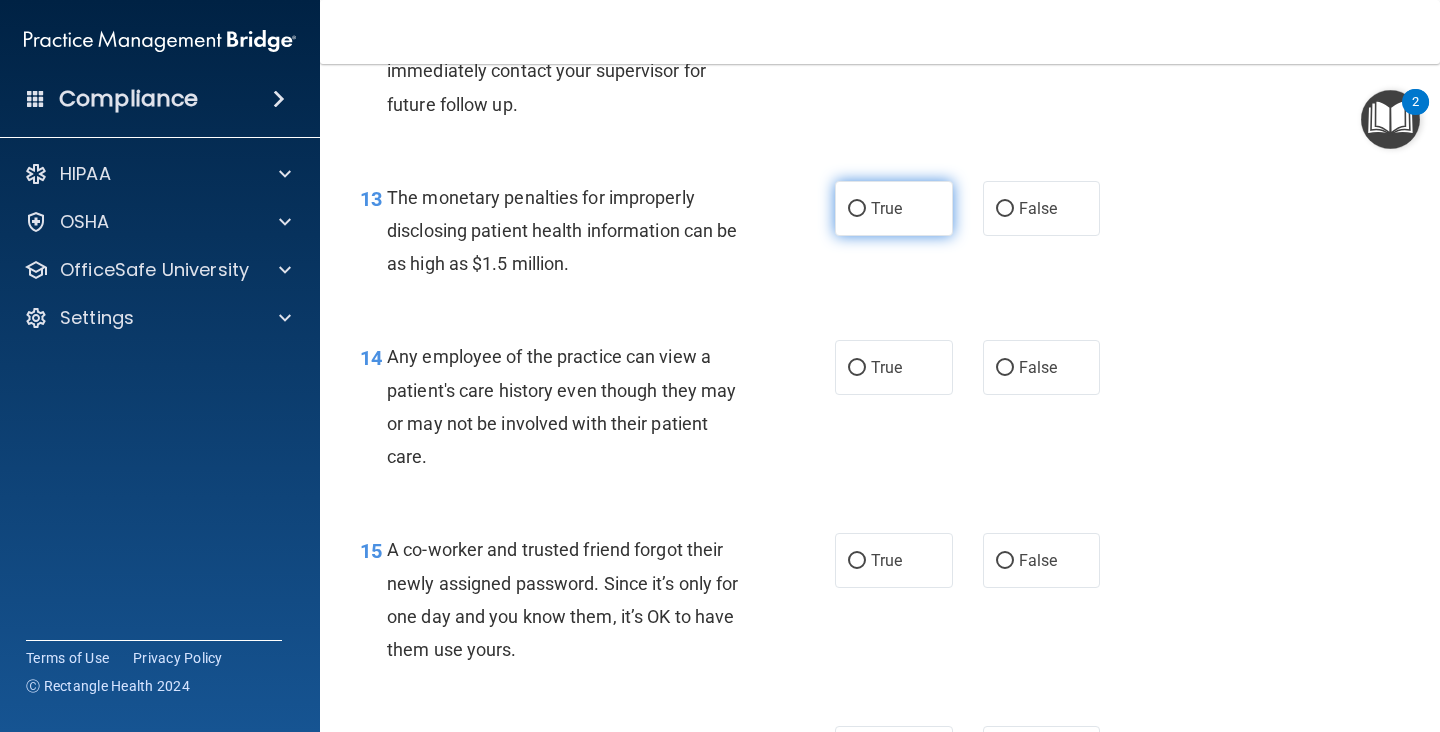 click on "True" at bounding box center (894, 208) 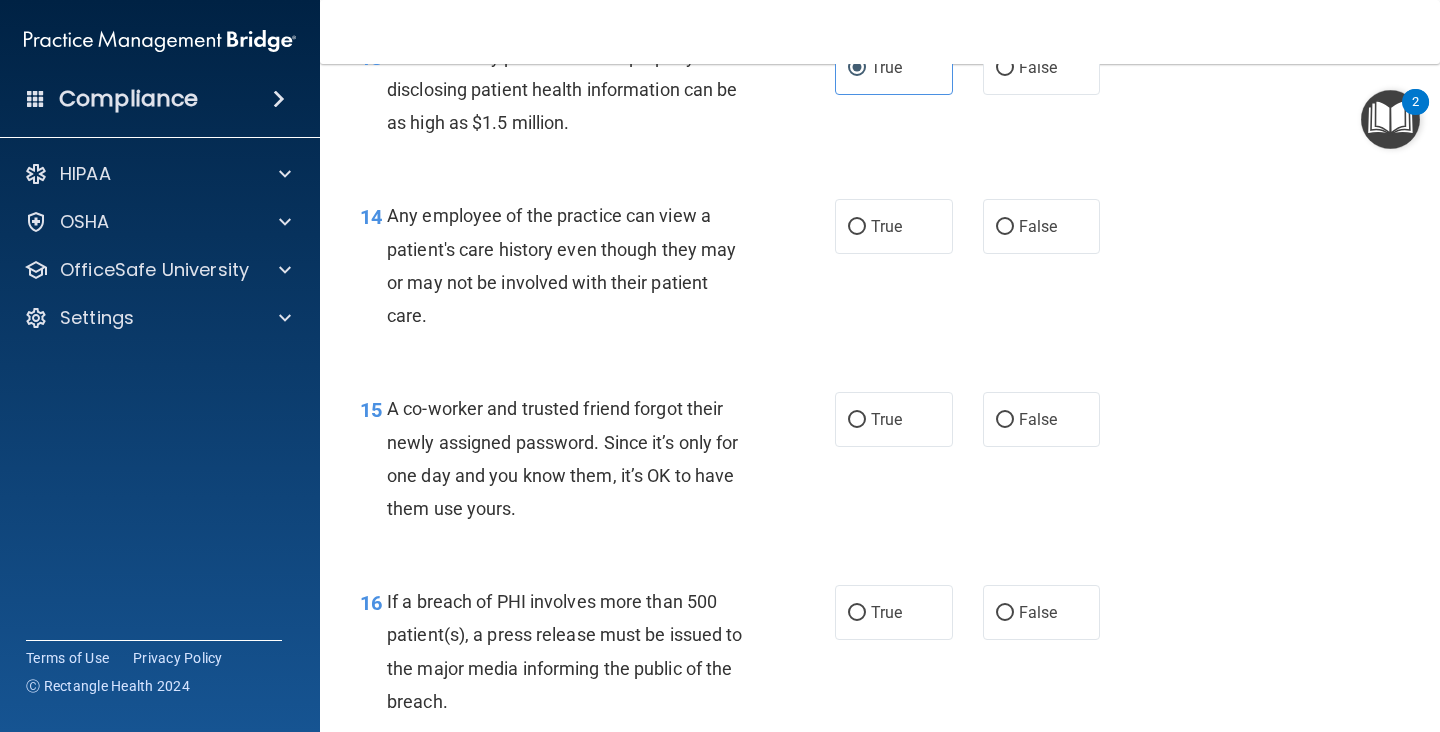 scroll, scrollTop: 2265, scrollLeft: 0, axis: vertical 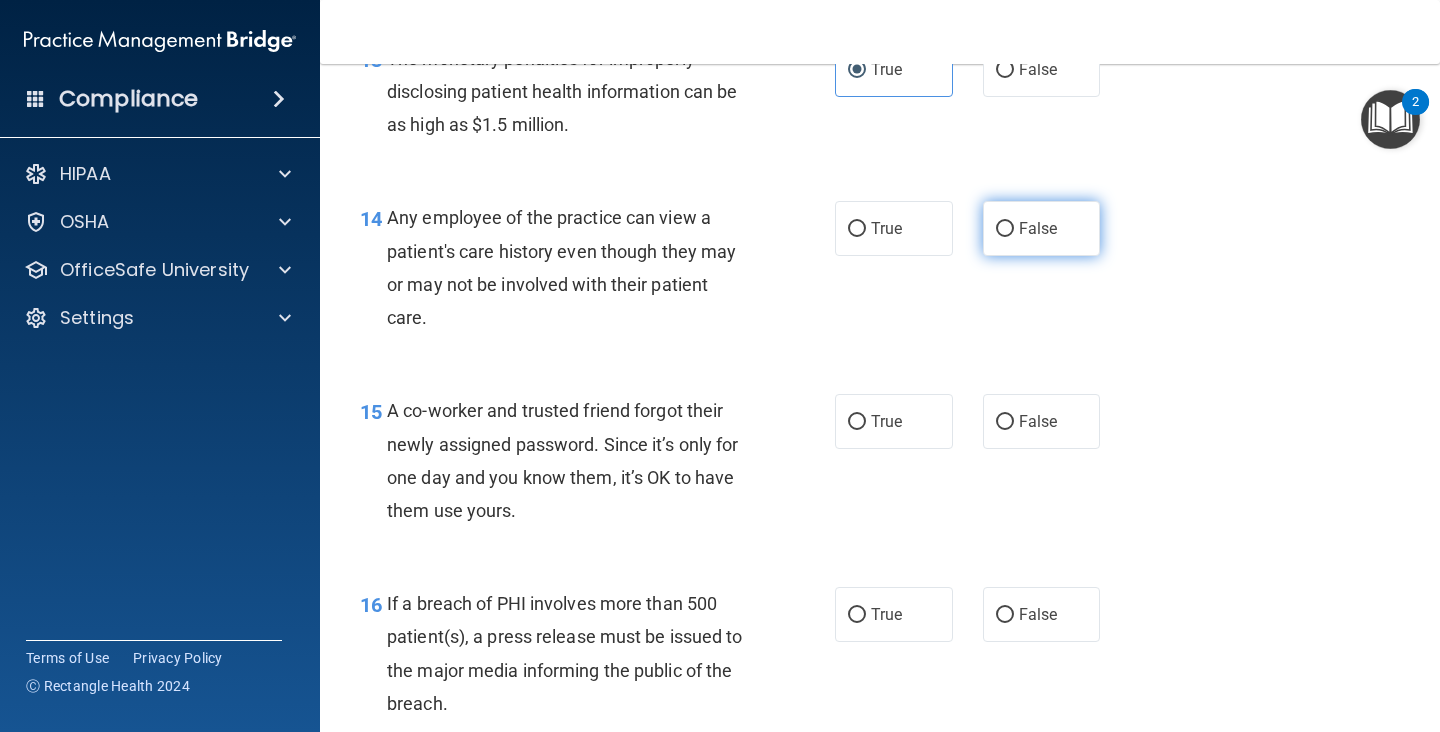 click on "False" at bounding box center [1038, 228] 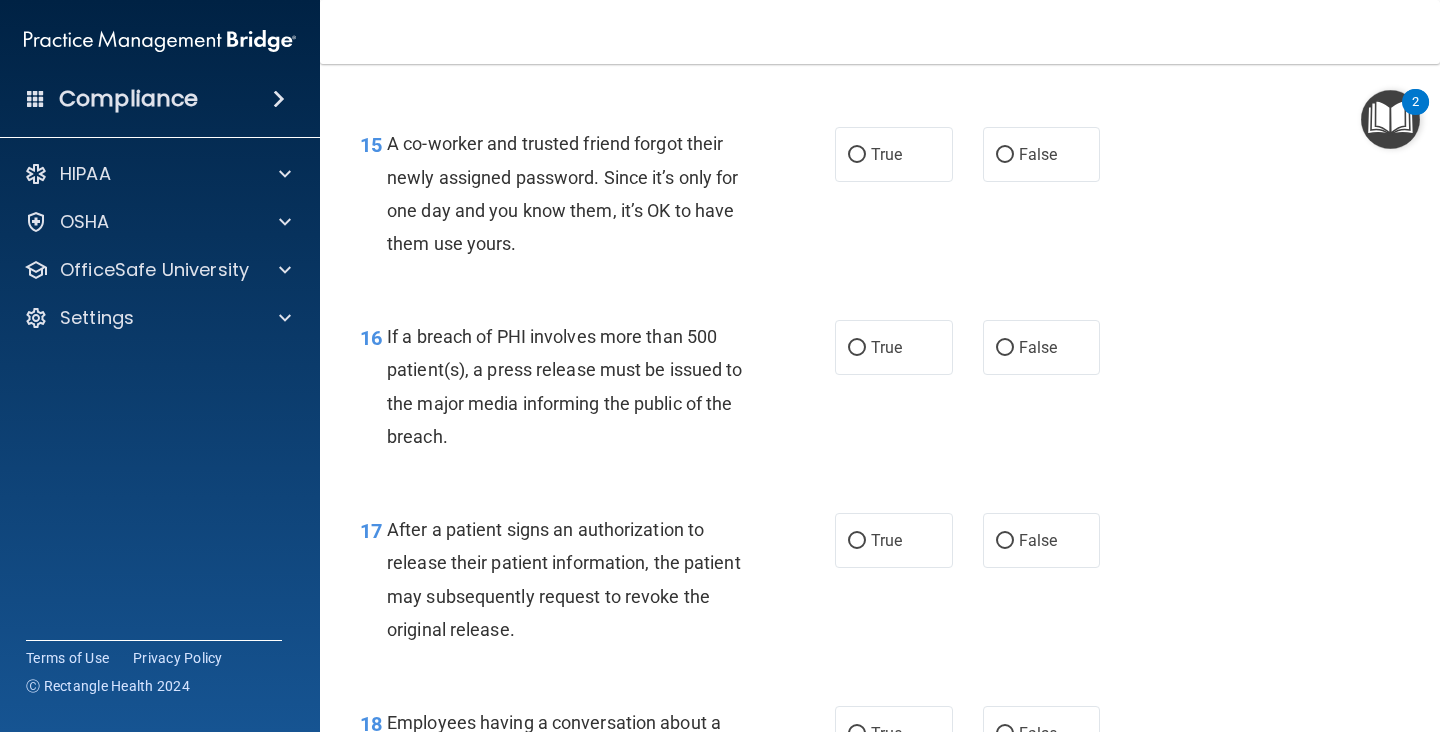 scroll, scrollTop: 2536, scrollLeft: 0, axis: vertical 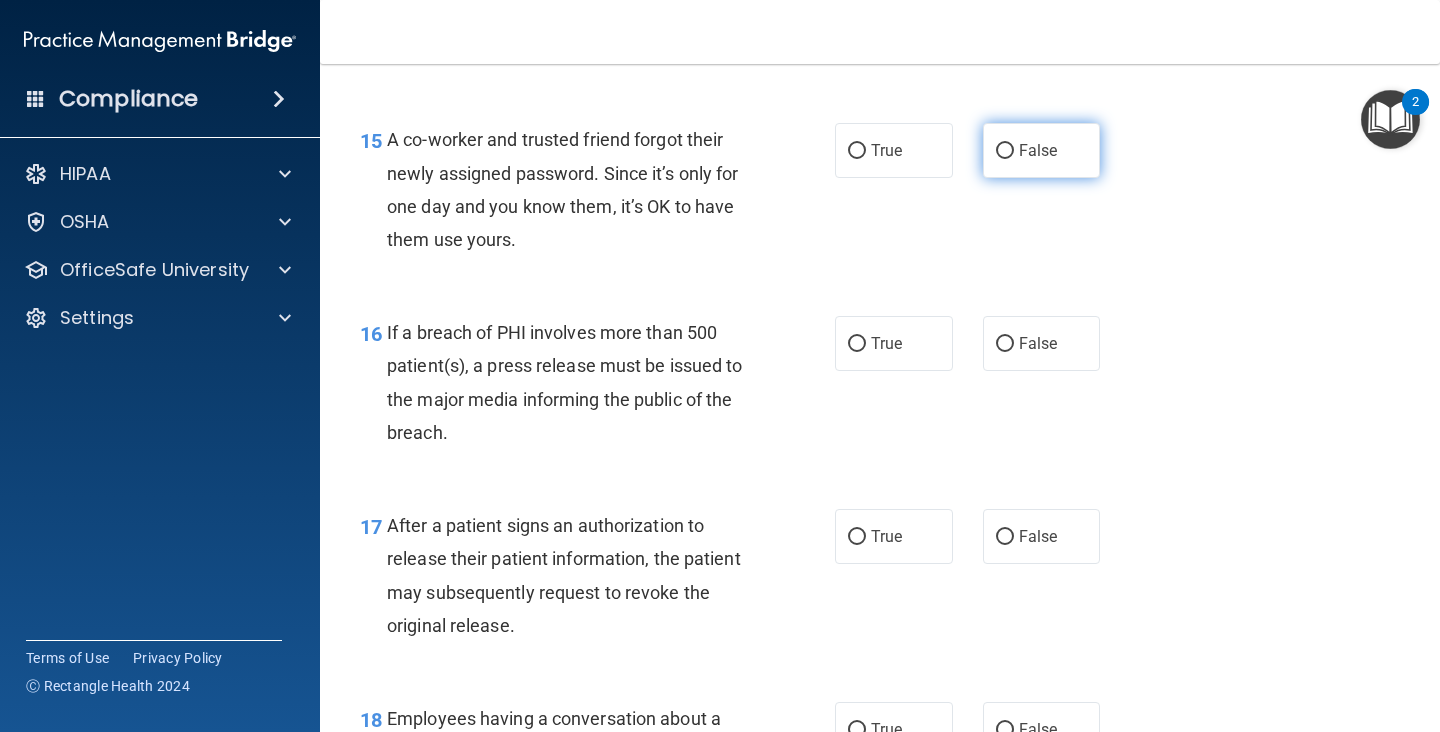 click on "False" at bounding box center [1042, 150] 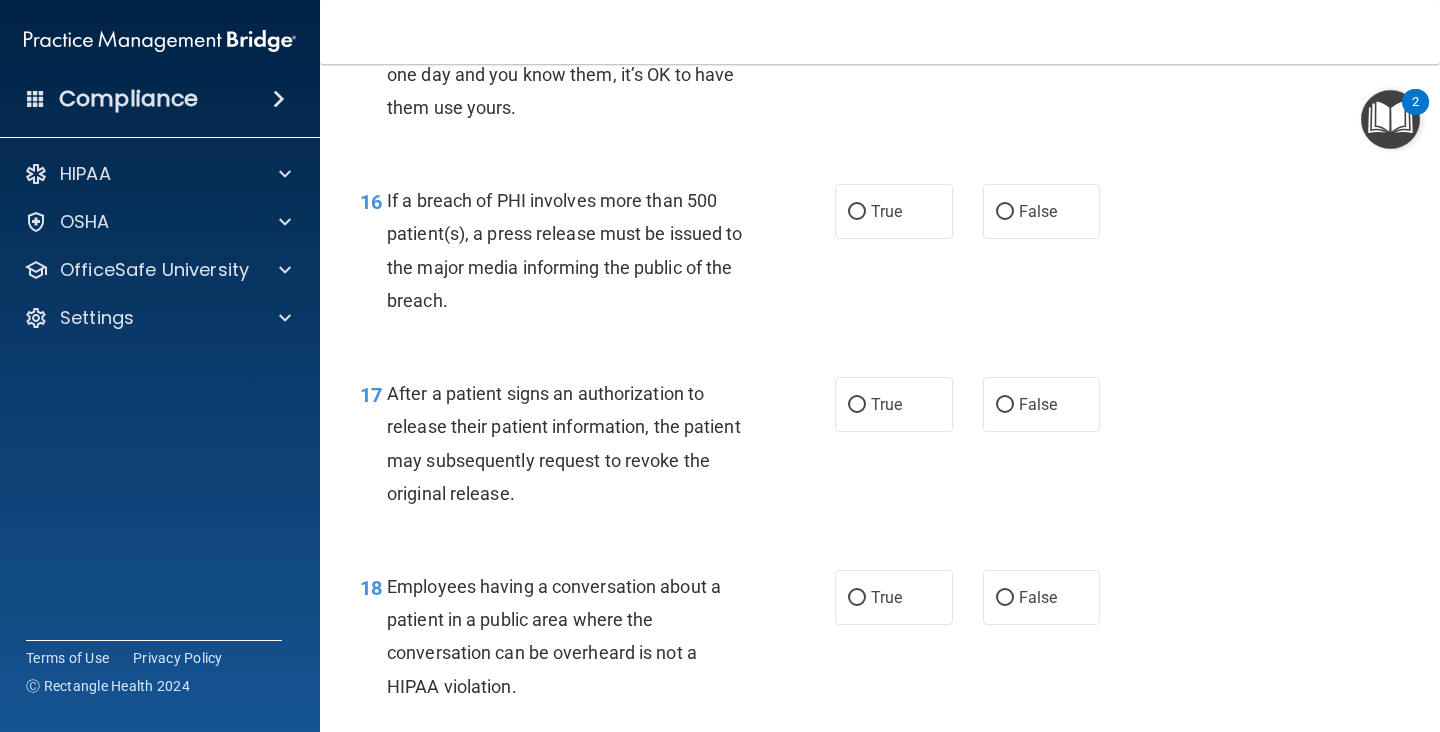 scroll, scrollTop: 2671, scrollLeft: 0, axis: vertical 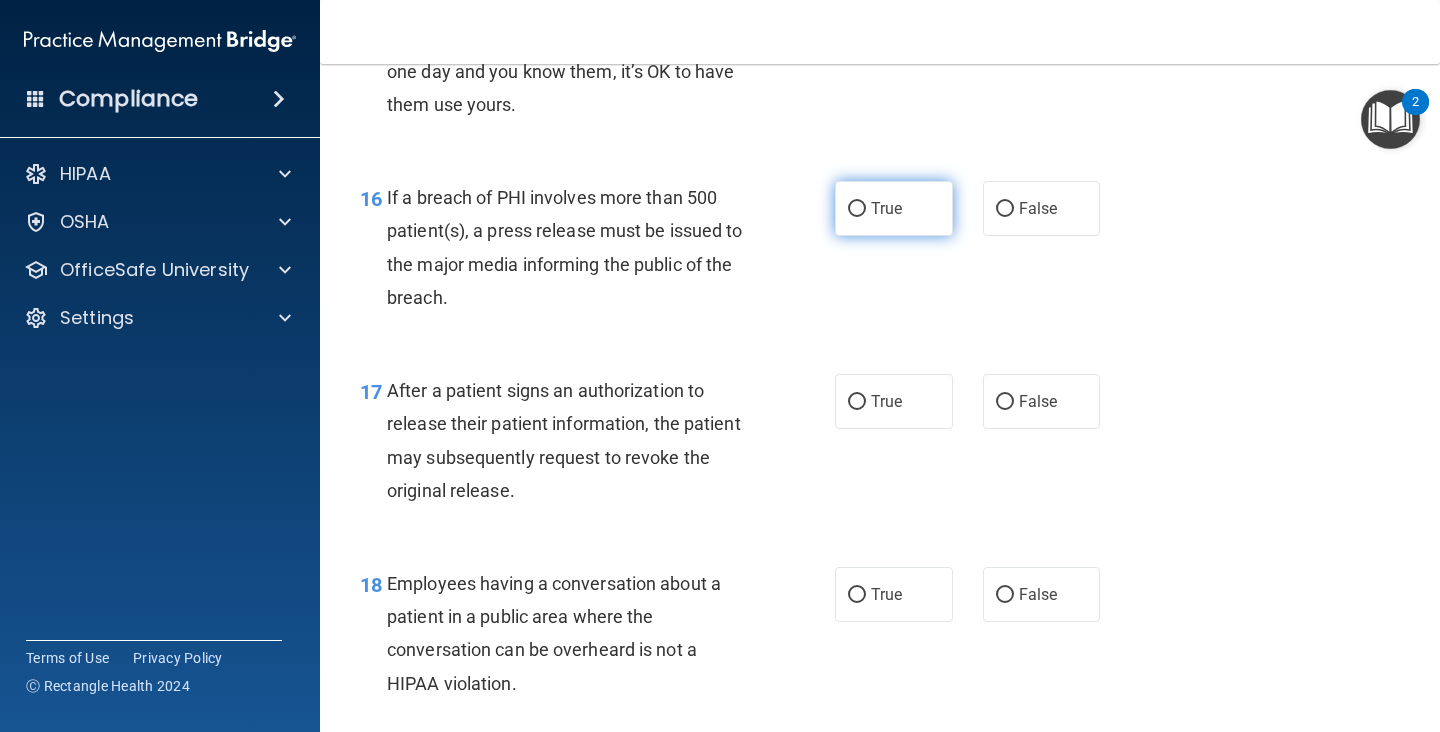 click on "True" at bounding box center (886, 208) 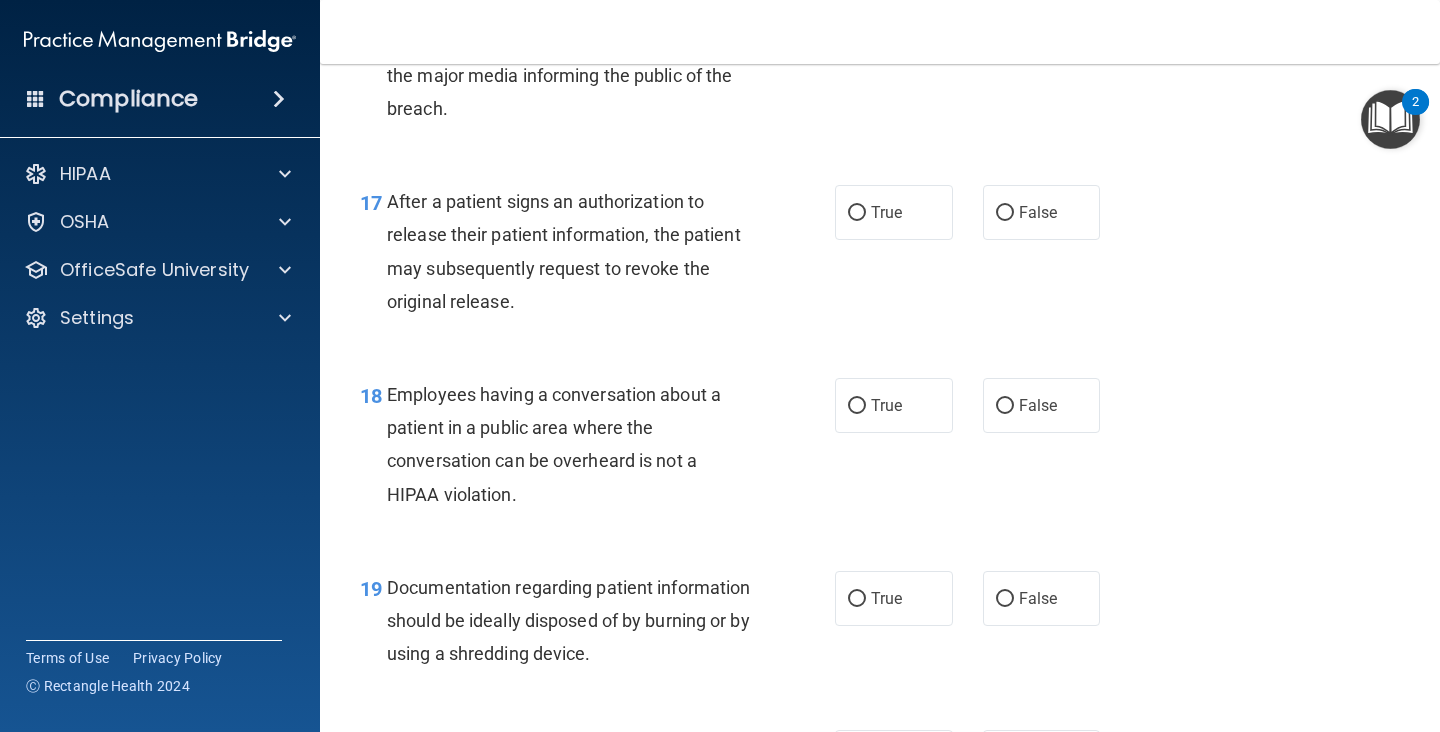 scroll, scrollTop: 2865, scrollLeft: 0, axis: vertical 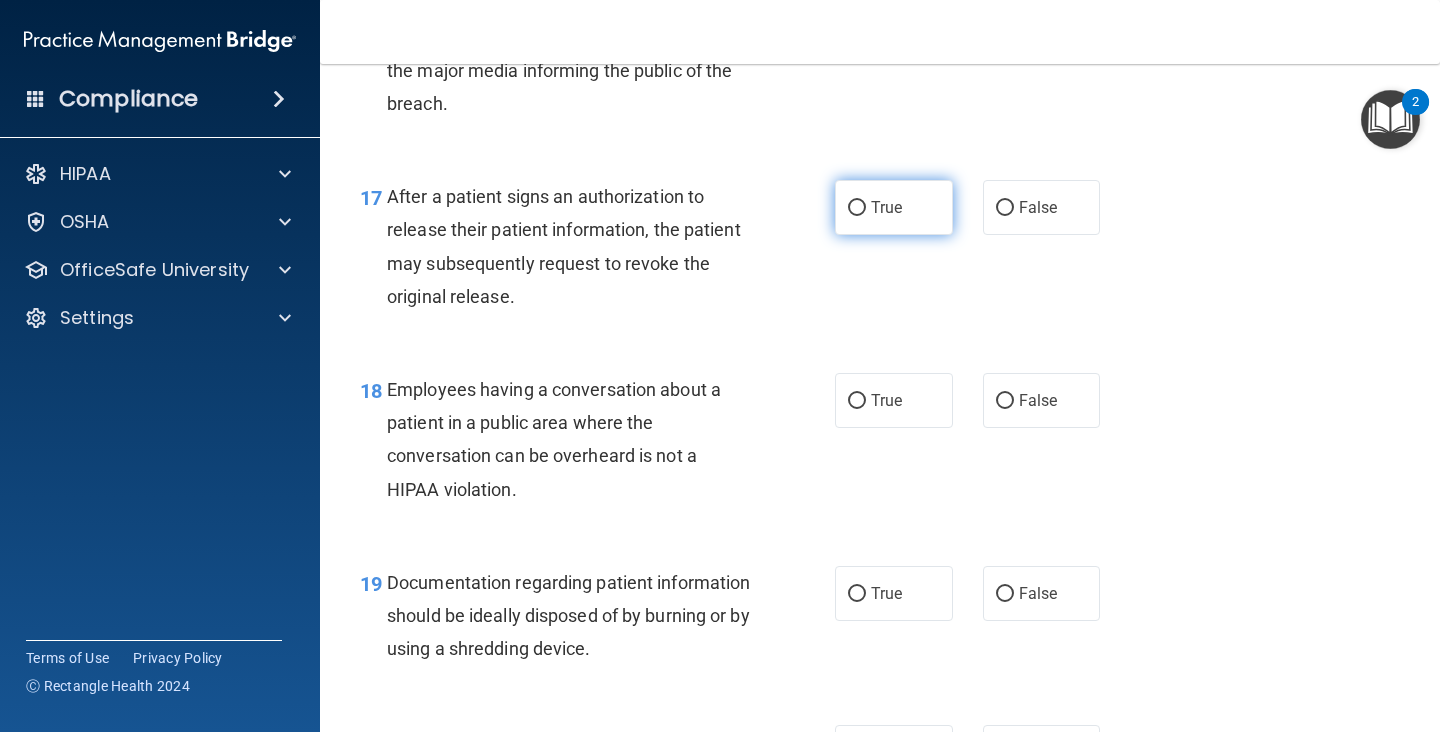 click on "True" at bounding box center (857, 208) 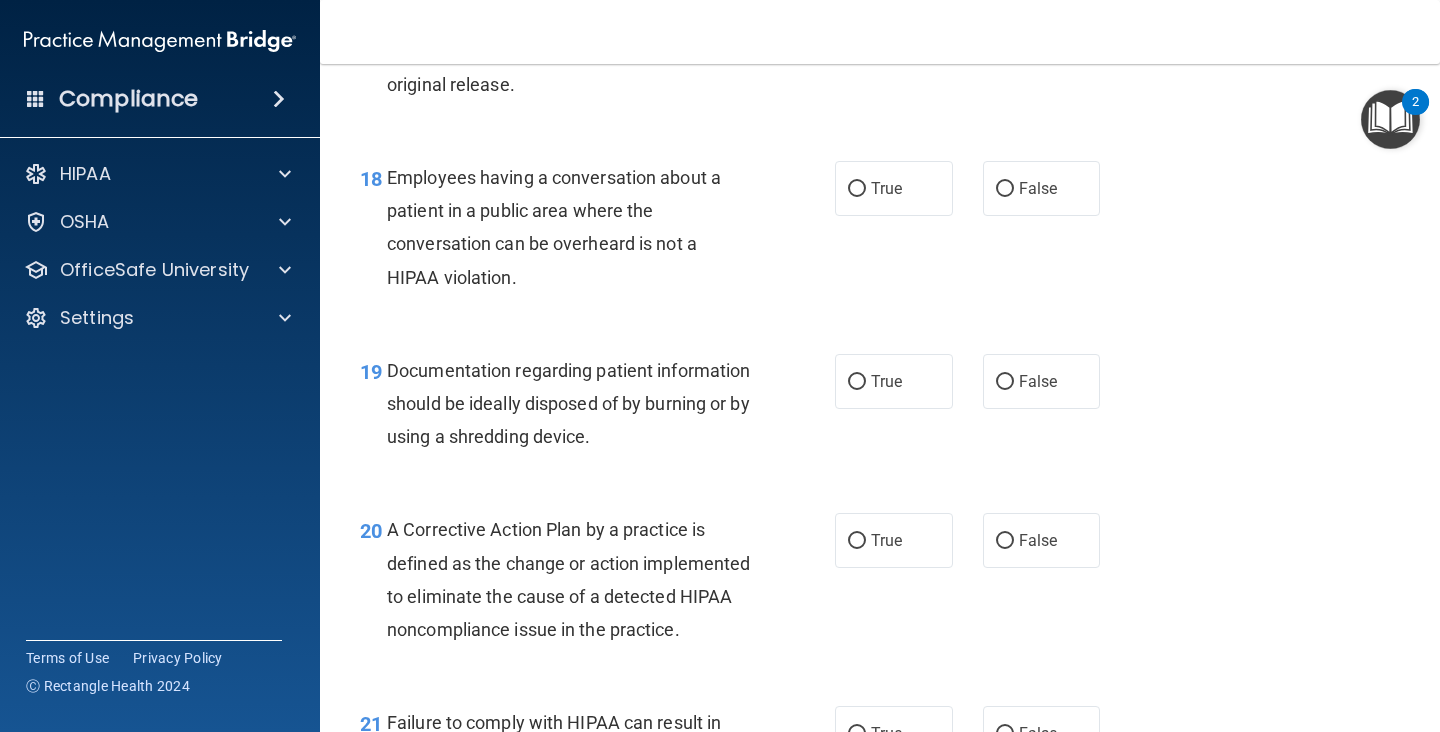 scroll, scrollTop: 3082, scrollLeft: 0, axis: vertical 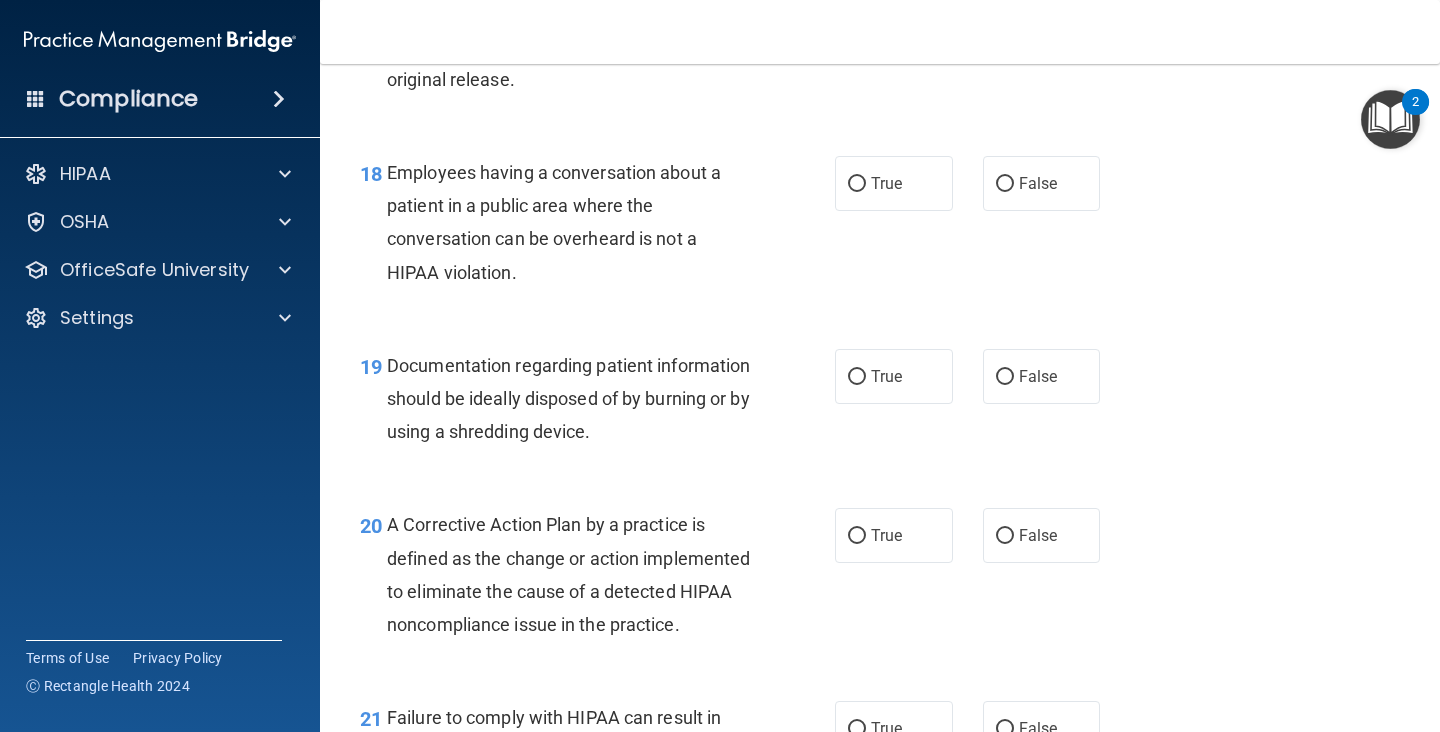 click on "18       Employees having a conversation about a patient in a public area where the conversation can be overheard is not a HIPAA violation.                 True           False" at bounding box center [880, 227] 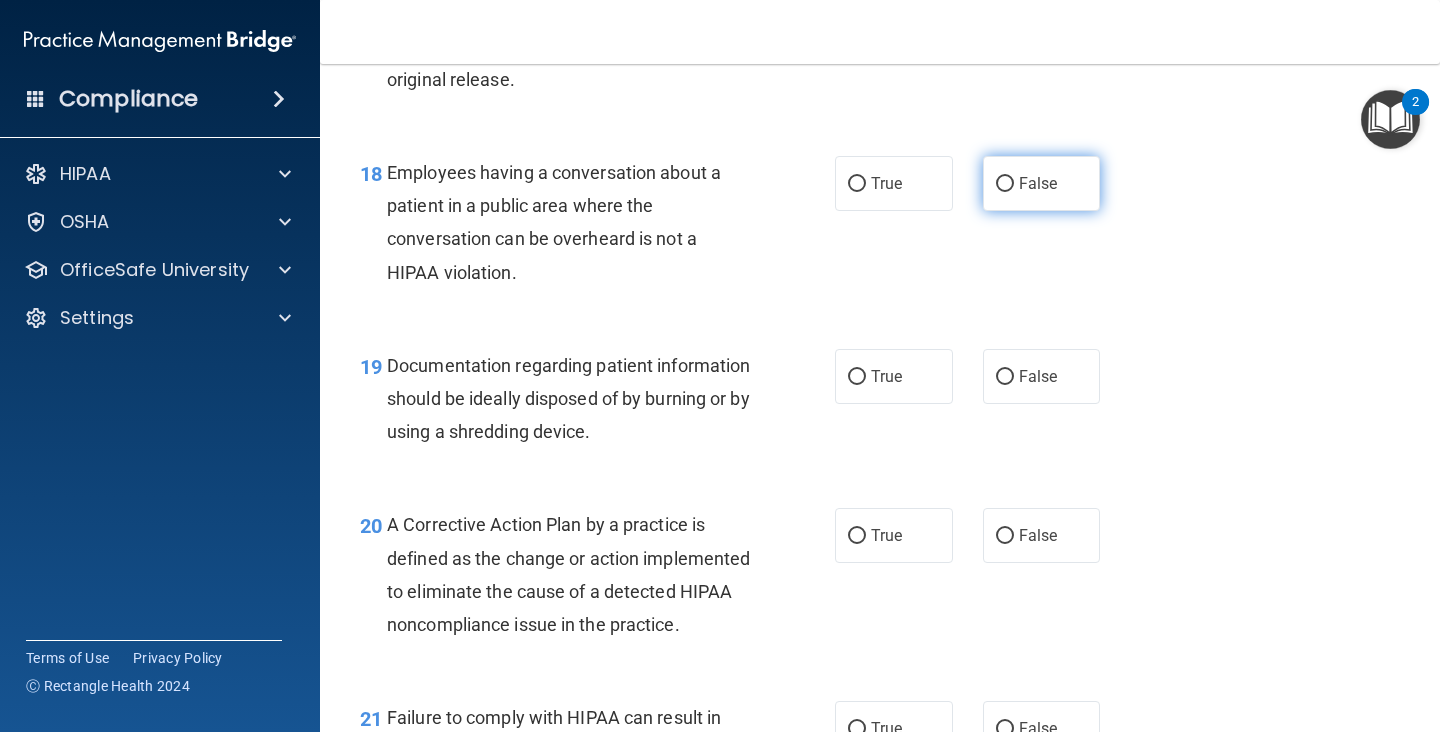 click on "False" at bounding box center [1042, 183] 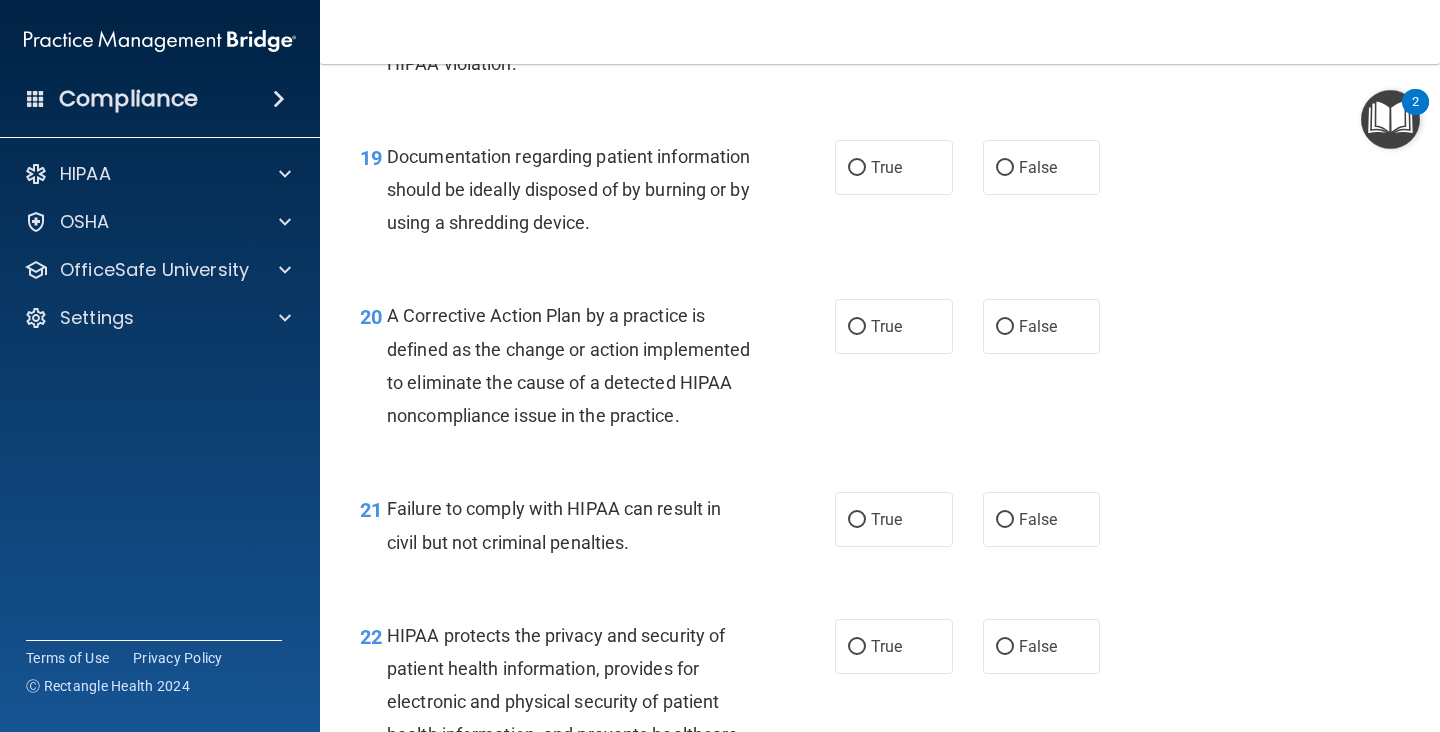 scroll, scrollTop: 3293, scrollLeft: 0, axis: vertical 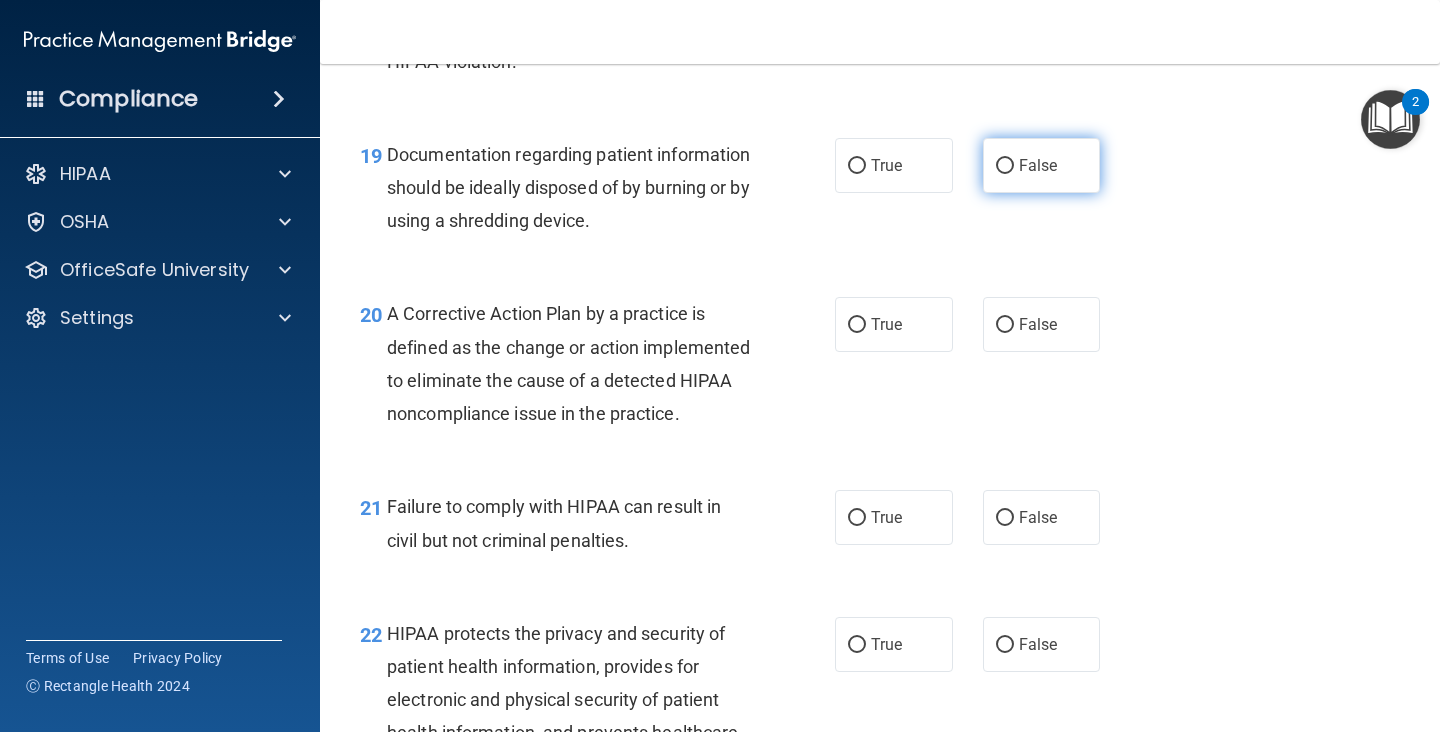 click on "False" at bounding box center [1038, 165] 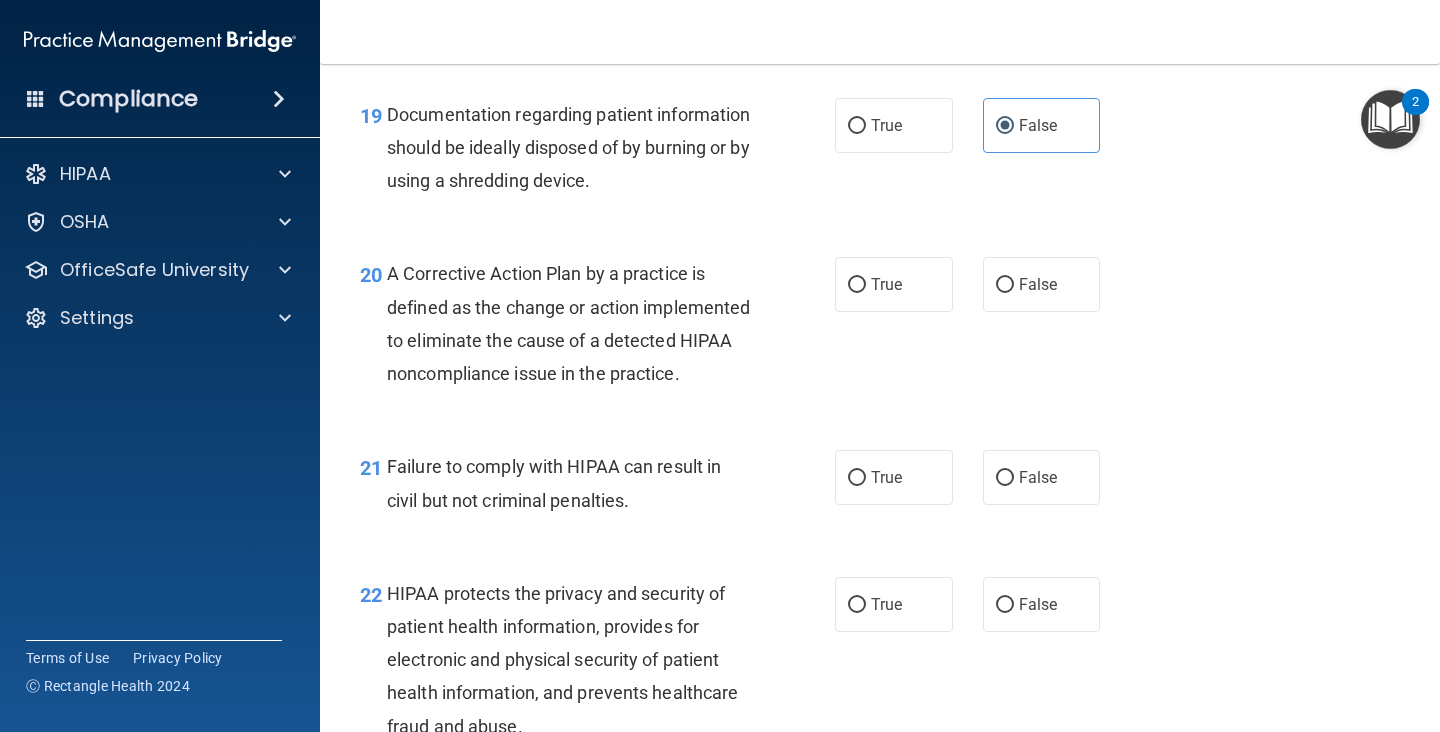 scroll, scrollTop: 3340, scrollLeft: 0, axis: vertical 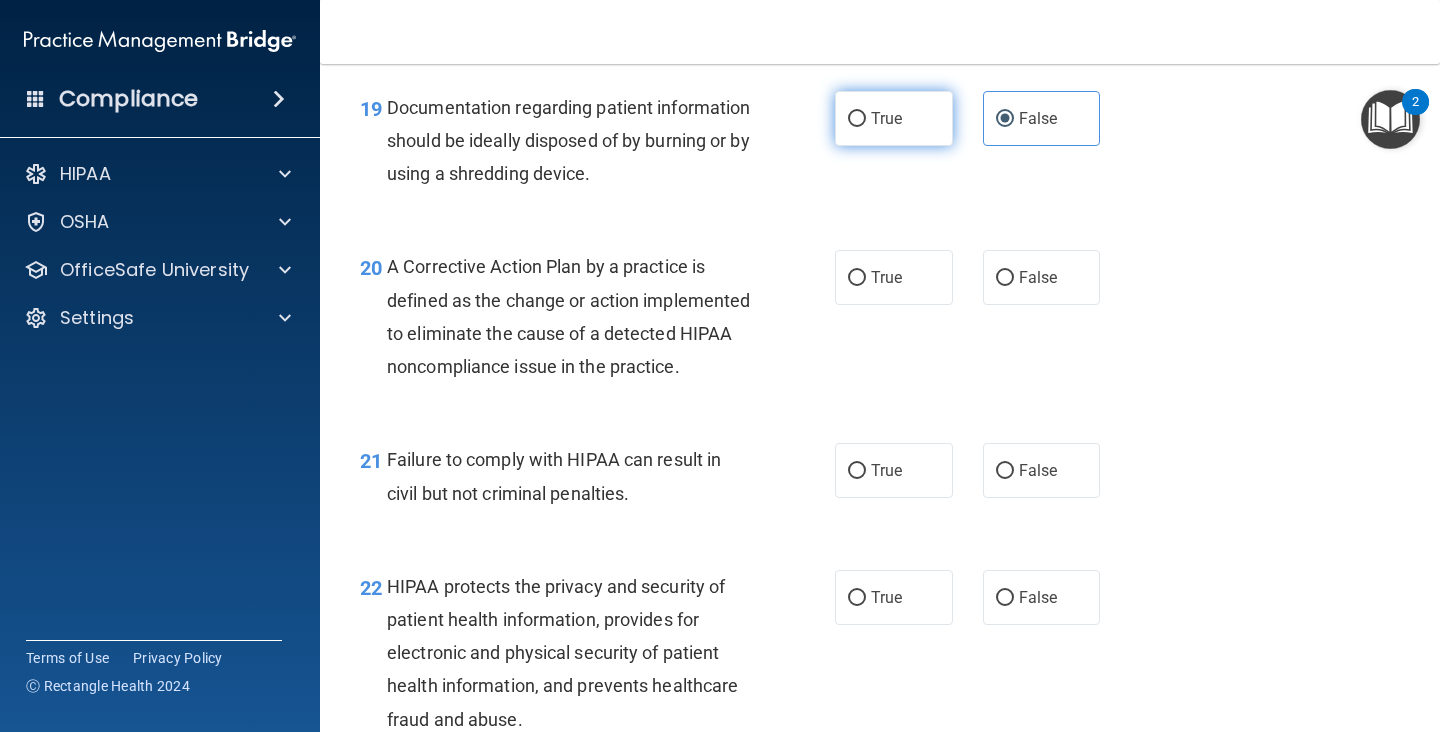 click on "True" at bounding box center [857, 119] 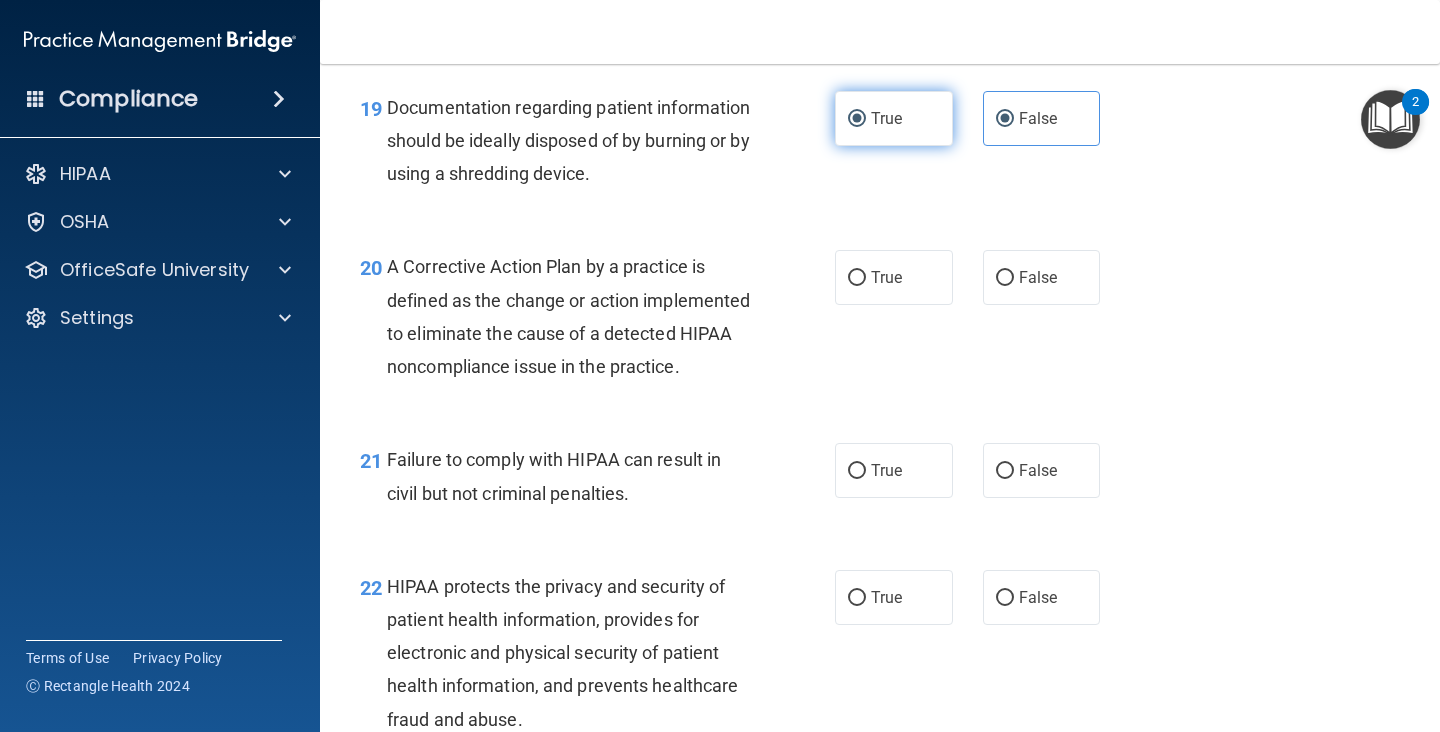 radio on "false" 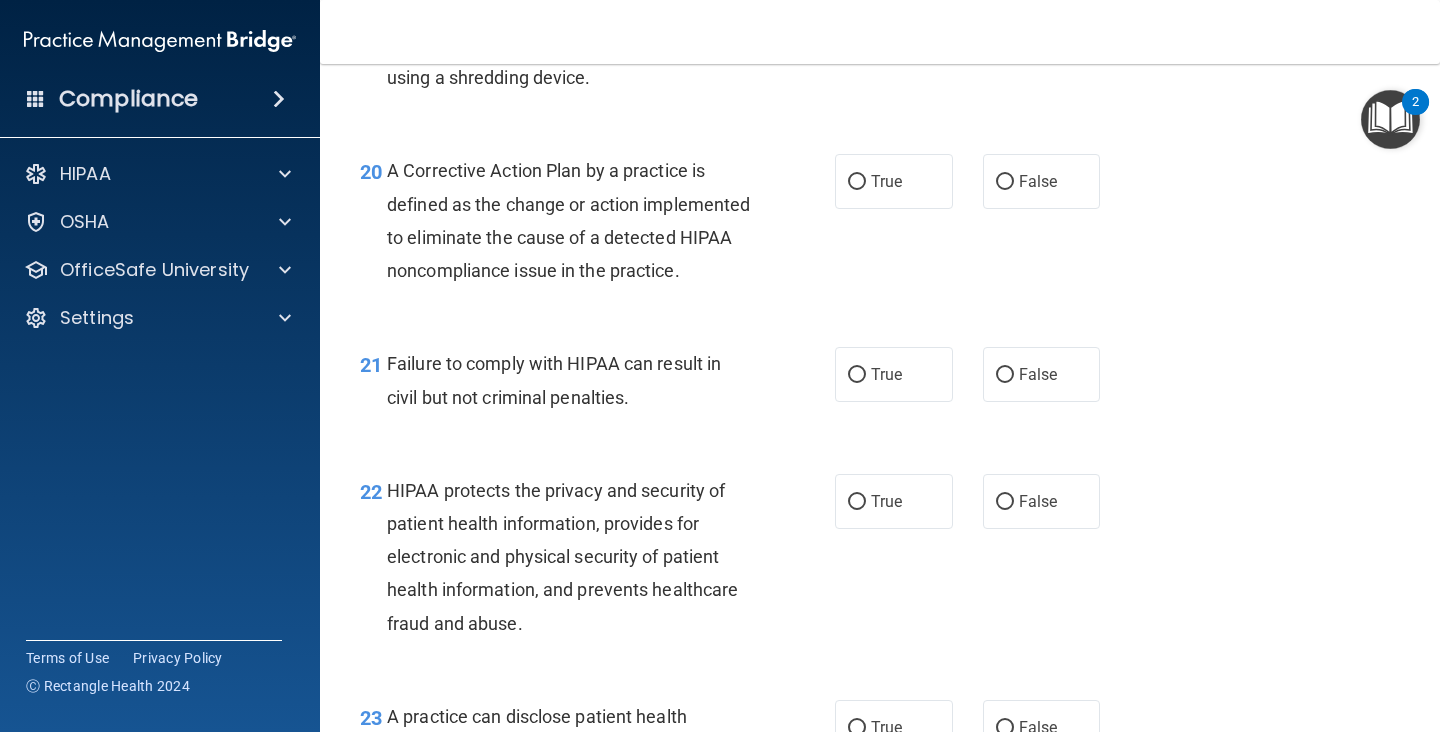 scroll, scrollTop: 3440, scrollLeft: 0, axis: vertical 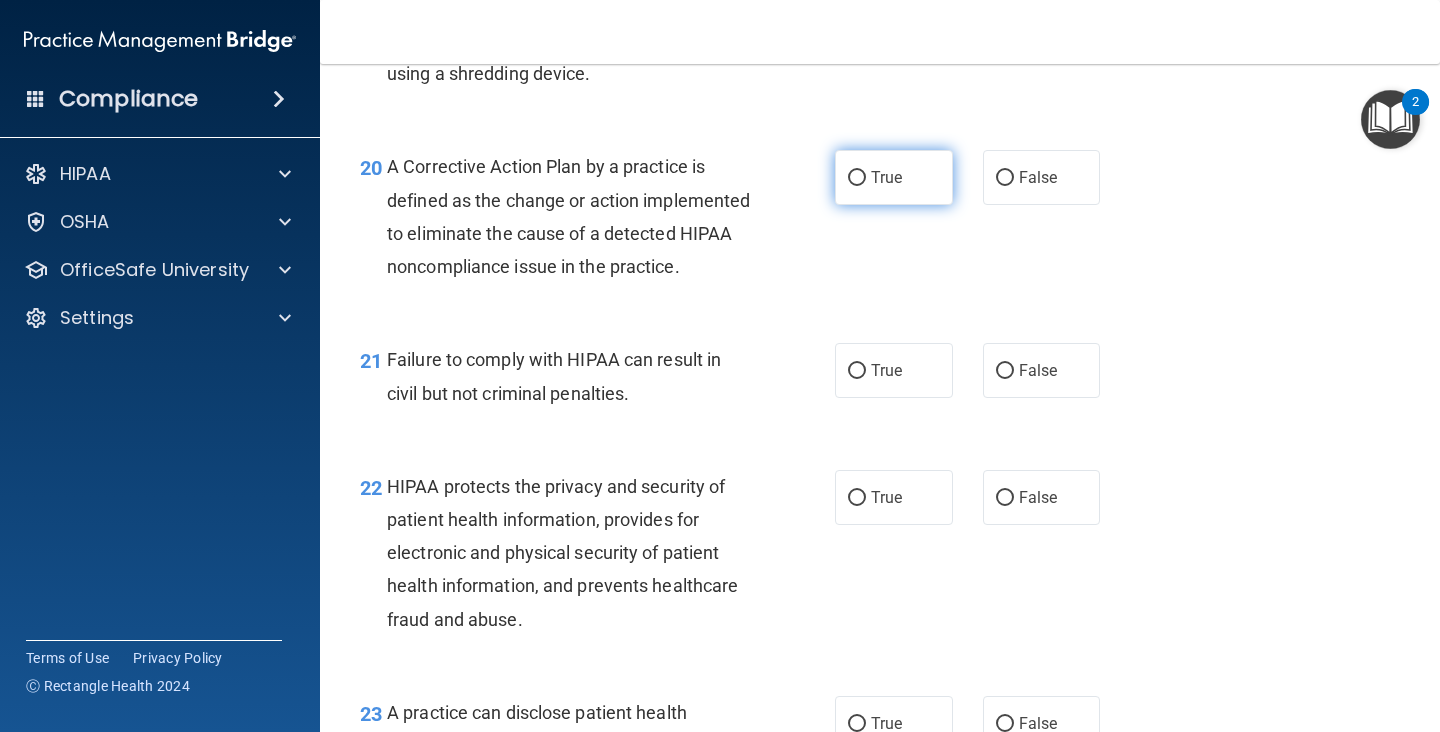 click on "True" at bounding box center [894, 177] 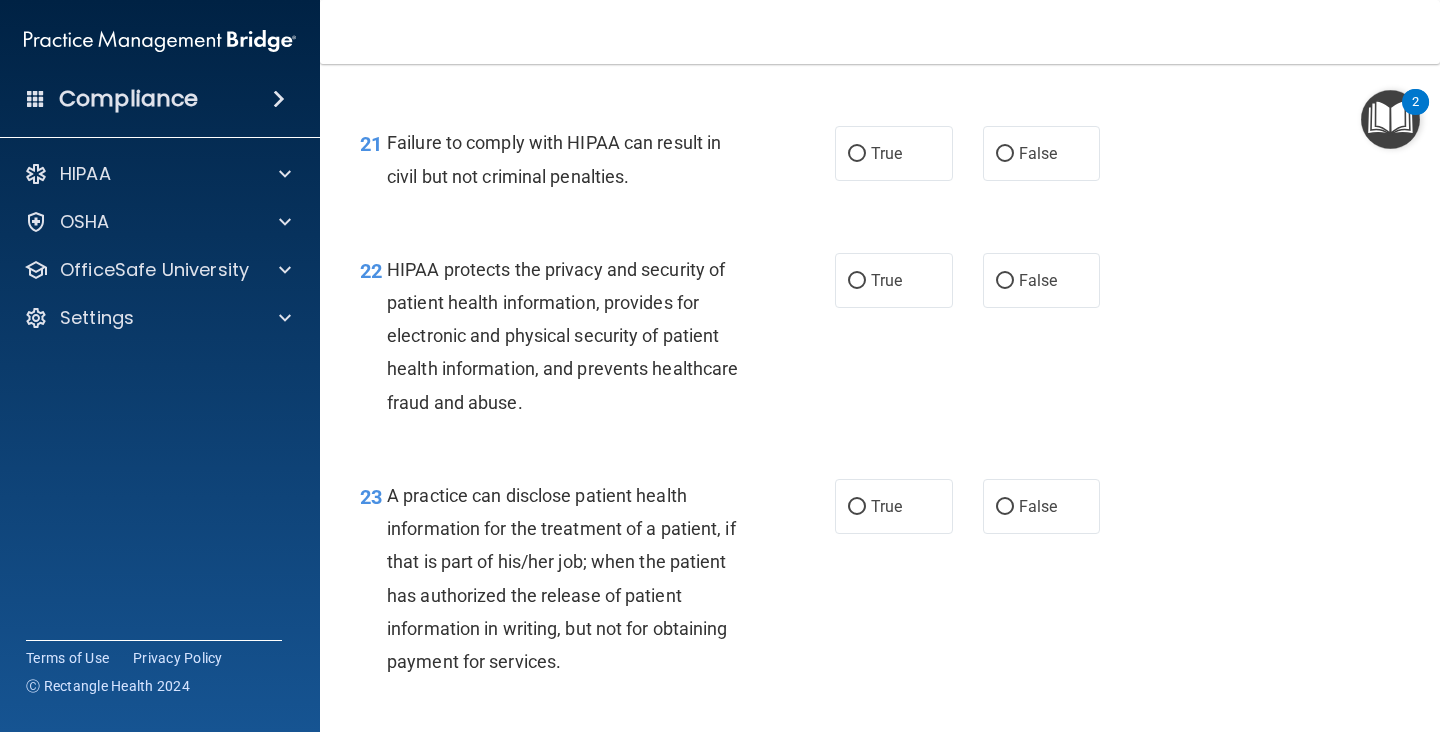 scroll, scrollTop: 3673, scrollLeft: 0, axis: vertical 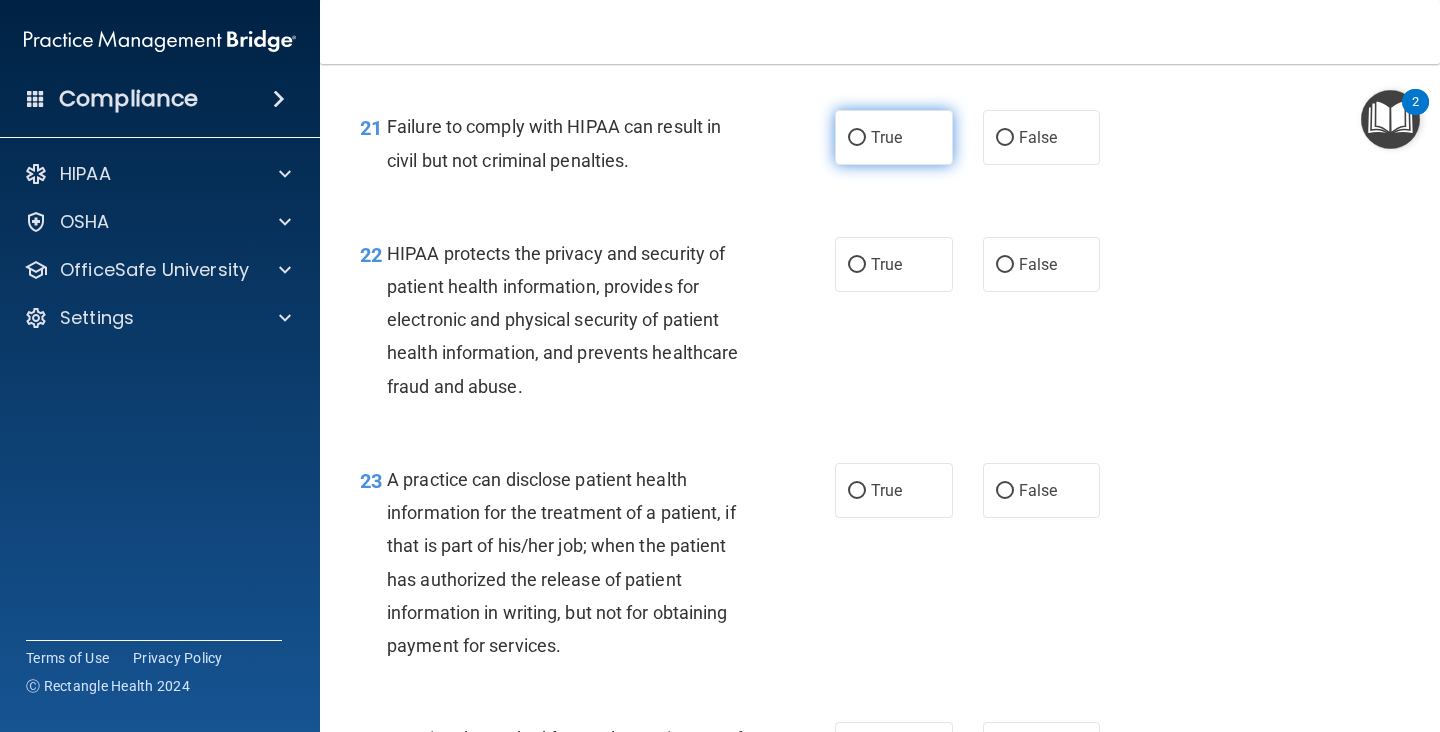 click on "True" at bounding box center (894, 137) 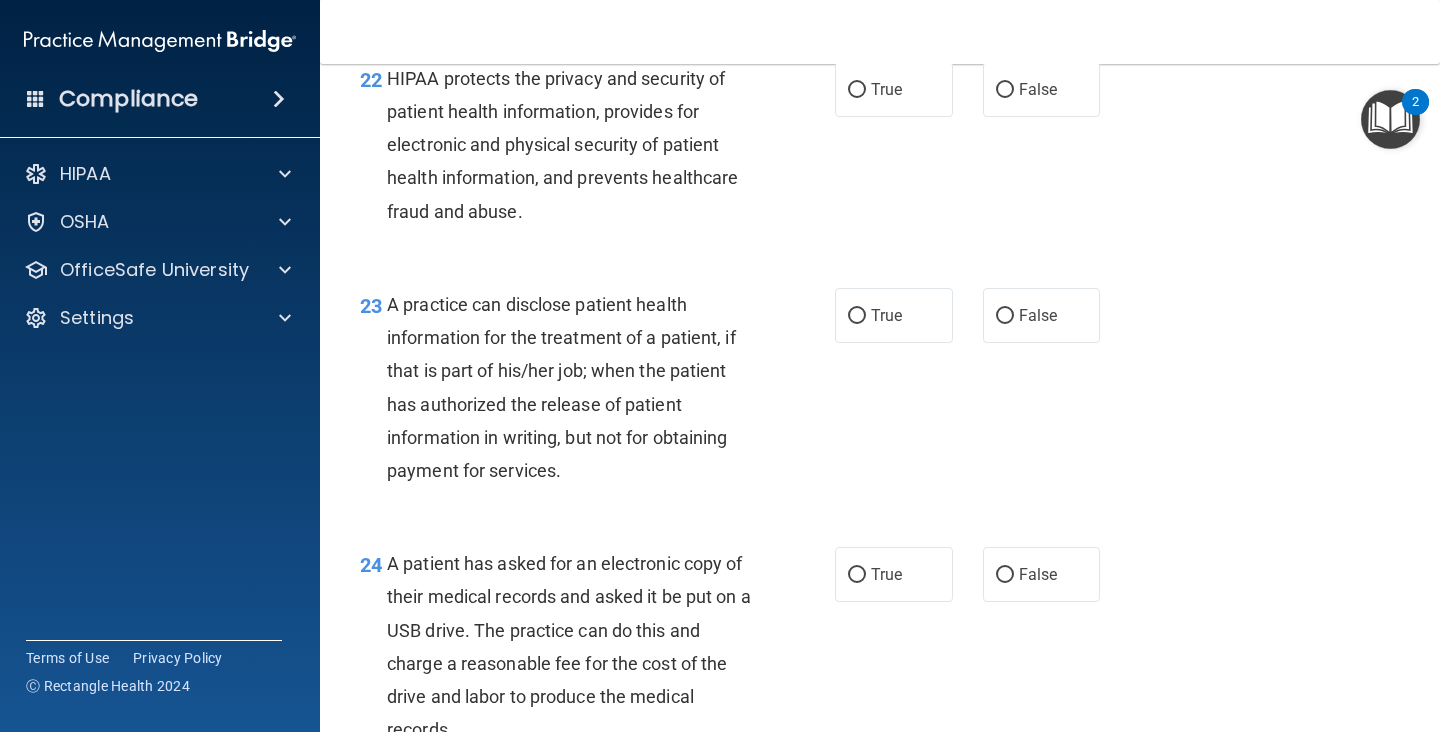 scroll, scrollTop: 3850, scrollLeft: 0, axis: vertical 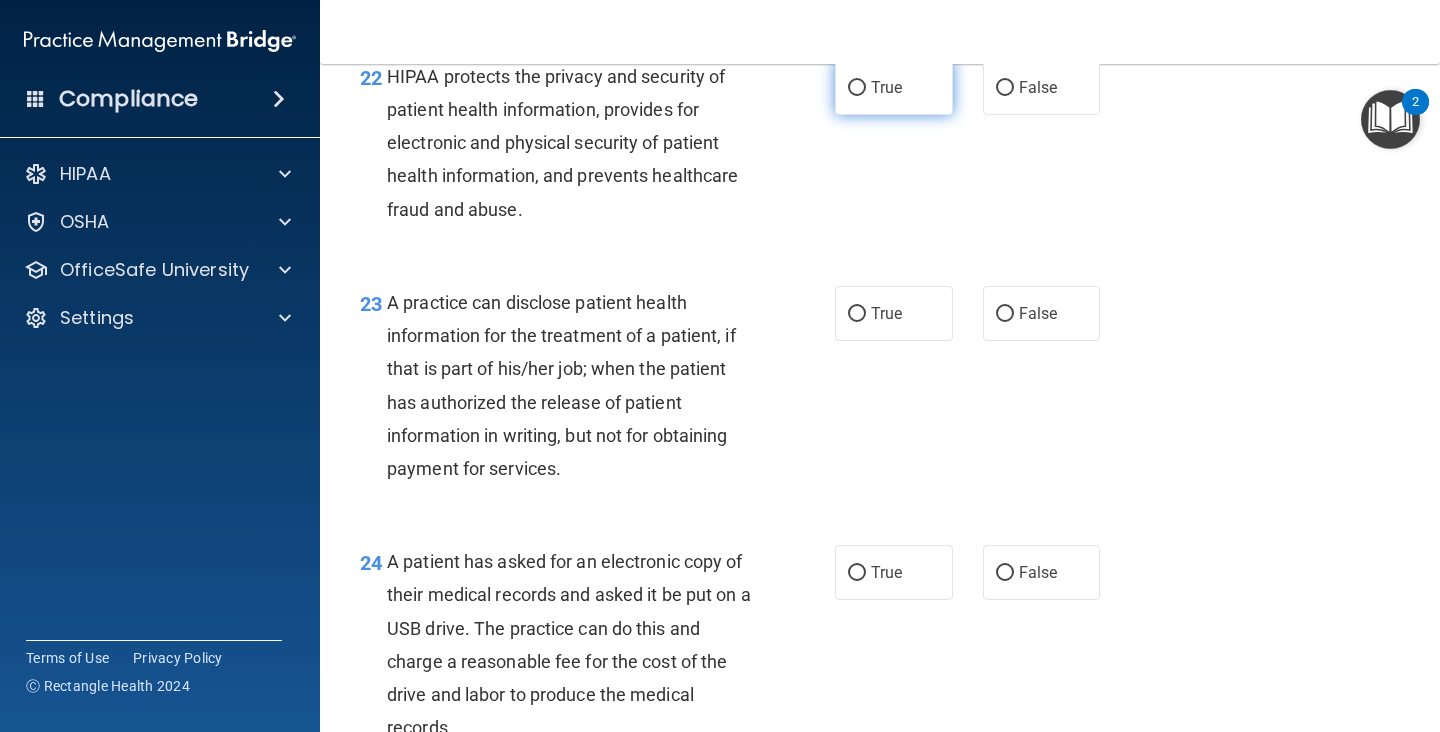 click on "True" at bounding box center [886, 87] 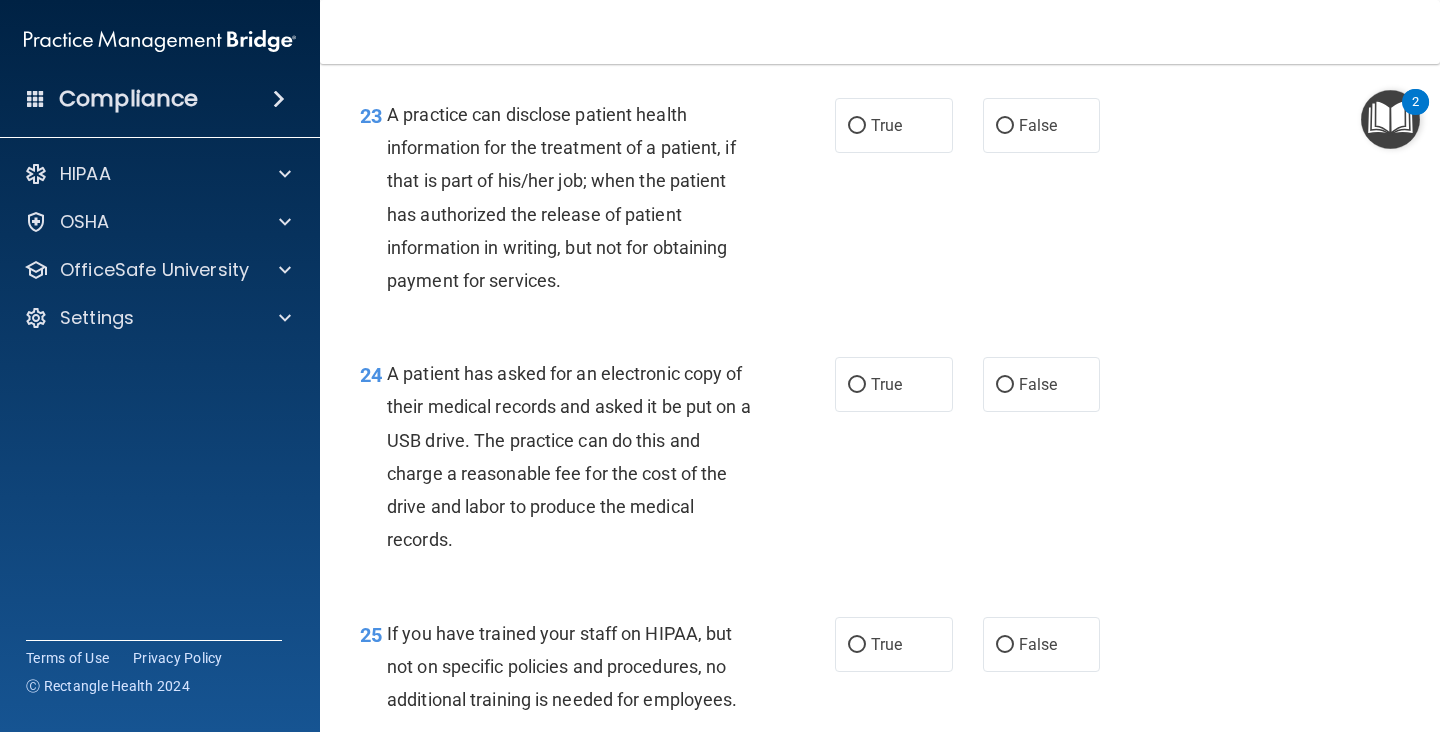 scroll, scrollTop: 4040, scrollLeft: 0, axis: vertical 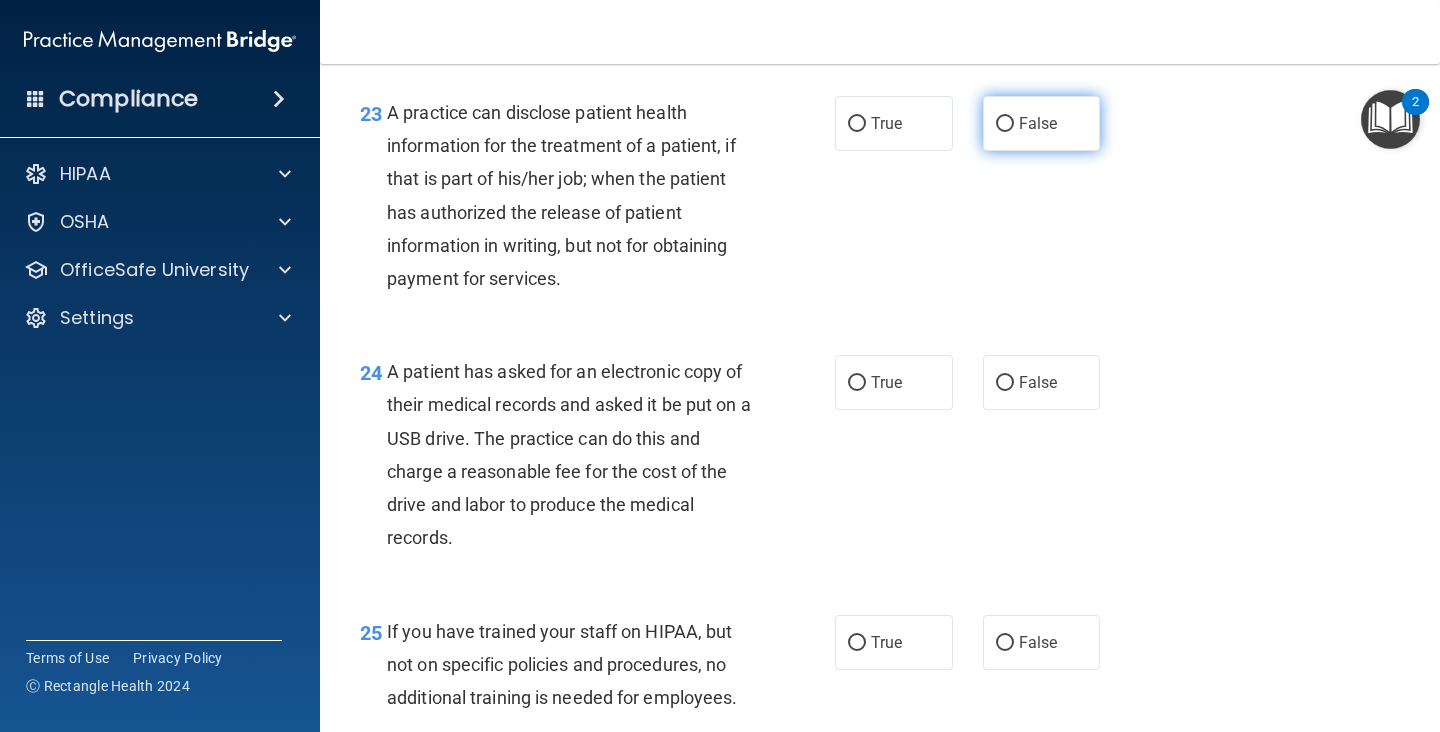 click on "False" at bounding box center [1005, 124] 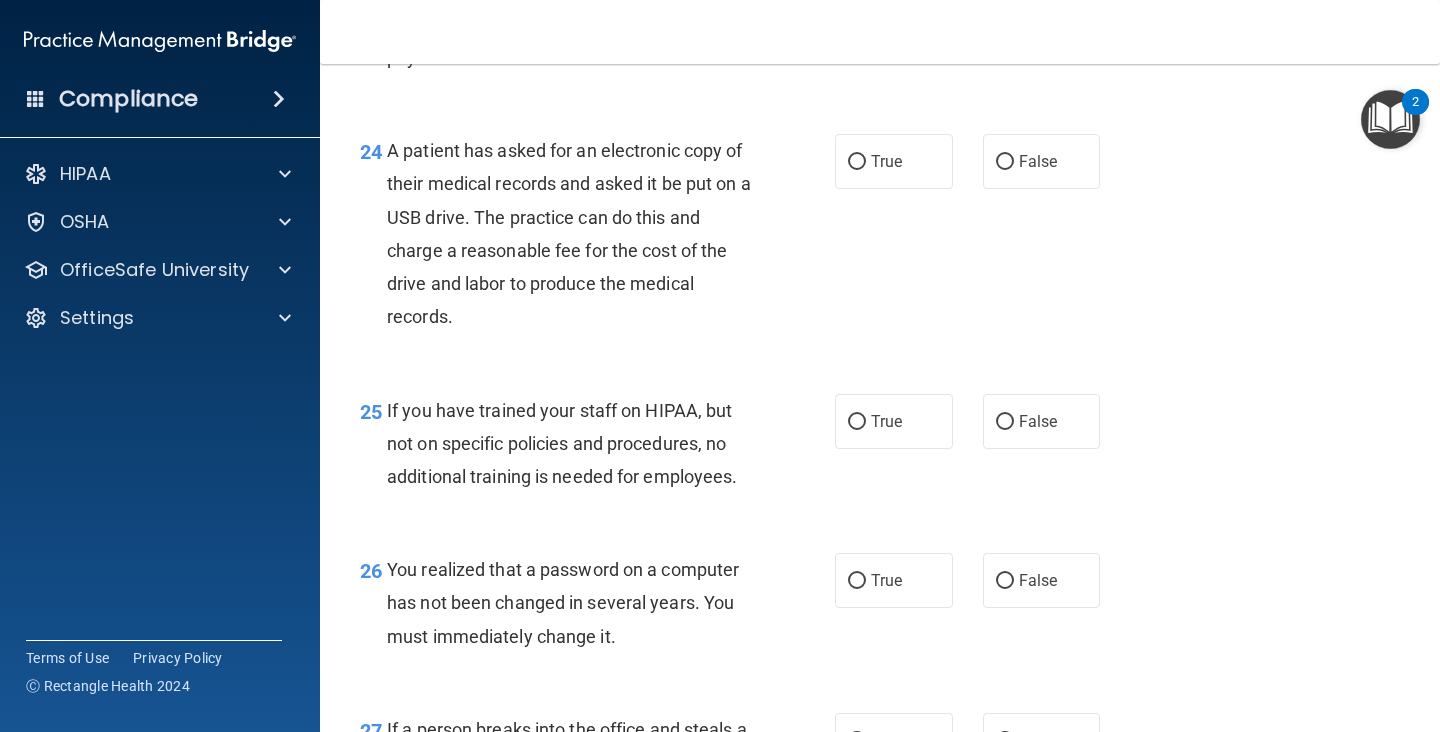 scroll, scrollTop: 4310, scrollLeft: 0, axis: vertical 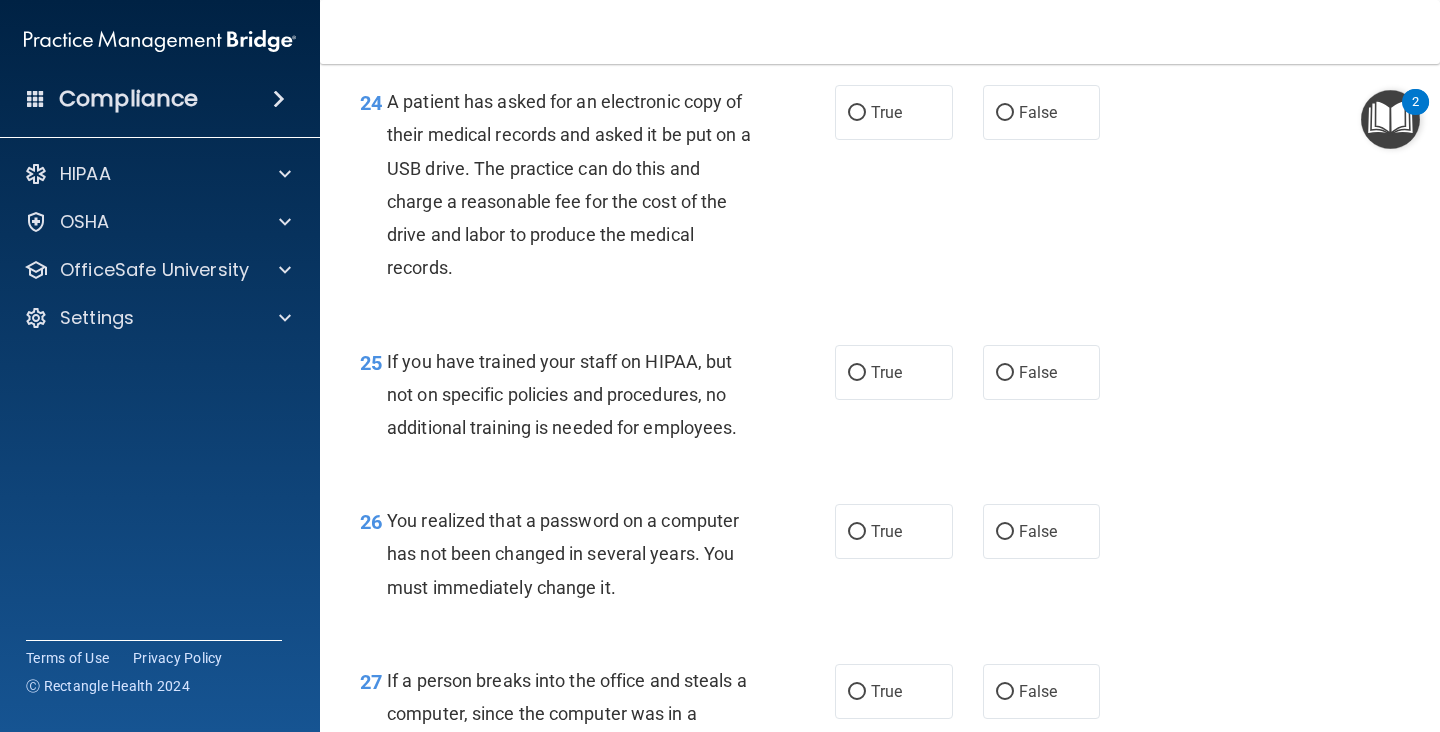click on "True           False" at bounding box center (976, 112) 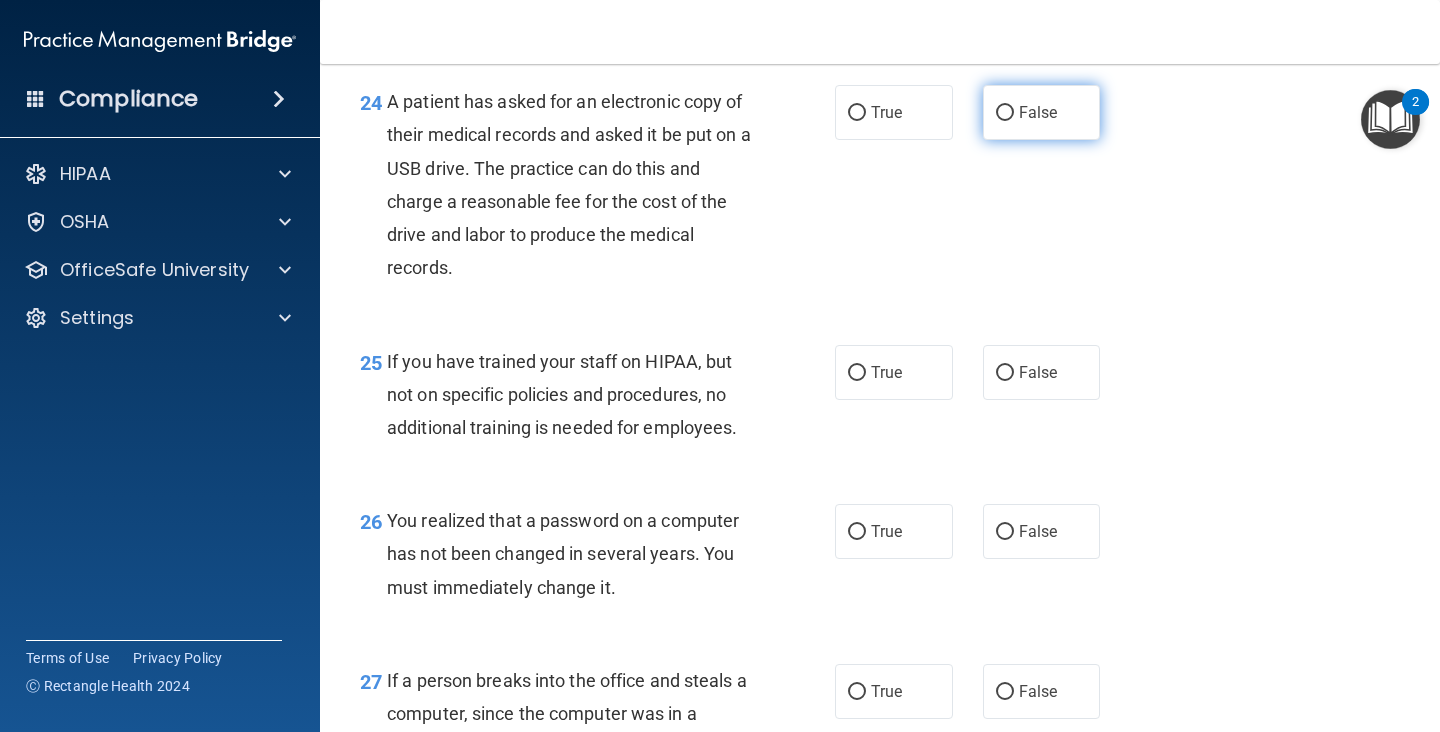 click on "False" at bounding box center [1042, 112] 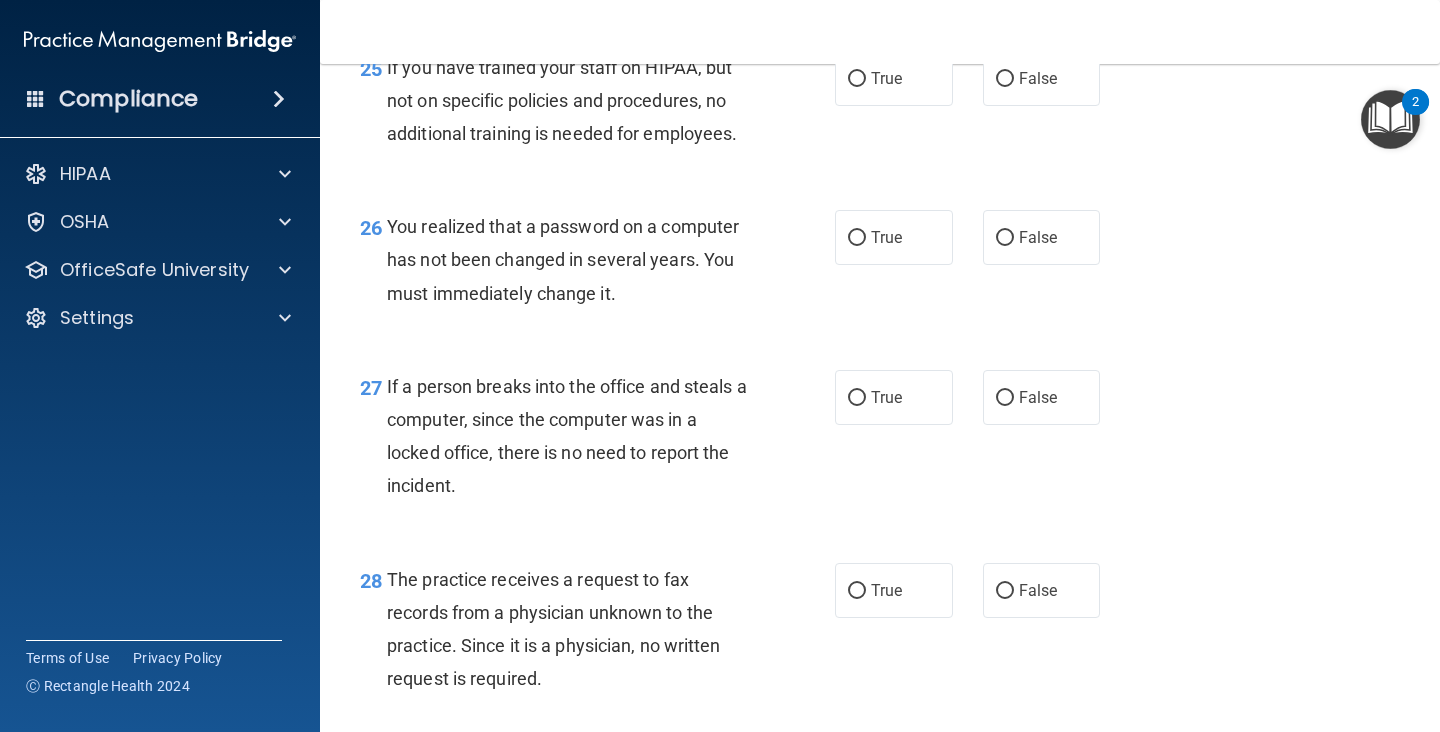 scroll, scrollTop: 4605, scrollLeft: 0, axis: vertical 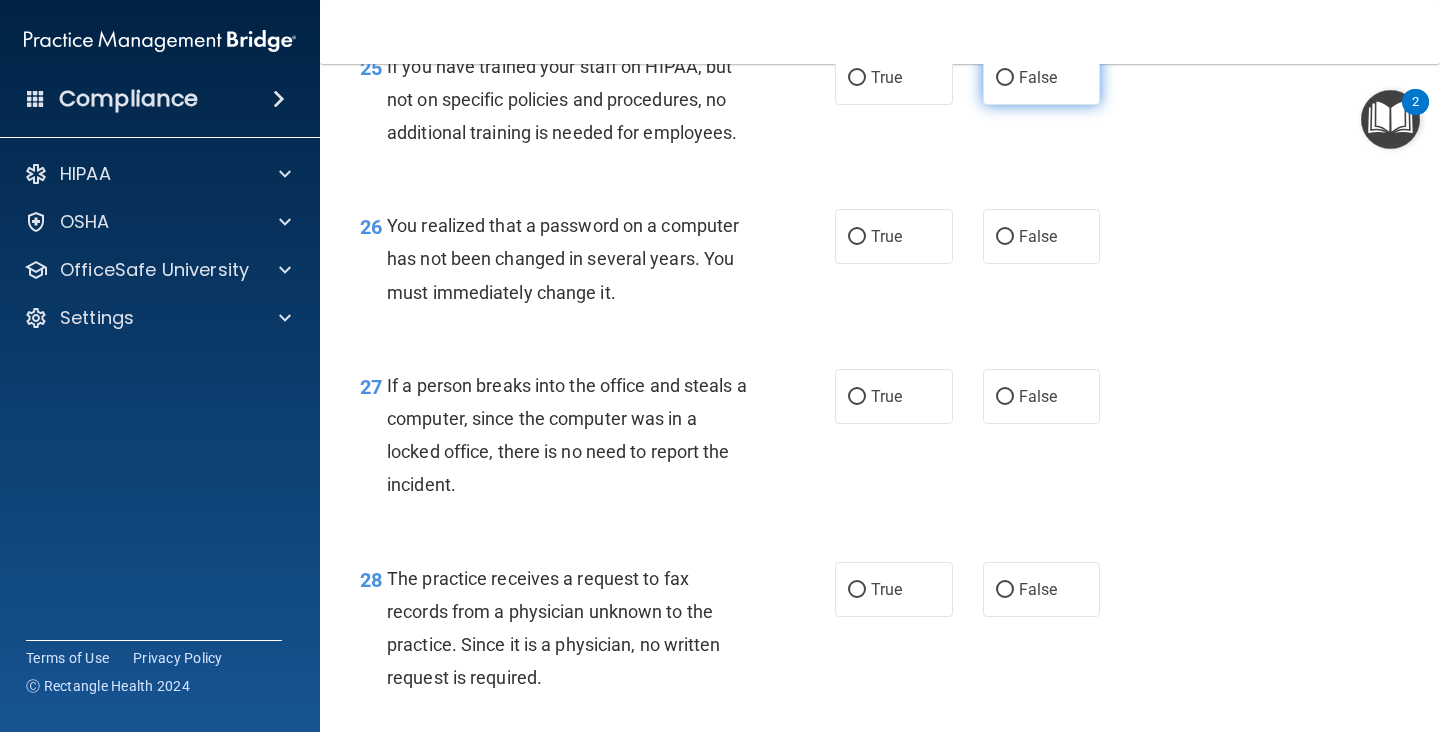 click on "False" at bounding box center [1042, 77] 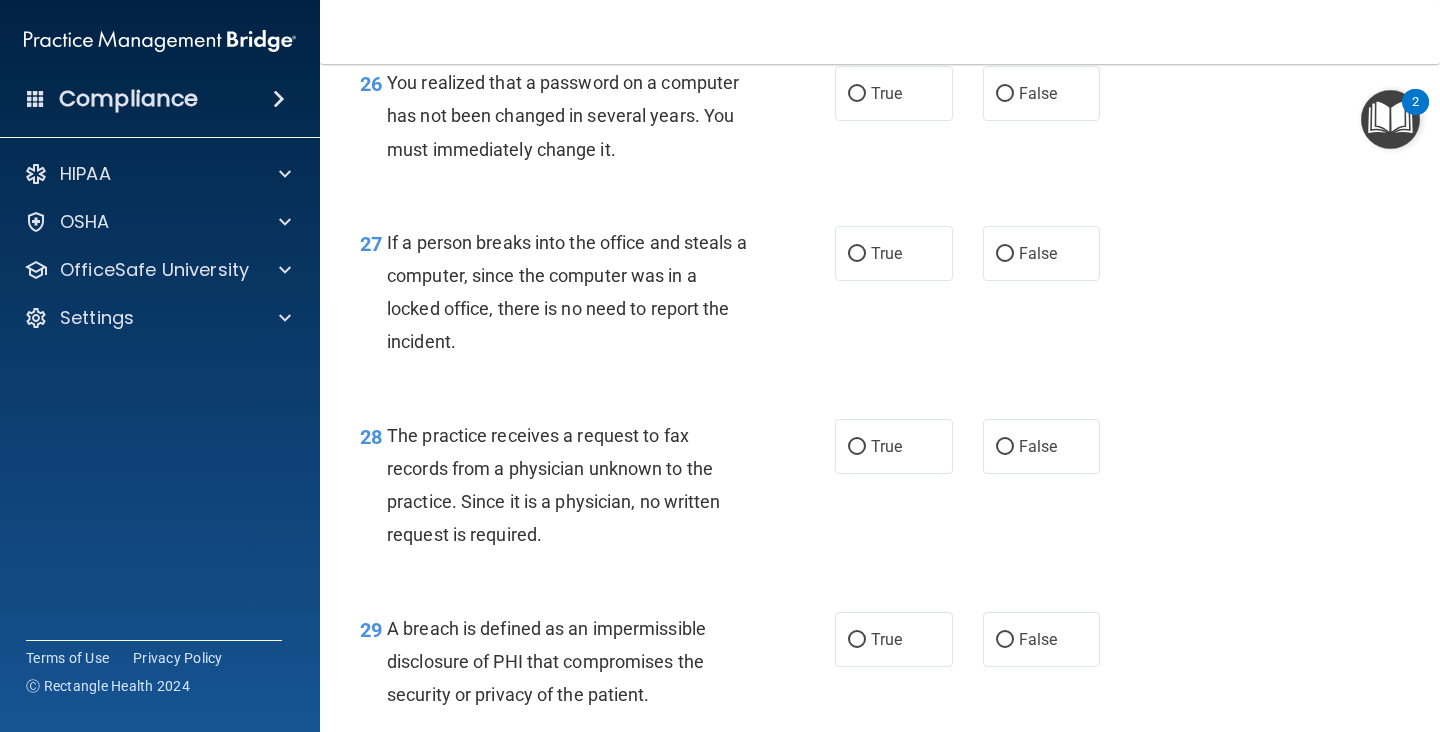 scroll, scrollTop: 4755, scrollLeft: 0, axis: vertical 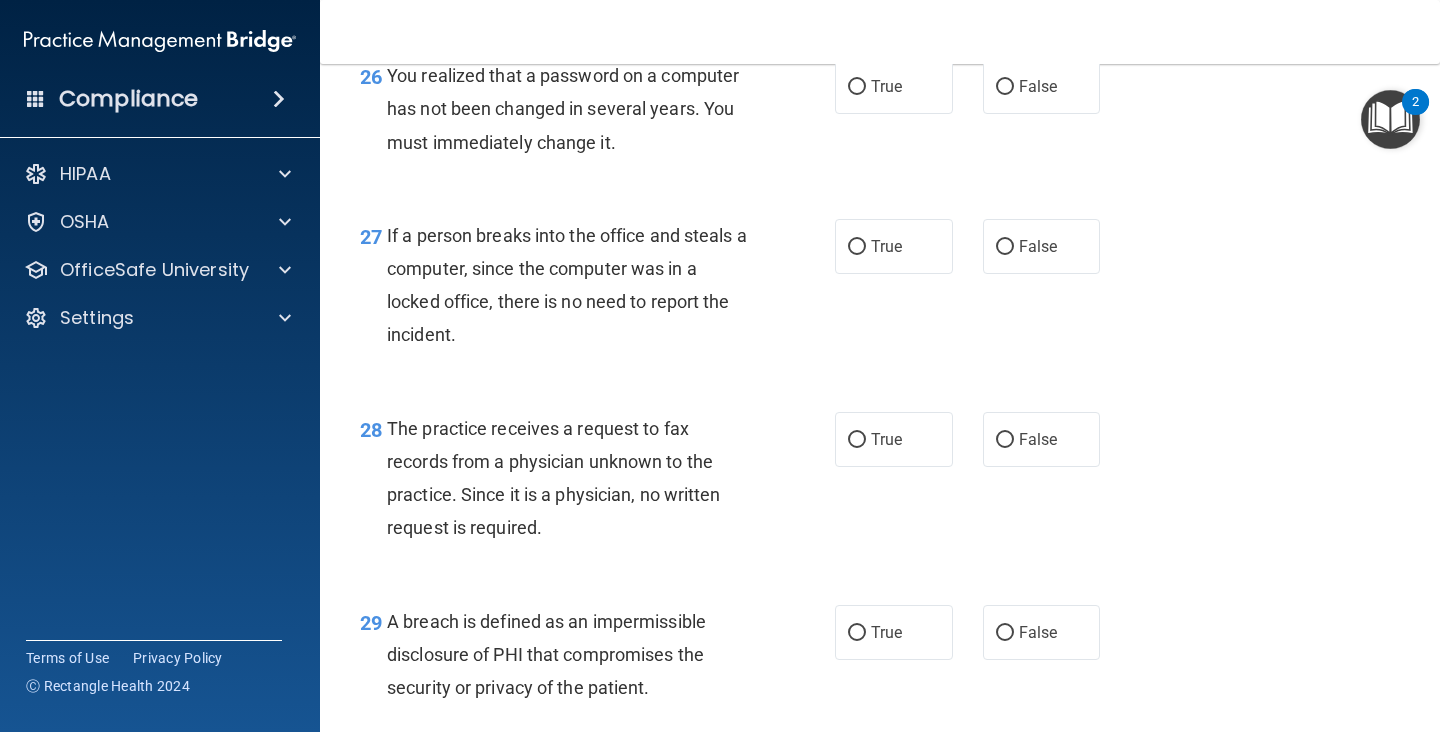 click on "True           False" at bounding box center [976, 86] 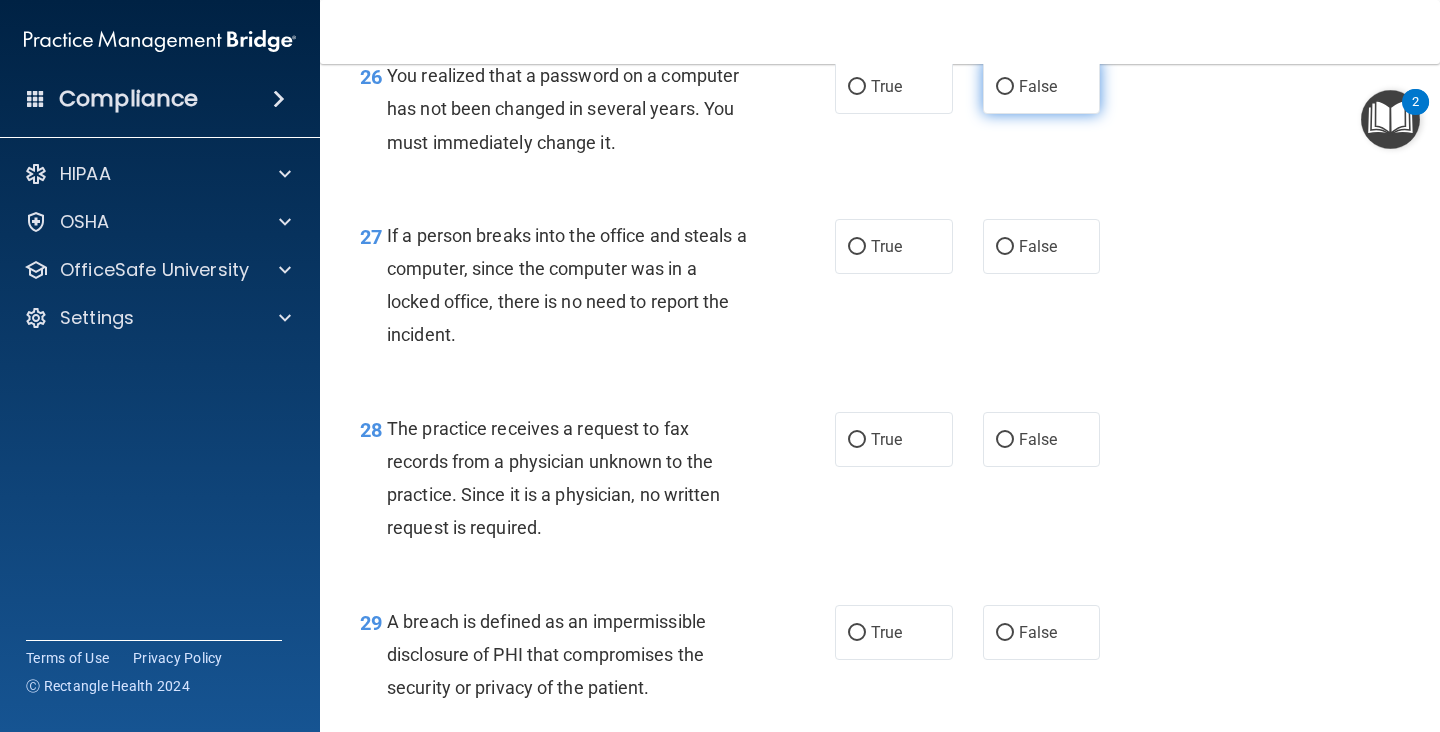 click on "False" at bounding box center [1042, 86] 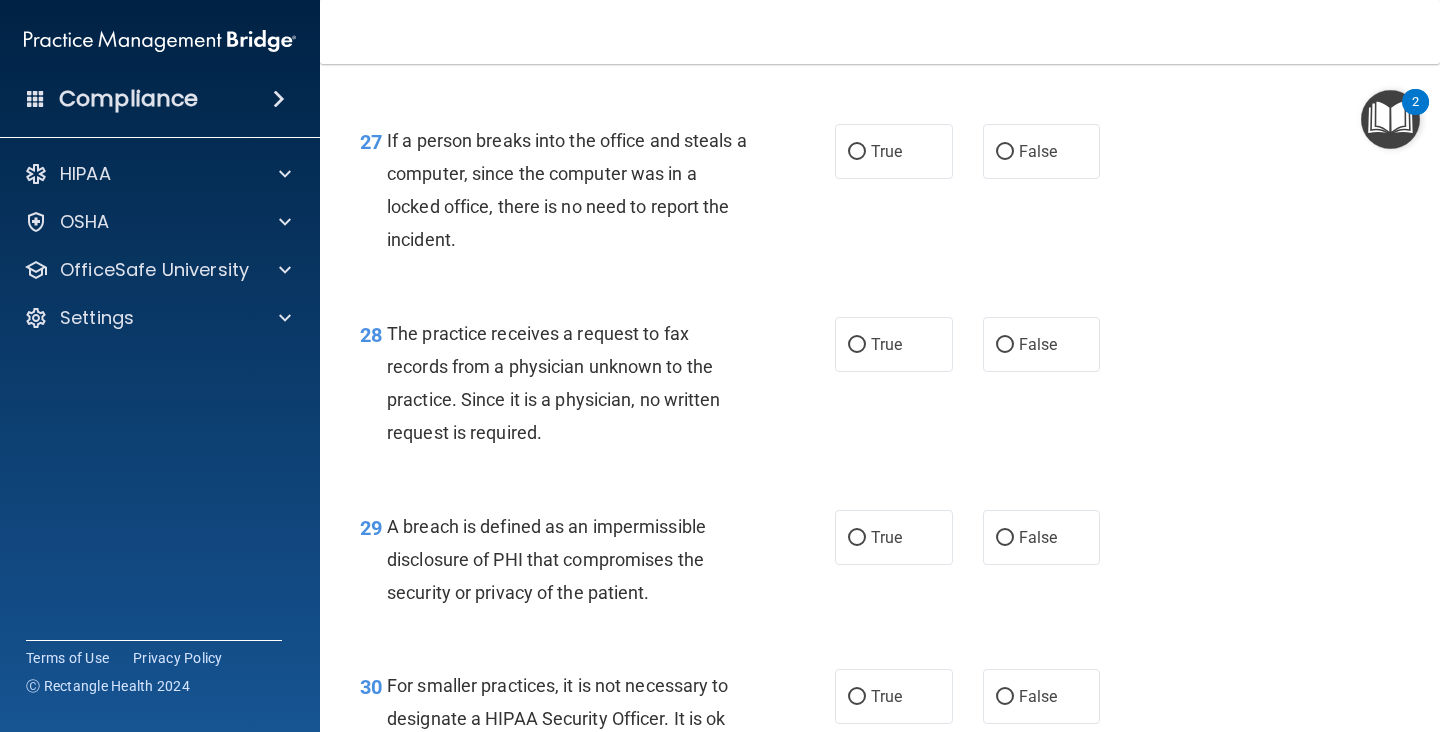 scroll, scrollTop: 4852, scrollLeft: 0, axis: vertical 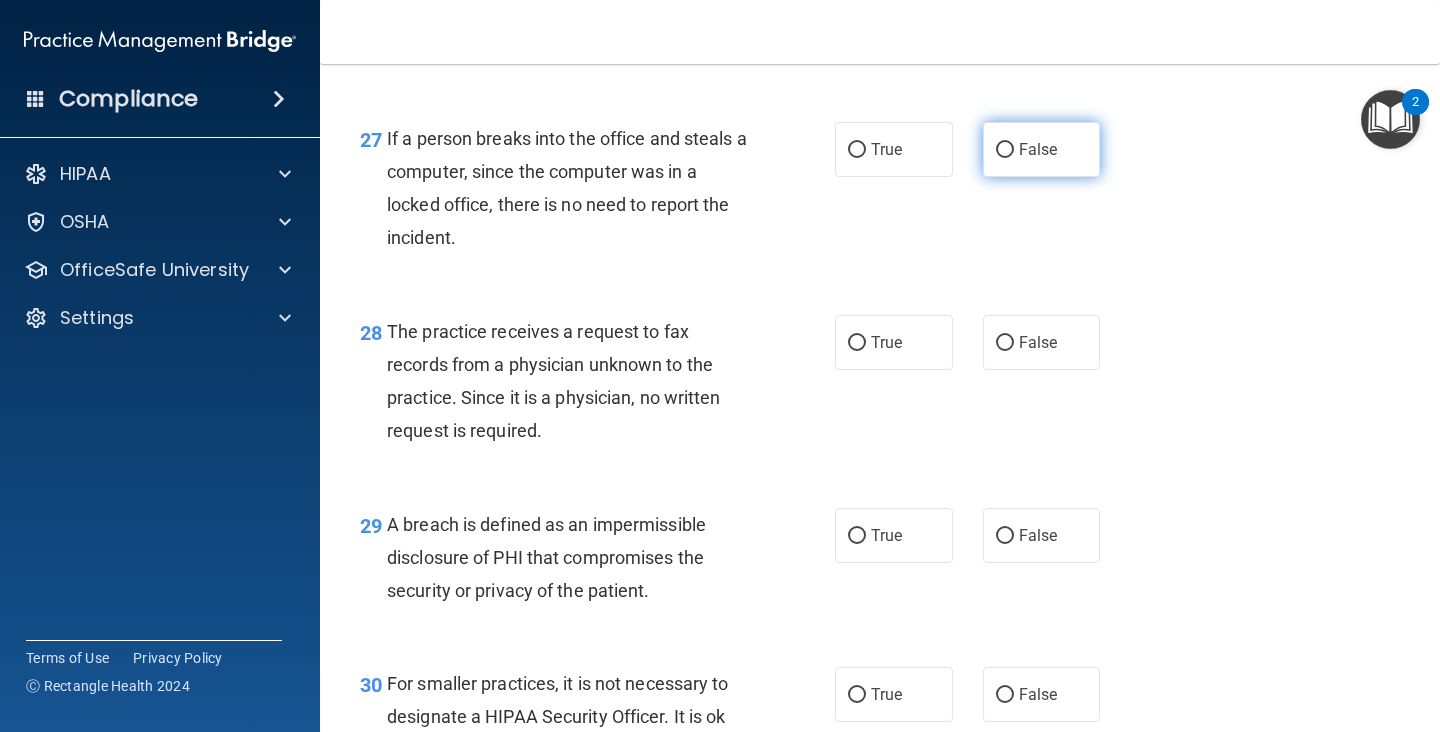 click on "False" at bounding box center (1042, 149) 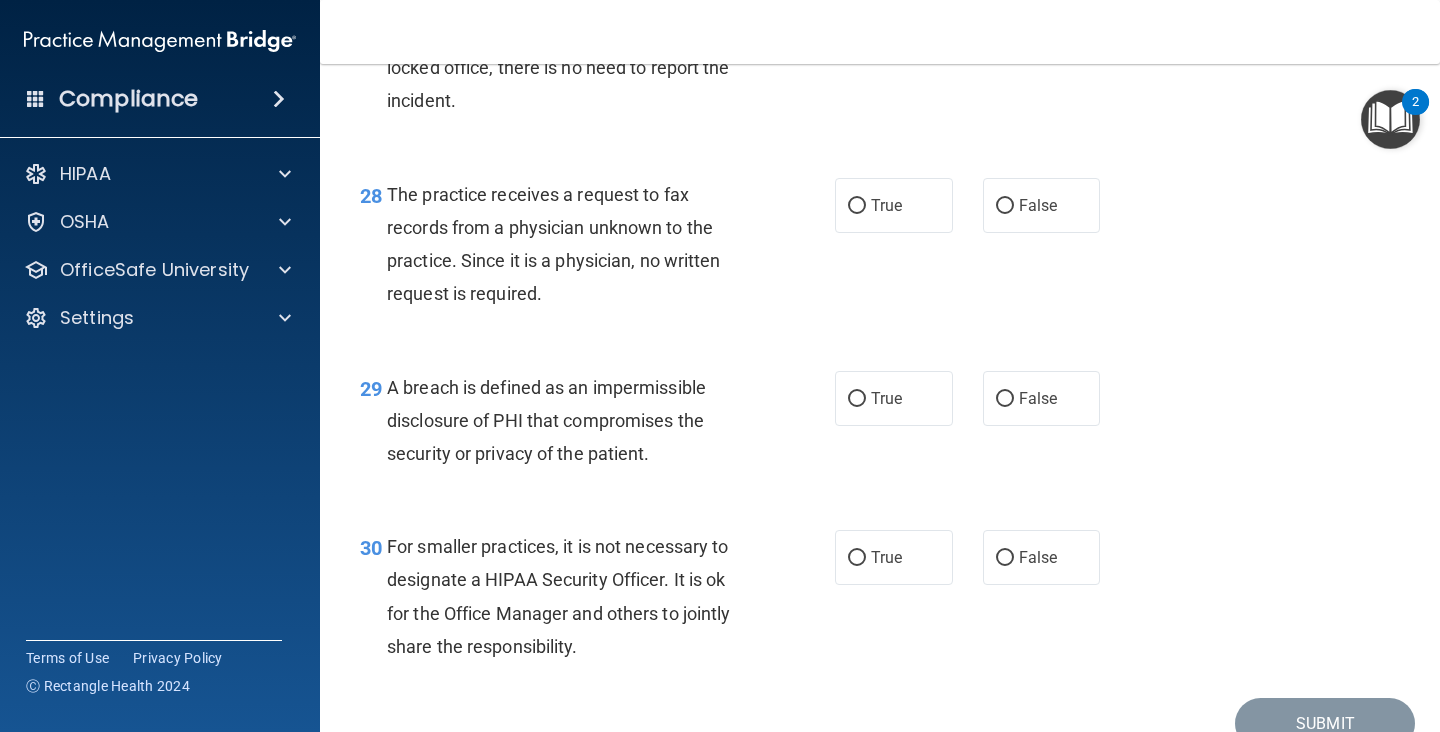 scroll, scrollTop: 4994, scrollLeft: 0, axis: vertical 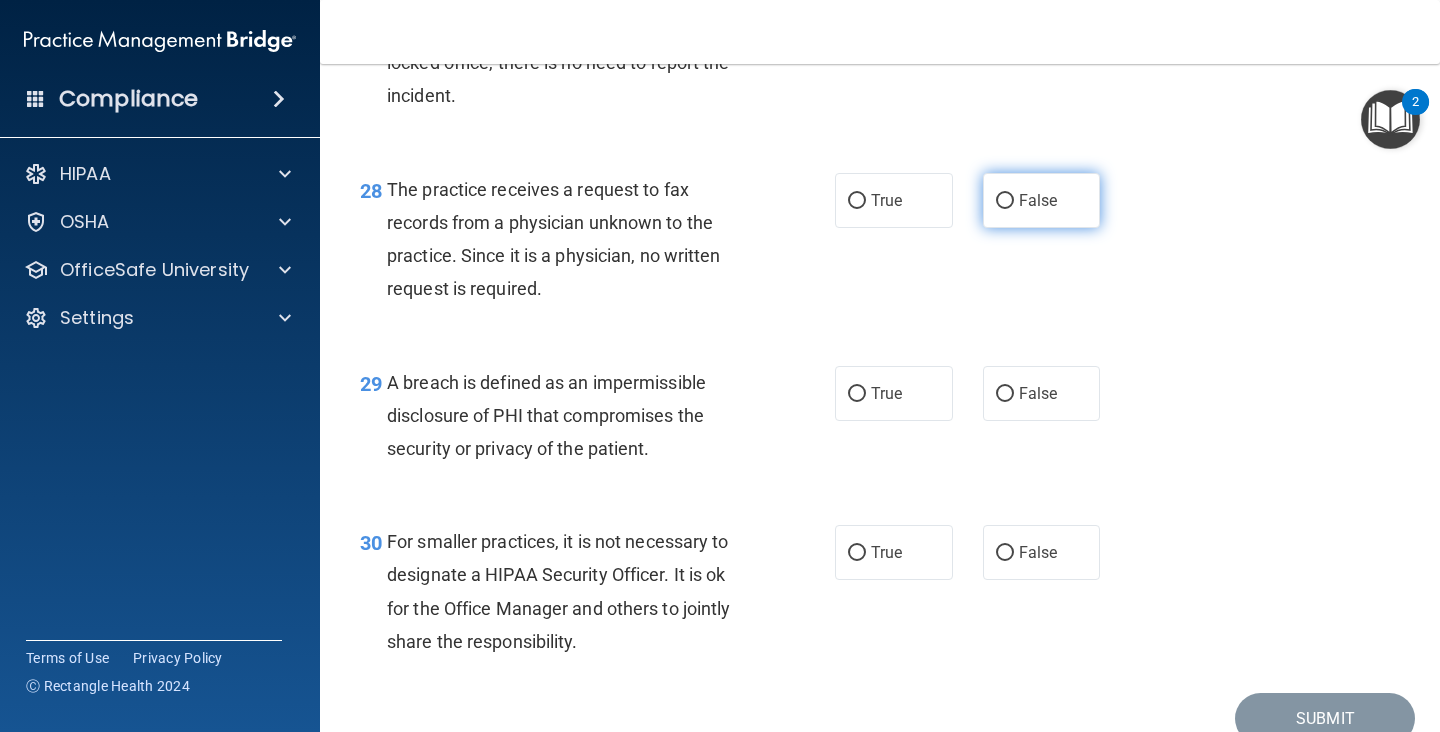 click on "False" at bounding box center [1038, 200] 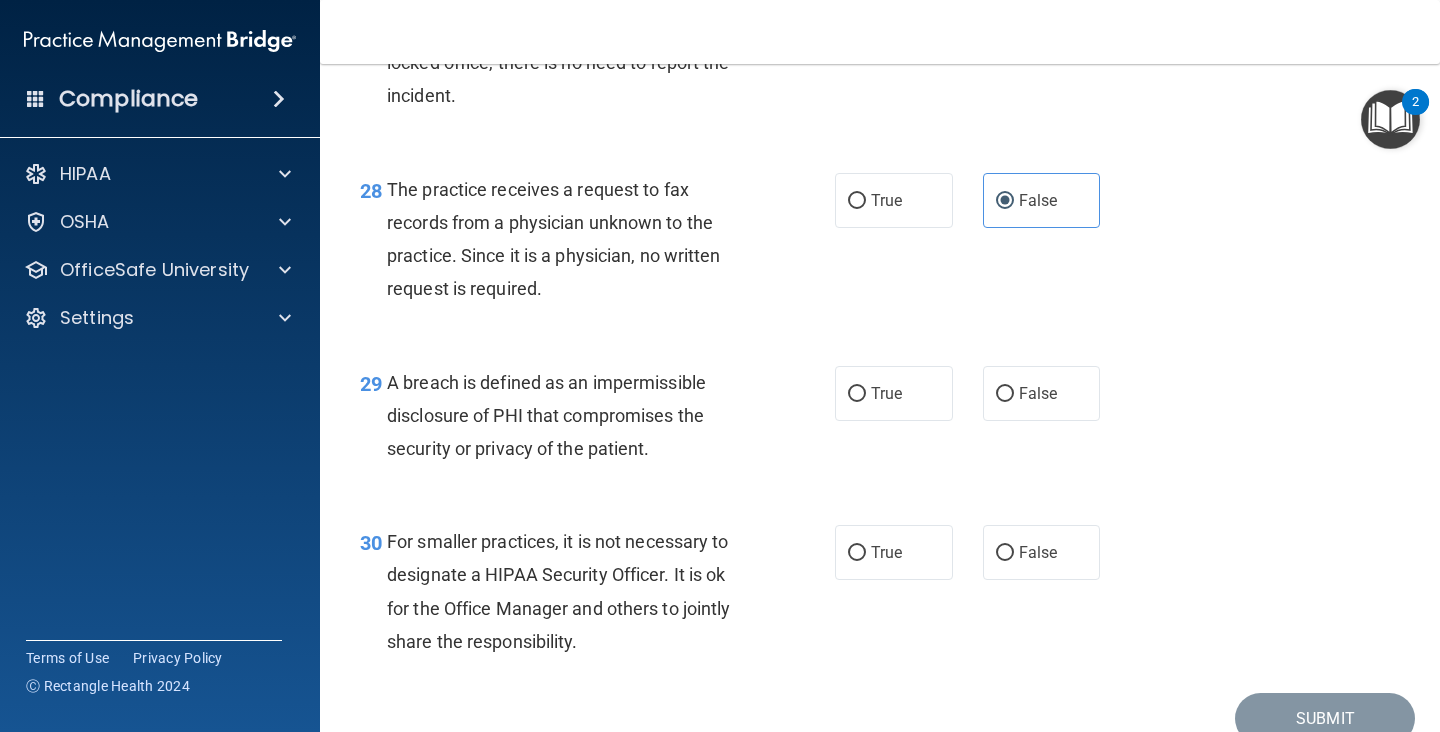 scroll, scrollTop: 5120, scrollLeft: 0, axis: vertical 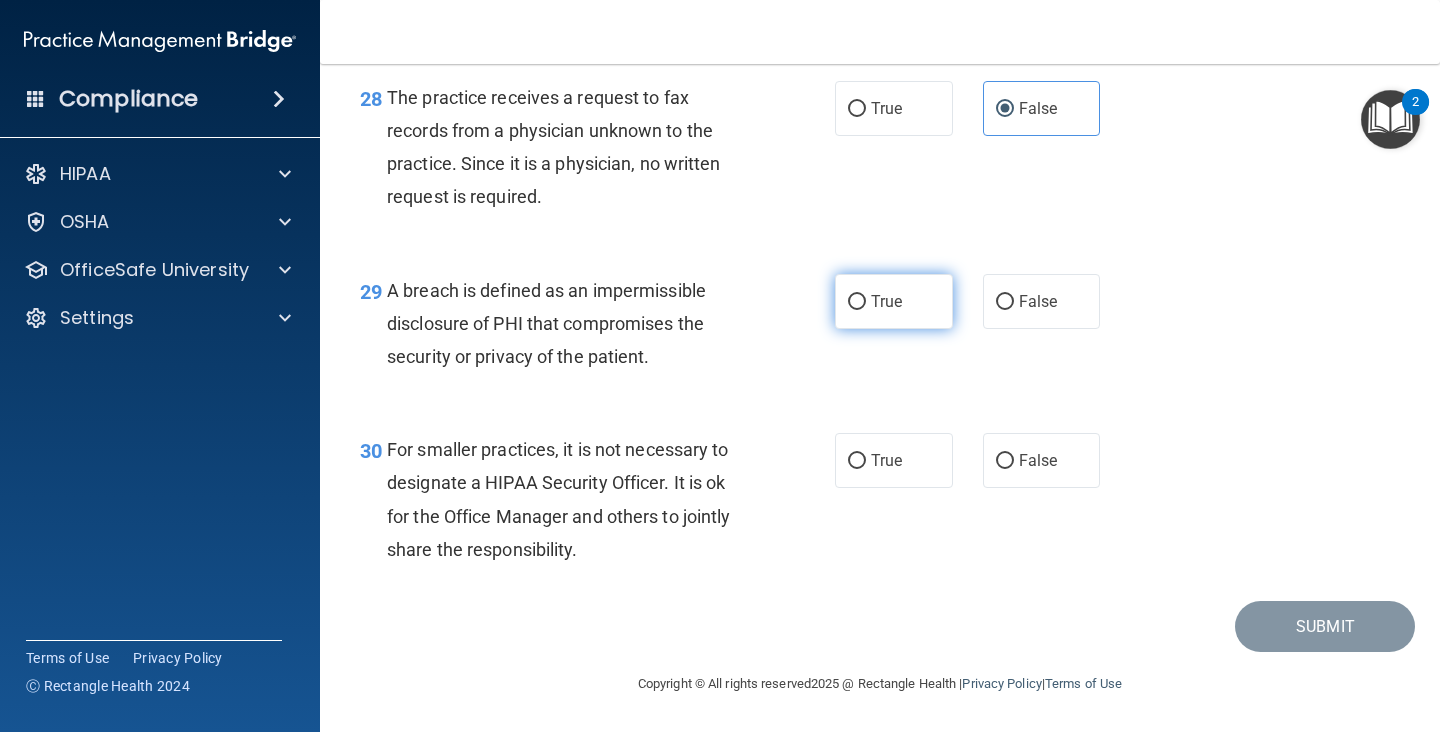 click on "True" at bounding box center [894, 301] 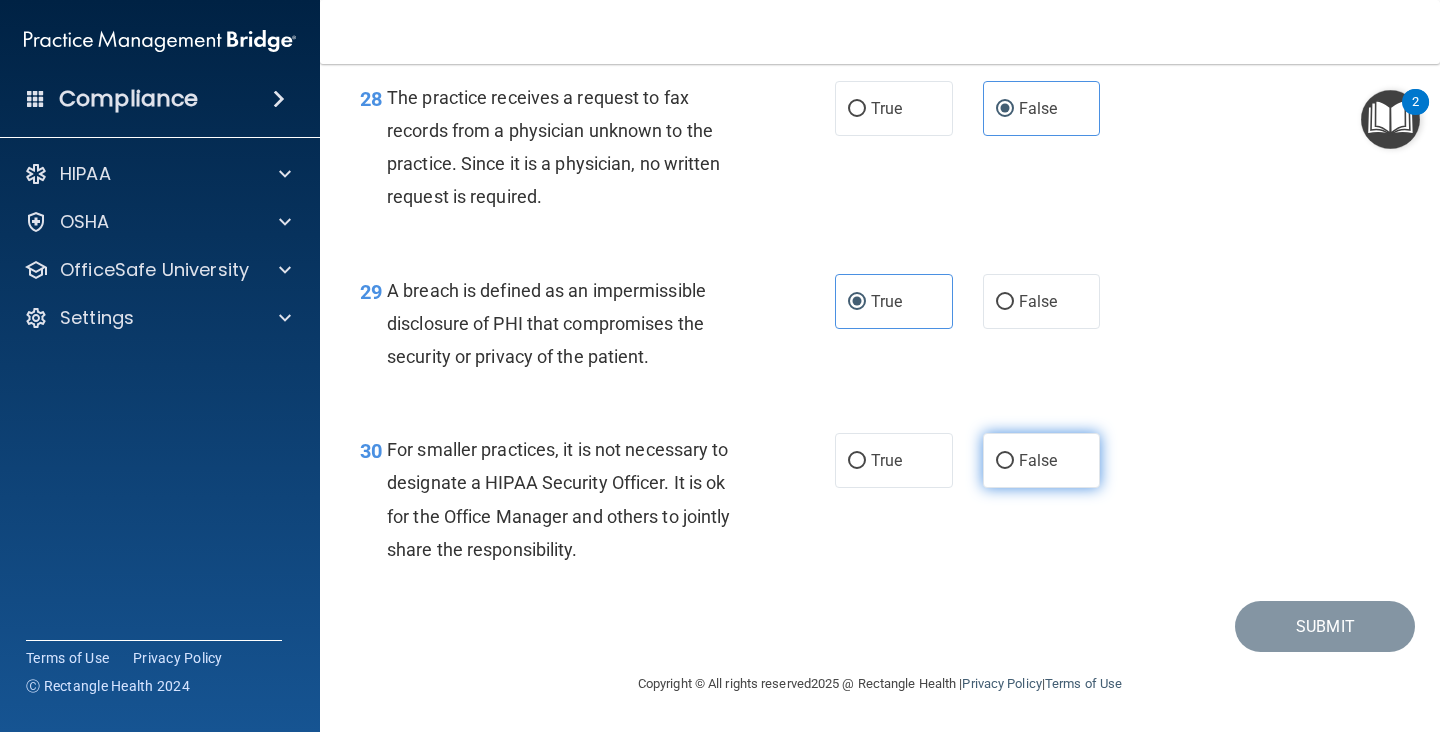 click on "False" at bounding box center [1038, 460] 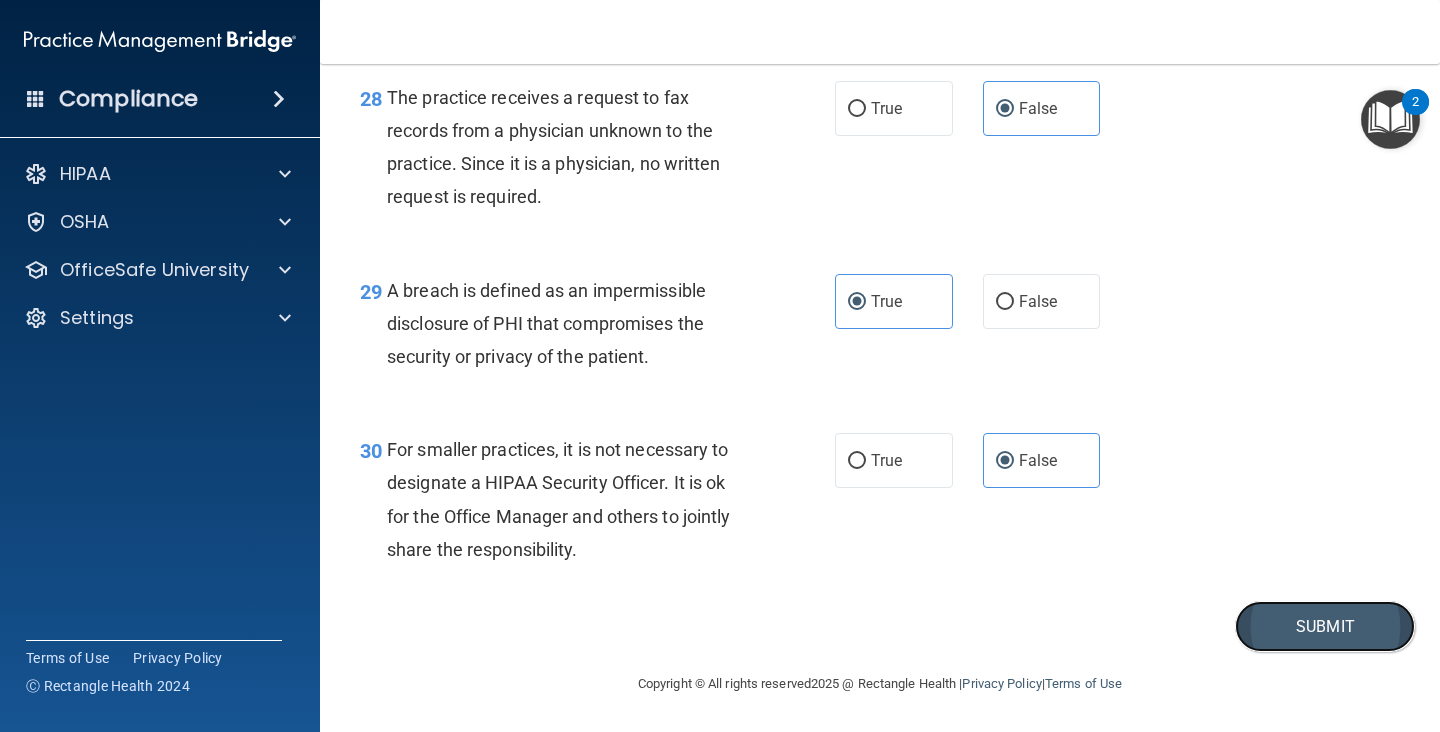 click on "Submit" at bounding box center [1325, 626] 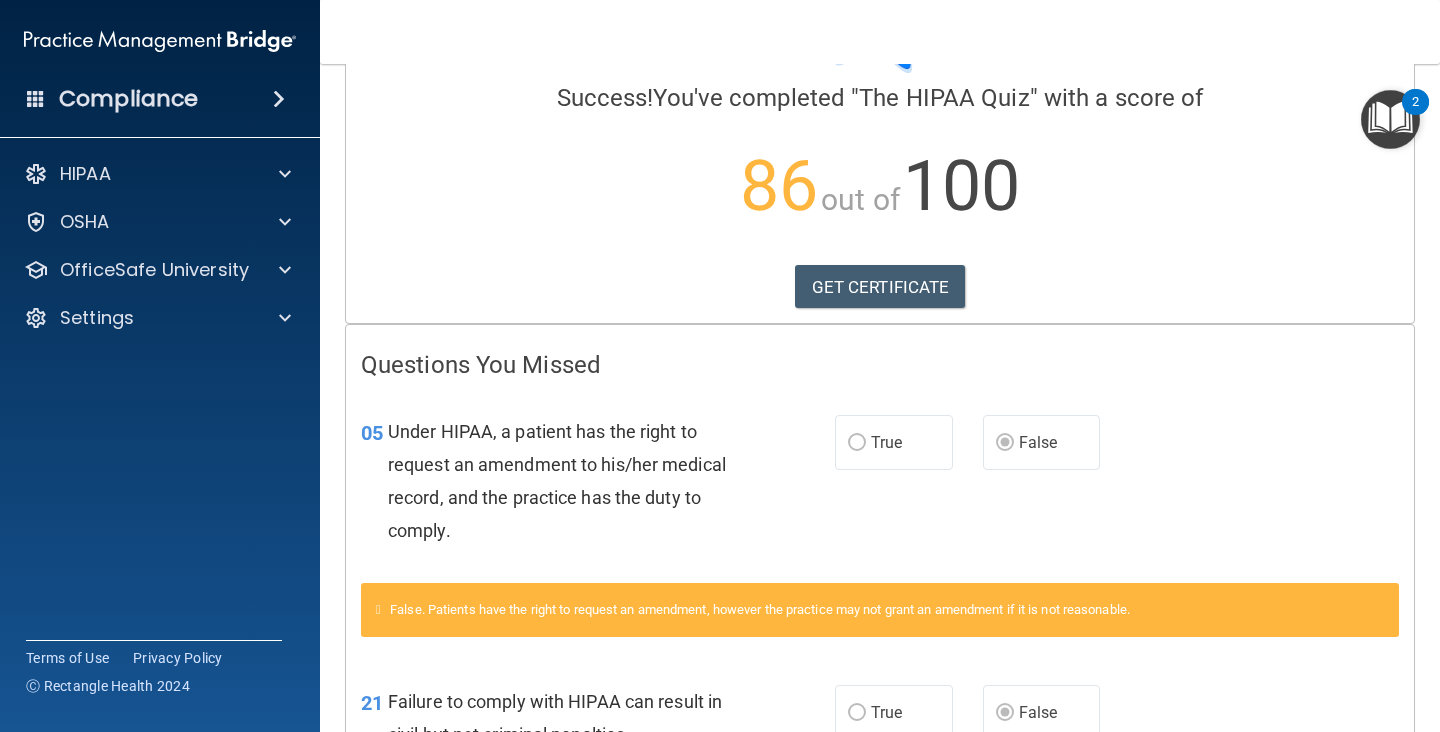 scroll, scrollTop: 0, scrollLeft: 0, axis: both 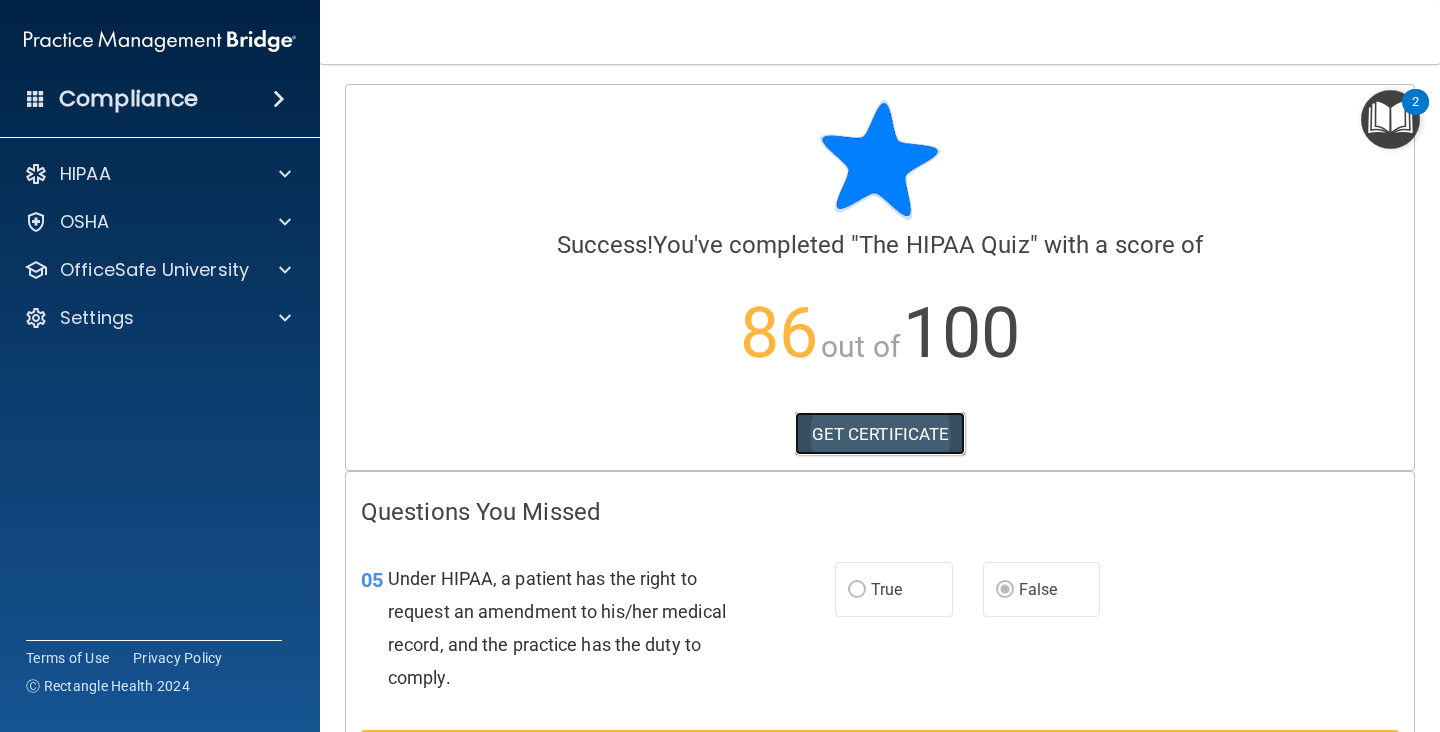click on "GET CERTIFICATE" at bounding box center [880, 434] 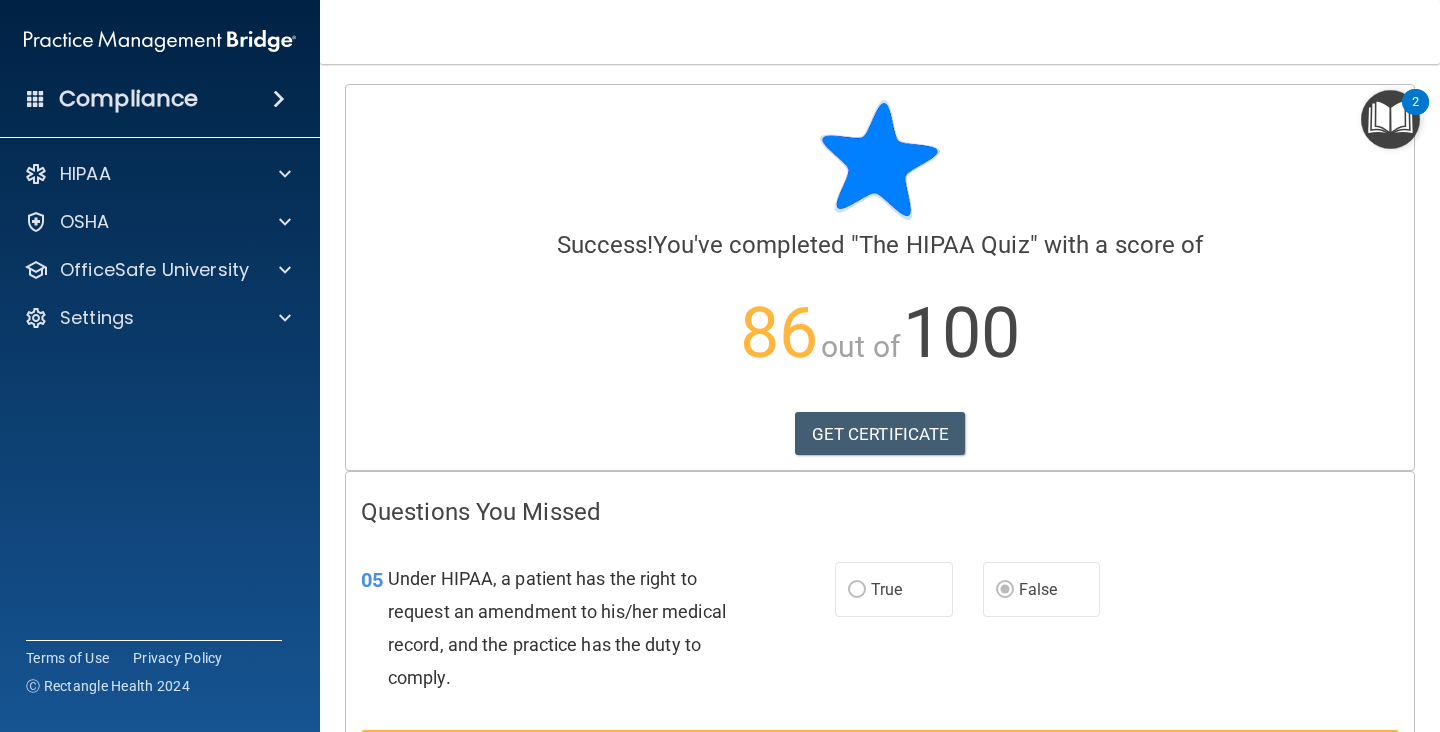 click on "Compliance" at bounding box center [160, 99] 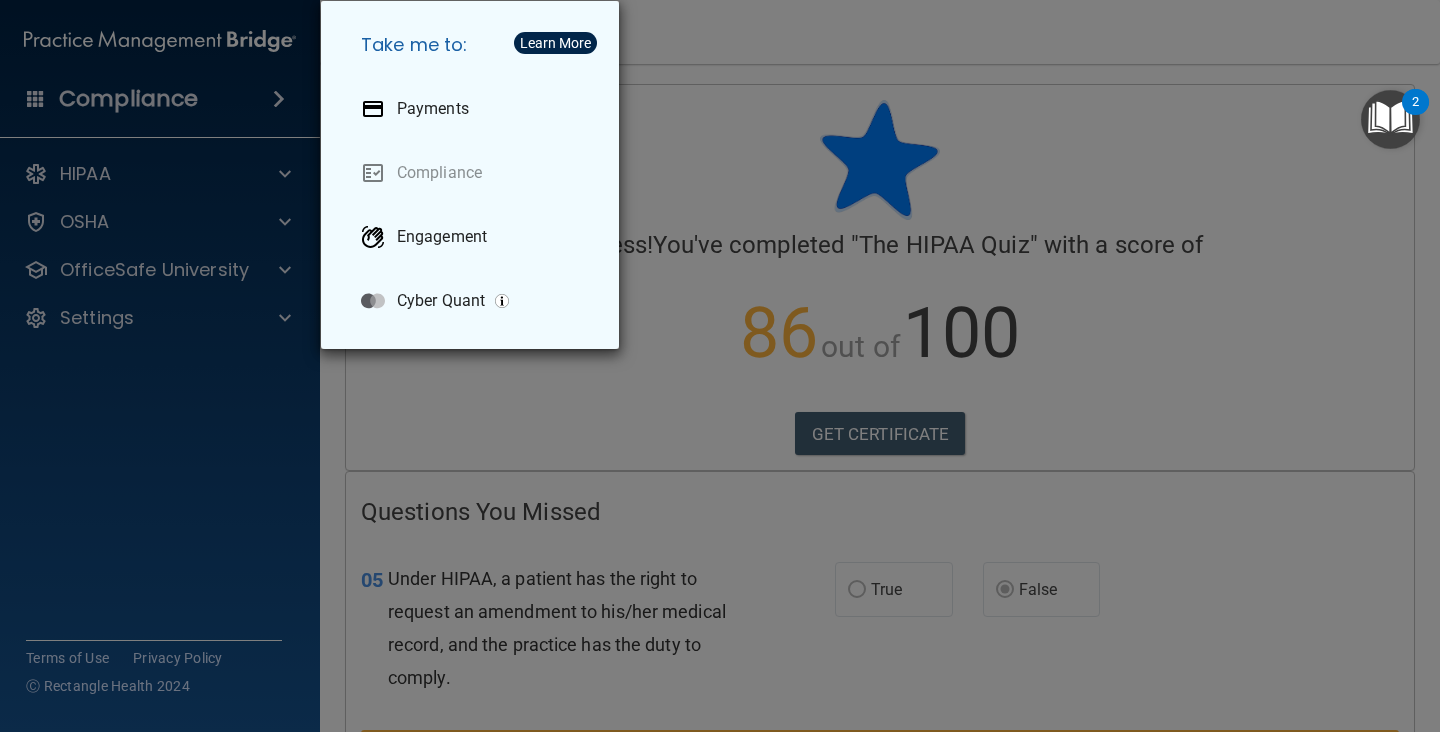 click on "Take me to:             Payments                   Compliance                     Engagement                     Cyber Quant" at bounding box center (720, 366) 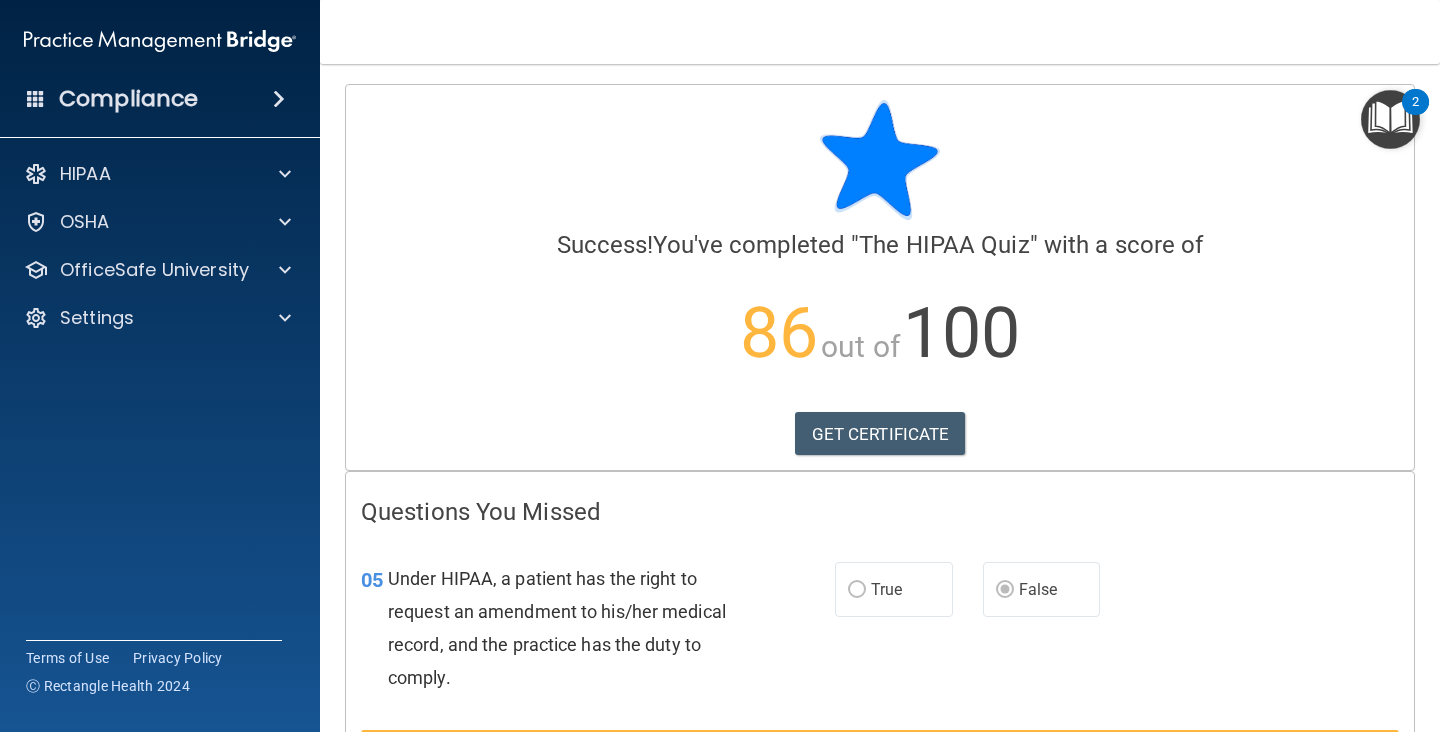 click at bounding box center [1390, 119] 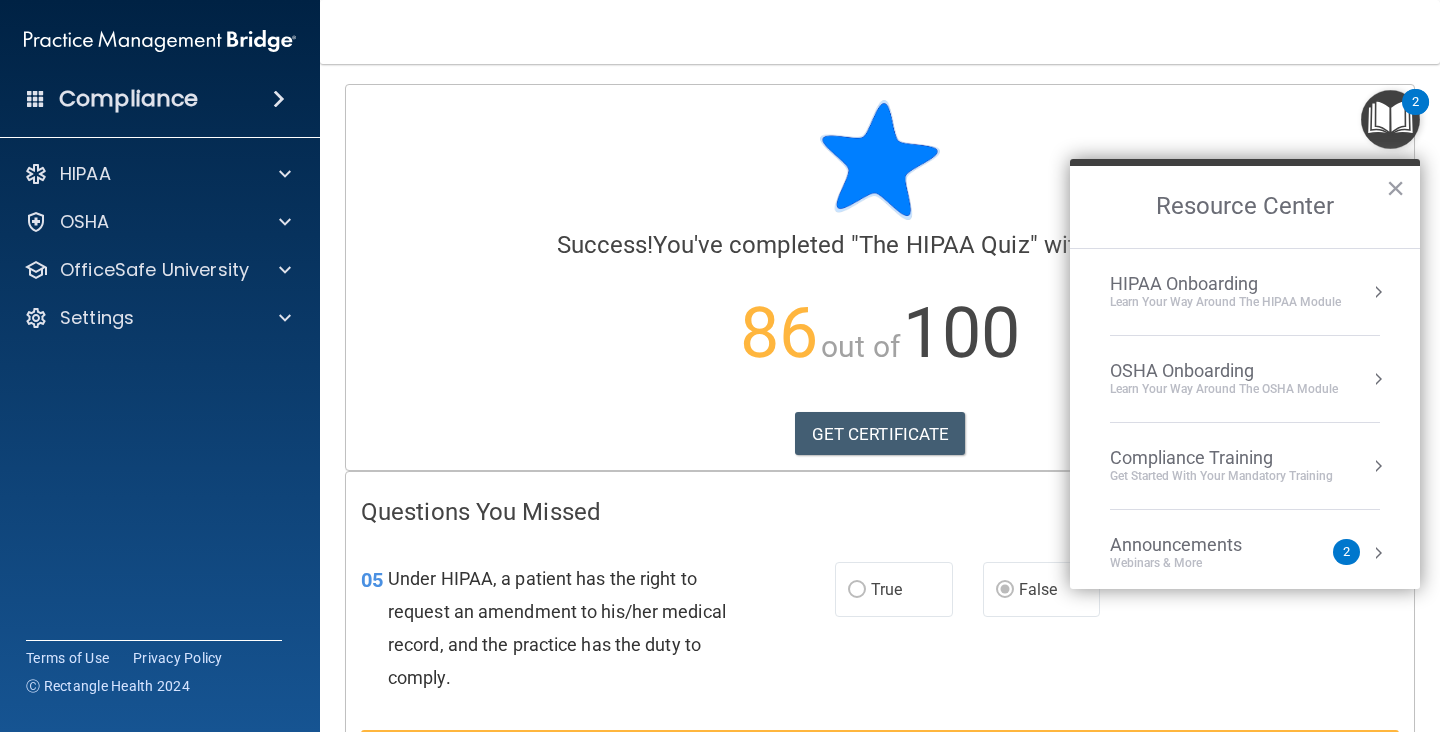 click on "Learn Your Way around the HIPAA module" at bounding box center (1225, 302) 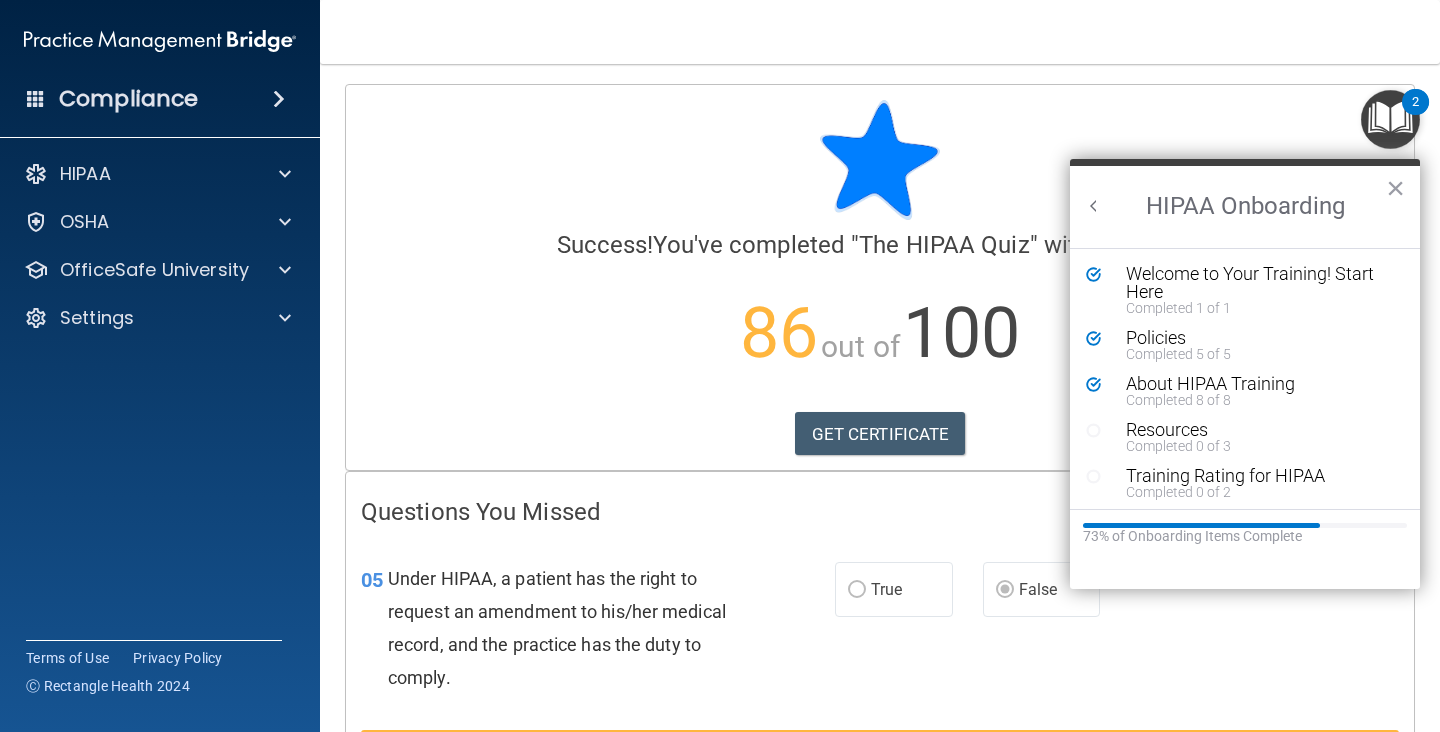 scroll, scrollTop: 0, scrollLeft: 0, axis: both 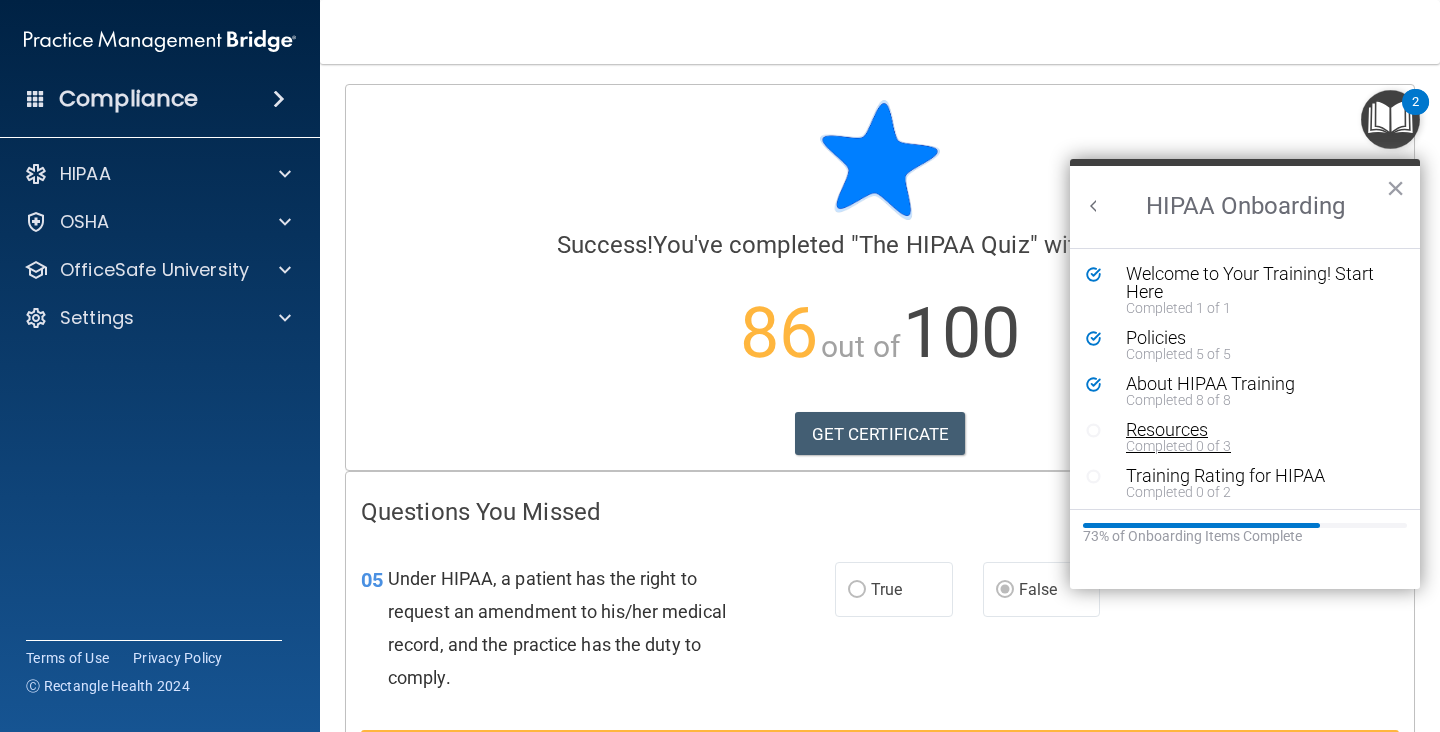 click on "Resources" at bounding box center [1260, 430] 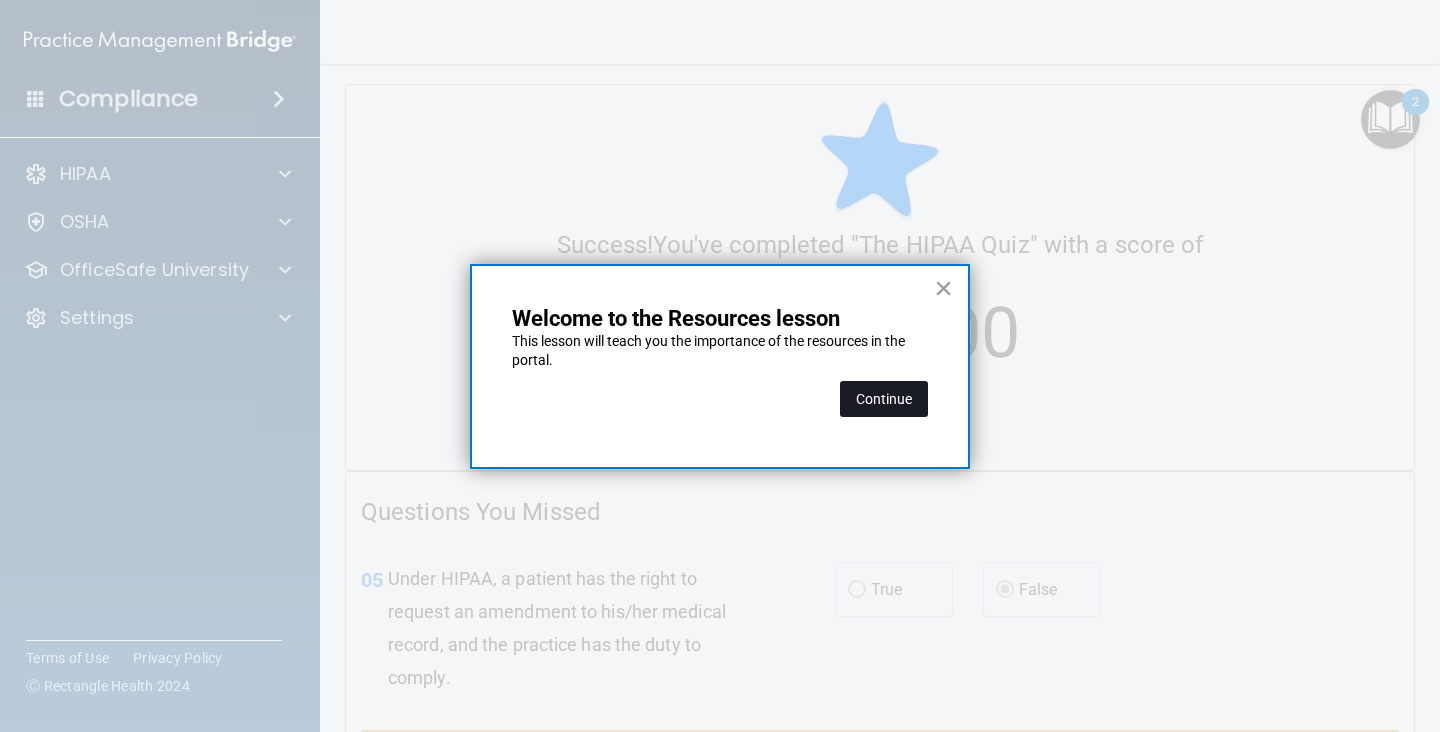 click on "Continue" at bounding box center [884, 399] 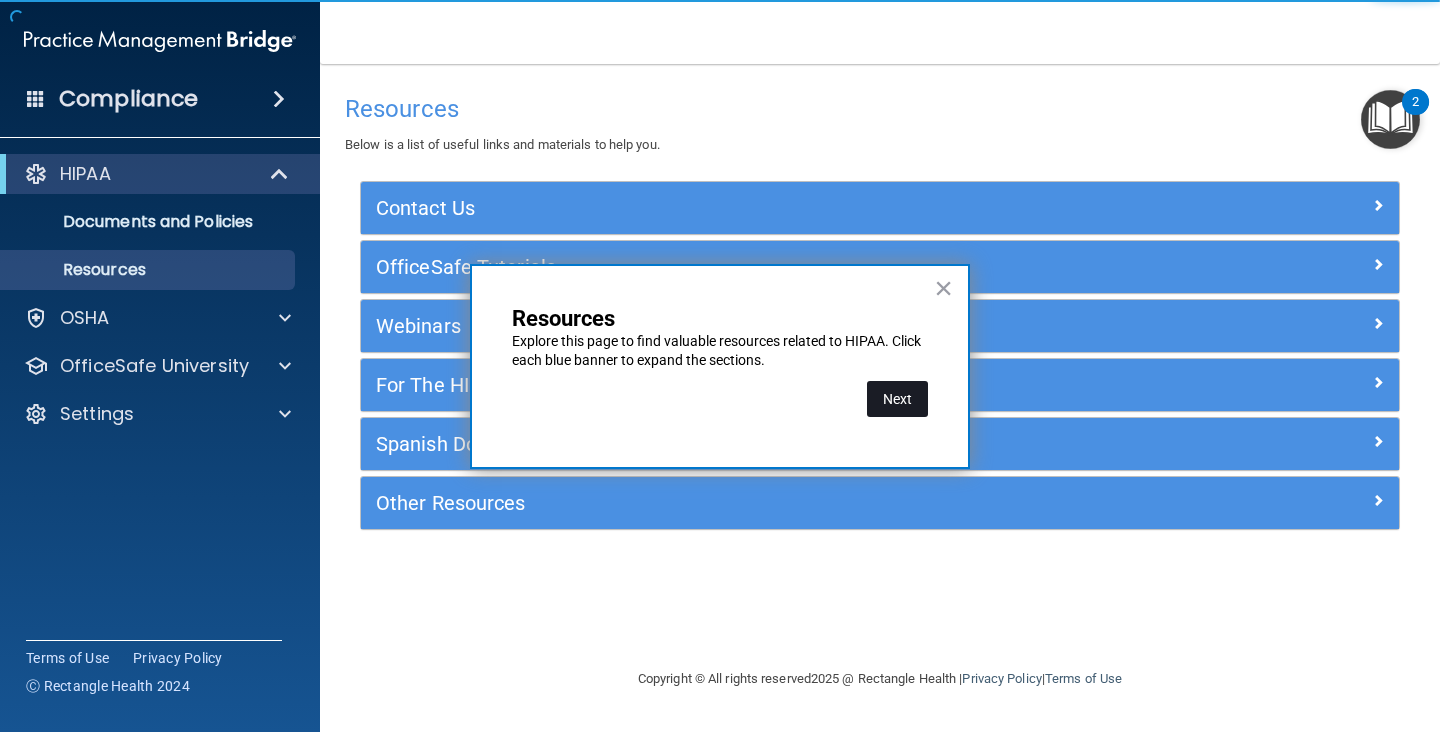 click on "Next" at bounding box center [897, 399] 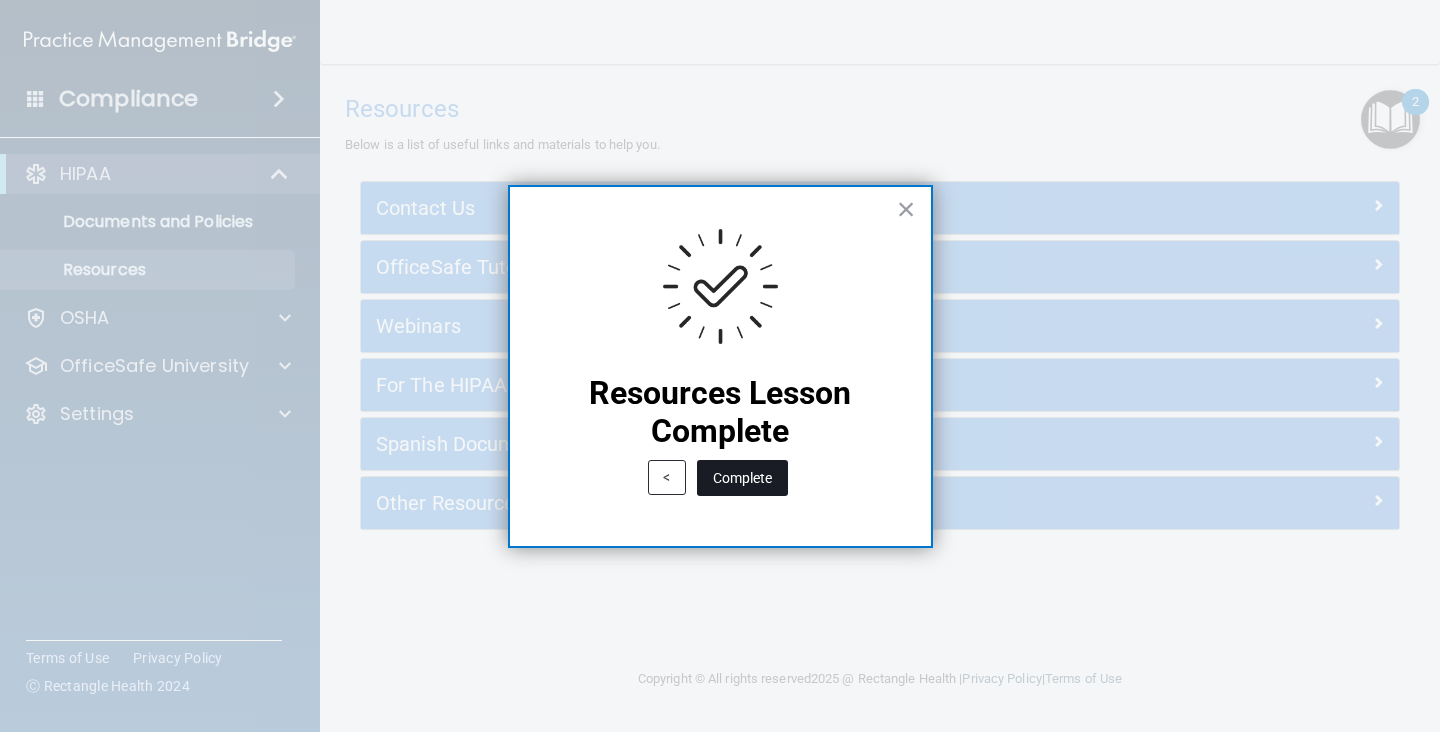 click on "Complete" at bounding box center (742, 478) 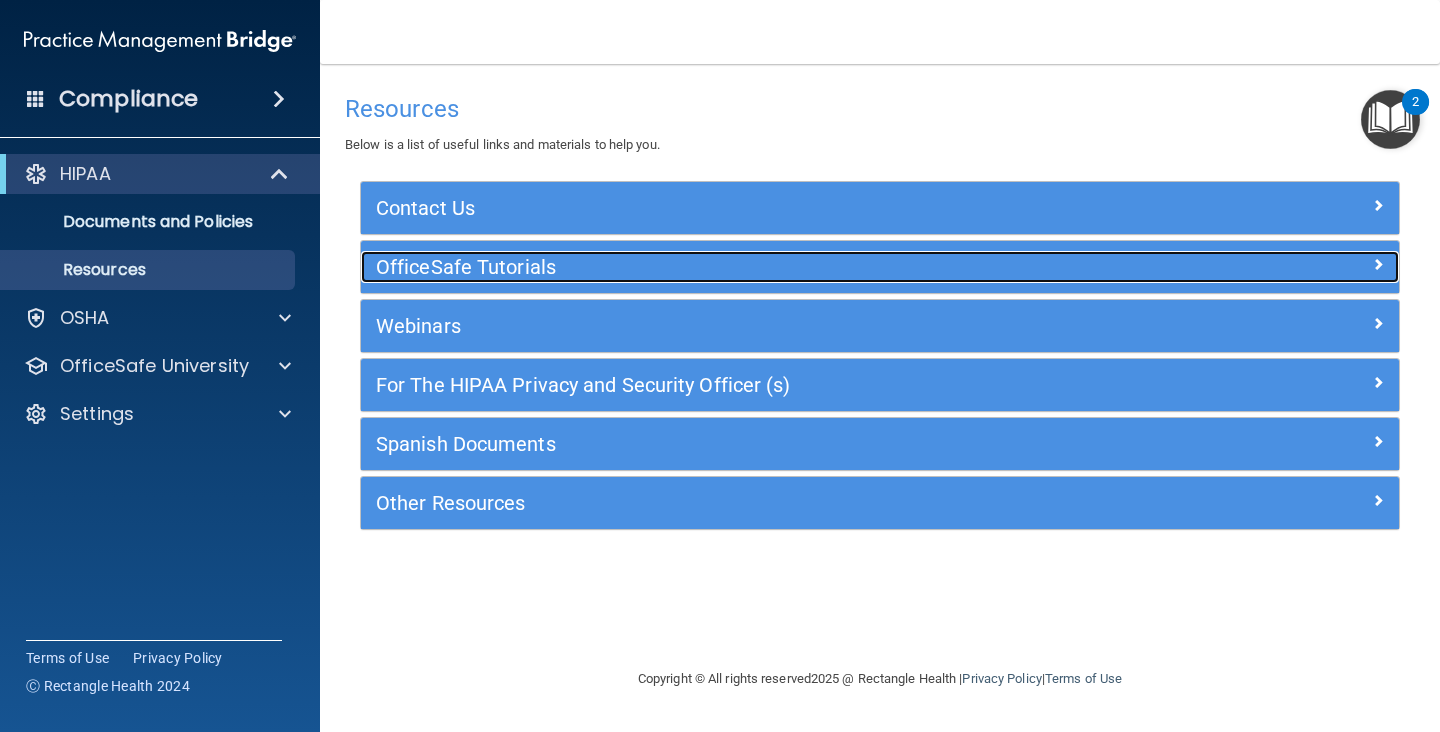 click on "OfficeSafe Tutorials" at bounding box center (750, 267) 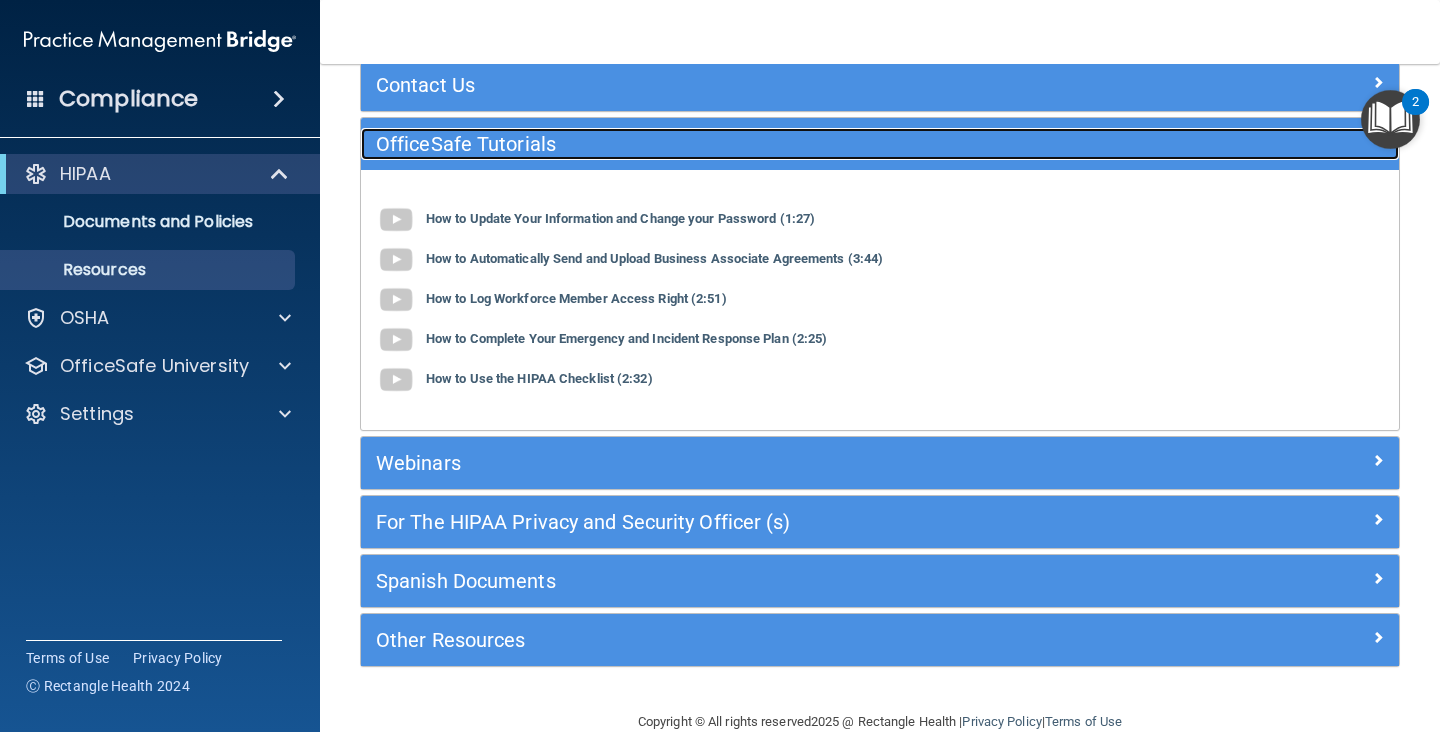 scroll, scrollTop: 130, scrollLeft: 0, axis: vertical 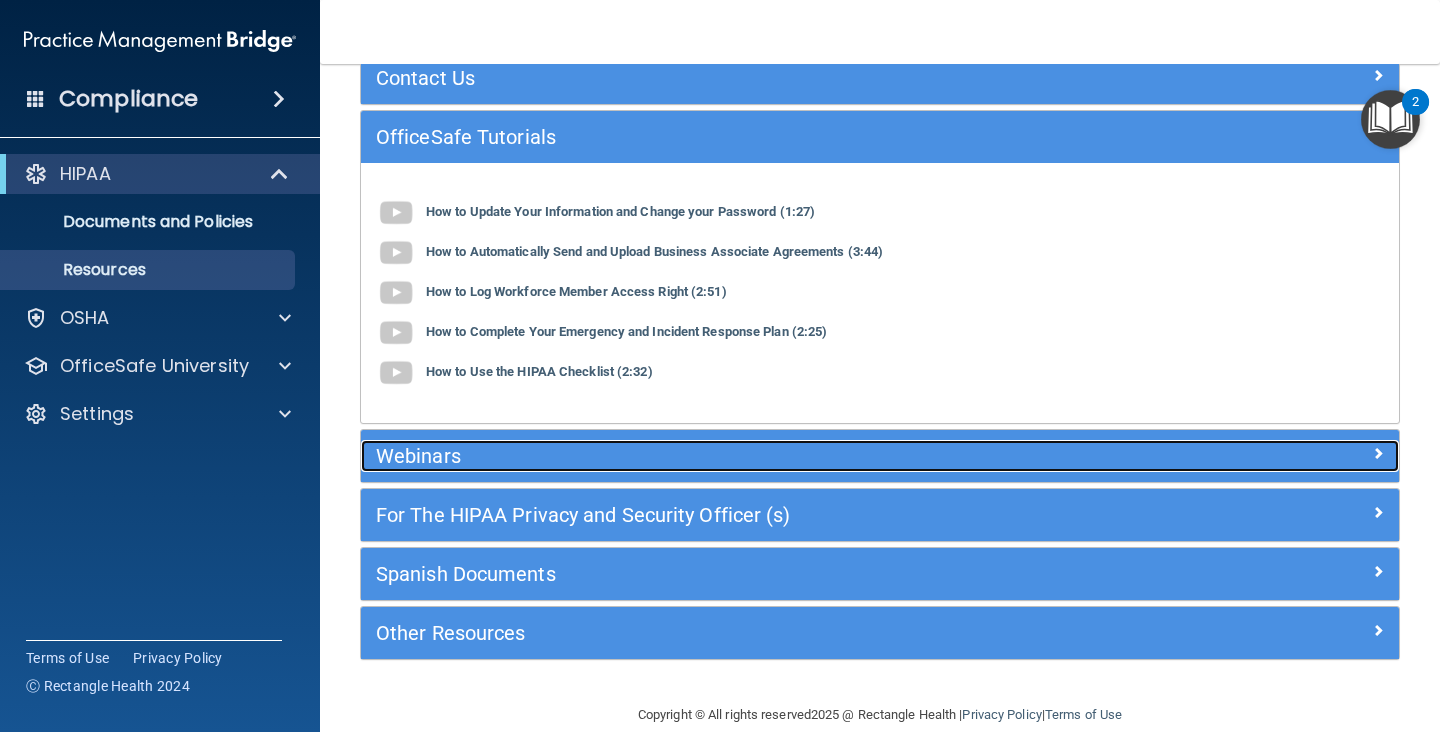 click on "Webinars" at bounding box center [750, 456] 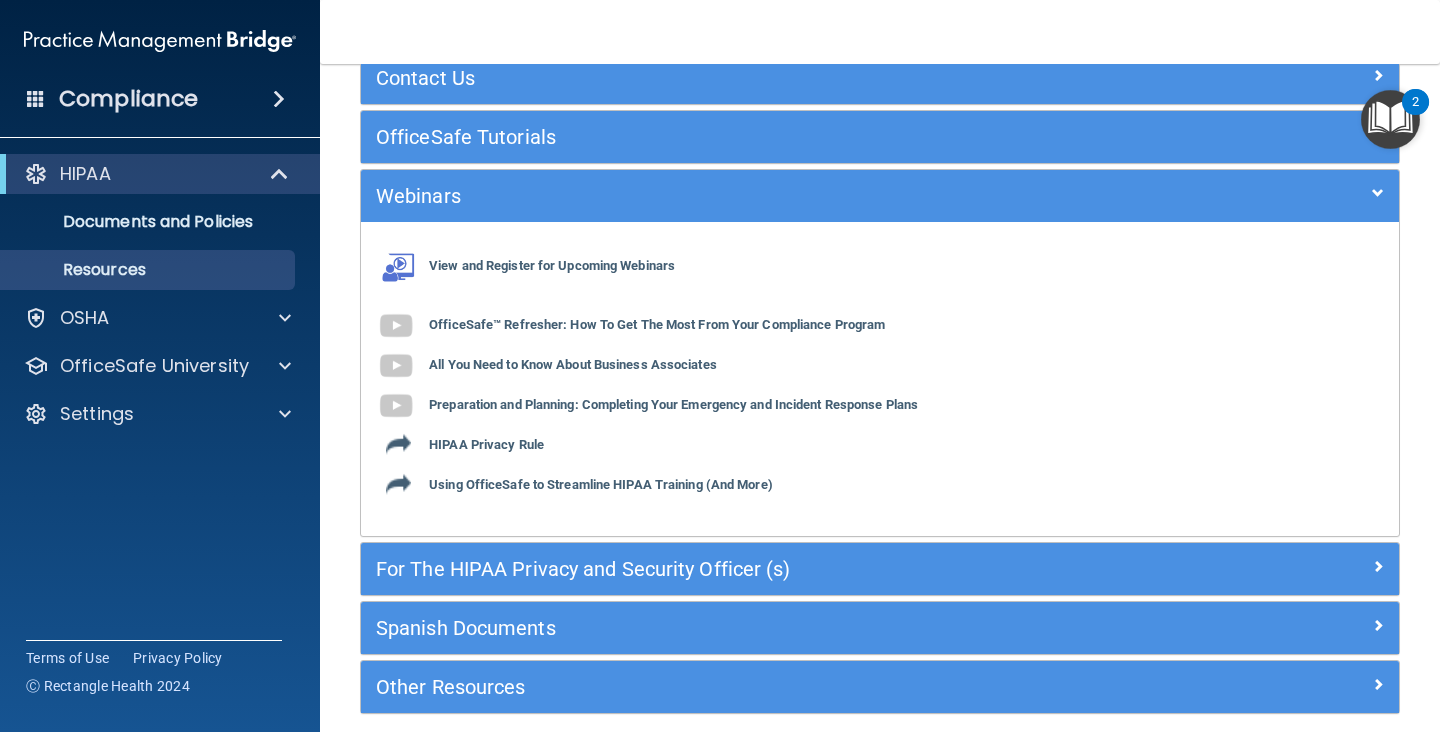 click at bounding box center (1390, 119) 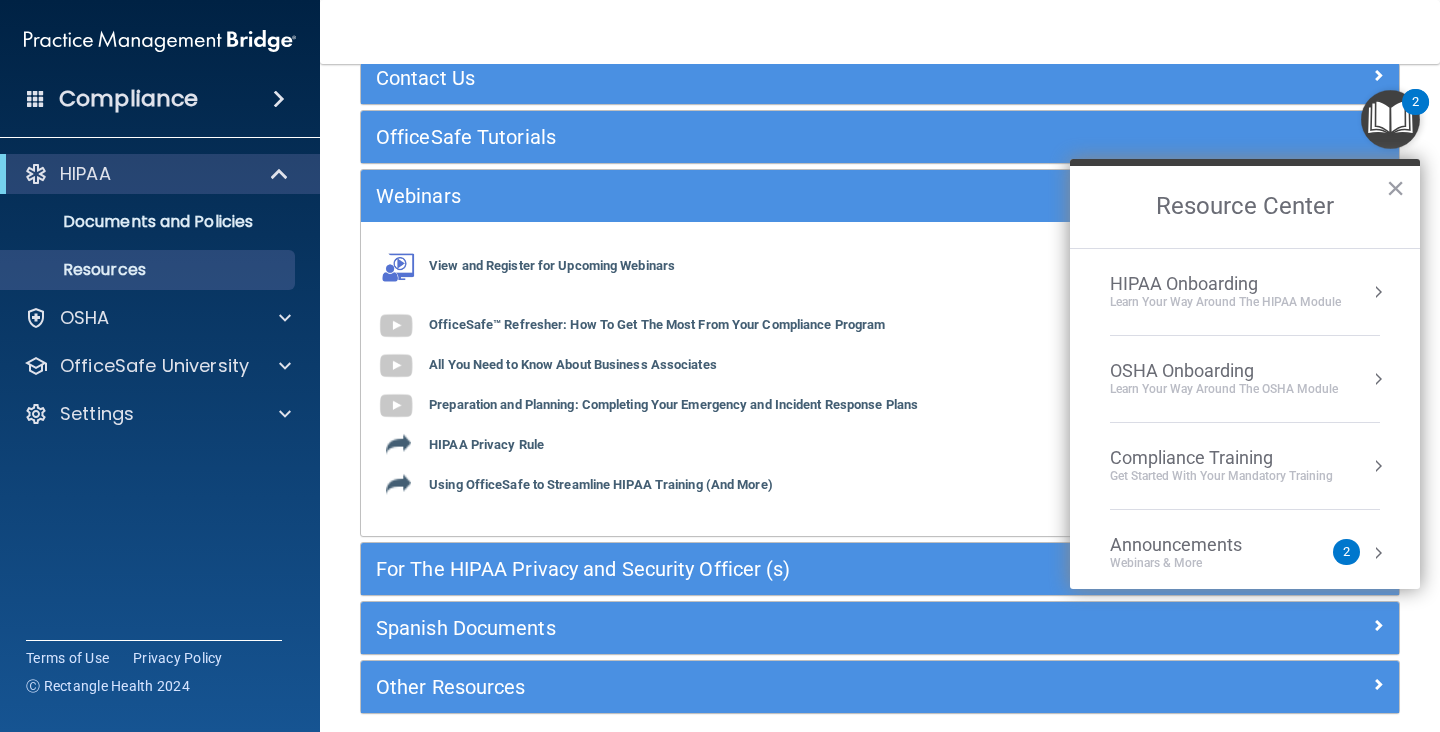 click on "HIPAA Onboarding" at bounding box center [1225, 284] 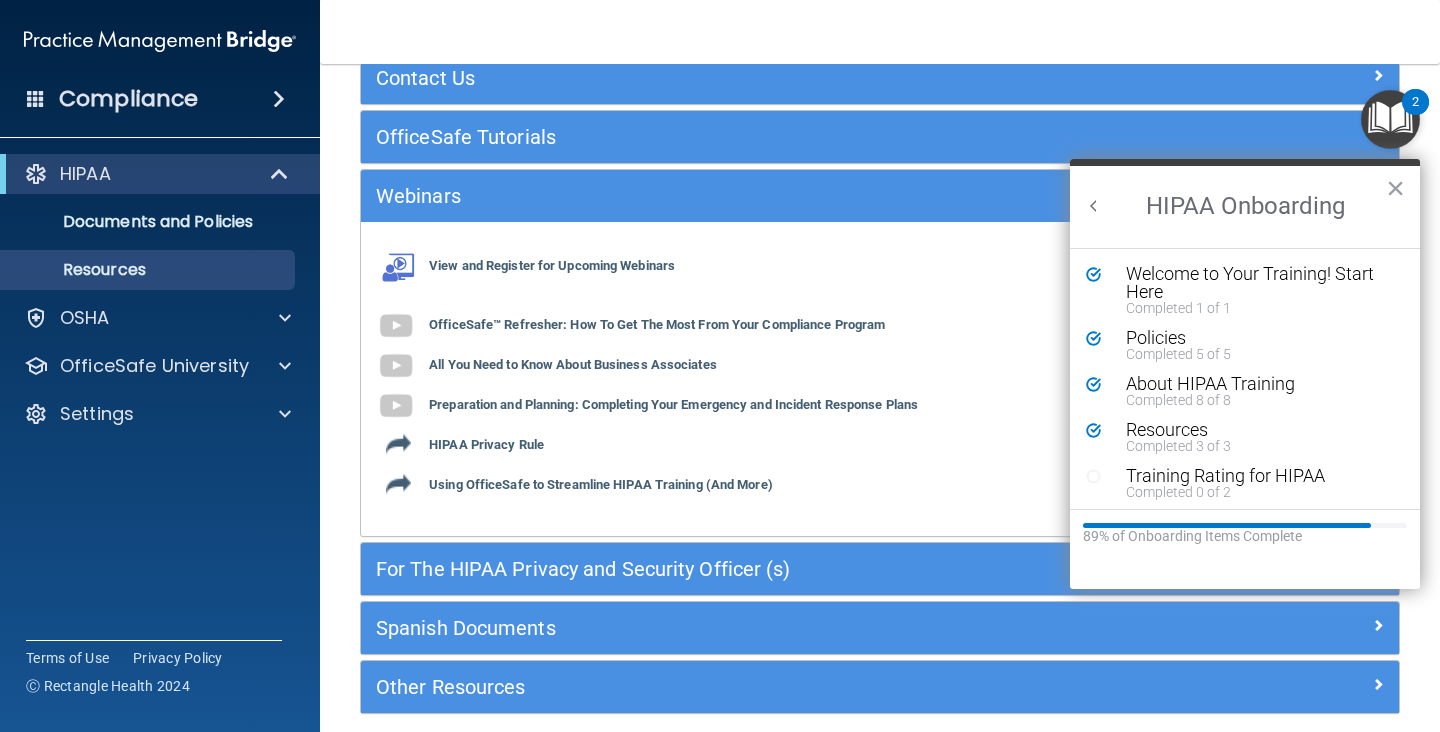 scroll, scrollTop: 0, scrollLeft: 0, axis: both 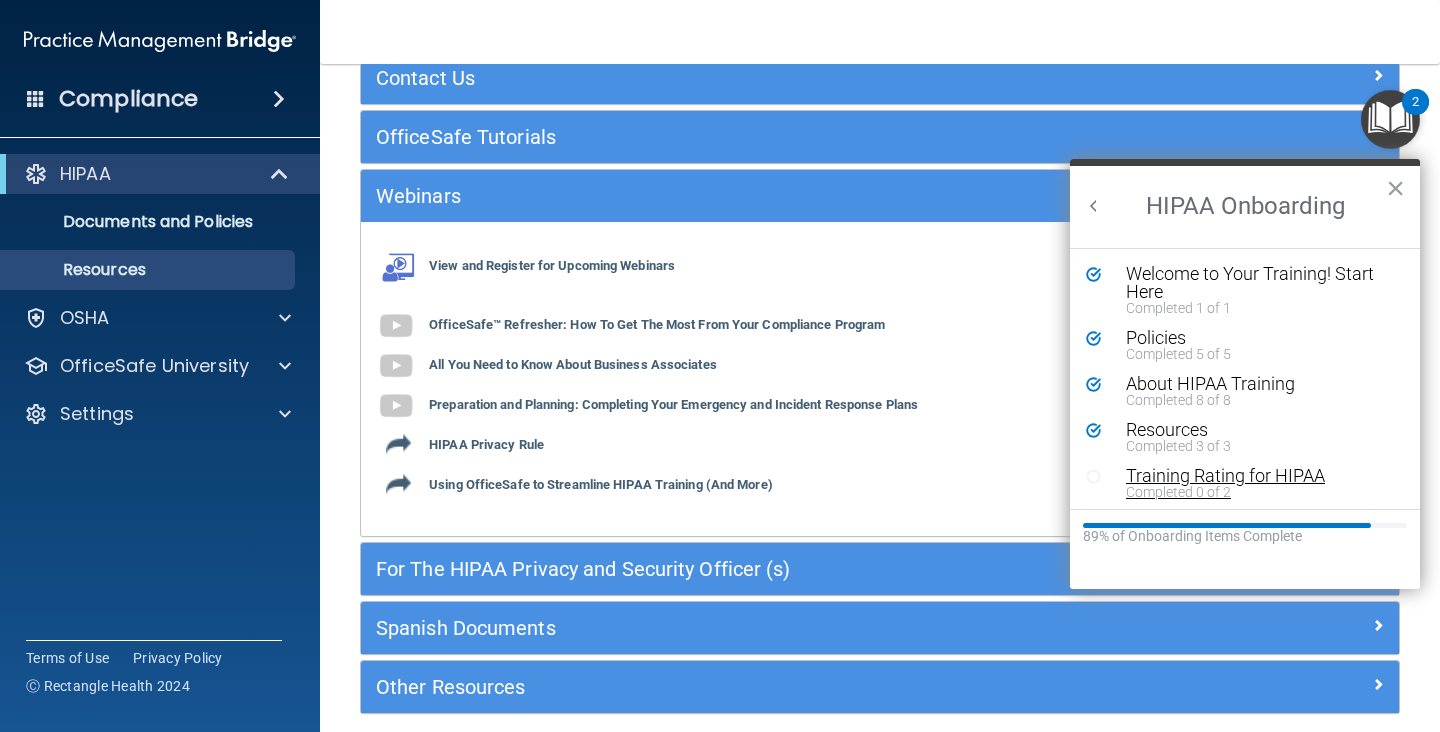 click on "Training Rating for HIPAA" at bounding box center [1260, 476] 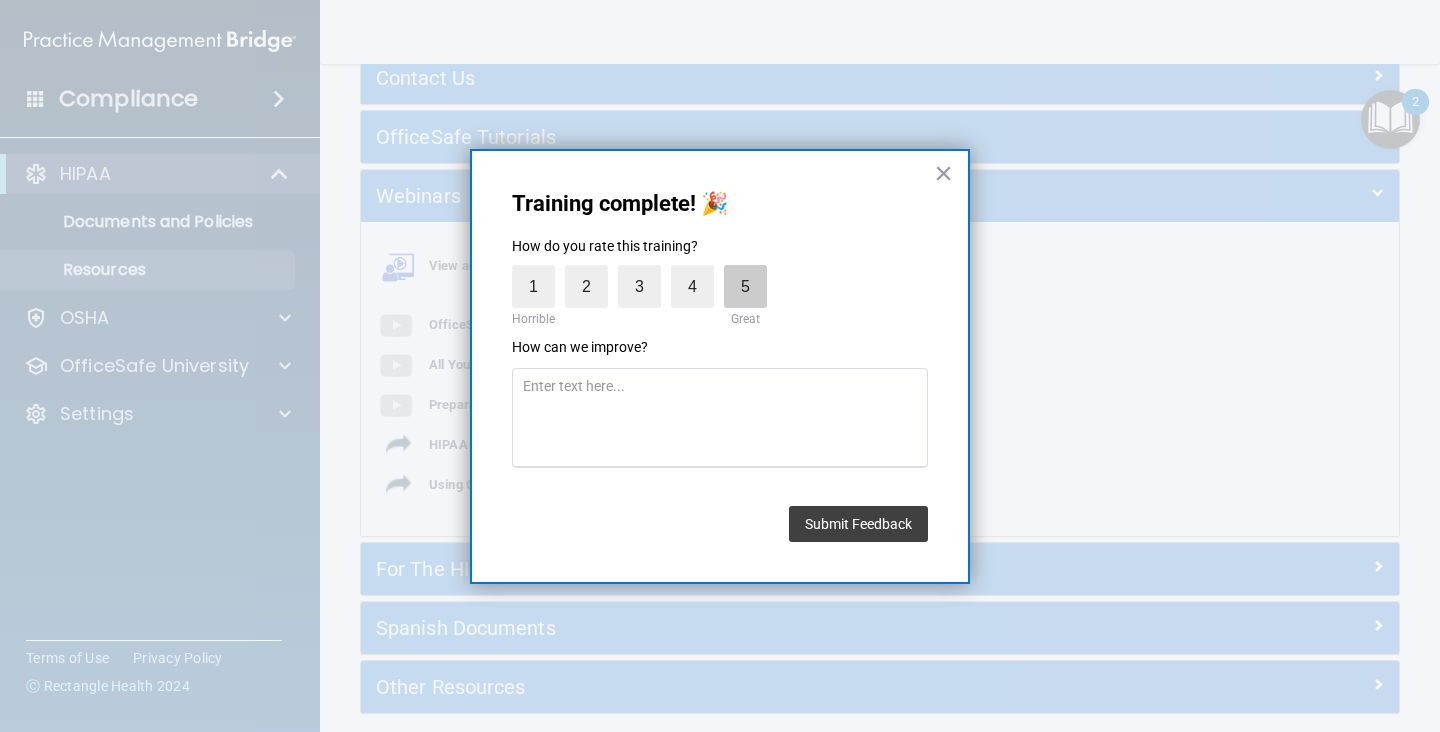 click on "5" at bounding box center [745, 286] 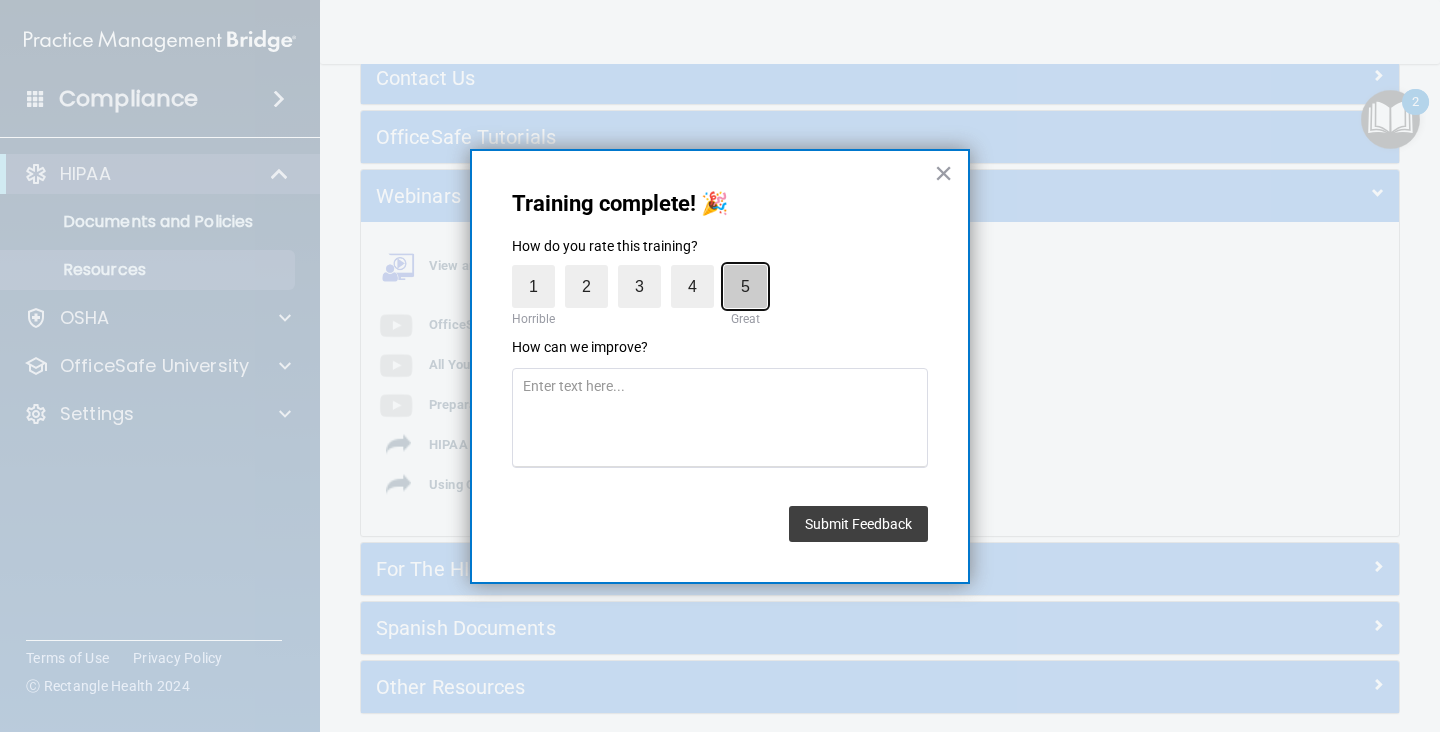 click on "5" at bounding box center [699, 270] 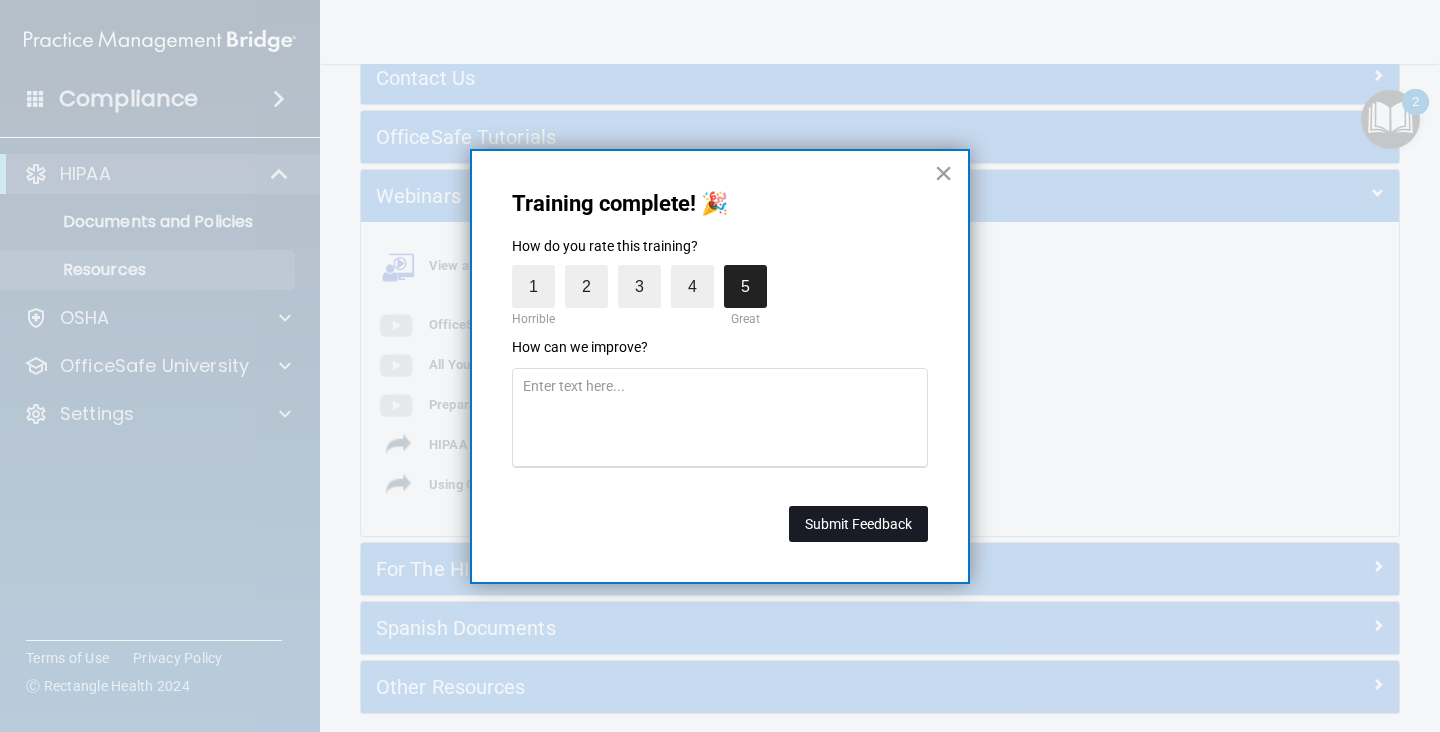 click on "Submit Feedback" at bounding box center [858, 524] 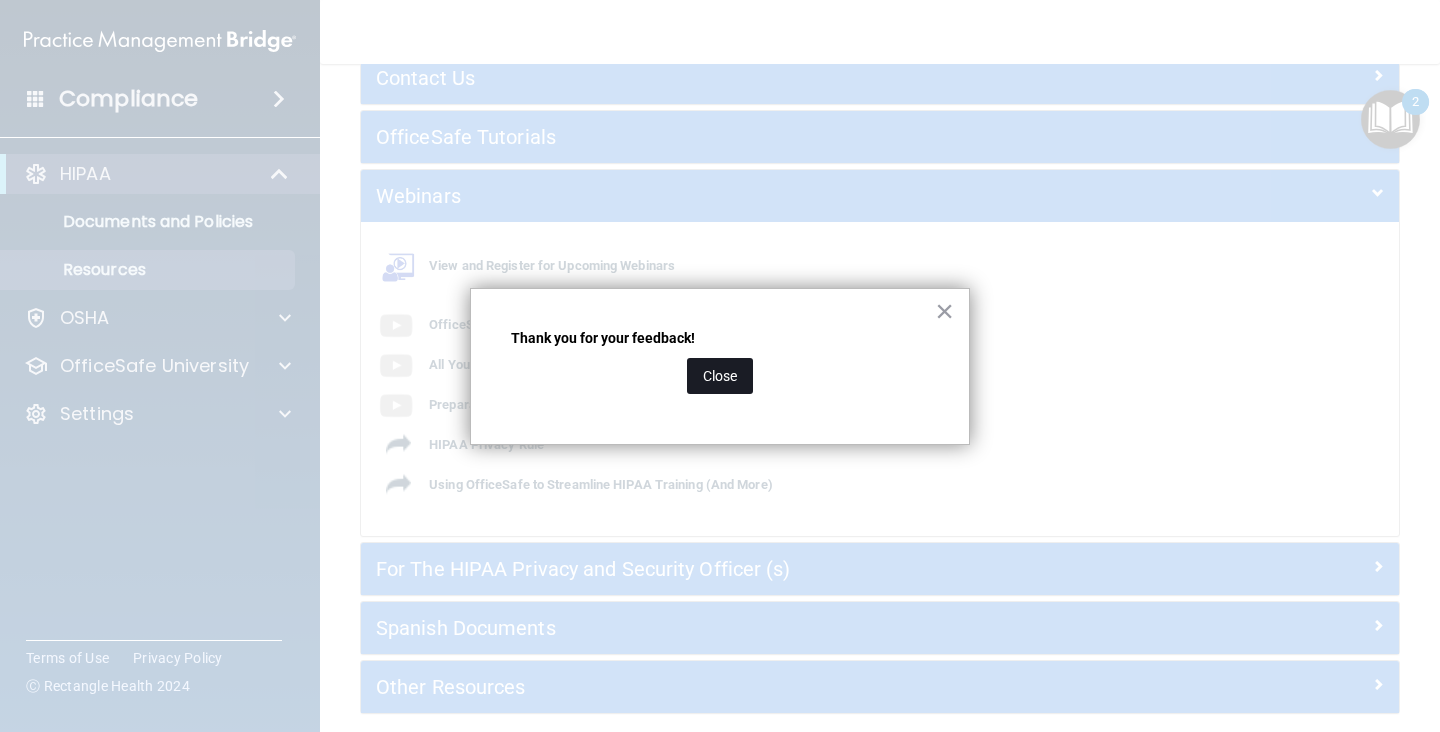 click on "Close" at bounding box center [720, 376] 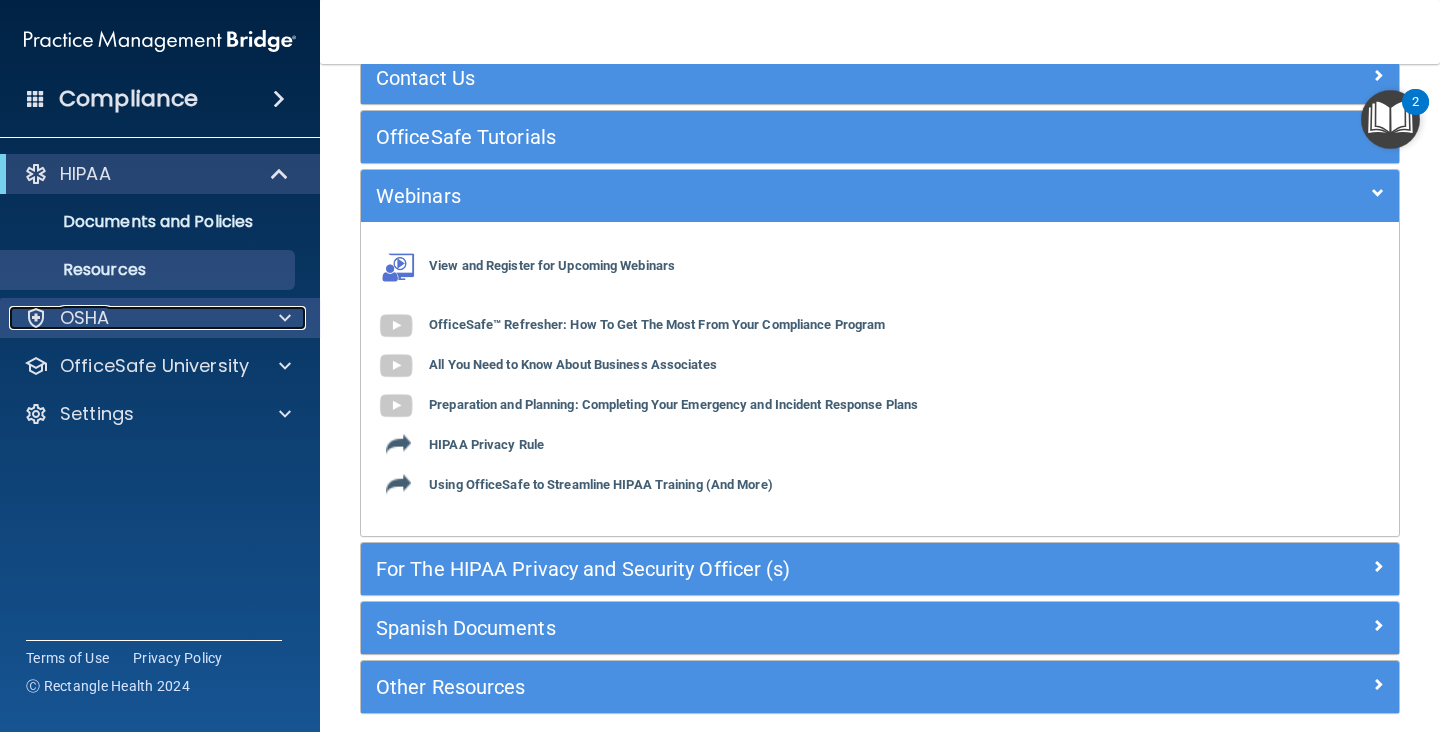 click at bounding box center (285, 318) 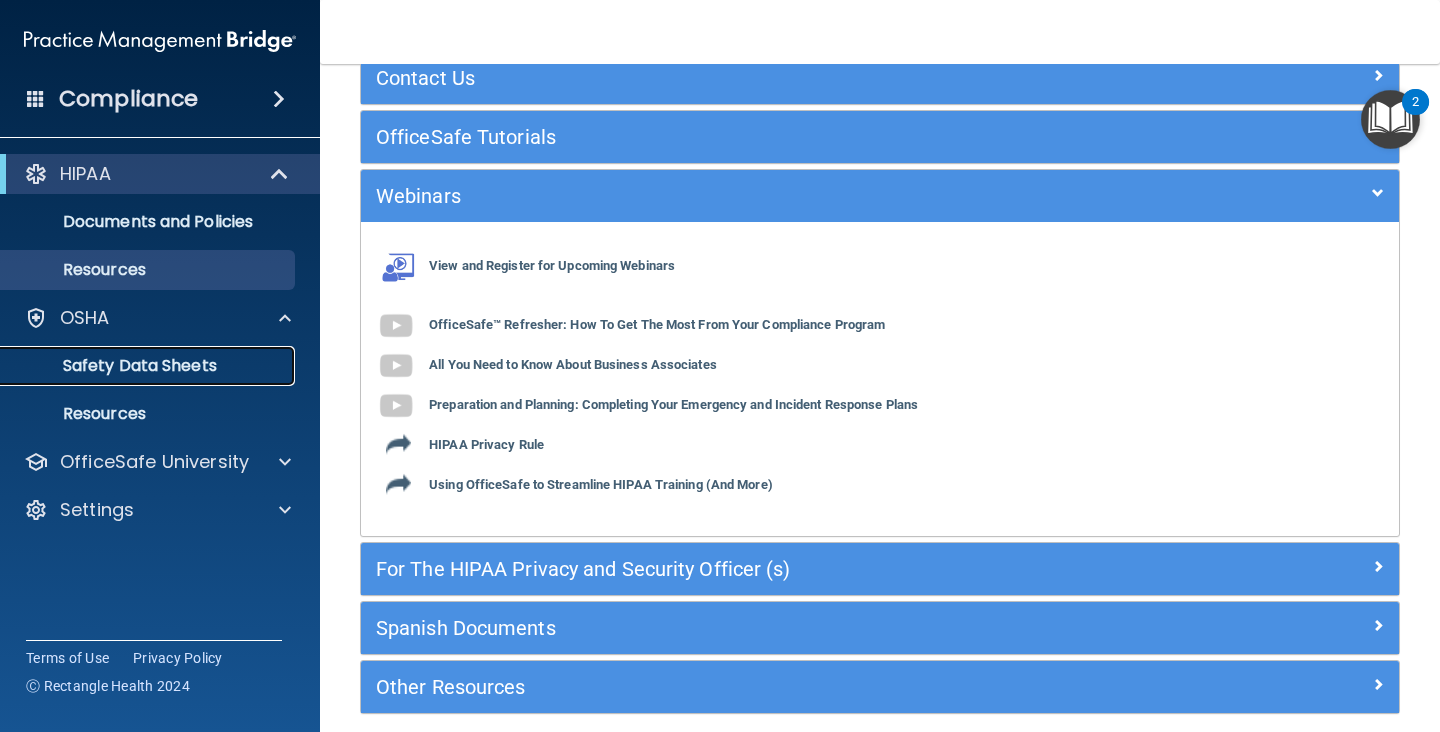 click on "Safety Data Sheets" at bounding box center [149, 366] 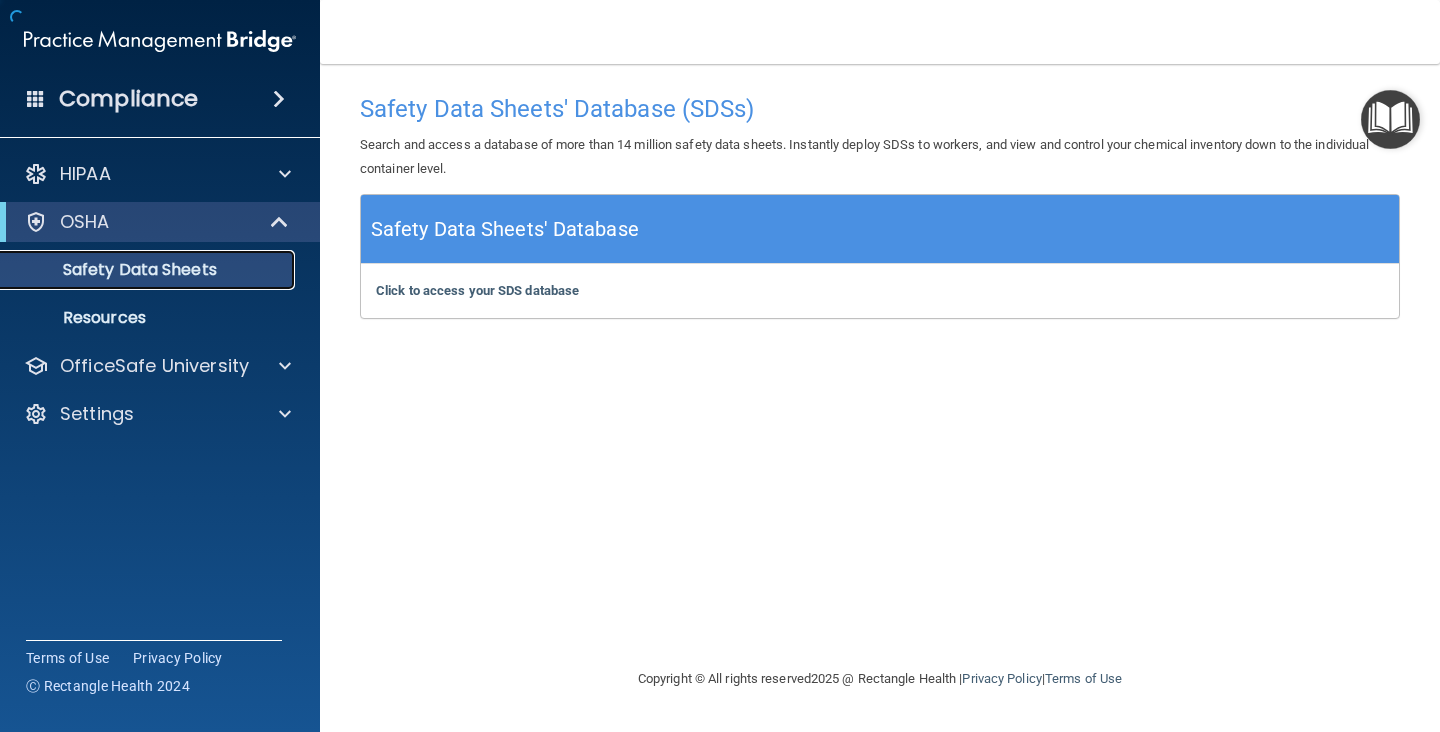 scroll, scrollTop: 0, scrollLeft: 0, axis: both 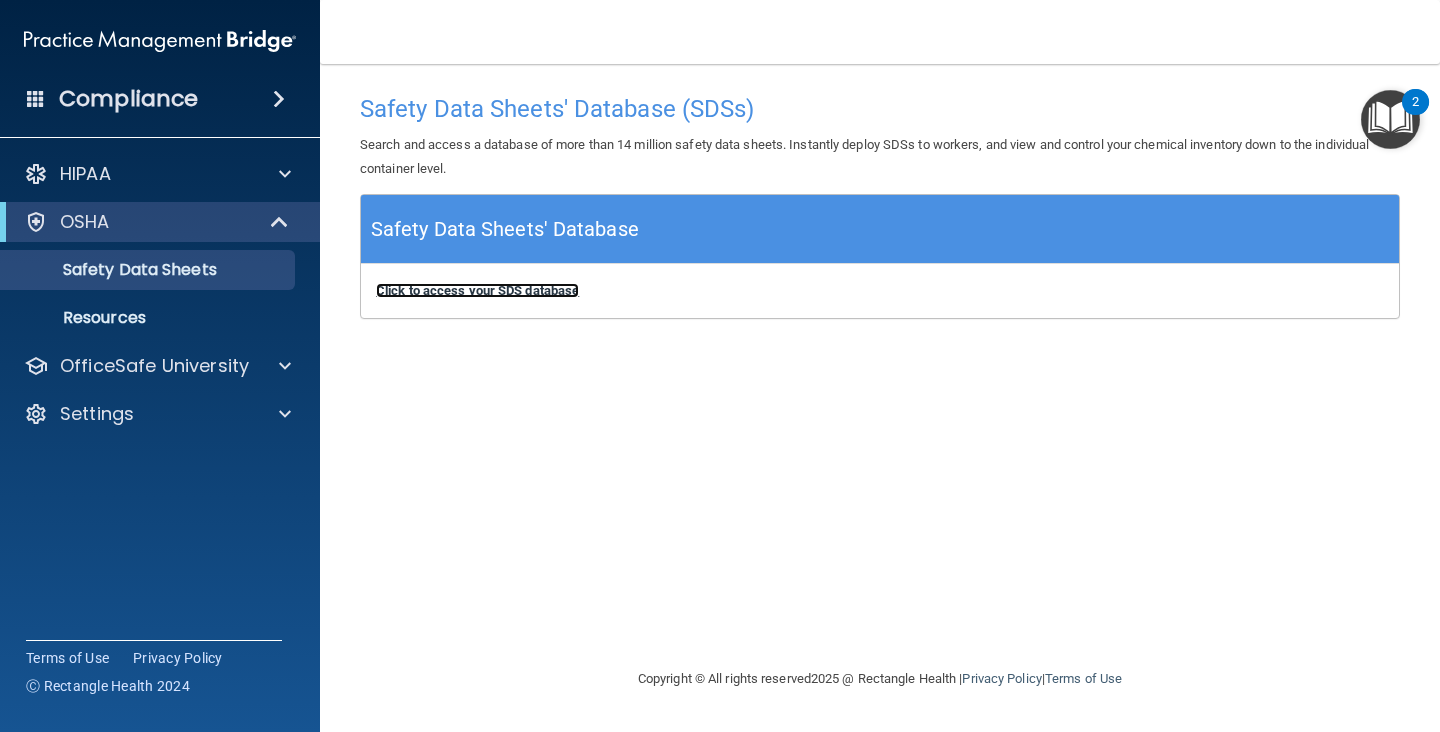 click on "Click to access your SDS database" at bounding box center [477, 290] 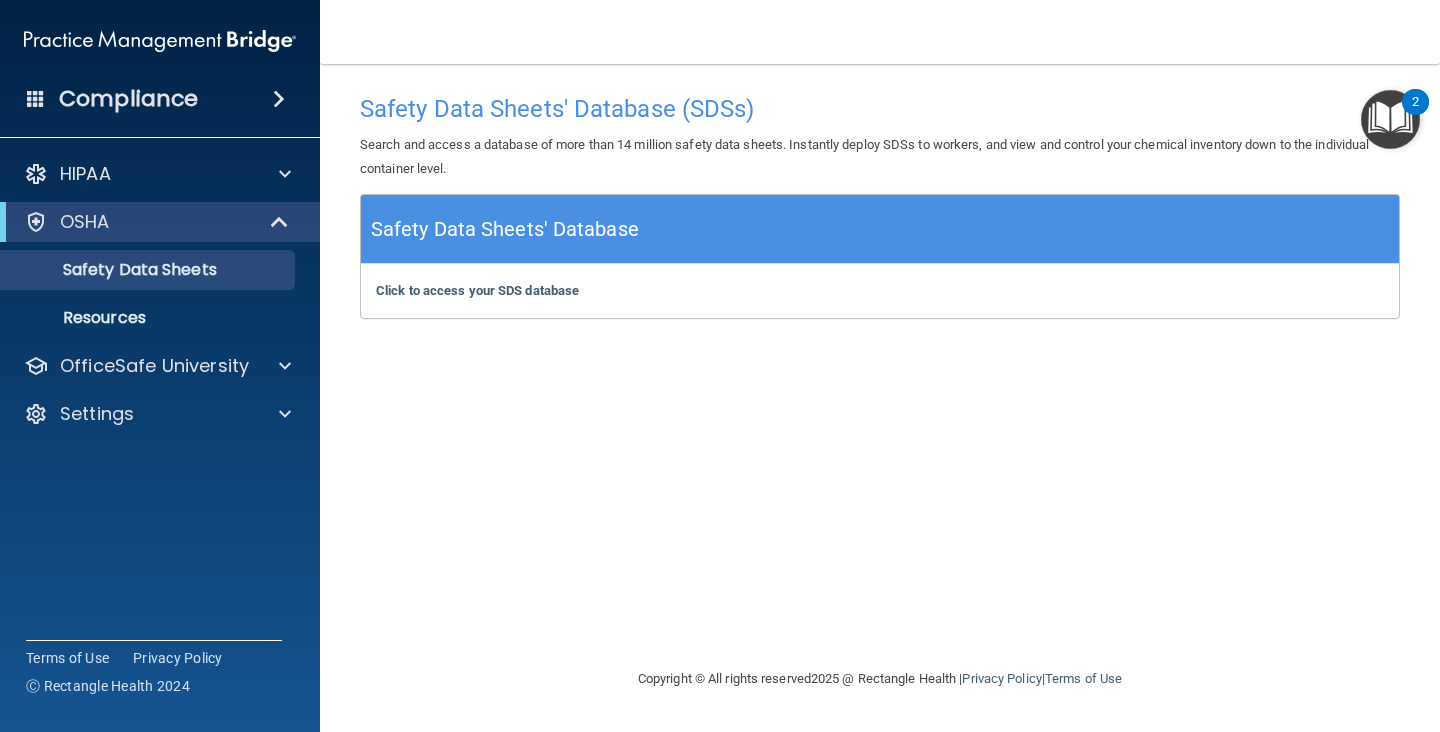 click at bounding box center [1390, 119] 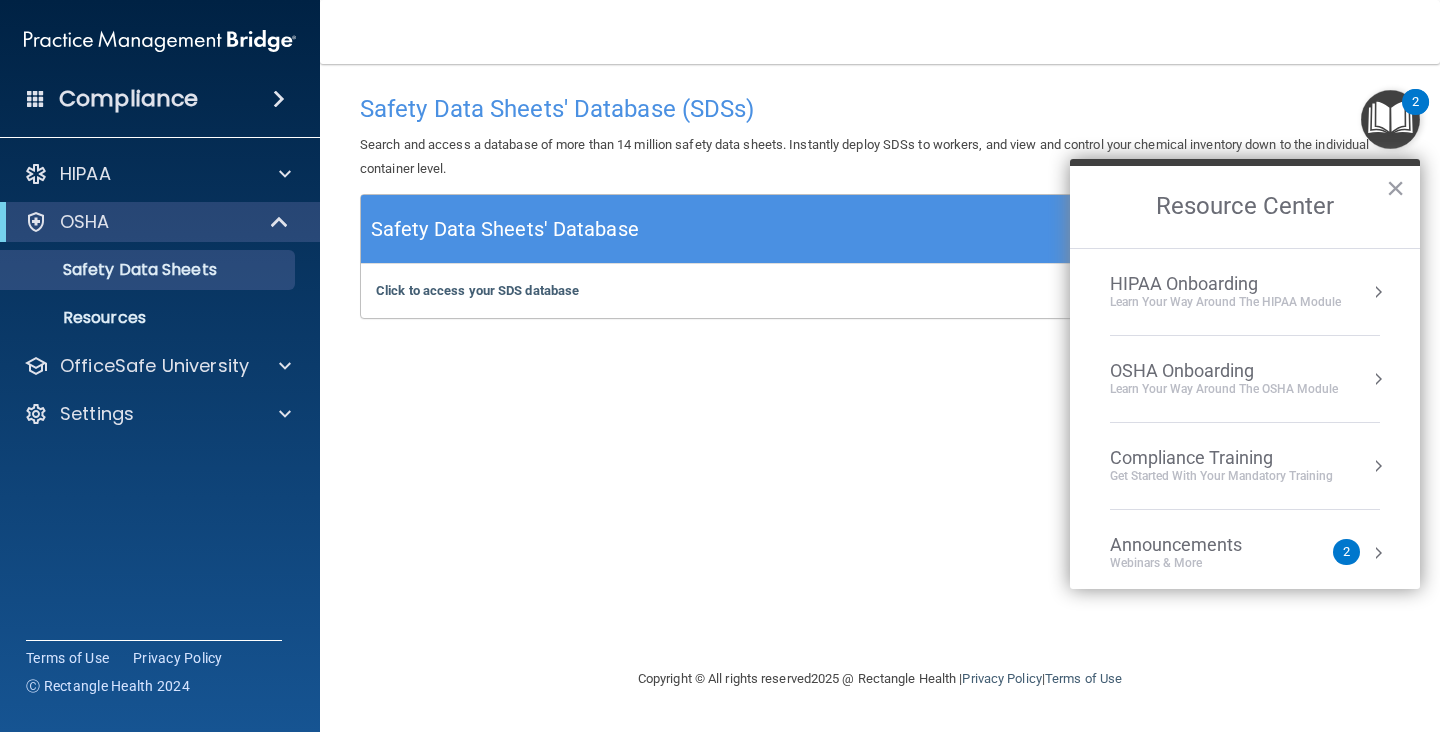 click on "Learn Your Way around the HIPAA module" at bounding box center [1225, 302] 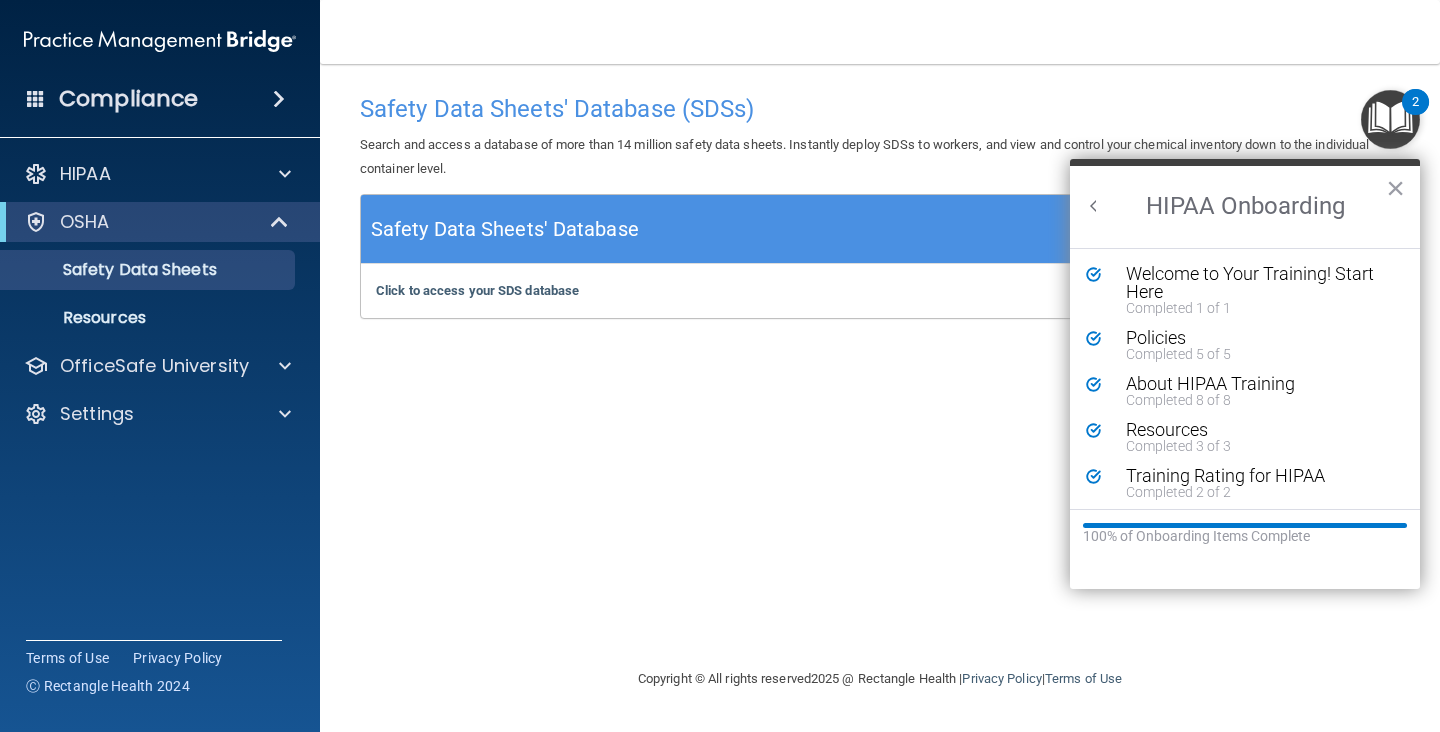 scroll, scrollTop: 0, scrollLeft: 0, axis: both 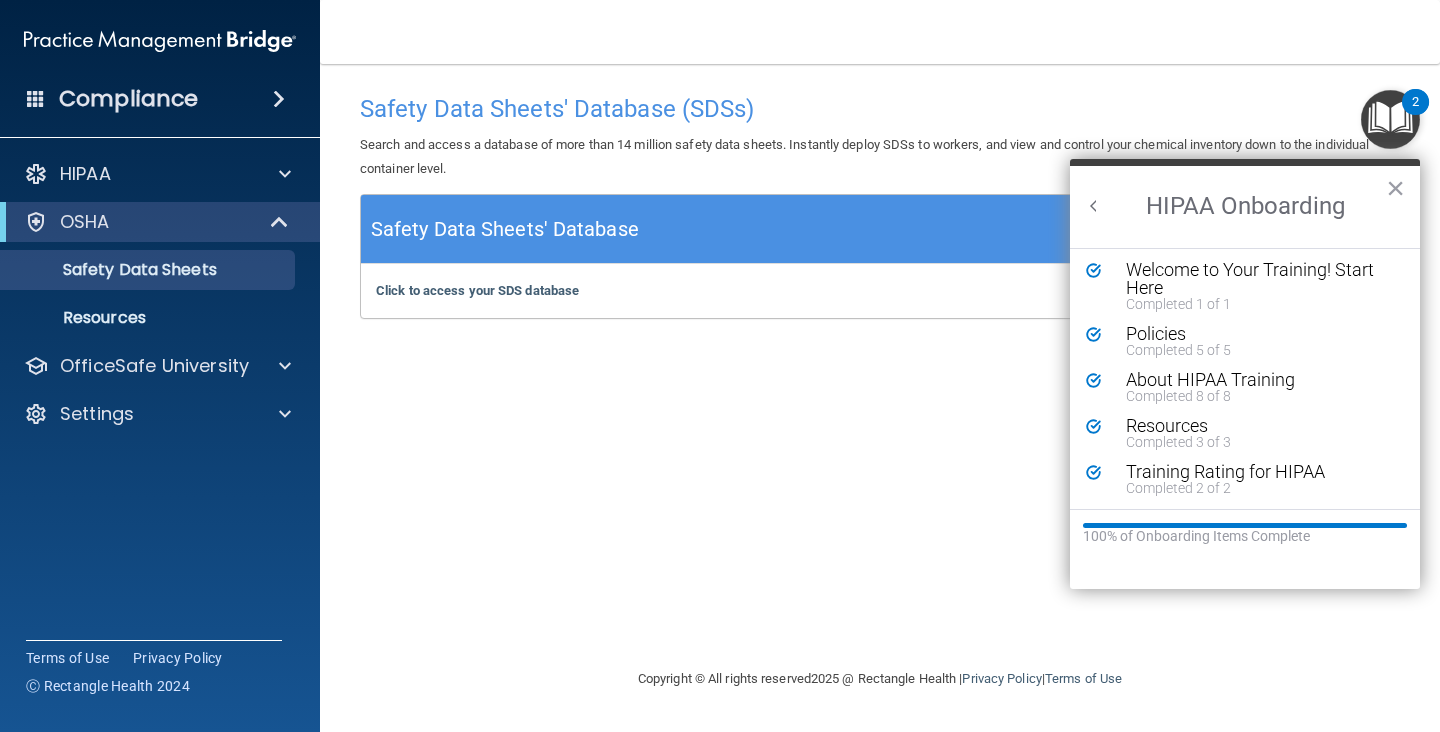 click at bounding box center (1094, 206) 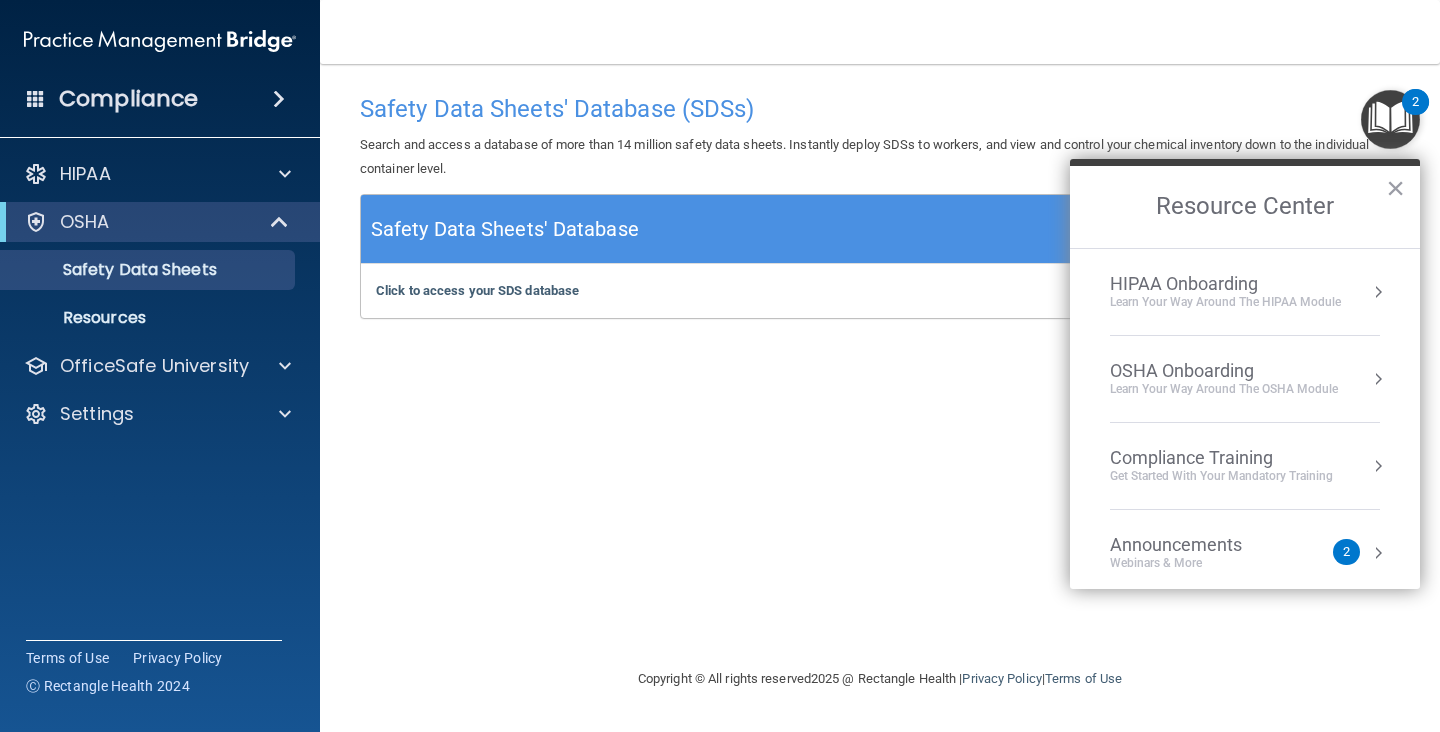 click on "Learn your way around the OSHA module" at bounding box center [1224, 389] 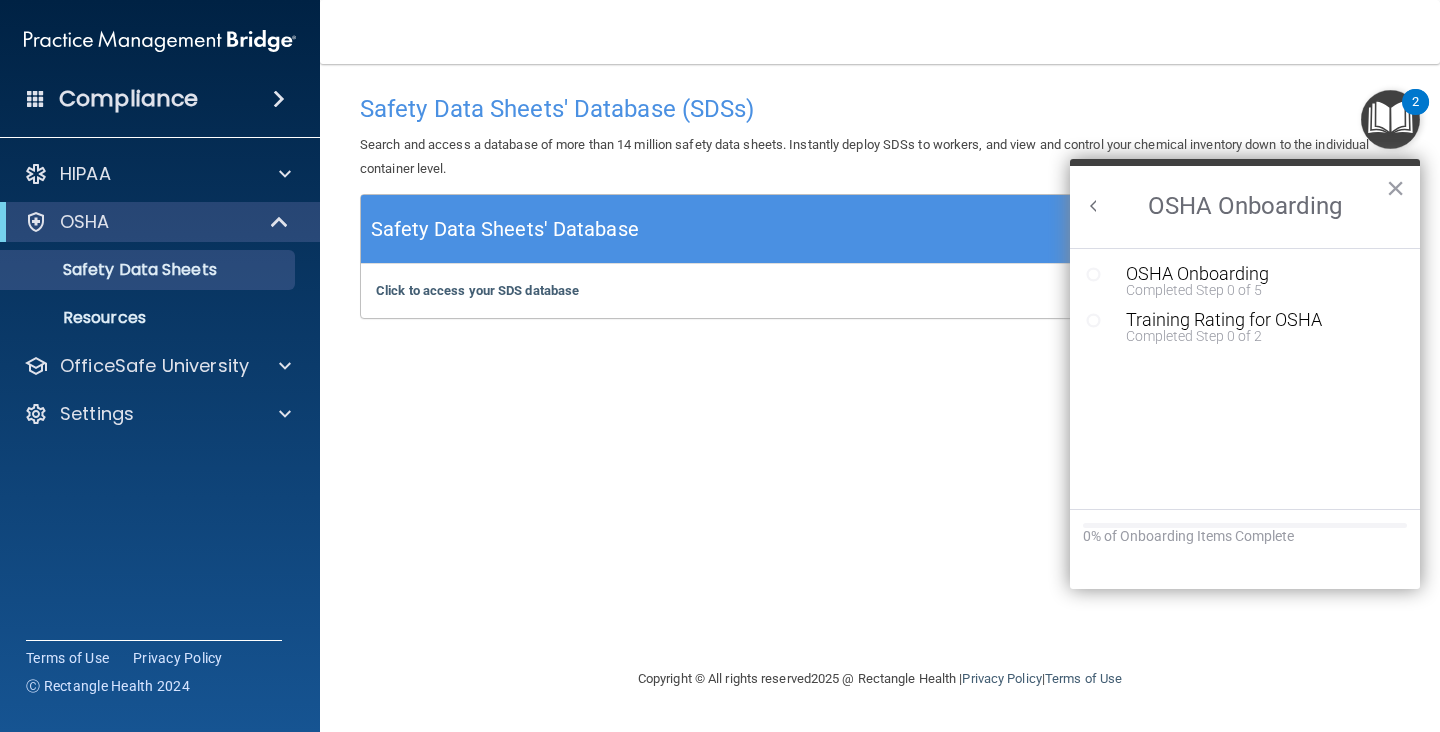 scroll, scrollTop: 0, scrollLeft: 0, axis: both 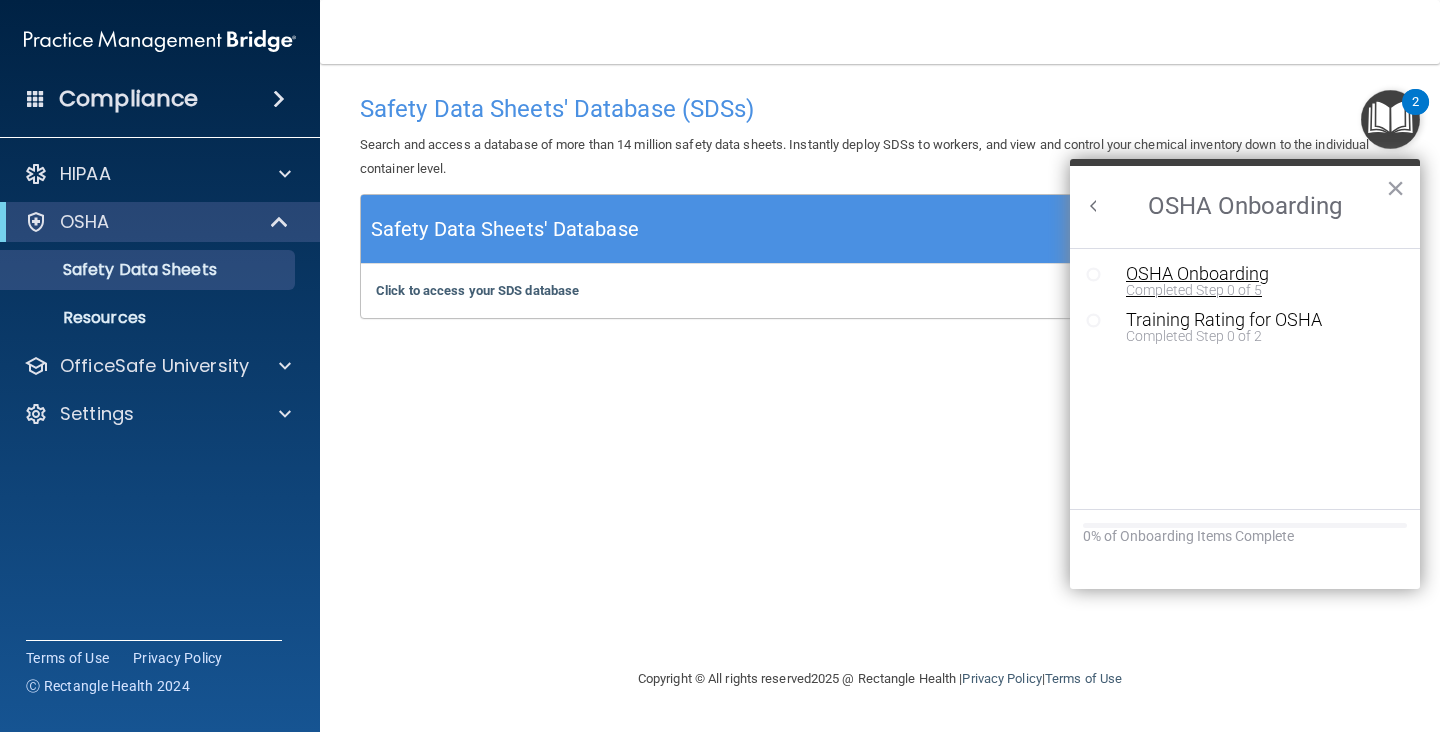click on "Completed Step 0 of 5" at bounding box center [1260, 290] 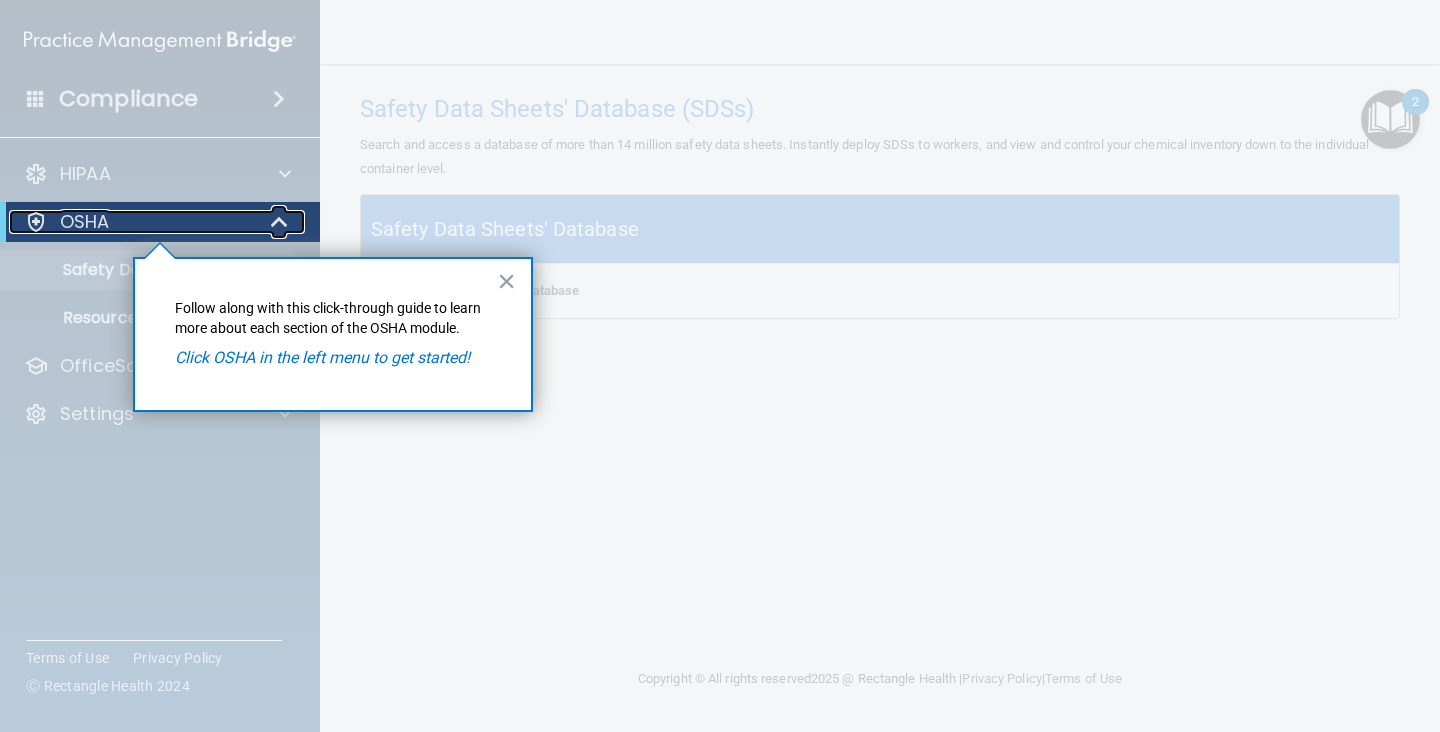 click on "OSHA" at bounding box center [132, 222] 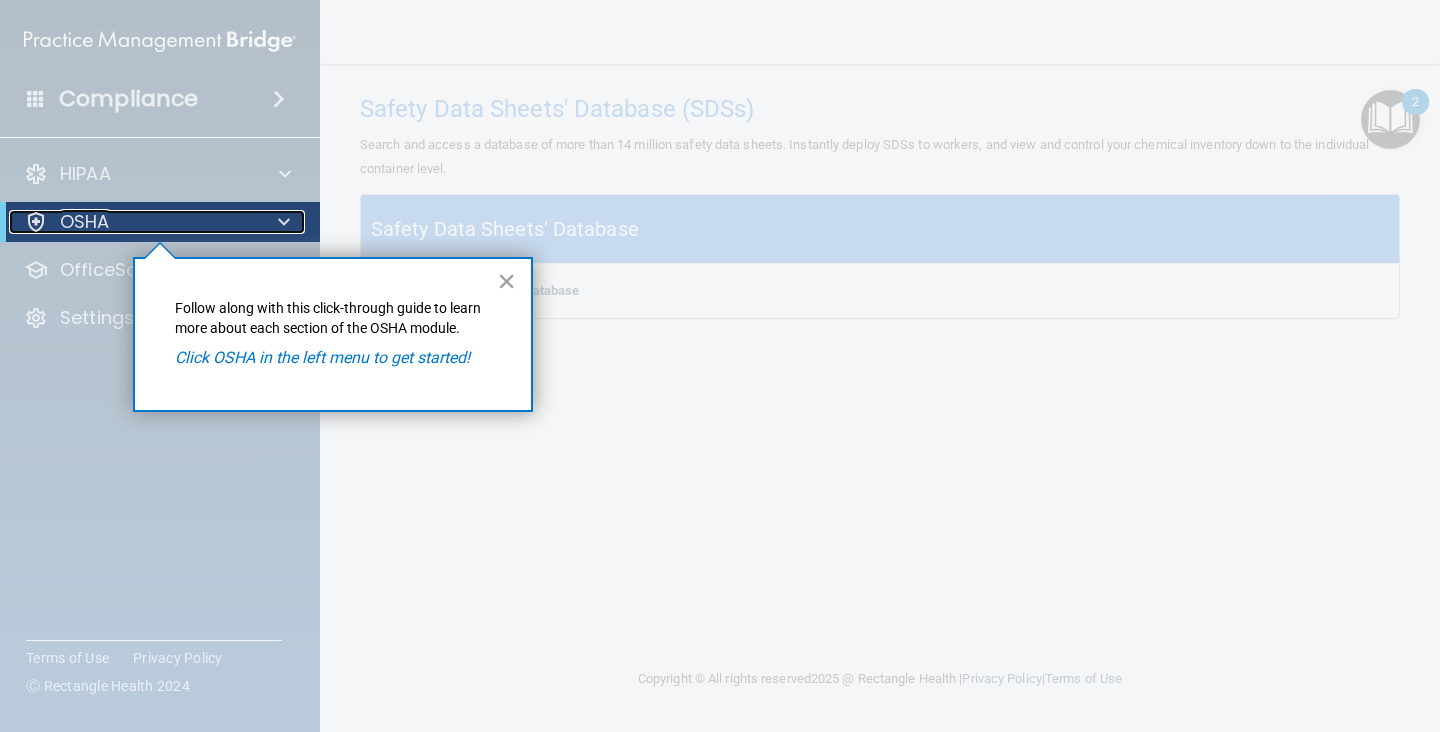 click on "OSHA" at bounding box center (132, 222) 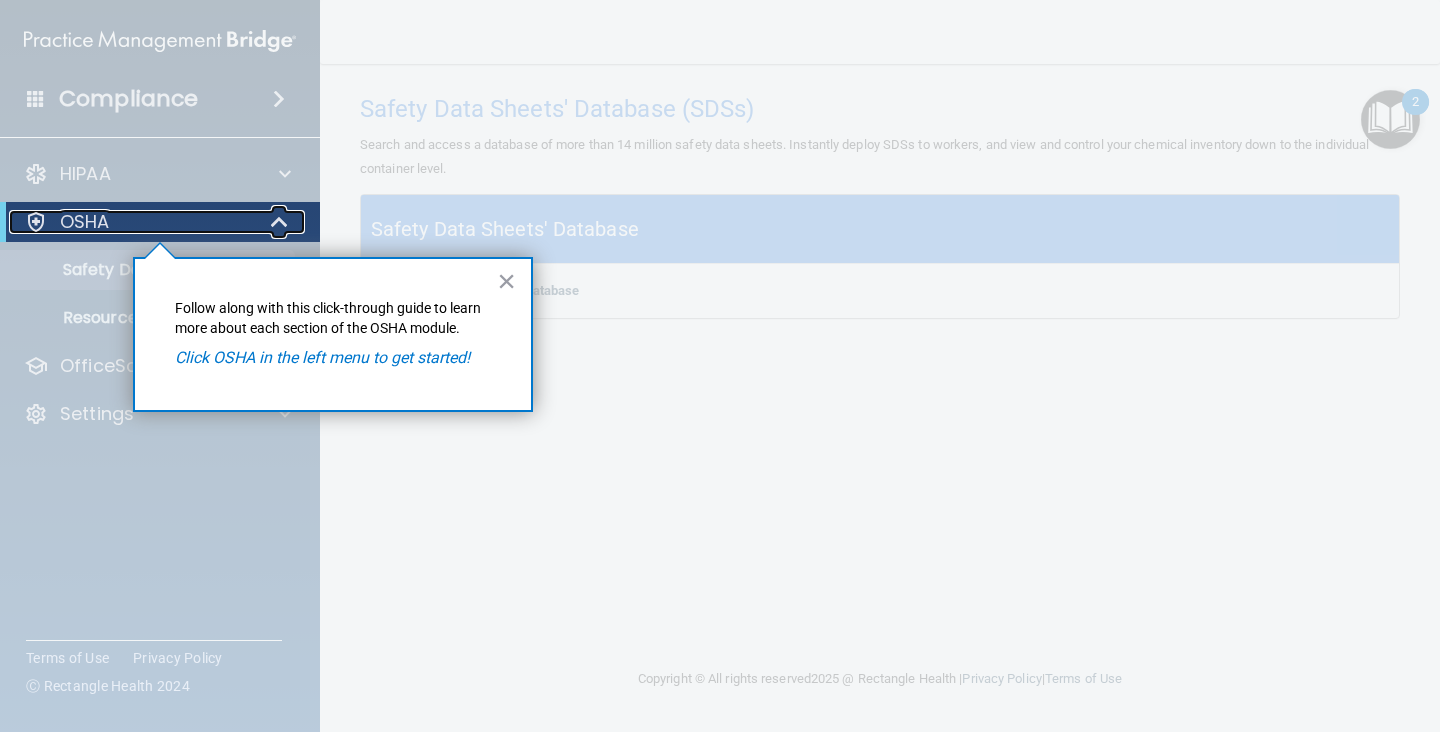 click at bounding box center [36, 222] 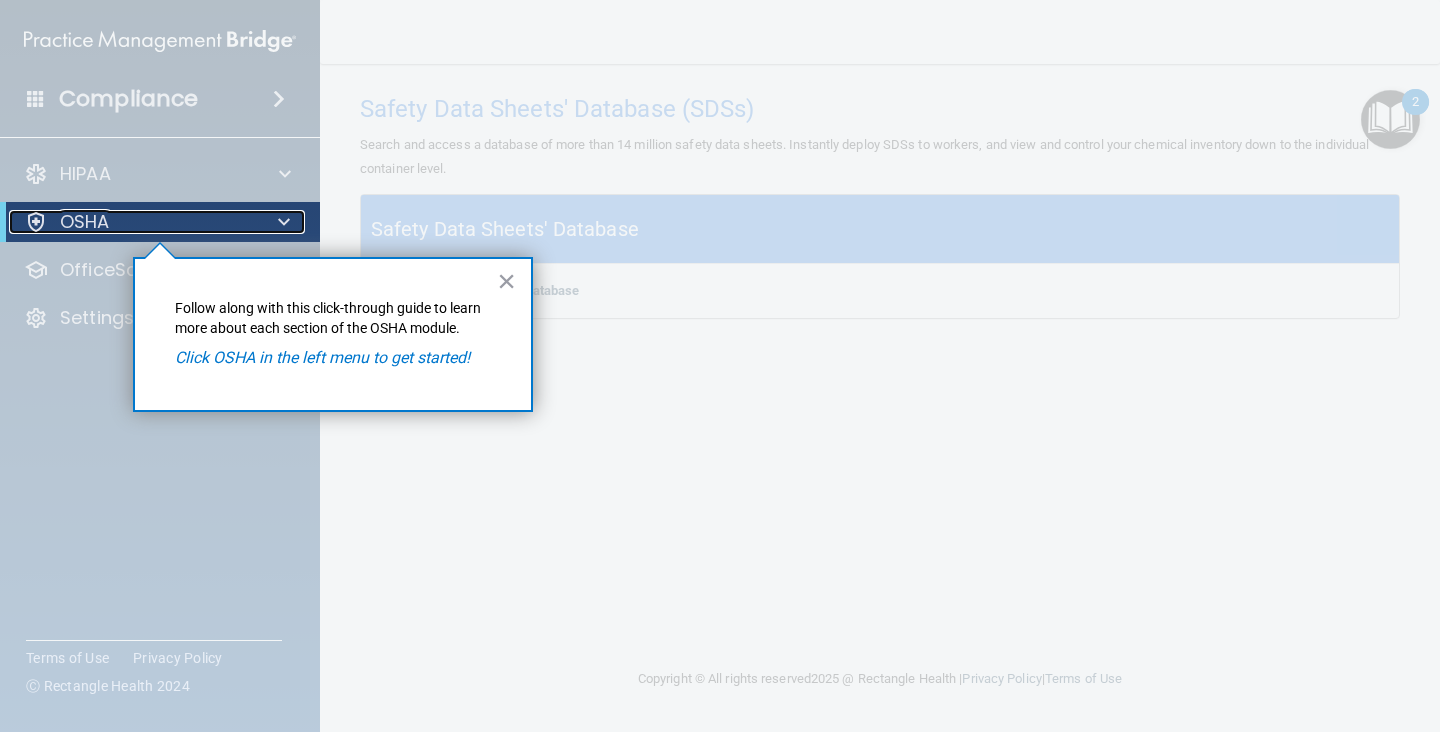 click at bounding box center (36, 222) 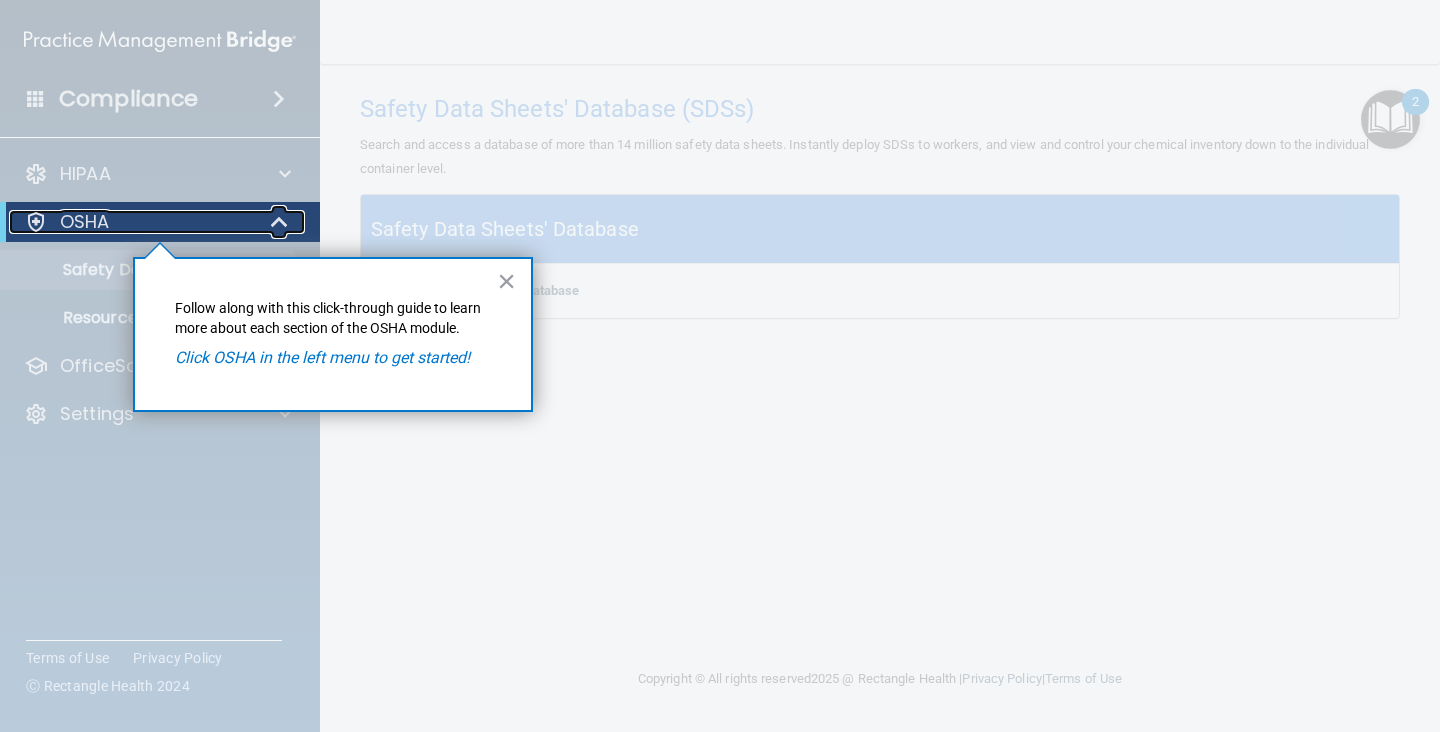 click at bounding box center [36, 222] 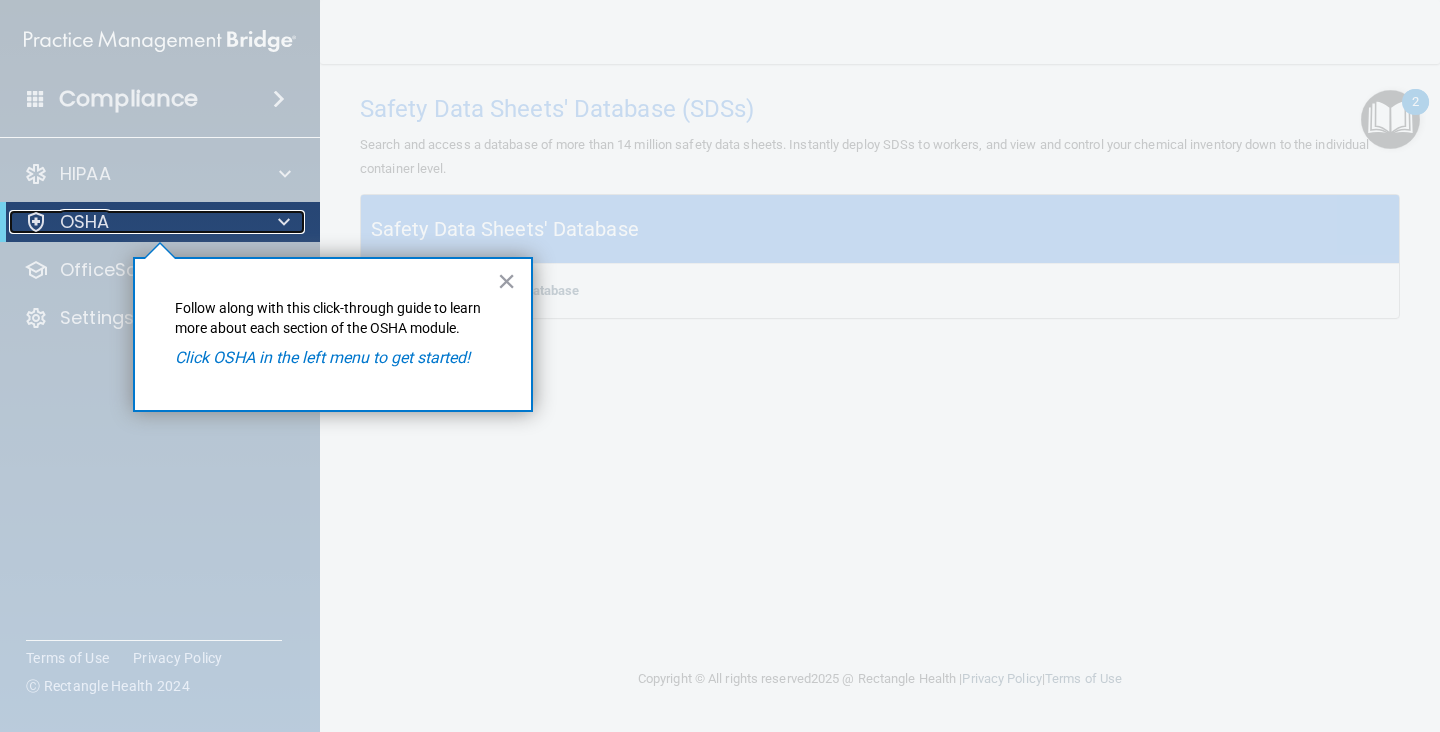 click at bounding box center (36, 222) 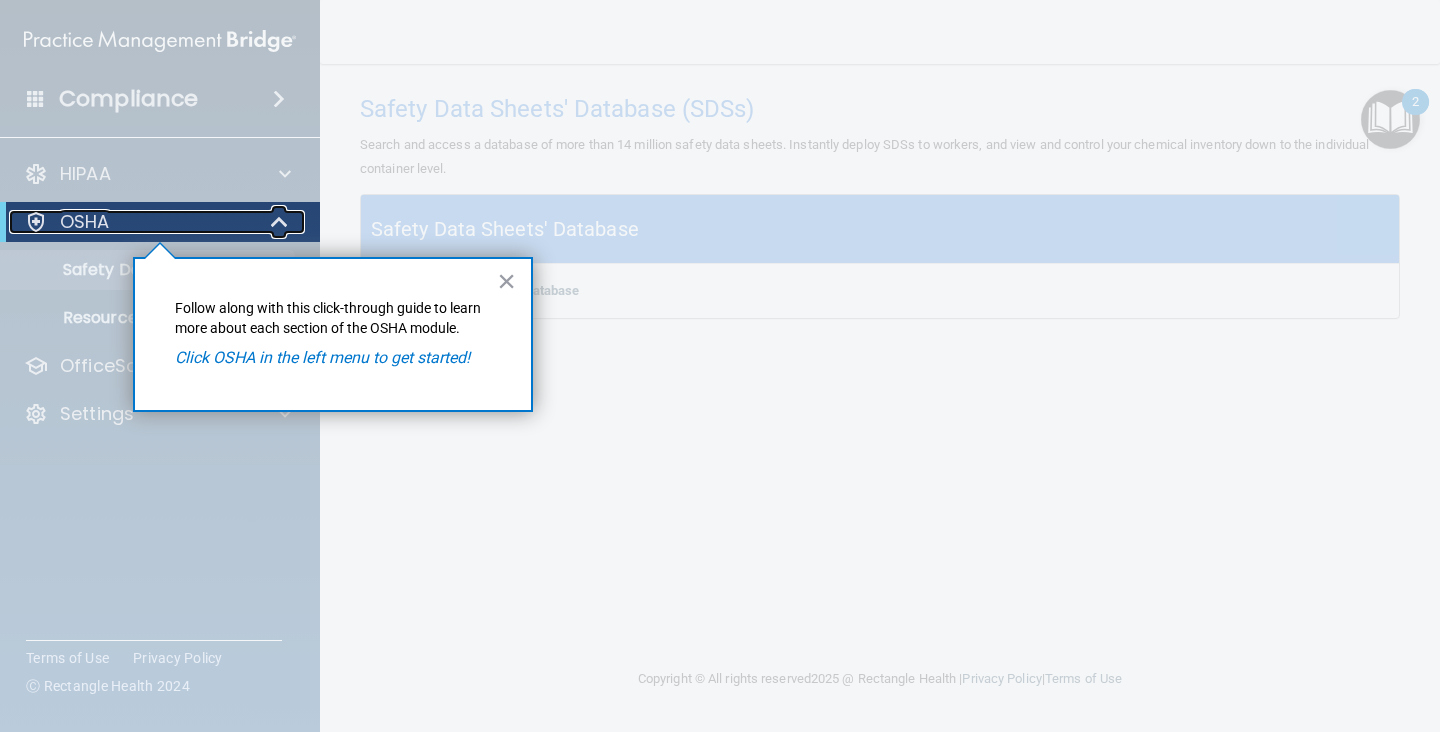 click at bounding box center [36, 222] 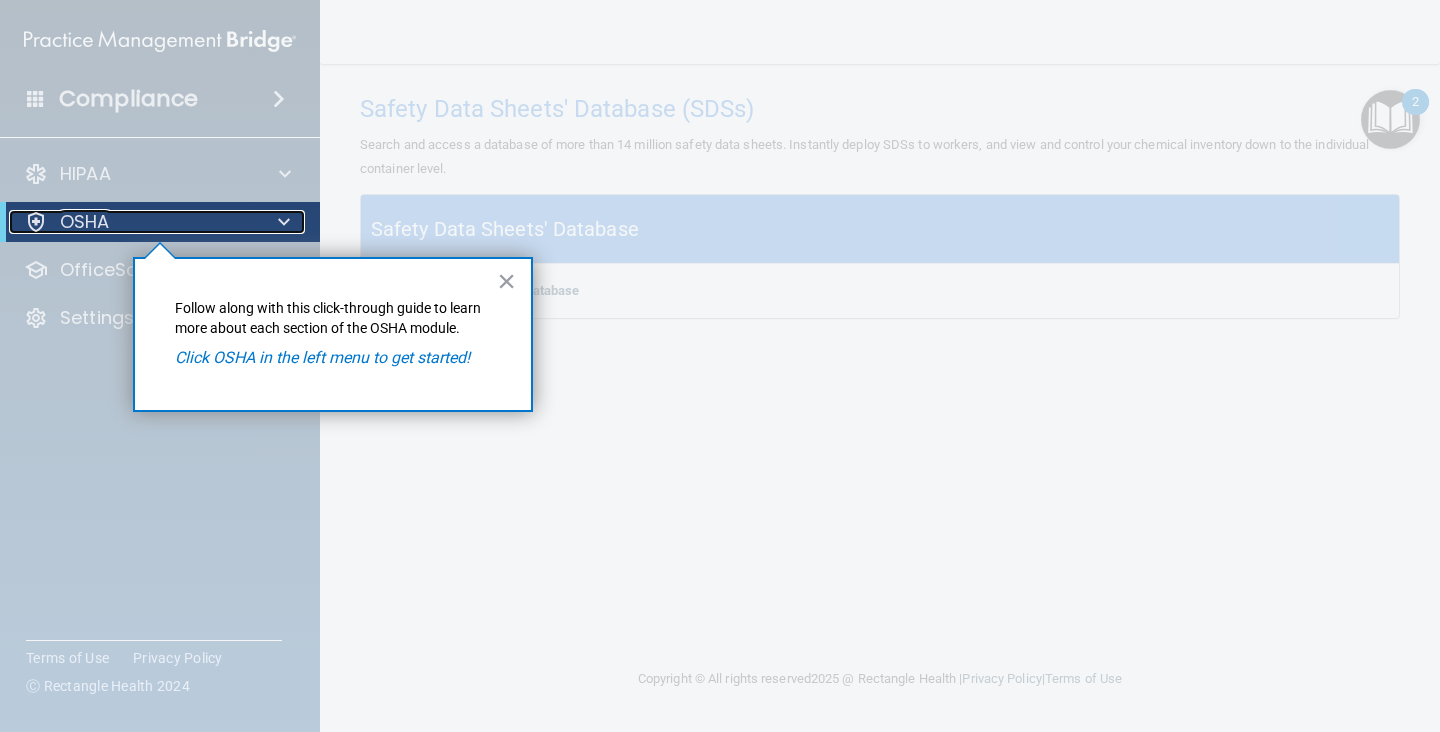 click at bounding box center (36, 222) 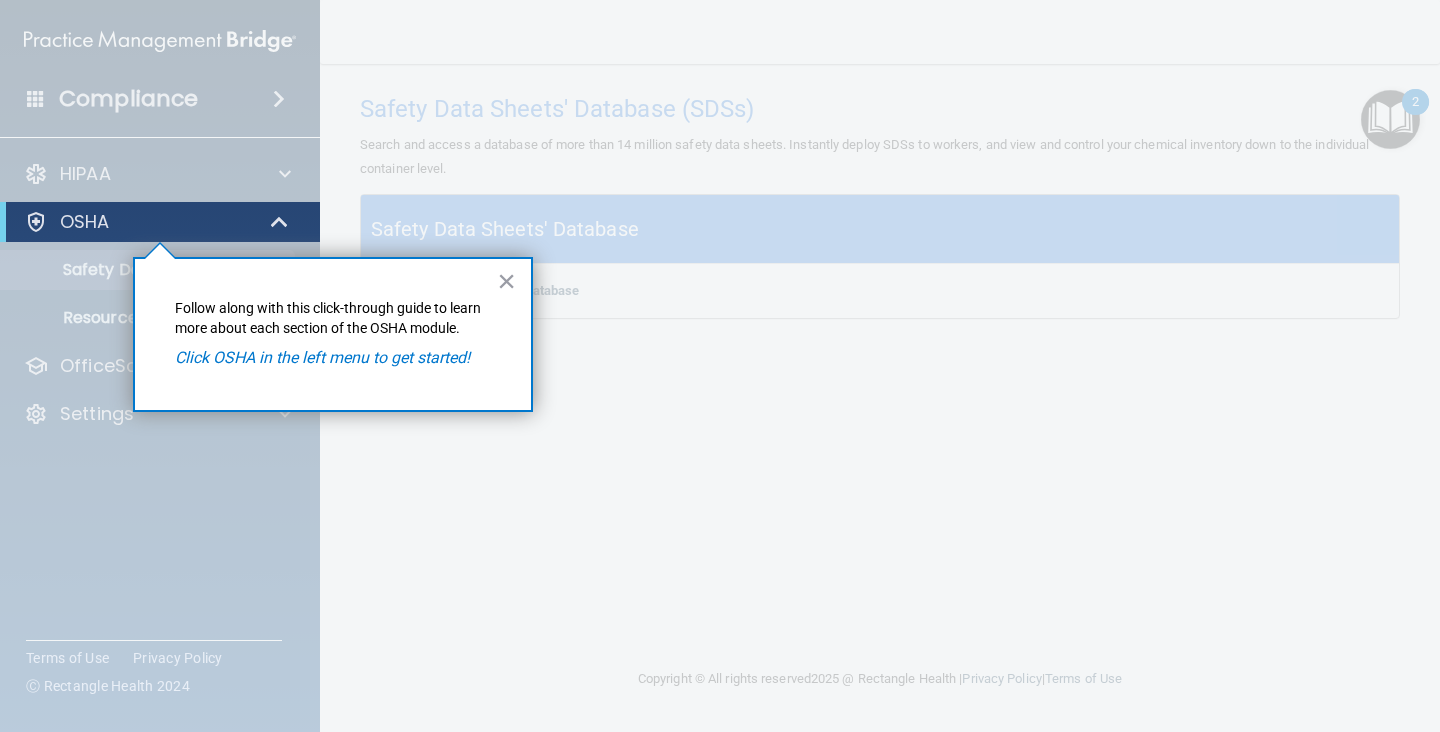 click at bounding box center [160, 487] 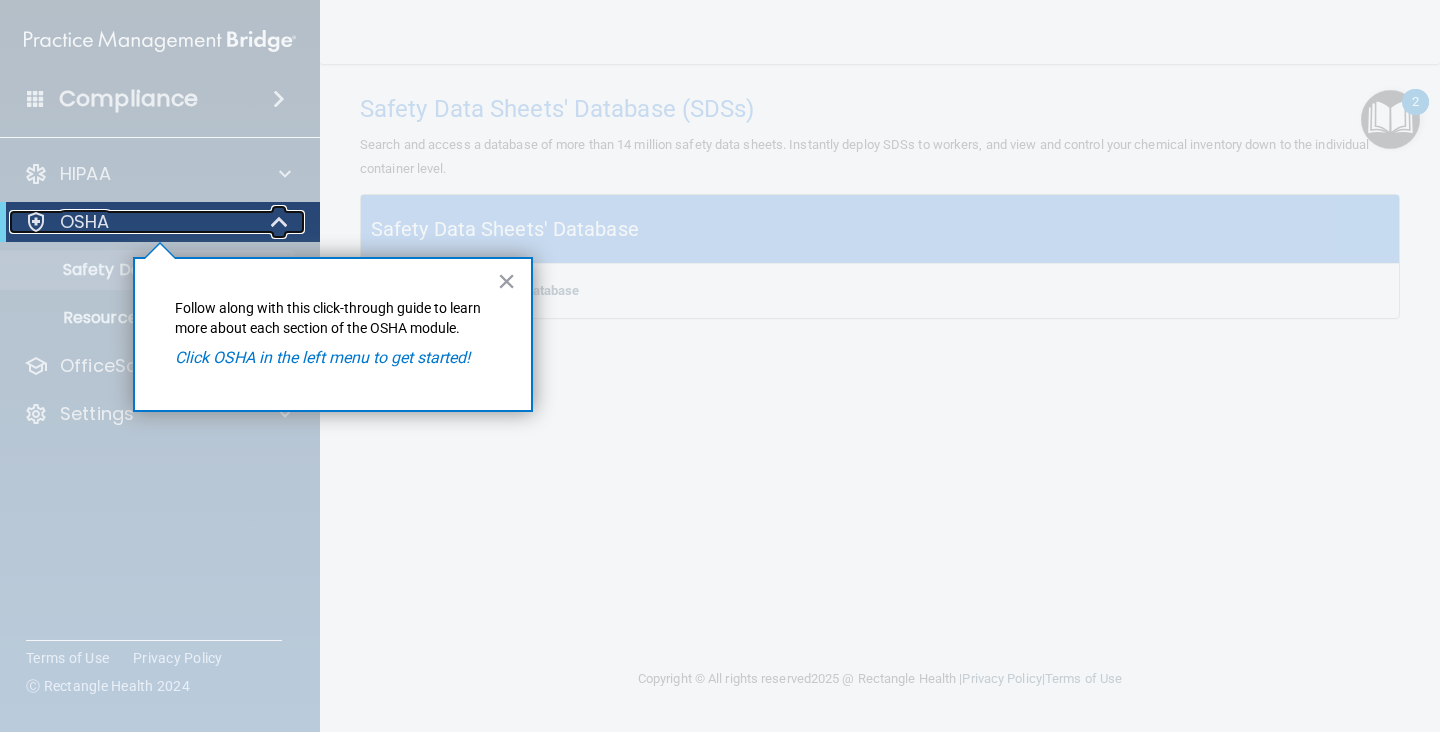 click on "OSHA" at bounding box center [132, 222] 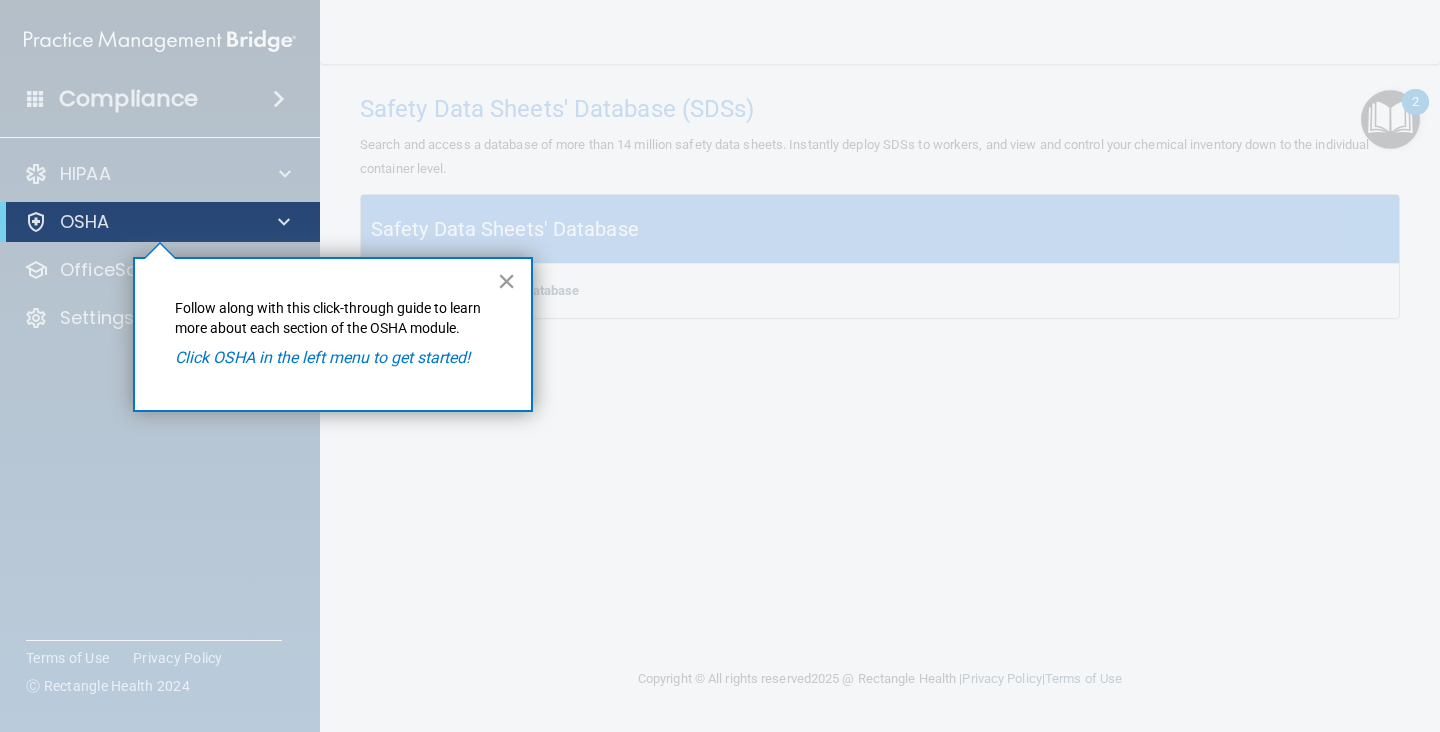 click on "×" at bounding box center [506, 281] 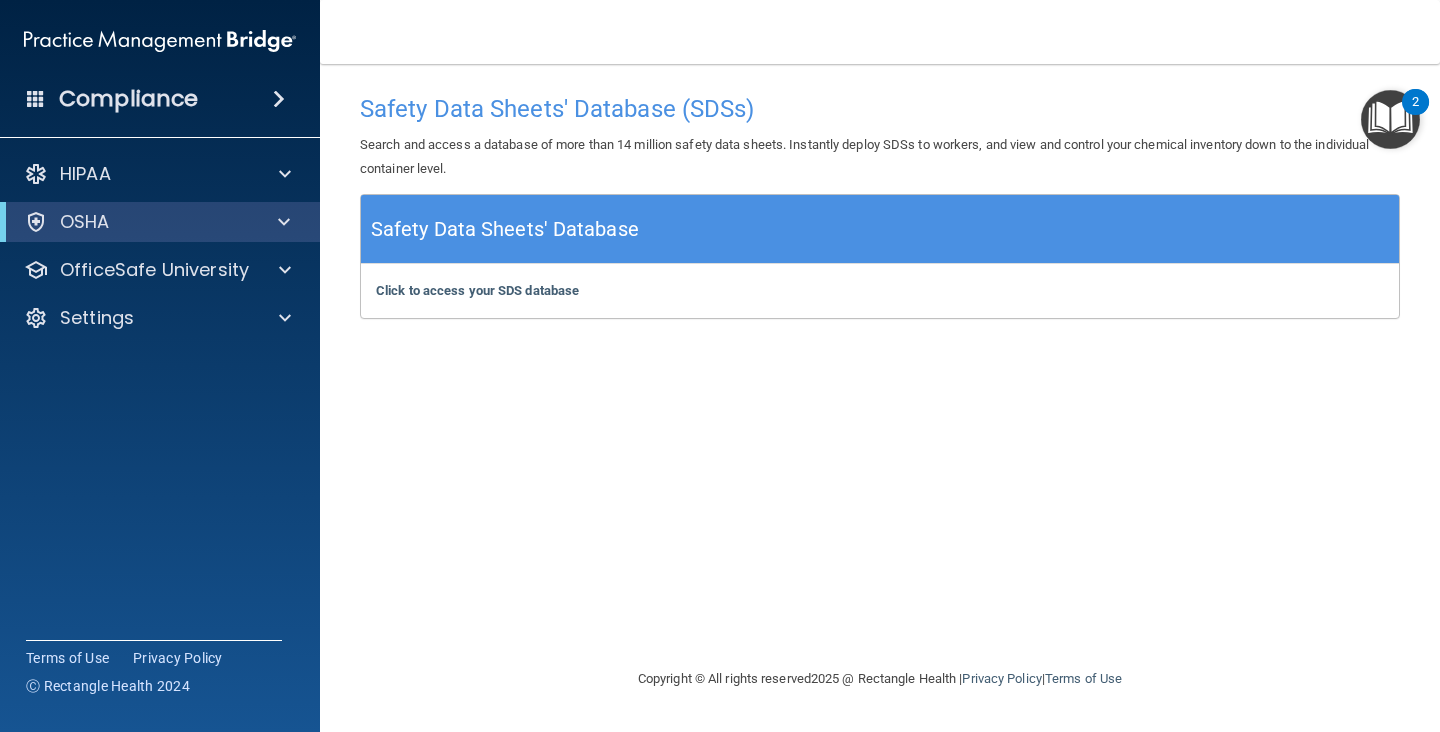 click on "HIPAA
Documents and Policies                 Report an Incident               Business Associates               Emergency Planning               Resources                 HIPAA Risk Assessment
OSHA
Documents               Safety Data Sheets               Self-Assessment                Injury and Illness Report                Resources
PCI
PCI Compliance                Merchant Savings Calculator
OfficeSafe University
HIPAA Training                   OSHA Training                   Continuing Education
Settings
My Account               My Users               Services                 Sign Out" at bounding box center (160, 250) 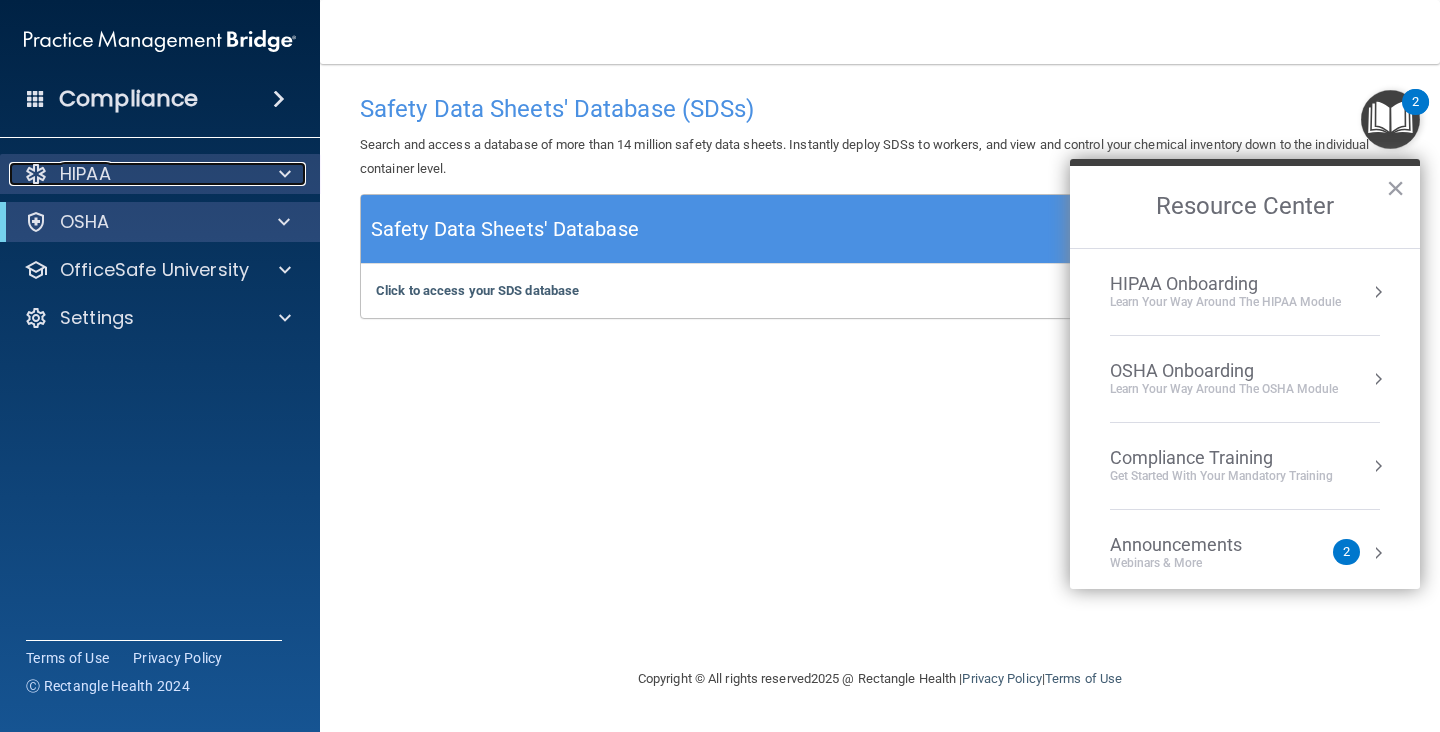 click on "HIPAA" at bounding box center (133, 174) 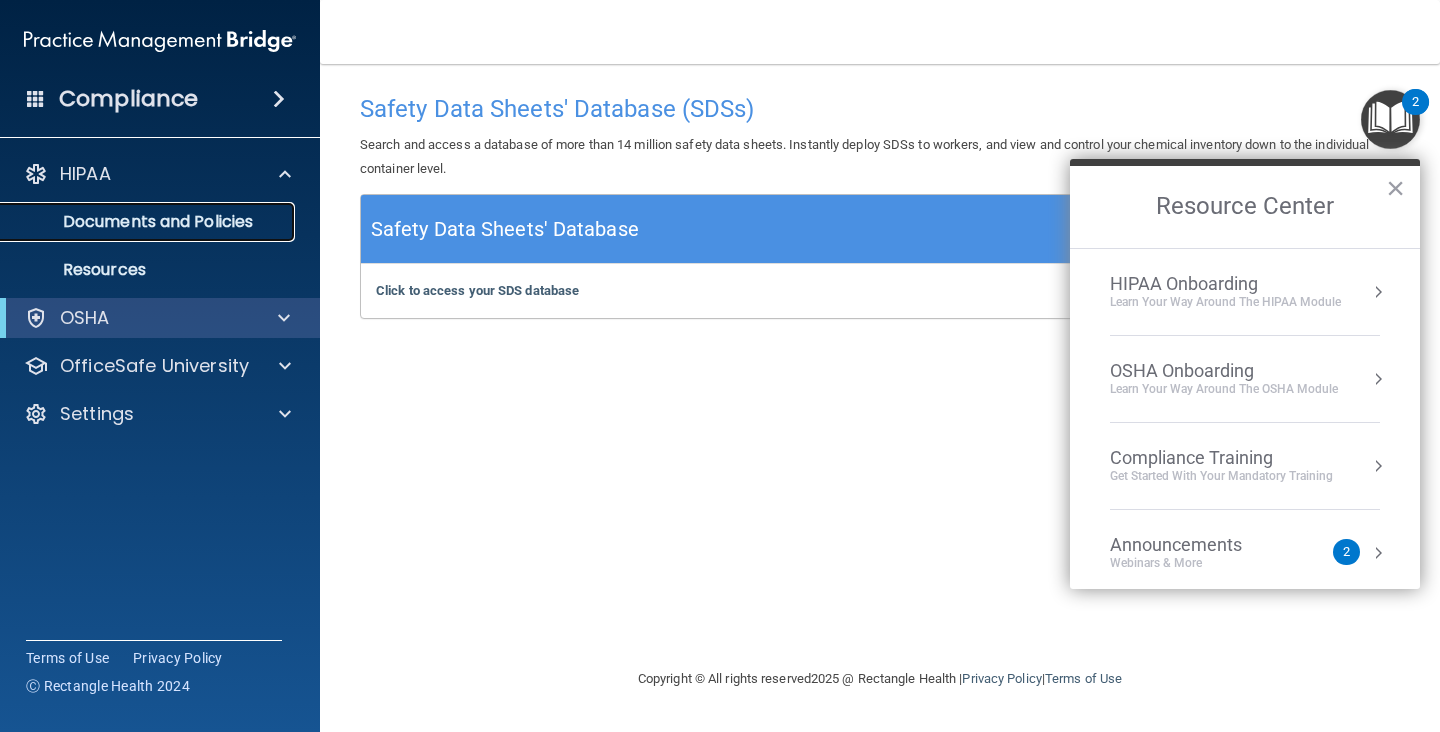 click on "Documents and Policies" at bounding box center [149, 222] 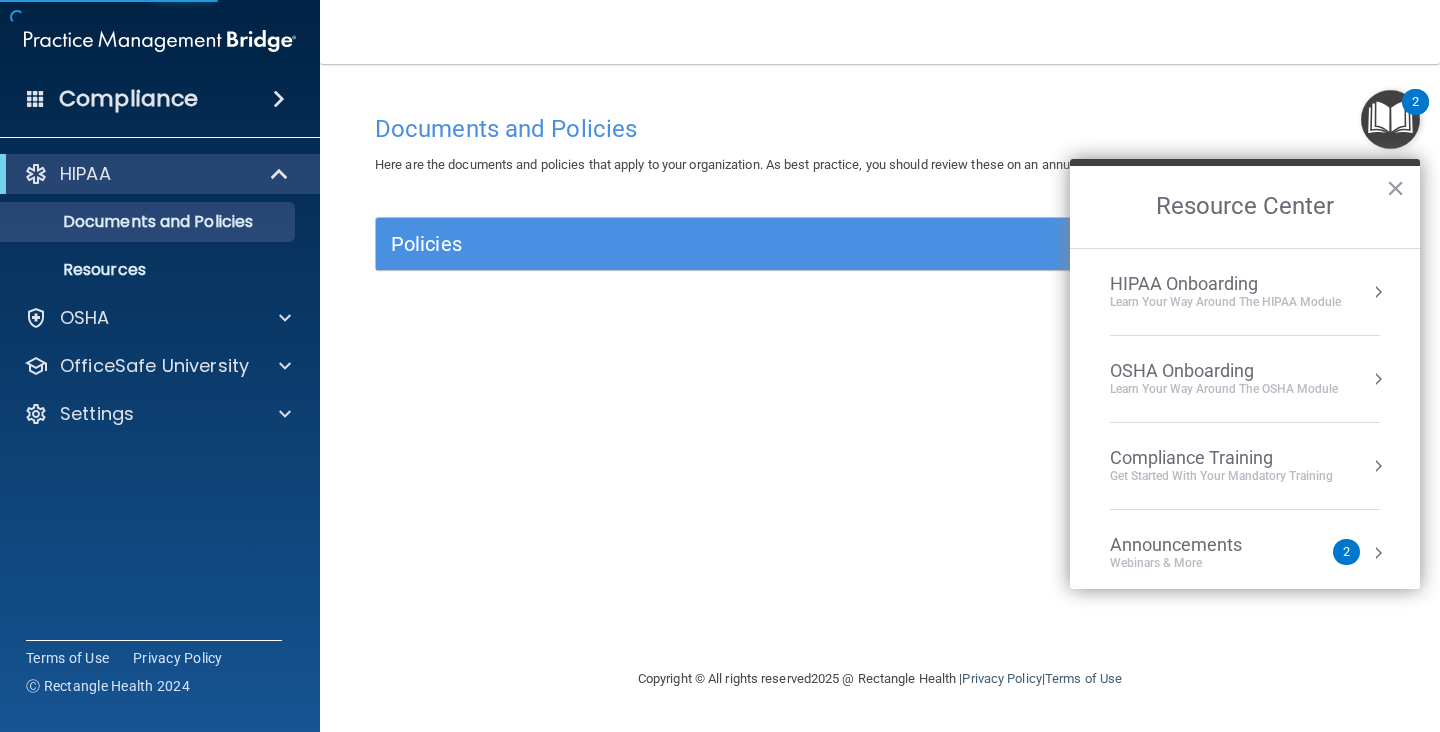 click on "OSHA Onboarding" at bounding box center (1224, 371) 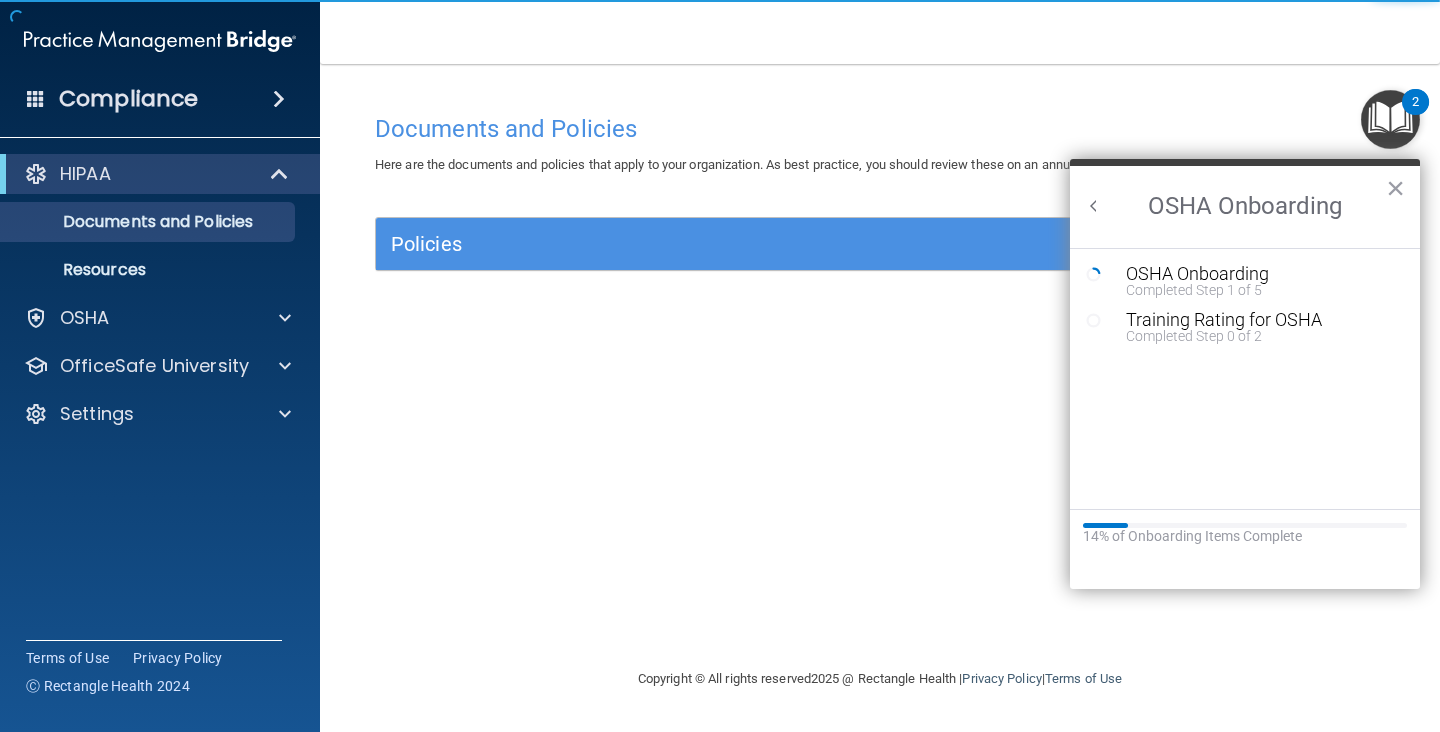 scroll, scrollTop: 0, scrollLeft: 0, axis: both 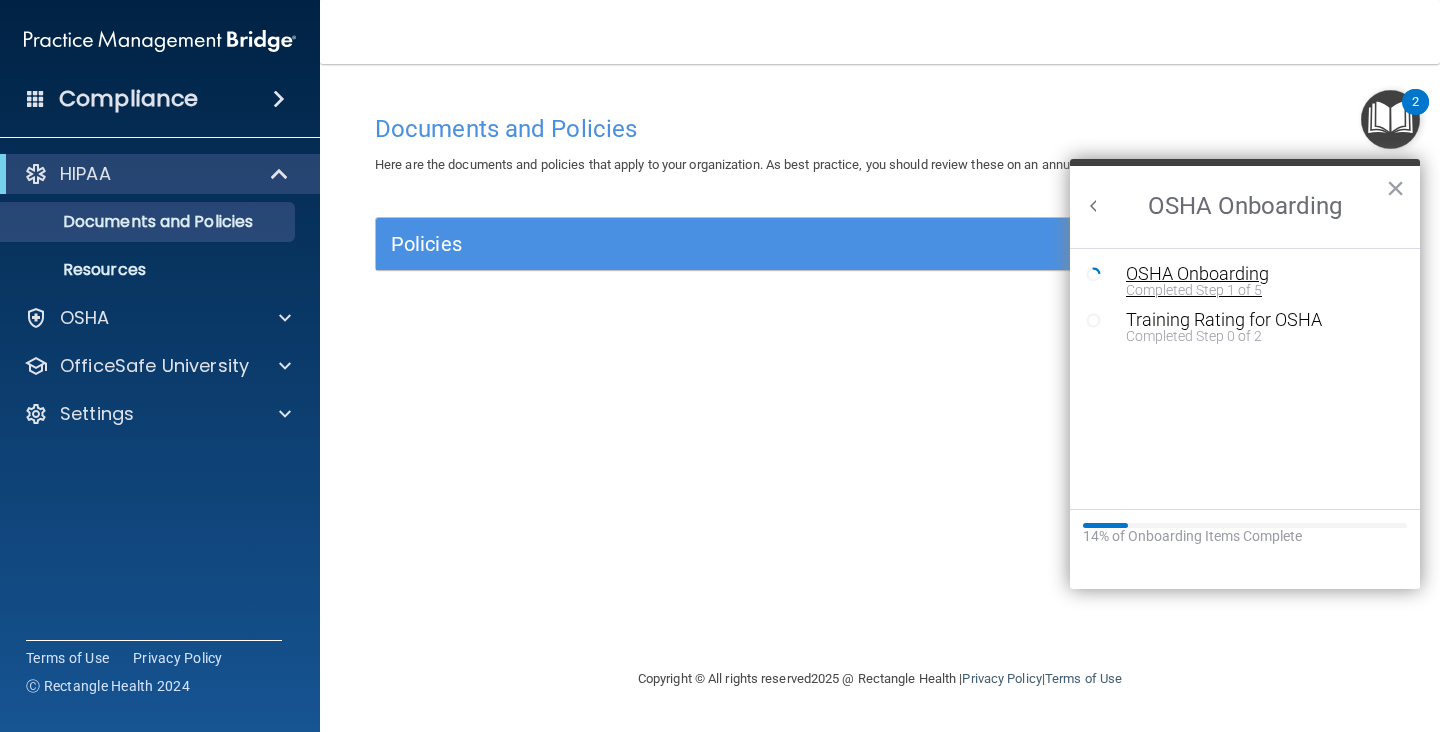click on "Completed Step 1 of 5" at bounding box center (1260, 290) 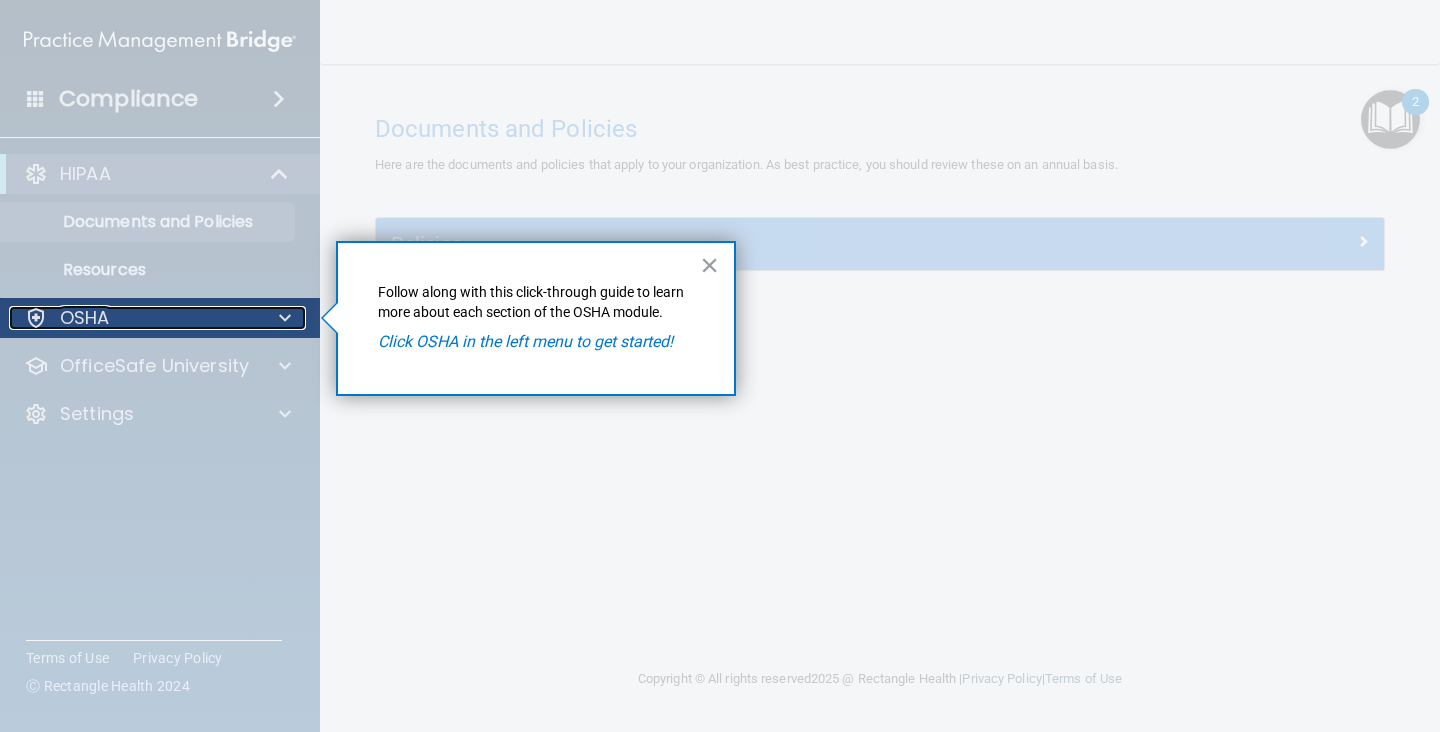 click on "OSHA" at bounding box center [133, 318] 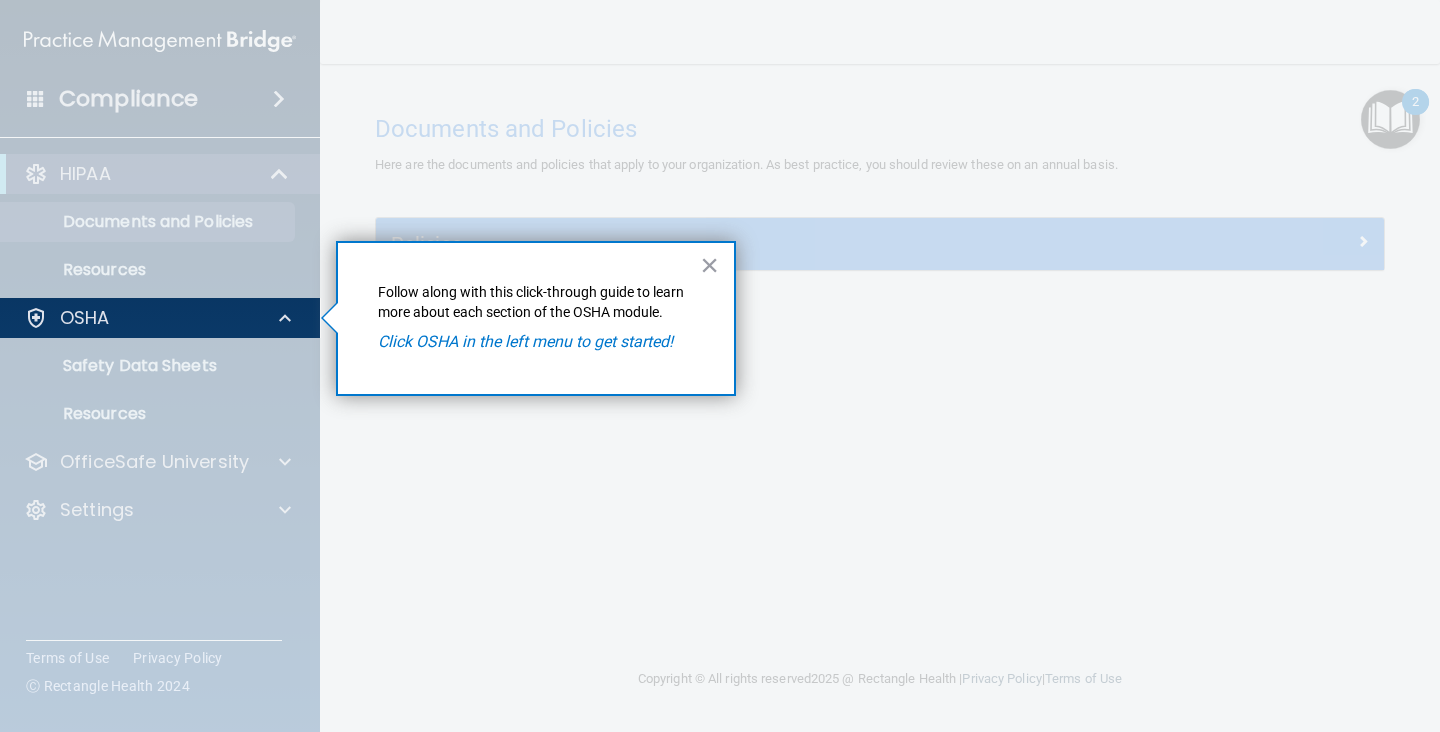 click at bounding box center [160, 535] 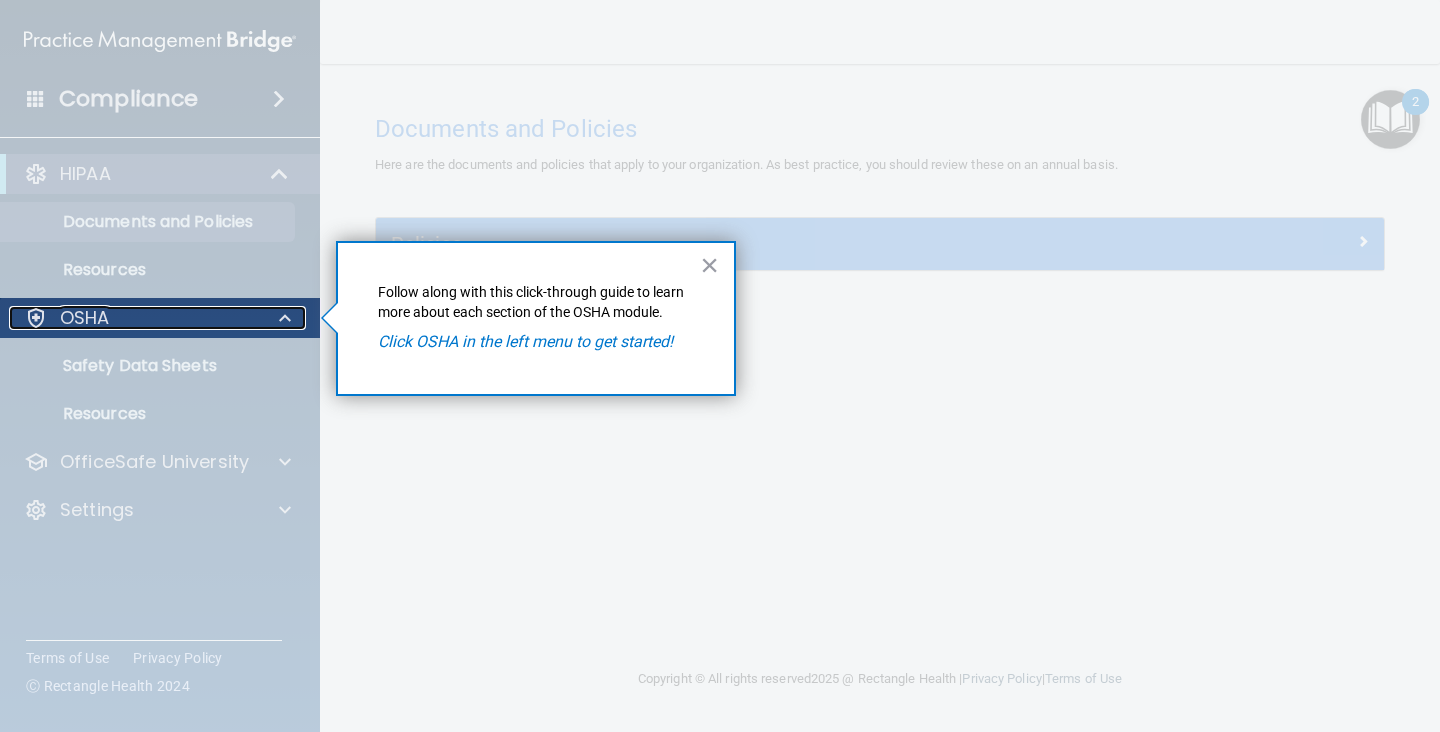 click on "OSHA" at bounding box center [133, 318] 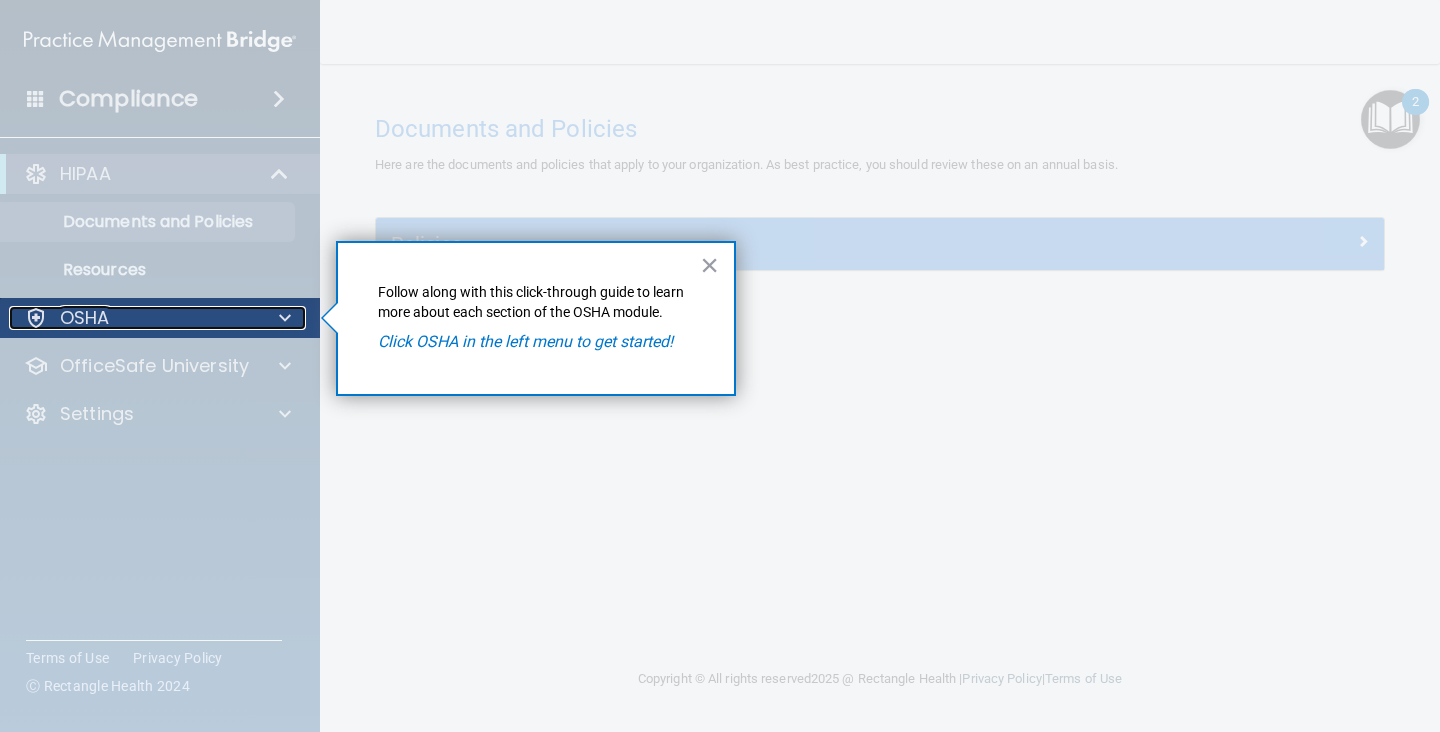 click on "OSHA" at bounding box center (133, 318) 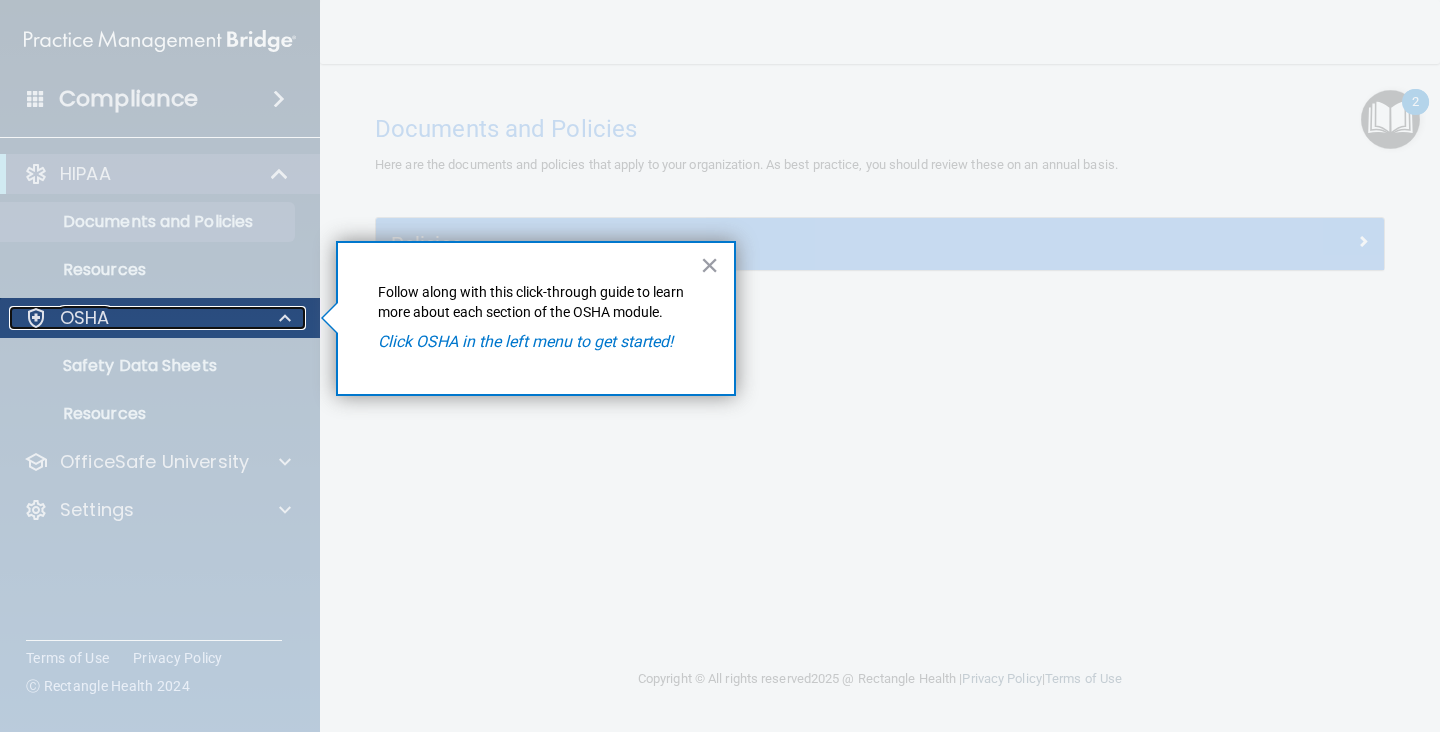 click on "OSHA" at bounding box center (85, 318) 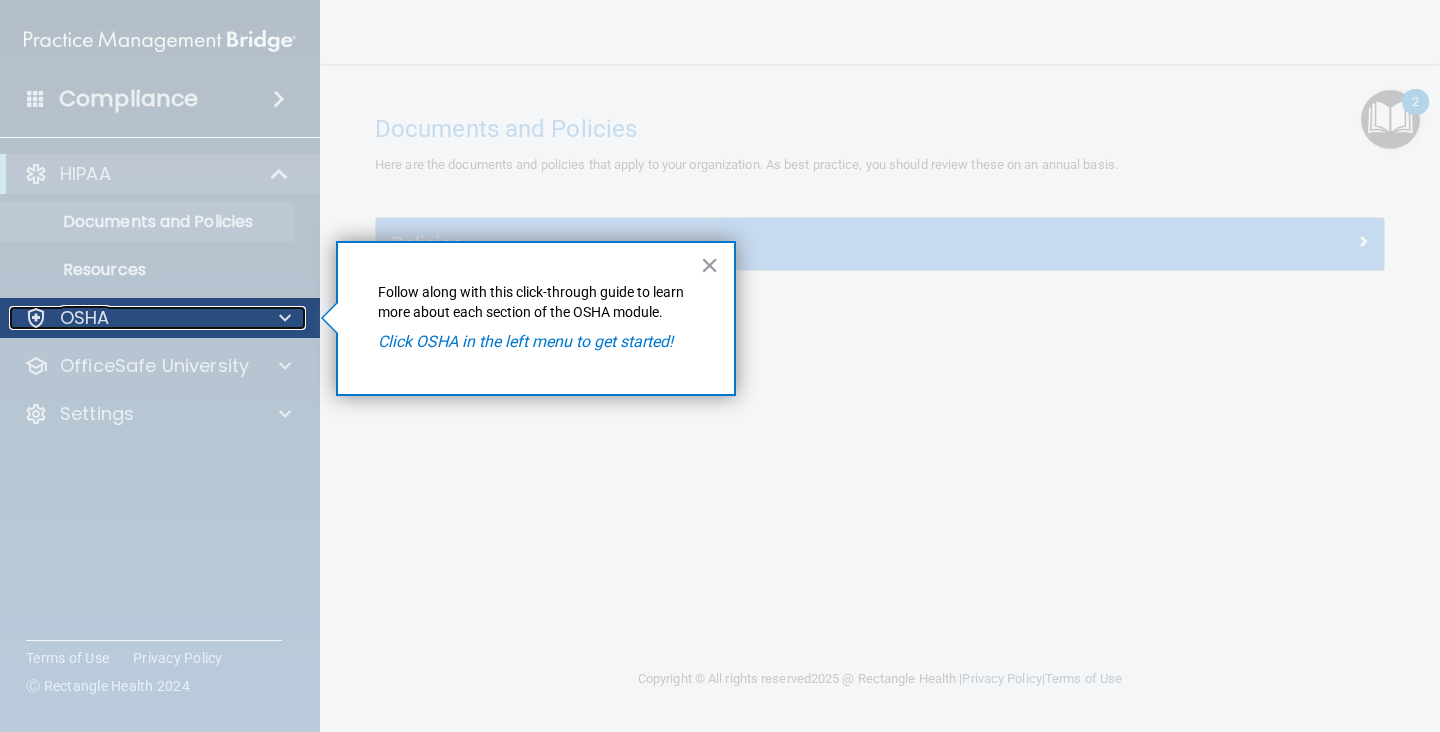 click on "OSHA" at bounding box center (85, 318) 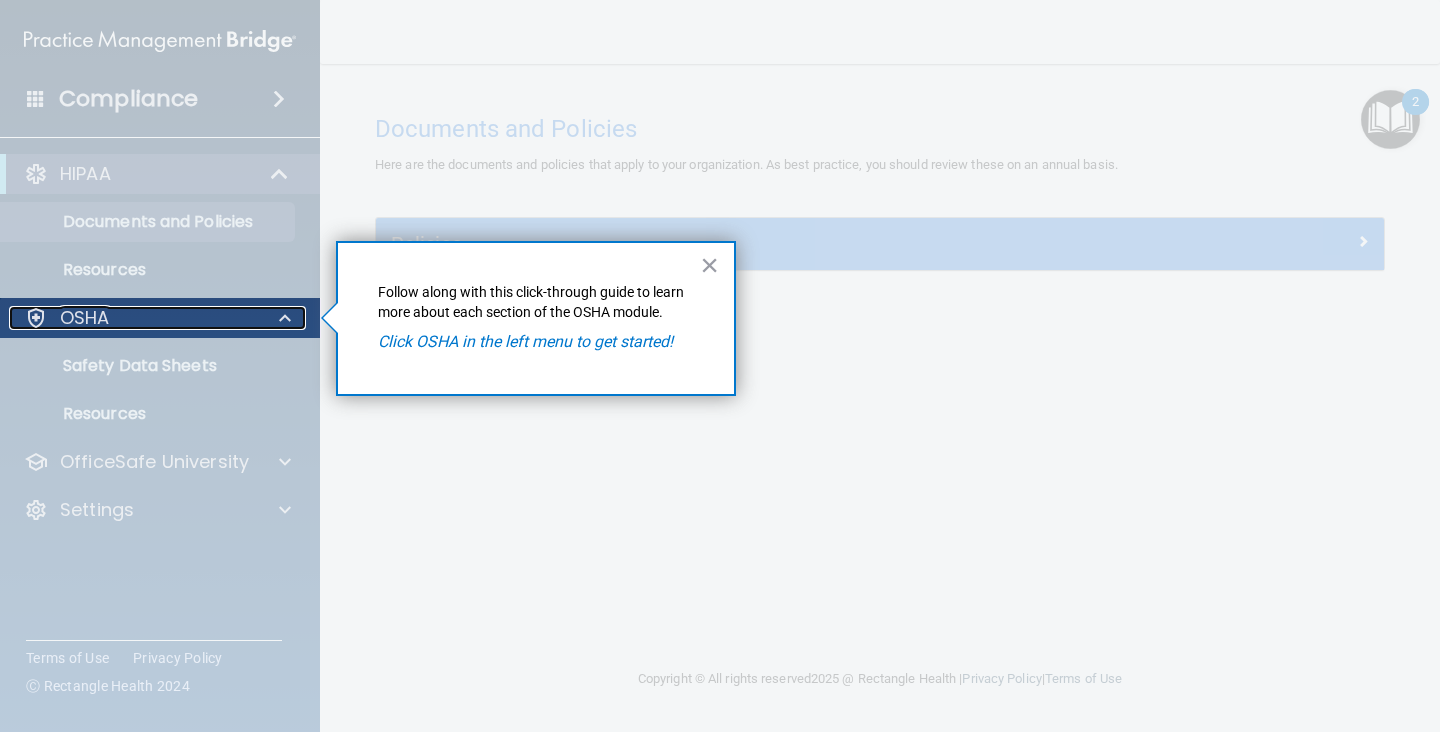 click on "OSHA" at bounding box center (85, 318) 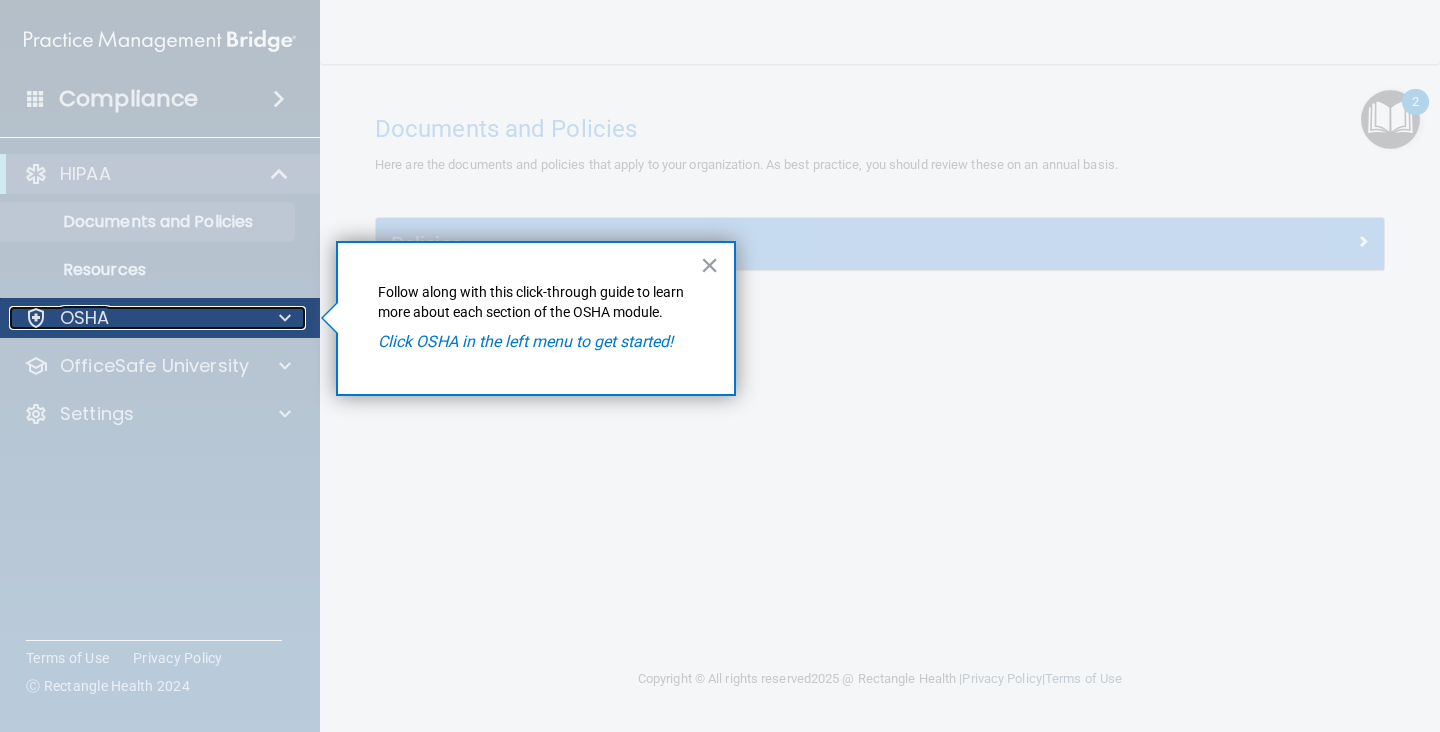 click on "OSHA" at bounding box center [85, 318] 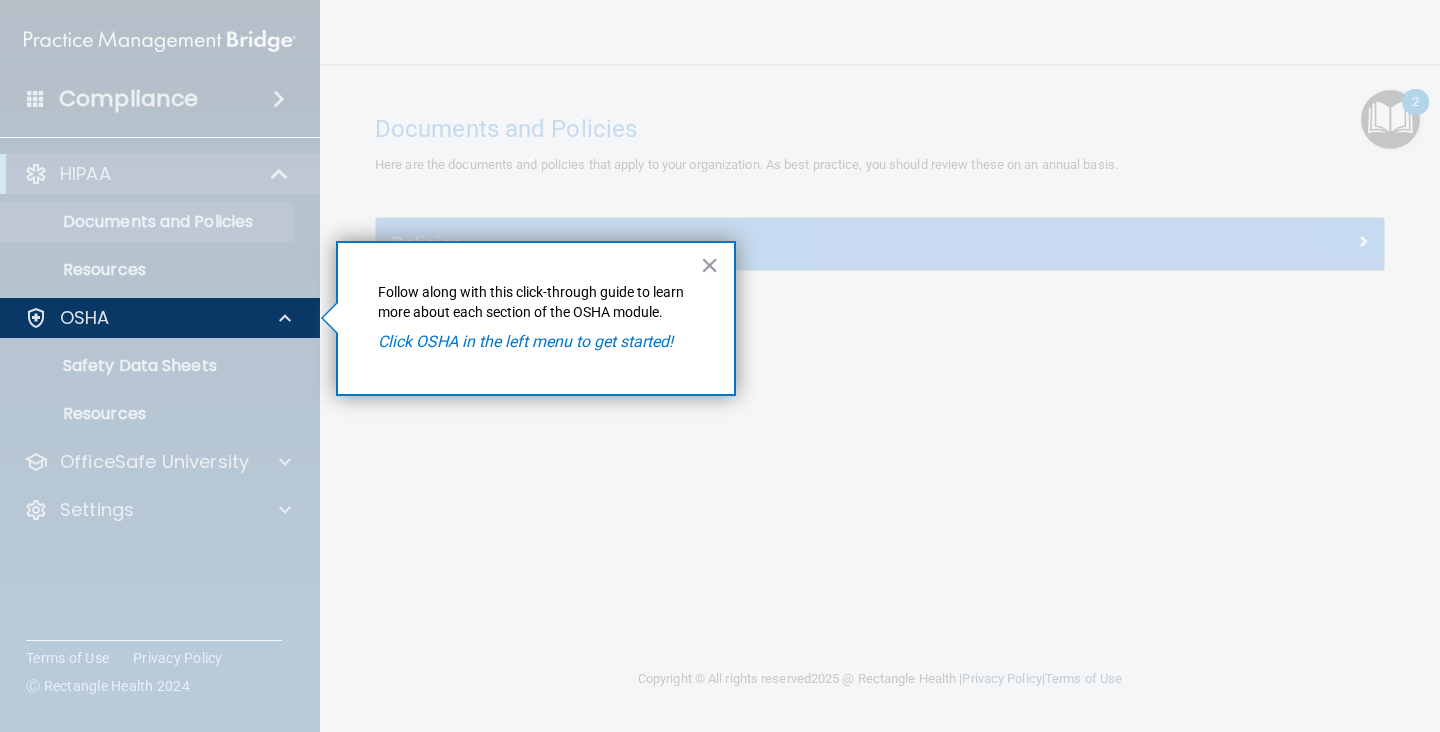 click at bounding box center (160, 535) 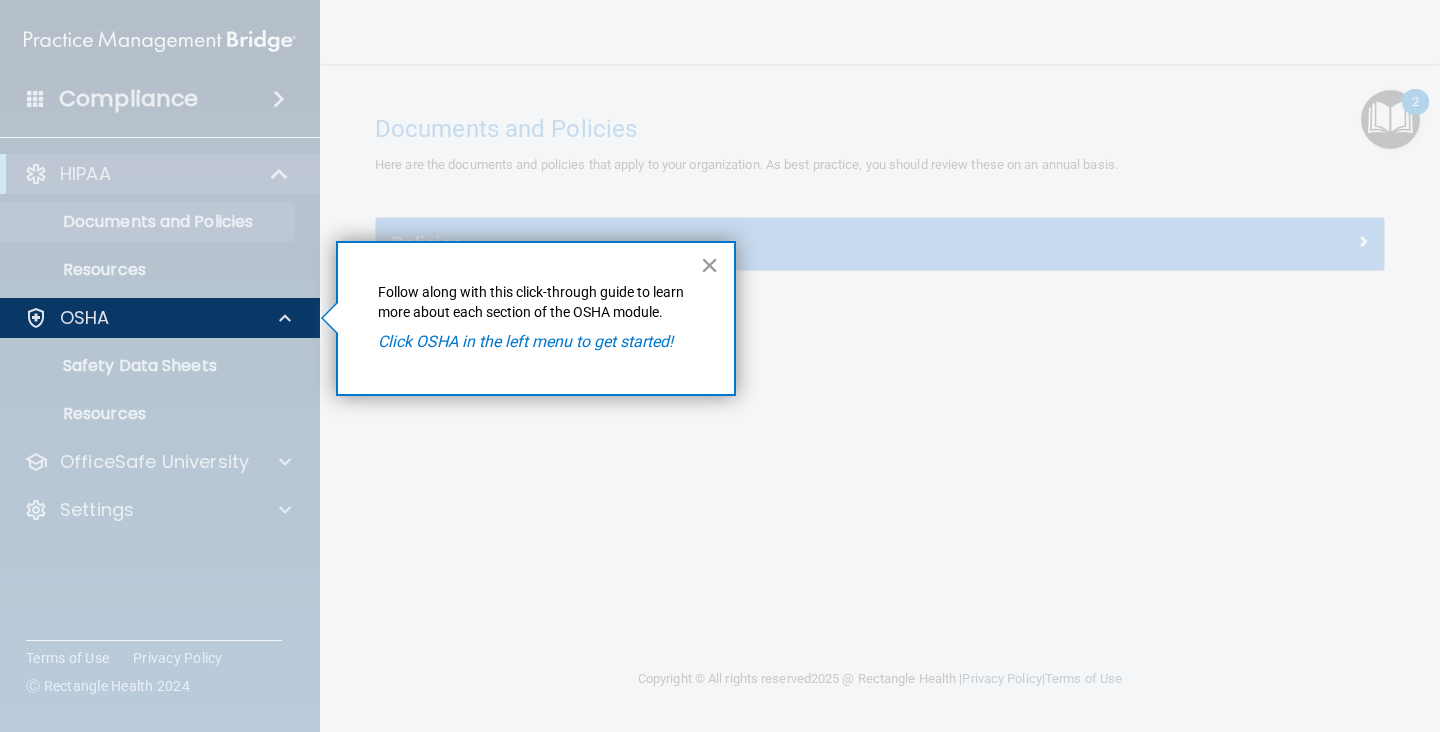 click on "×" at bounding box center [709, 265] 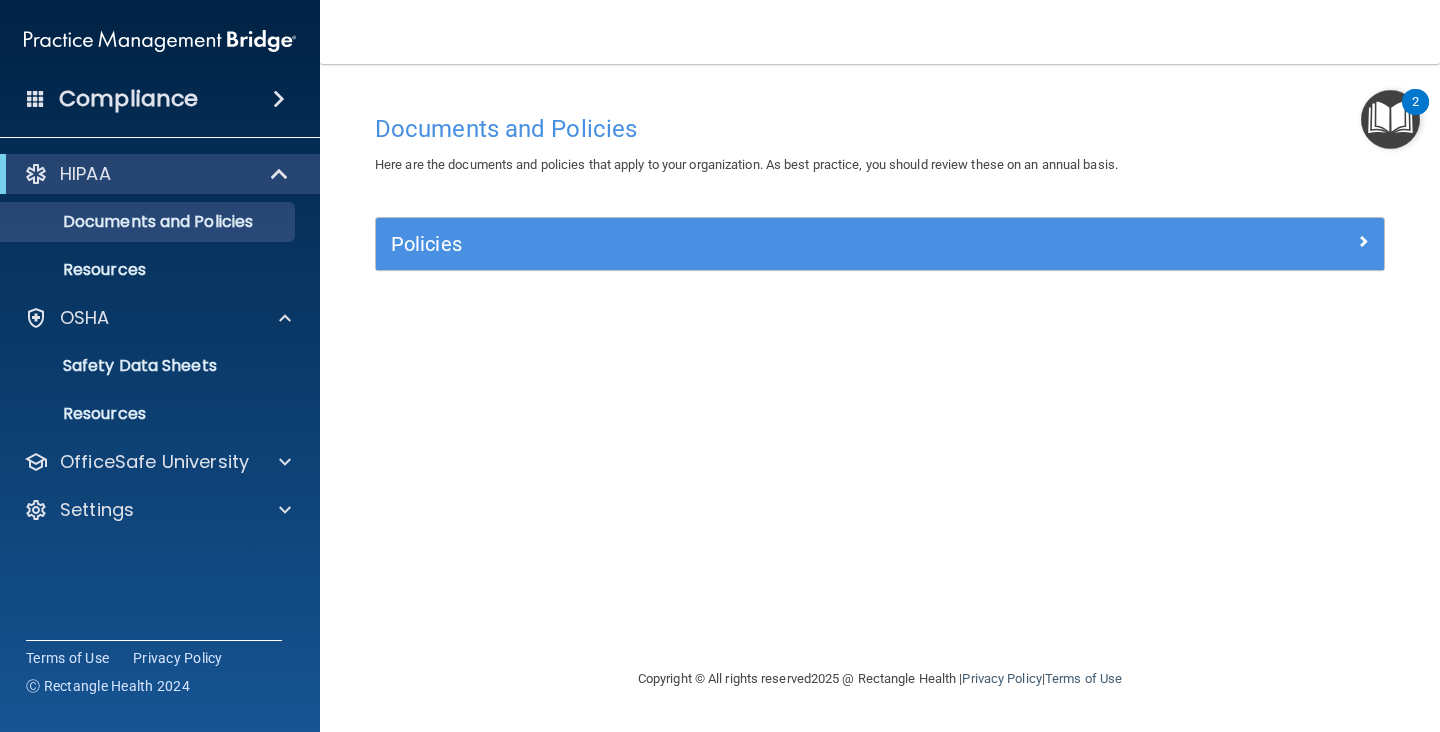 click at bounding box center [1390, 119] 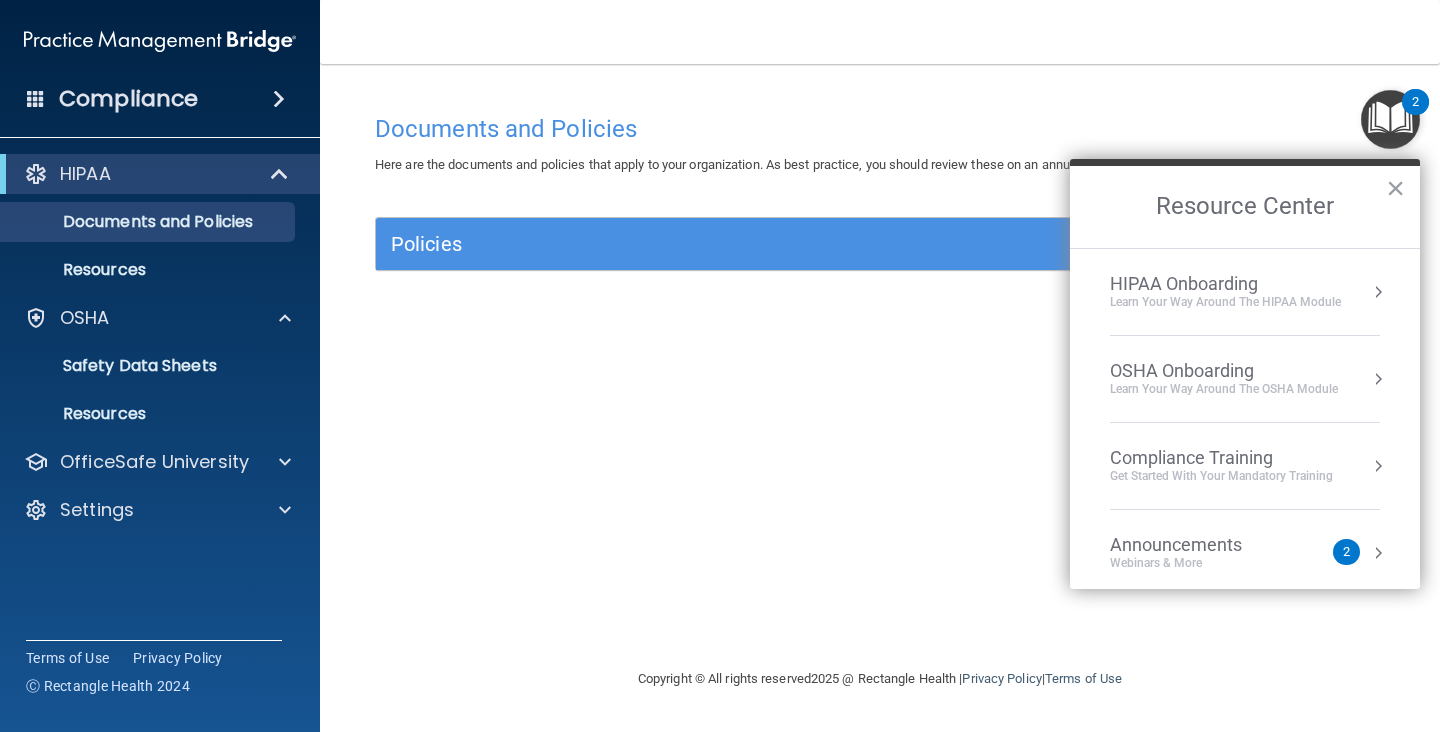 click on "OSHA Onboarding Learn your way around the OSHA module" at bounding box center [1245, 379] 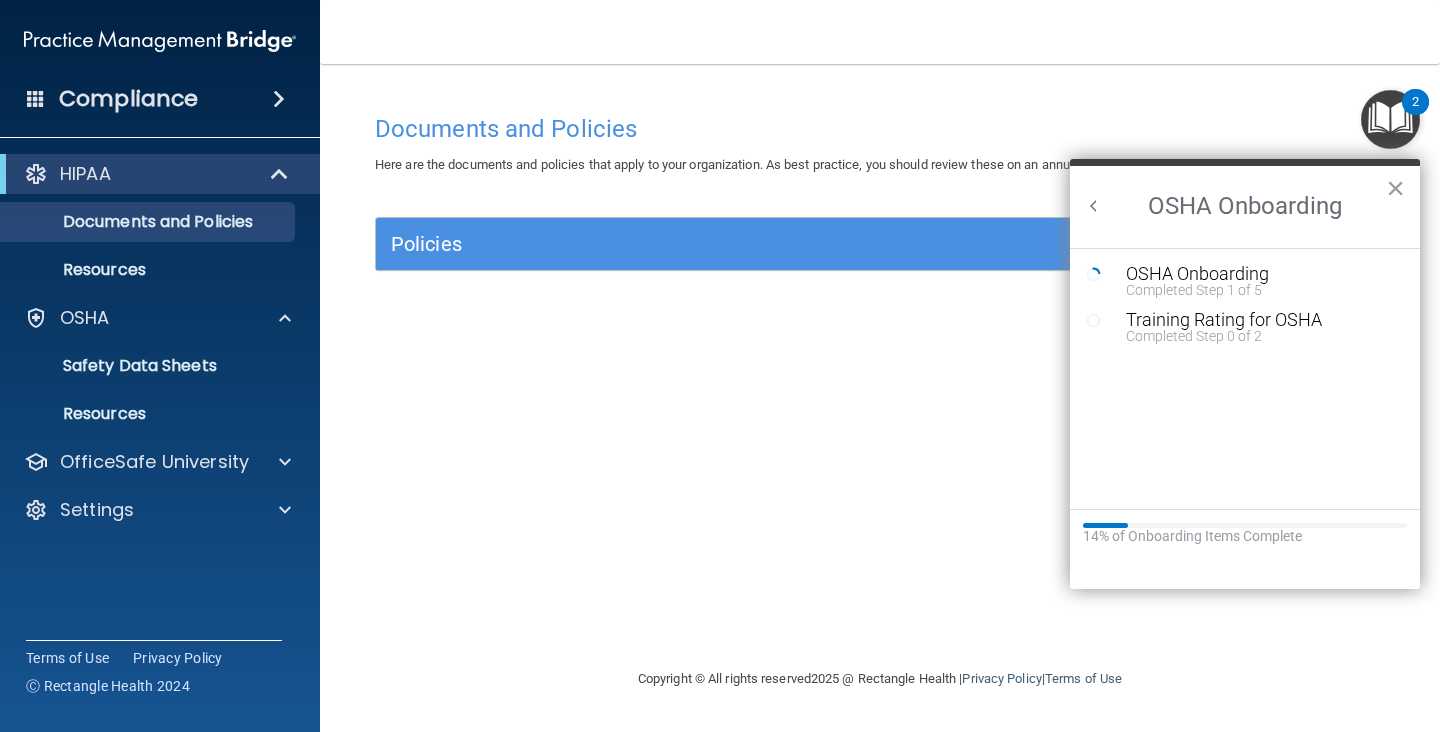 scroll, scrollTop: 0, scrollLeft: 0, axis: both 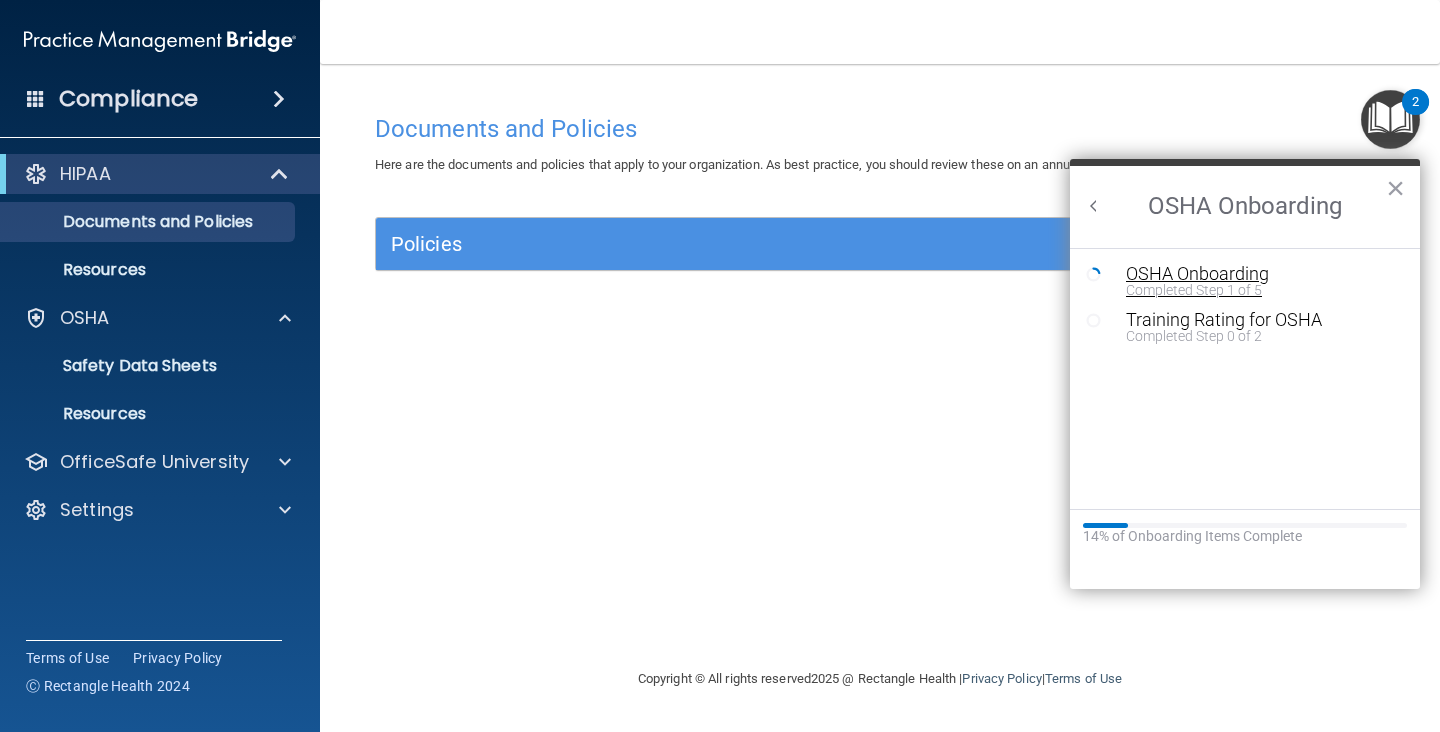 click on "Completed Step 1 of 5" at bounding box center (1260, 290) 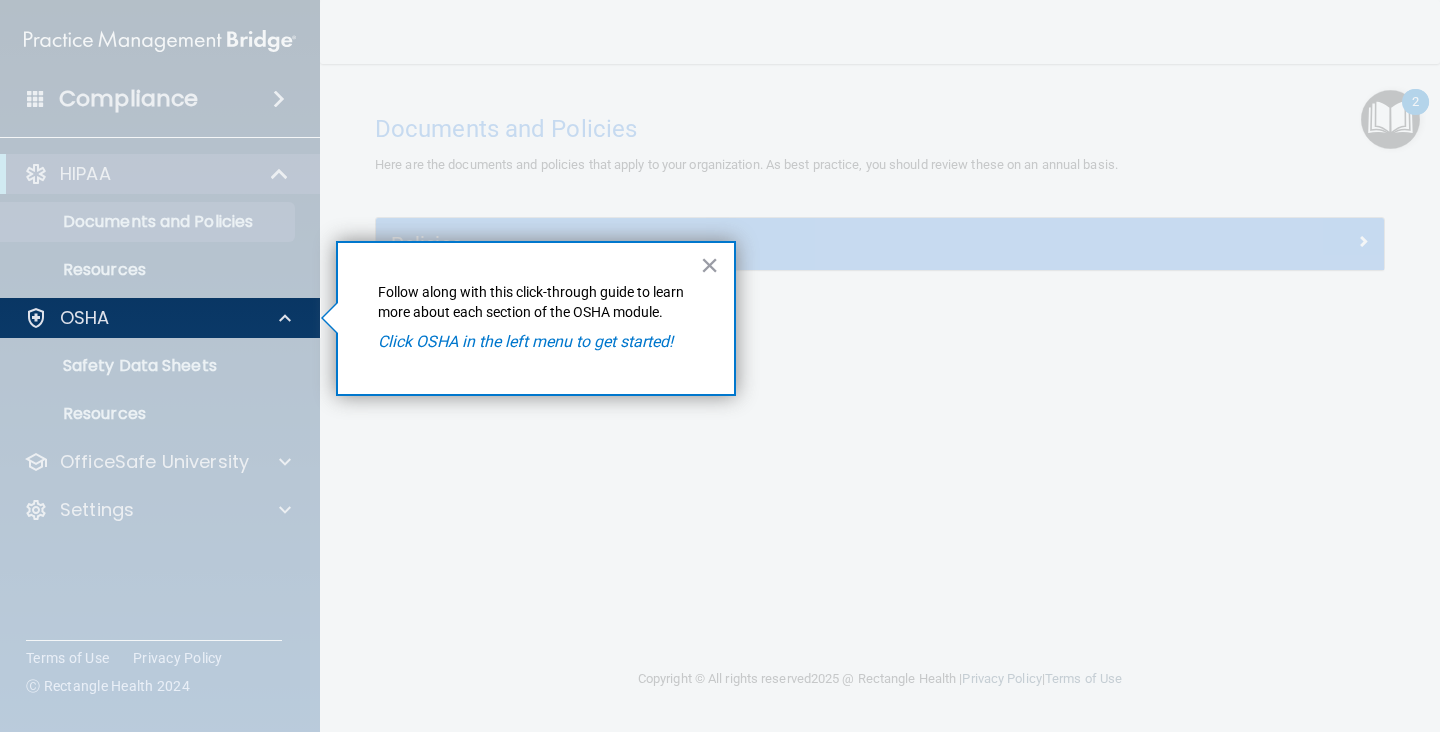 click on "Click OSHA in the left menu to get started!" at bounding box center (525, 341) 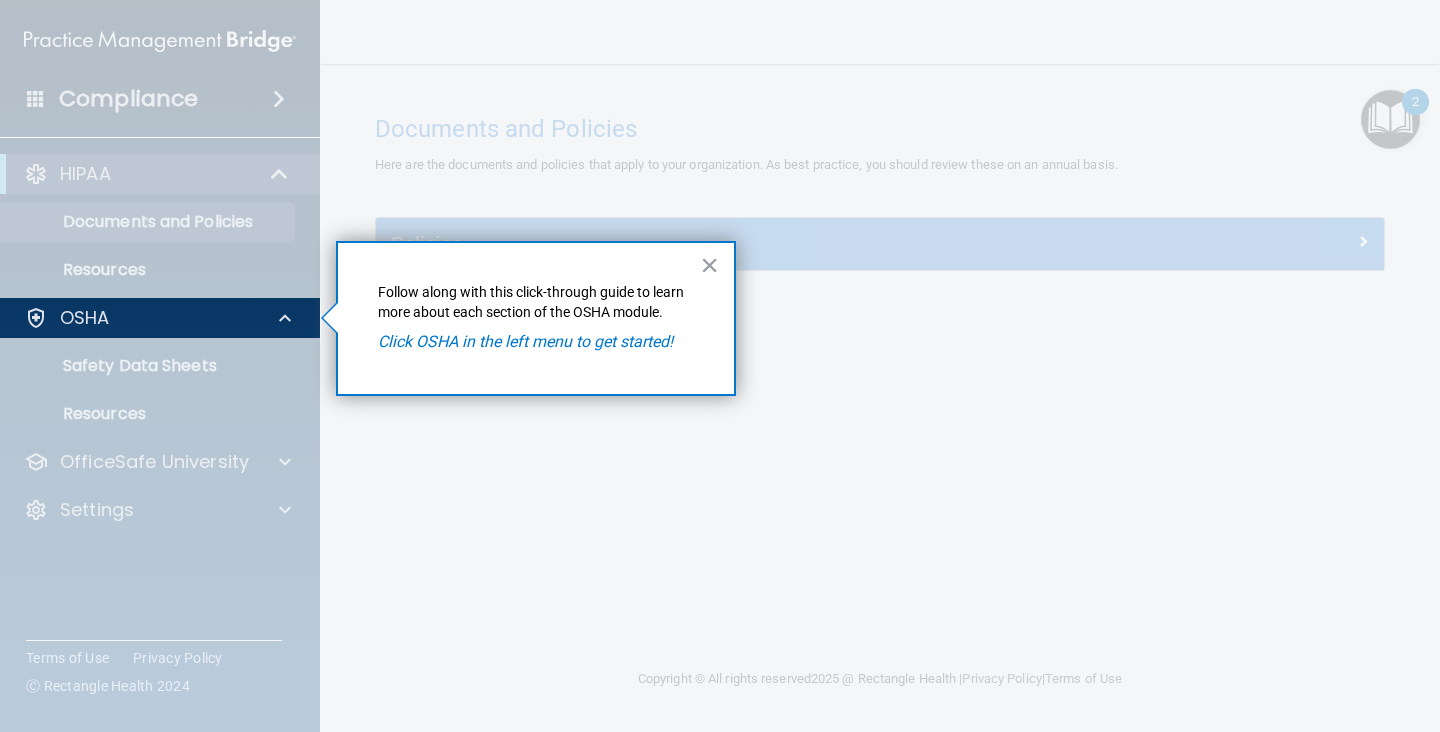 click on "Click OSHA in the left menu to get started!" at bounding box center [525, 341] 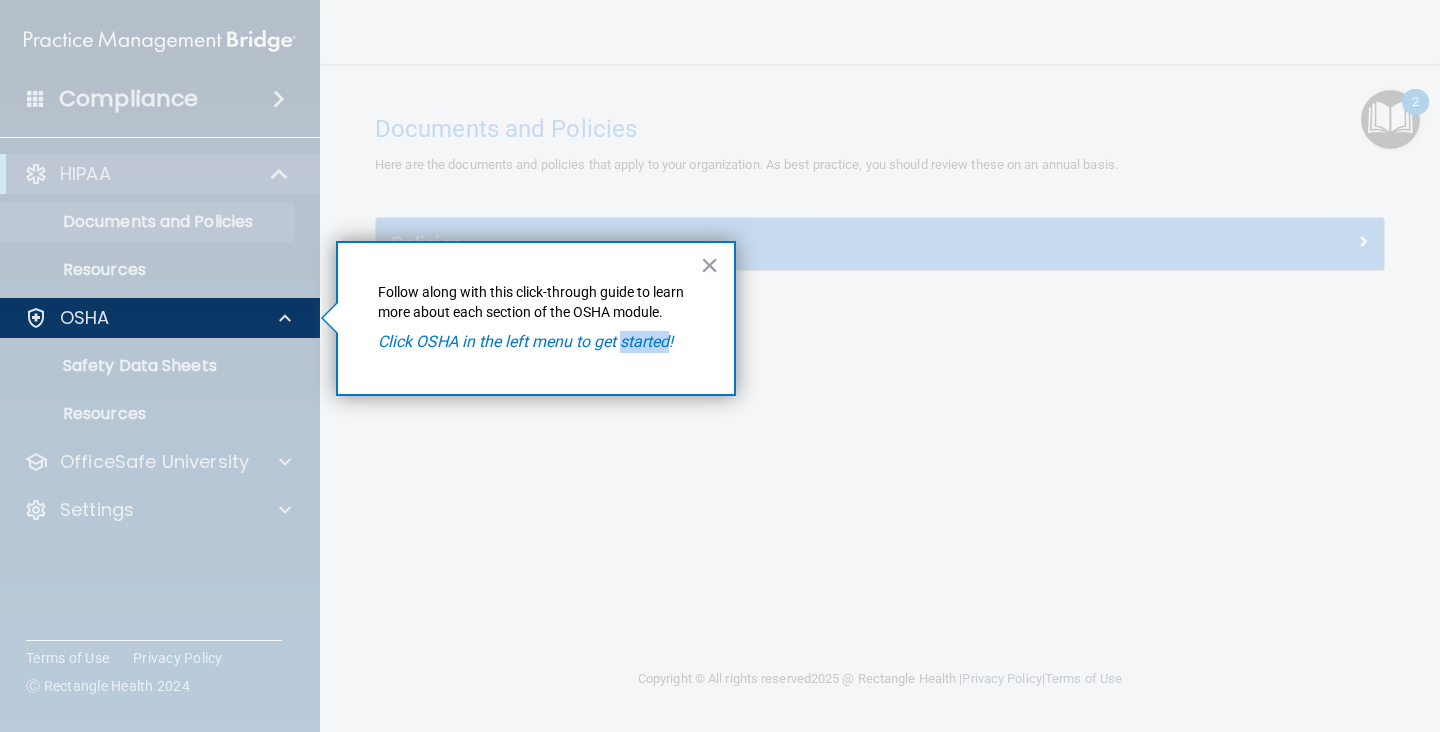 click on "Click OSHA in the left menu to get started!" at bounding box center (525, 341) 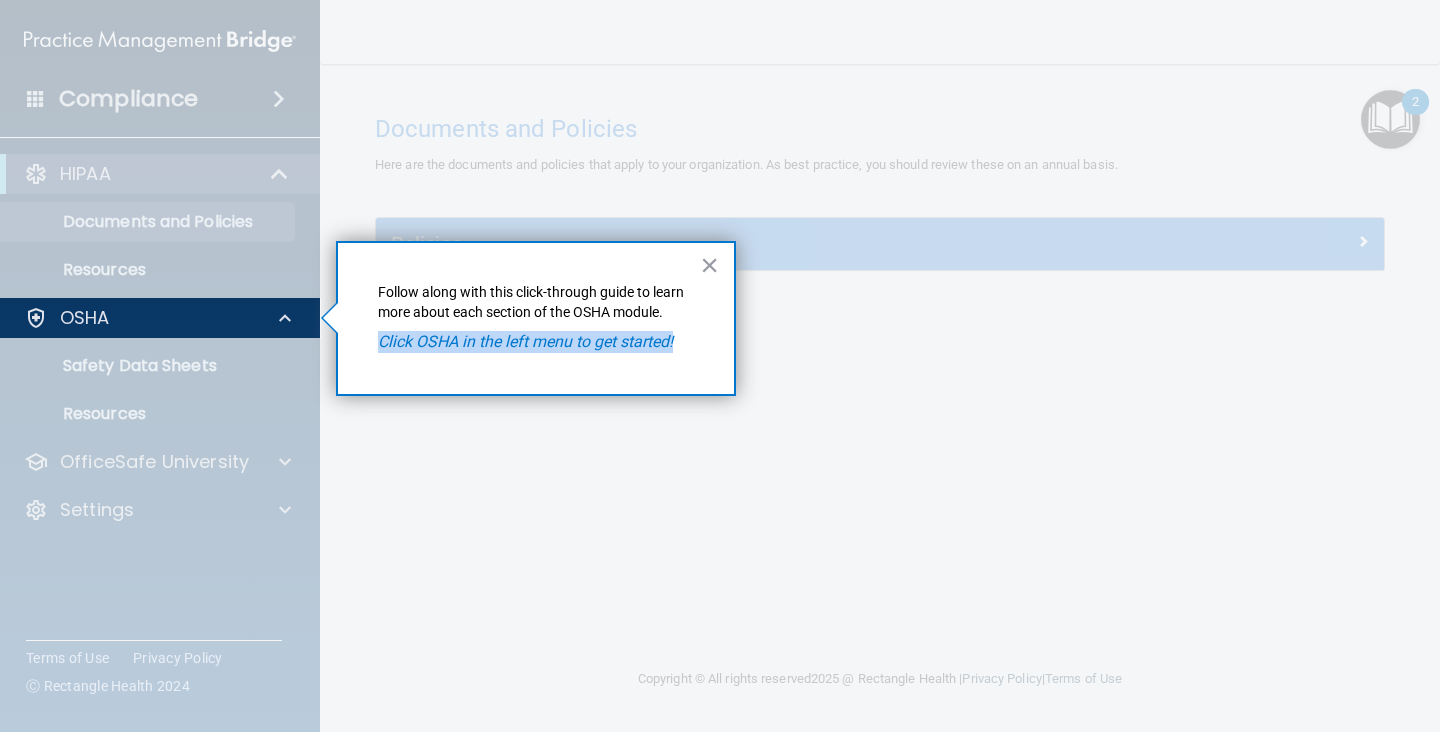 click on "Click OSHA in the left menu to get started!" at bounding box center (525, 341) 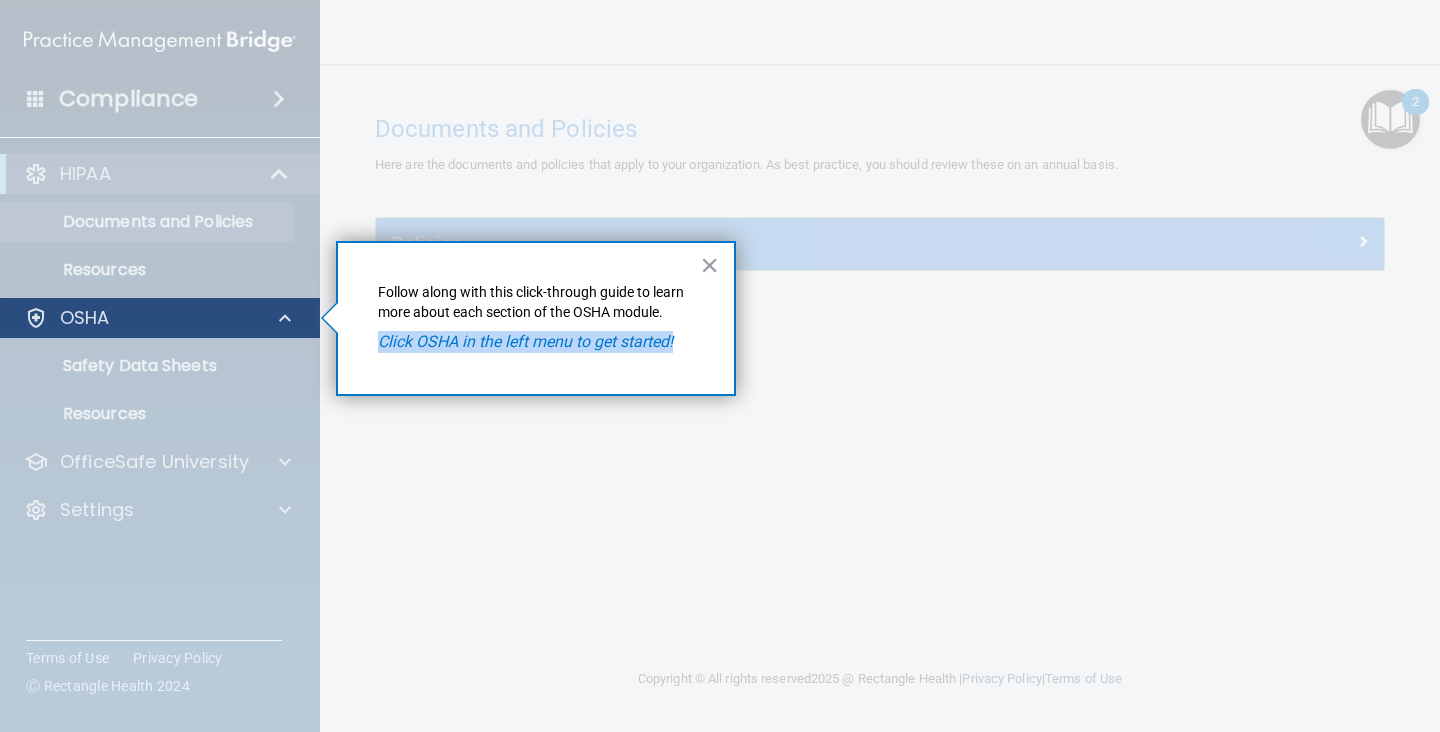 click on "OSHA" at bounding box center (160, 318) 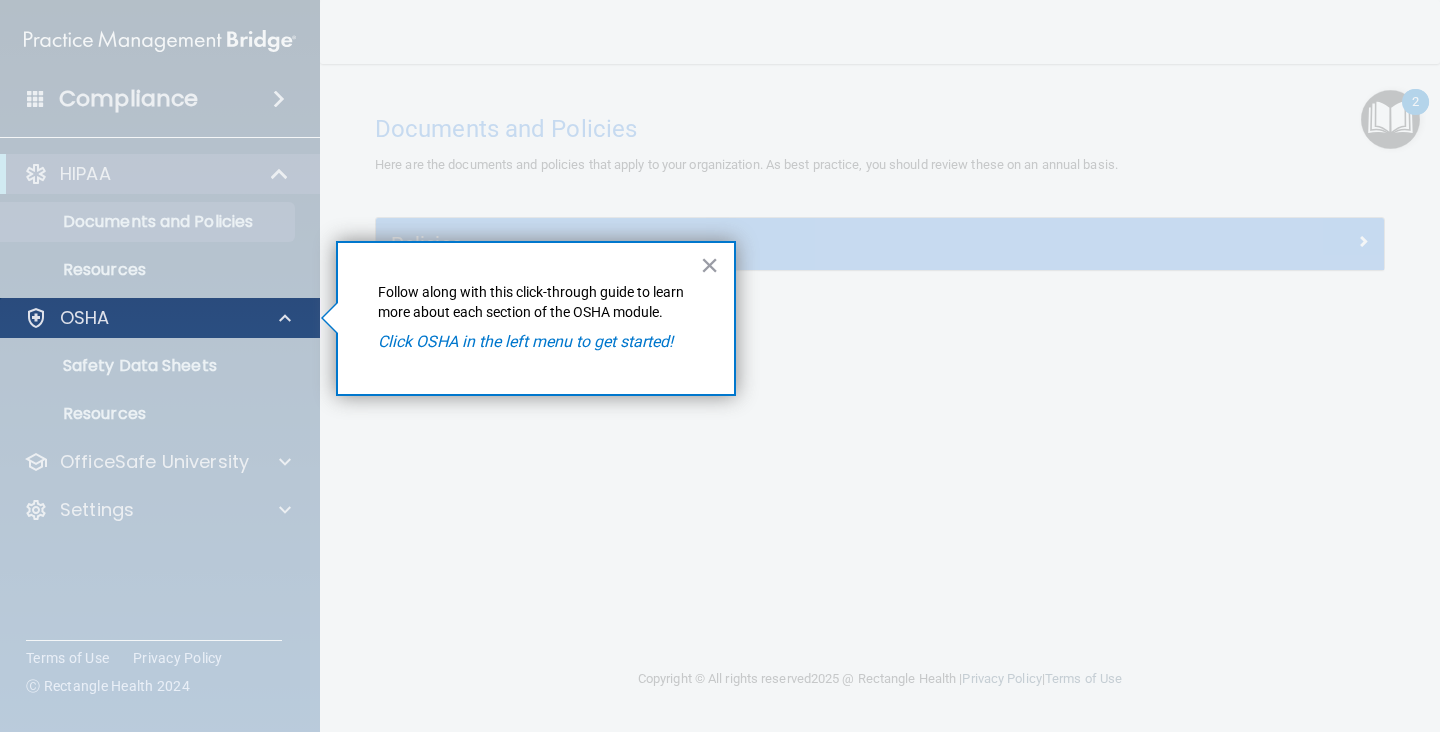 click on "OSHA" at bounding box center [160, 318] 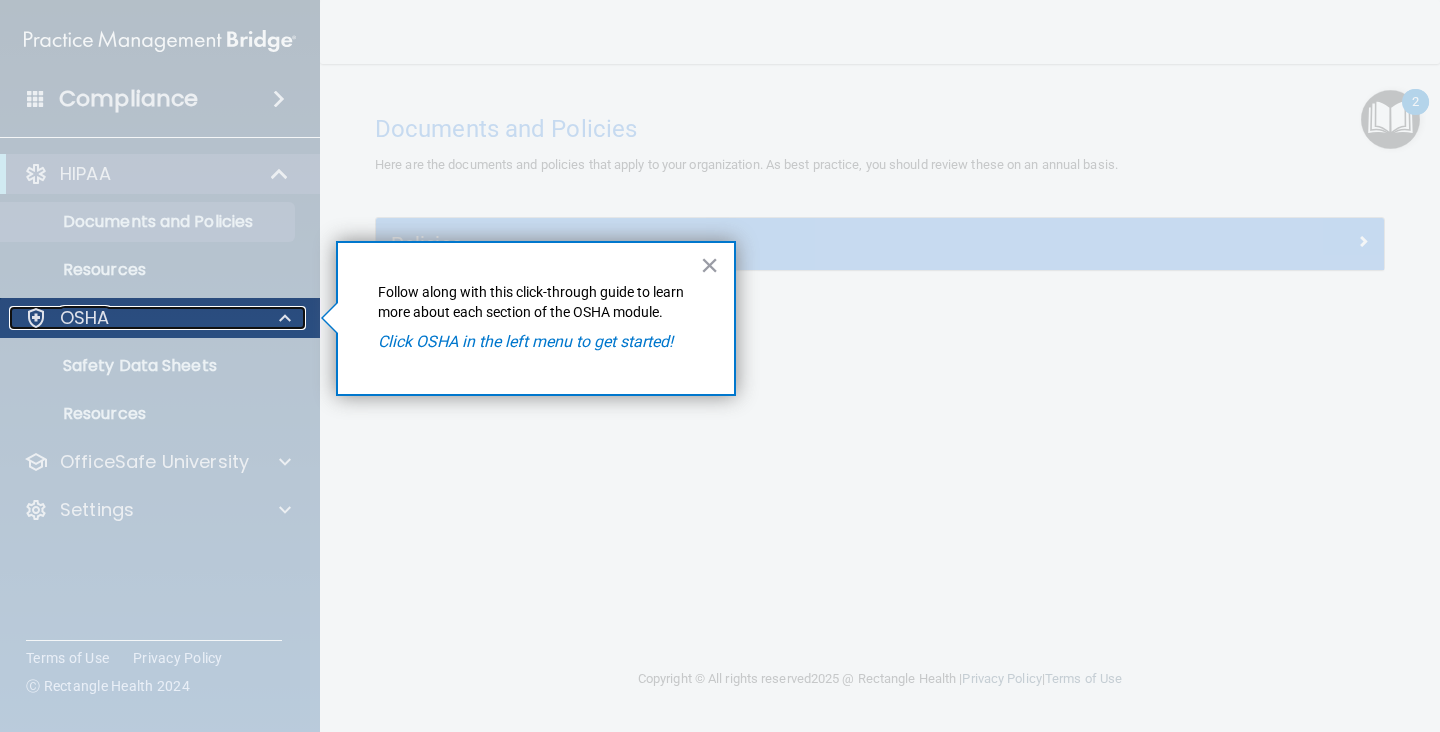 click on "OSHA" at bounding box center [133, 318] 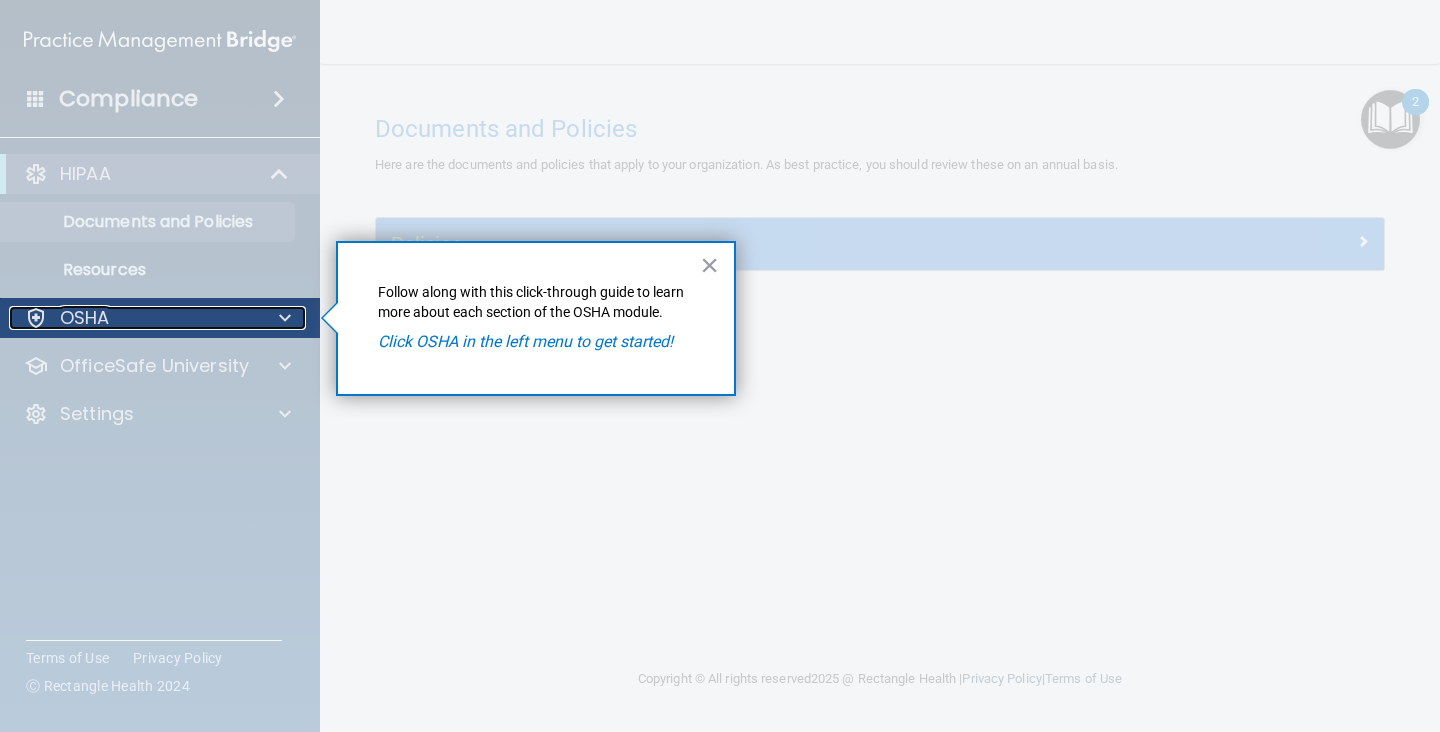 click on "OSHA" at bounding box center [133, 318] 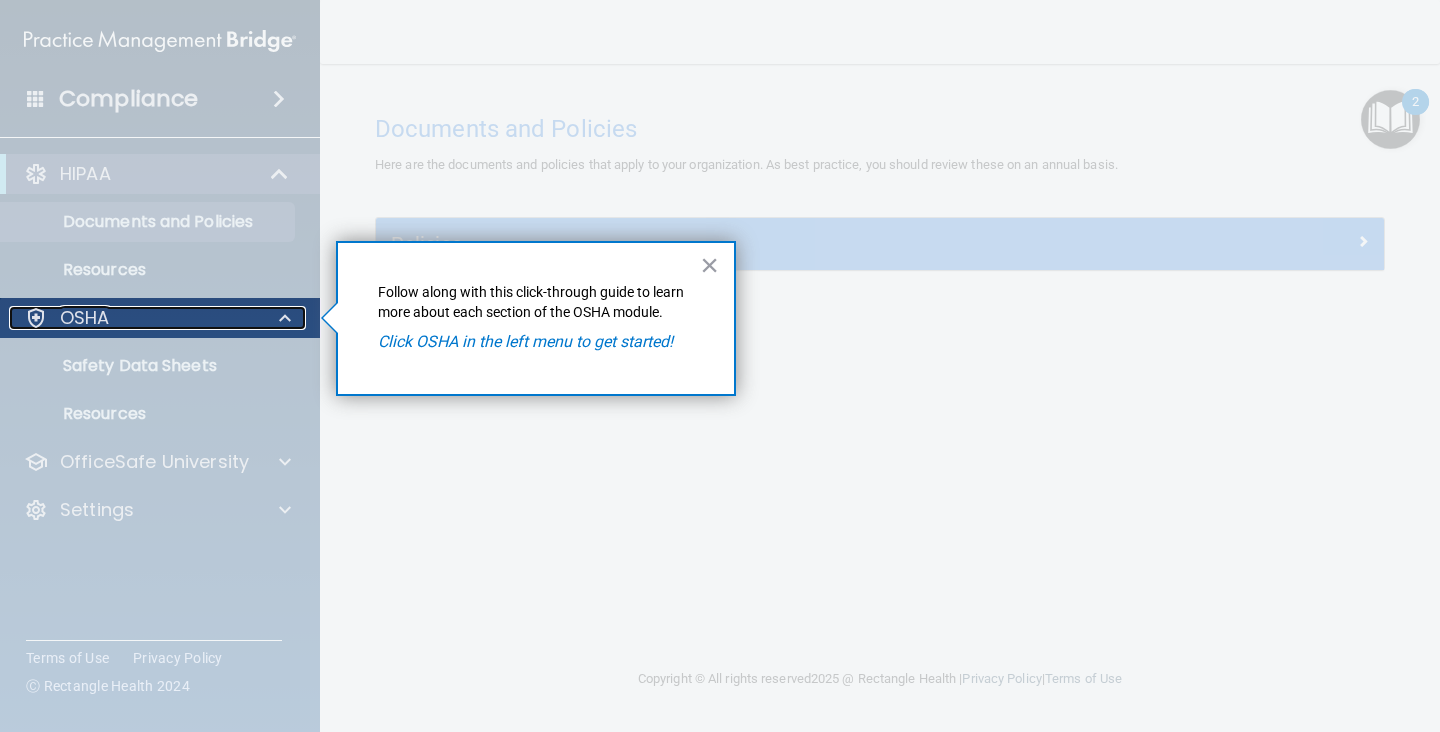 click on "OSHA" at bounding box center [133, 318] 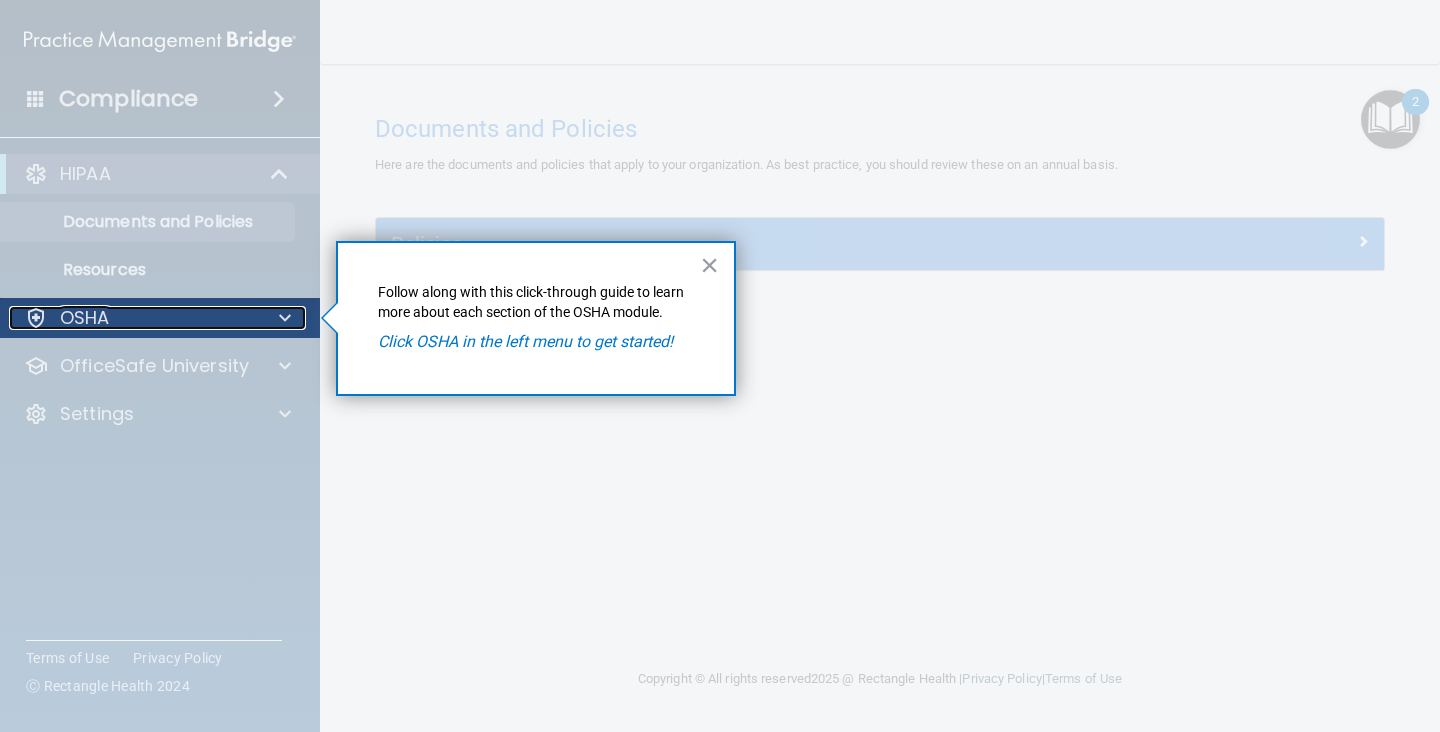 click on "OSHA" at bounding box center [133, 318] 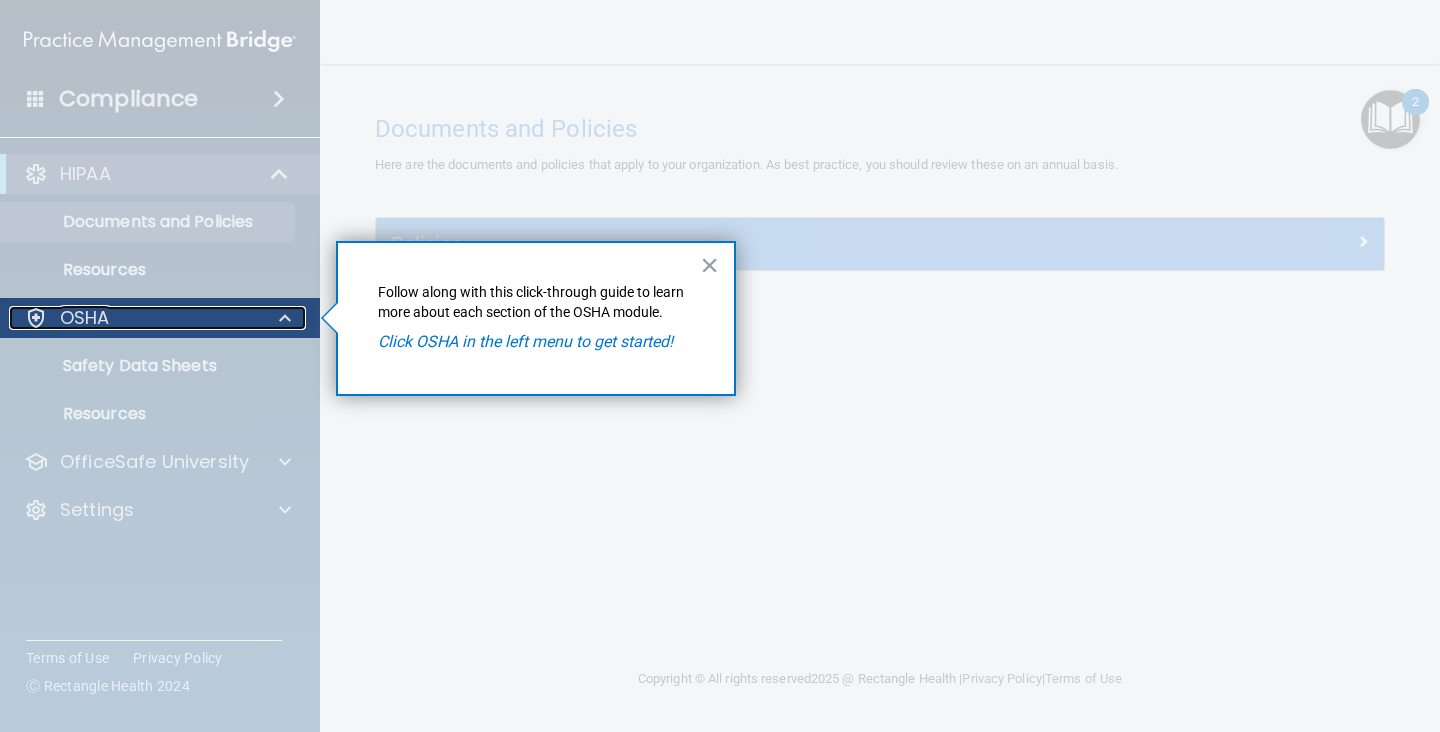click on "OSHA" at bounding box center (133, 318) 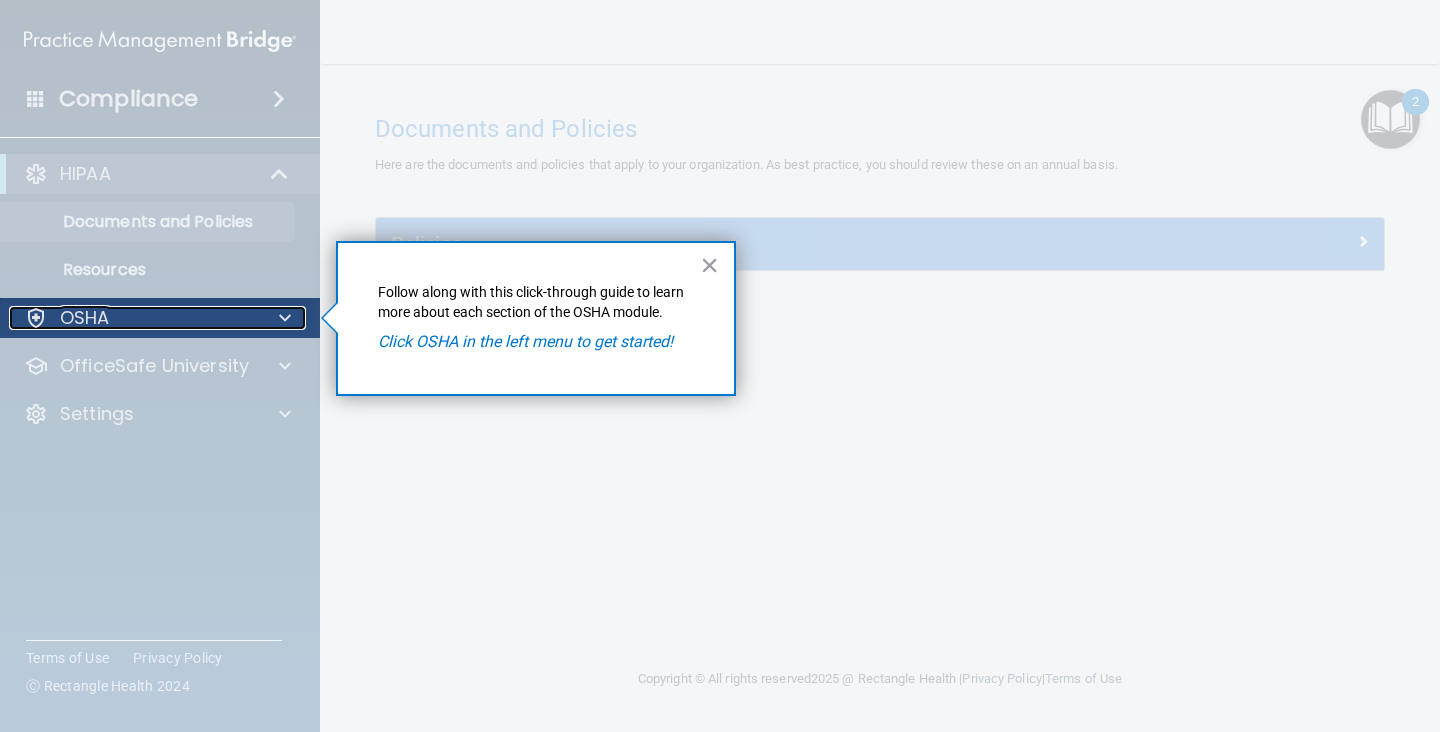 click on "OSHA" at bounding box center (133, 318) 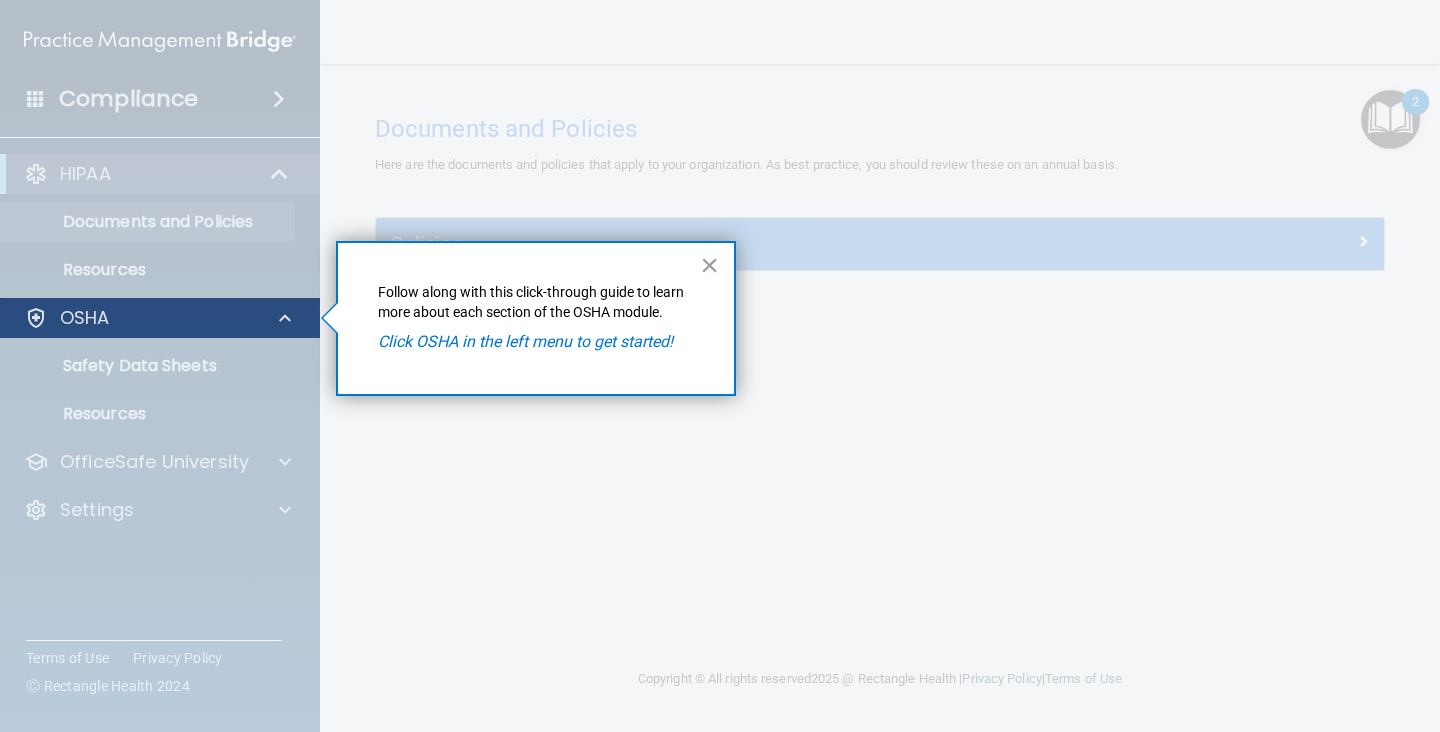 click on "OSHA" at bounding box center [160, 318] 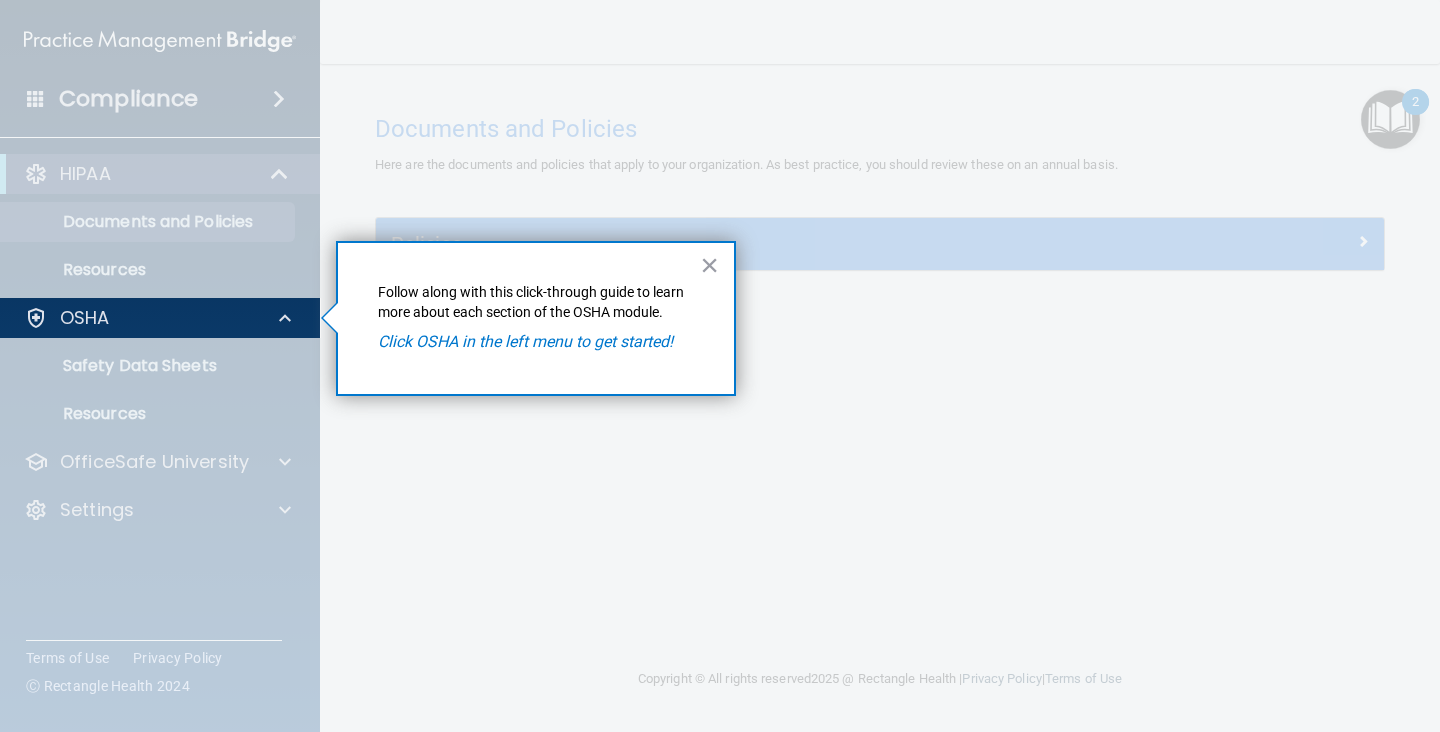 click at bounding box center (160, 535) 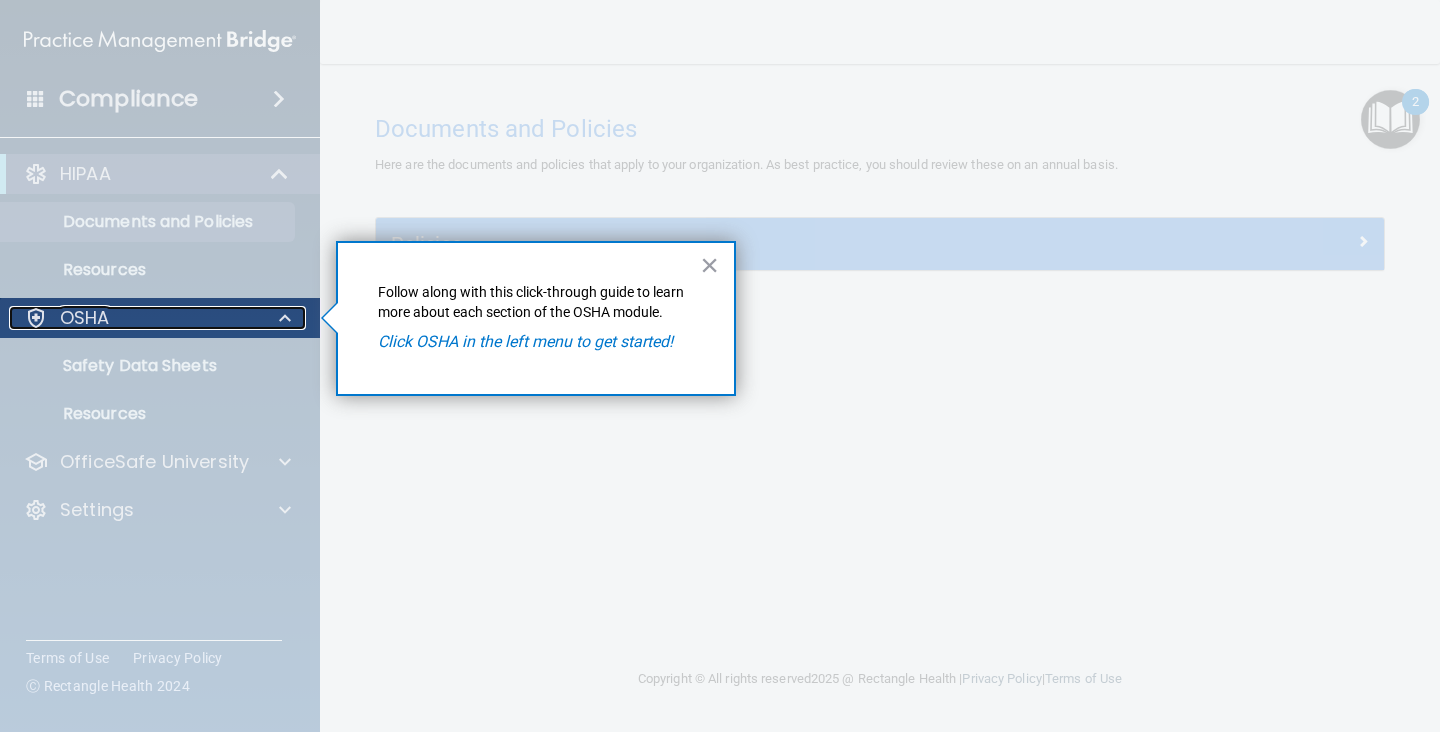 click on "OSHA" at bounding box center [85, 318] 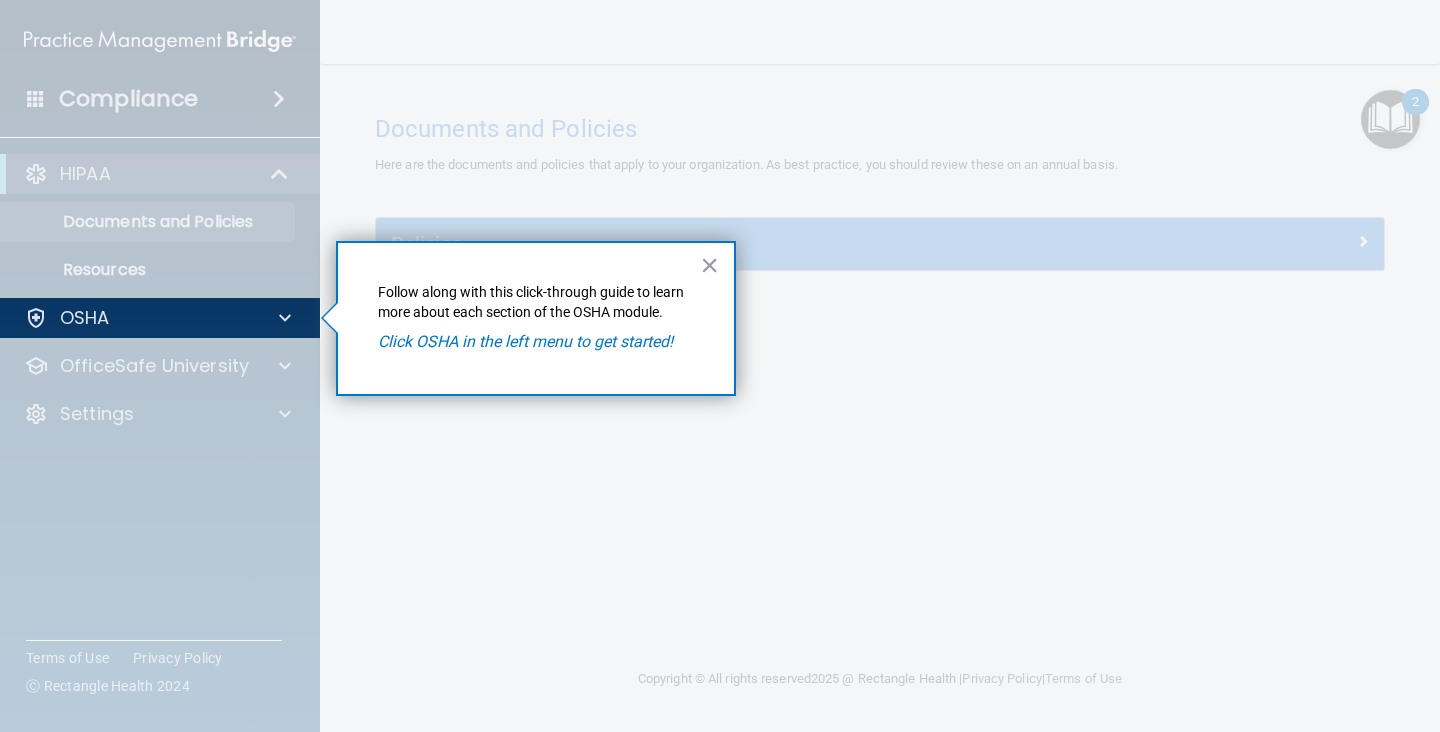 click at bounding box center [160, 535] 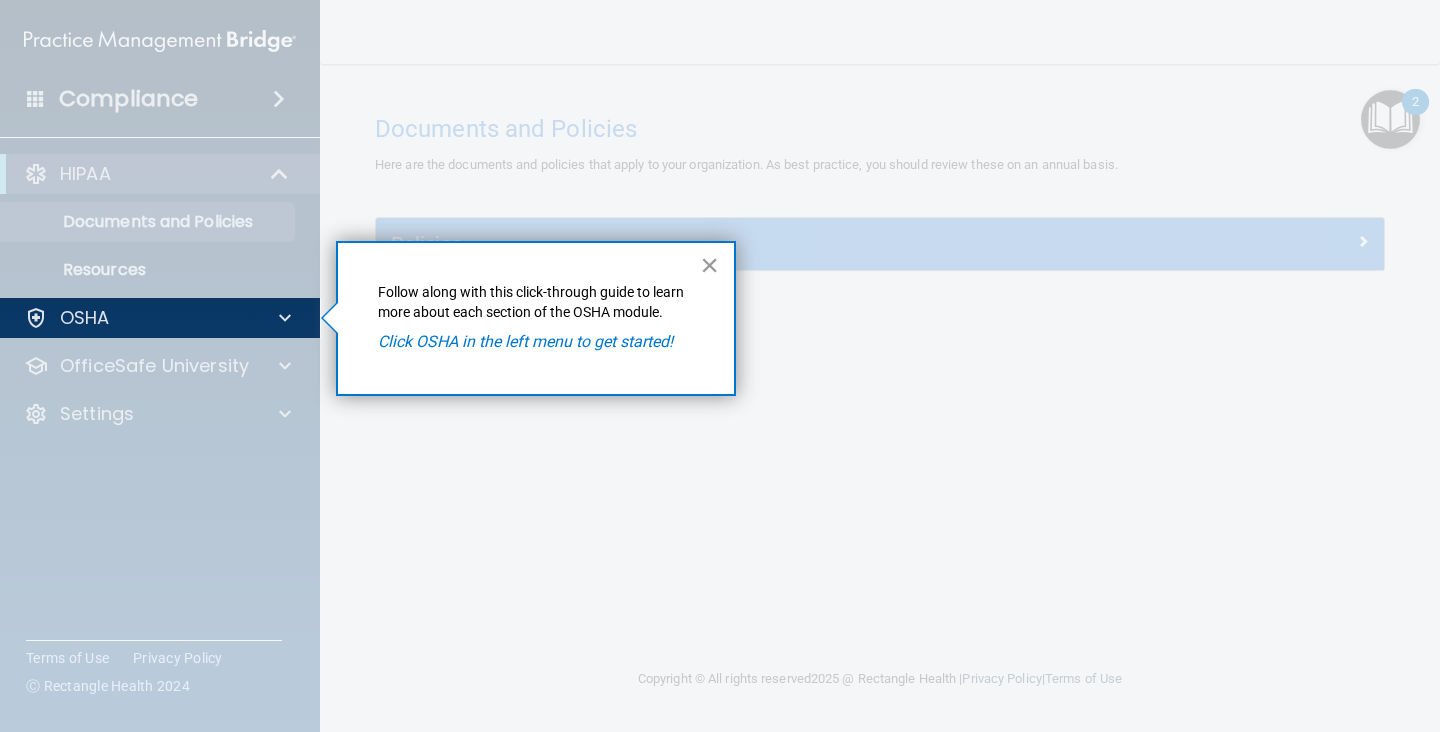click on "×" at bounding box center (709, 265) 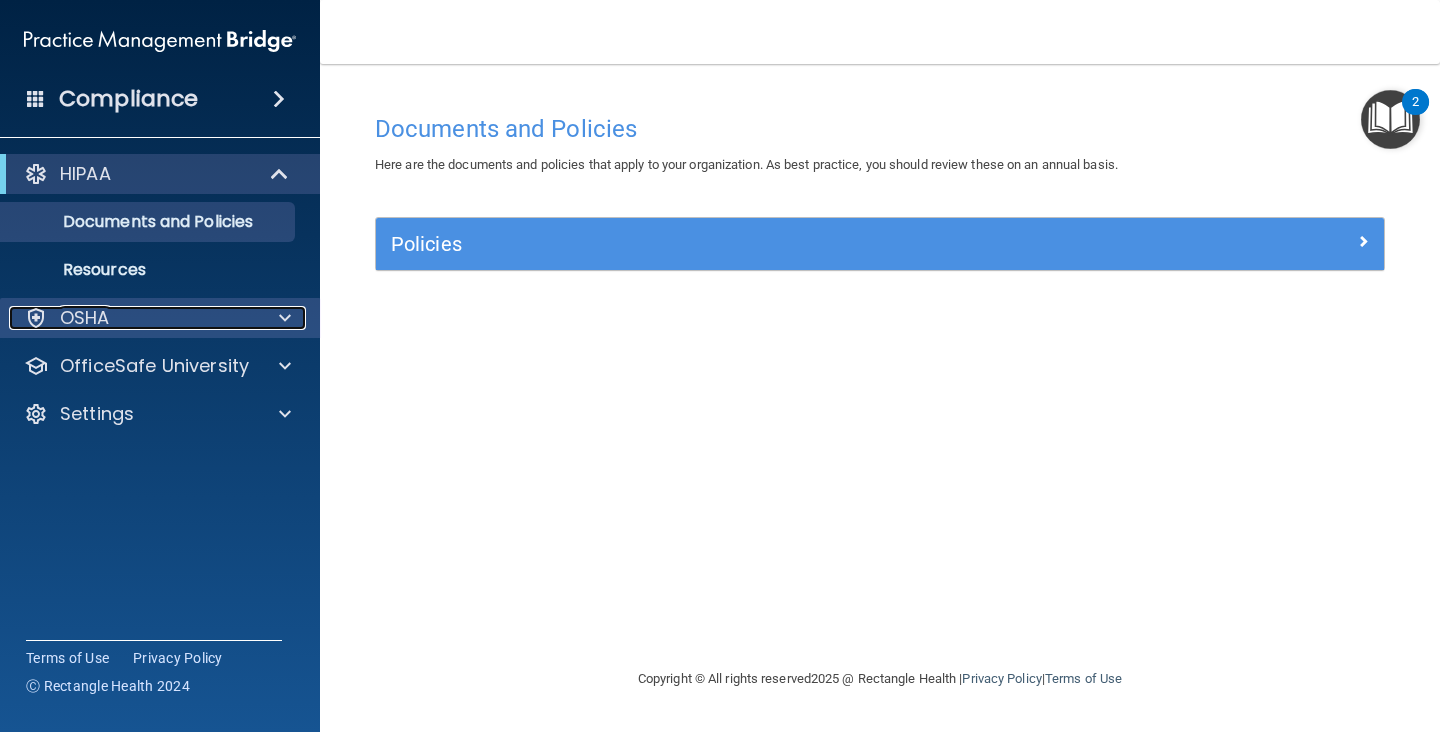 click on "OSHA" at bounding box center [133, 318] 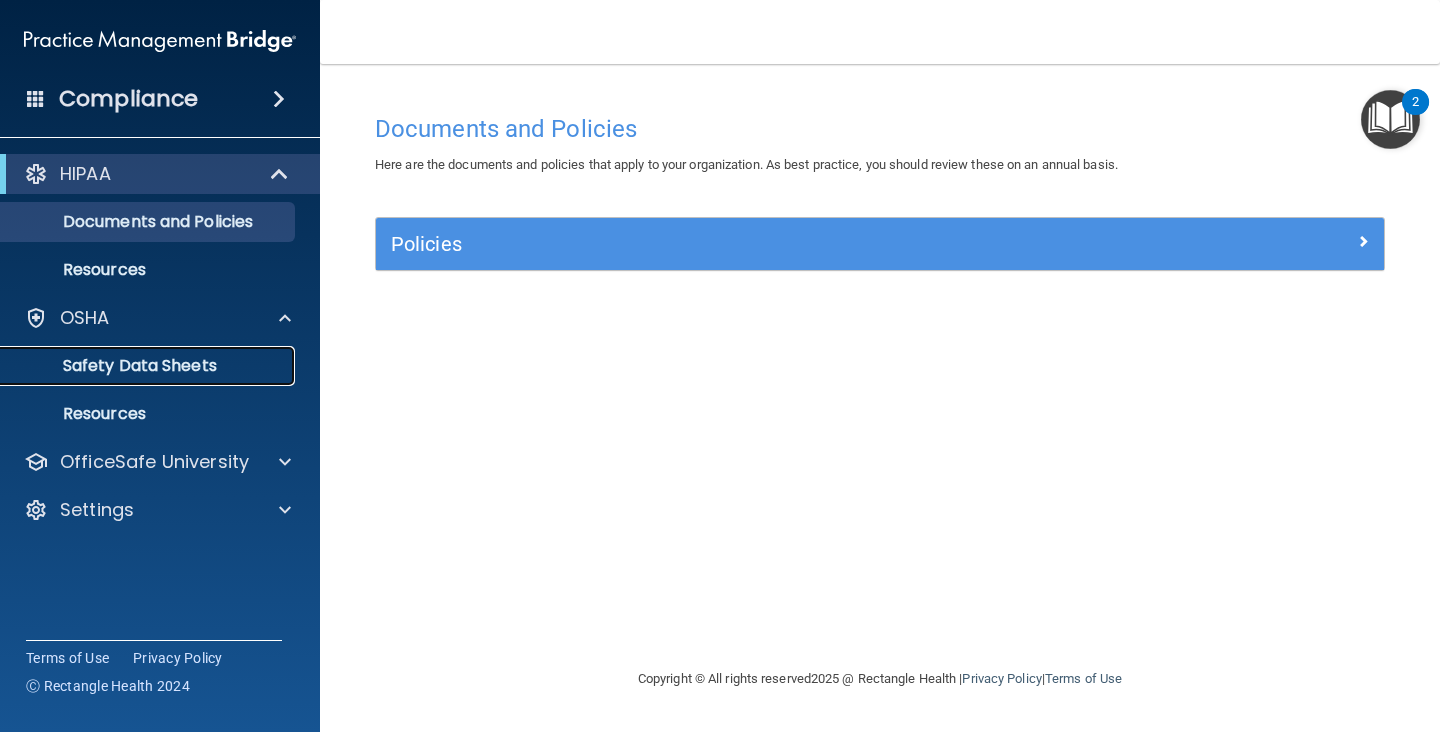click on "Safety Data Sheets" at bounding box center (149, 366) 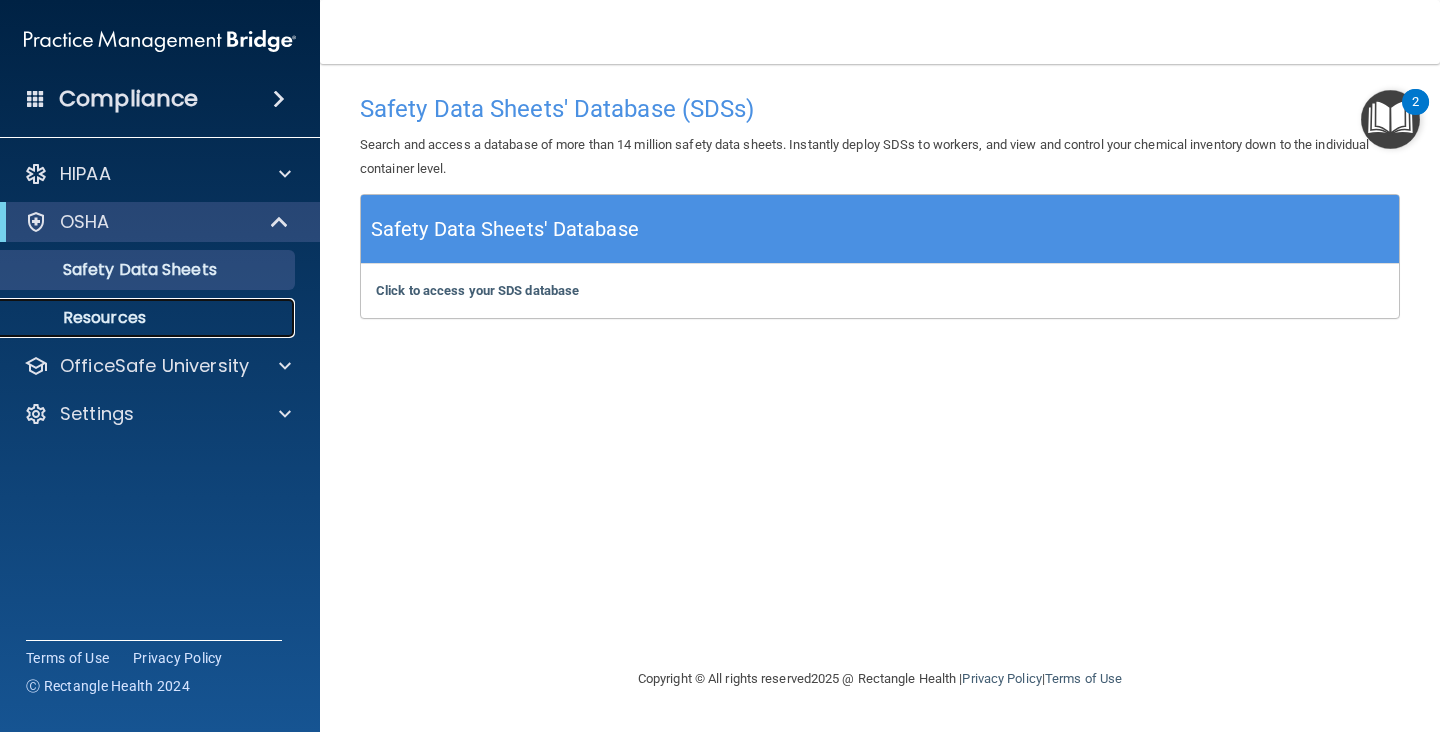 click on "Resources" at bounding box center [149, 318] 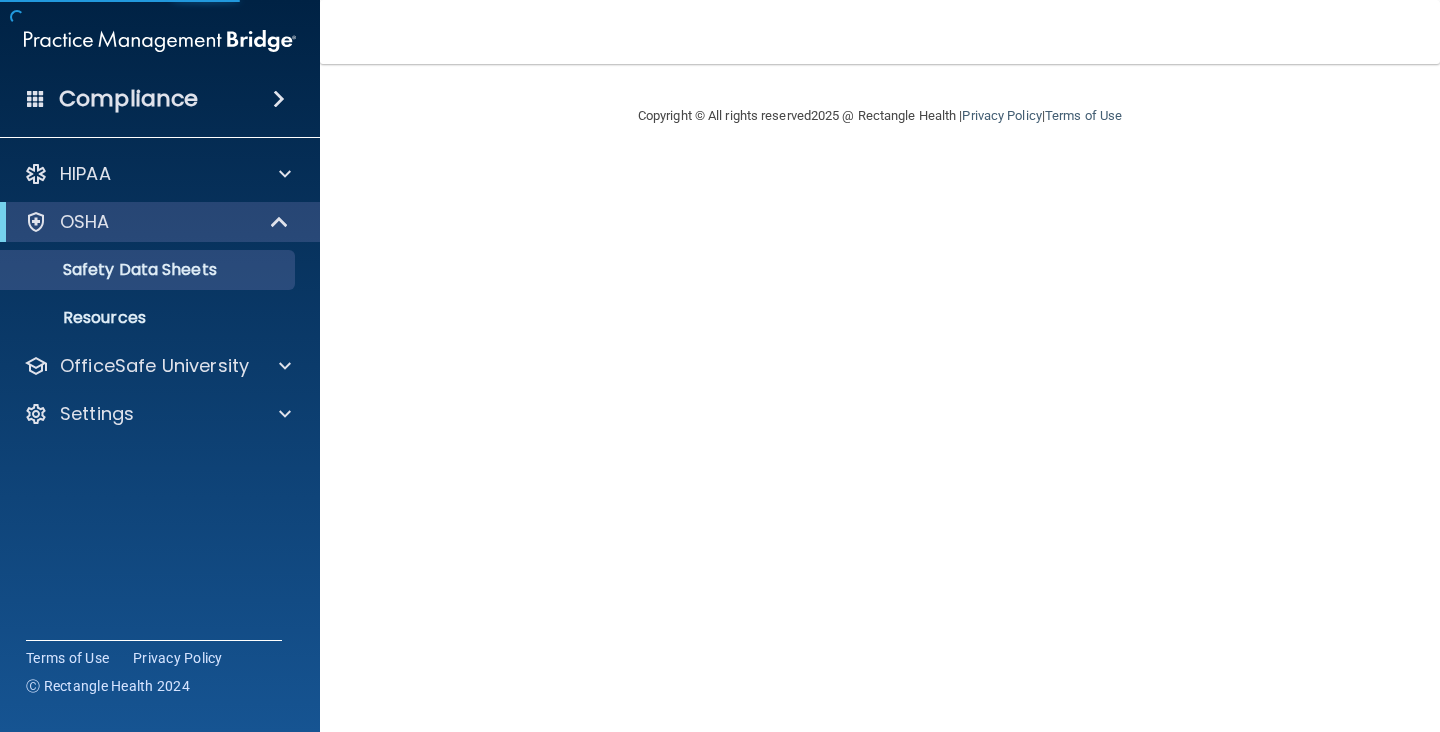 scroll, scrollTop: 0, scrollLeft: 0, axis: both 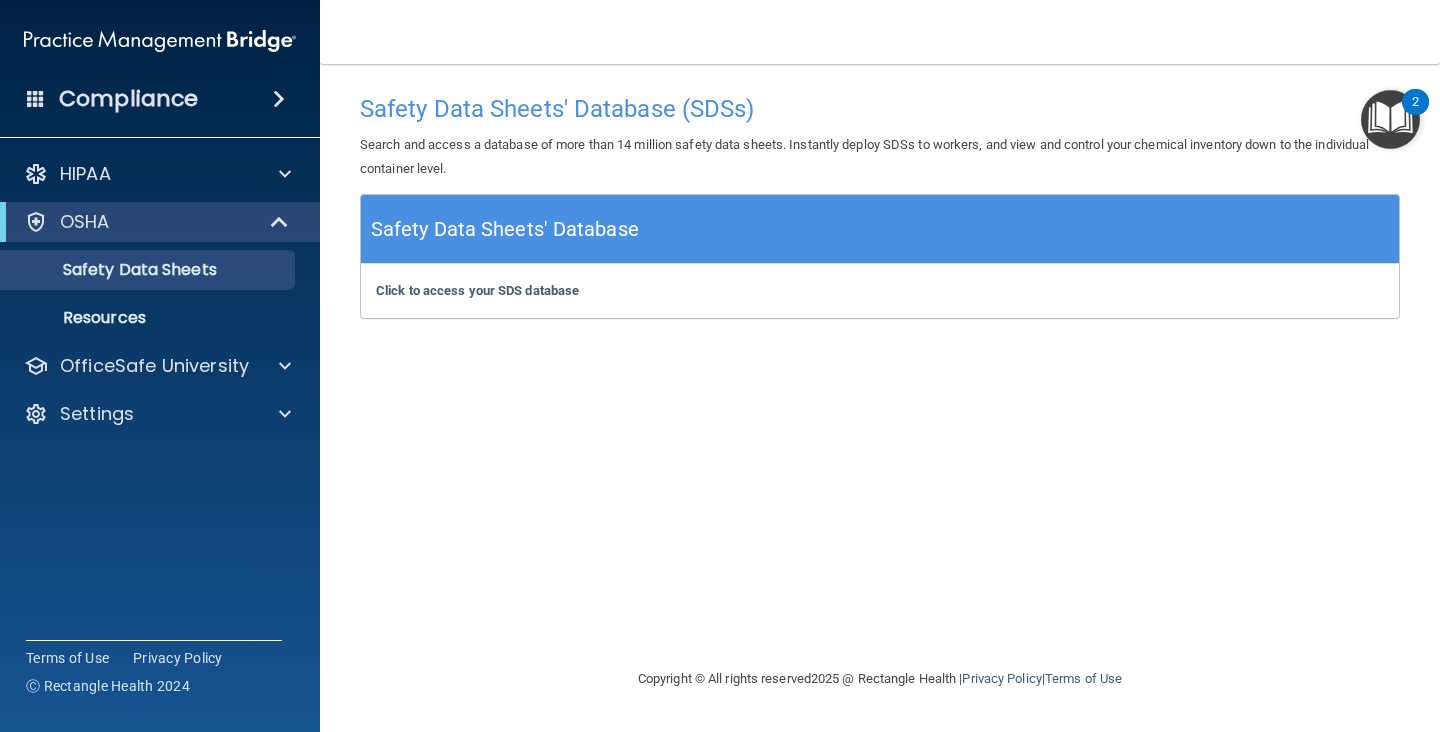 click at bounding box center [1390, 119] 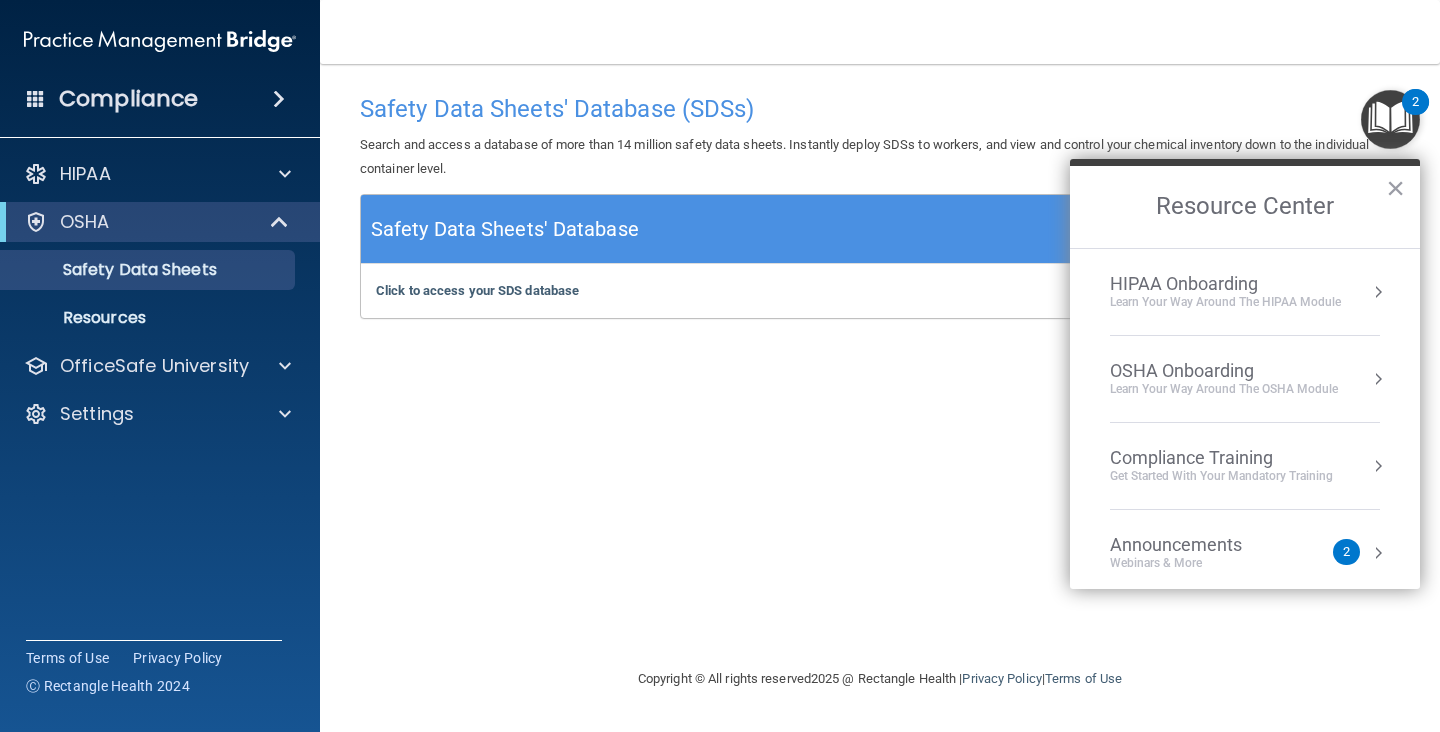 click on "OSHA Onboarding Learn your way around the OSHA module" at bounding box center (1245, 379) 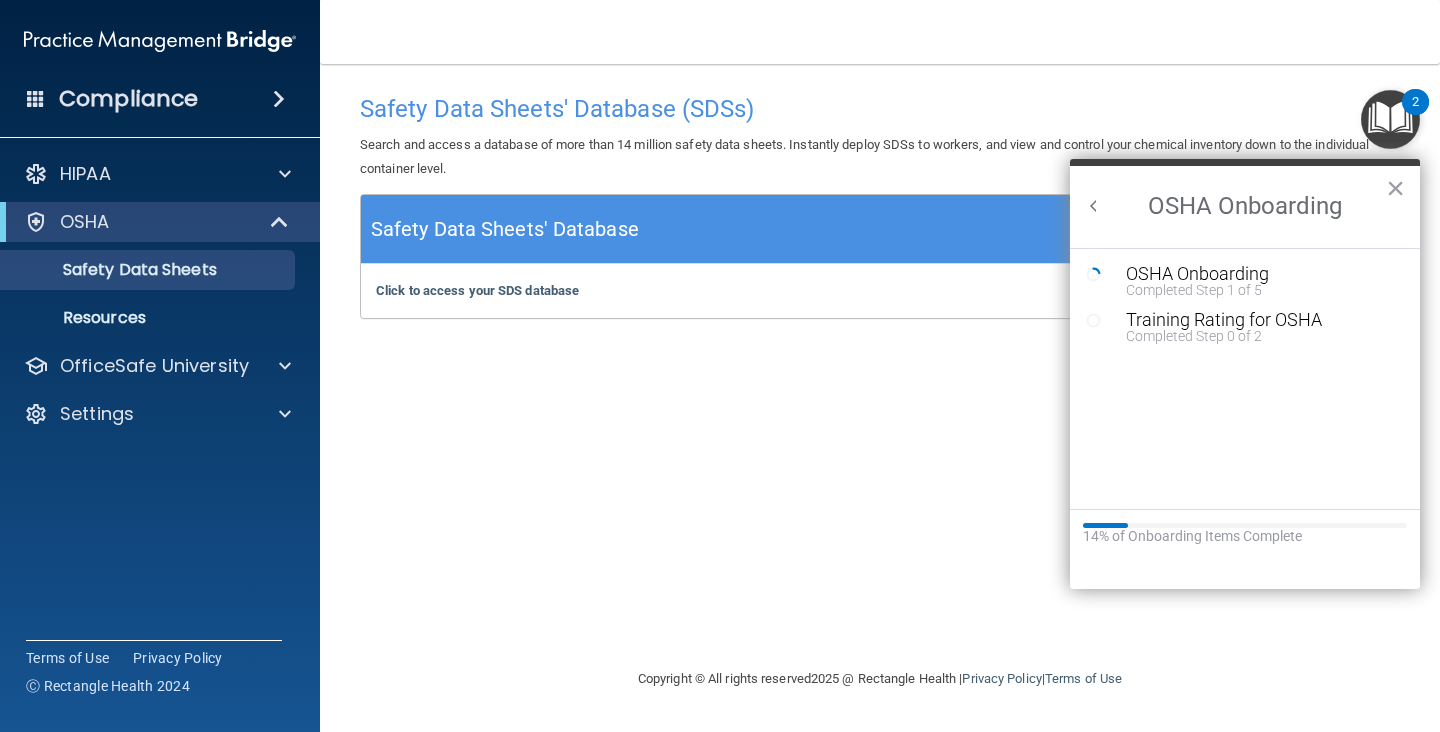 scroll, scrollTop: 0, scrollLeft: 0, axis: both 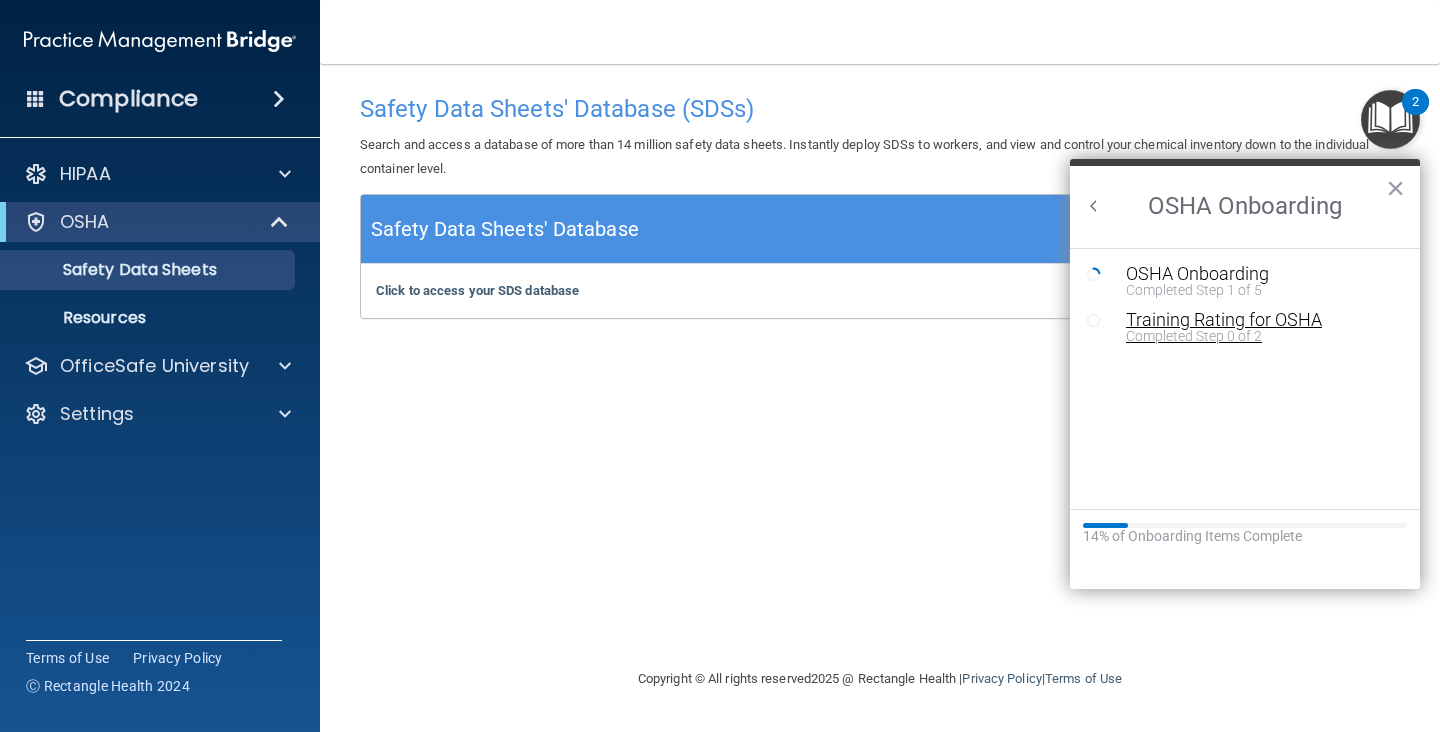 click on "Completed Step 0 of 2" at bounding box center (1260, 336) 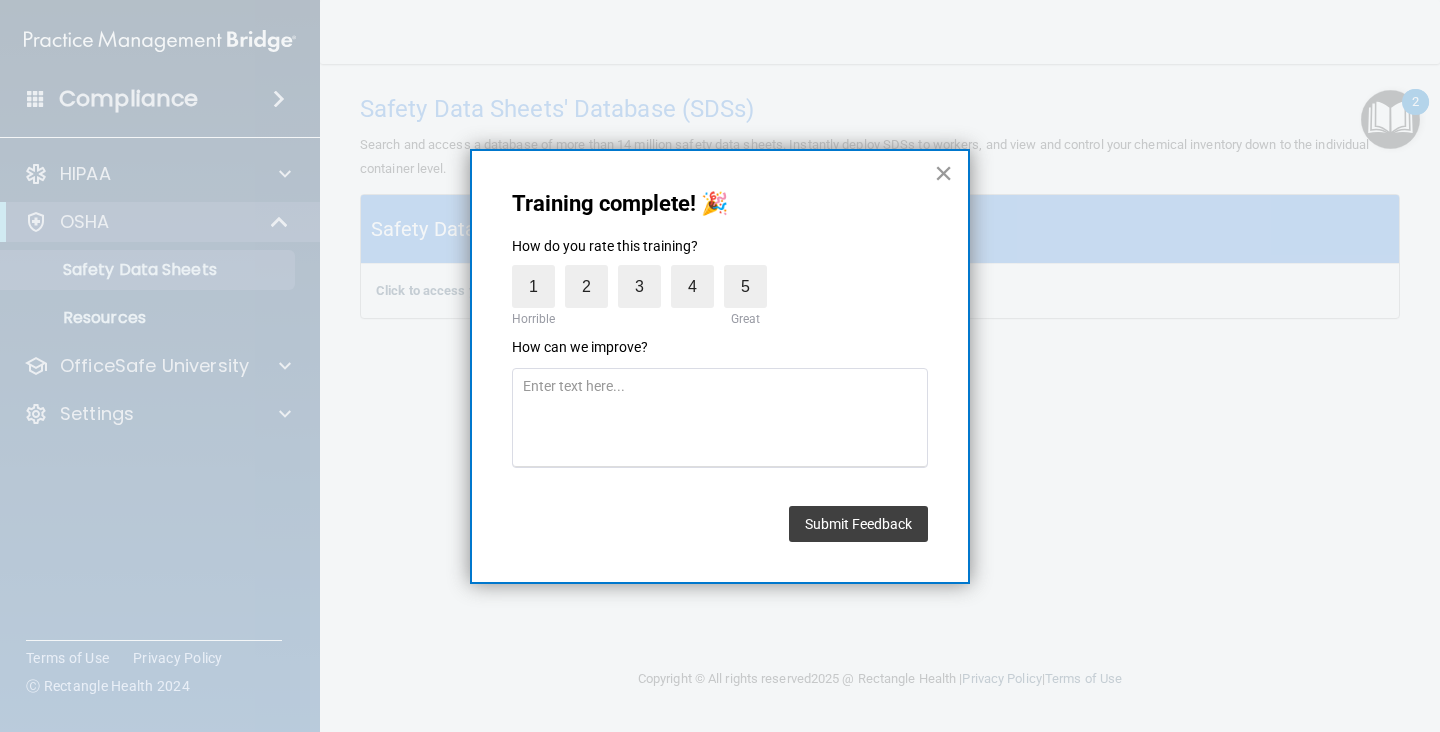 click on "×" at bounding box center [943, 173] 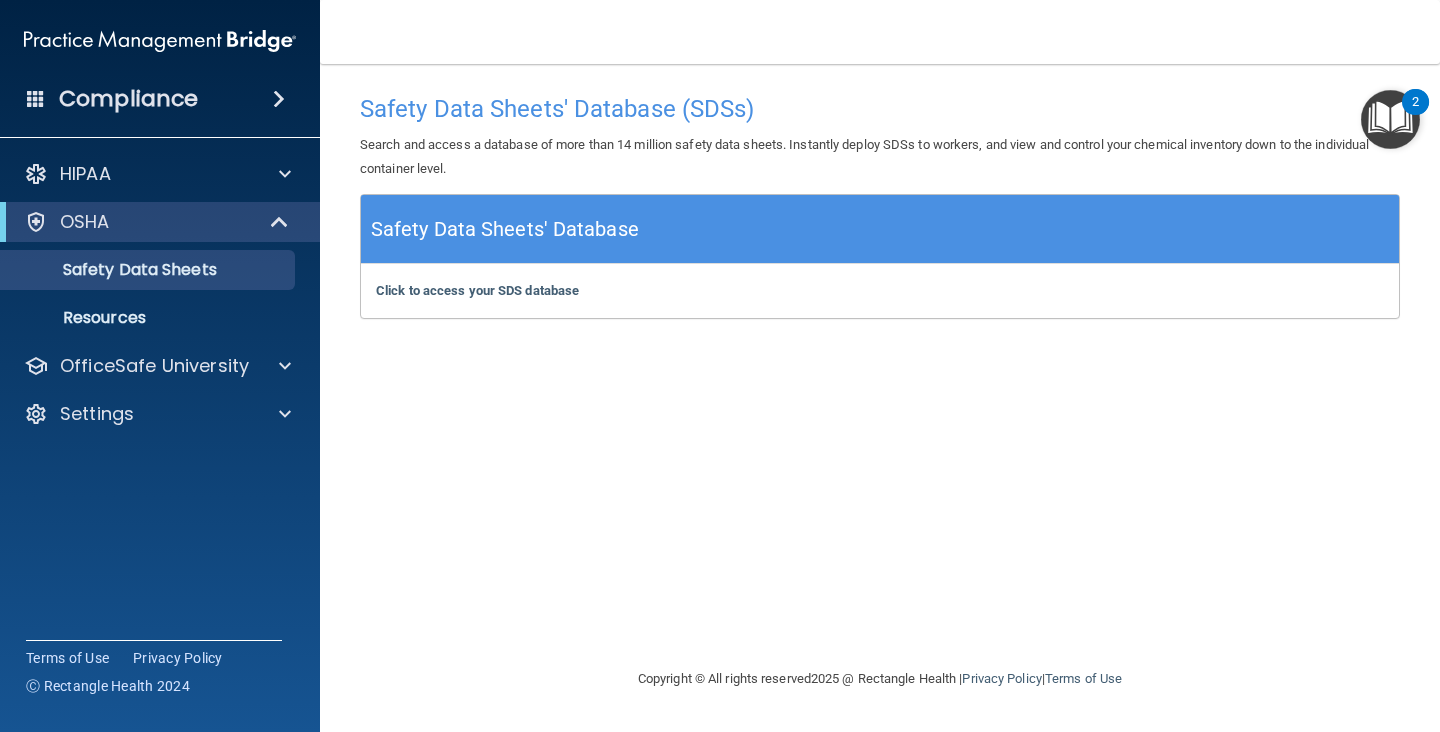 click at bounding box center [1390, 119] 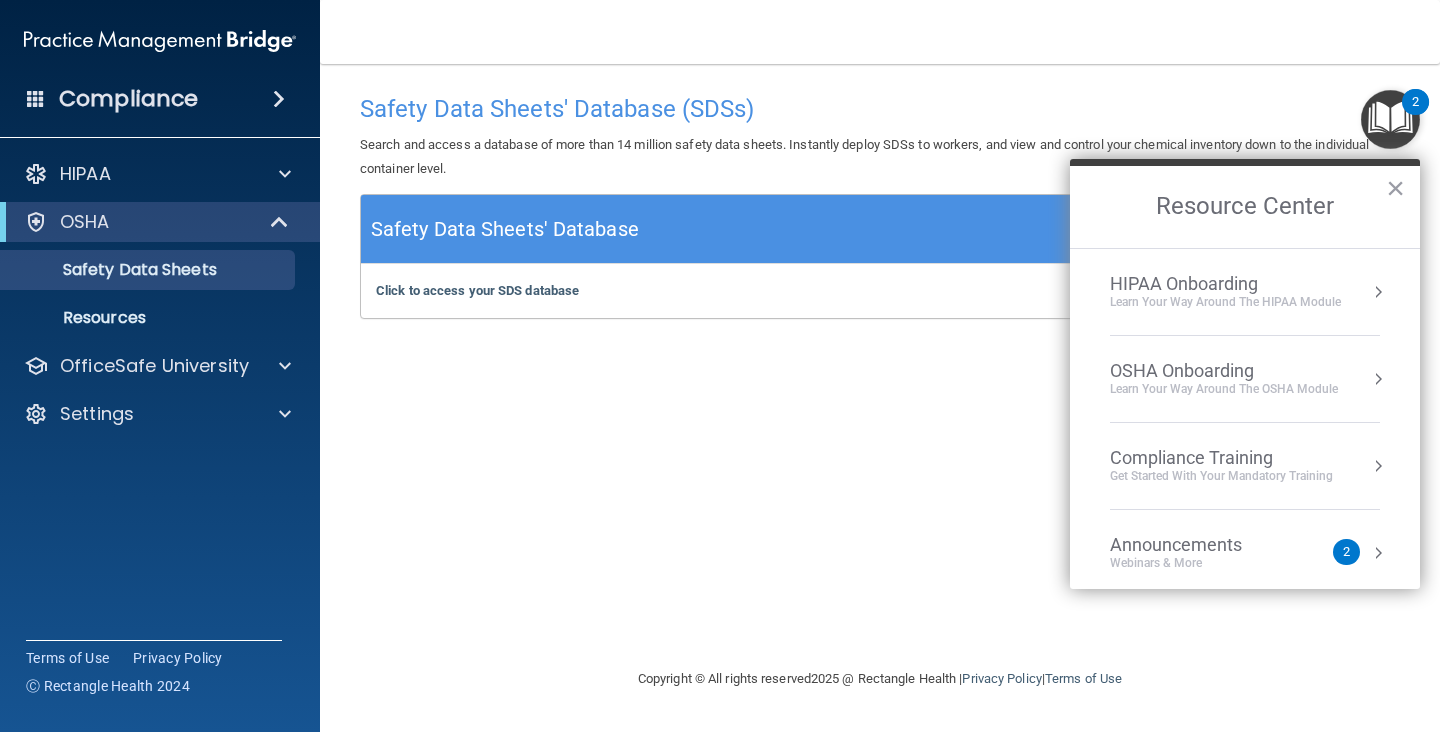 click on "OSHA Onboarding" at bounding box center (1224, 371) 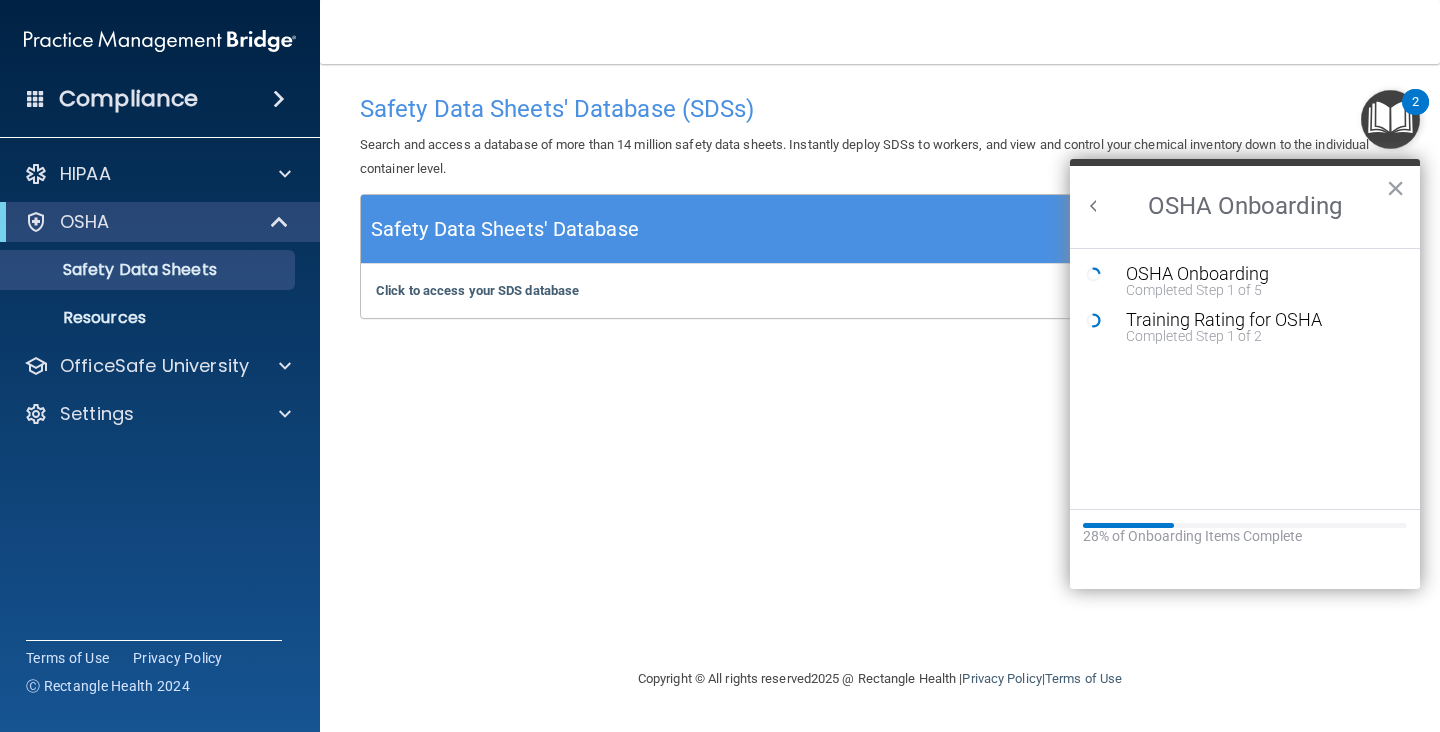 scroll, scrollTop: 0, scrollLeft: 0, axis: both 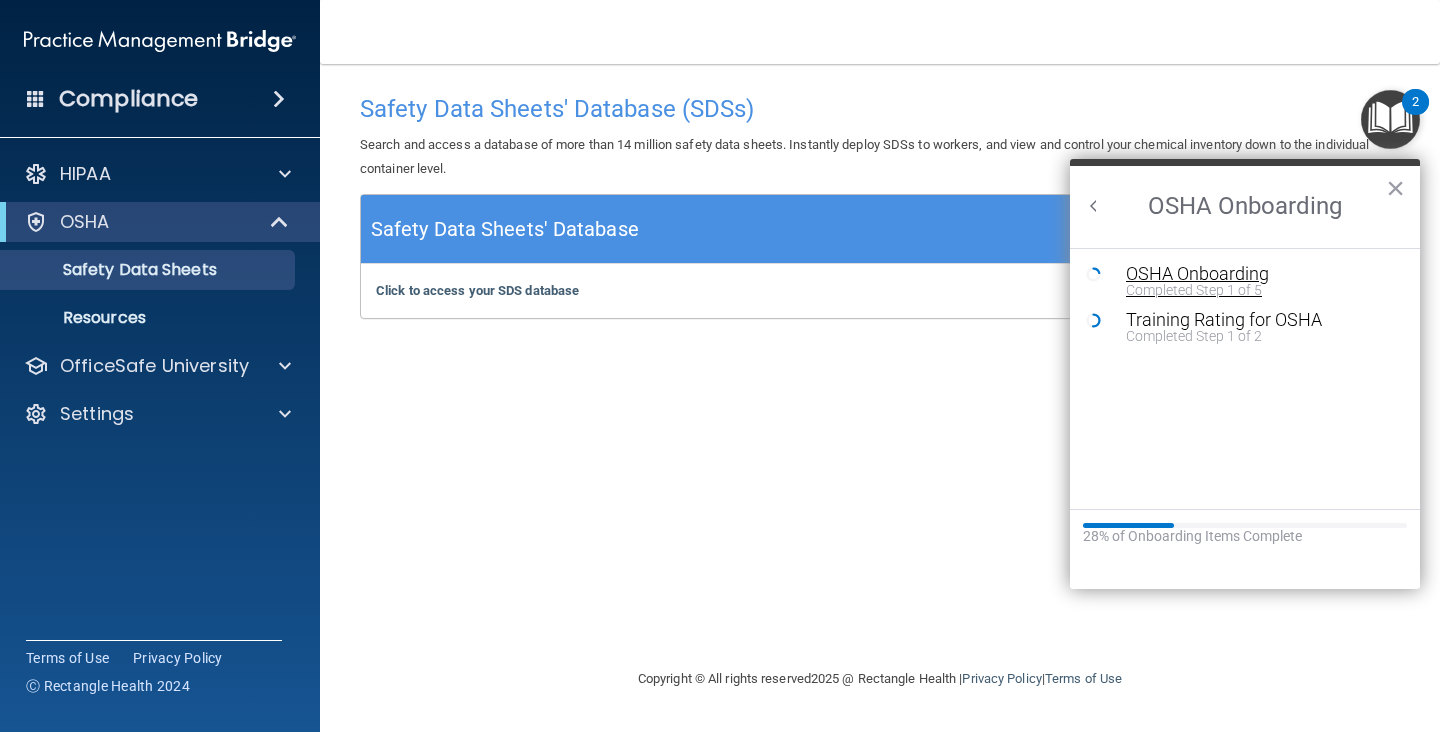 click on "Completed Step 1 of 5" at bounding box center [1260, 290] 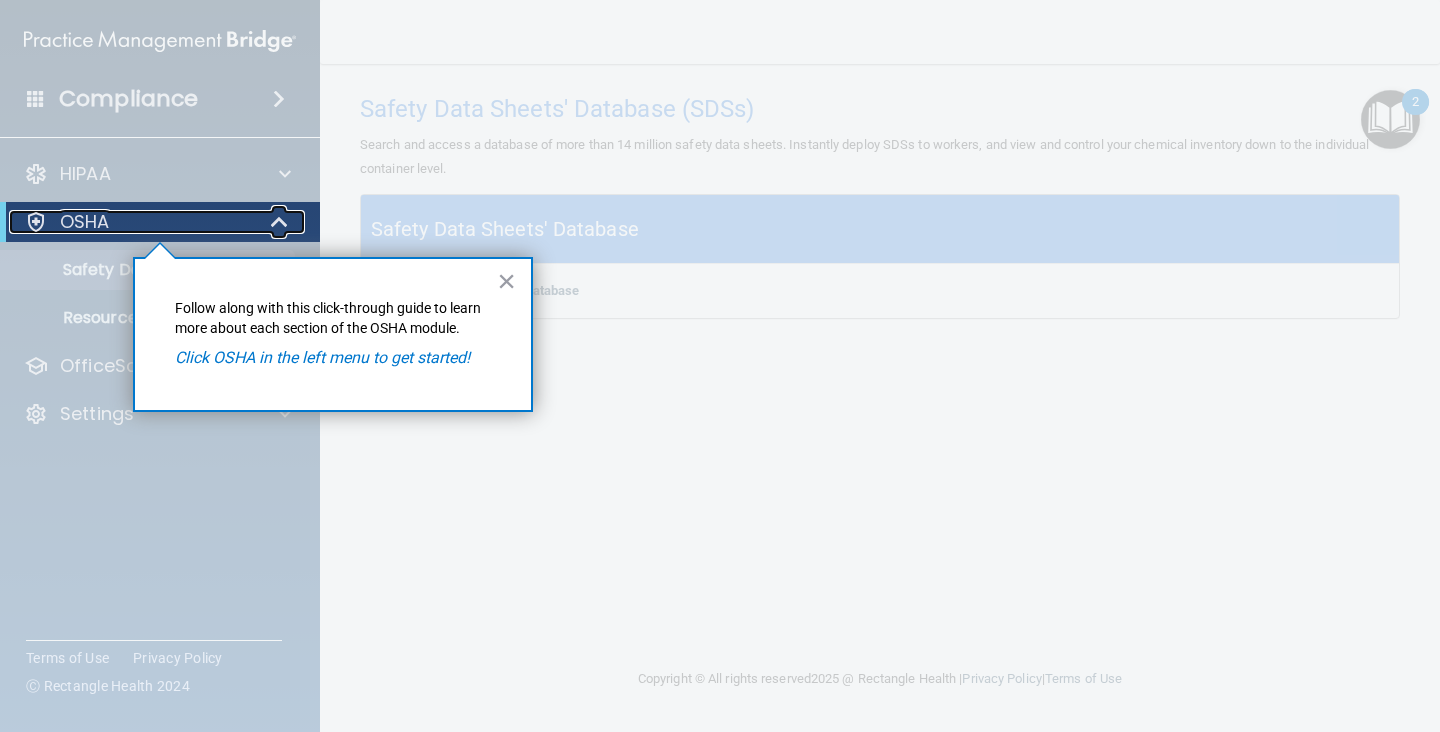 click on "OSHA" at bounding box center [132, 222] 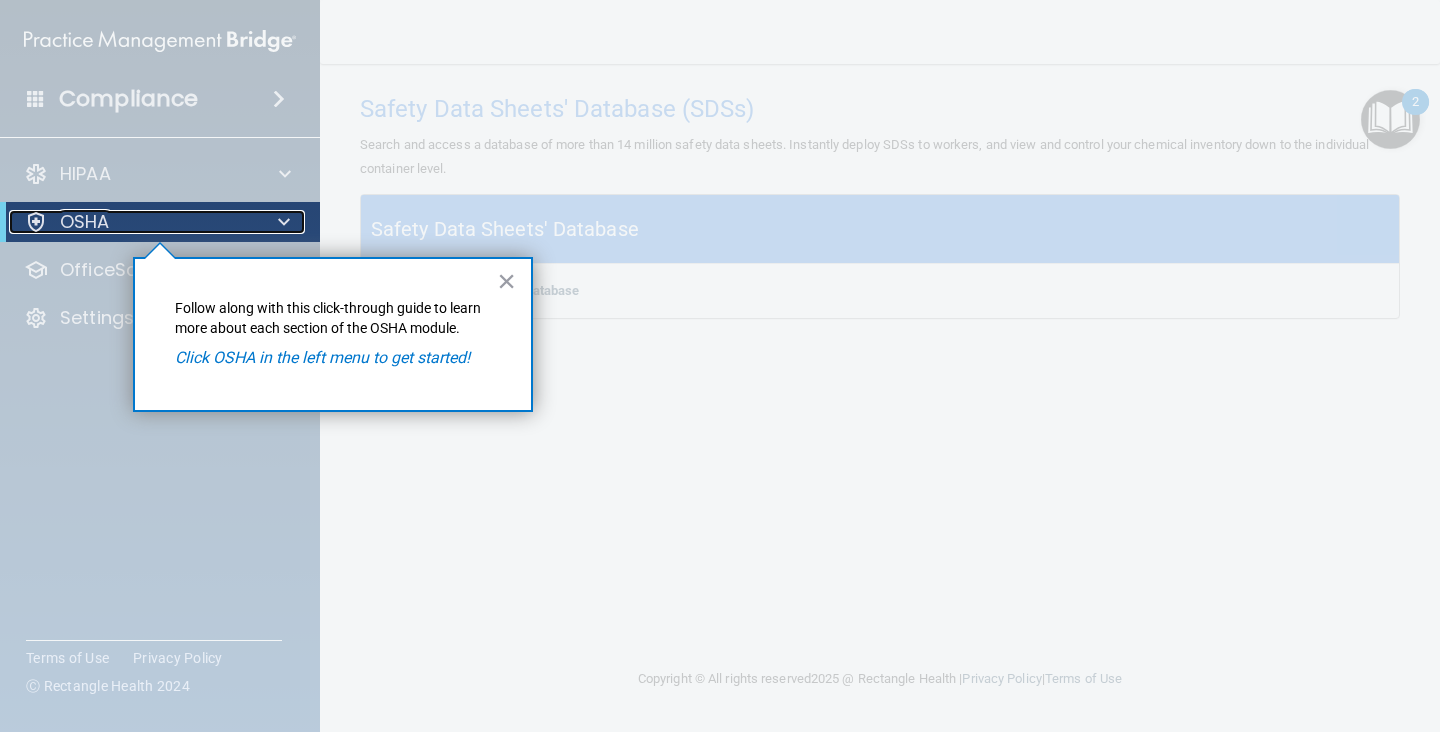 click on "OSHA" at bounding box center [132, 222] 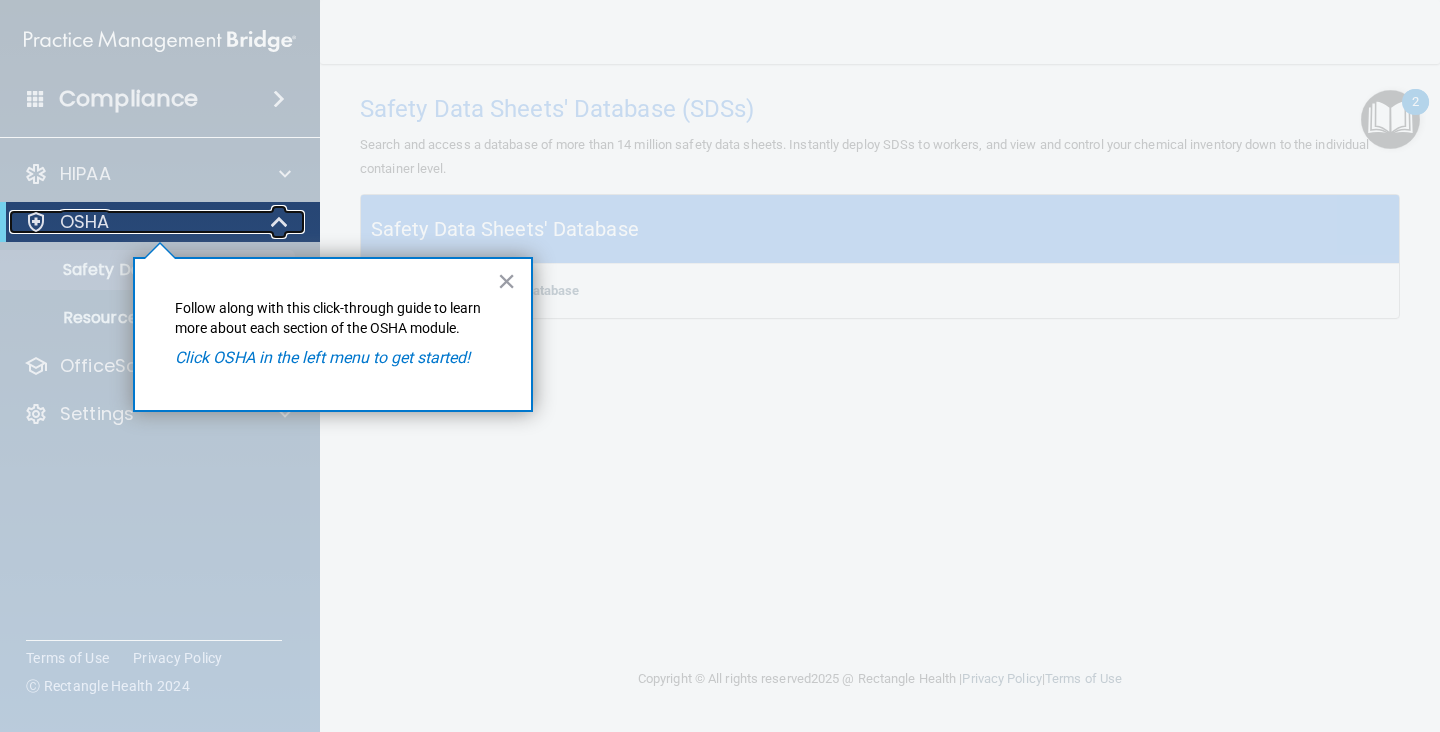 click on "OSHA" at bounding box center [132, 222] 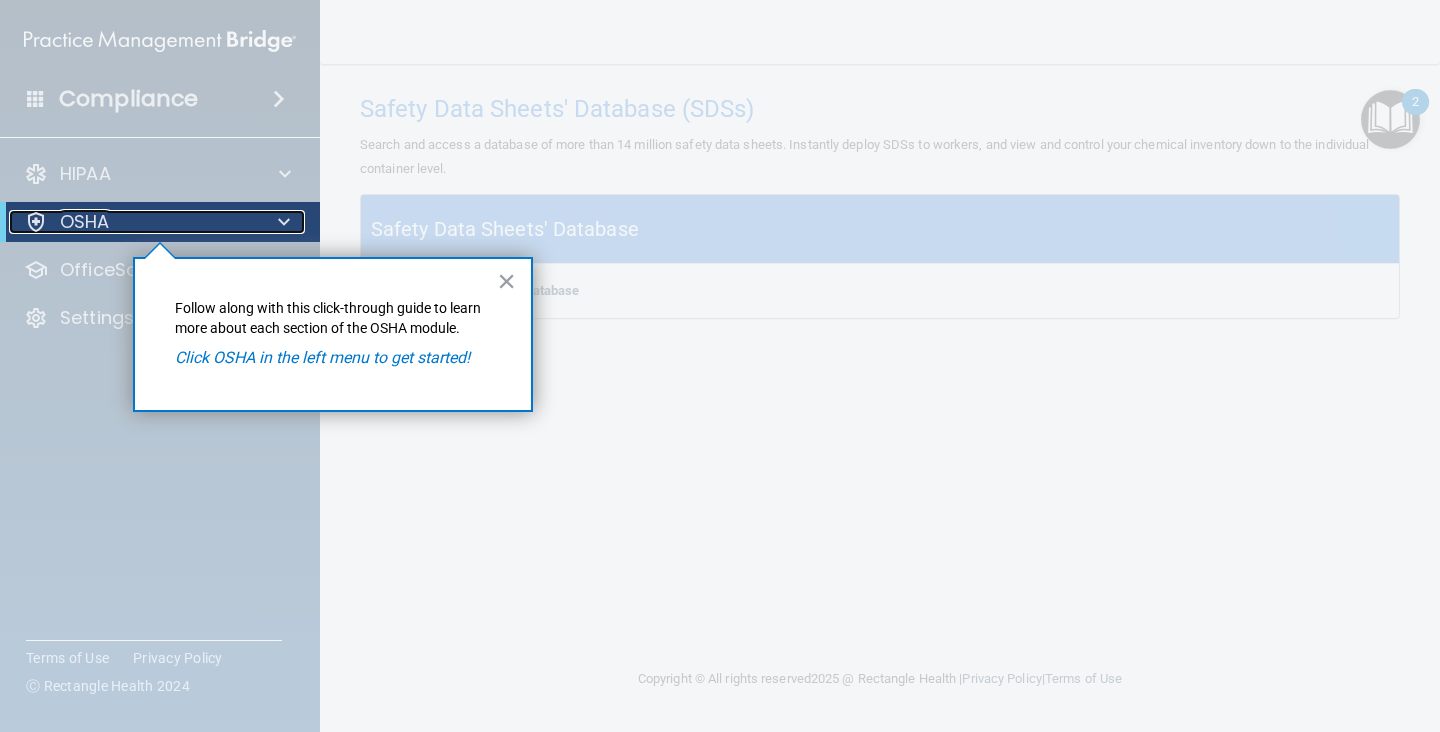 click on "OSHA" at bounding box center (132, 222) 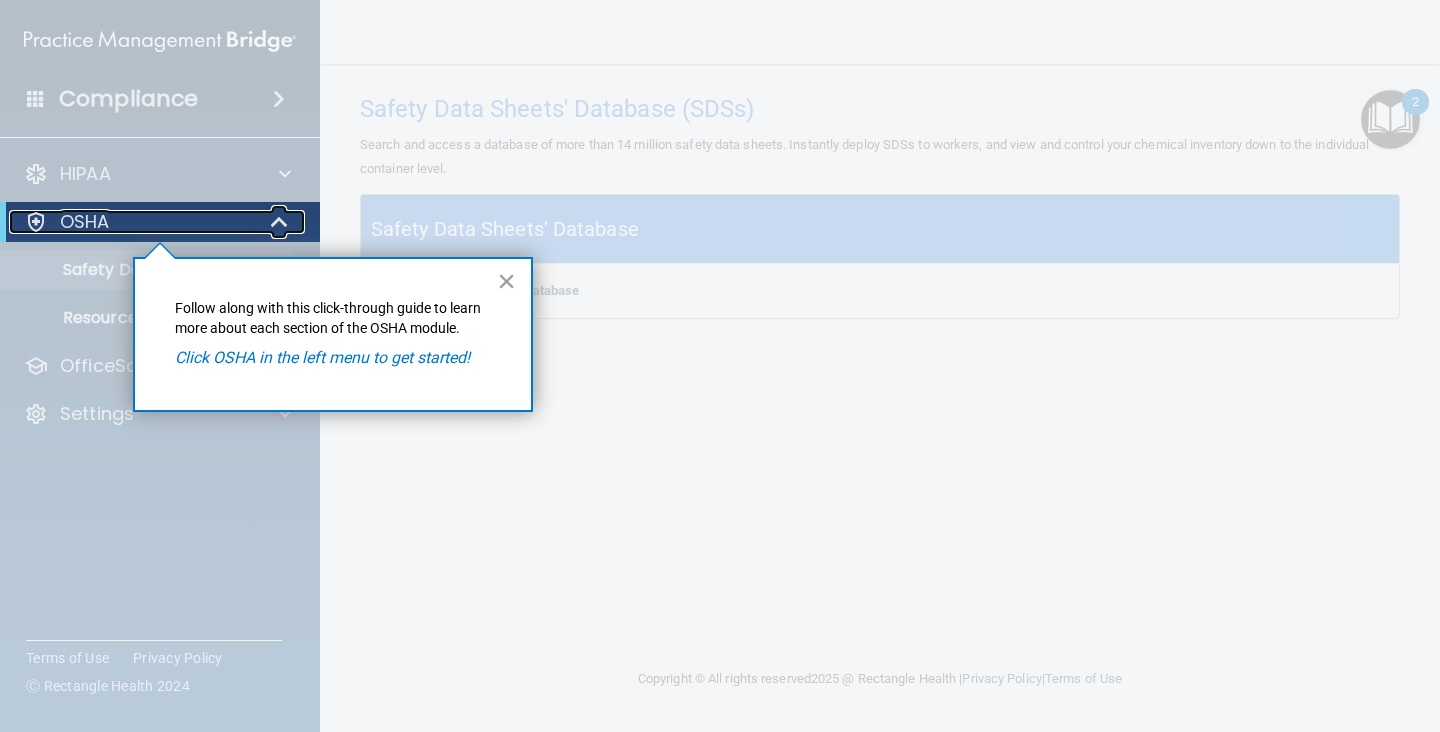 click on "OSHA" at bounding box center (132, 222) 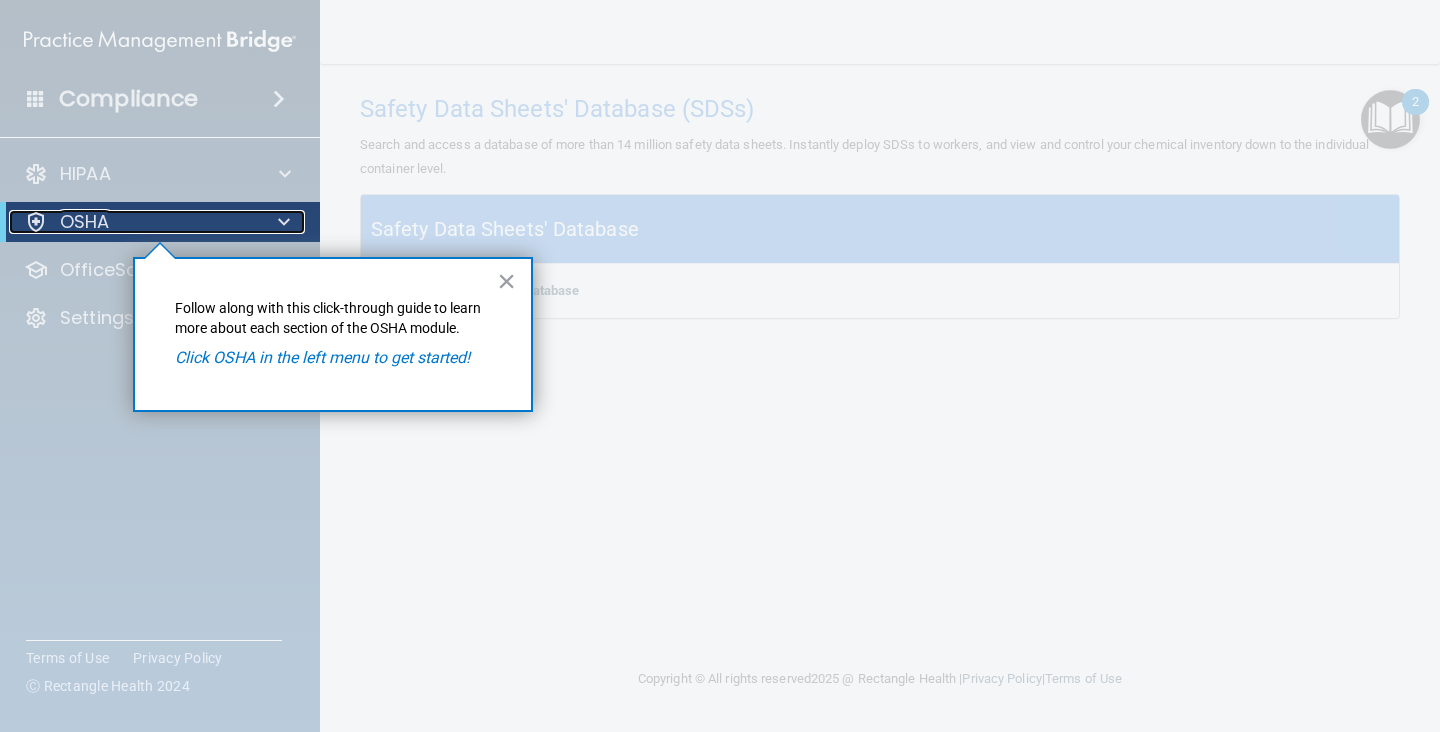 click at bounding box center [36, 222] 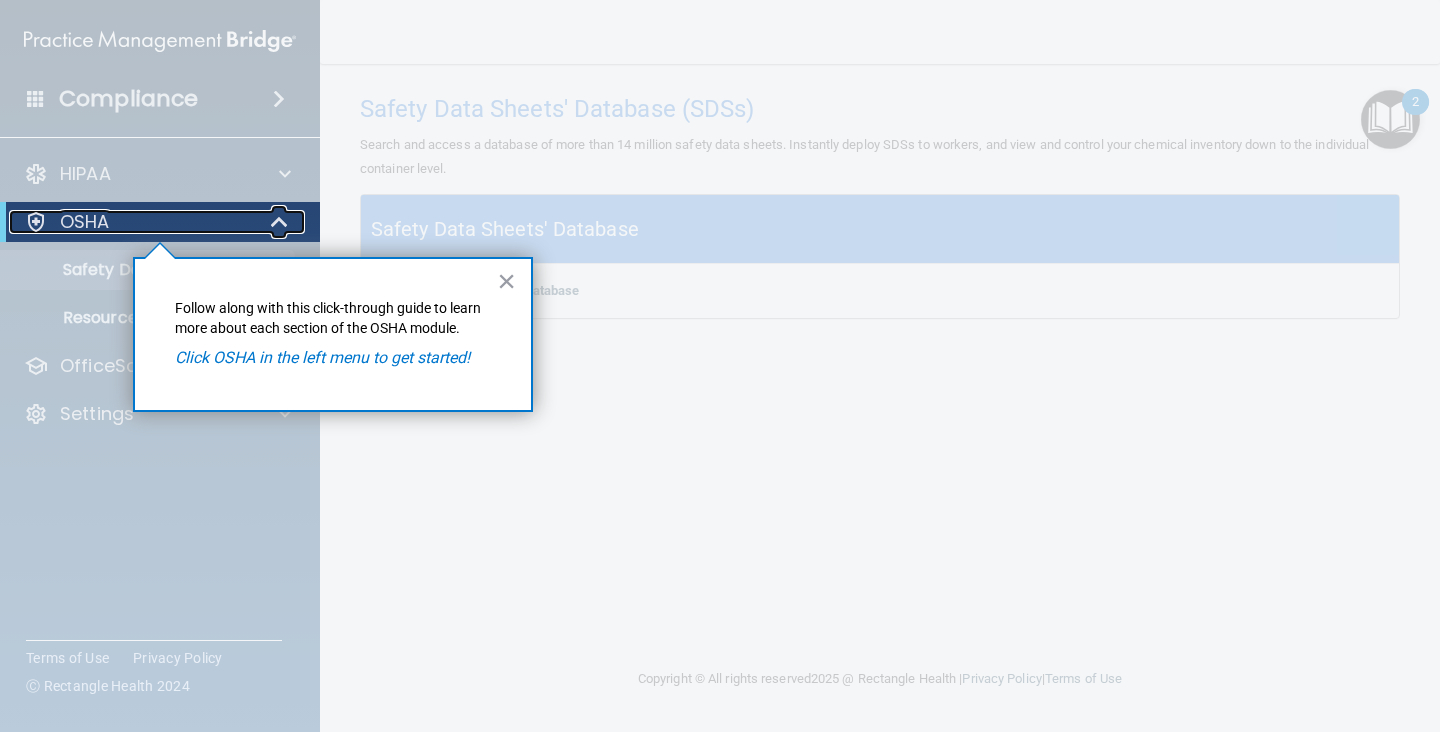 click at bounding box center (36, 222) 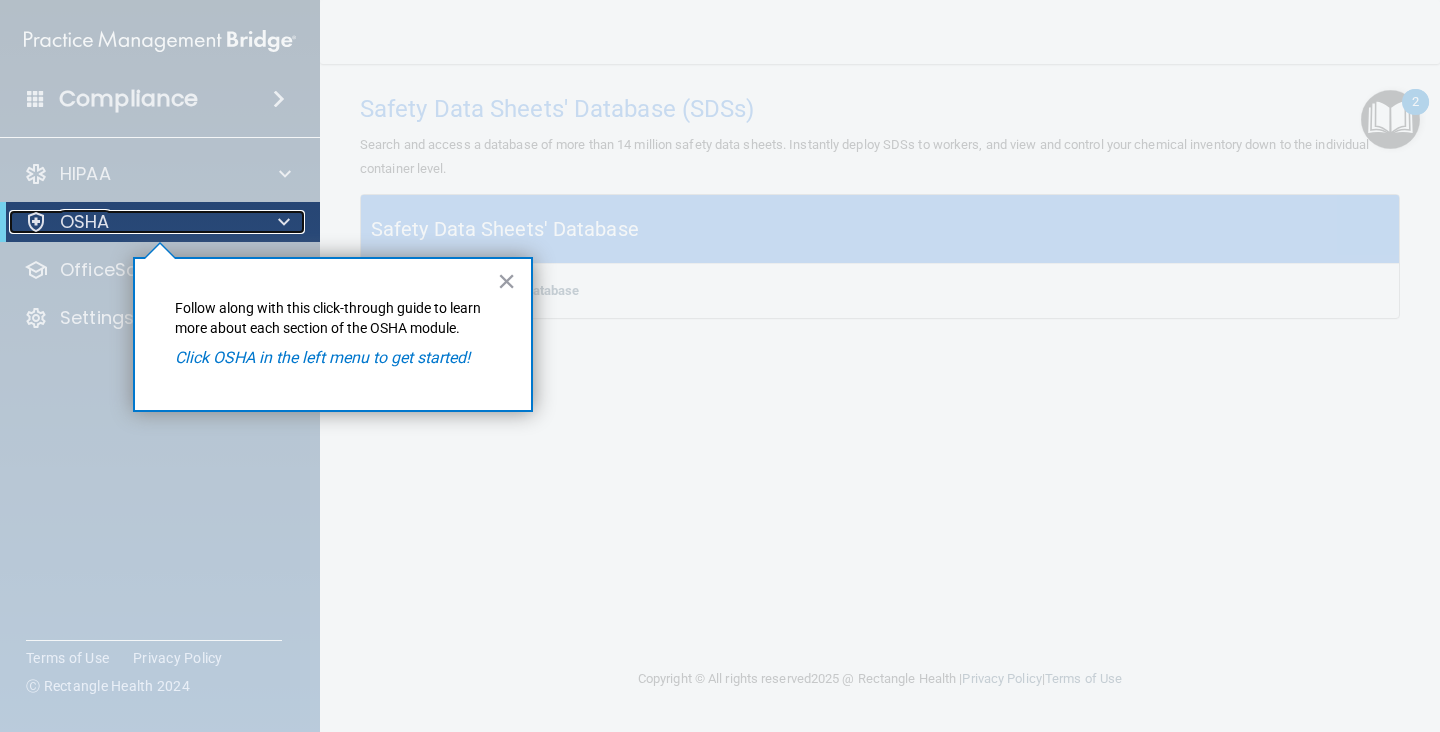 click at bounding box center [36, 222] 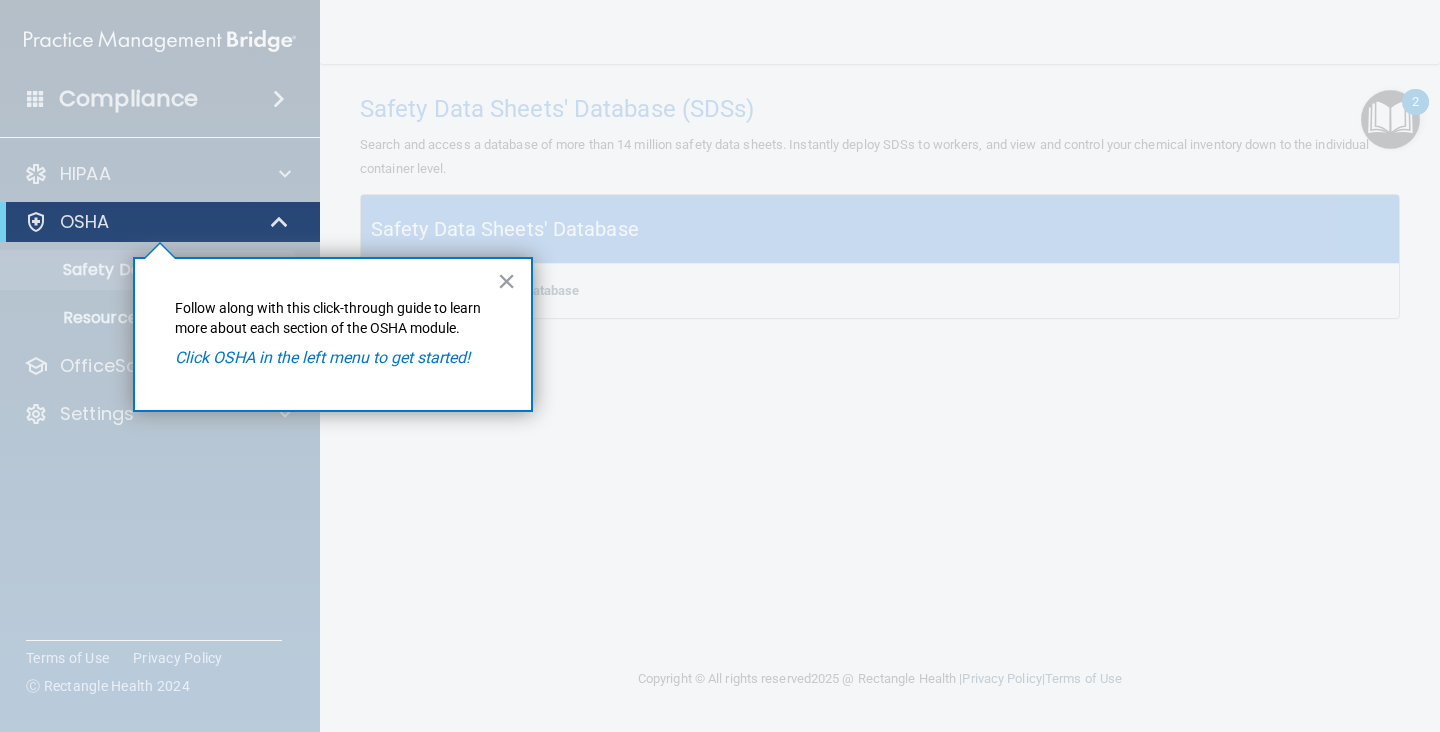 click on "OSHA" at bounding box center [160, 222] 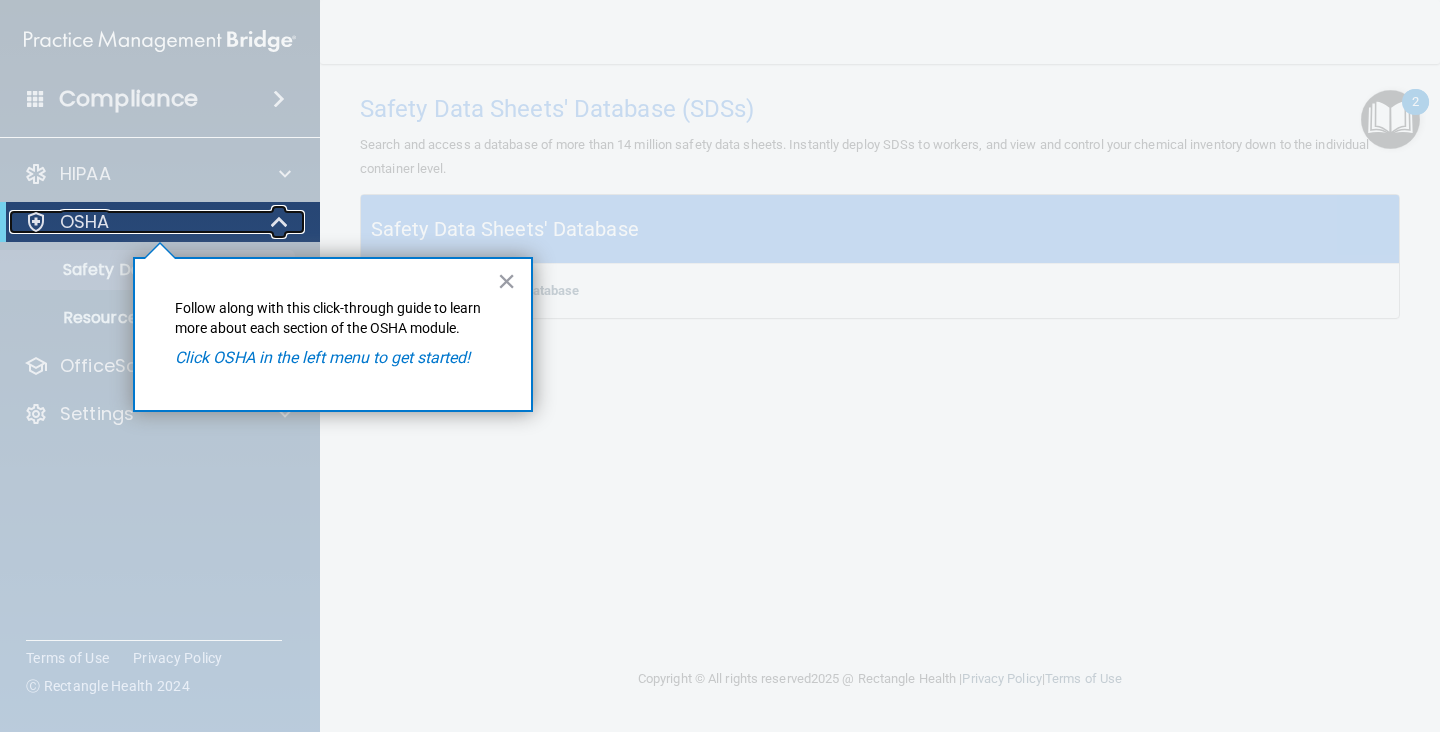 click at bounding box center (36, 222) 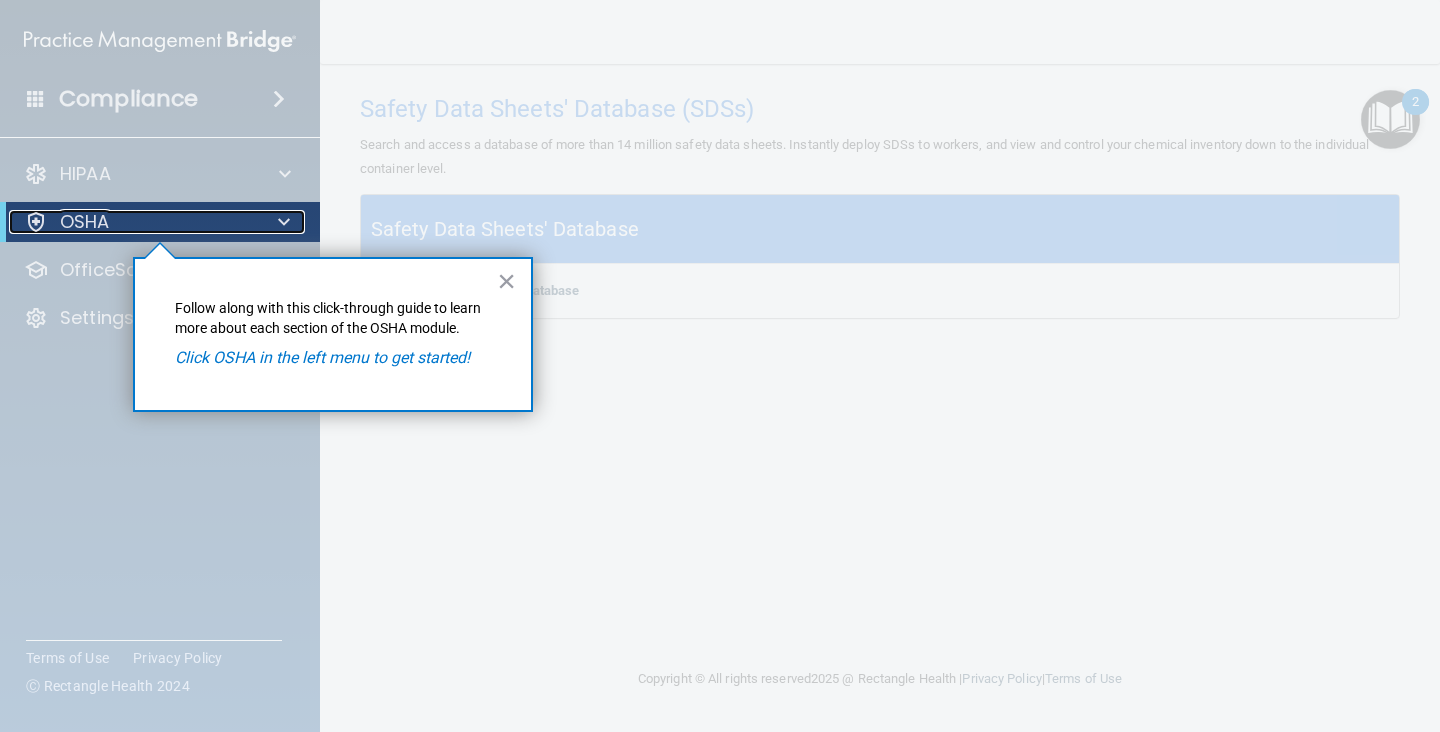 click at bounding box center [36, 222] 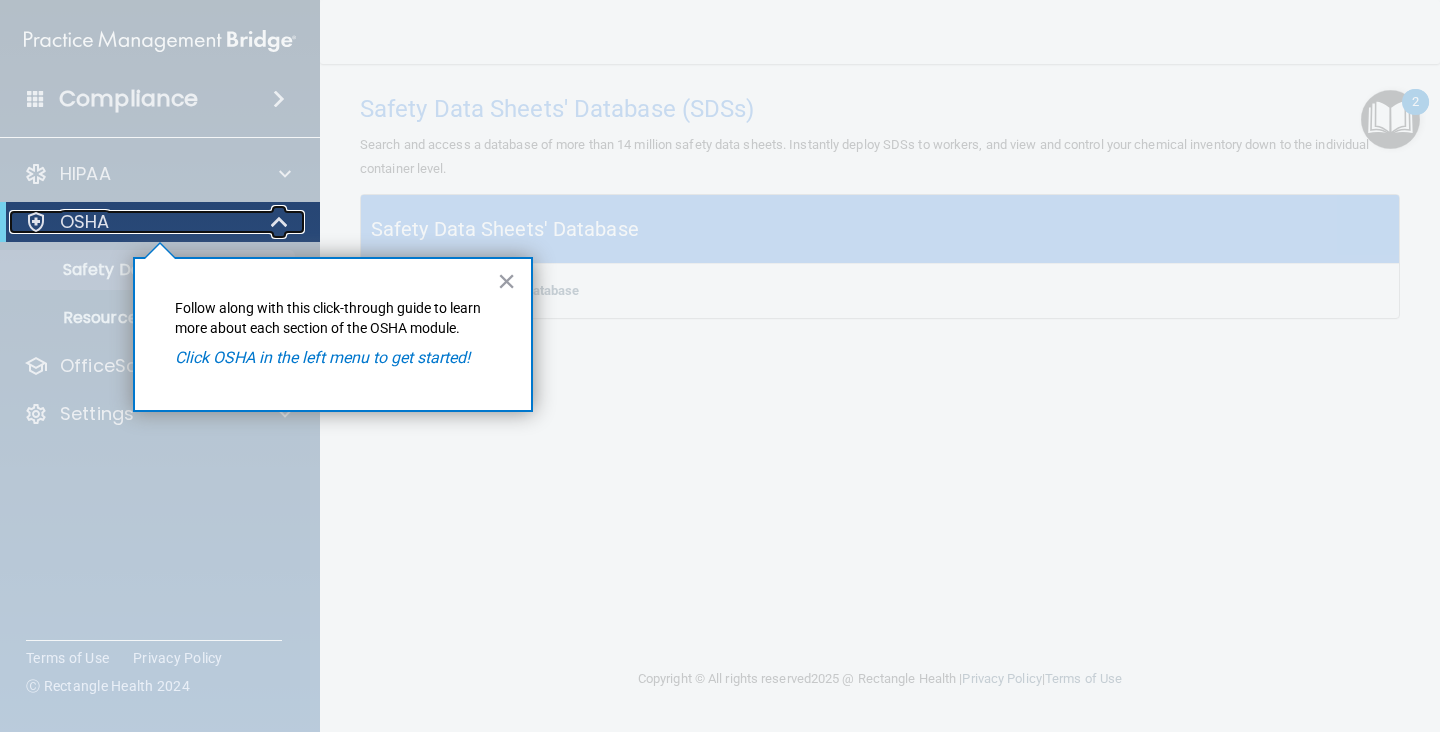 click at bounding box center (36, 222) 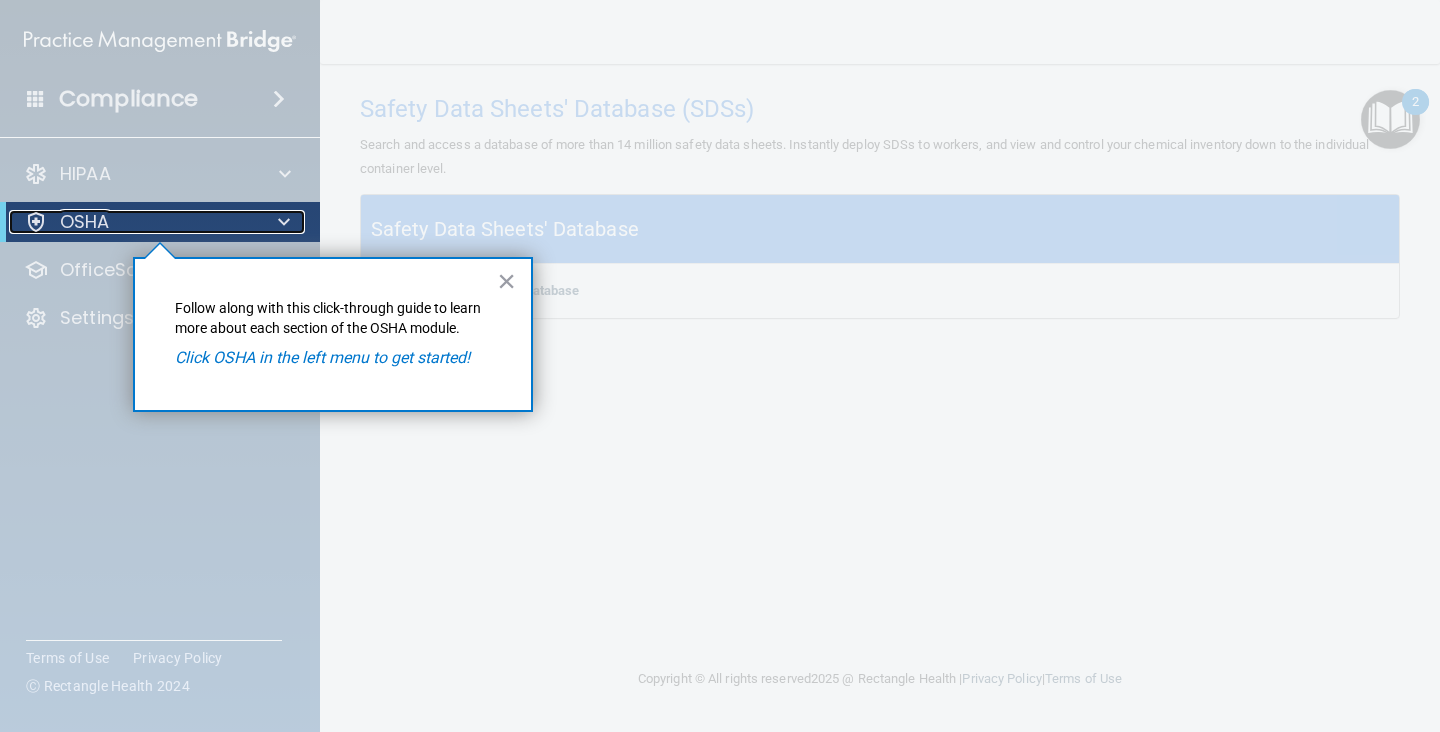 click at bounding box center (36, 222) 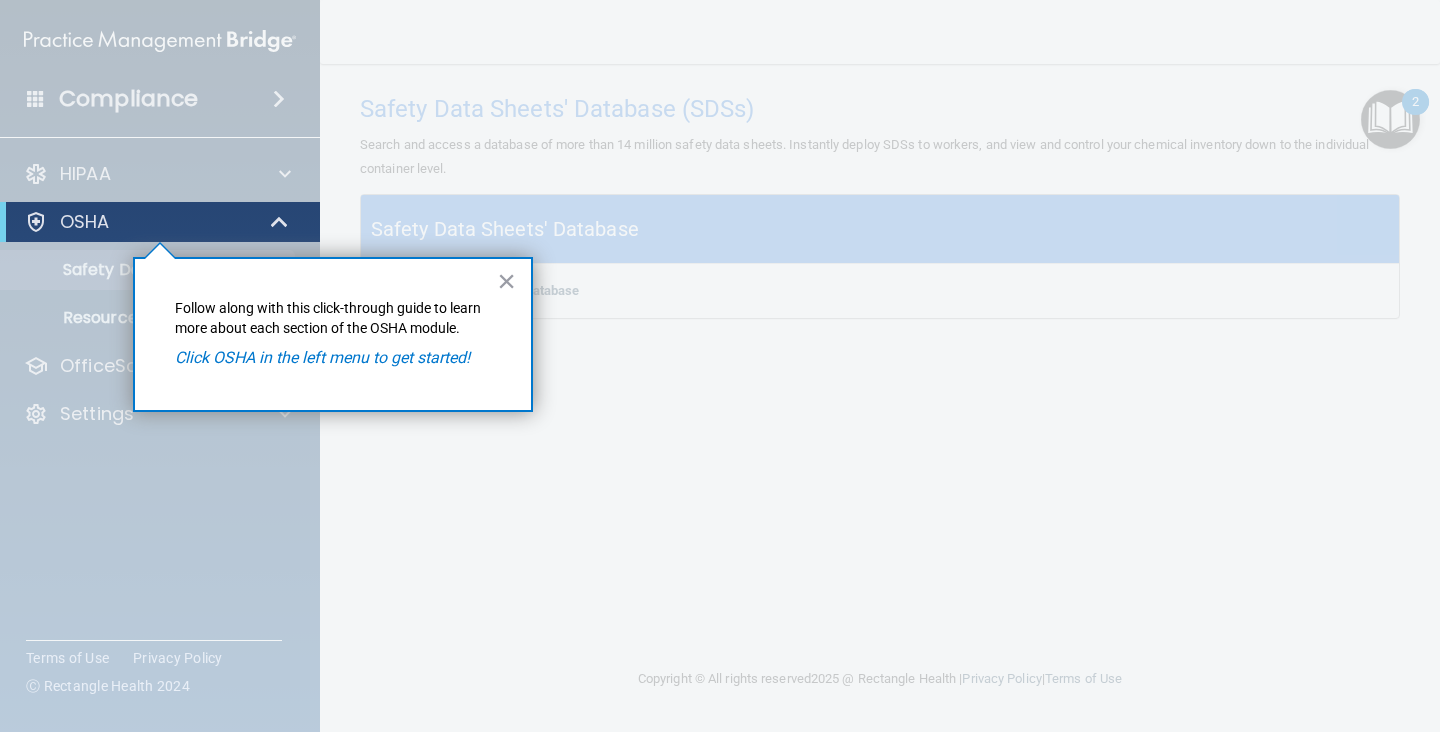 click on "OSHA" at bounding box center [160, 222] 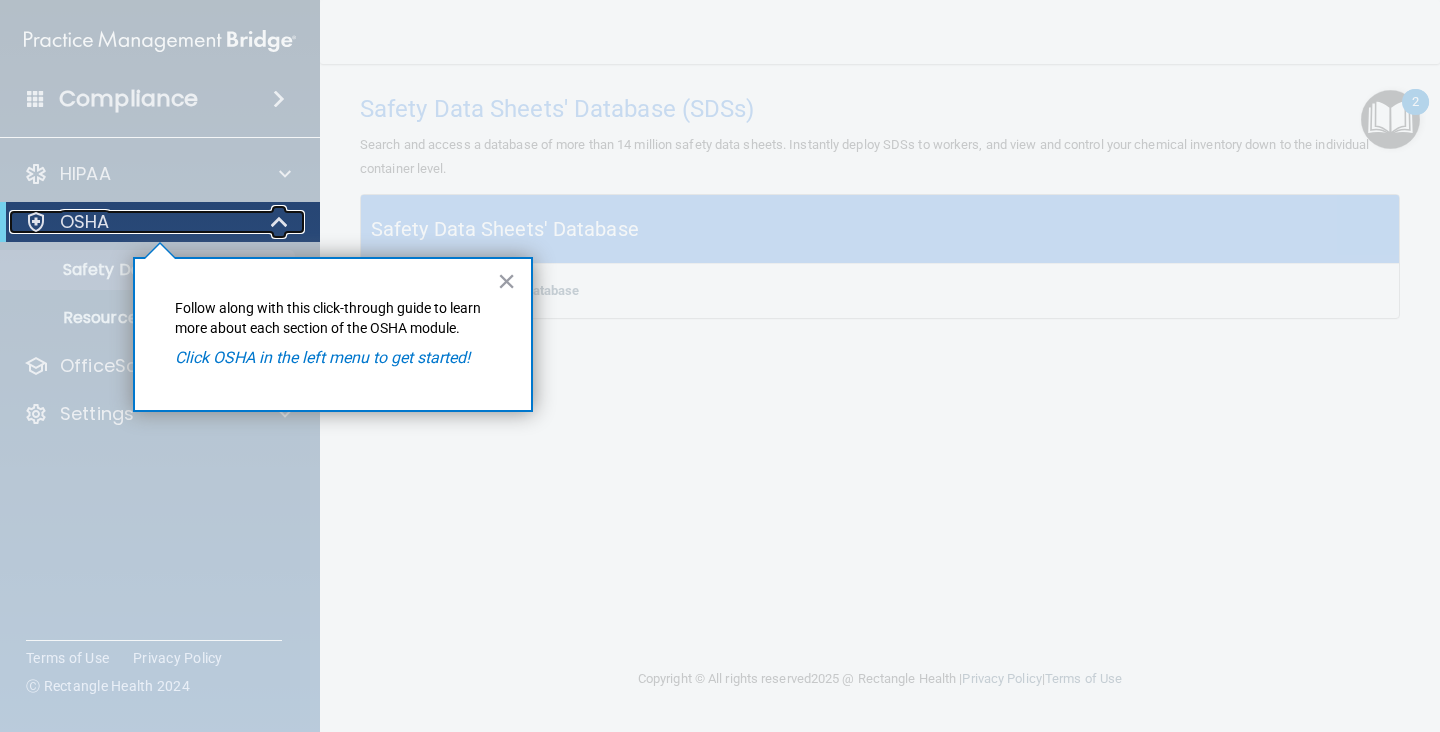 click on "OSHA" at bounding box center (132, 222) 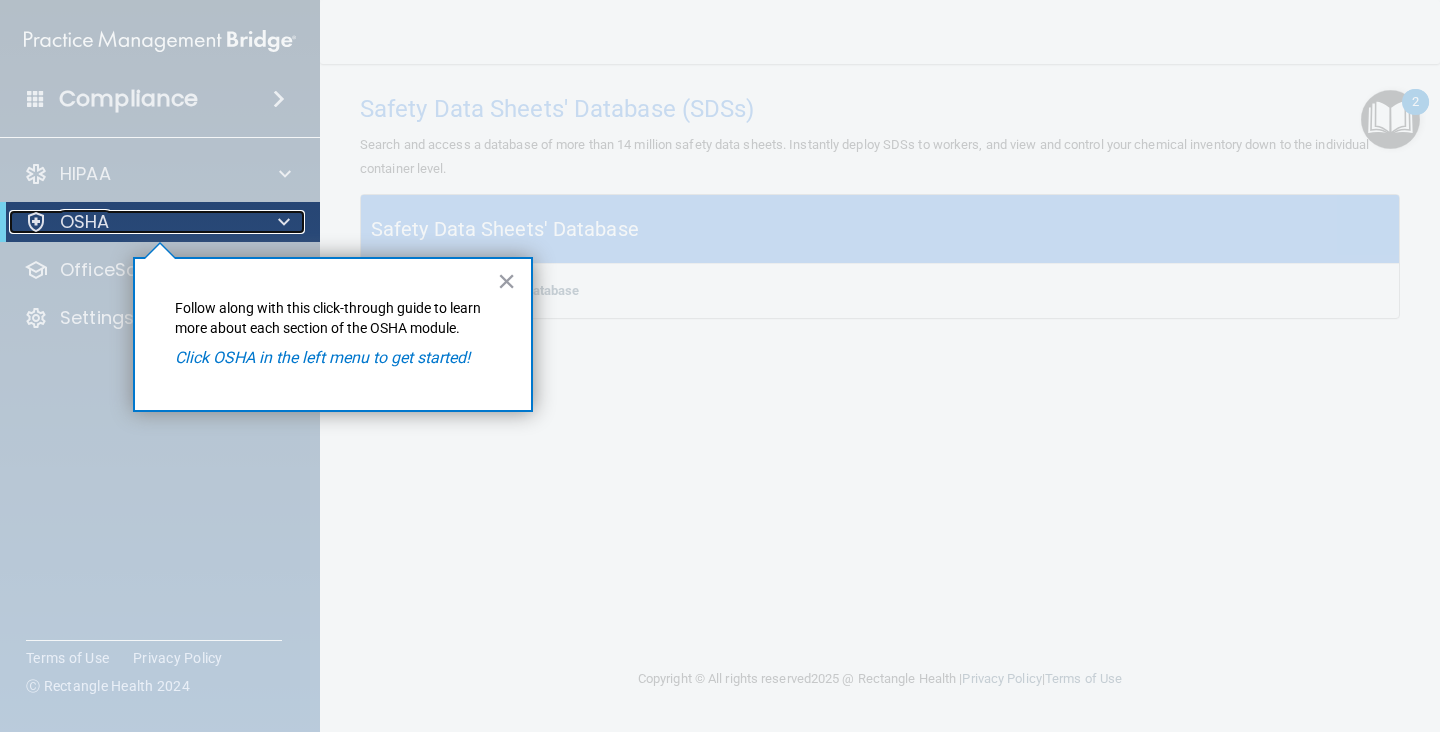 click on "OSHA" at bounding box center [132, 222] 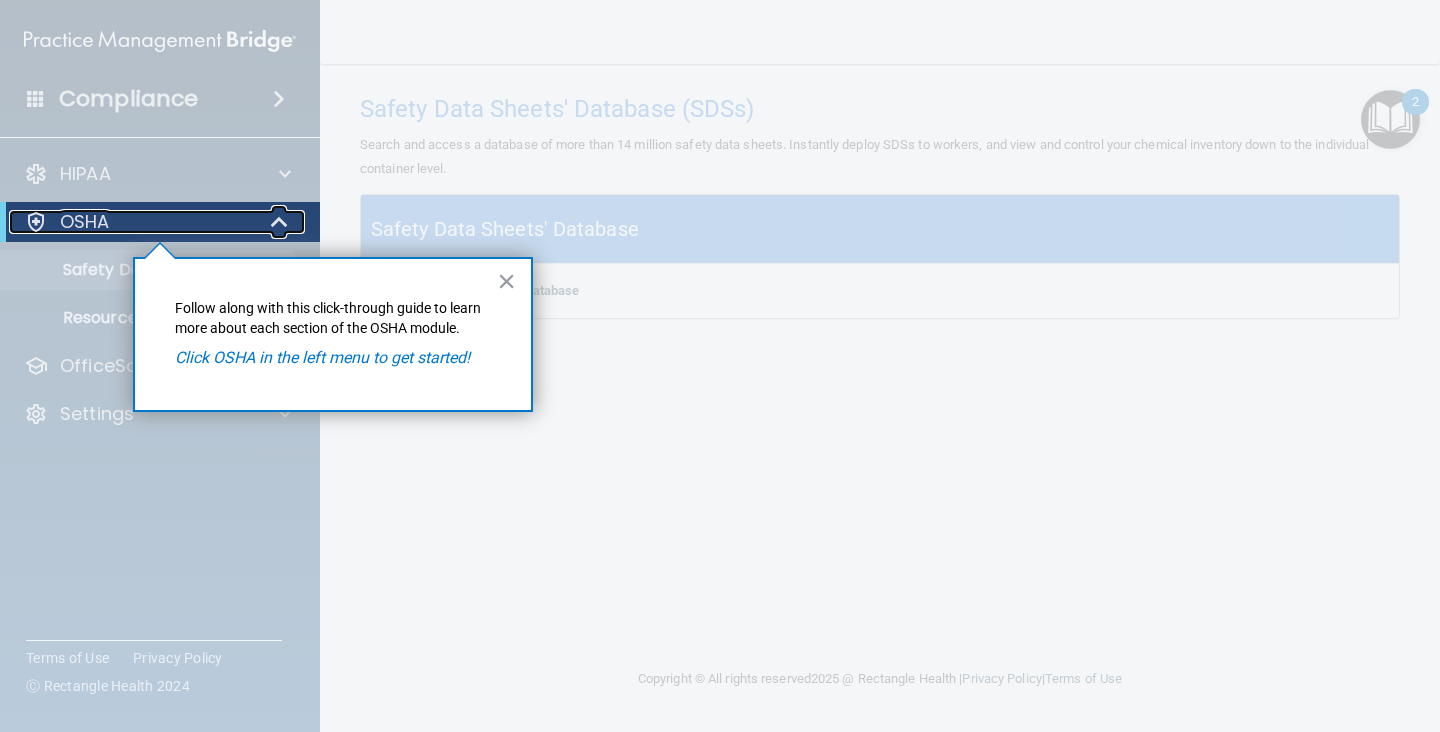 click at bounding box center [281, 222] 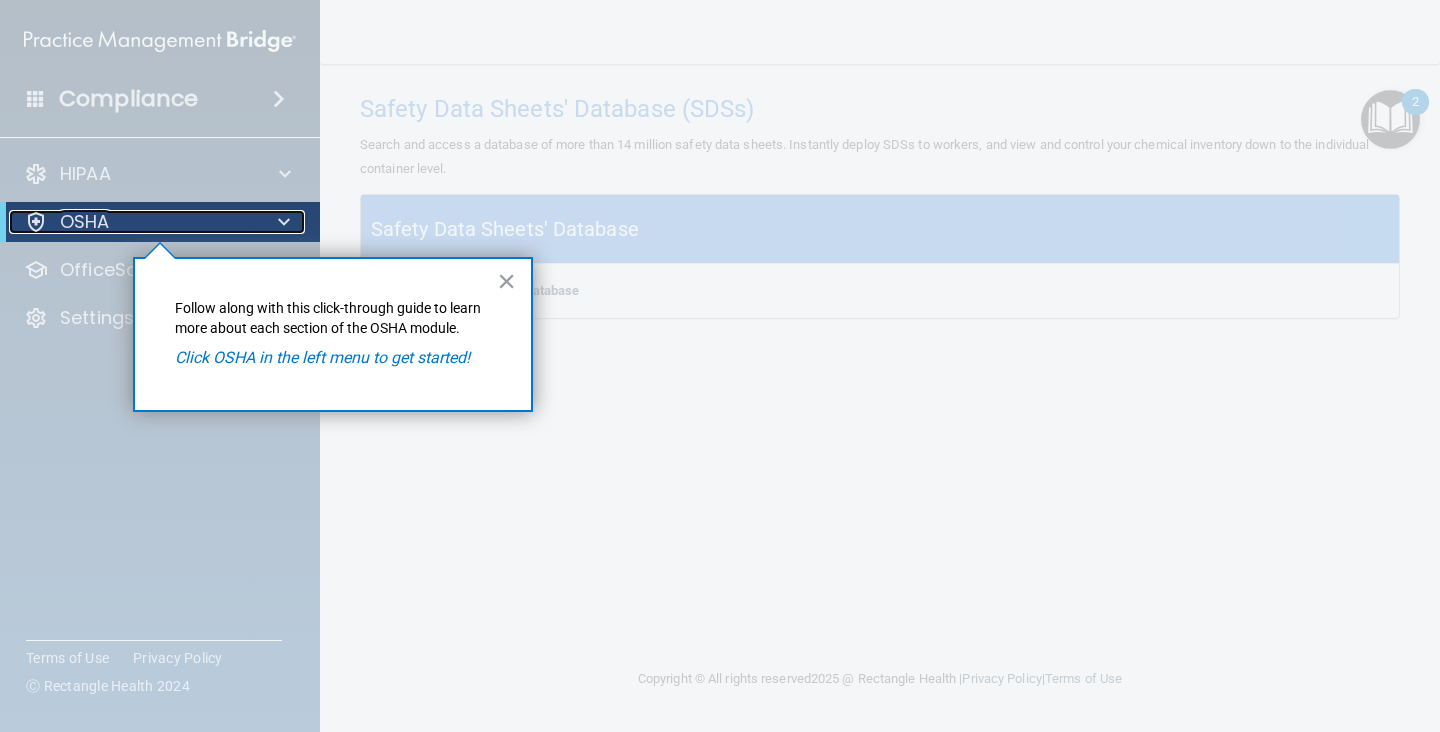 click at bounding box center [280, 222] 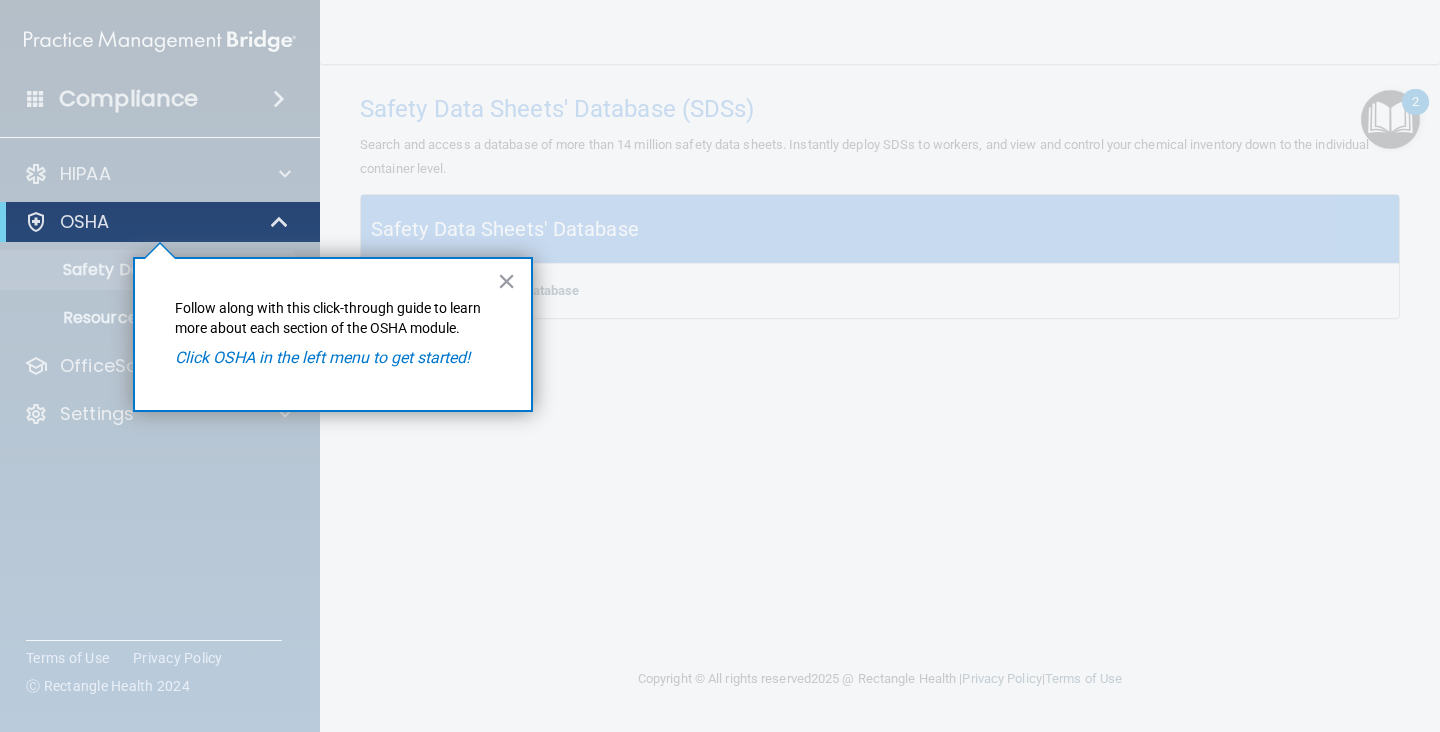 click on "Follow along with this click-through guide to learn more about each section of the OSHA module." at bounding box center (333, 318) 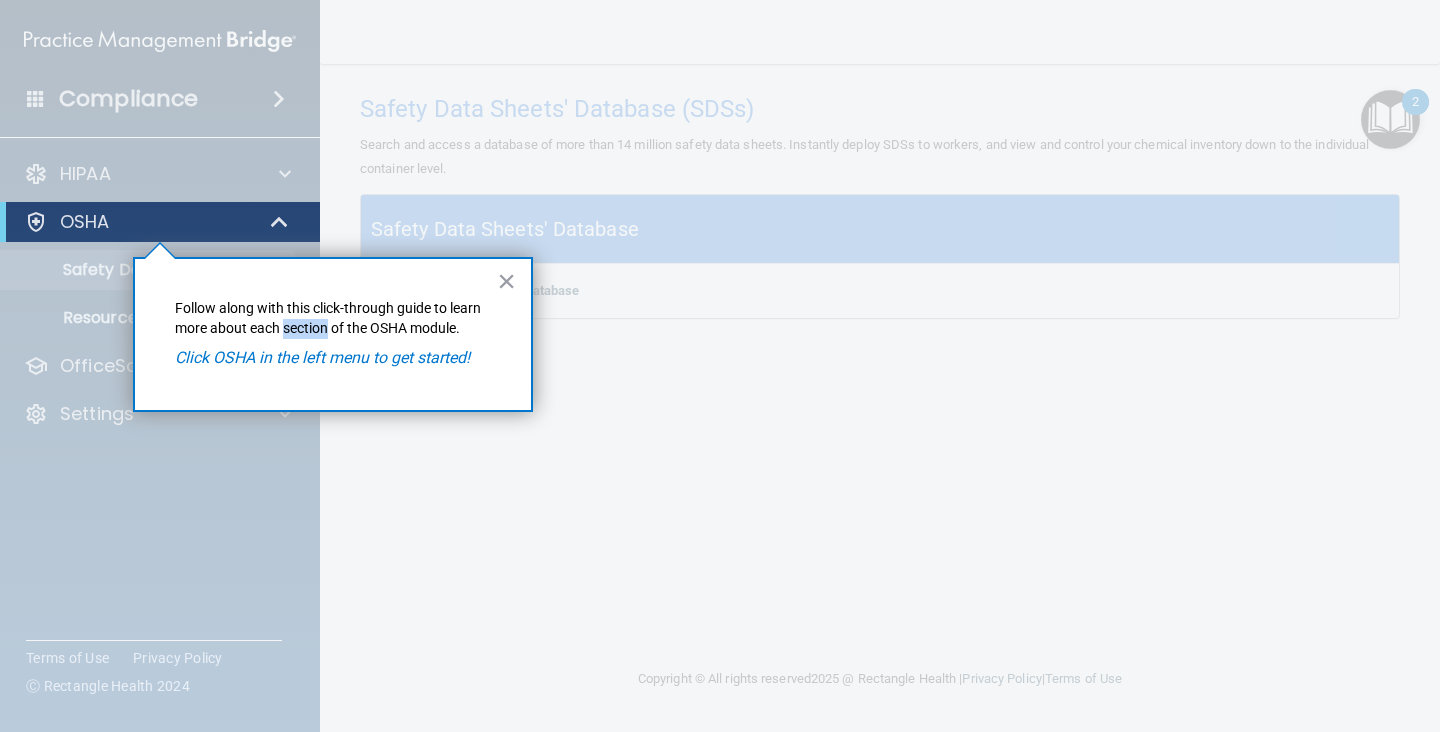 click on "Follow along with this click-through guide to learn more about each section of the OSHA module." at bounding box center [333, 318] 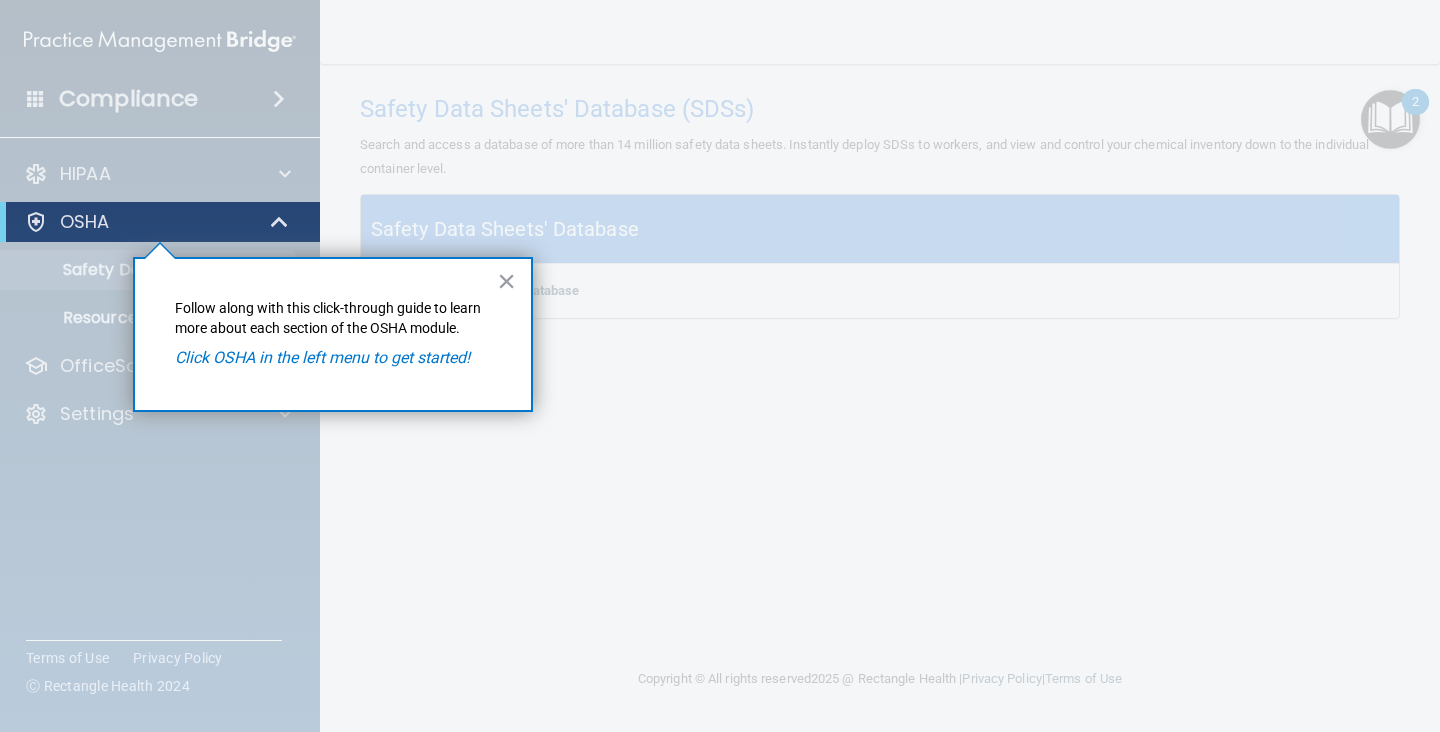 click on "Click OSHA in the left menu to get started!" at bounding box center [322, 357] 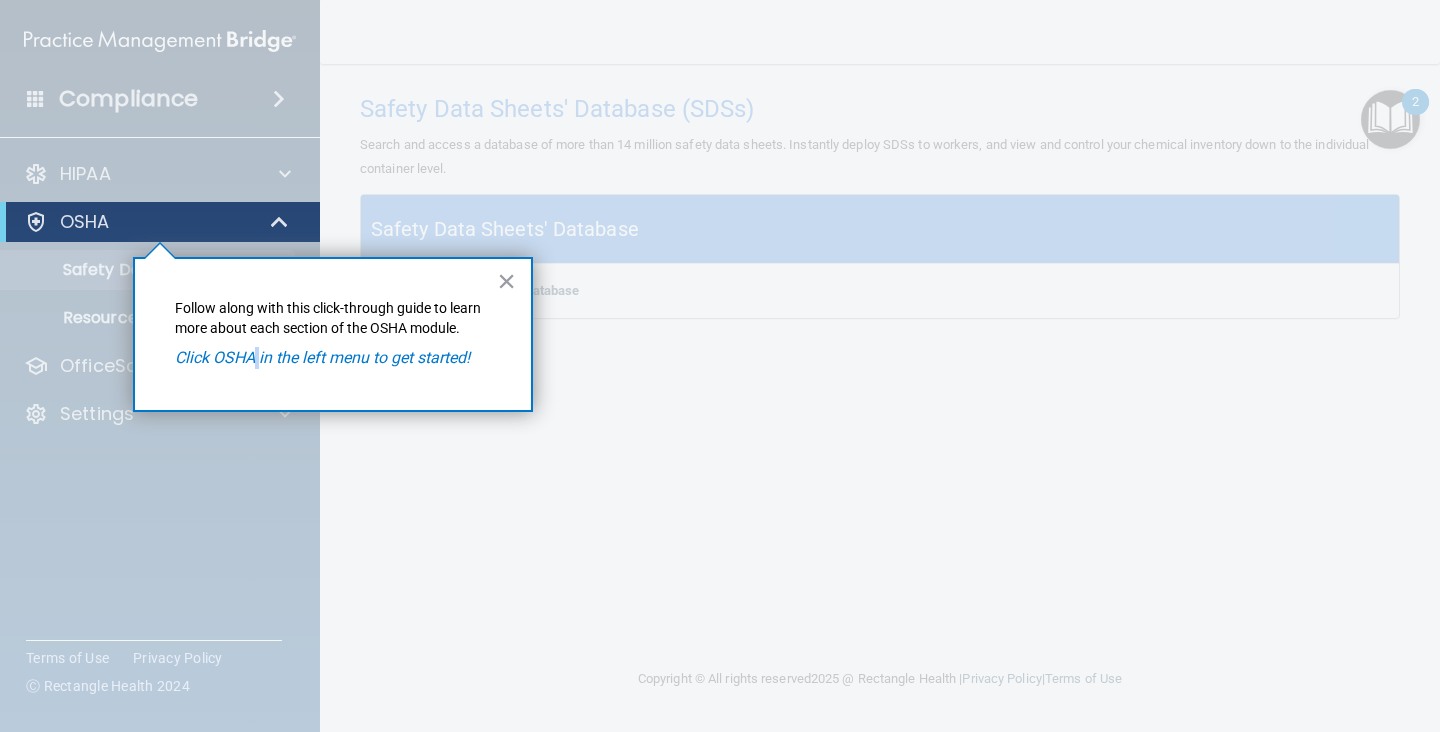 click on "Click OSHA in the left menu to get started!" at bounding box center [322, 357] 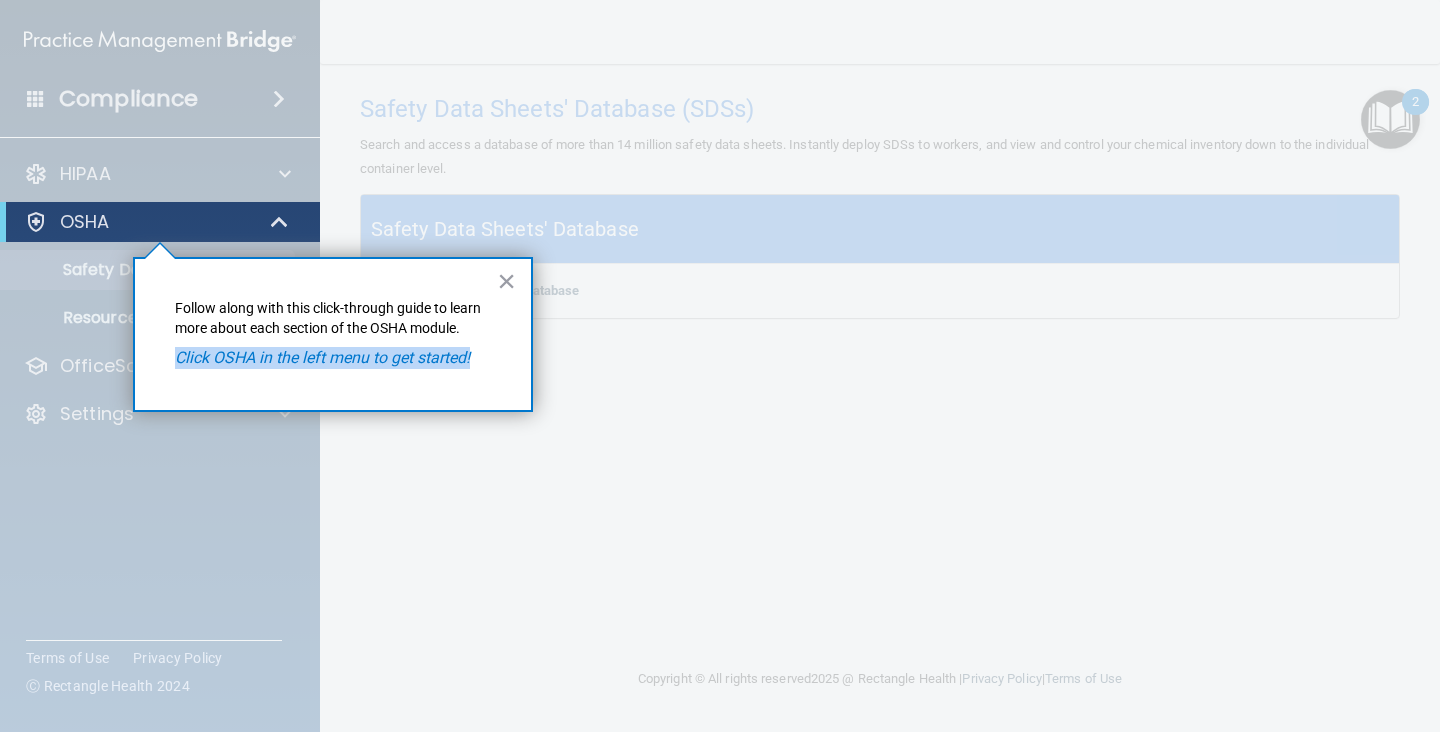 click on "Click OSHA in the left menu to get started!" at bounding box center [322, 357] 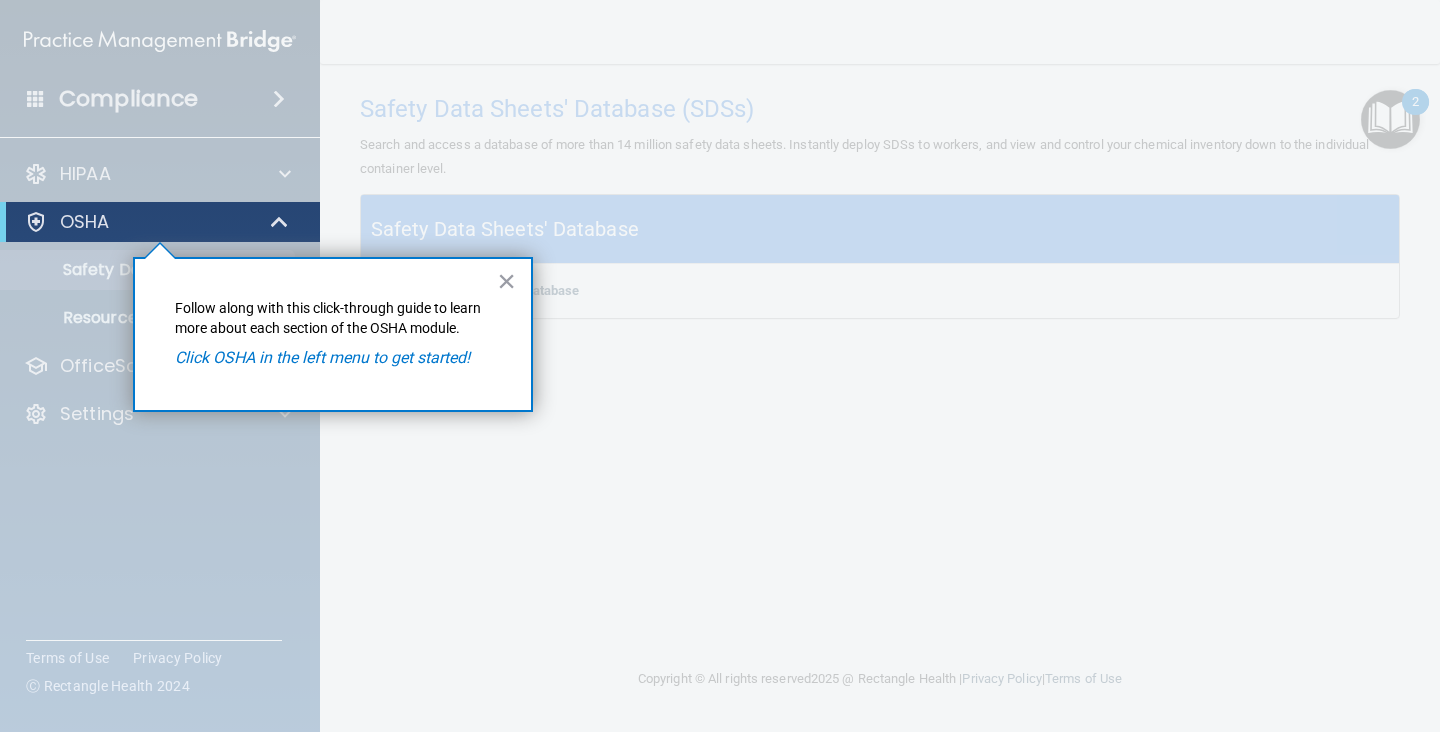 click on "× Follow along with this click-through guide to learn more about each section of the OSHA module. Click OSHA in the left menu to get started!" at bounding box center (333, 334) 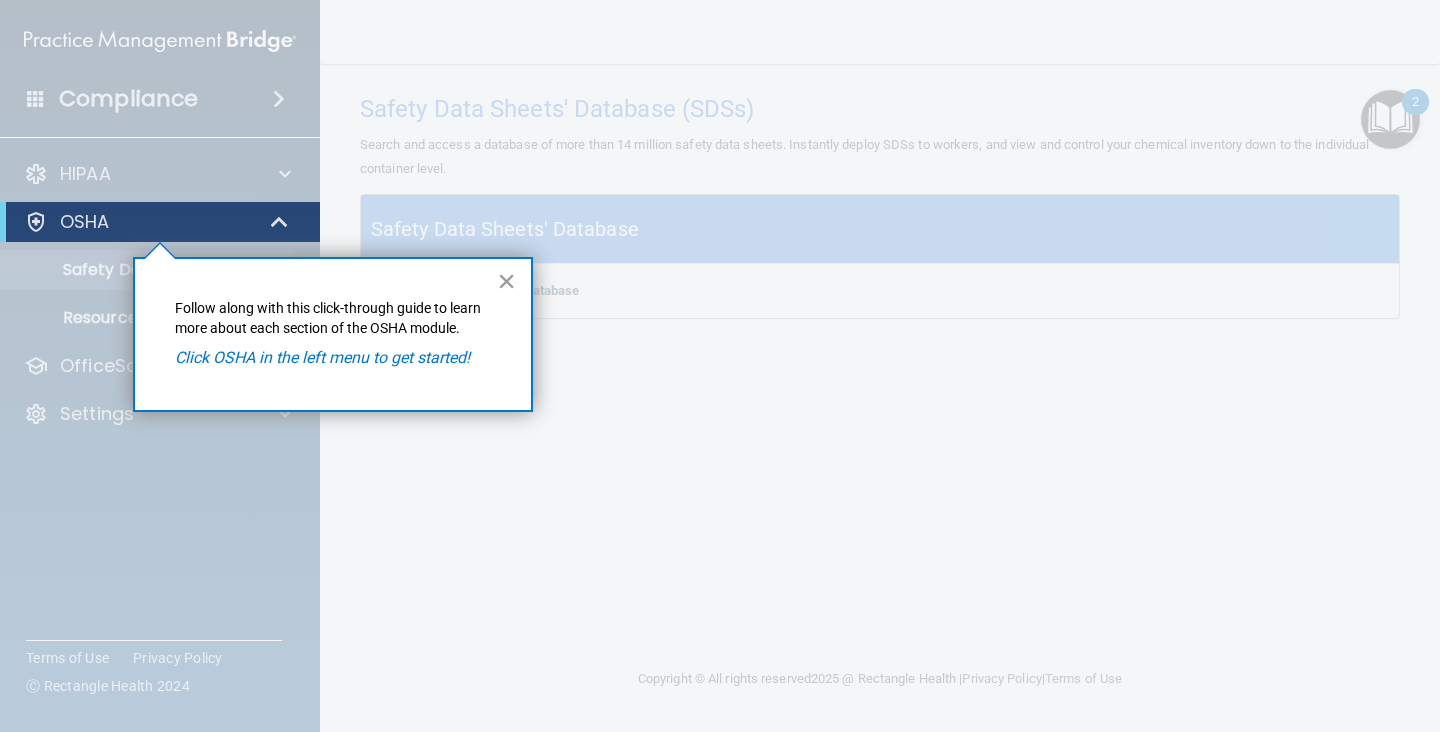 click on "×" at bounding box center (506, 281) 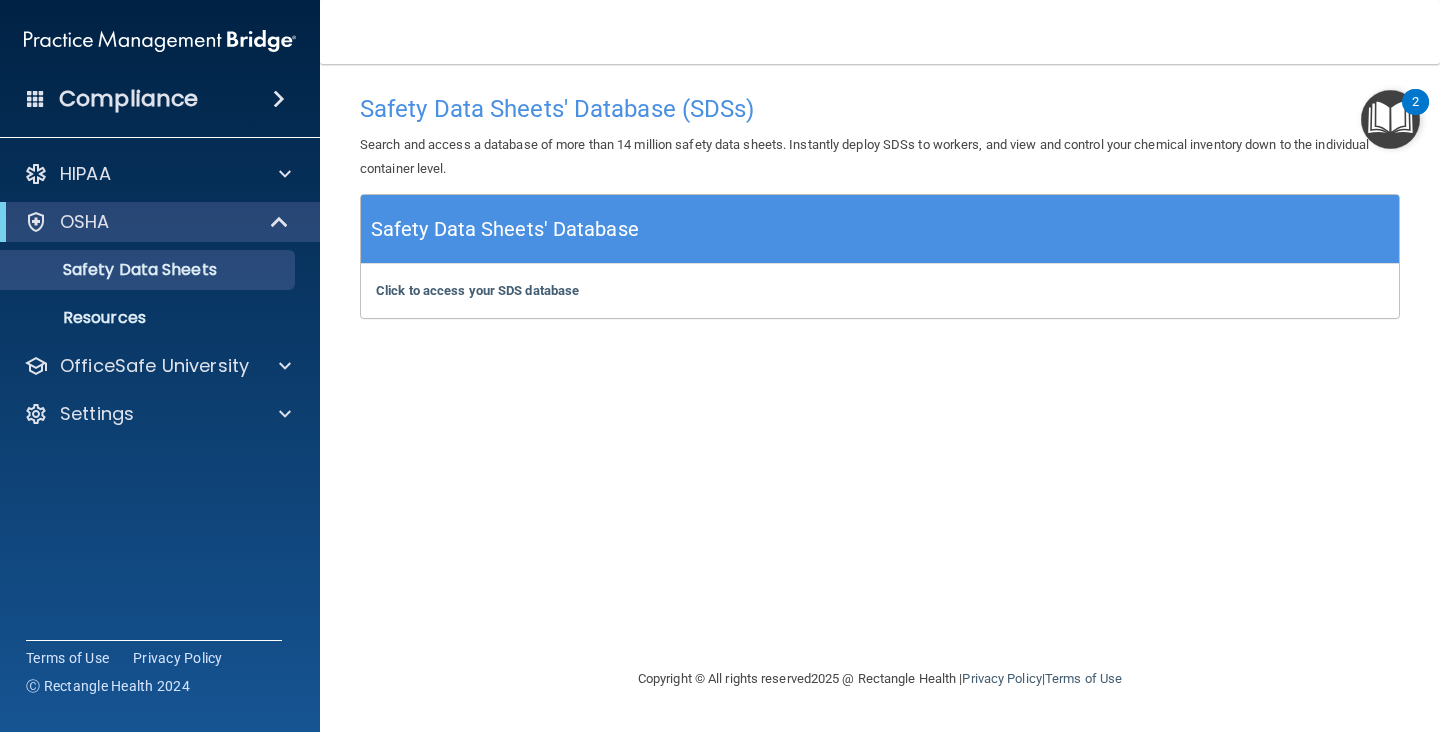 click at bounding box center (1390, 119) 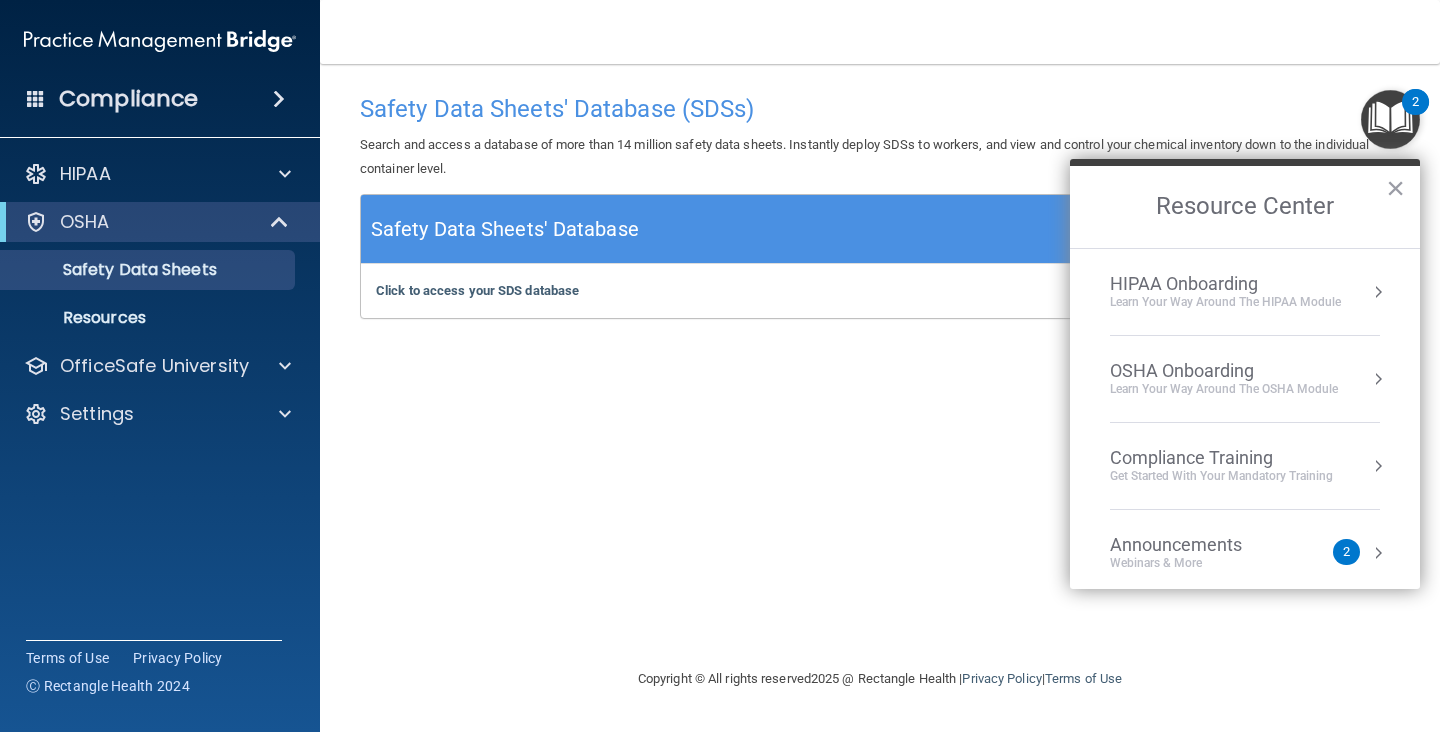 click on "Click to access your SDS database      Click to access your SDS database" at bounding box center (880, 291) 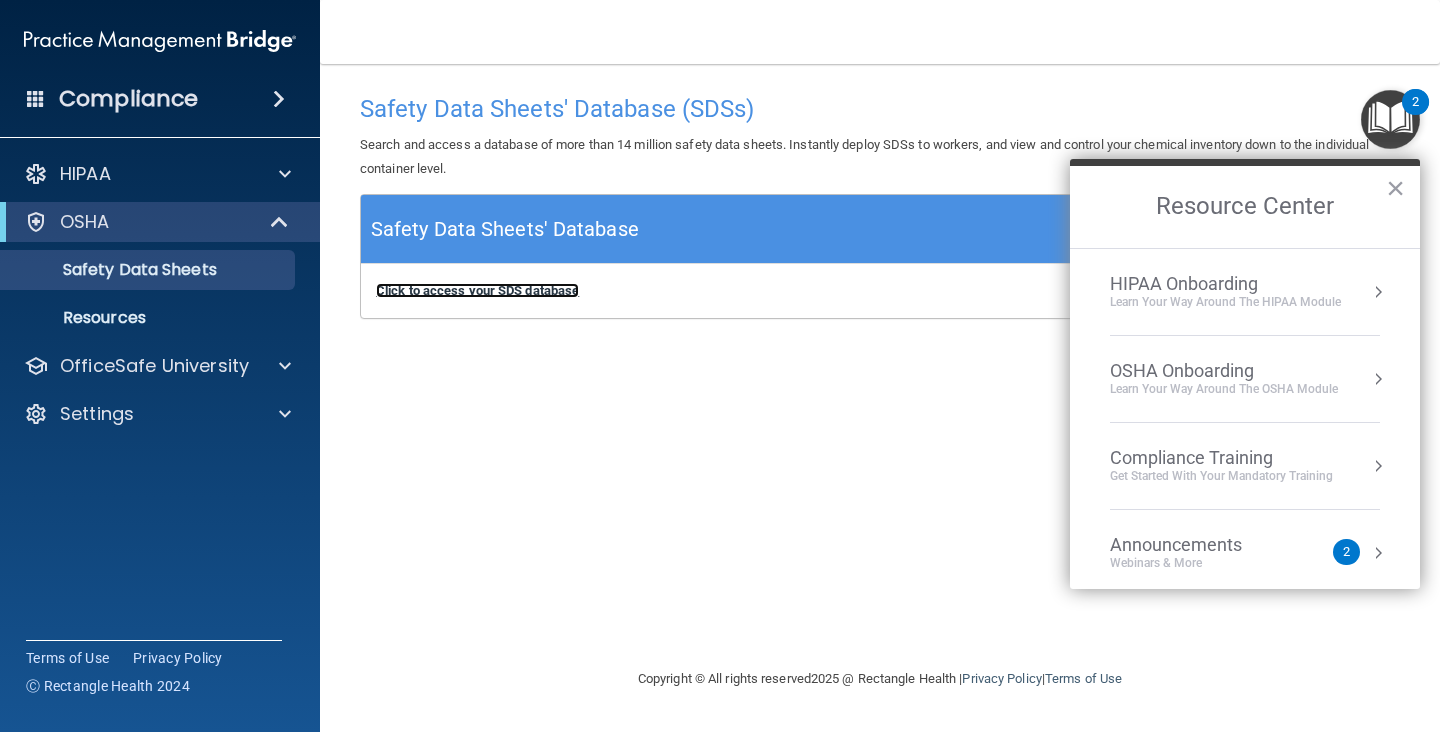 click on "Click to access your SDS database" at bounding box center (477, 290) 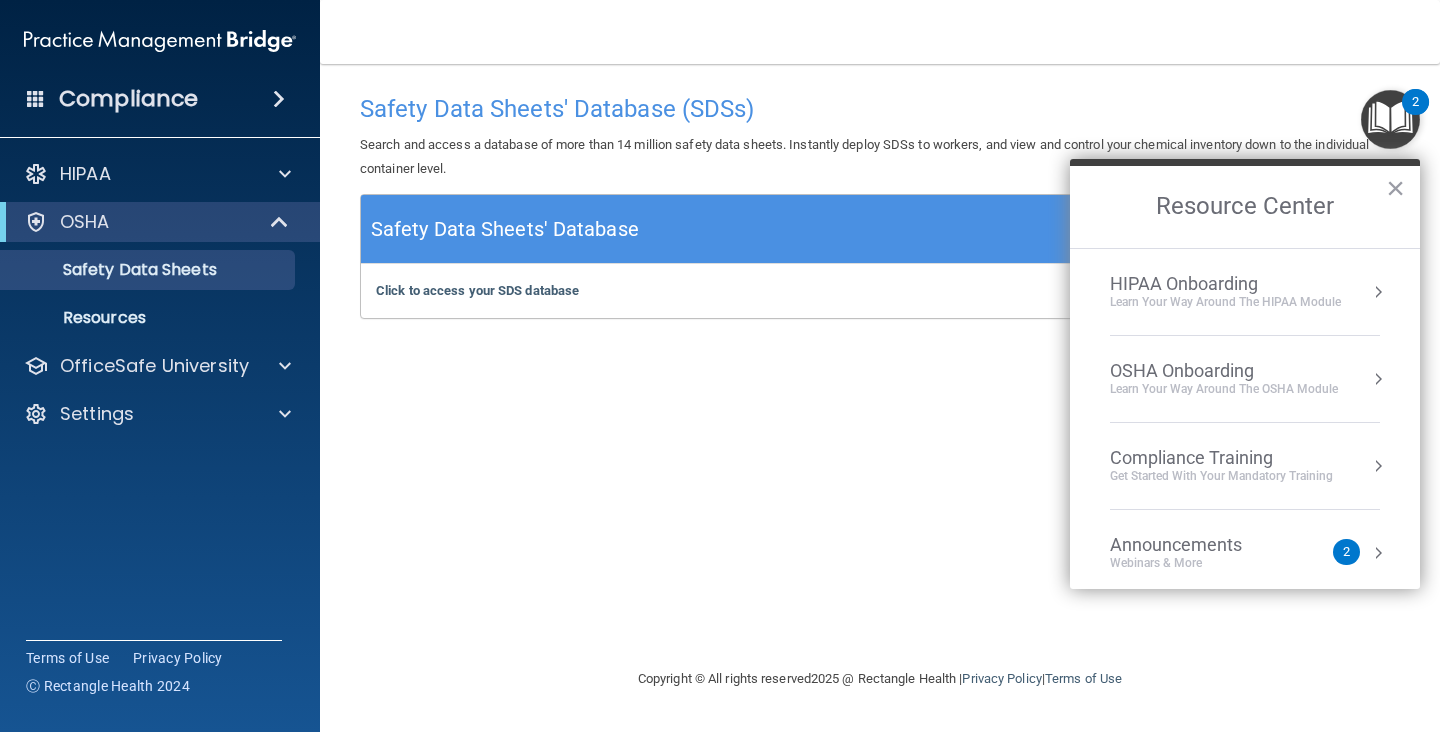 click on "OSHA Onboarding Learn your way around the OSHA module" at bounding box center [1245, 379] 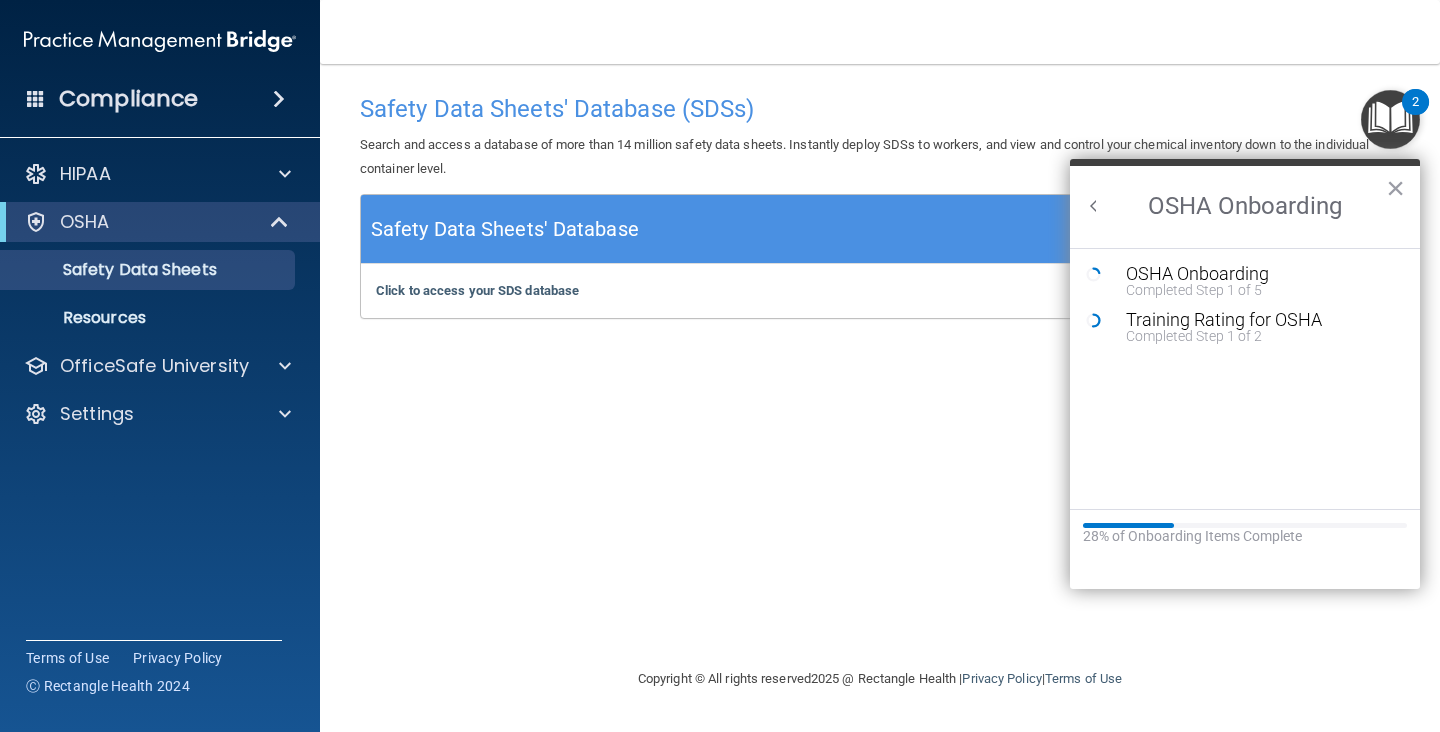 scroll, scrollTop: 0, scrollLeft: 0, axis: both 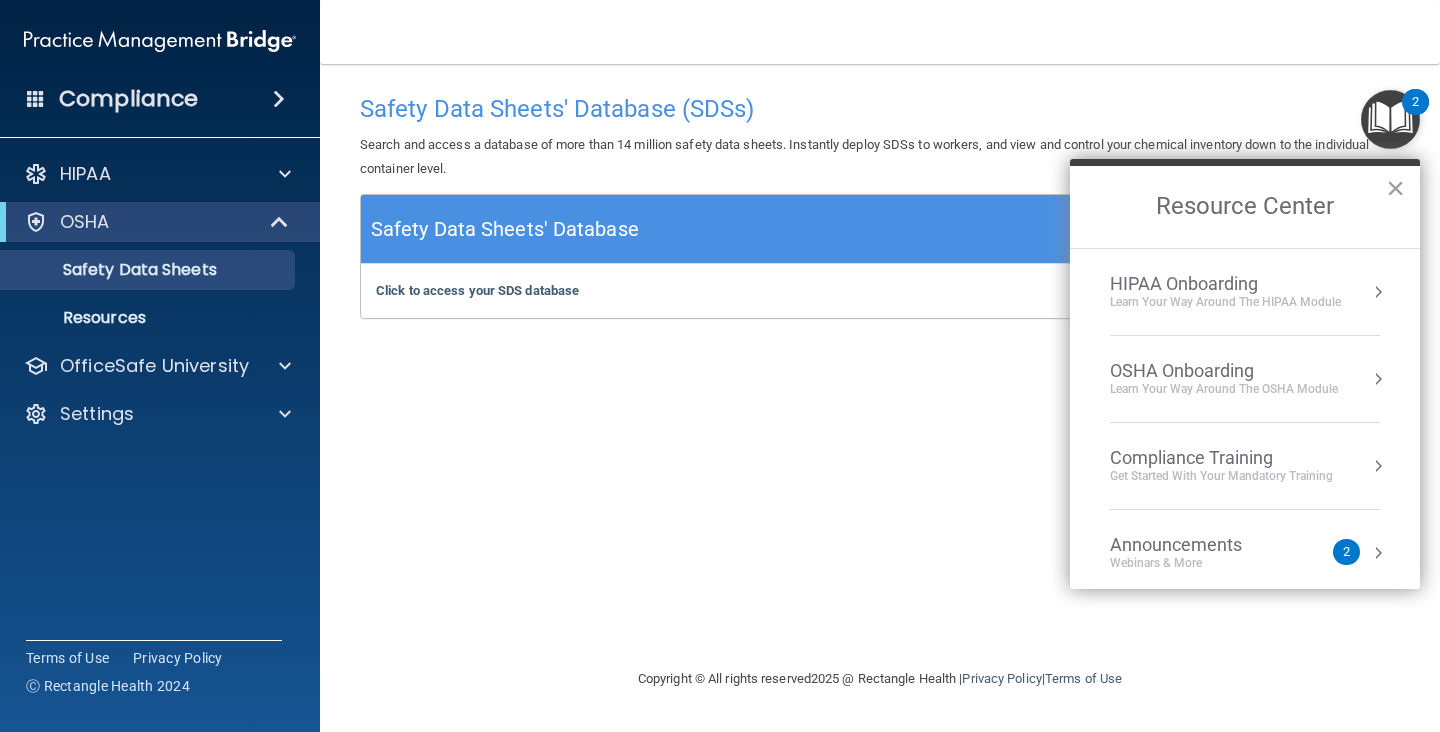 click on "2" at bounding box center (1346, 552) 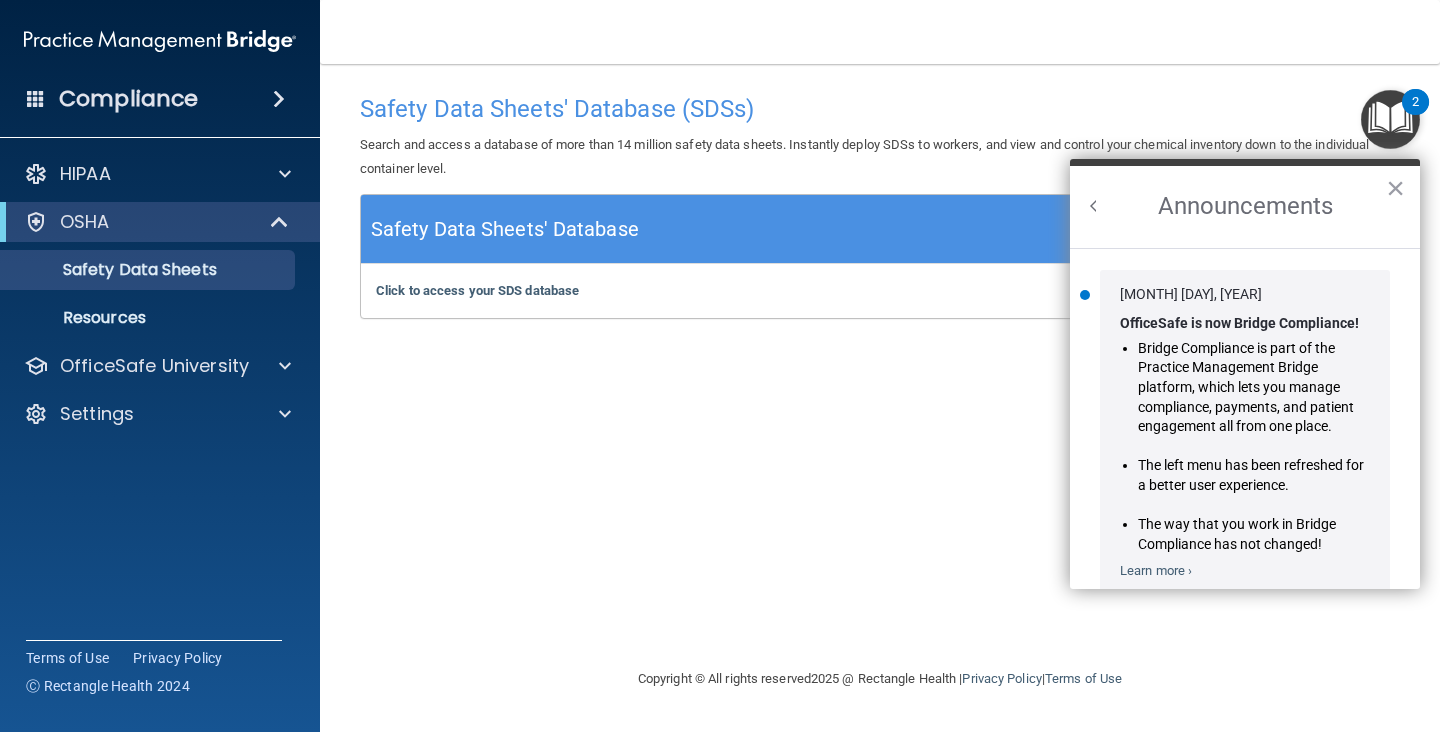 scroll, scrollTop: 0, scrollLeft: 0, axis: both 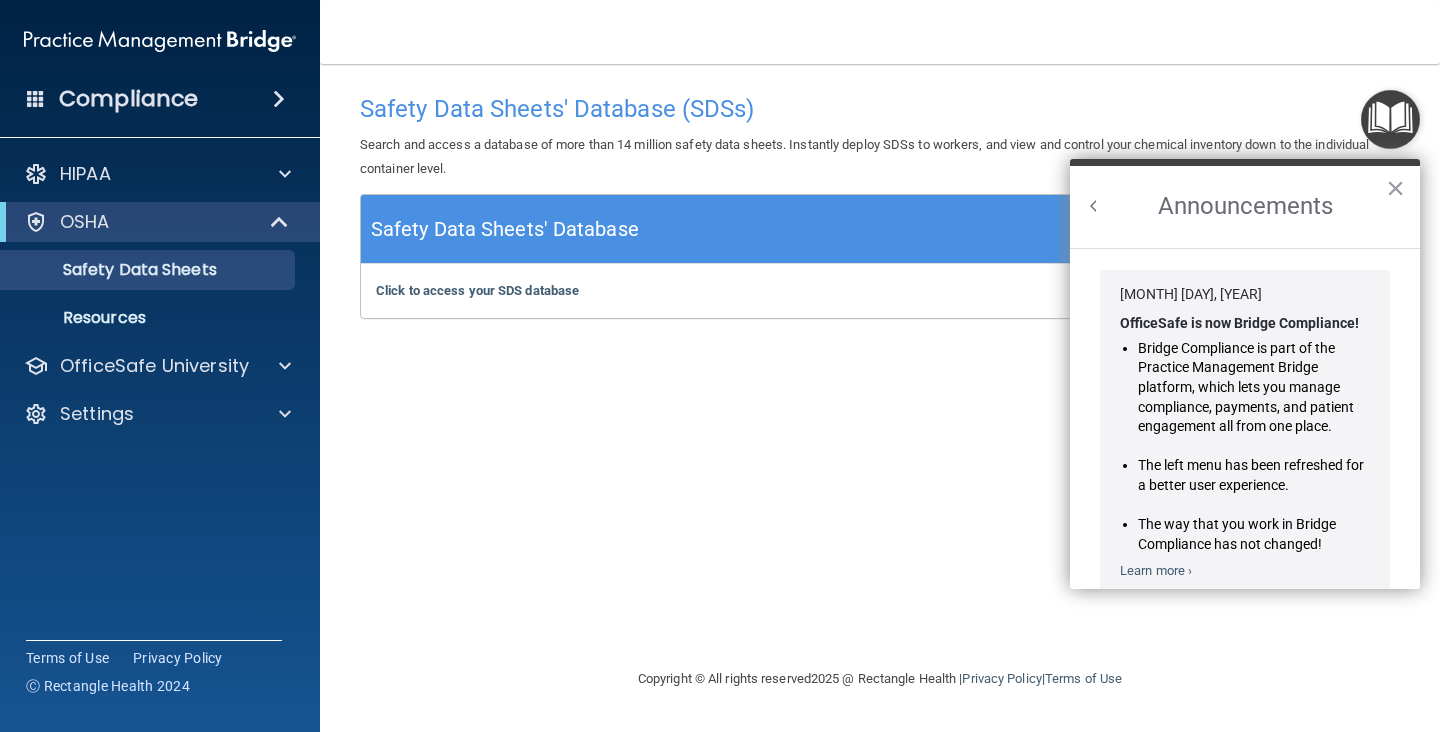 click on "Announcements" at bounding box center [1245, 207] 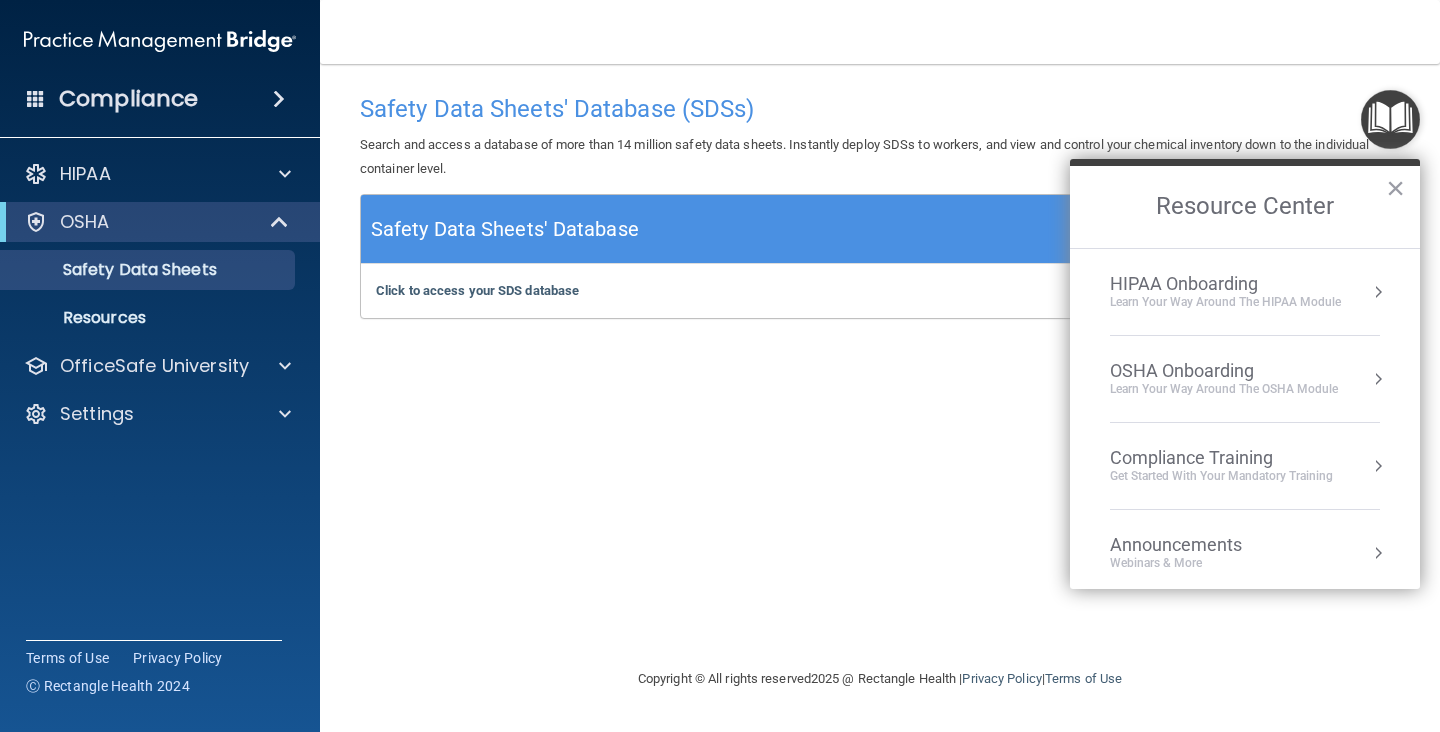 click on "Get Started with your mandatory training" at bounding box center (1221, 476) 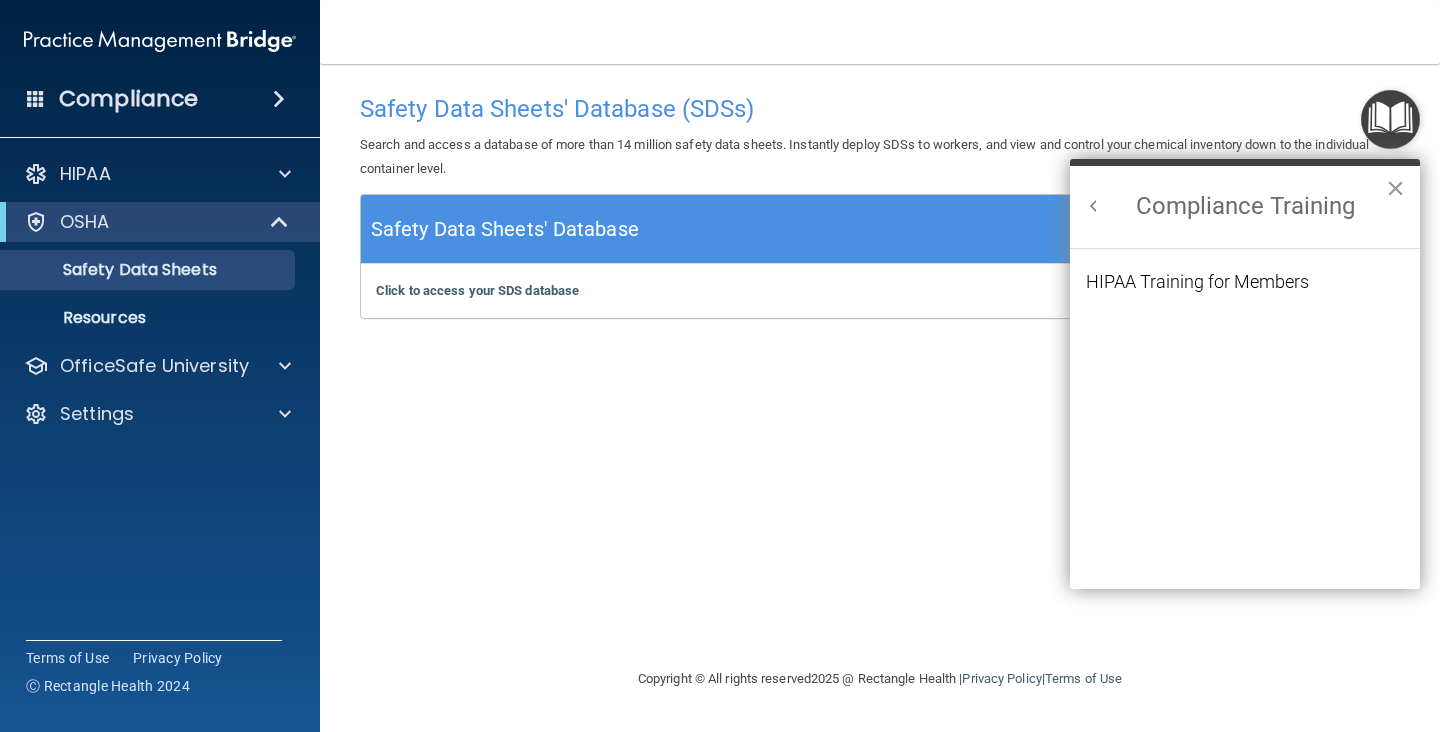 scroll, scrollTop: 0, scrollLeft: 0, axis: both 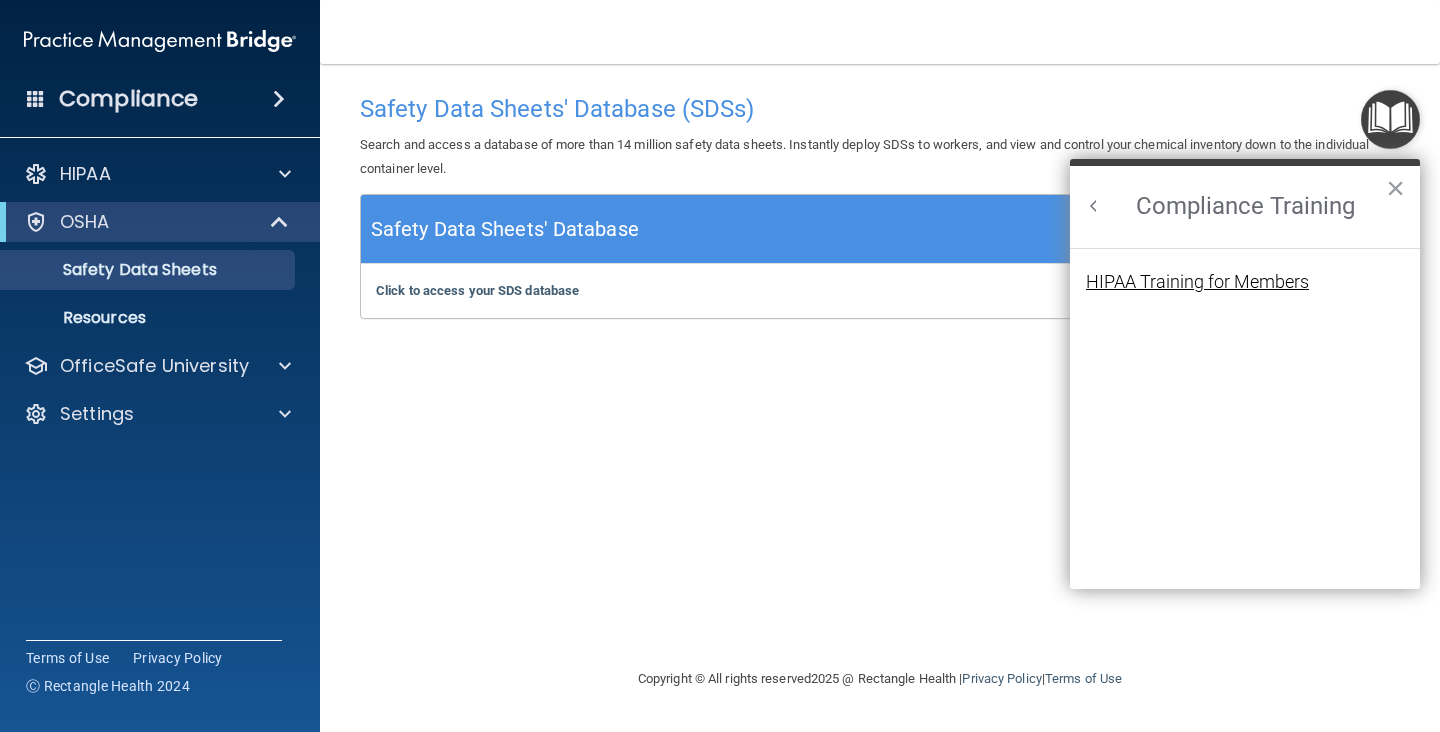 click on "HIPAA Training for Members" at bounding box center [1197, 282] 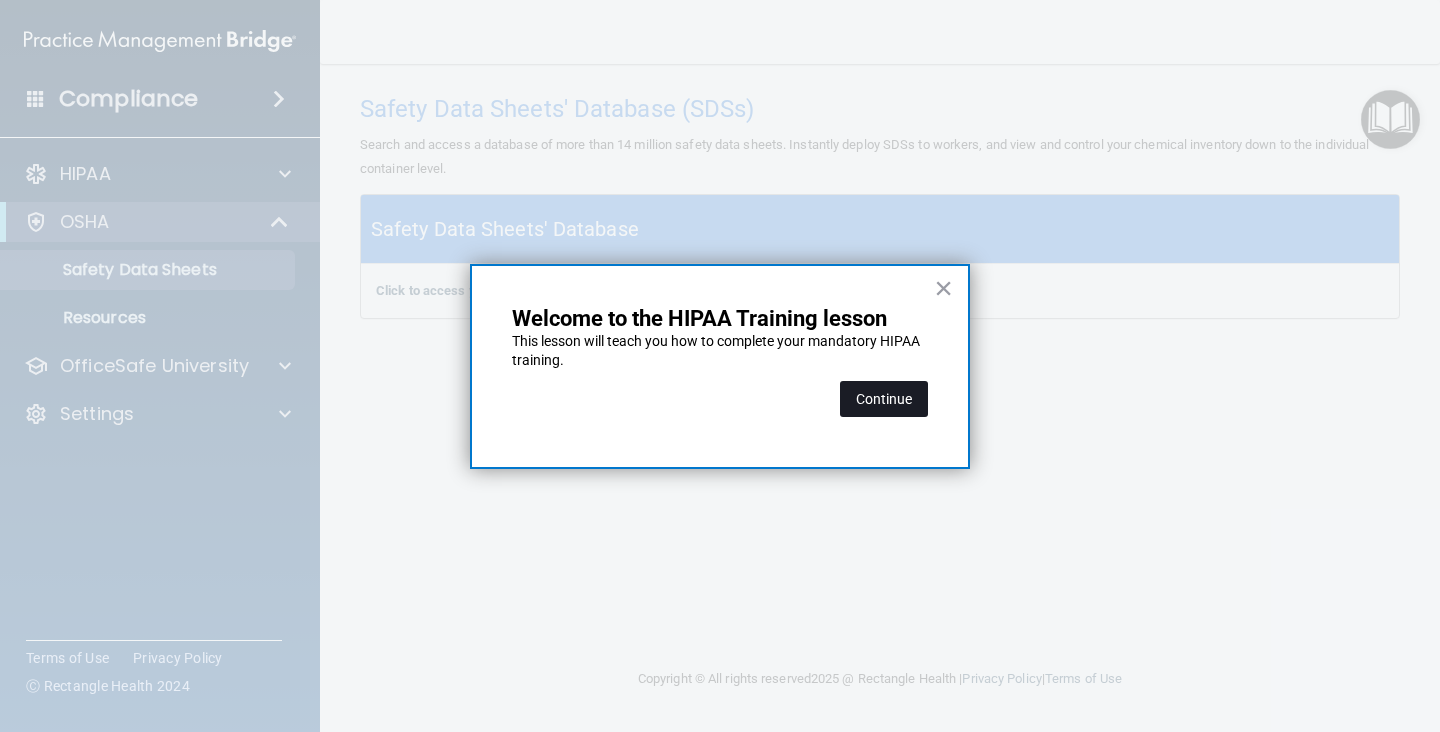 click on "Continue" at bounding box center [884, 399] 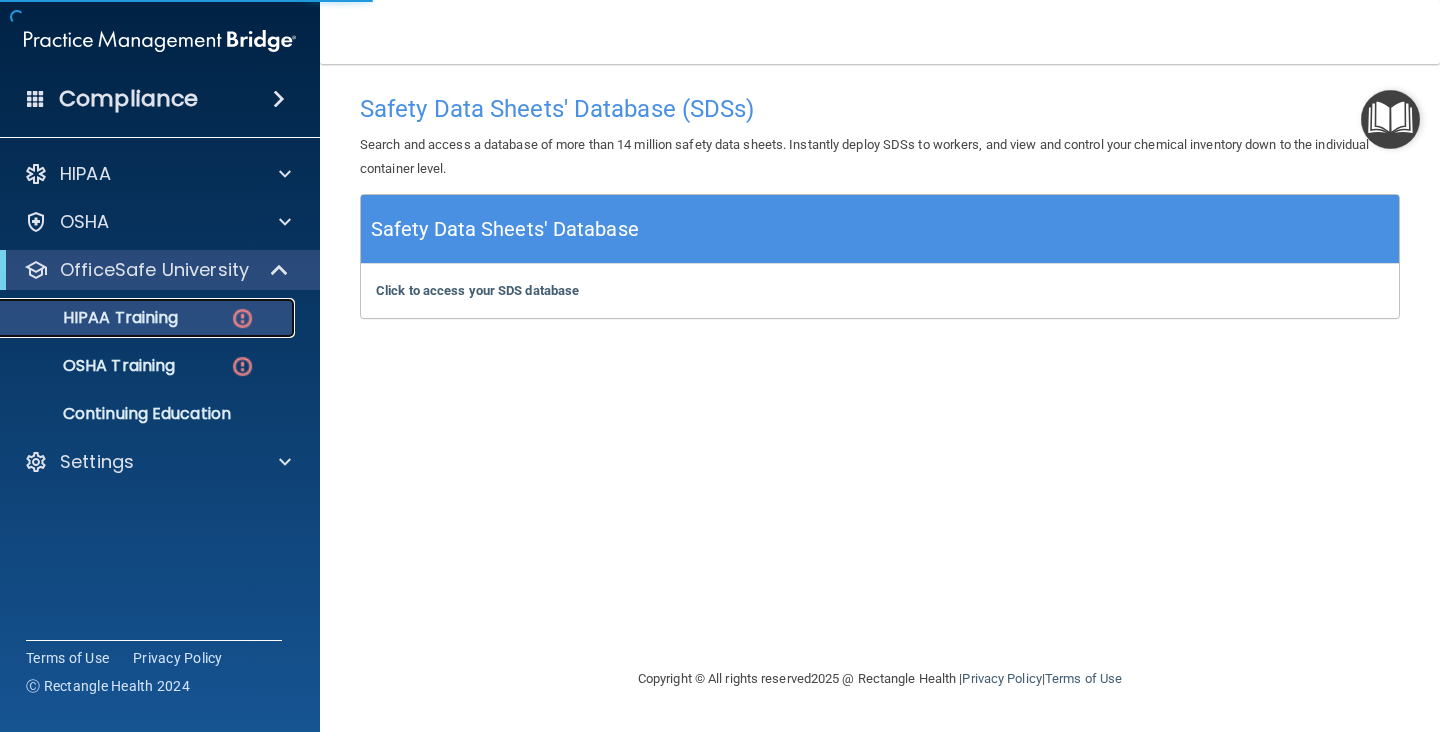 click at bounding box center [242, 318] 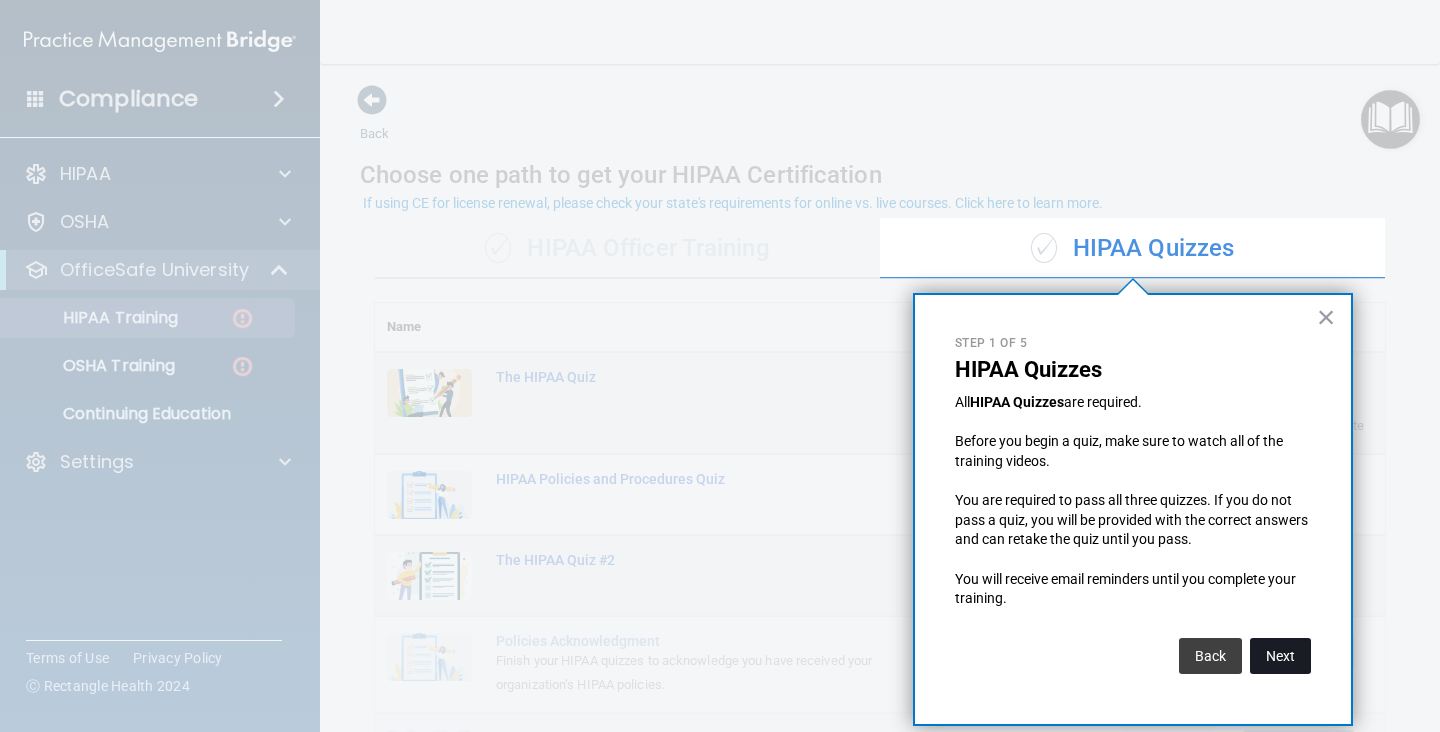 click on "Next" at bounding box center (1280, 656) 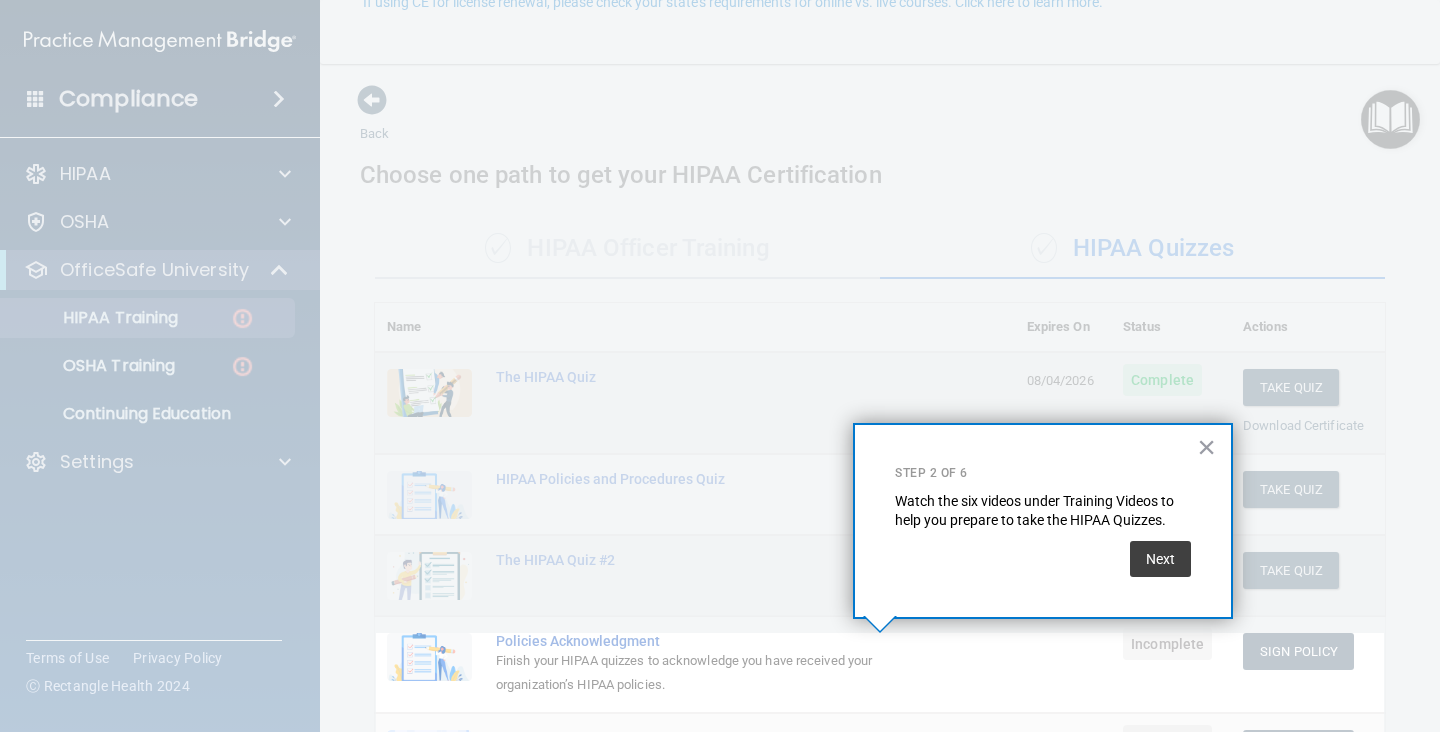 scroll, scrollTop: 201, scrollLeft: 0, axis: vertical 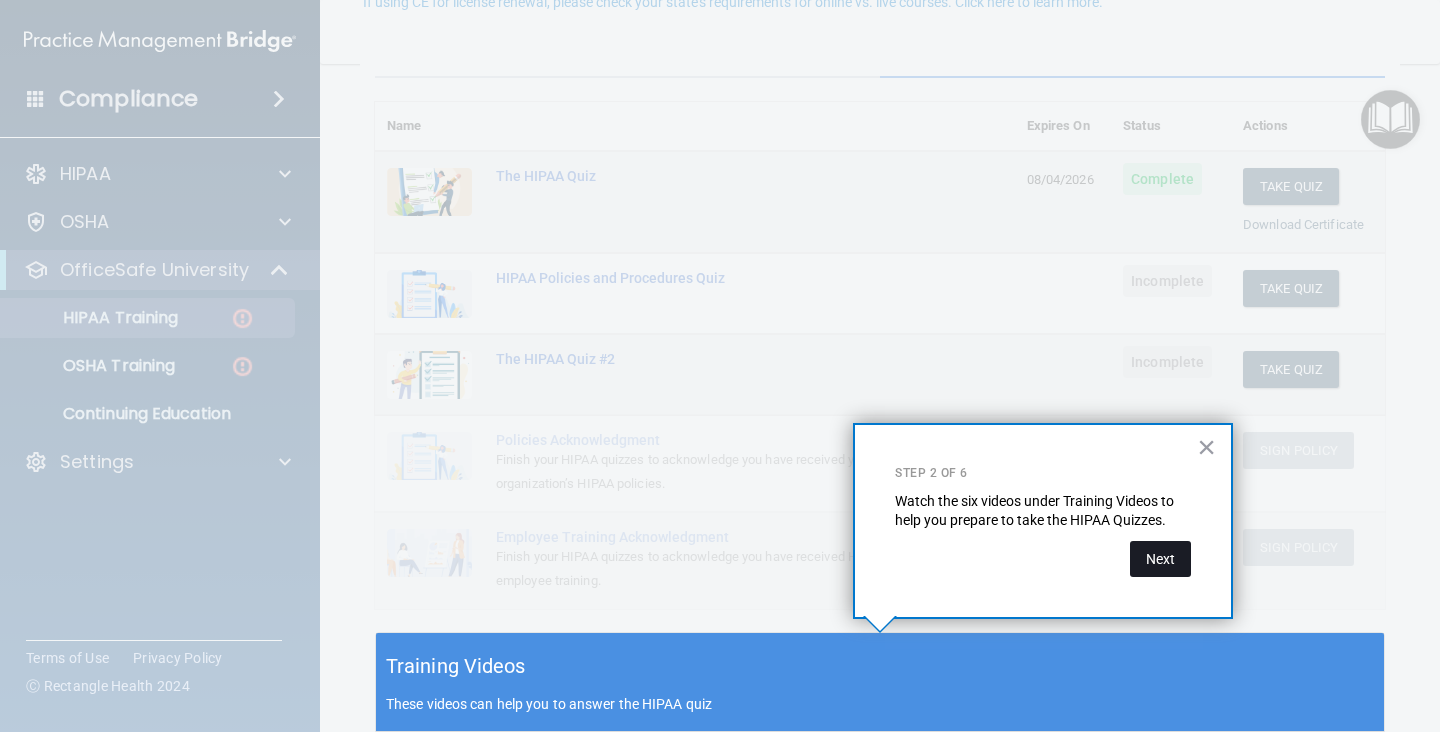click on "Next" at bounding box center (1160, 559) 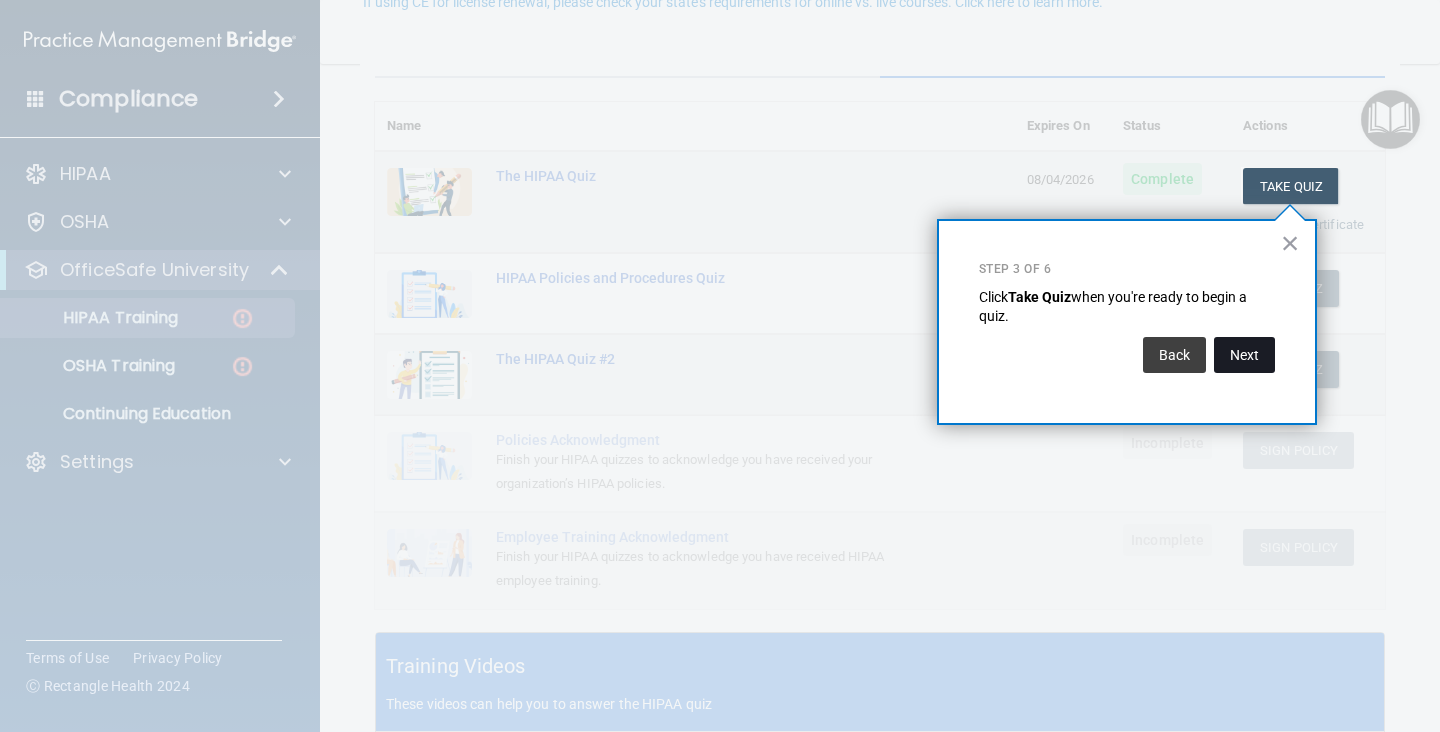 click on "Next" at bounding box center [1244, 355] 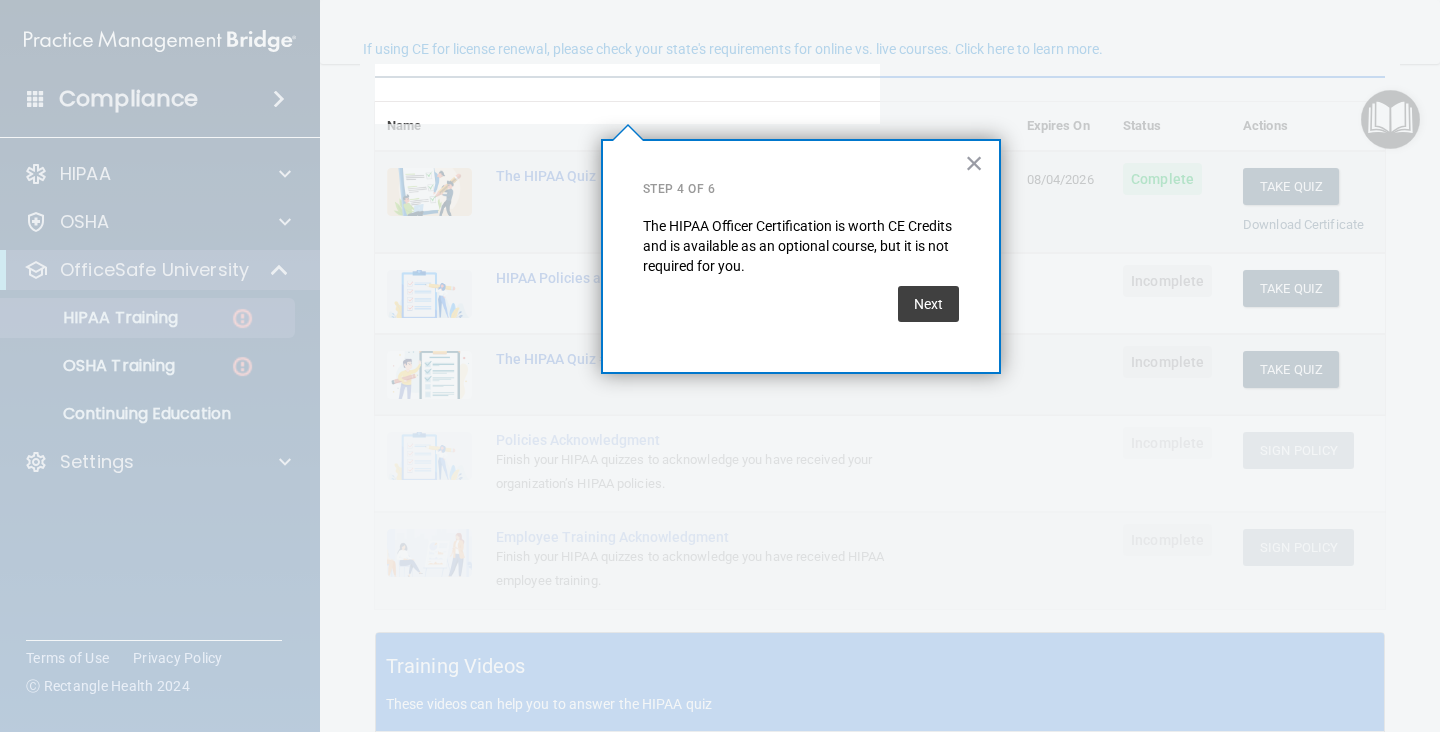 scroll, scrollTop: 154, scrollLeft: 0, axis: vertical 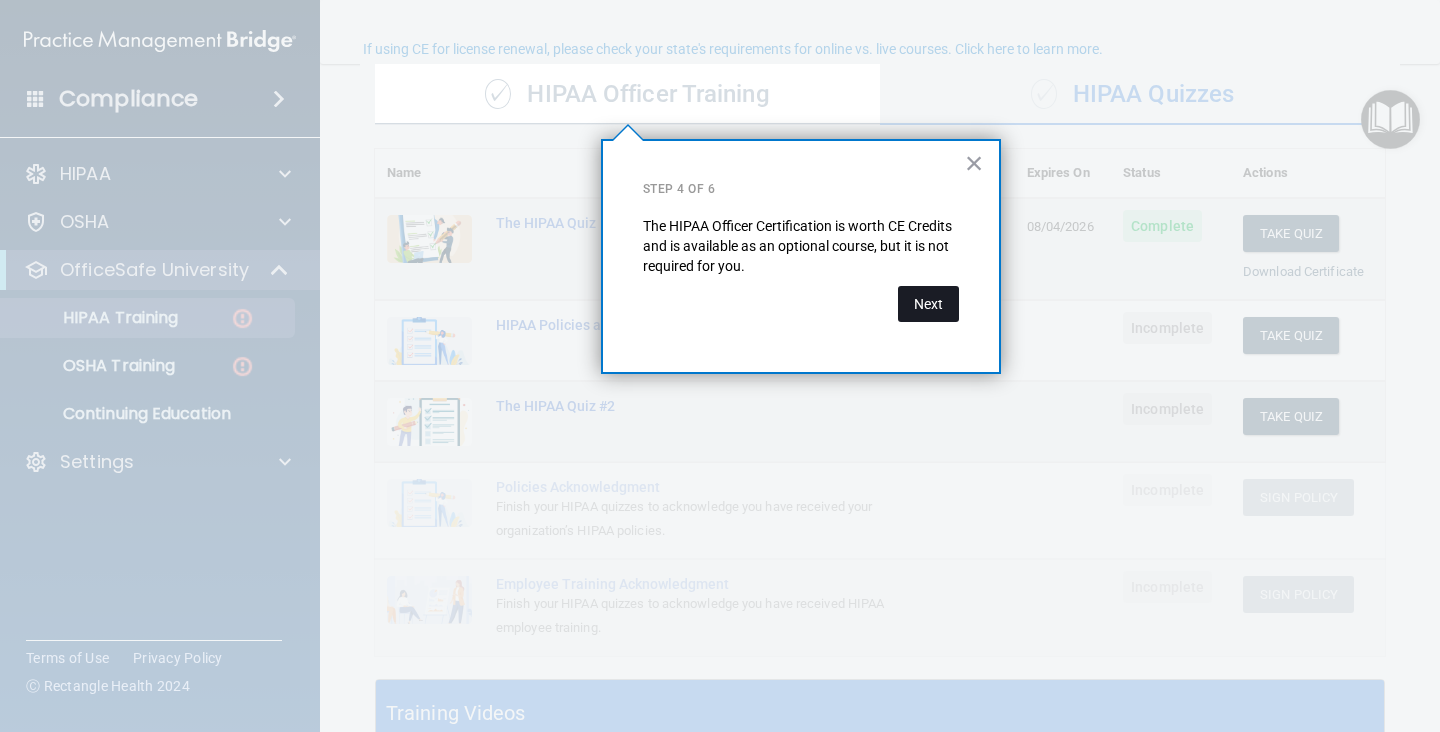 click on "Next" at bounding box center (928, 304) 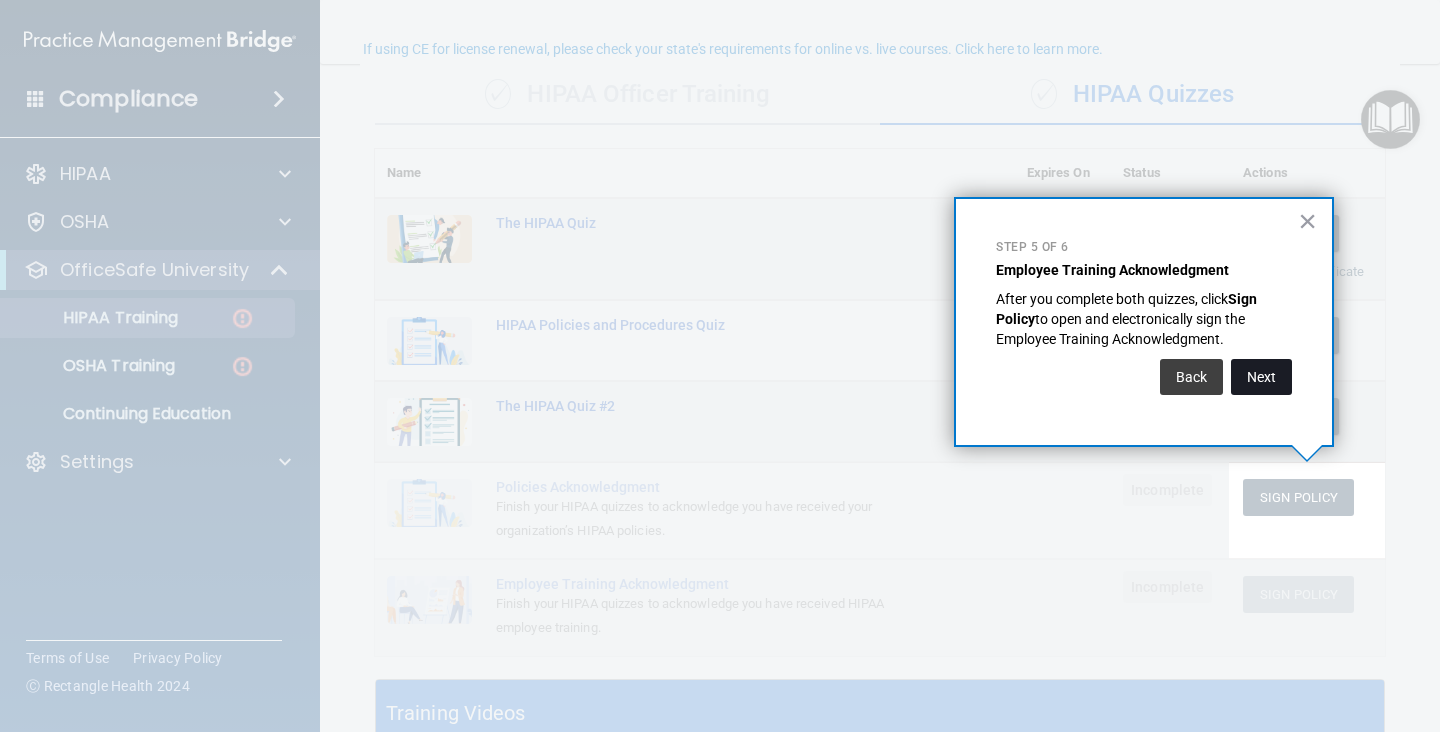 click on "Next" at bounding box center (1261, 377) 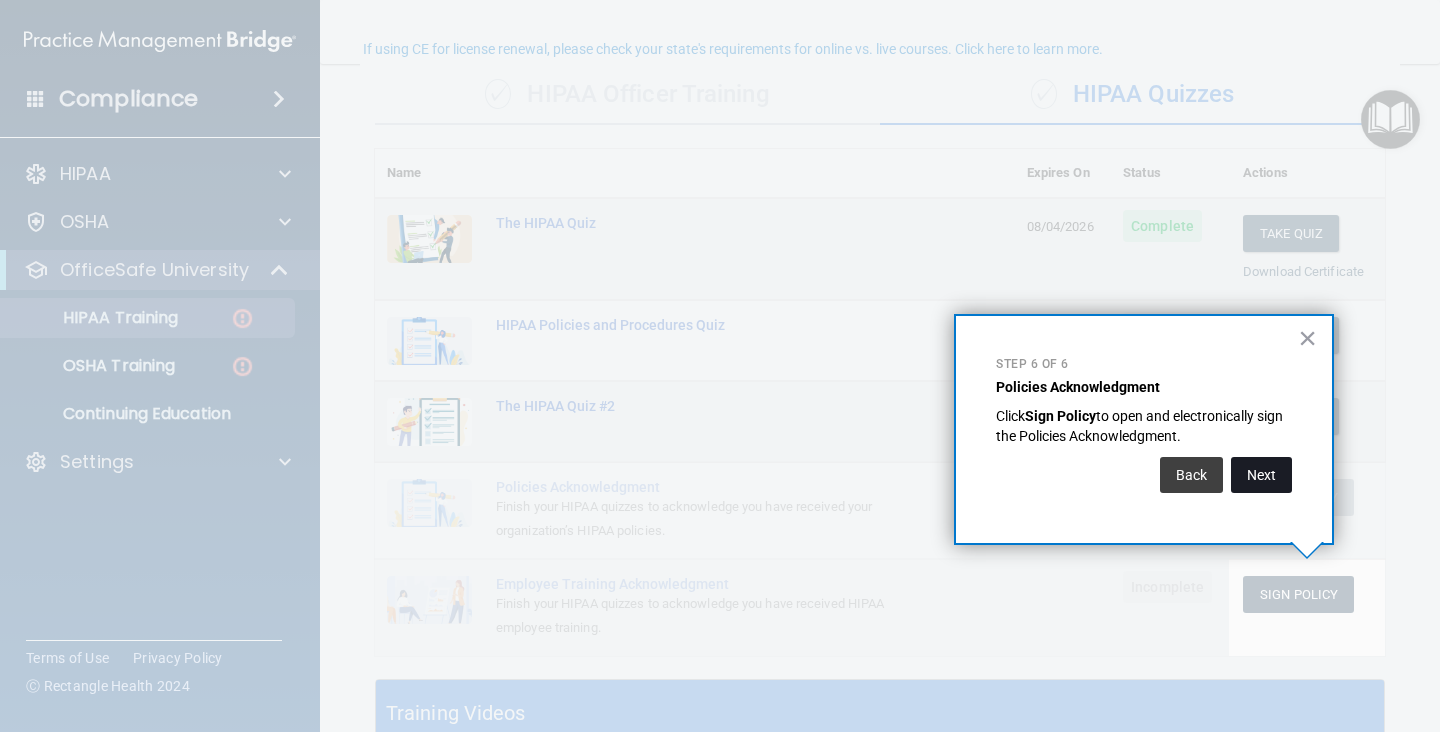 click on "Next" at bounding box center (1261, 475) 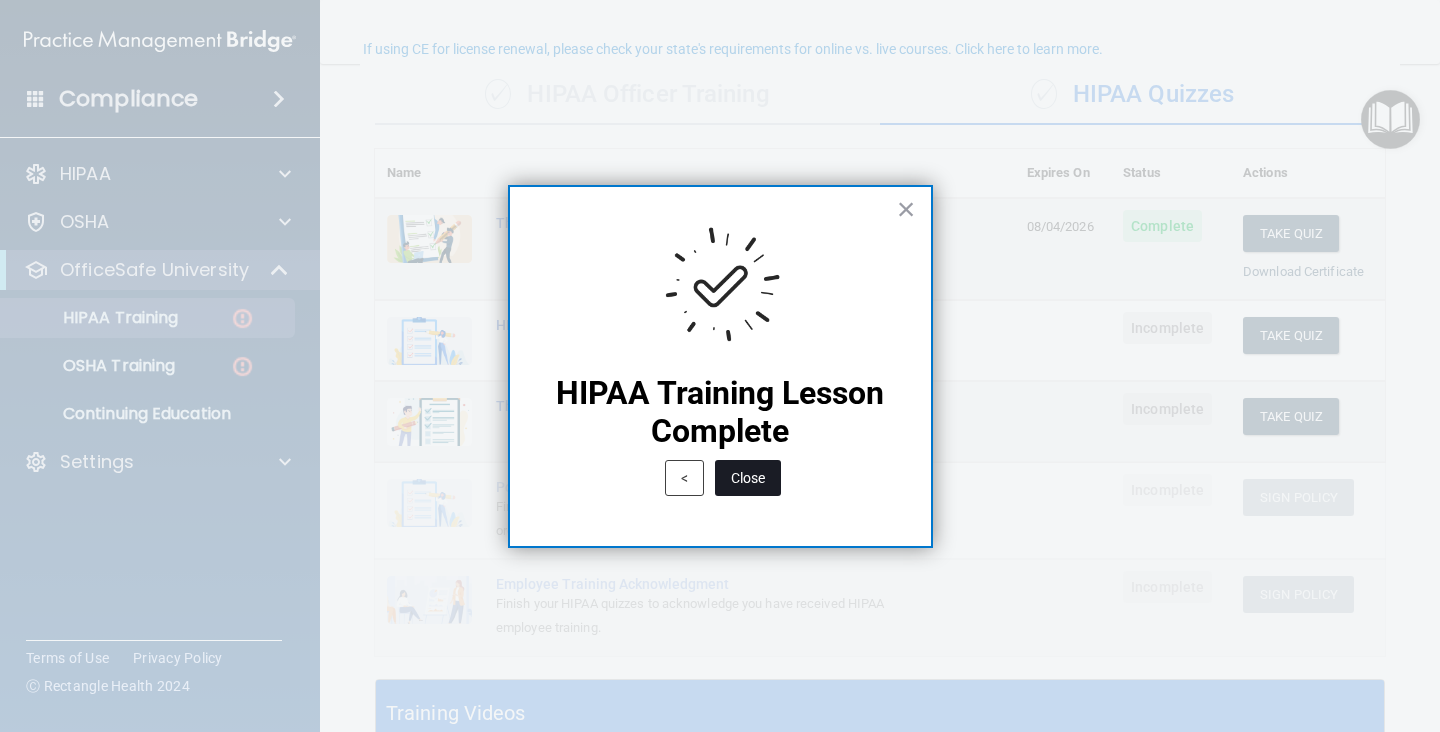 click on "Close" at bounding box center (748, 478) 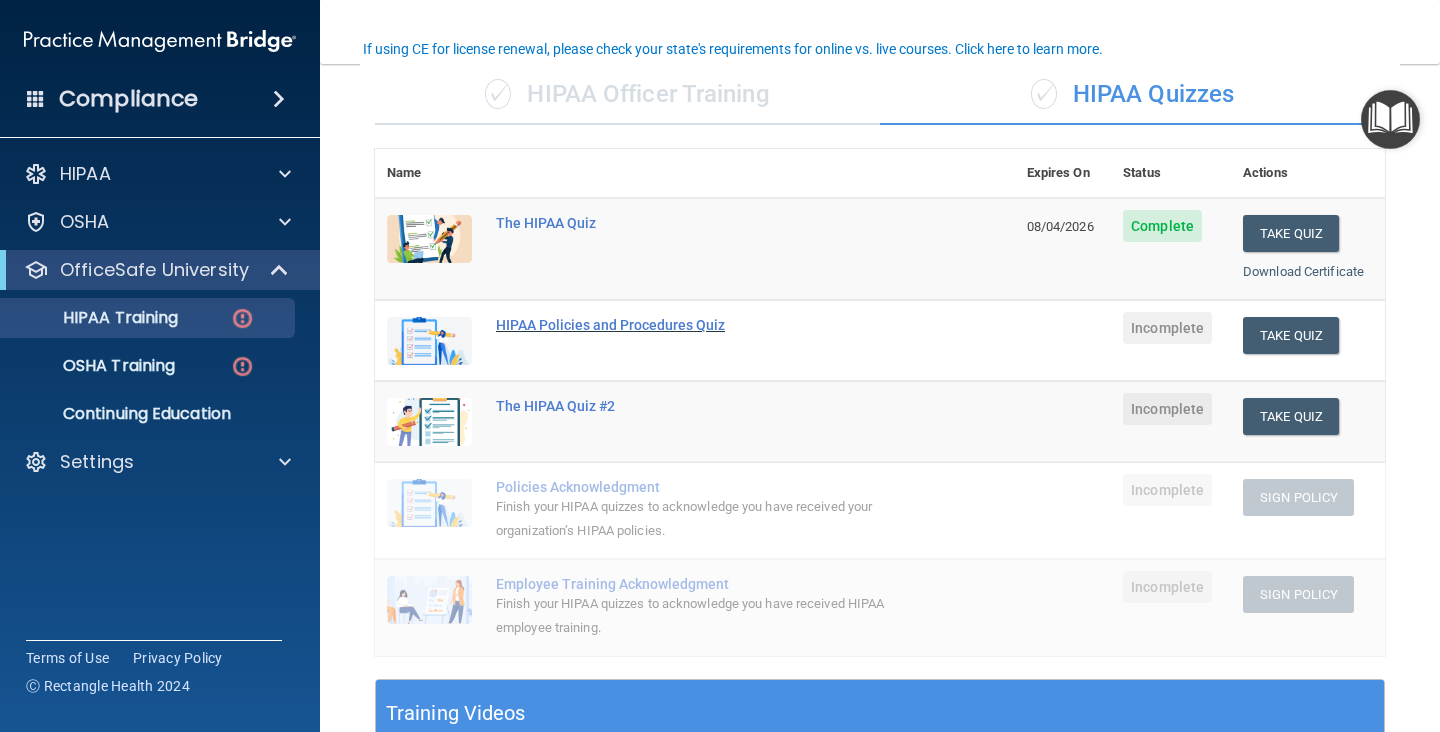 click on "HIPAA Policies and Procedures Quiz" at bounding box center (705, 325) 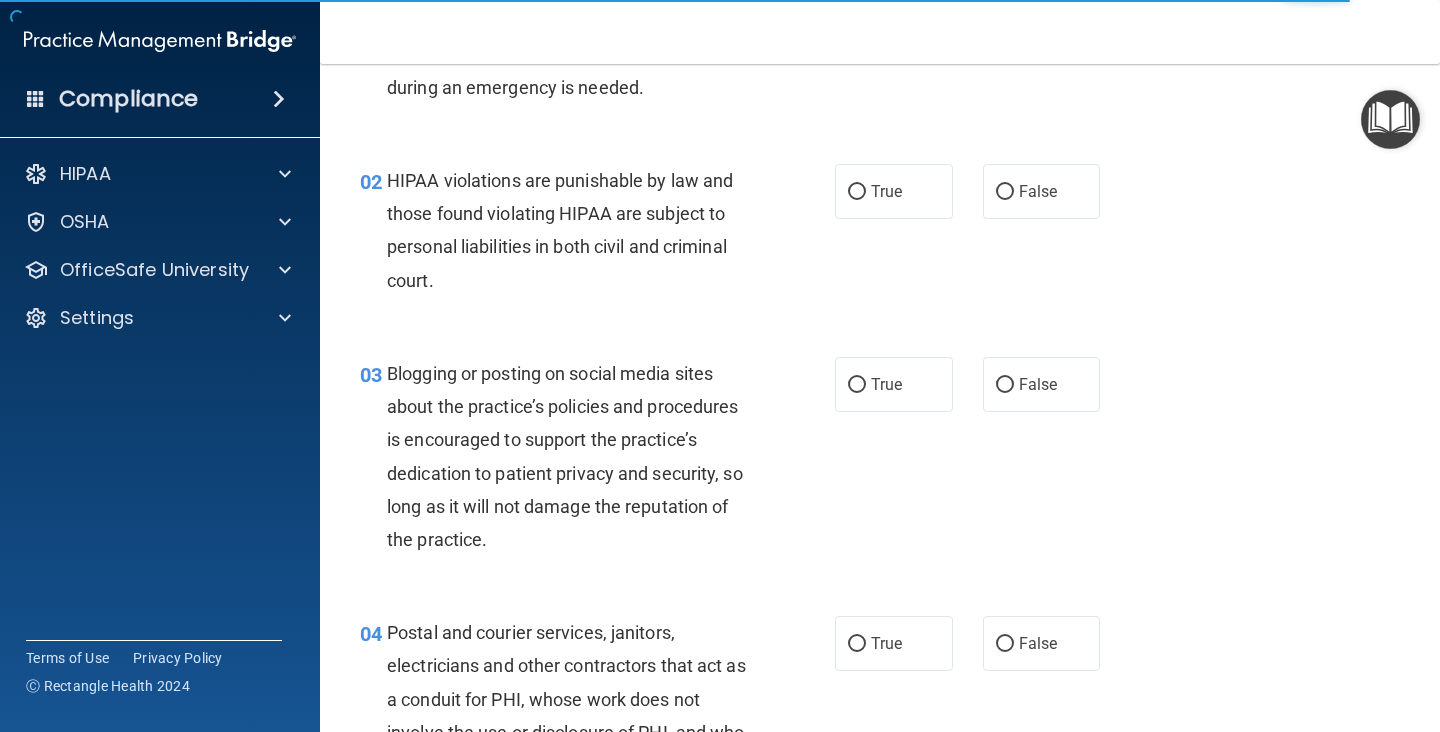 scroll, scrollTop: 0, scrollLeft: 0, axis: both 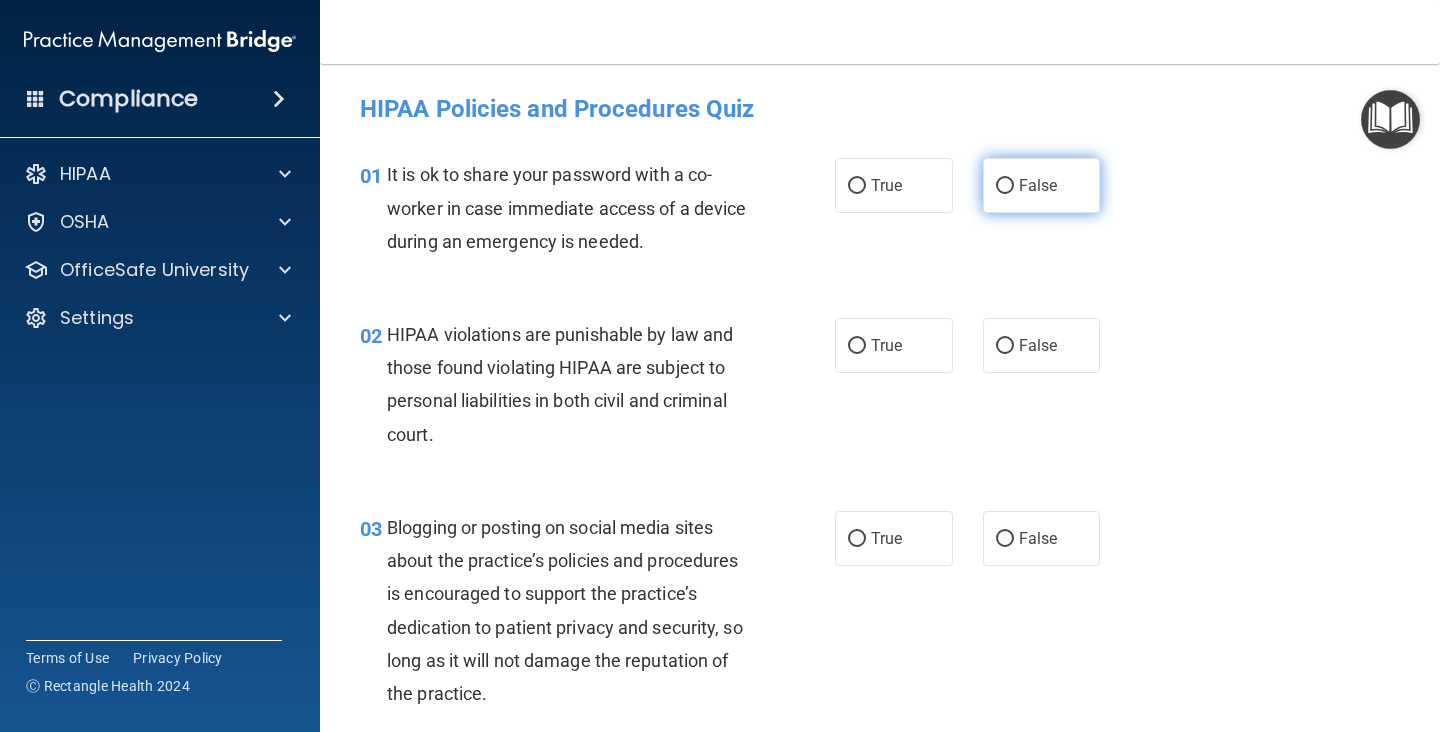 click on "False" at bounding box center [1005, 186] 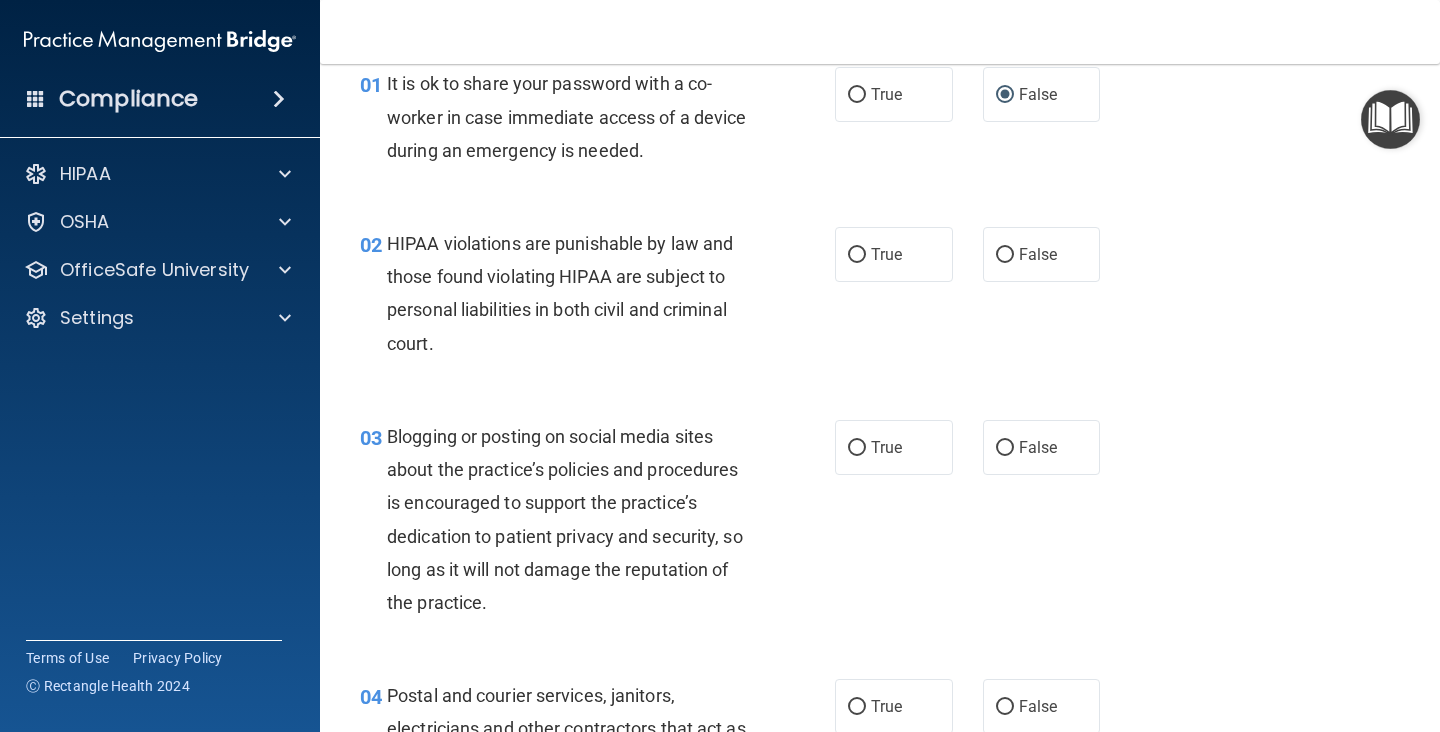 scroll, scrollTop: 94, scrollLeft: 0, axis: vertical 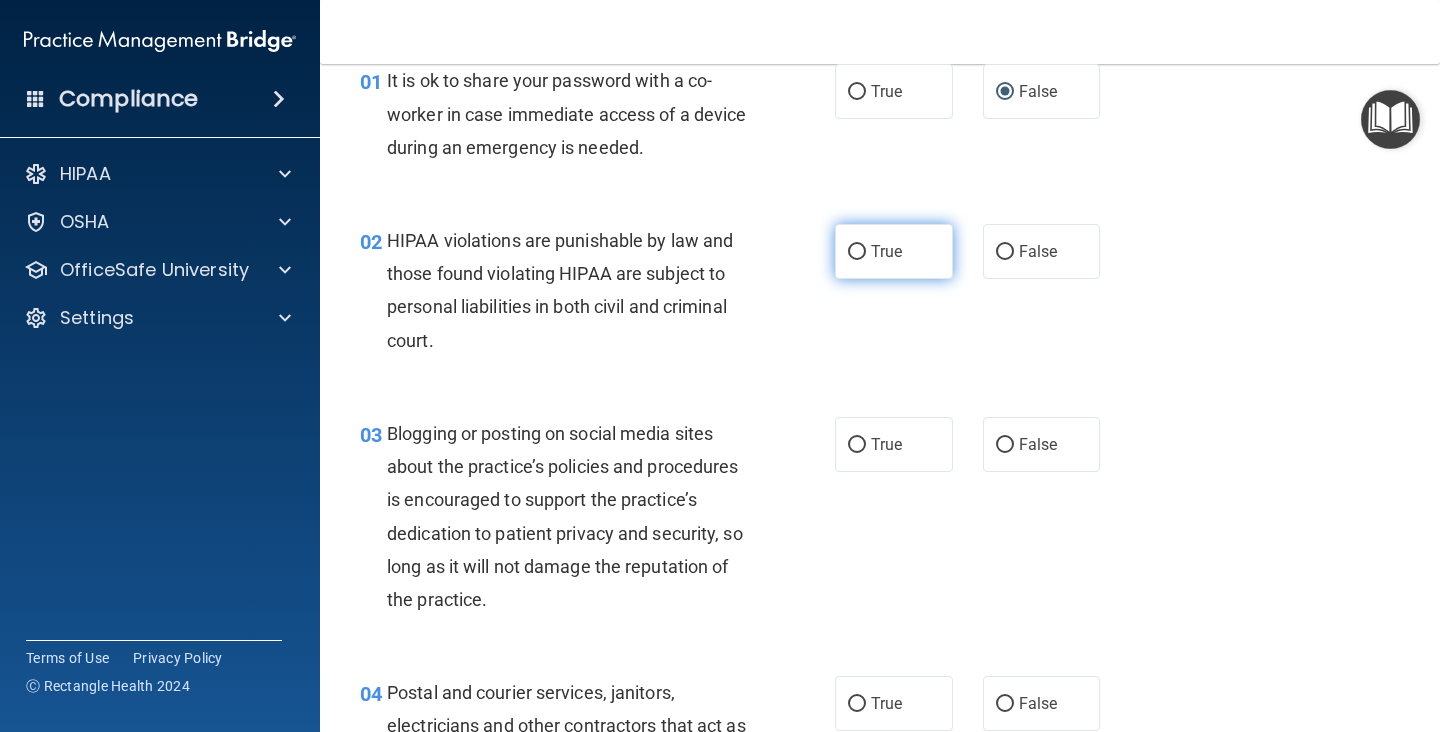 click on "True" at bounding box center [886, 251] 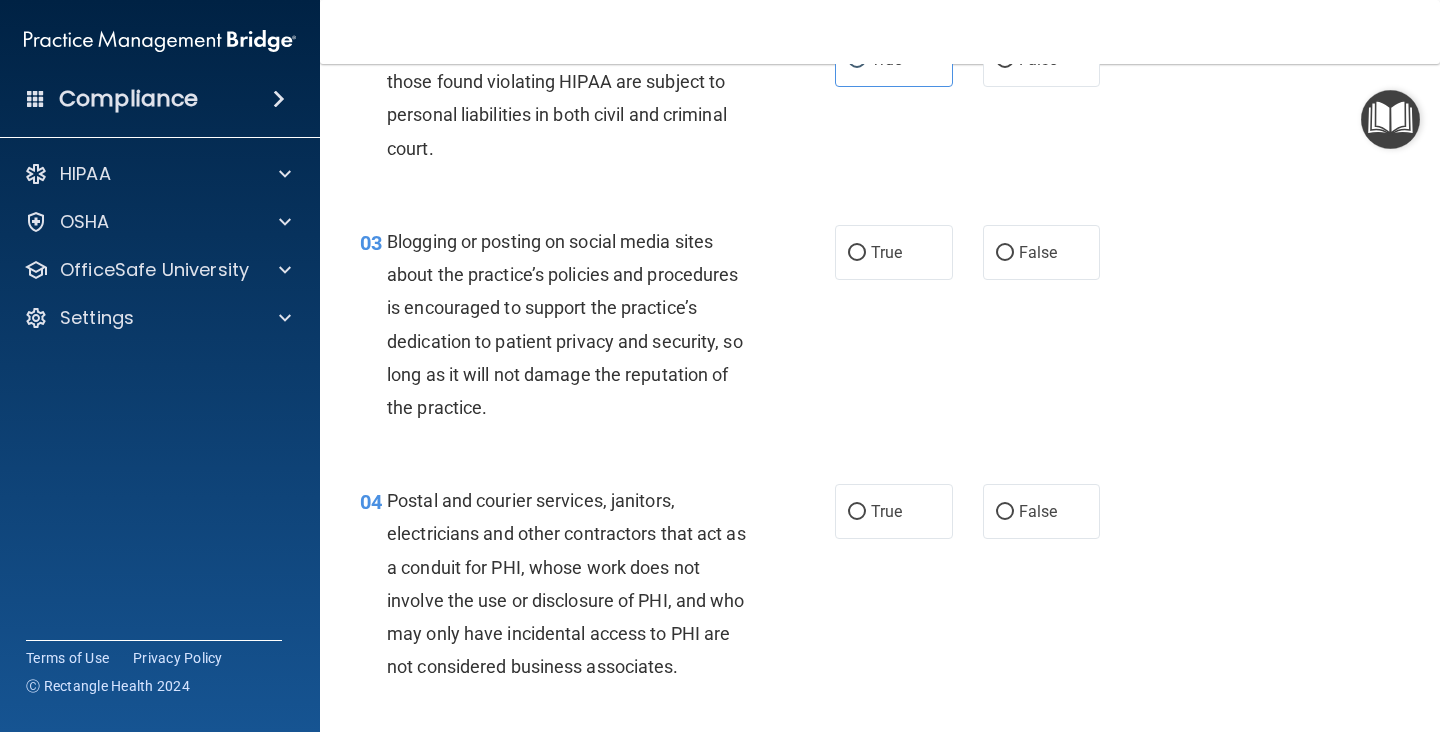 scroll, scrollTop: 290, scrollLeft: 0, axis: vertical 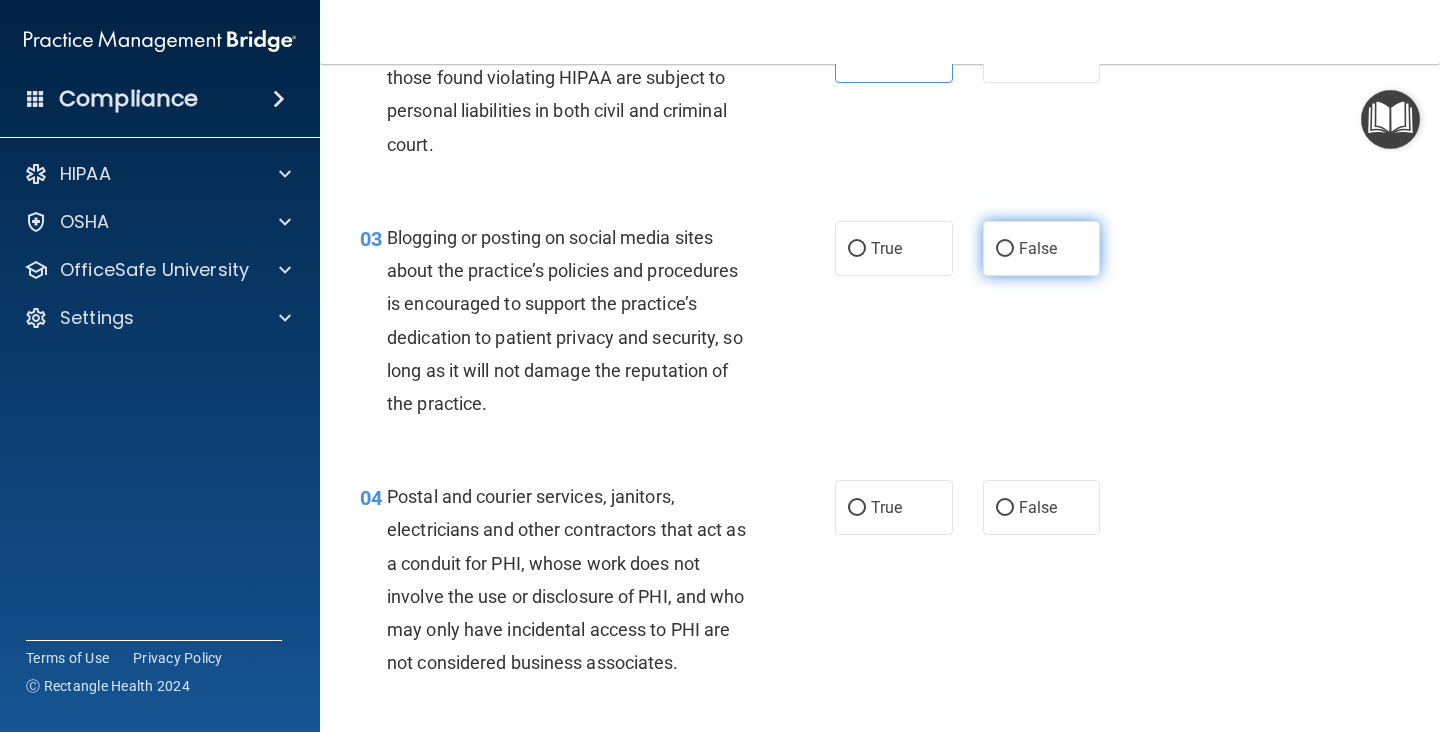 click on "False" at bounding box center [1038, 248] 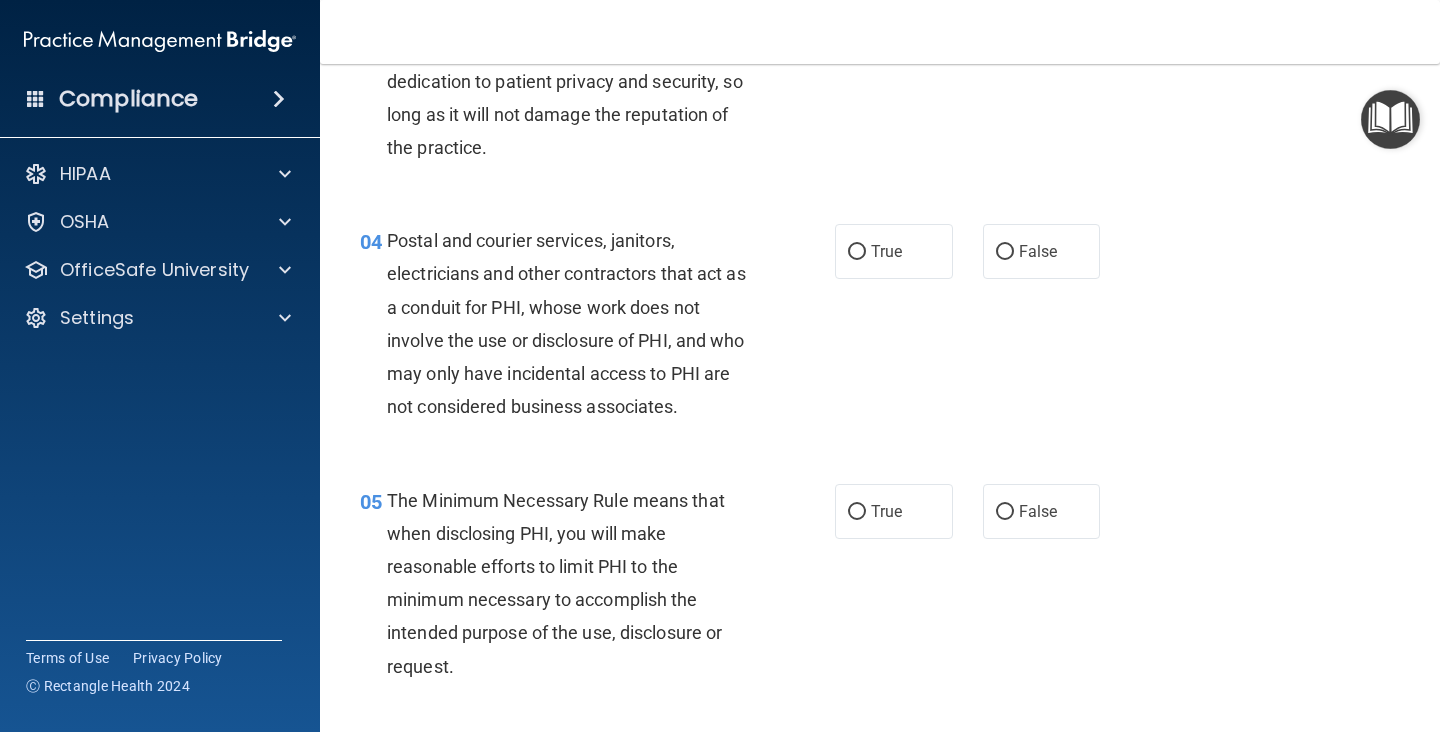 scroll, scrollTop: 548, scrollLeft: 0, axis: vertical 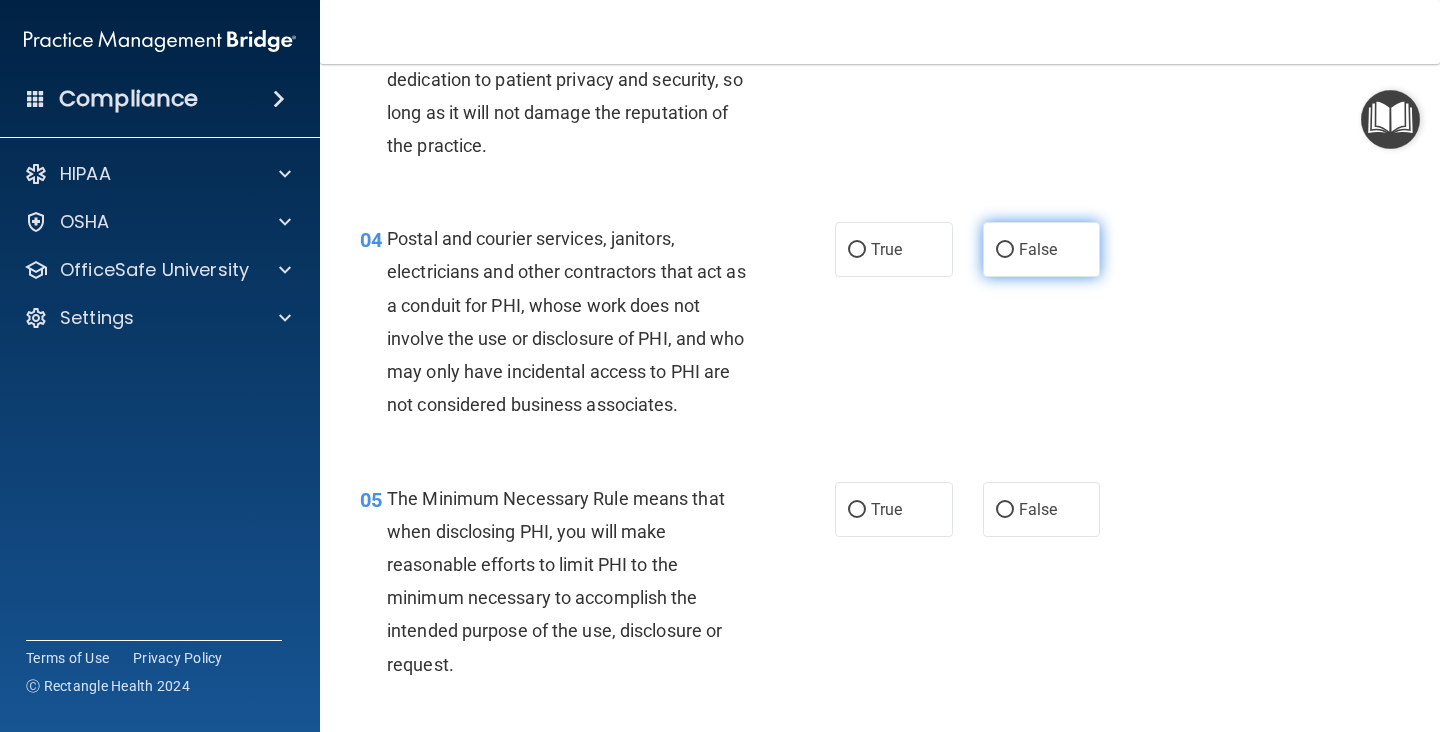 click on "False" at bounding box center (1005, 250) 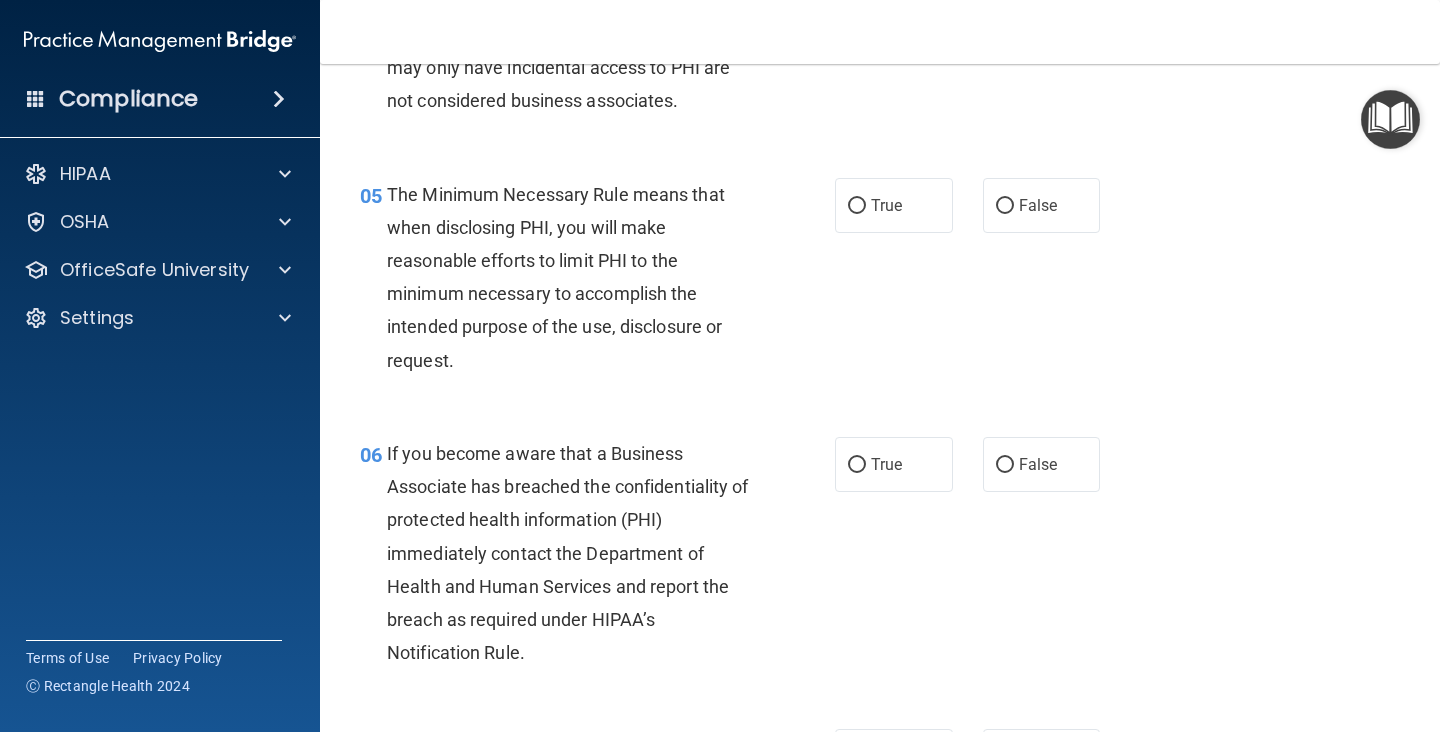scroll, scrollTop: 854, scrollLeft: 0, axis: vertical 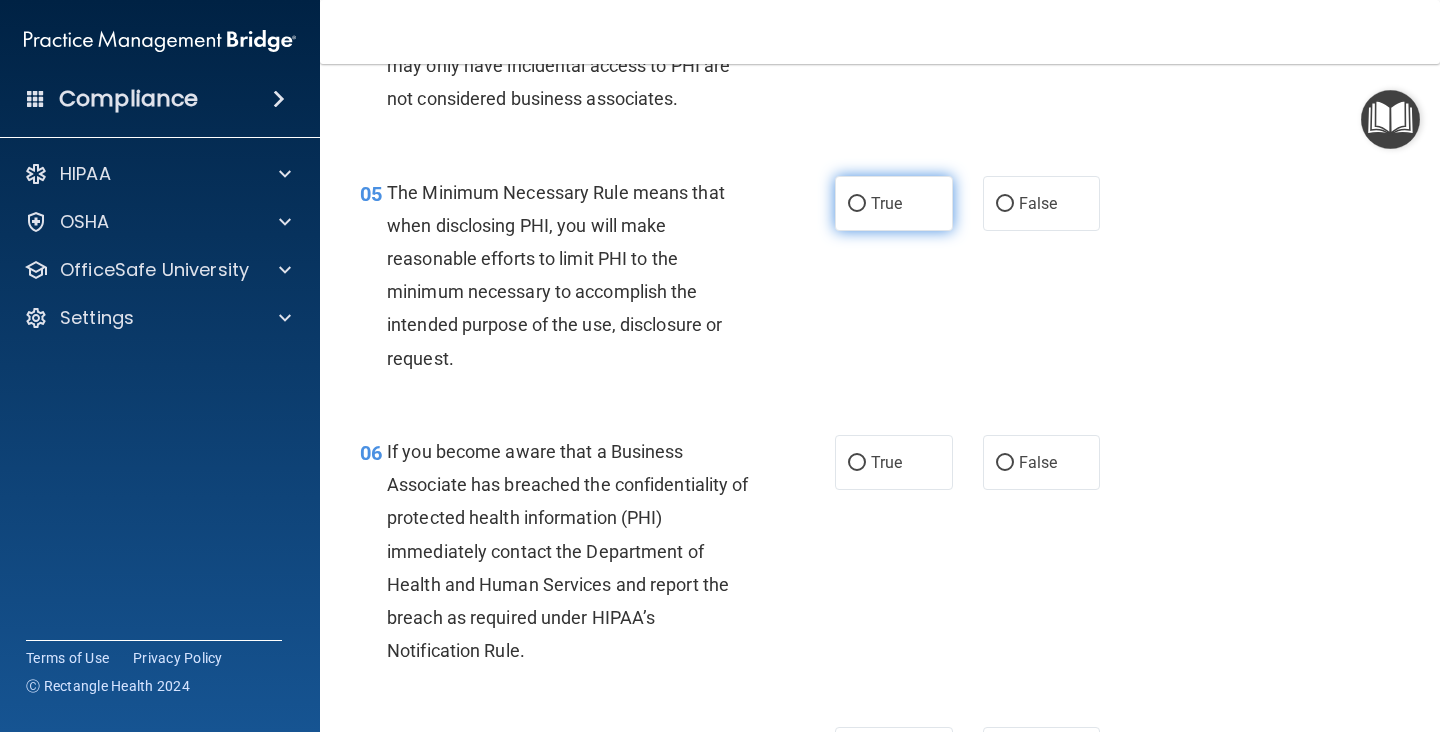 click on "True" at bounding box center (857, 204) 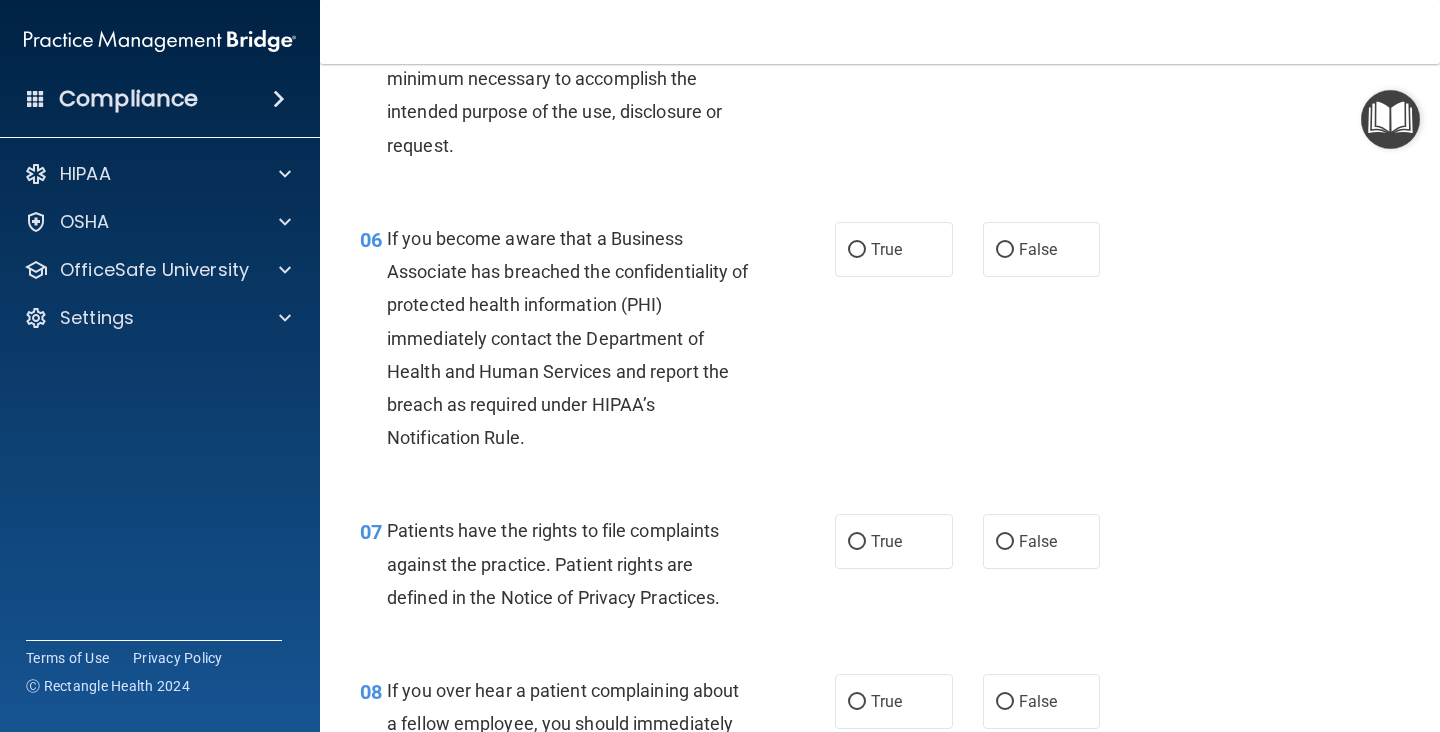 scroll, scrollTop: 1071, scrollLeft: 0, axis: vertical 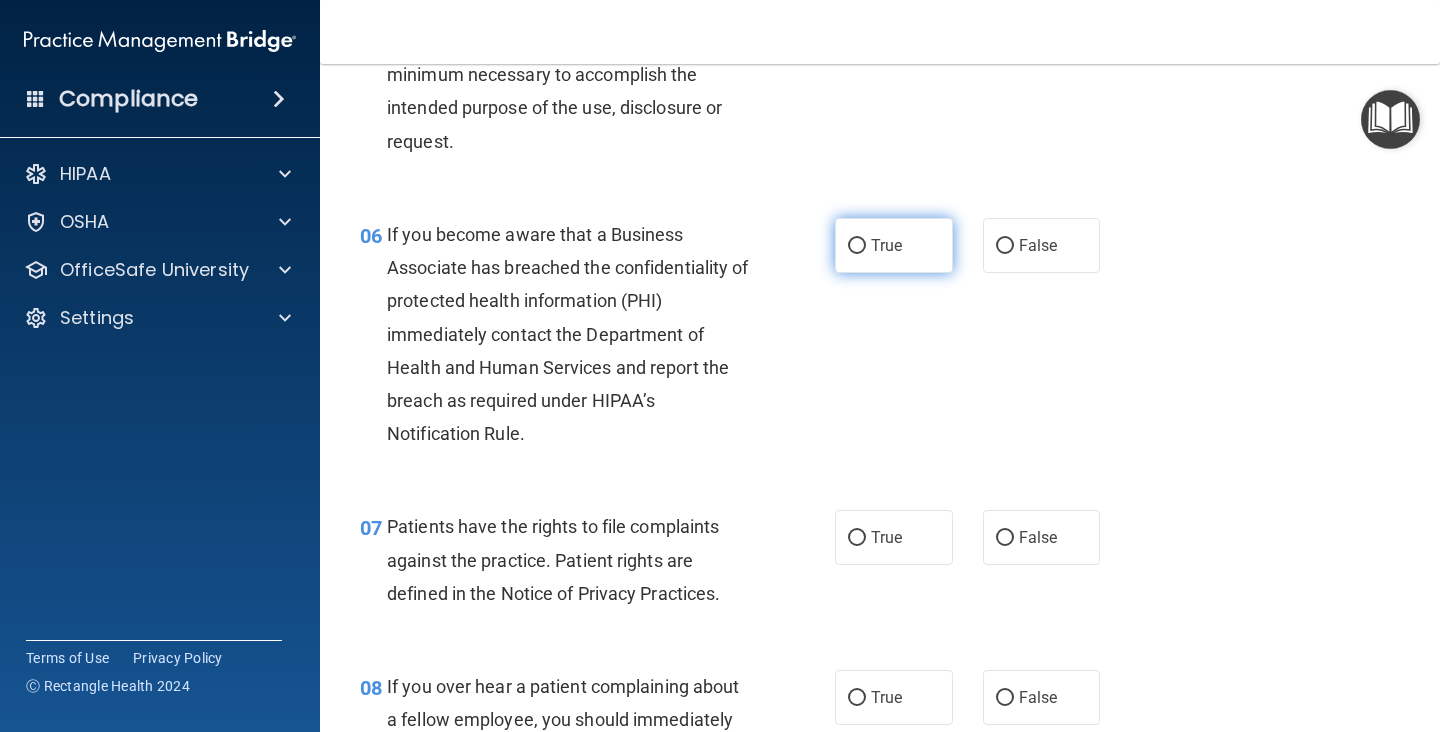 click on "True" at bounding box center [894, 245] 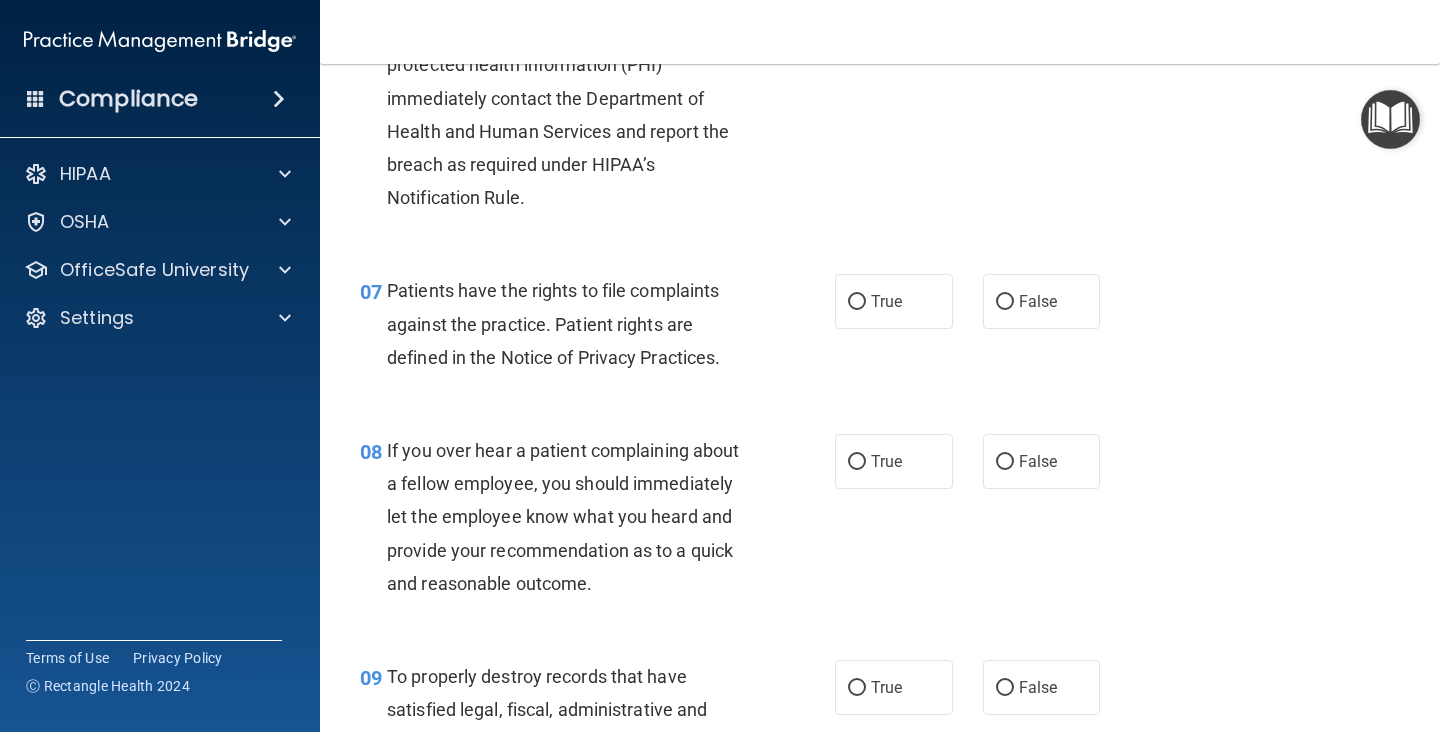 scroll, scrollTop: 1346, scrollLeft: 0, axis: vertical 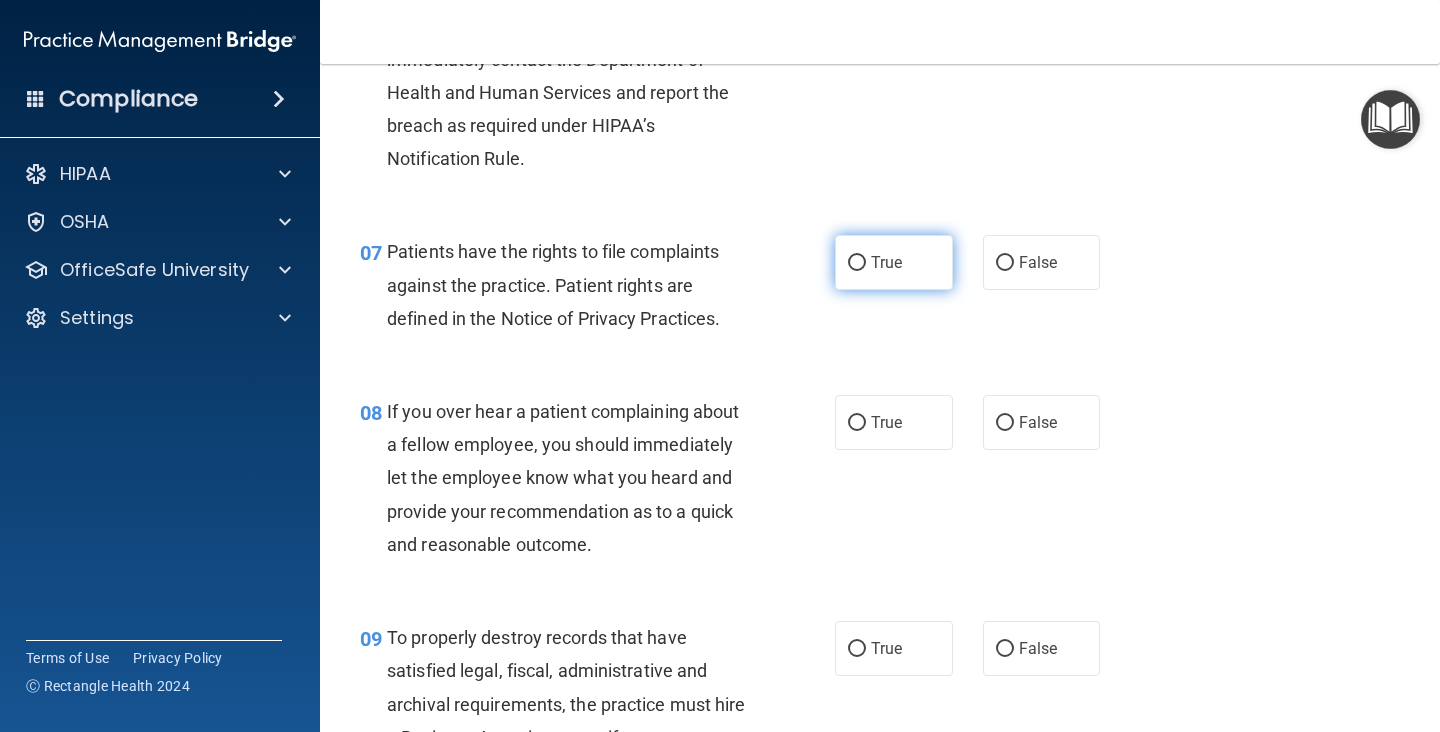 click on "True" at bounding box center (894, 262) 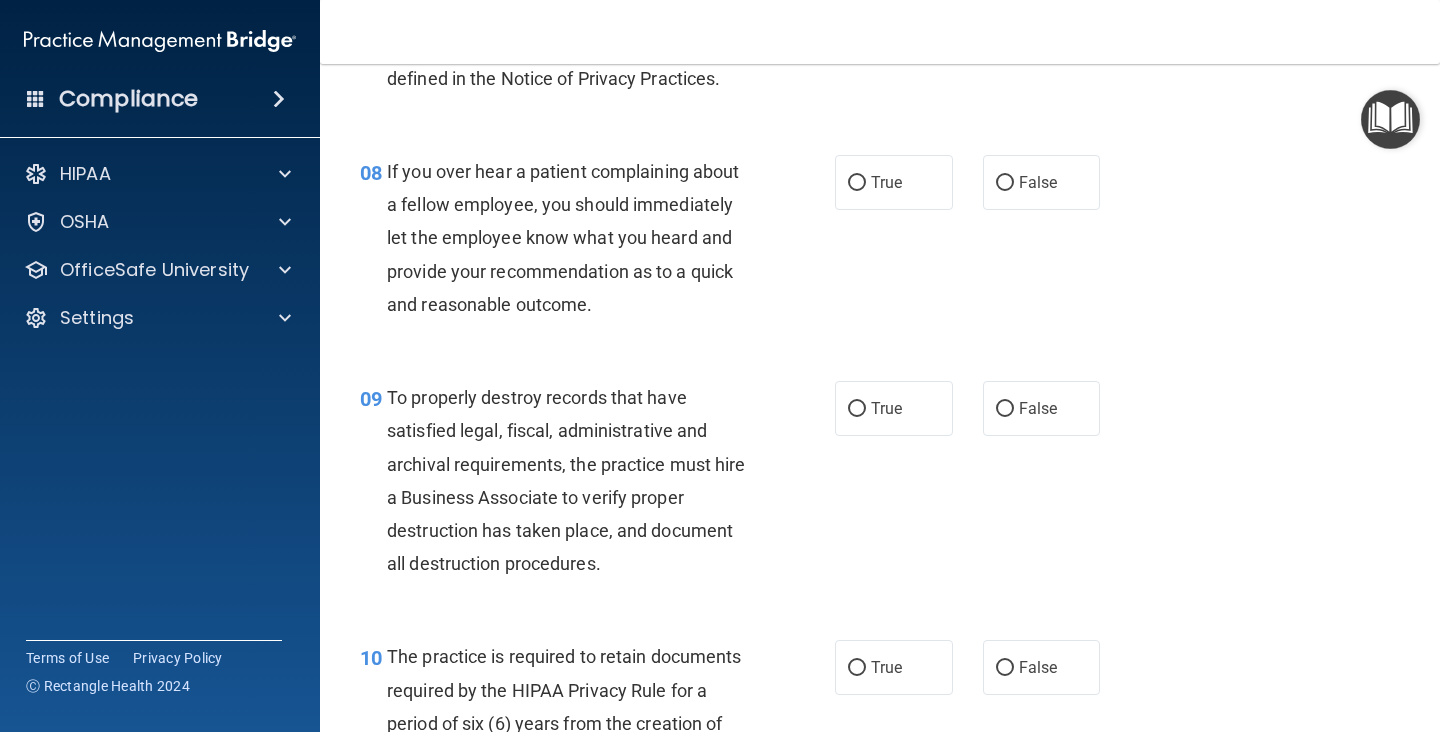 scroll, scrollTop: 1587, scrollLeft: 0, axis: vertical 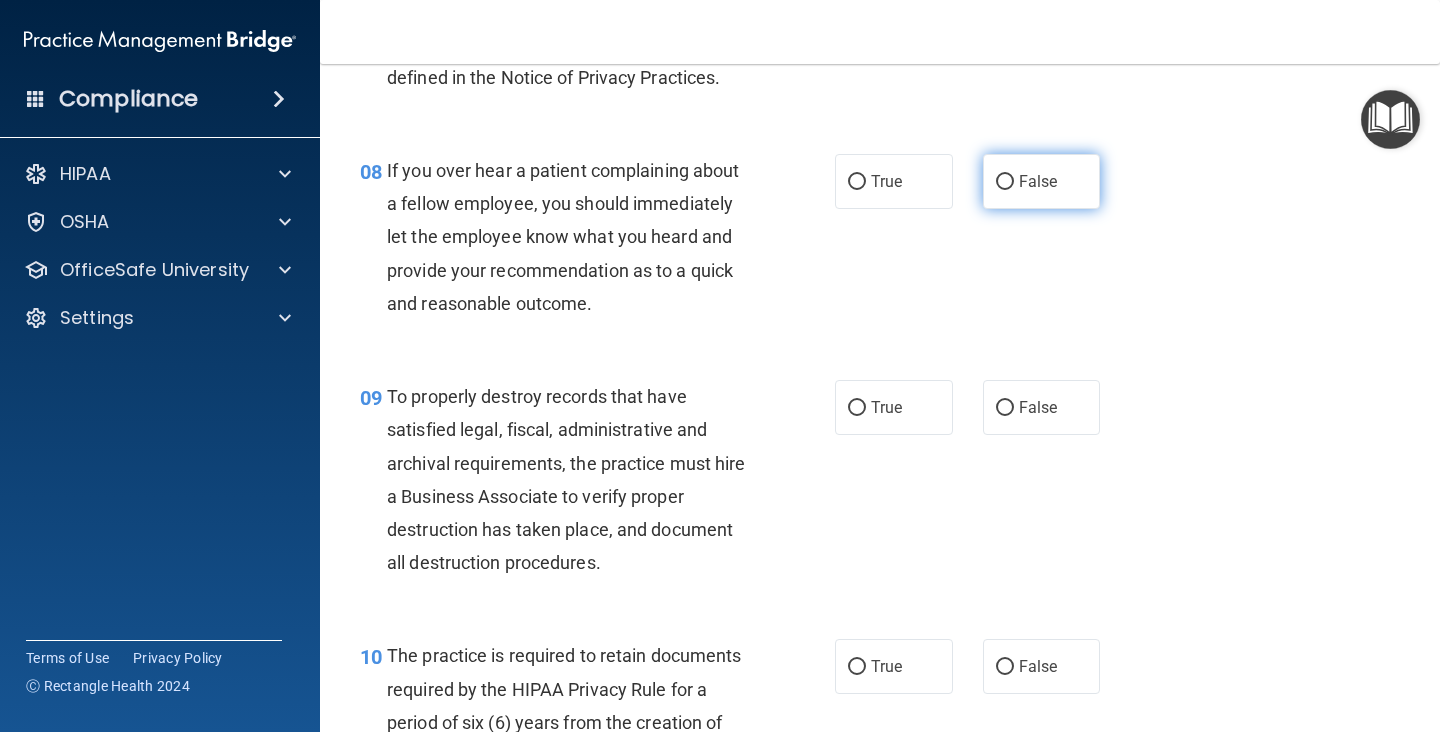 click on "False" at bounding box center [1042, 181] 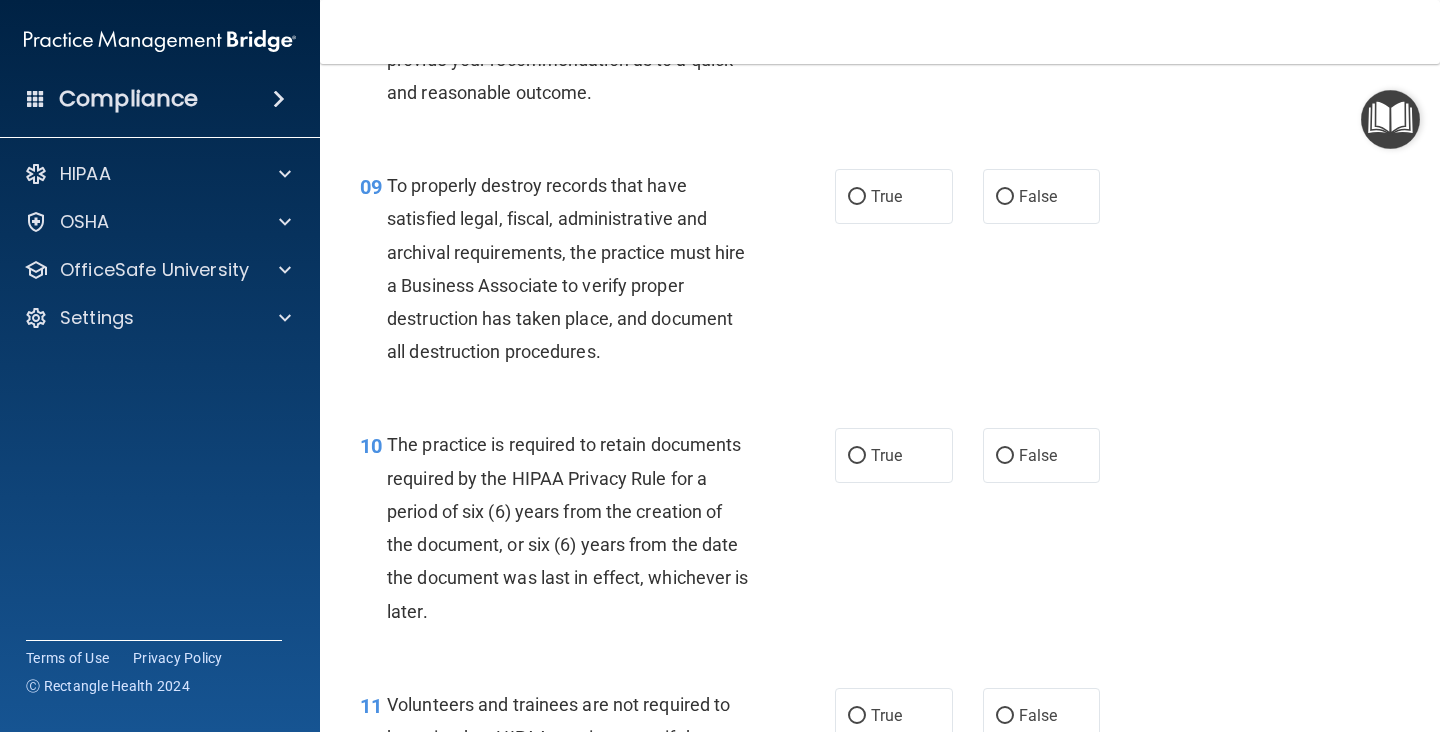 scroll, scrollTop: 1800, scrollLeft: 0, axis: vertical 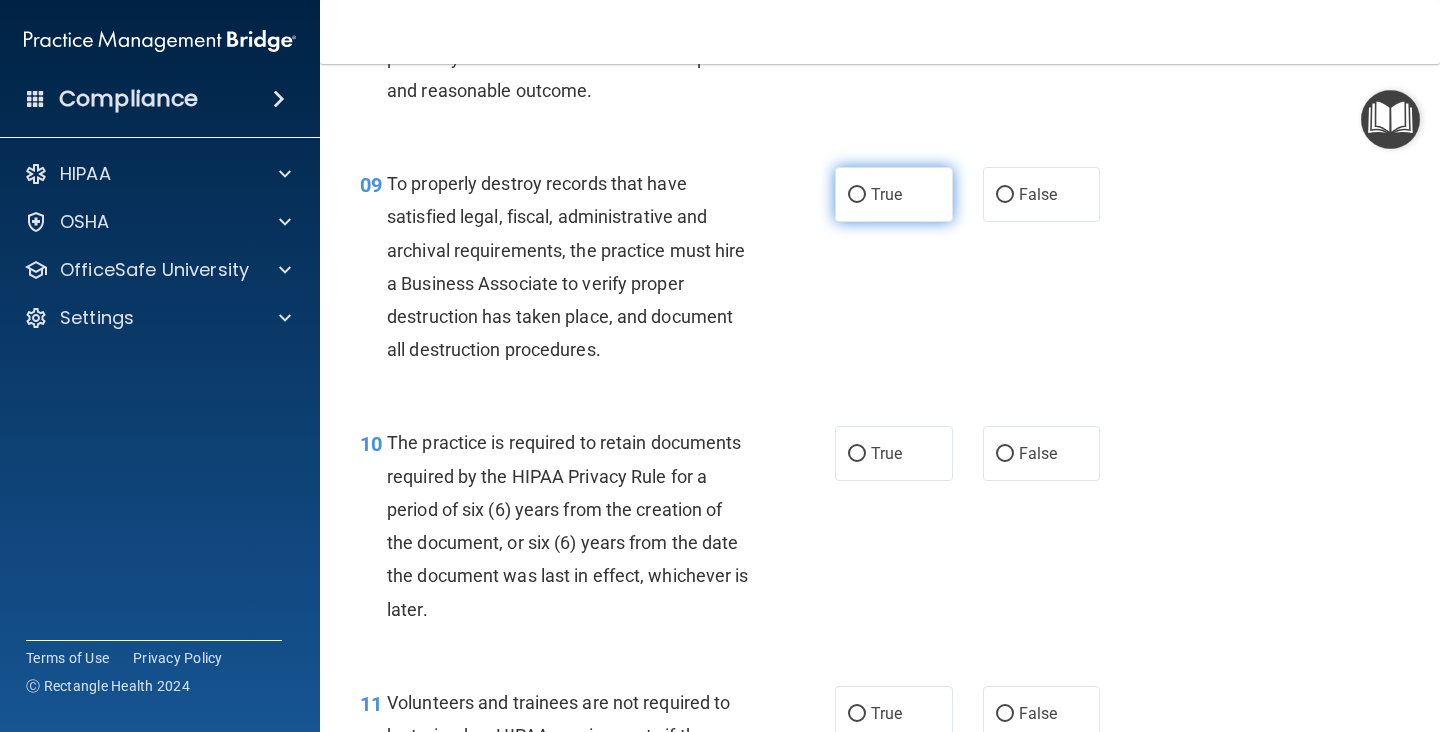 click on "True" at bounding box center [886, 194] 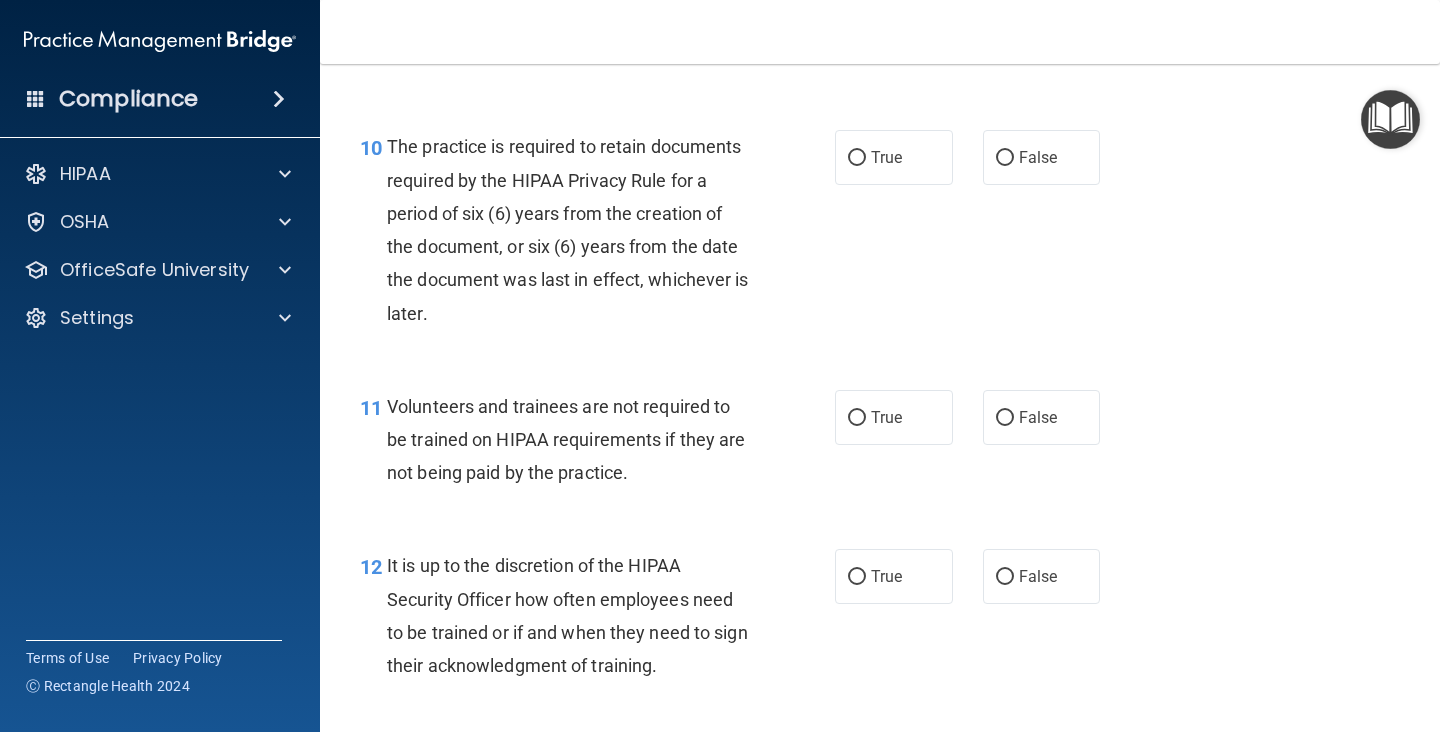 scroll, scrollTop: 2101, scrollLeft: 0, axis: vertical 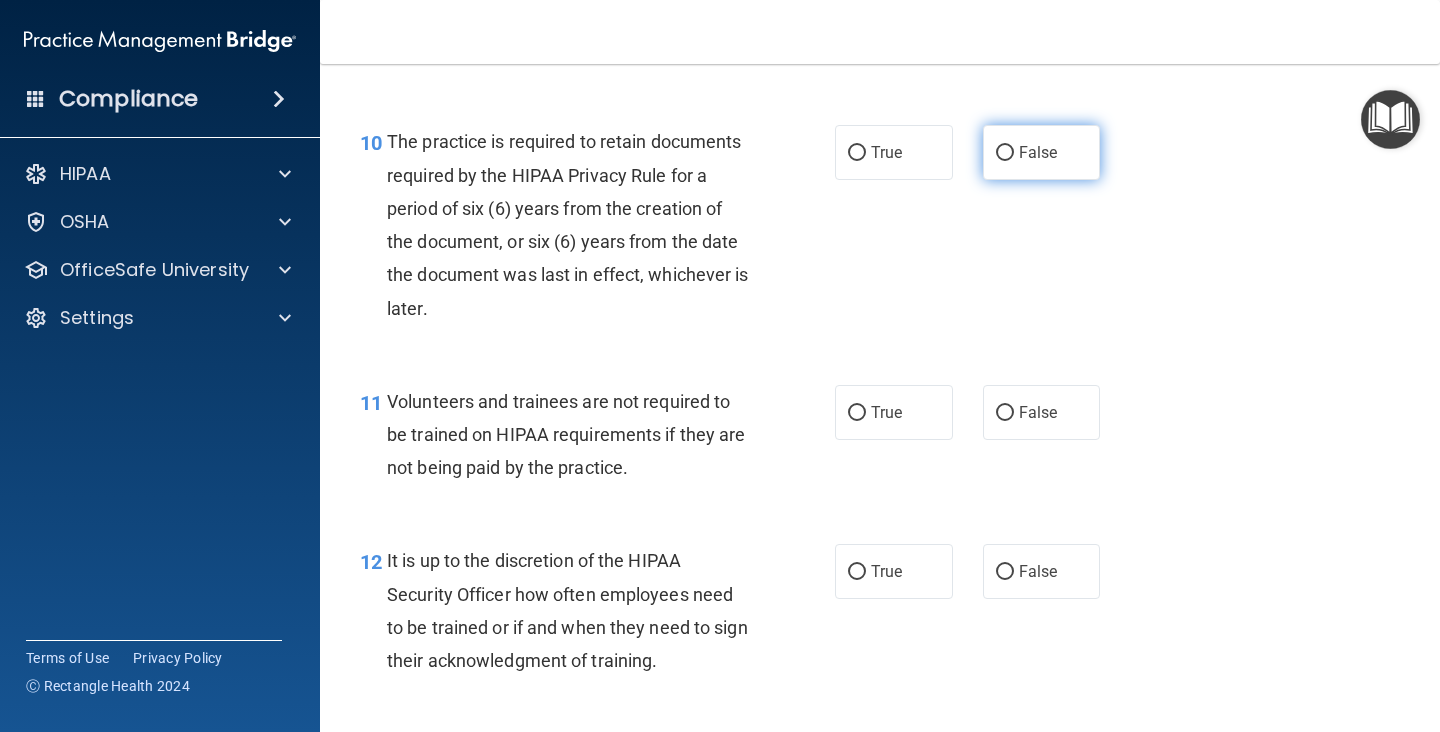click on "False" at bounding box center (1005, 153) 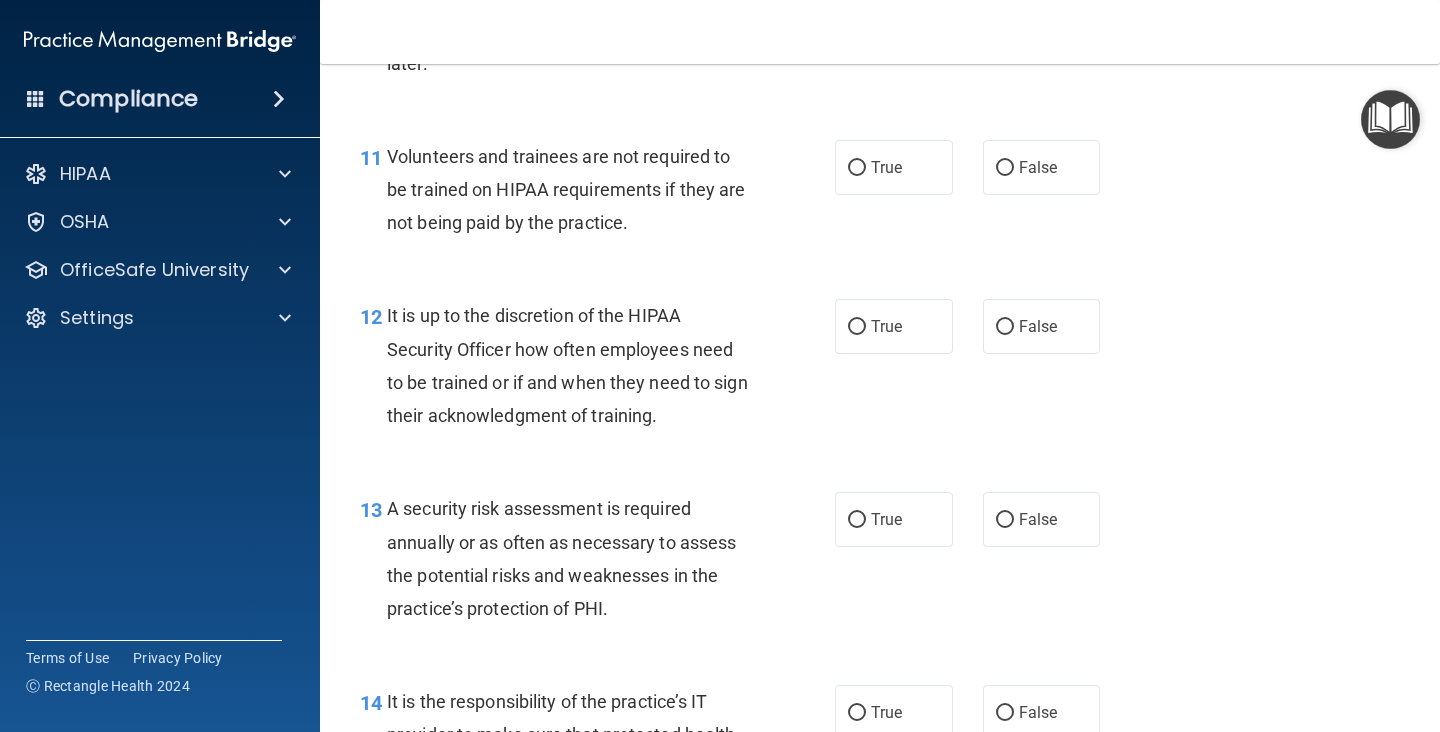scroll, scrollTop: 2354, scrollLeft: 0, axis: vertical 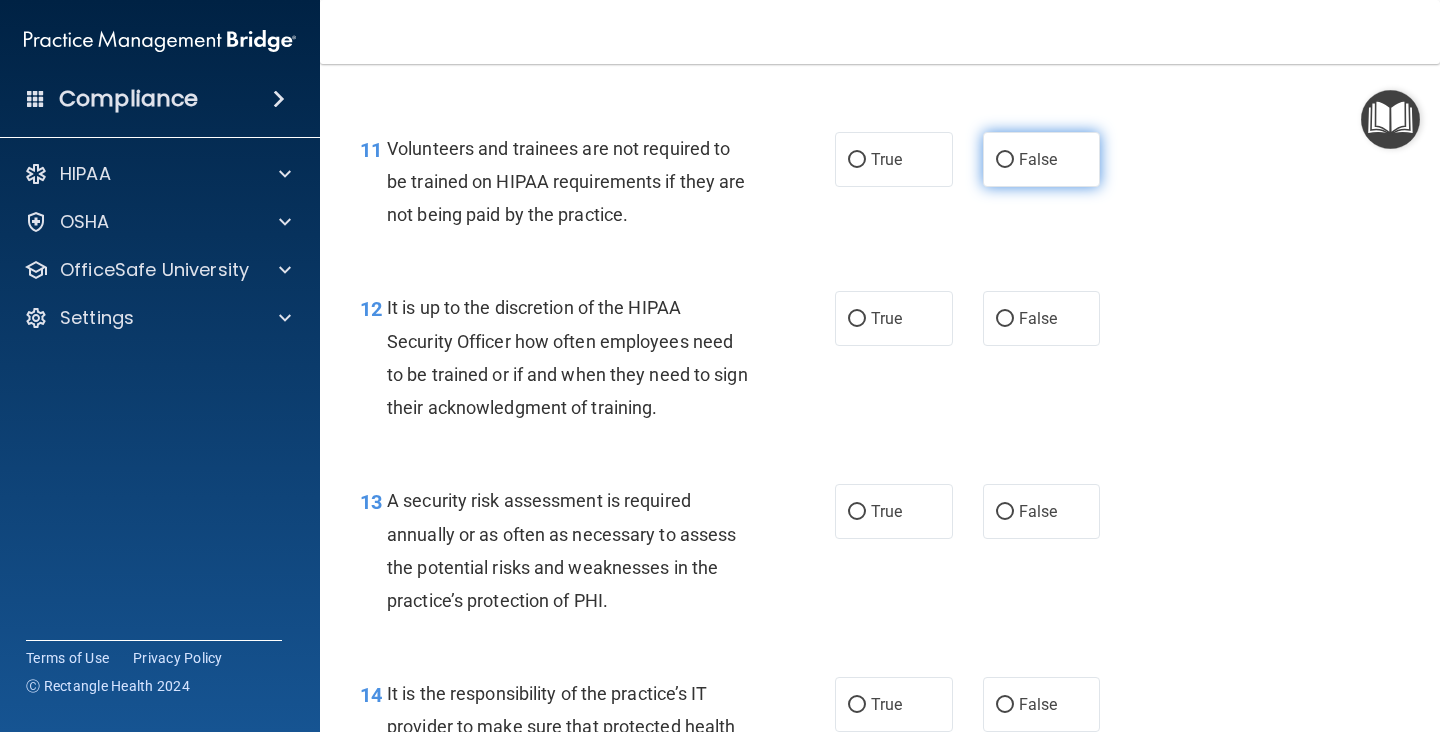 click on "False" at bounding box center [1042, 159] 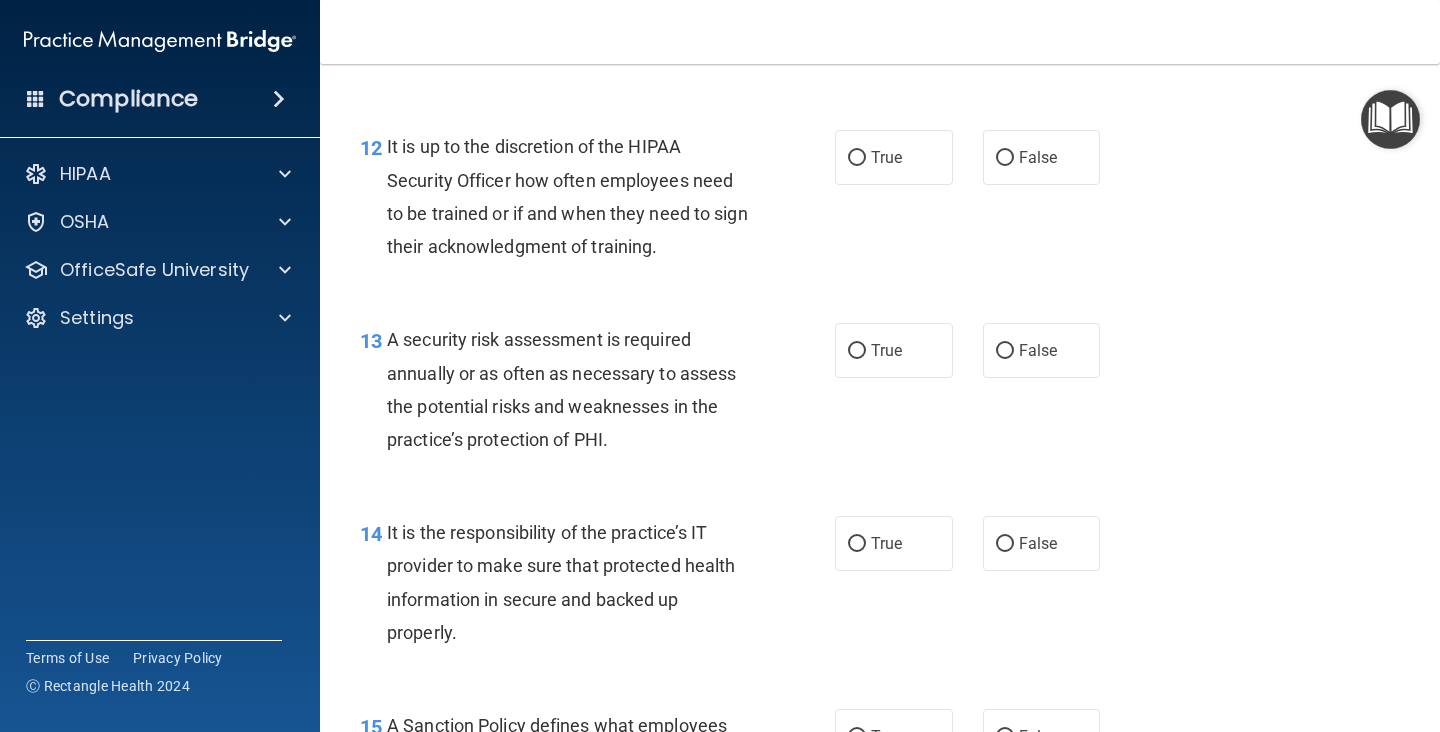 scroll, scrollTop: 2517, scrollLeft: 0, axis: vertical 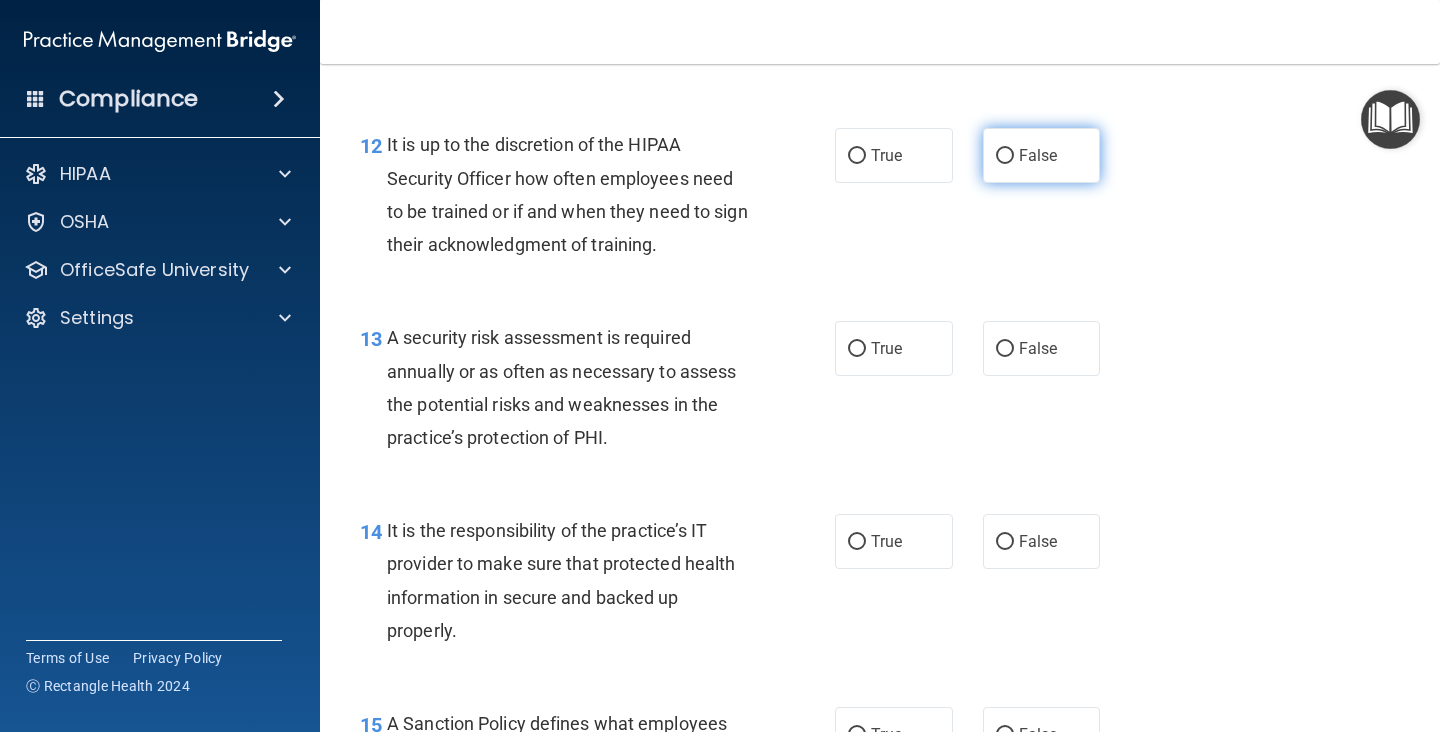 click on "False" at bounding box center [1038, 155] 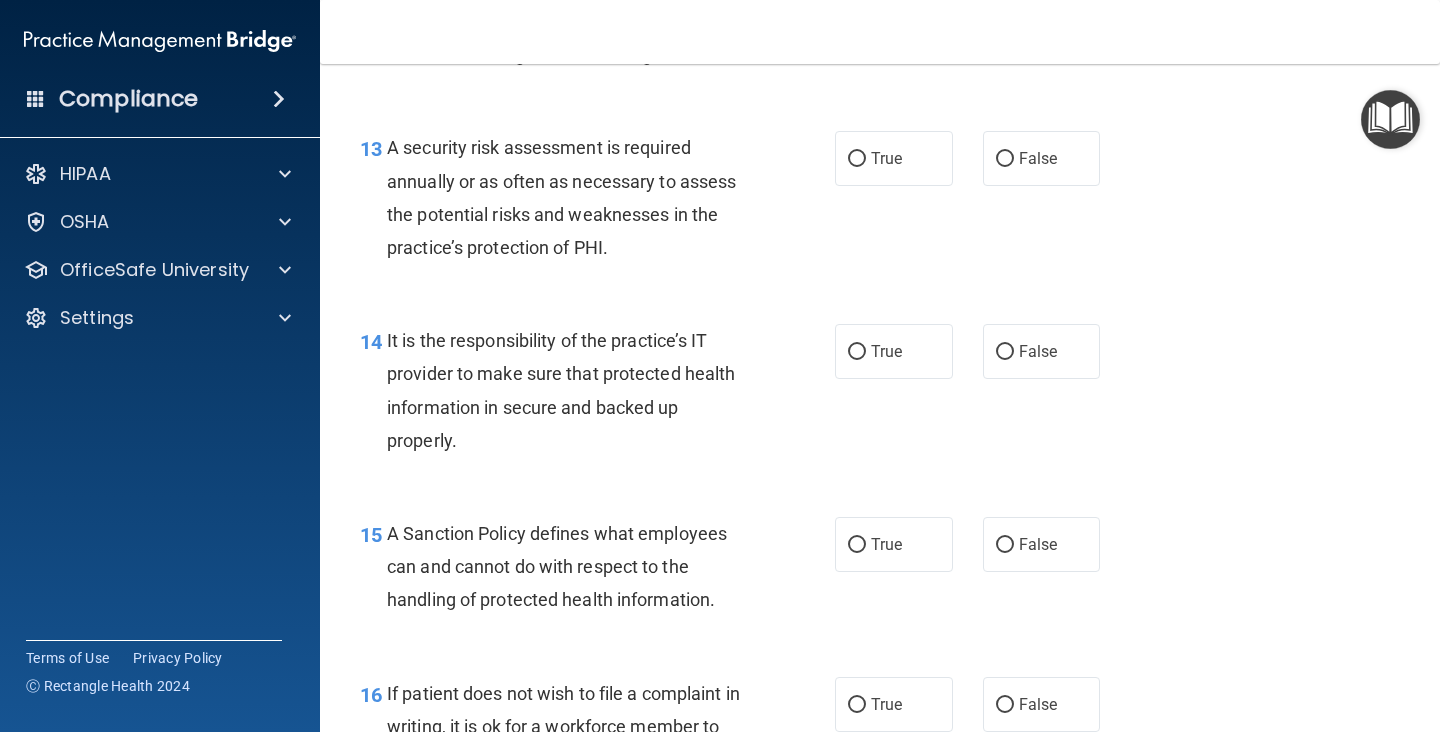 scroll, scrollTop: 2708, scrollLeft: 0, axis: vertical 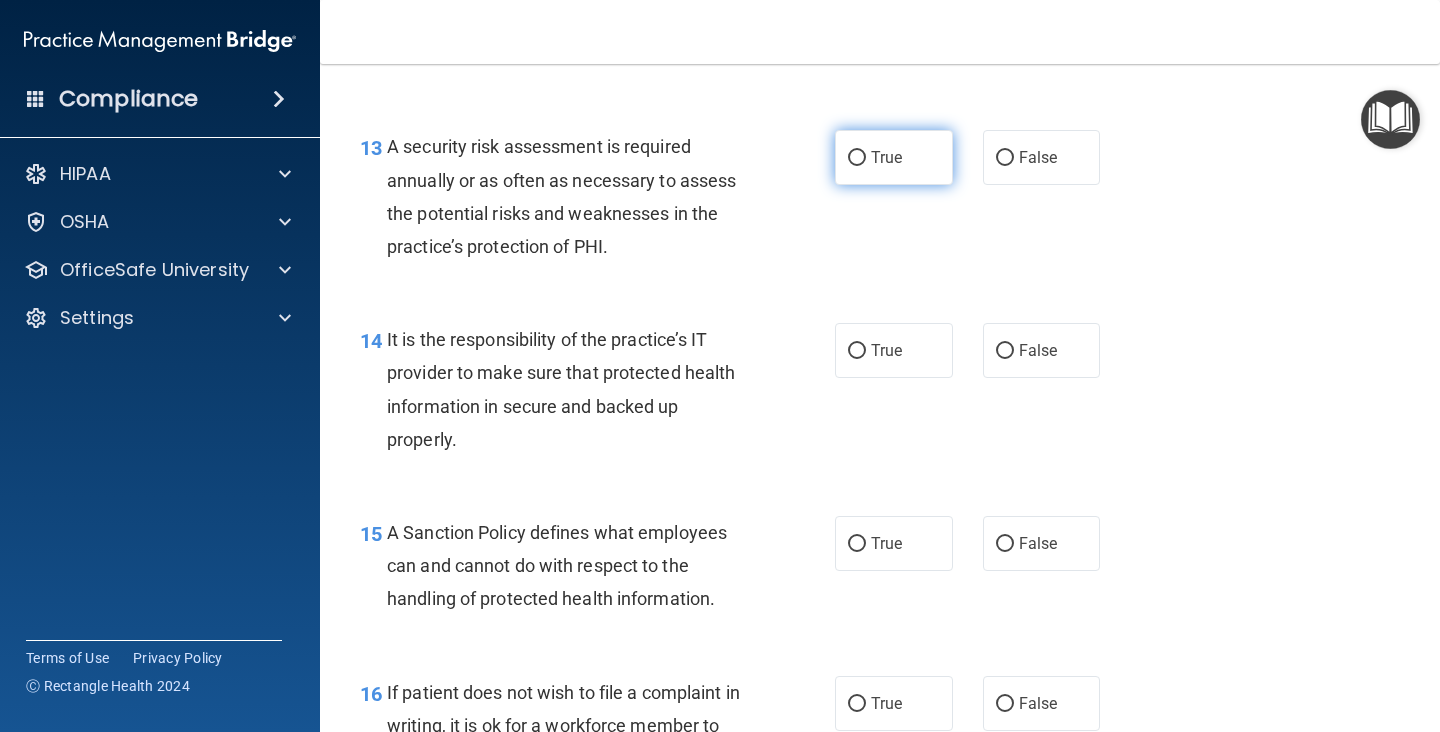 click on "True" at bounding box center [894, 157] 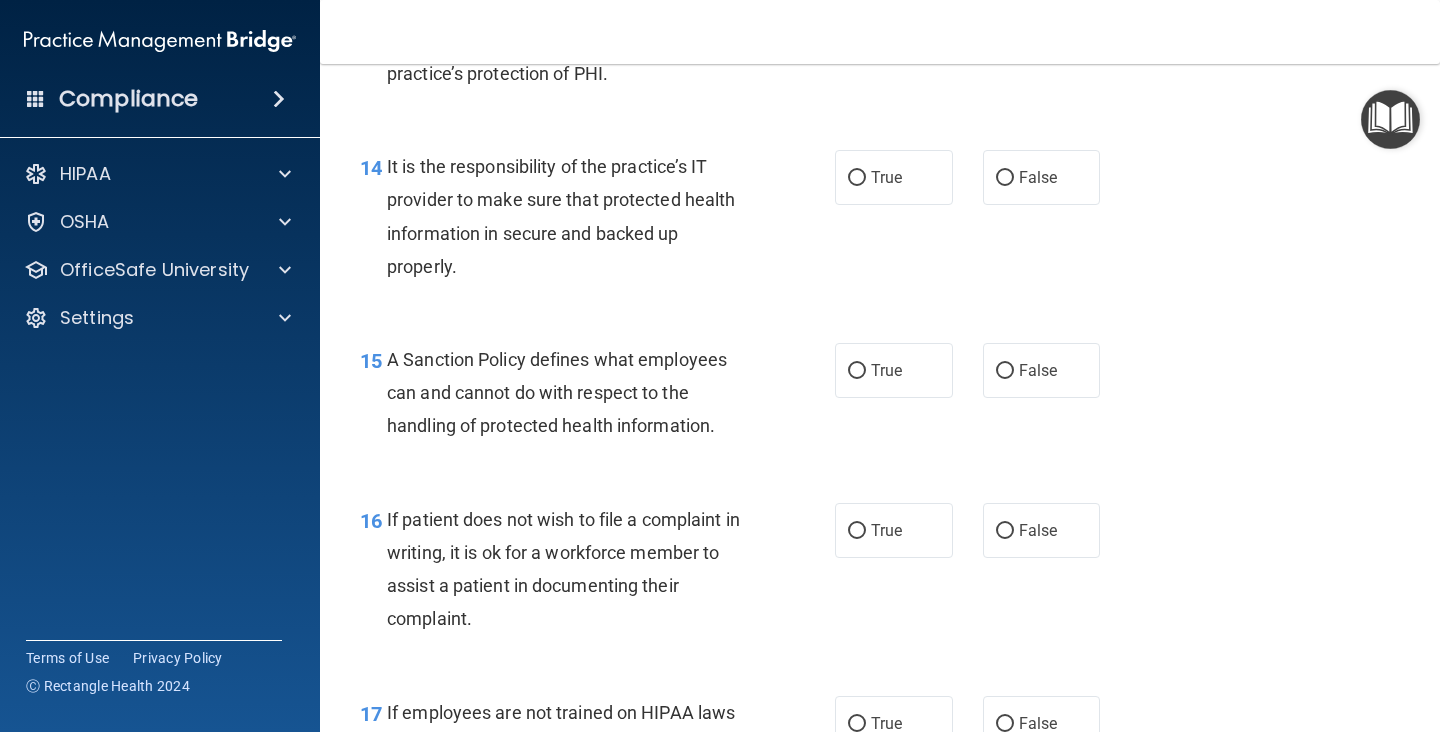 scroll, scrollTop: 2882, scrollLeft: 0, axis: vertical 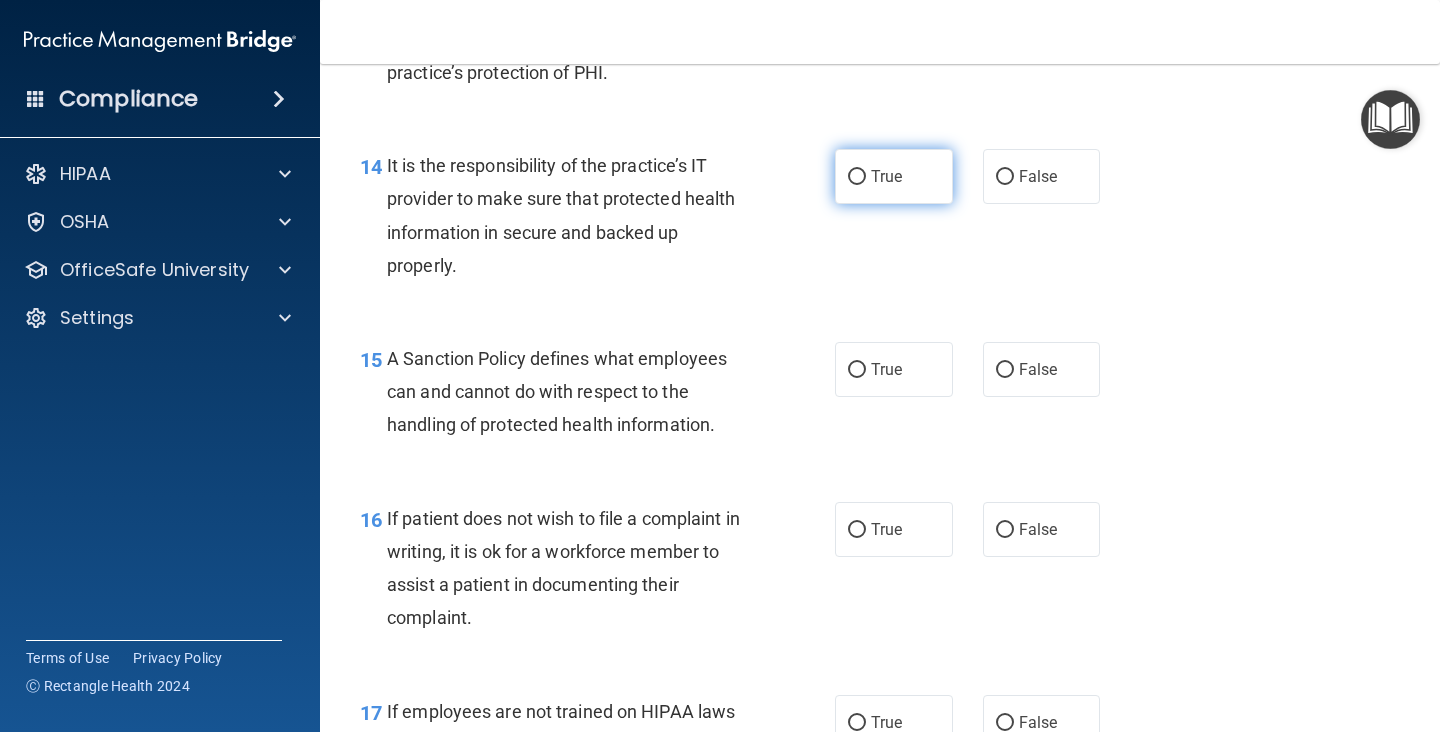 click on "True" at bounding box center [894, 176] 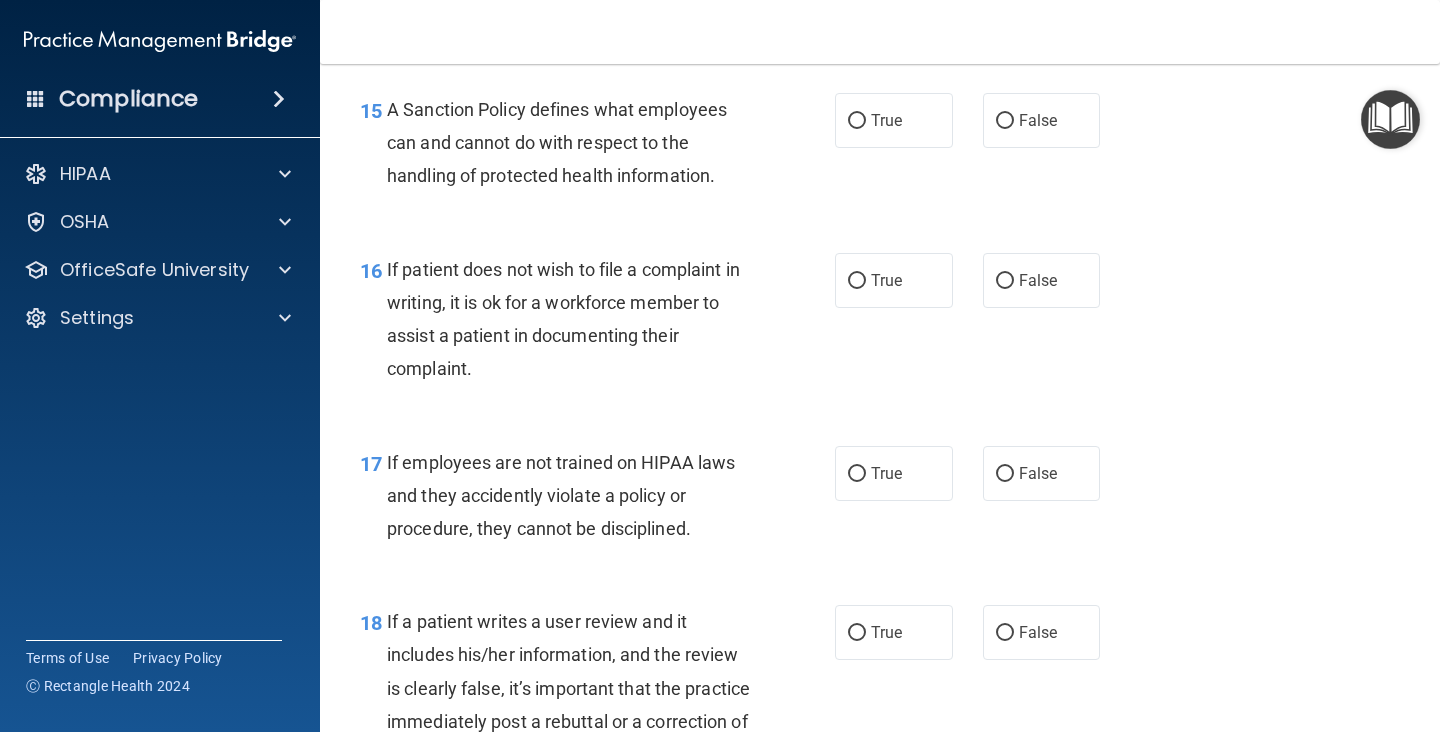 scroll, scrollTop: 3130, scrollLeft: 0, axis: vertical 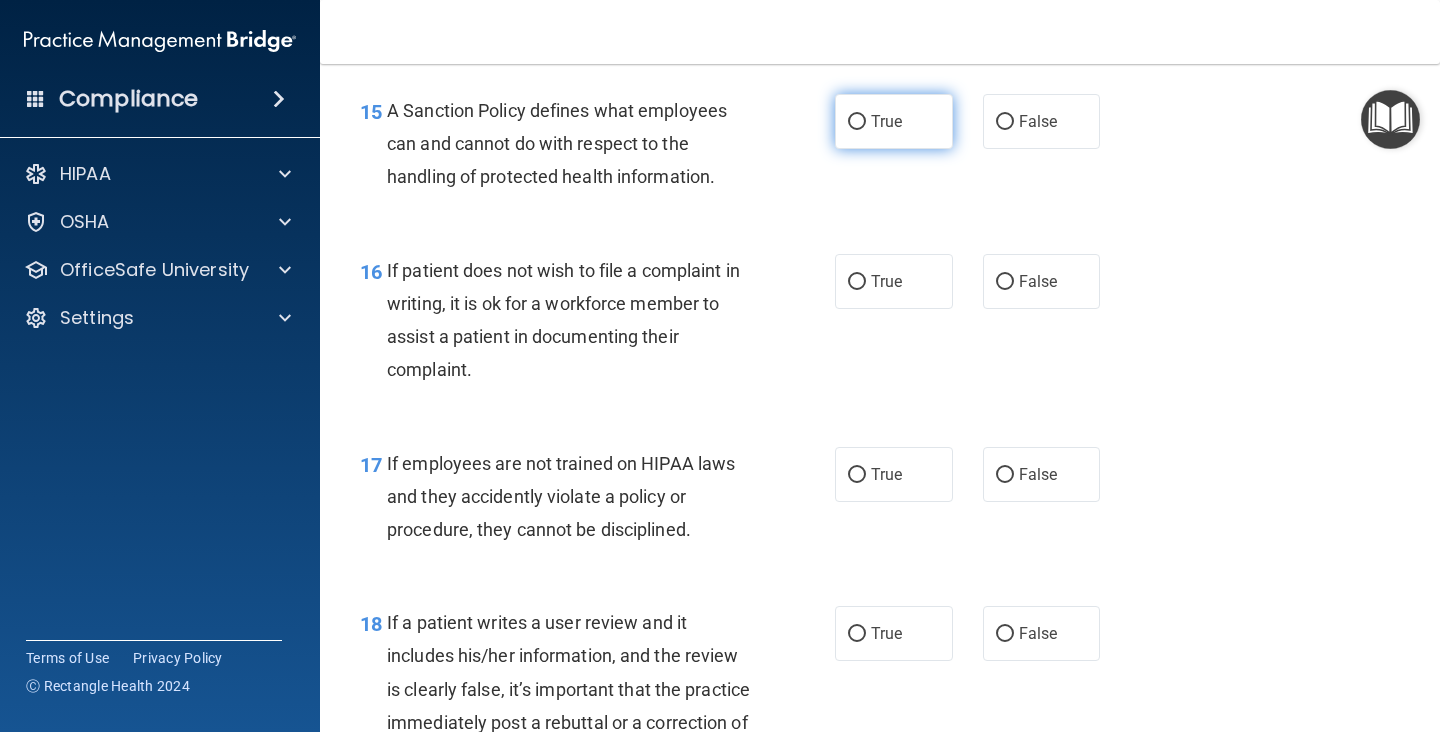 click on "True" at bounding box center (886, 121) 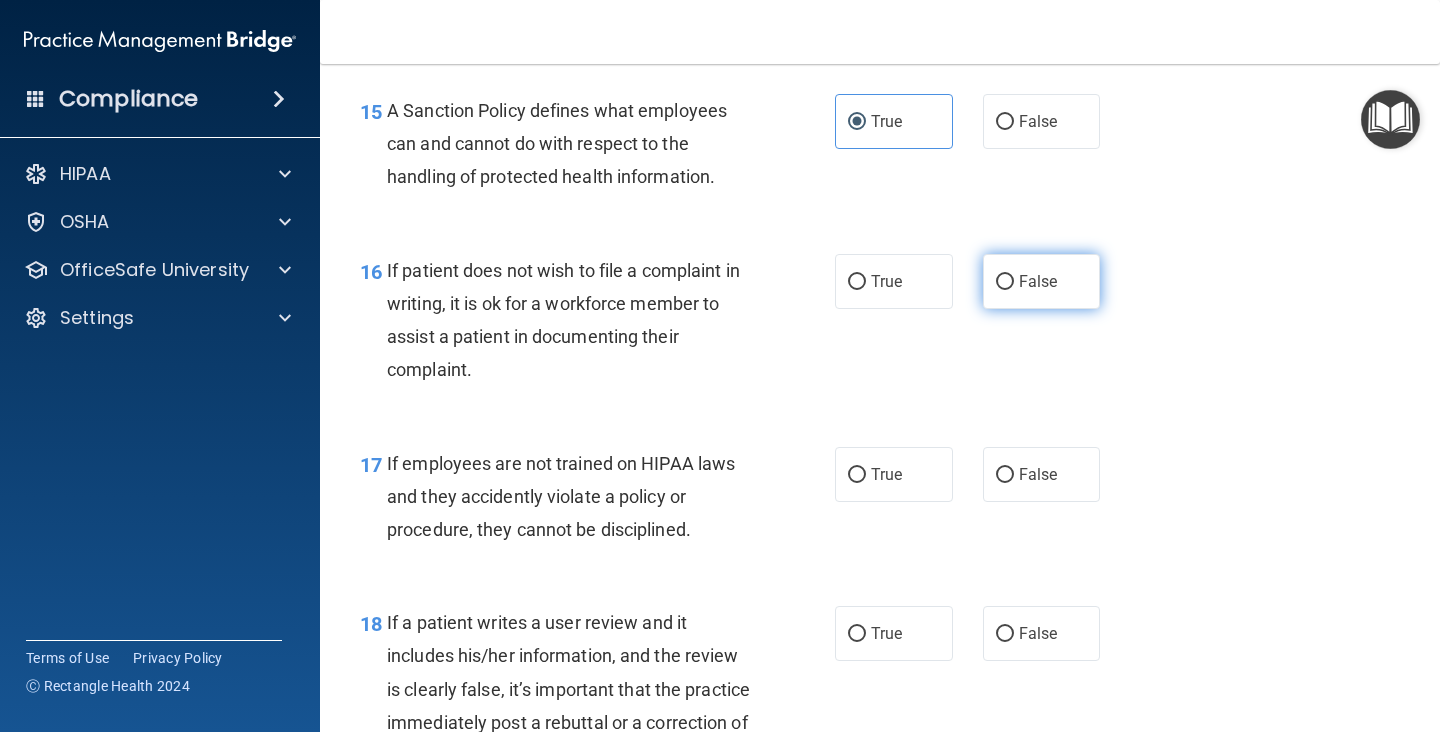 click on "False" at bounding box center [1038, 281] 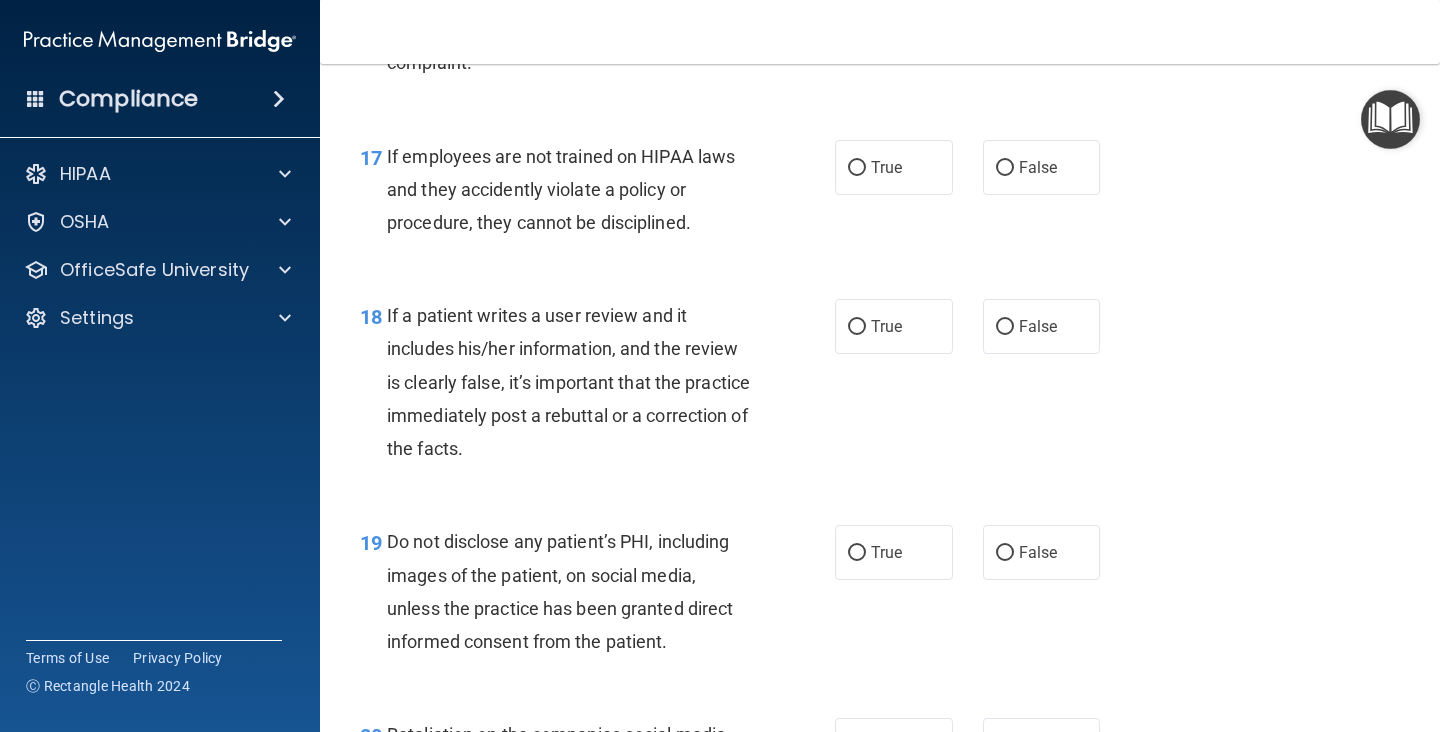 scroll, scrollTop: 3441, scrollLeft: 0, axis: vertical 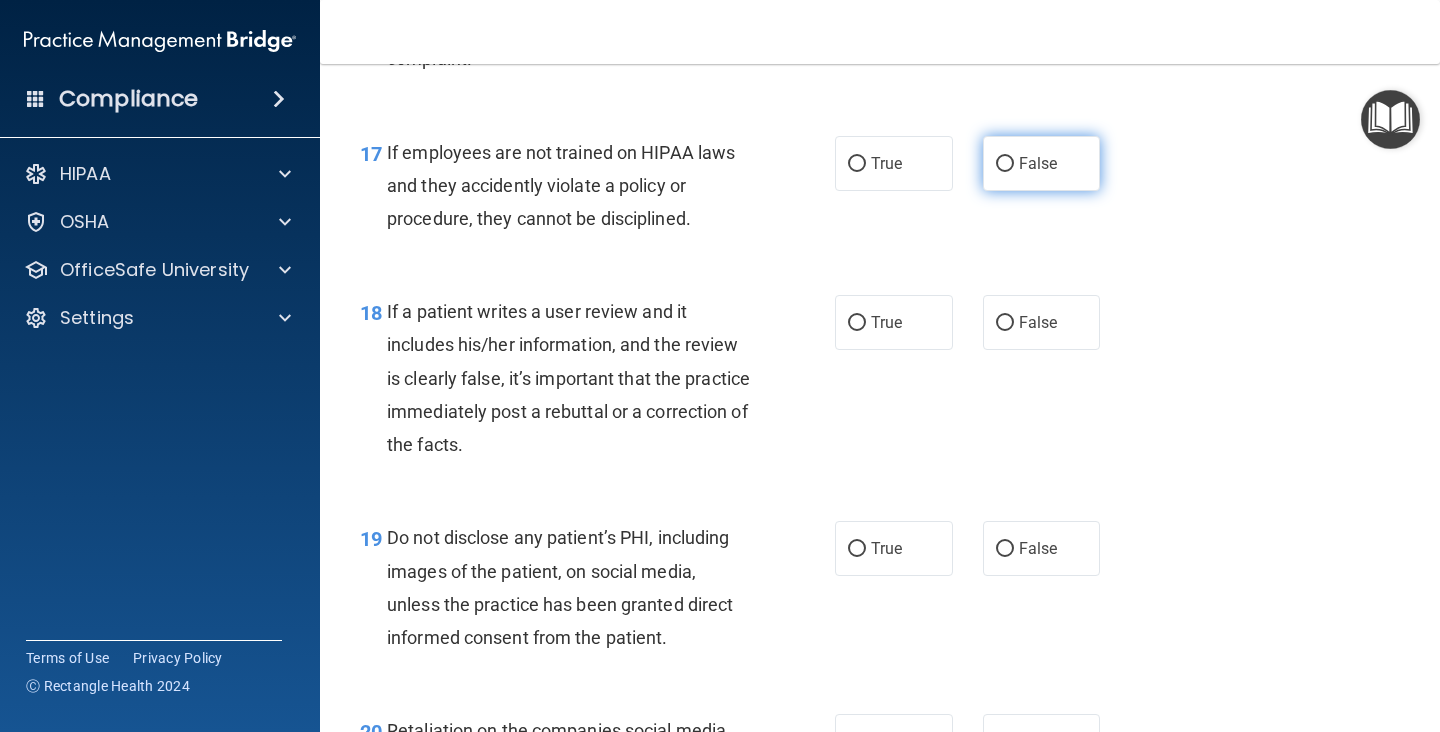 click on "False" at bounding box center [1042, 163] 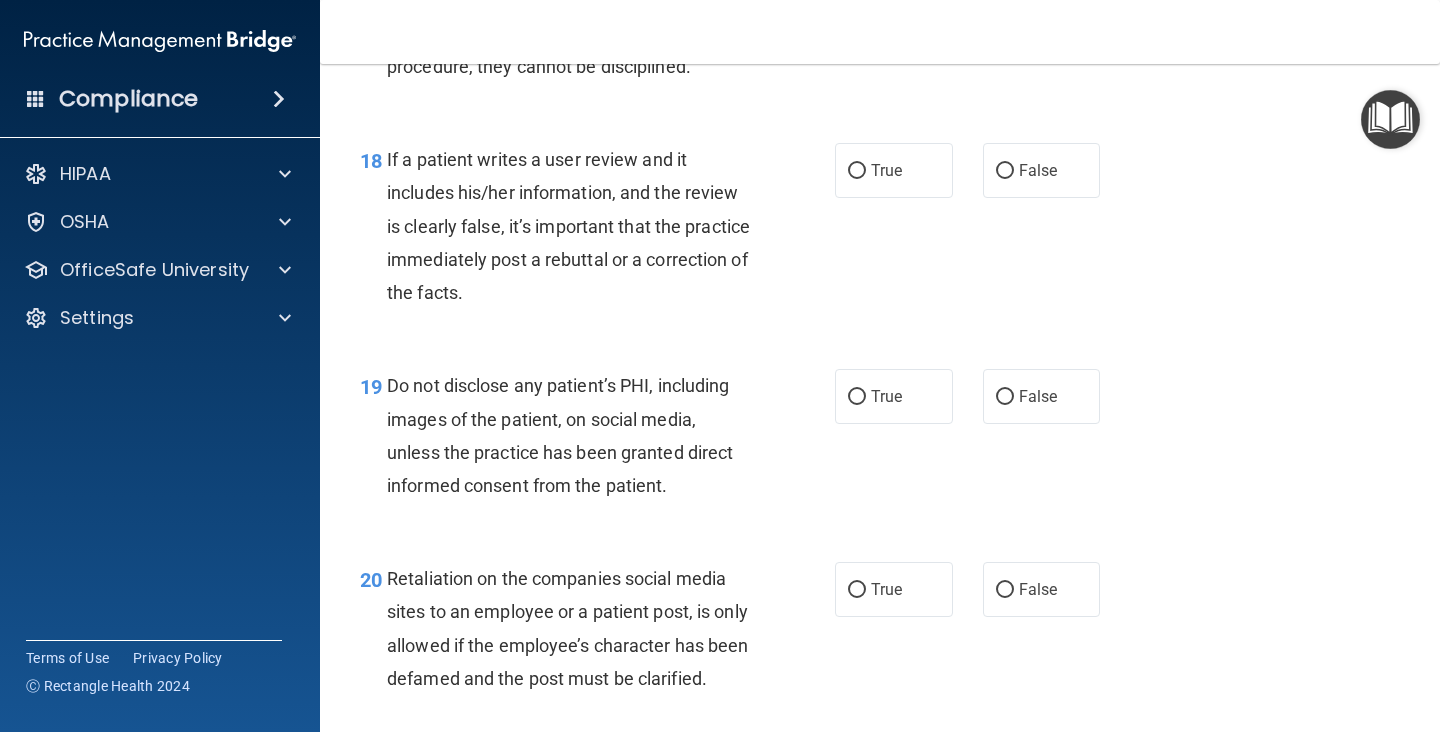 scroll, scrollTop: 3599, scrollLeft: 0, axis: vertical 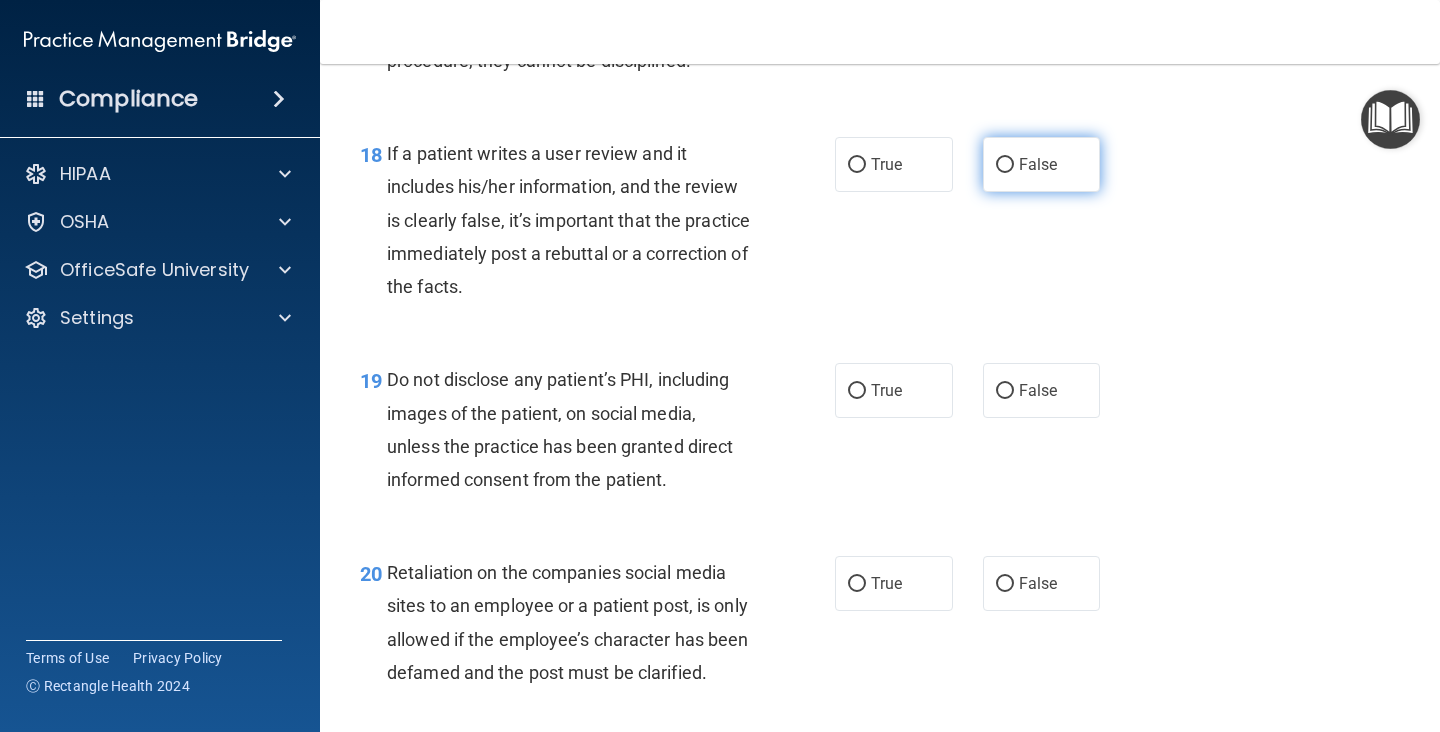 click on "False" at bounding box center [1038, 164] 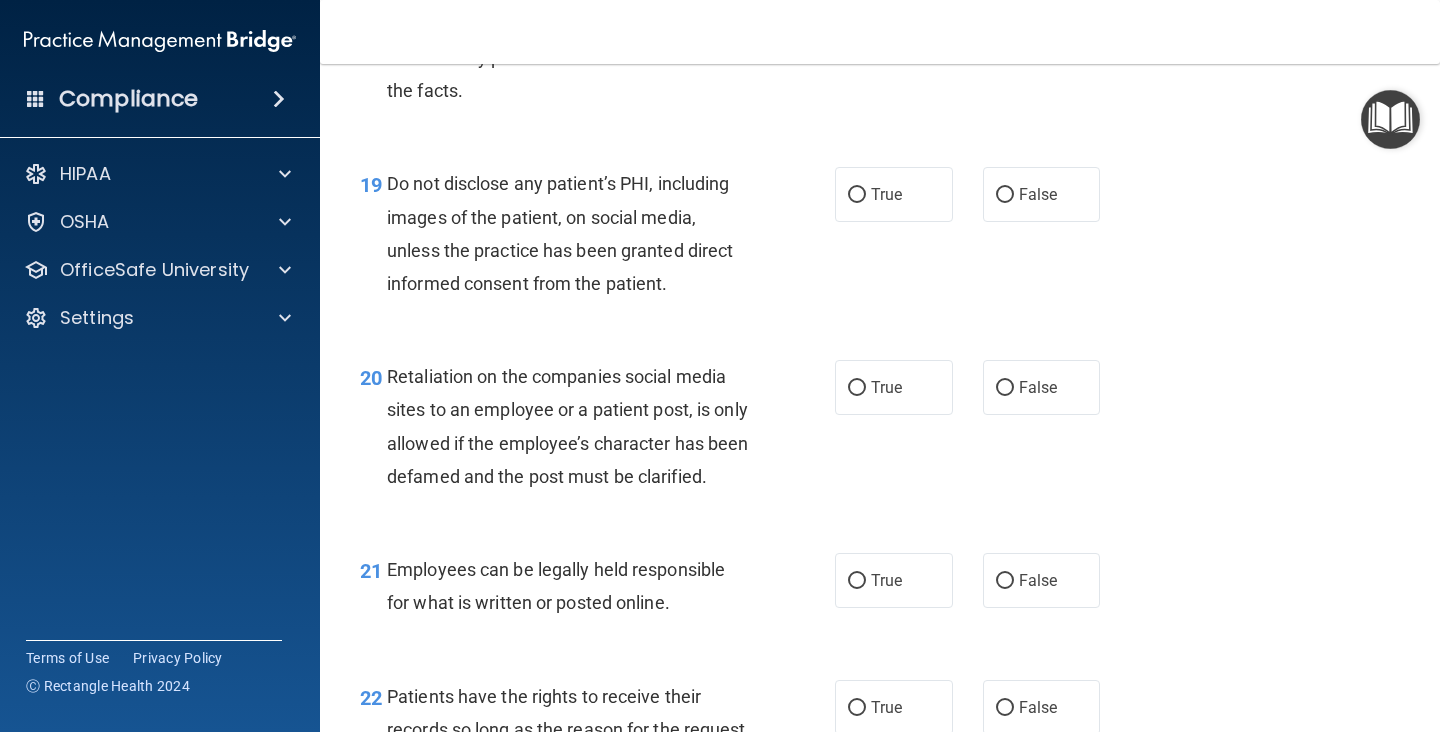 scroll, scrollTop: 3862, scrollLeft: 0, axis: vertical 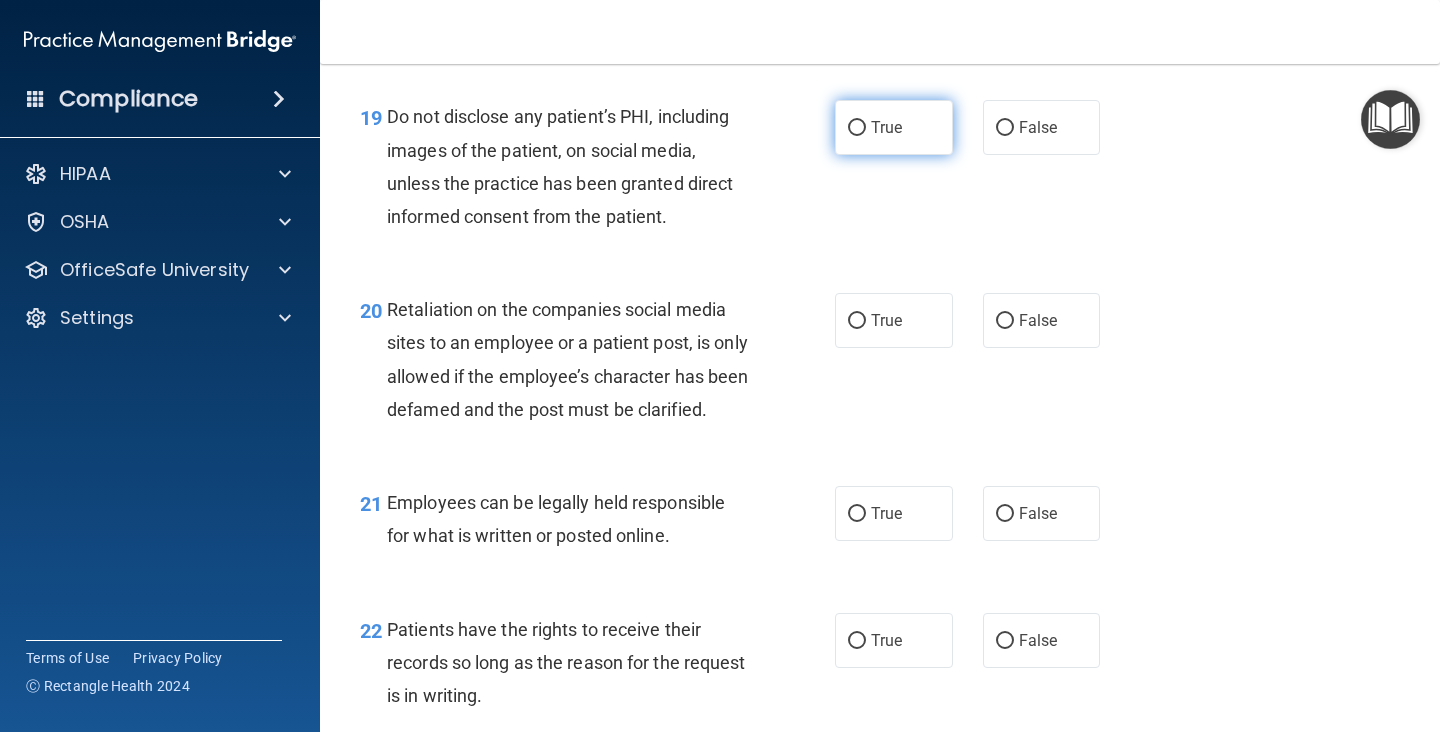 click on "True" at bounding box center (886, 127) 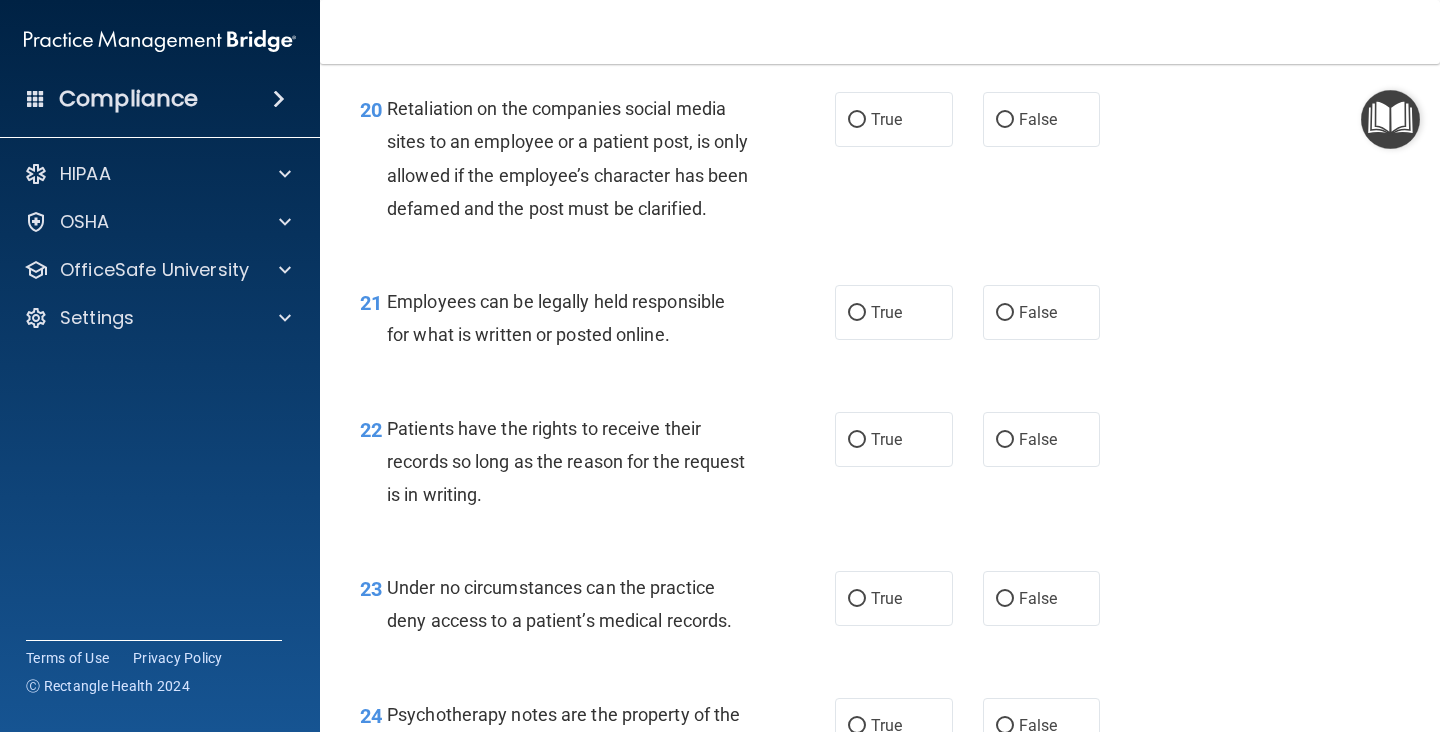 scroll, scrollTop: 4065, scrollLeft: 0, axis: vertical 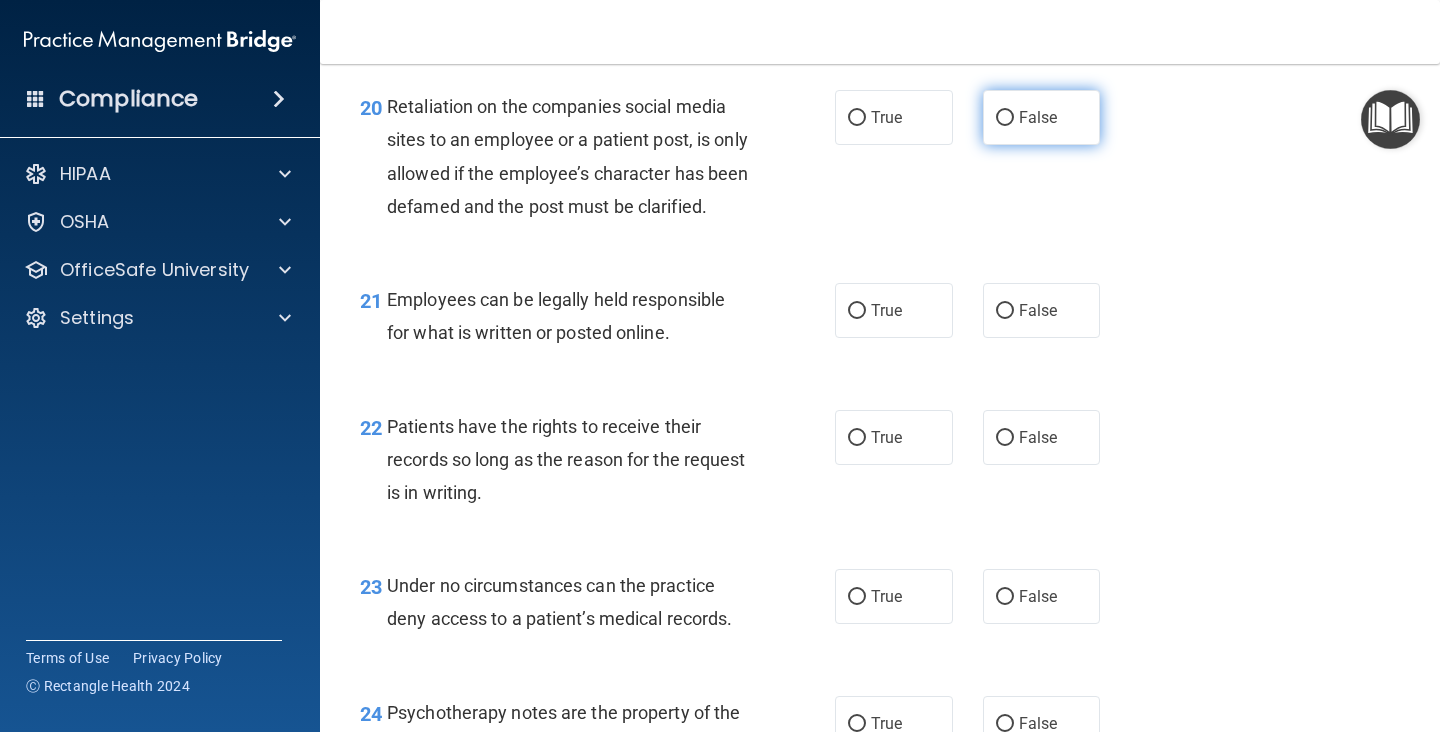 click on "False" at bounding box center [1038, 117] 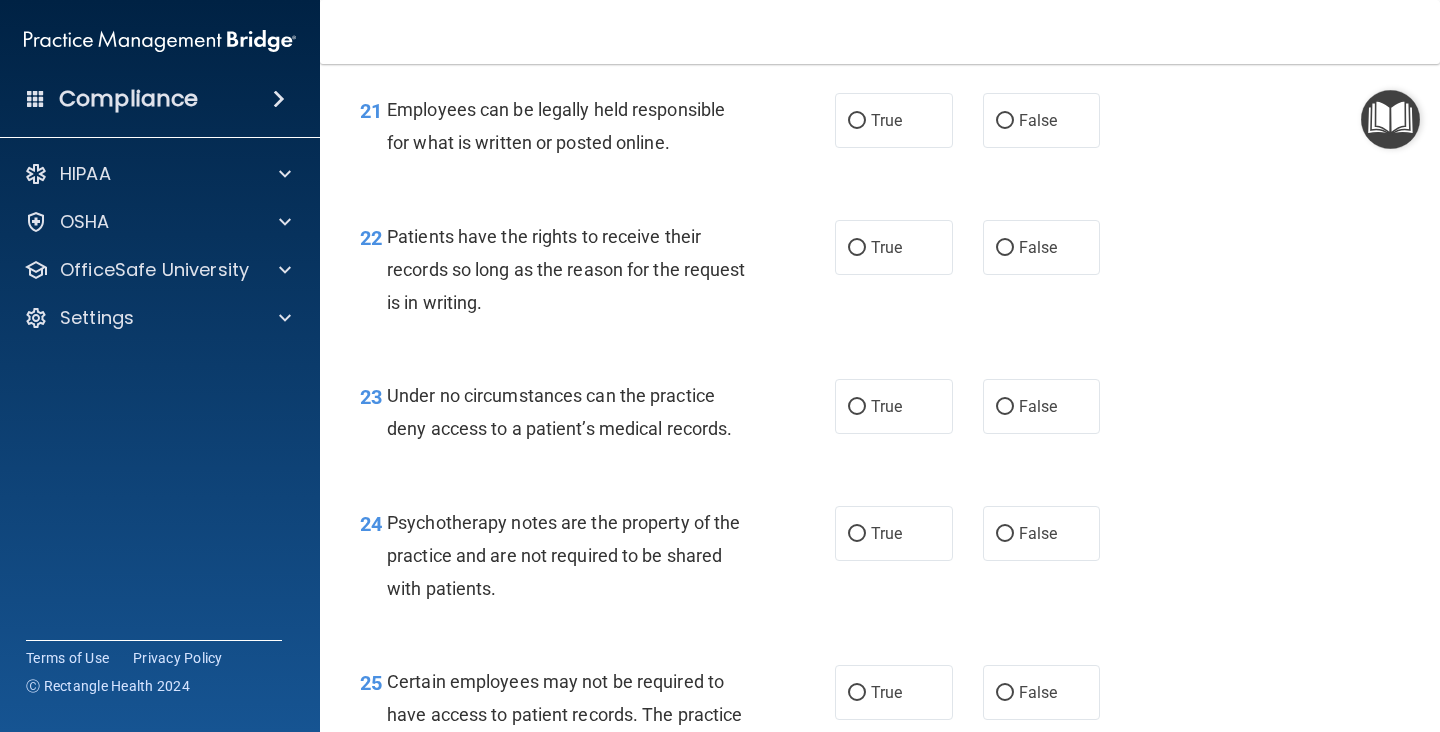 scroll, scrollTop: 4257, scrollLeft: 0, axis: vertical 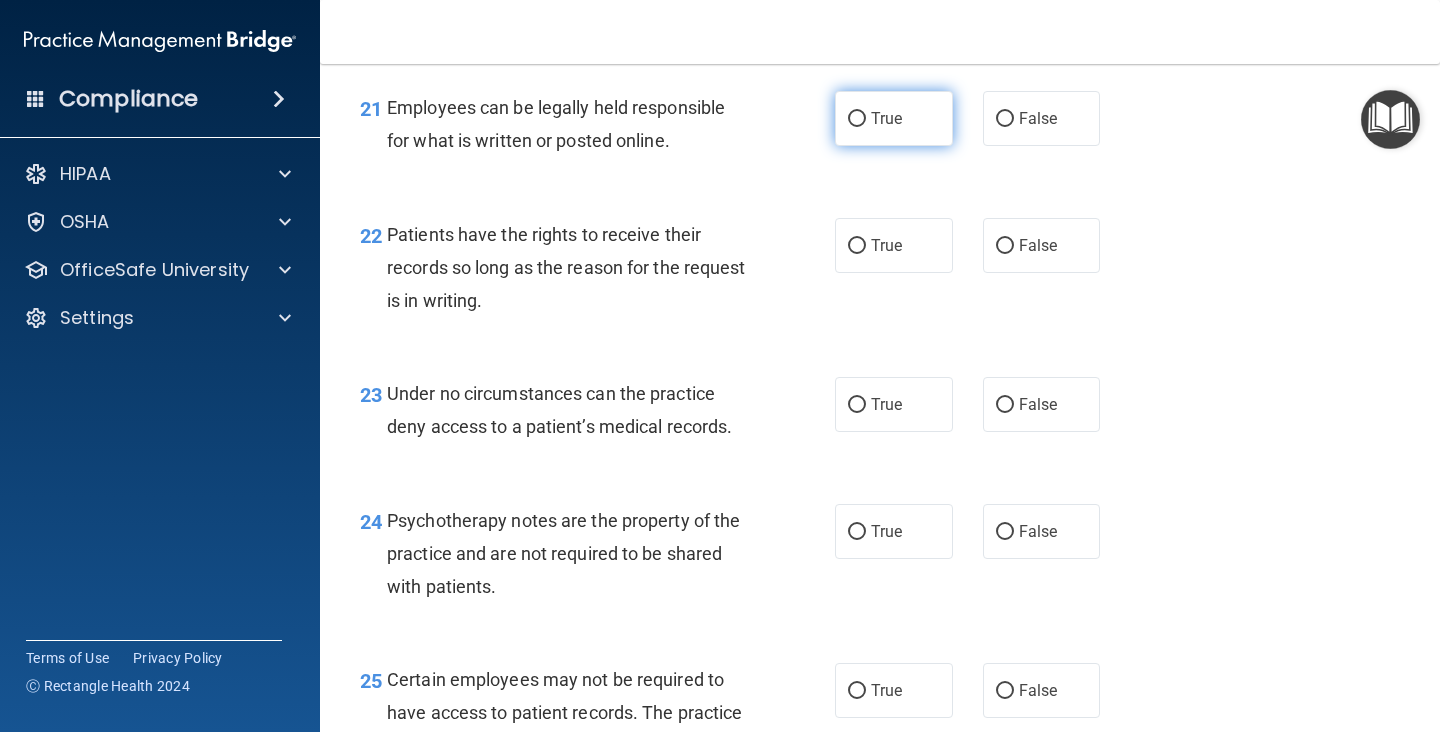 click on "True" at bounding box center [894, 118] 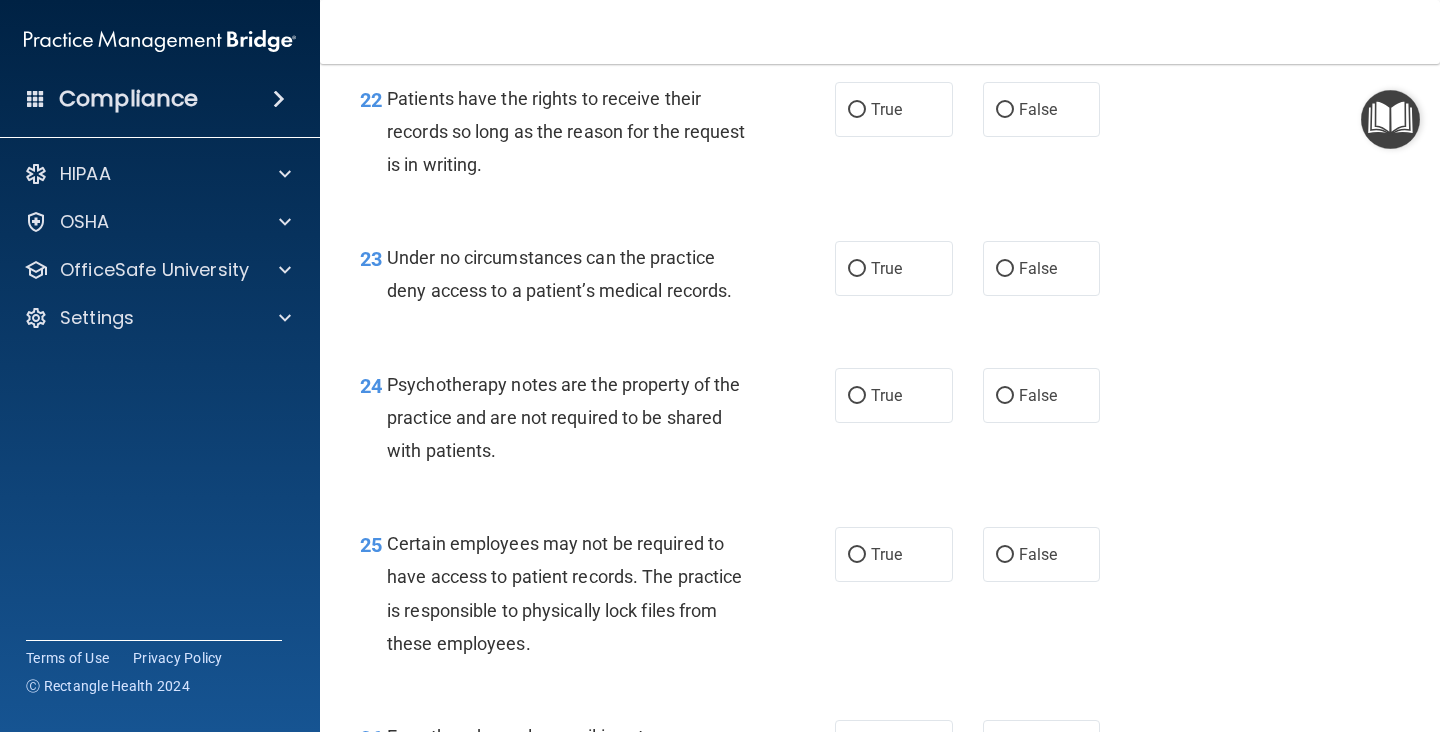 scroll, scrollTop: 4413, scrollLeft: 0, axis: vertical 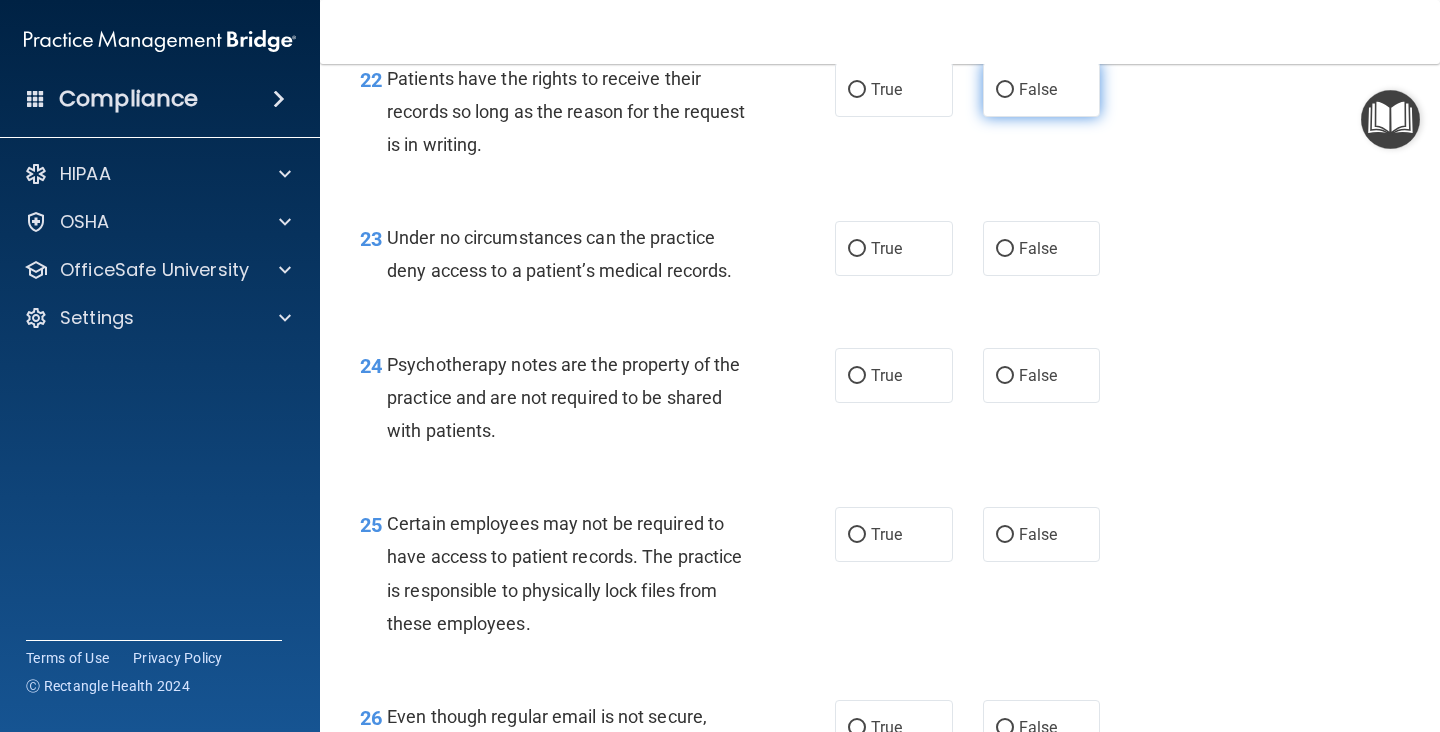 click on "False" at bounding box center [1042, 89] 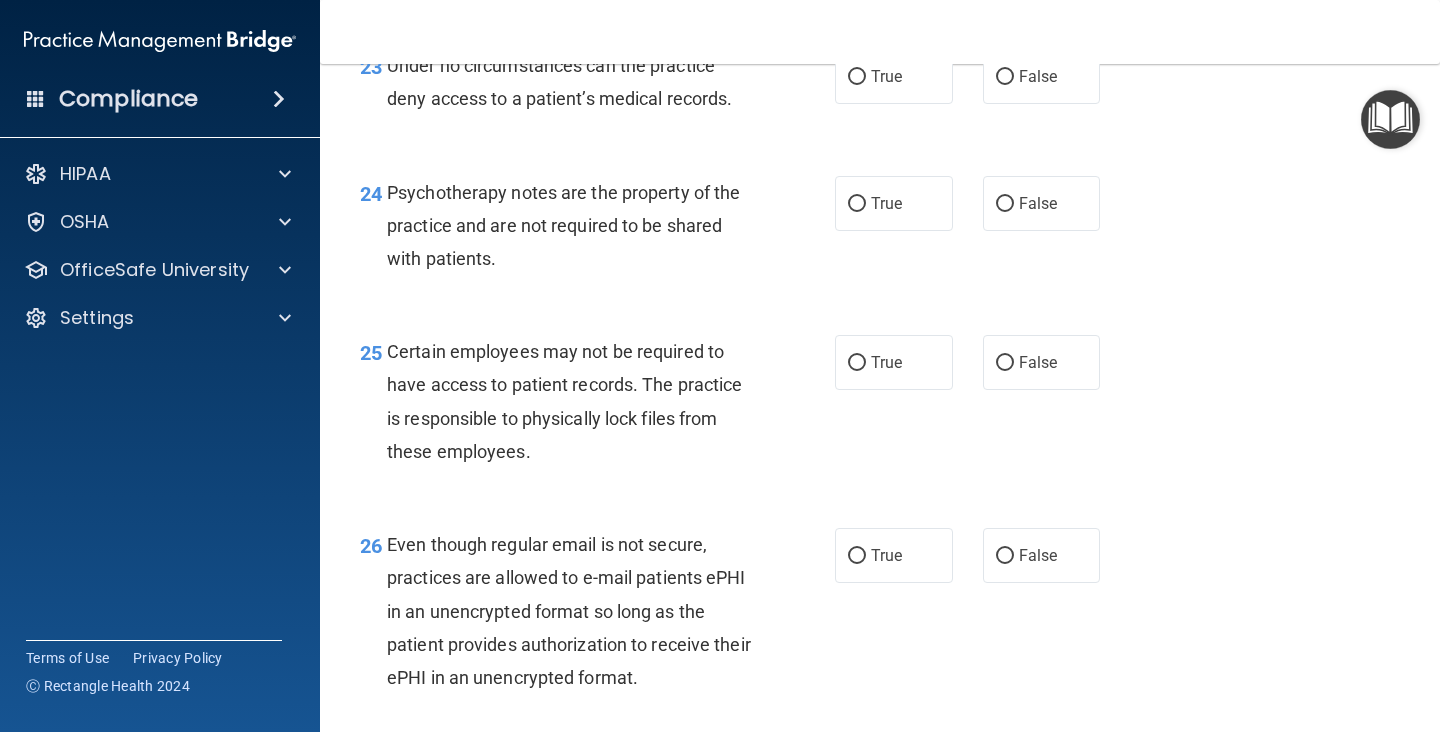 scroll, scrollTop: 4587, scrollLeft: 0, axis: vertical 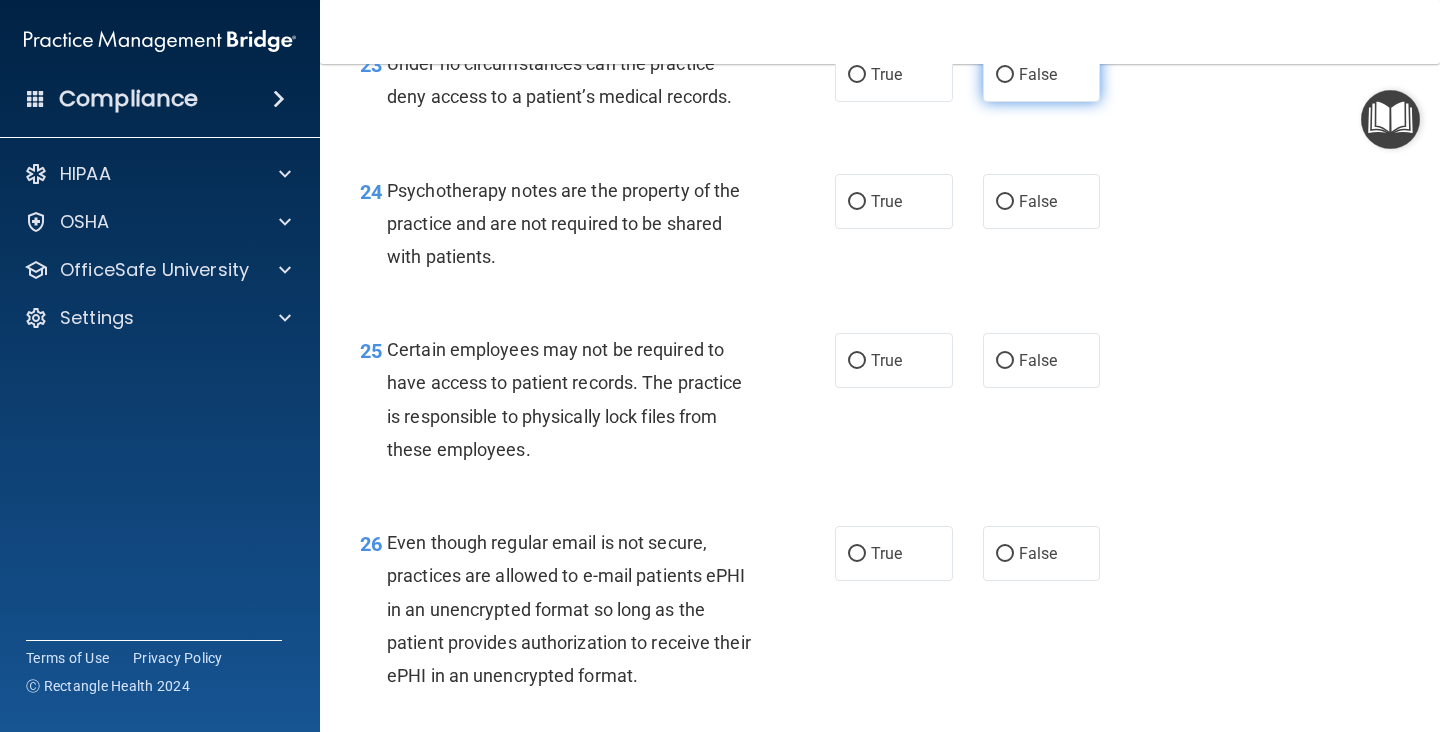 click on "False" at bounding box center (1038, 74) 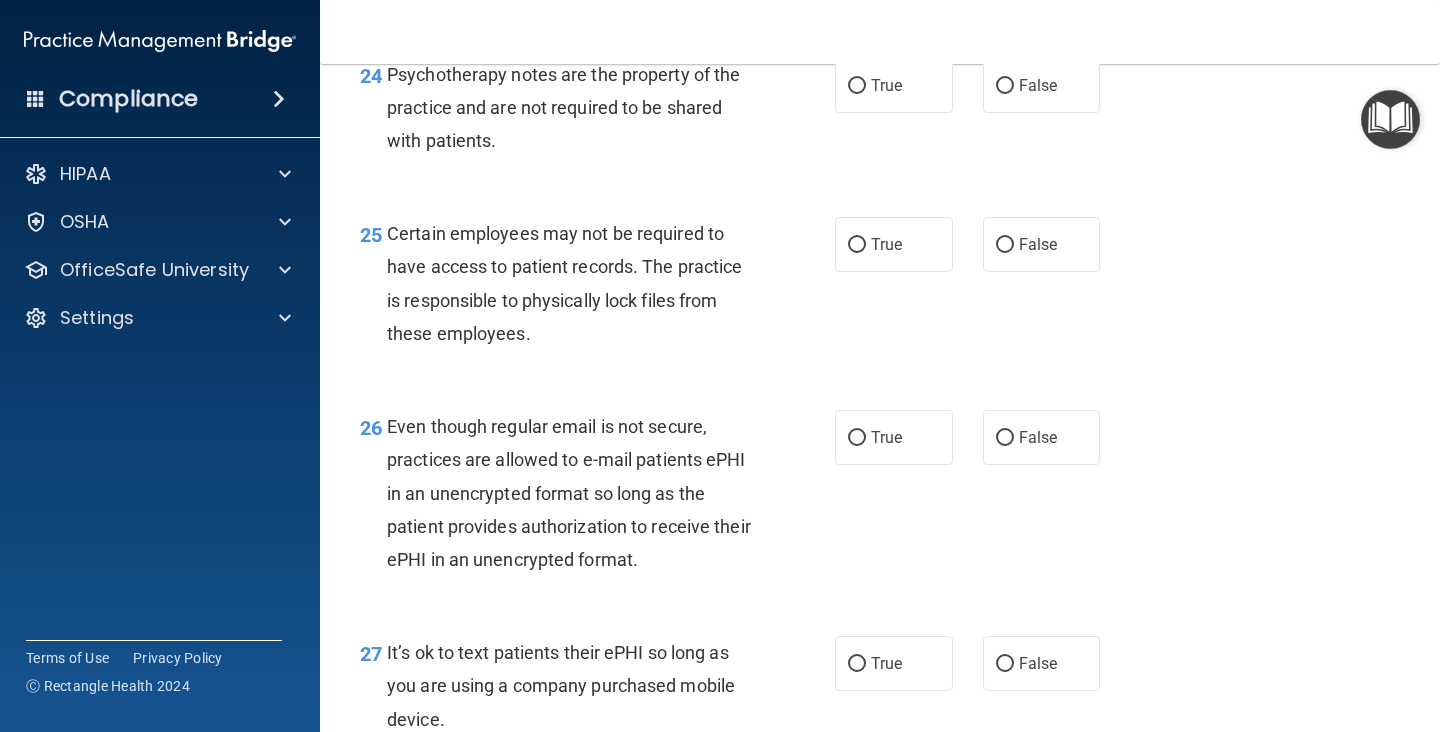 scroll, scrollTop: 4708, scrollLeft: 0, axis: vertical 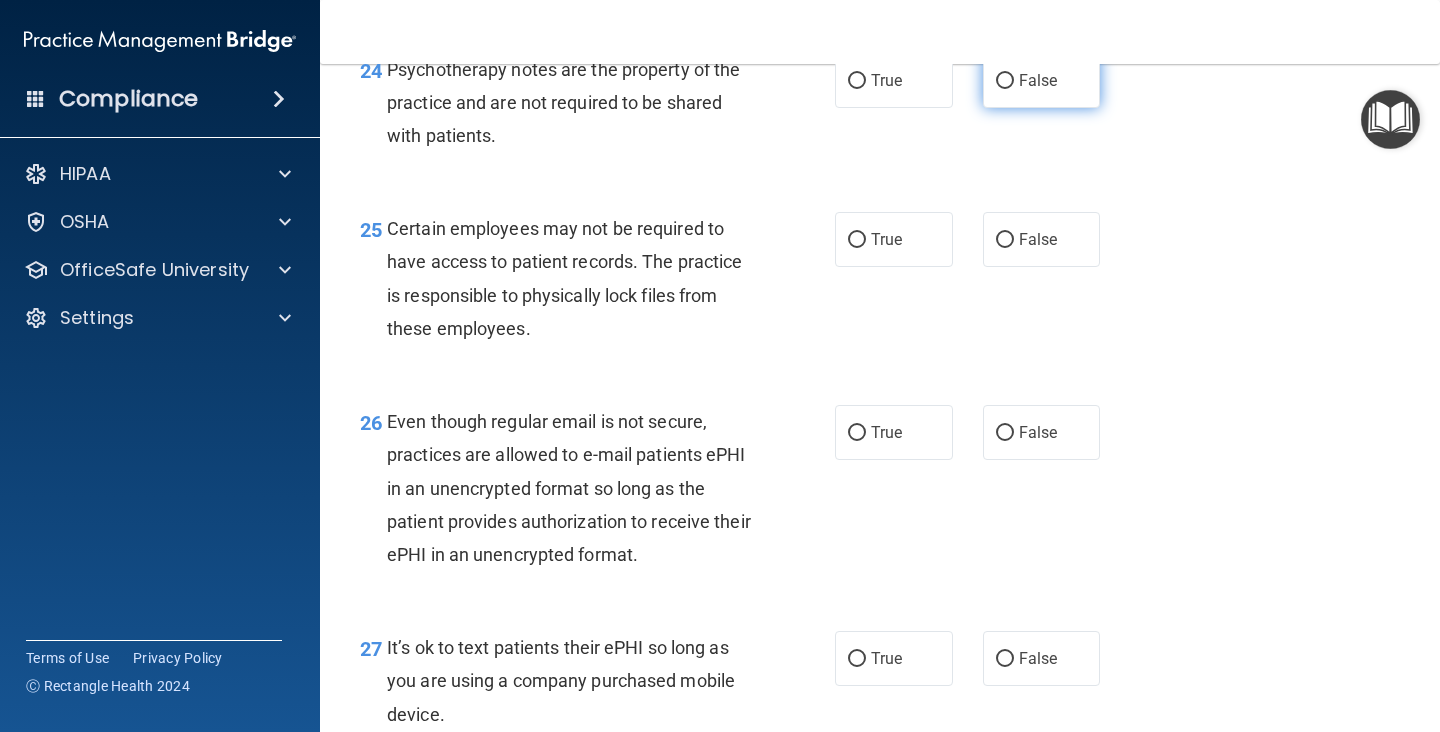 click on "False" at bounding box center (1042, 80) 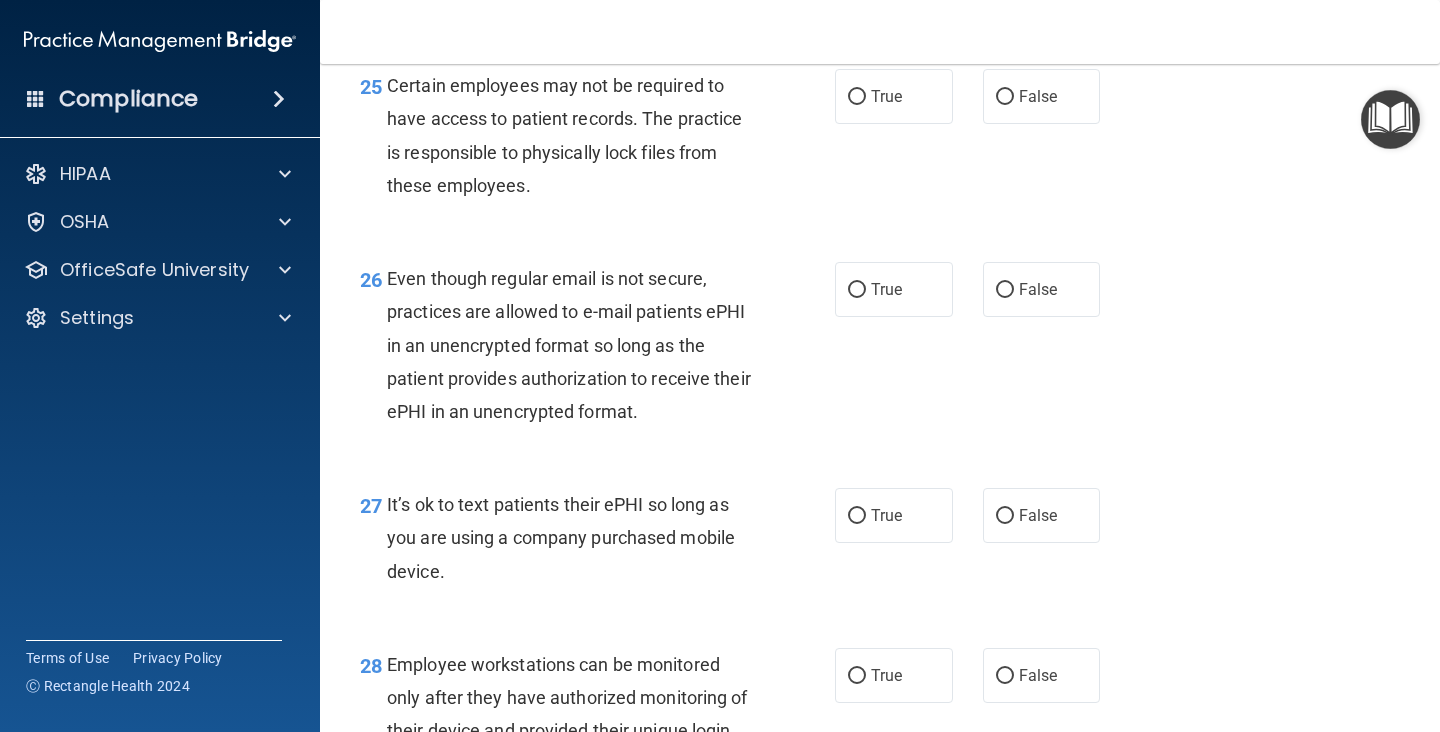 scroll, scrollTop: 4853, scrollLeft: 0, axis: vertical 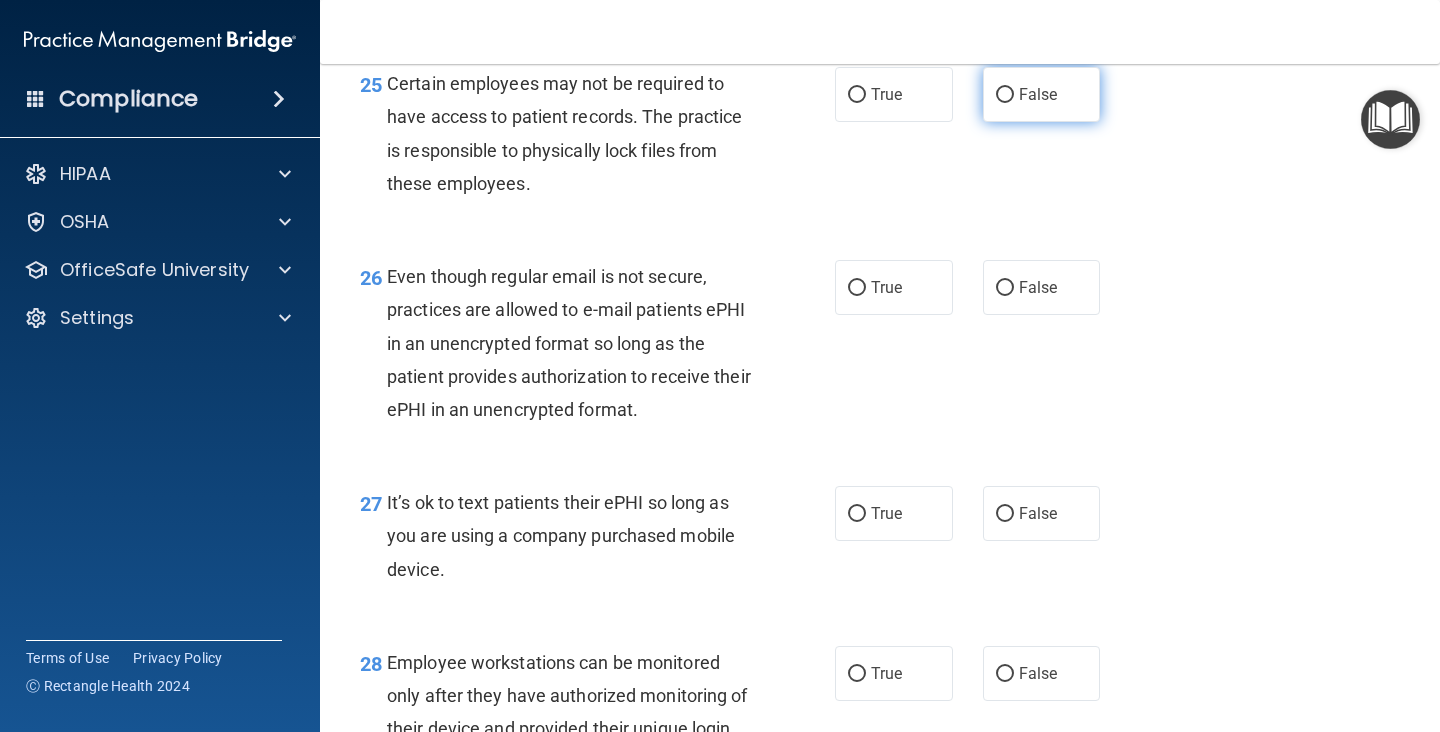 click on "False" at bounding box center (1038, 94) 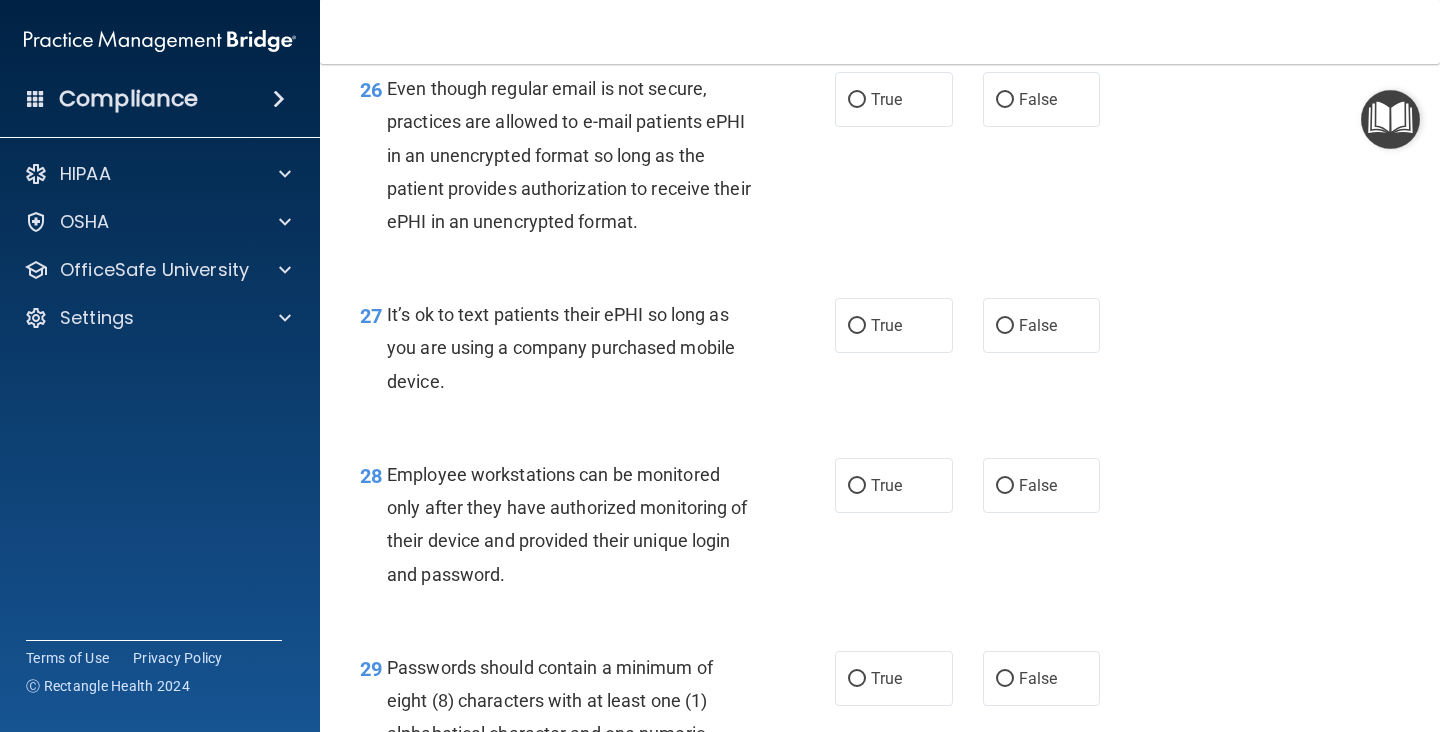 scroll, scrollTop: 5065, scrollLeft: 0, axis: vertical 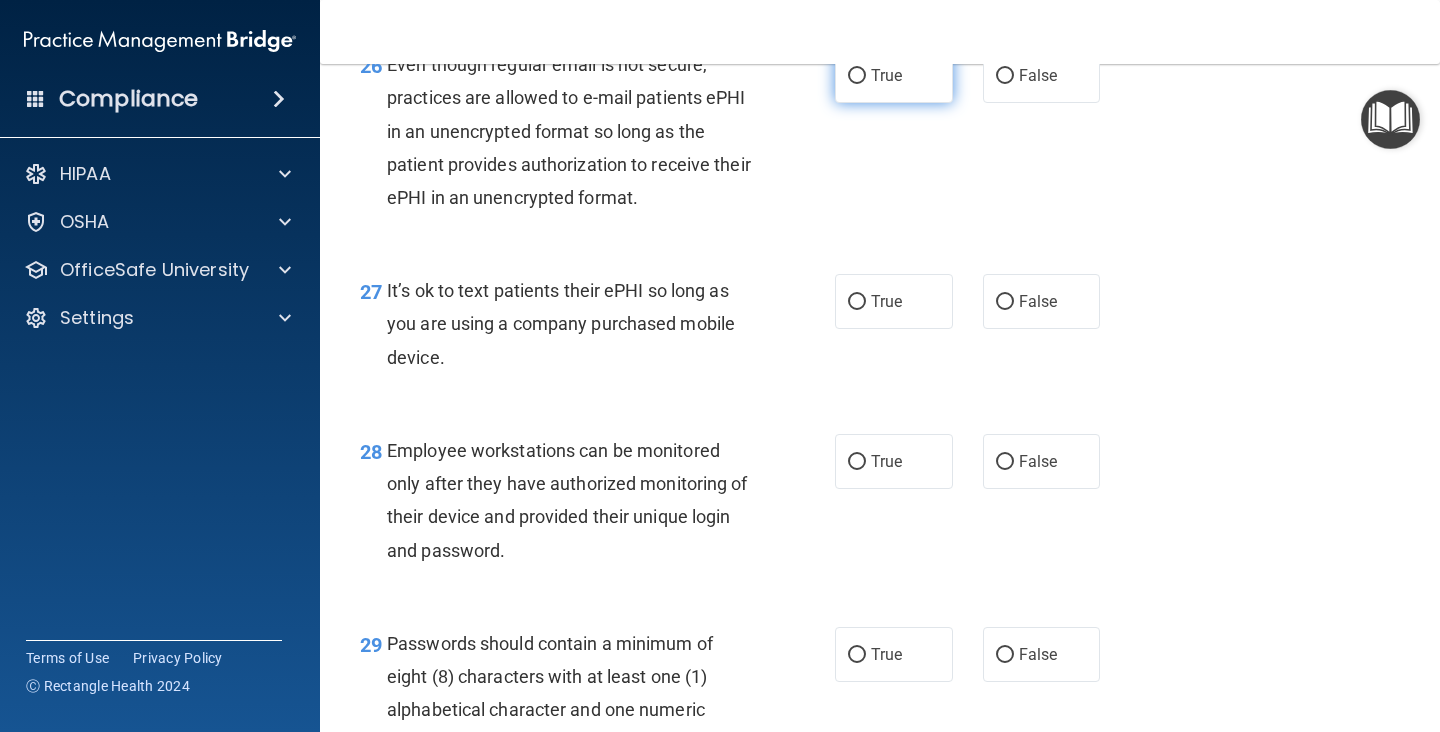 click on "True" at bounding box center (894, 75) 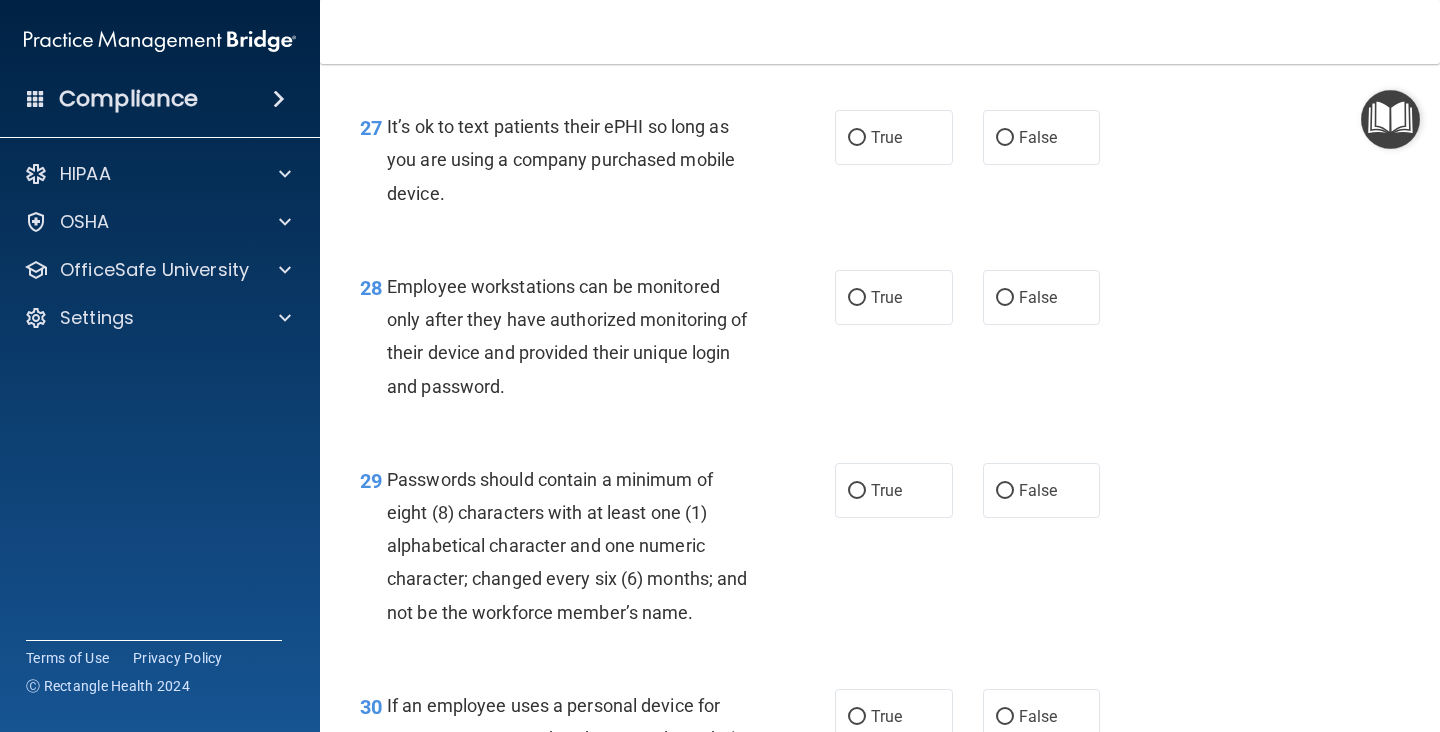 scroll, scrollTop: 5230, scrollLeft: 0, axis: vertical 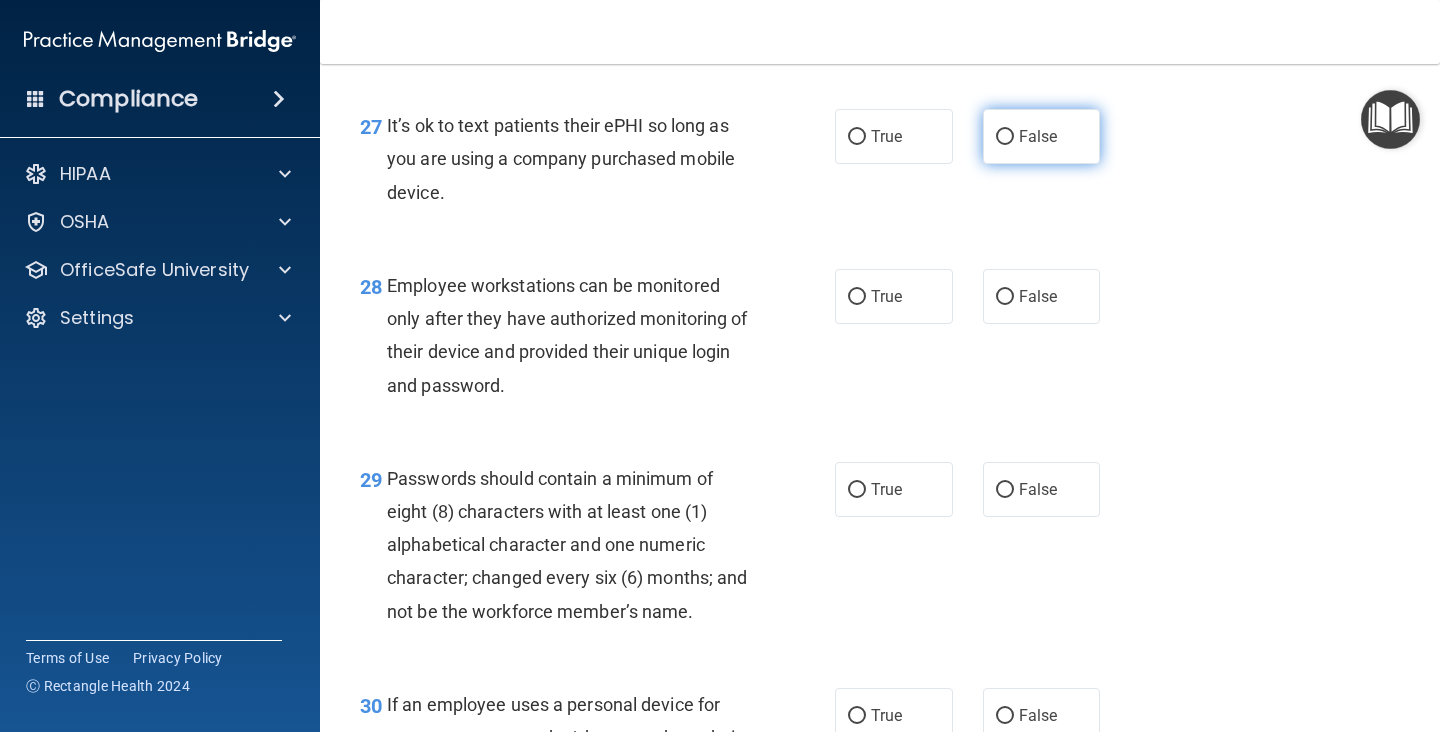 click on "False" at bounding box center [1005, 137] 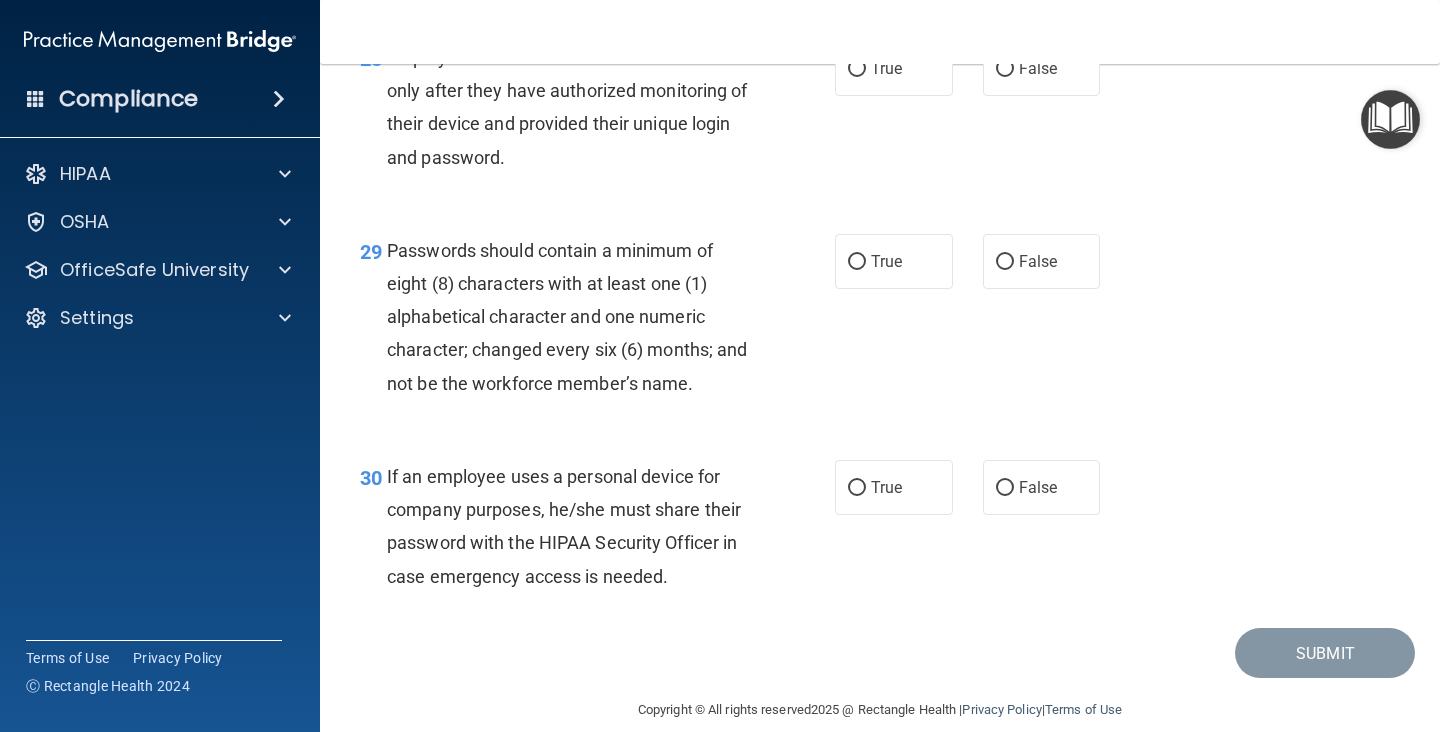scroll, scrollTop: 5455, scrollLeft: 0, axis: vertical 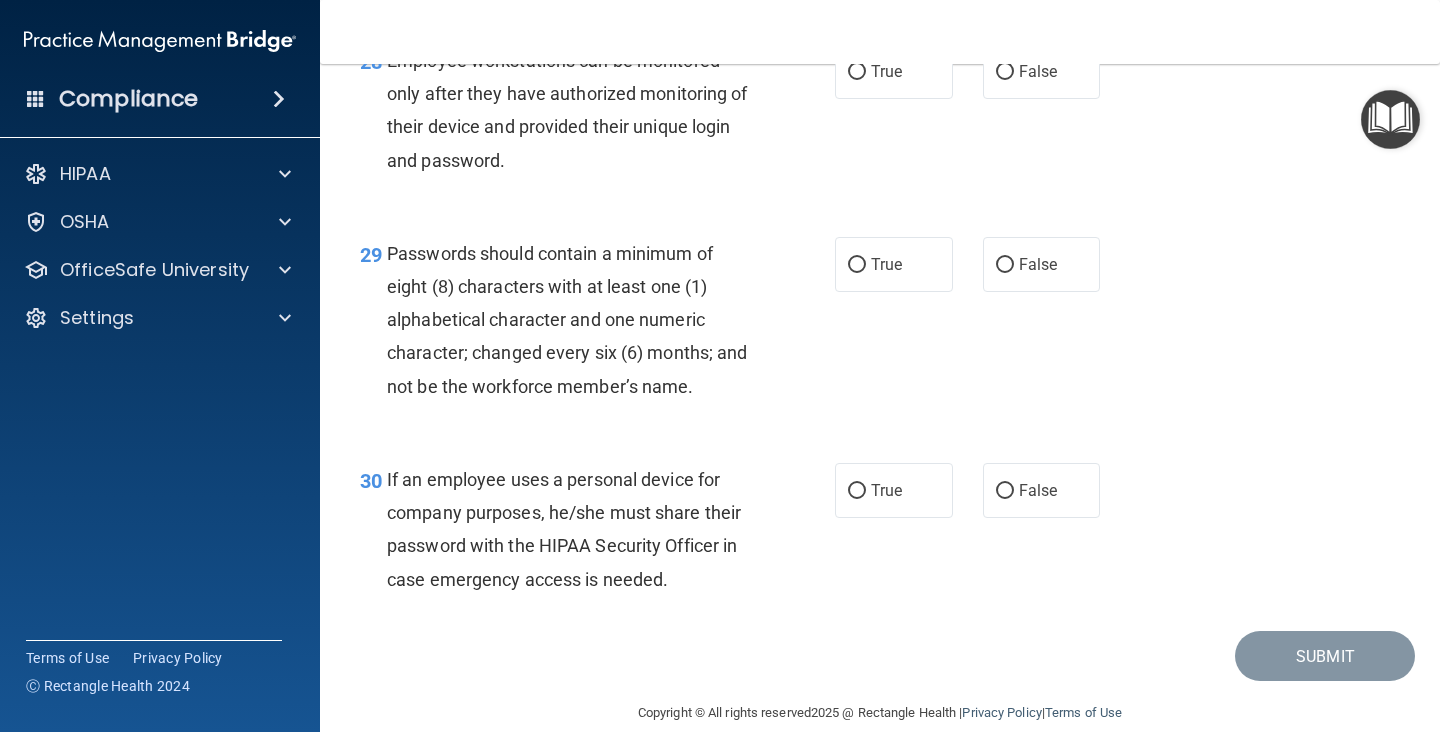 click on "28       Employee workstations can be monitored only after they have authorized monitoring of their device and provided their unique login and password." at bounding box center [597, 115] 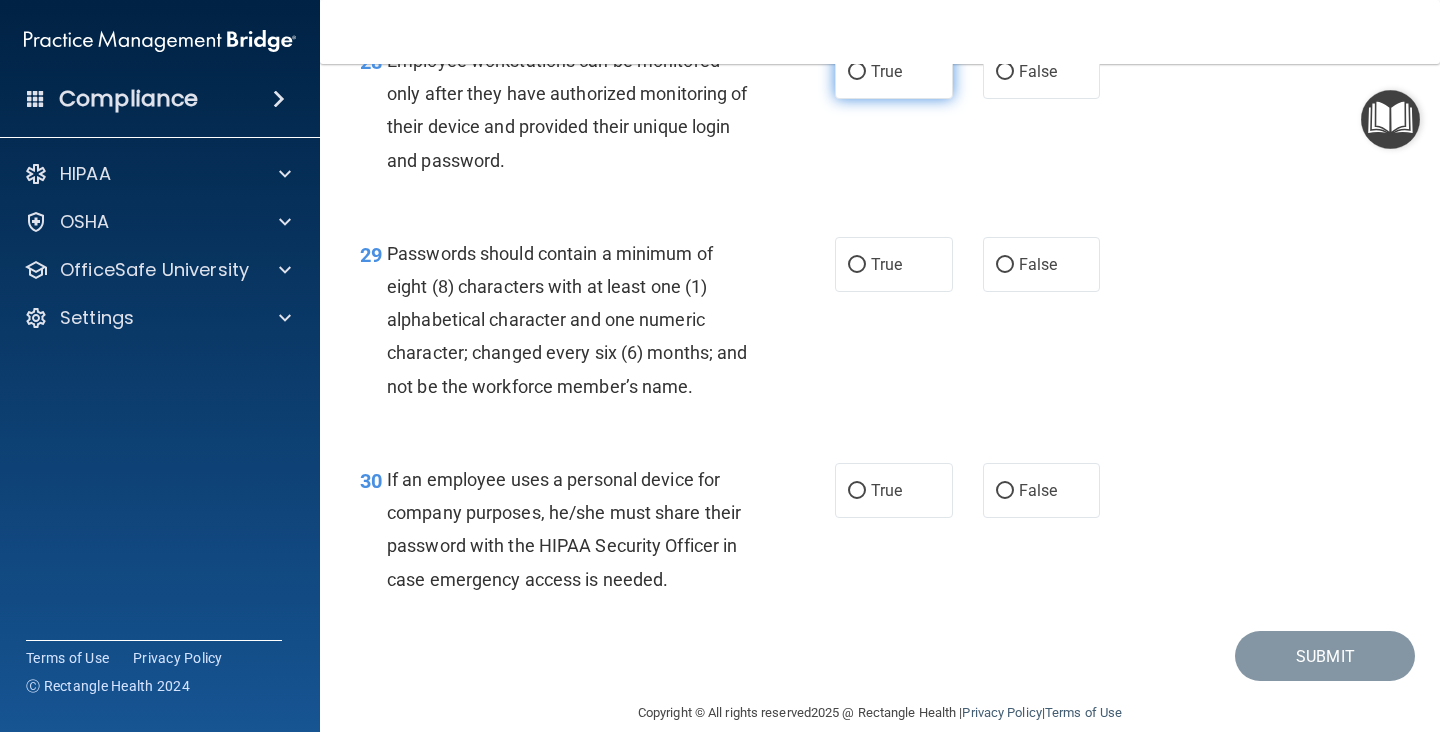 click on "True" at bounding box center [894, 71] 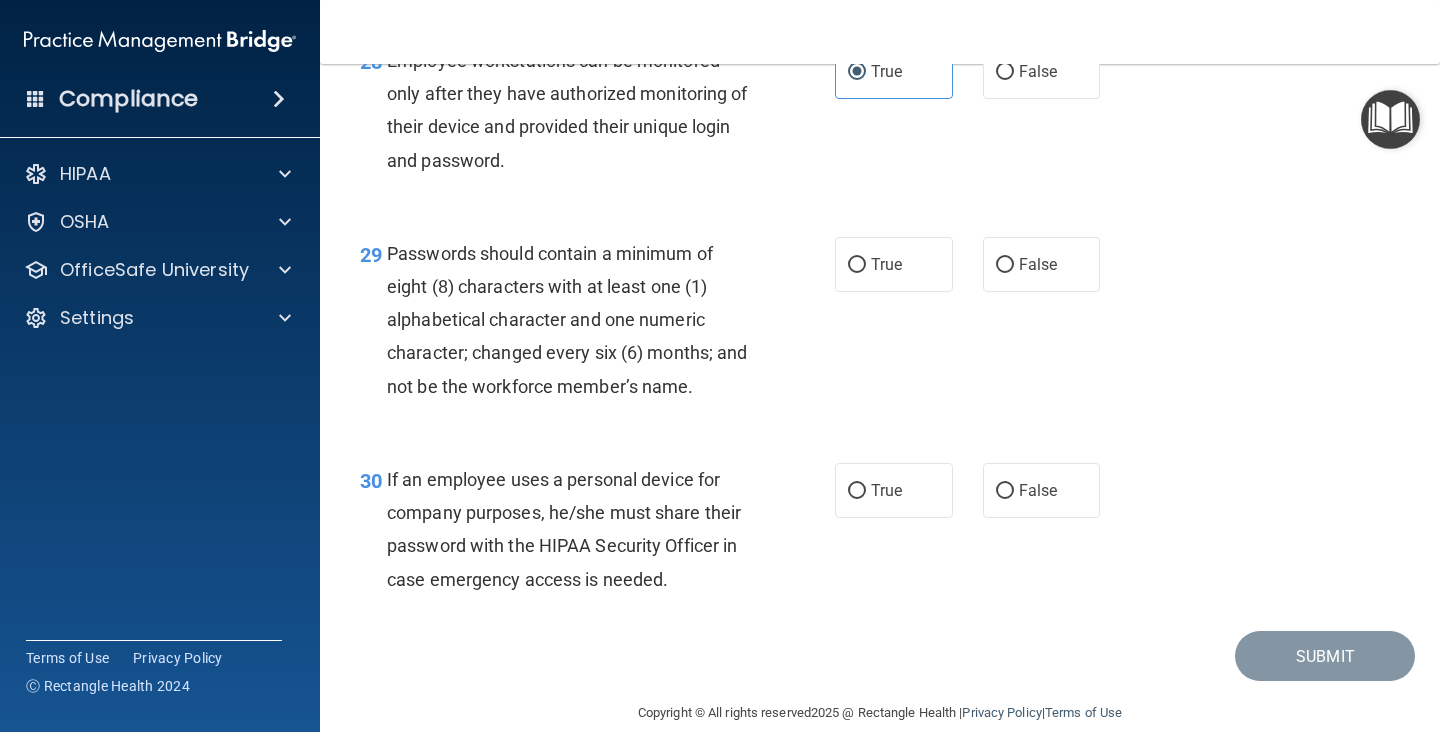 scroll, scrollTop: 5518, scrollLeft: 0, axis: vertical 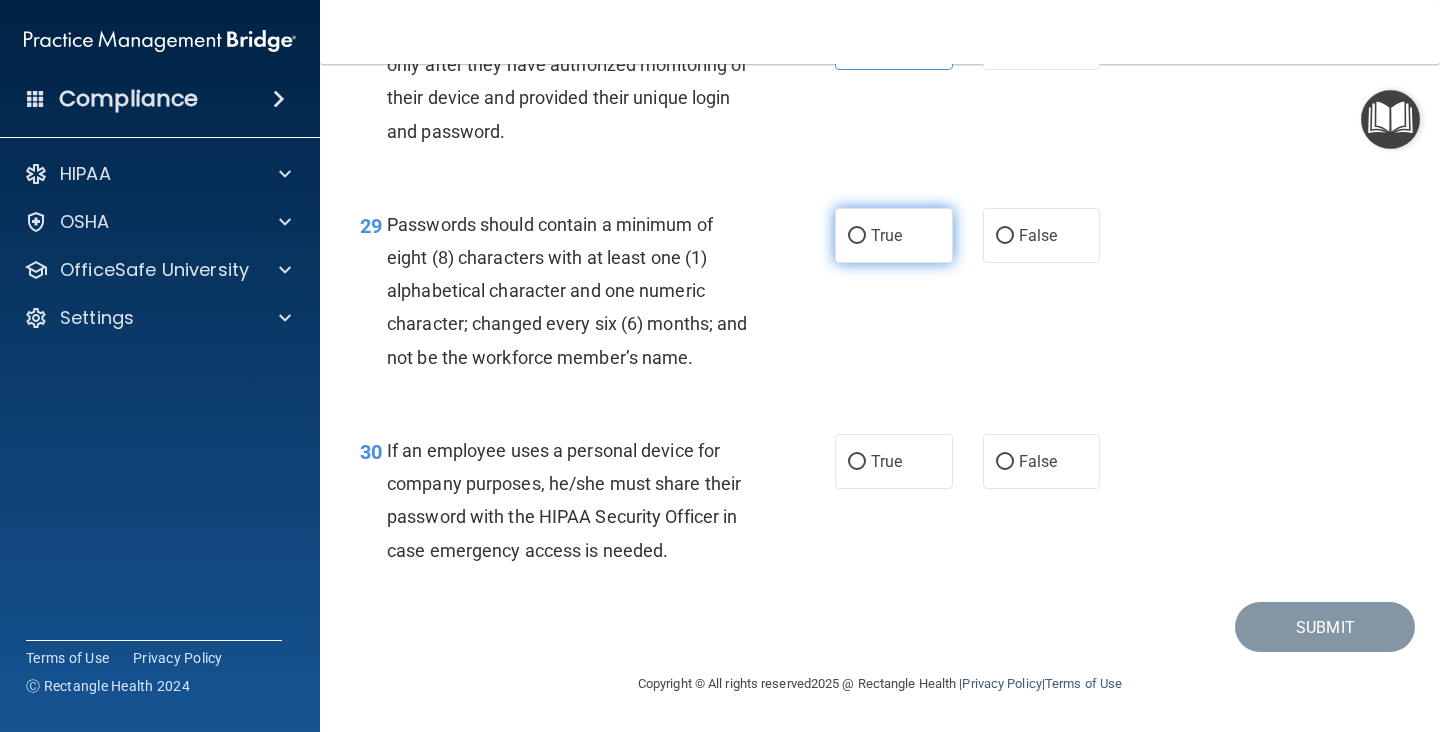 click on "True" at bounding box center [894, 235] 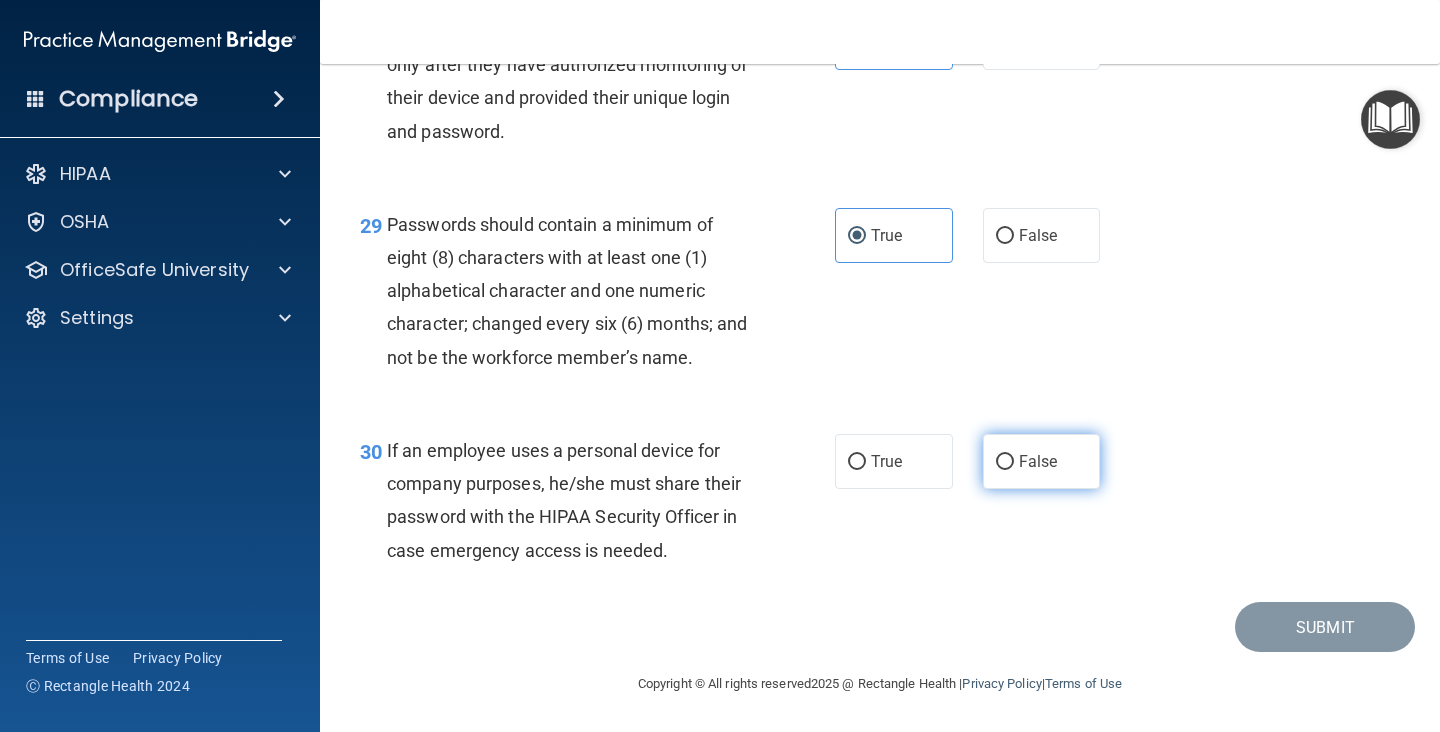 click on "False" at bounding box center [1038, 461] 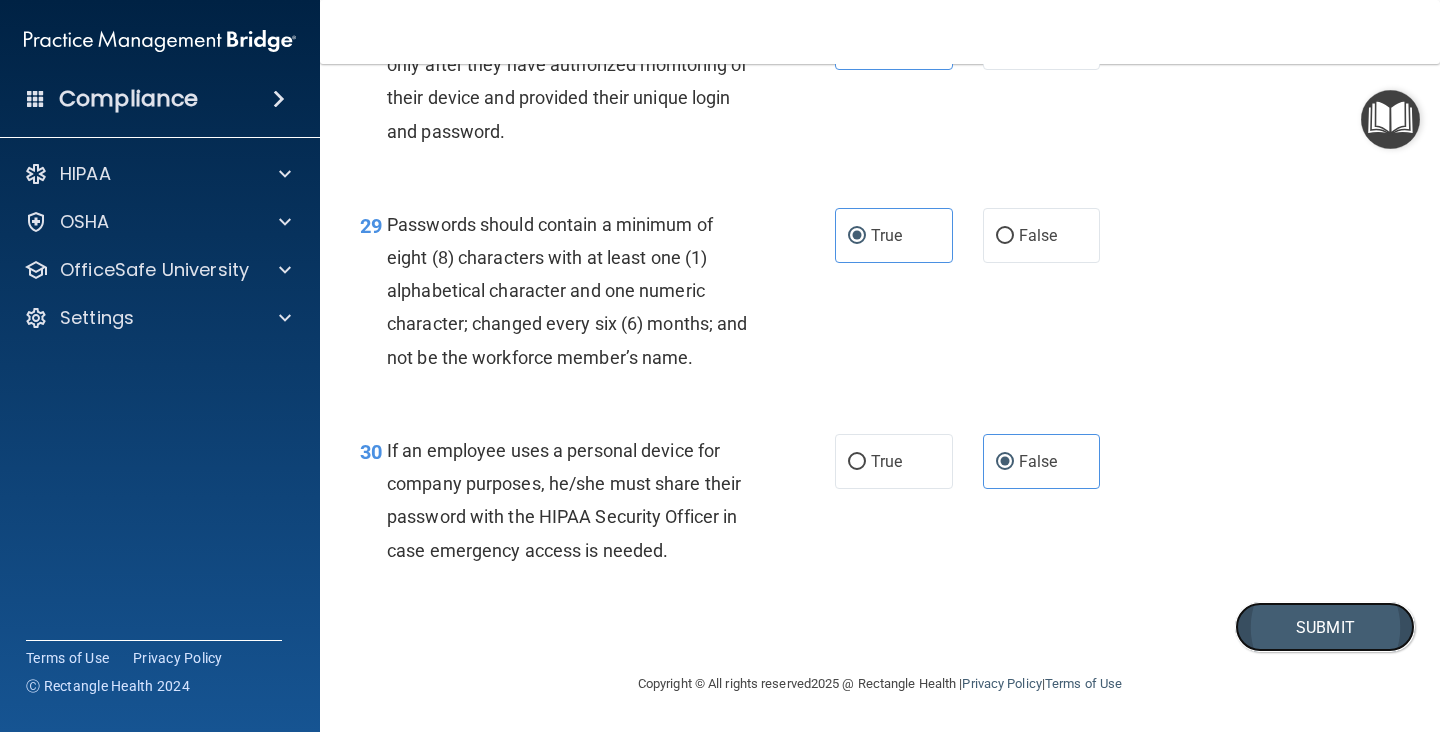 click on "Submit" at bounding box center (1325, 627) 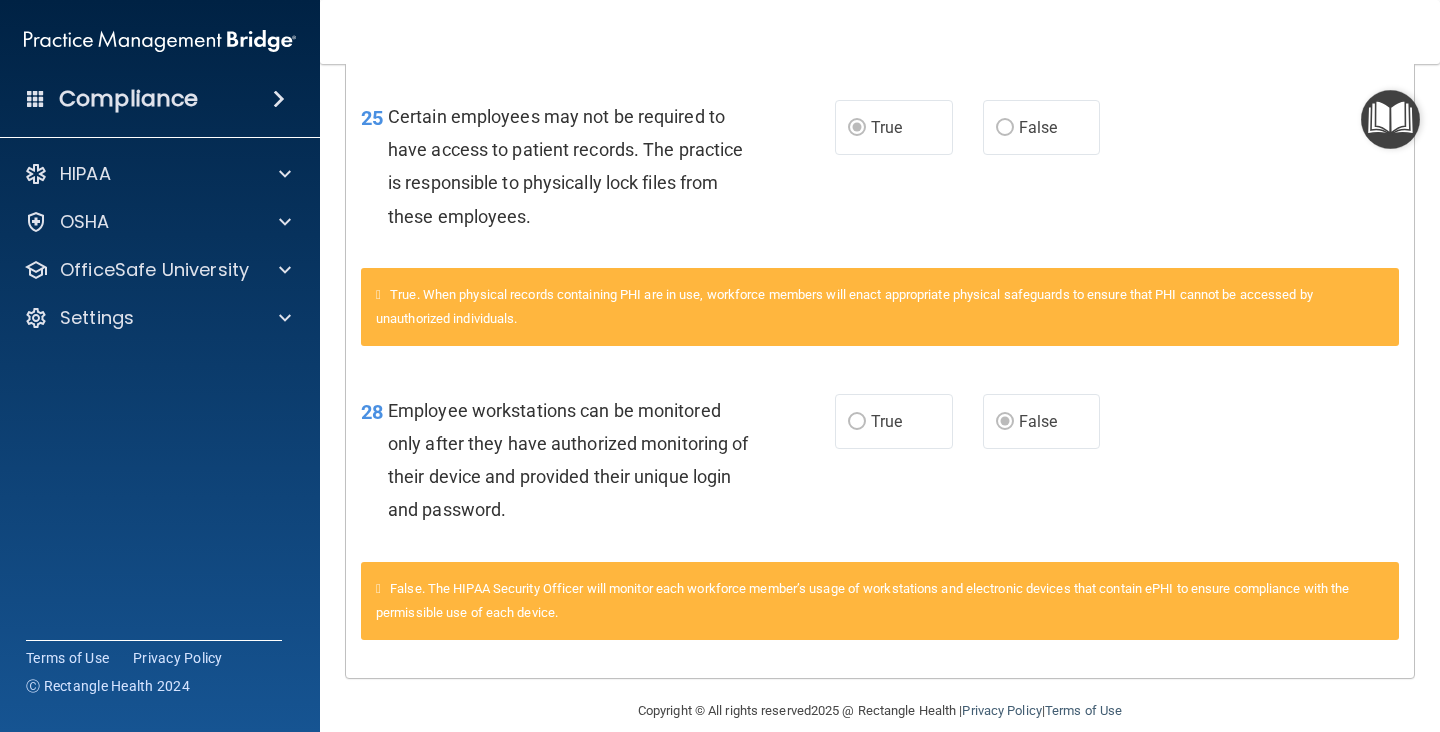 scroll, scrollTop: 3000, scrollLeft: 0, axis: vertical 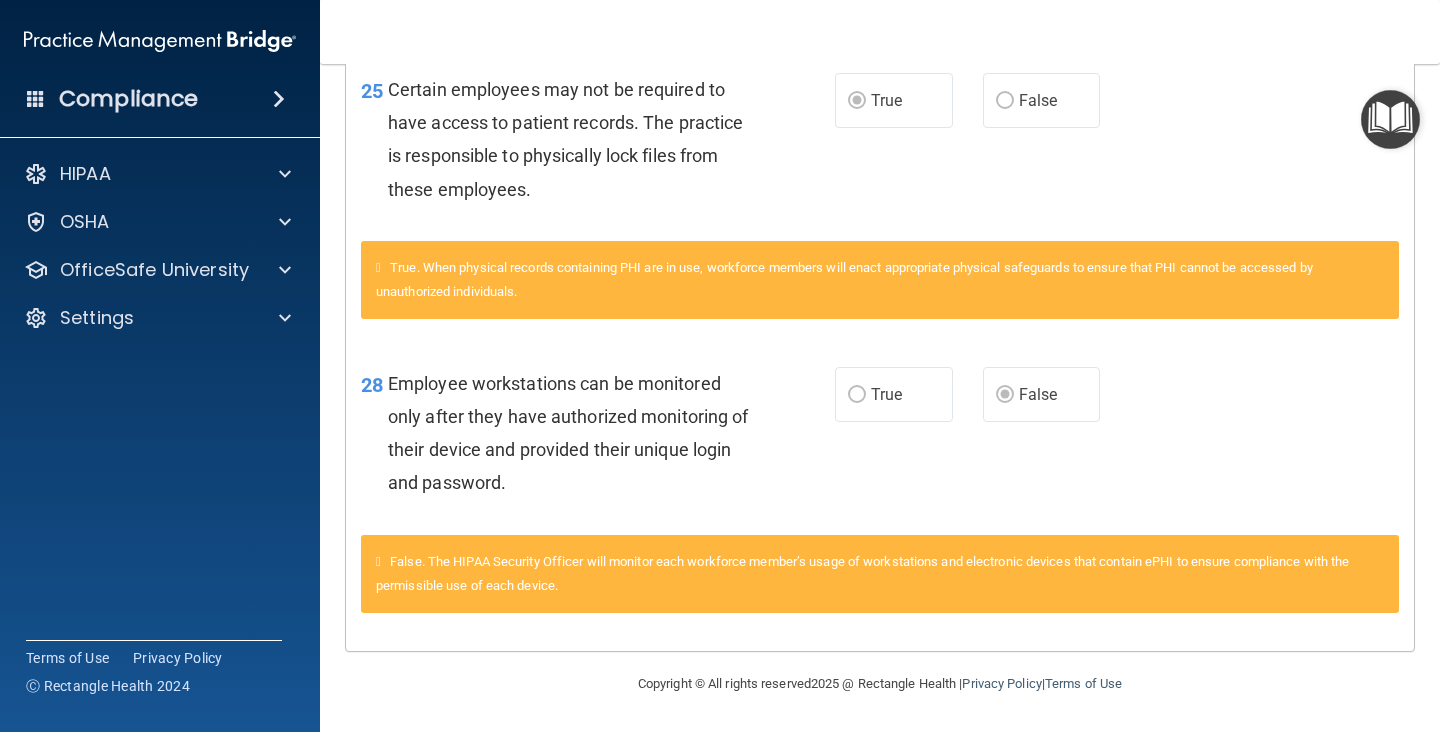 click on "True" at bounding box center (894, 394) 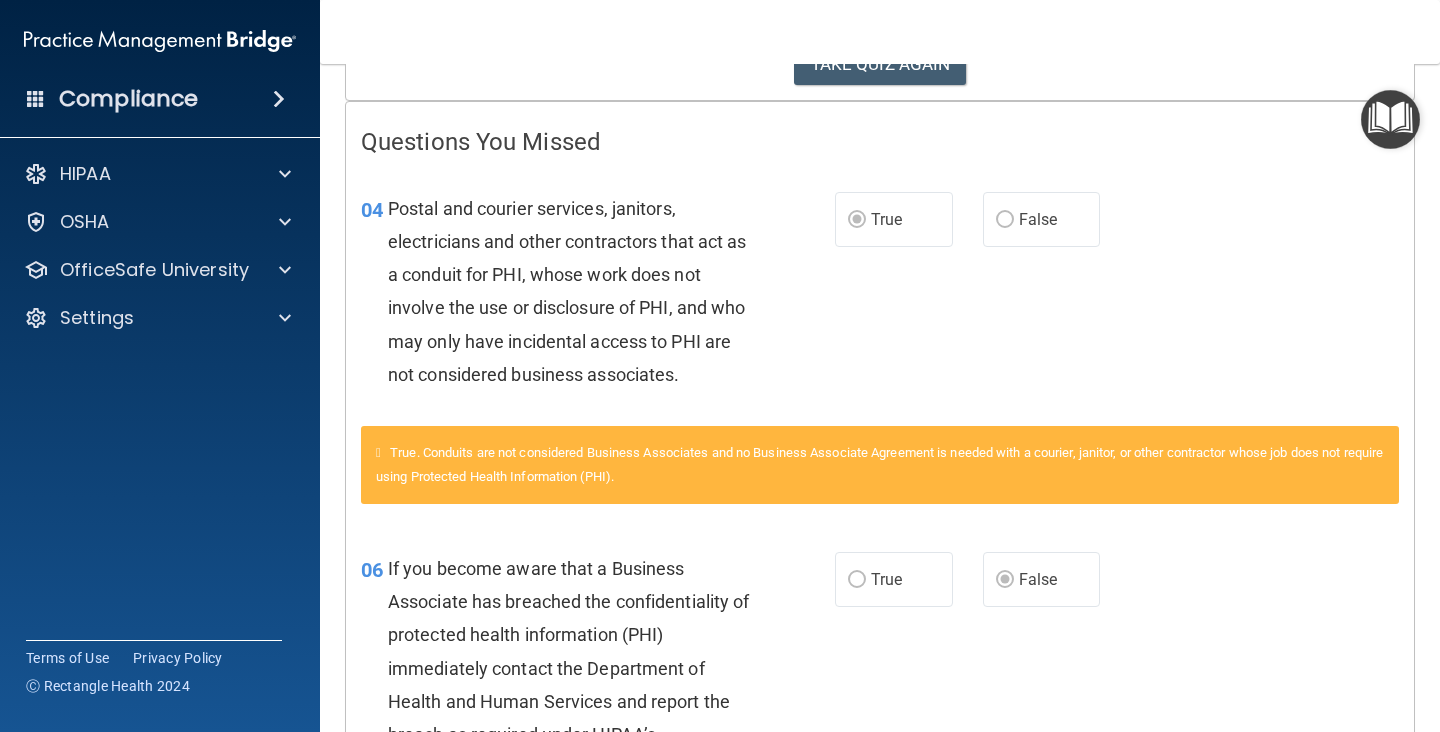 scroll, scrollTop: 0, scrollLeft: 0, axis: both 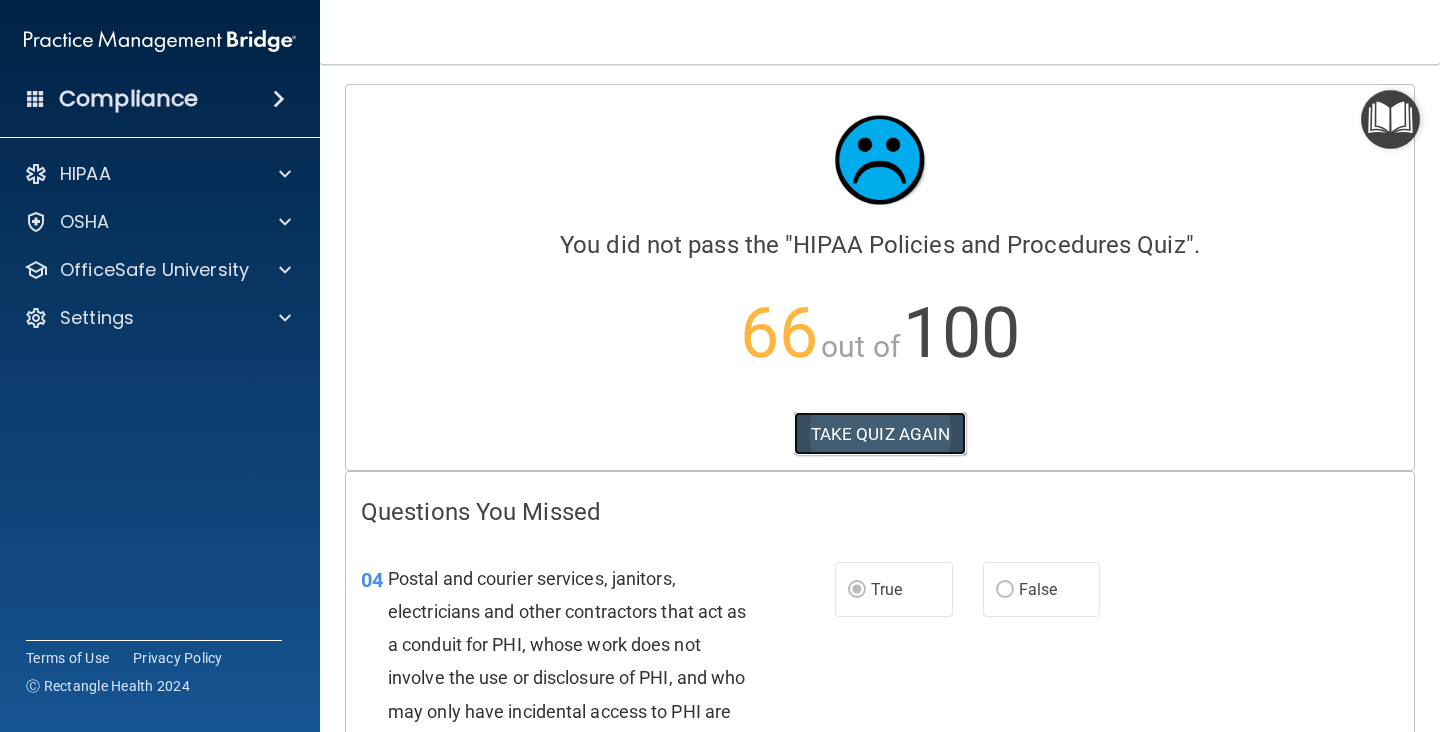 click on "TAKE QUIZ AGAIN" at bounding box center [880, 434] 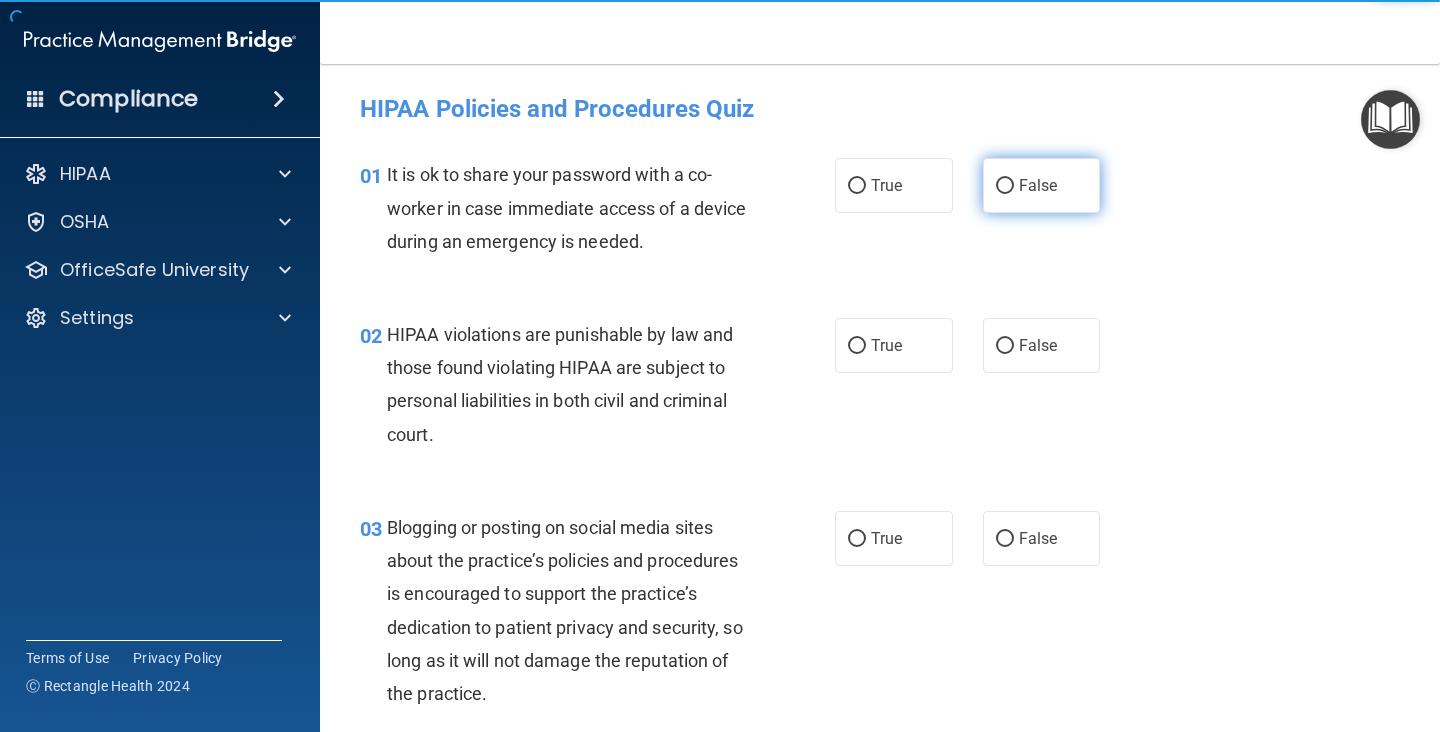 click on "False" at bounding box center (1042, 185) 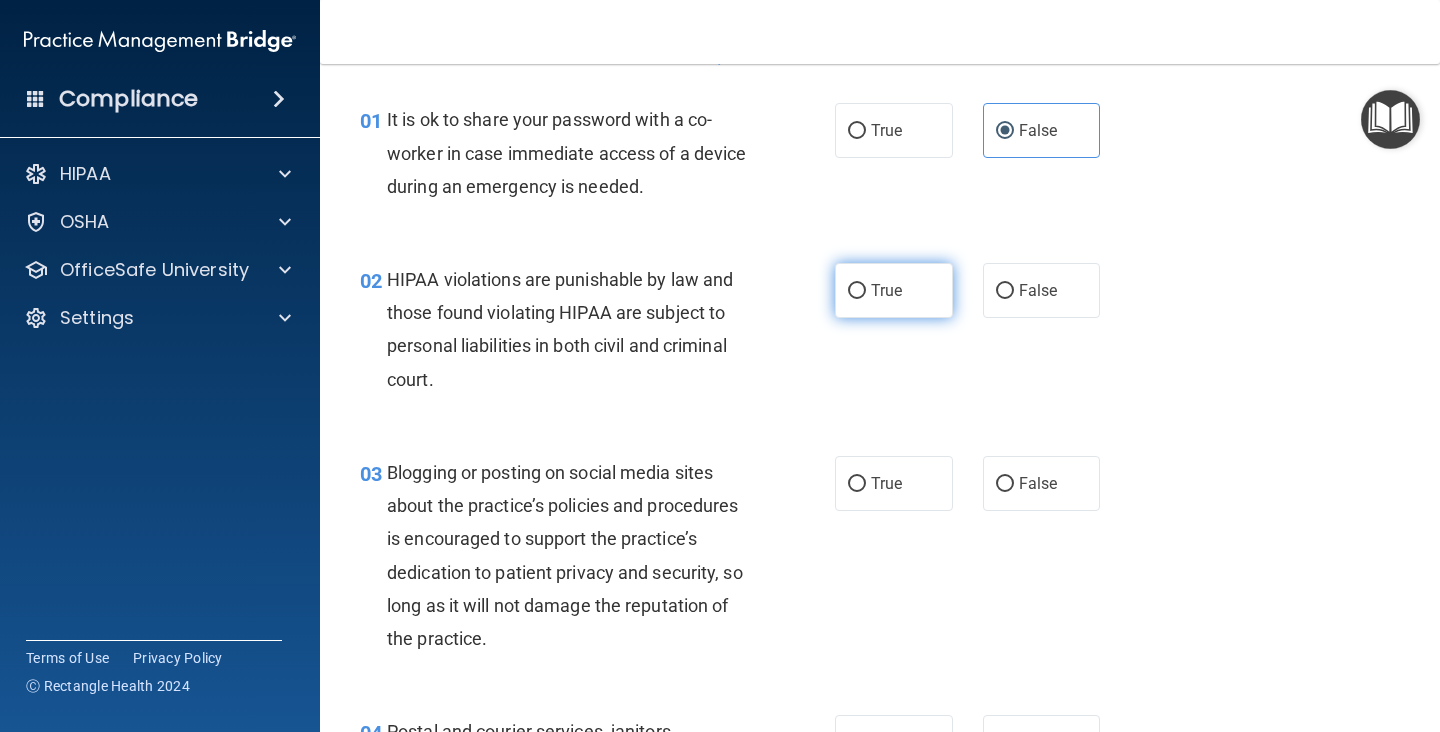 click on "True" at bounding box center [894, 290] 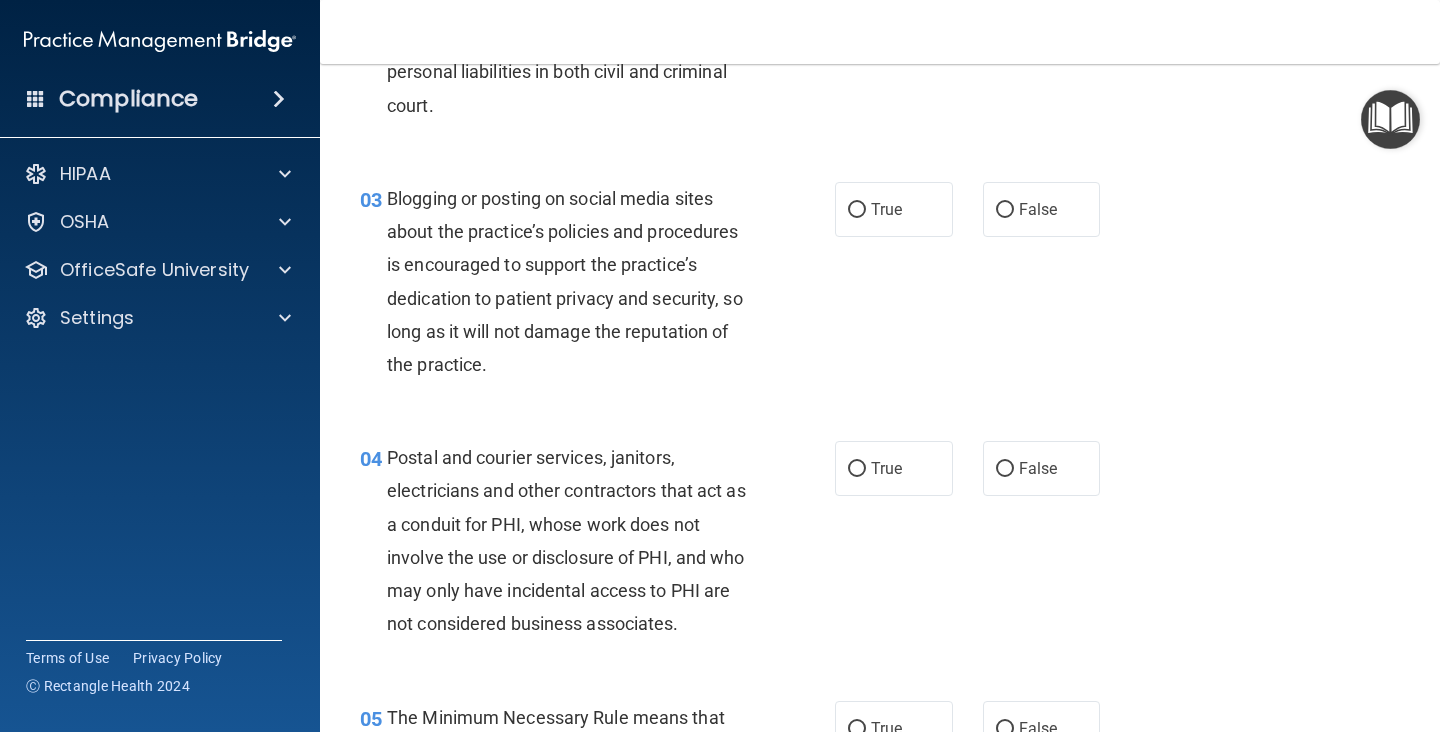 scroll, scrollTop: 337, scrollLeft: 0, axis: vertical 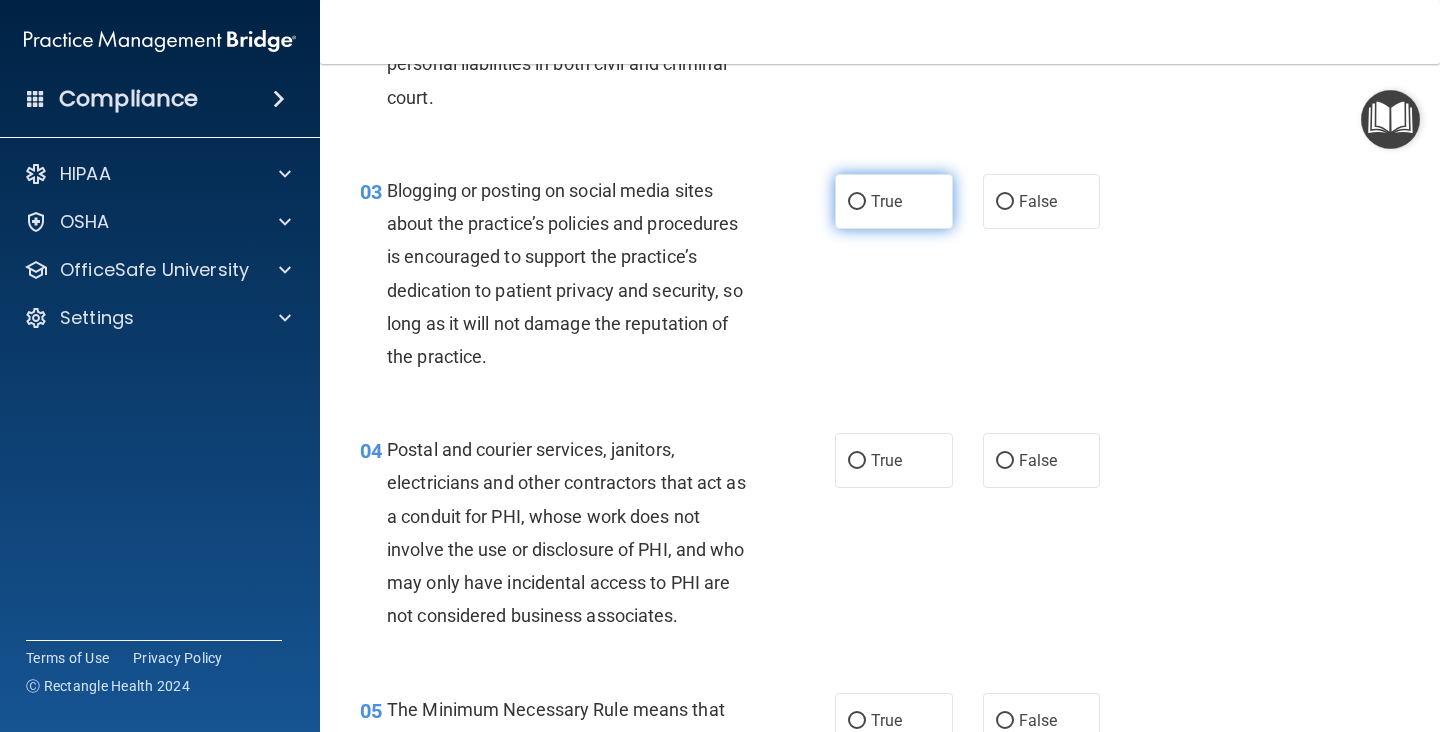 click on "True" at bounding box center [894, 201] 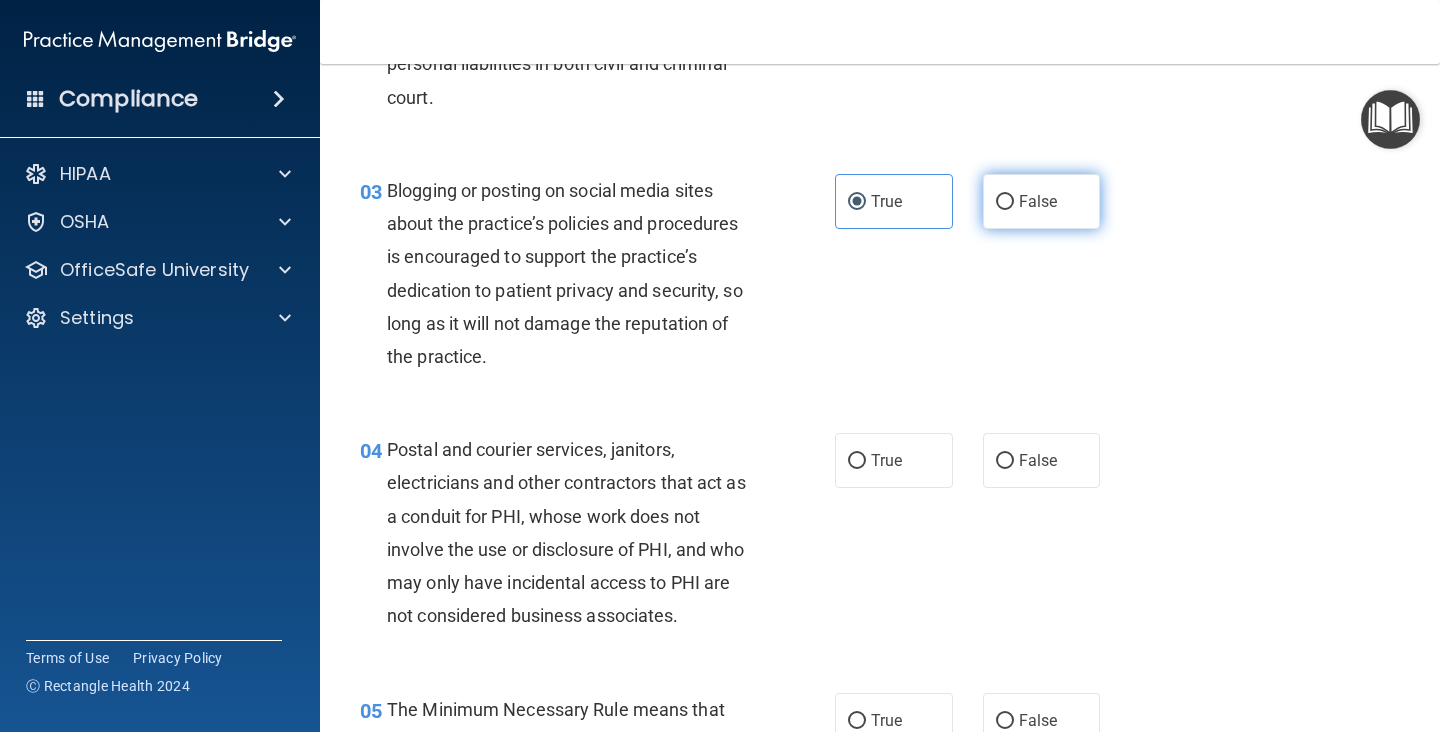 click on "False" at bounding box center [1038, 201] 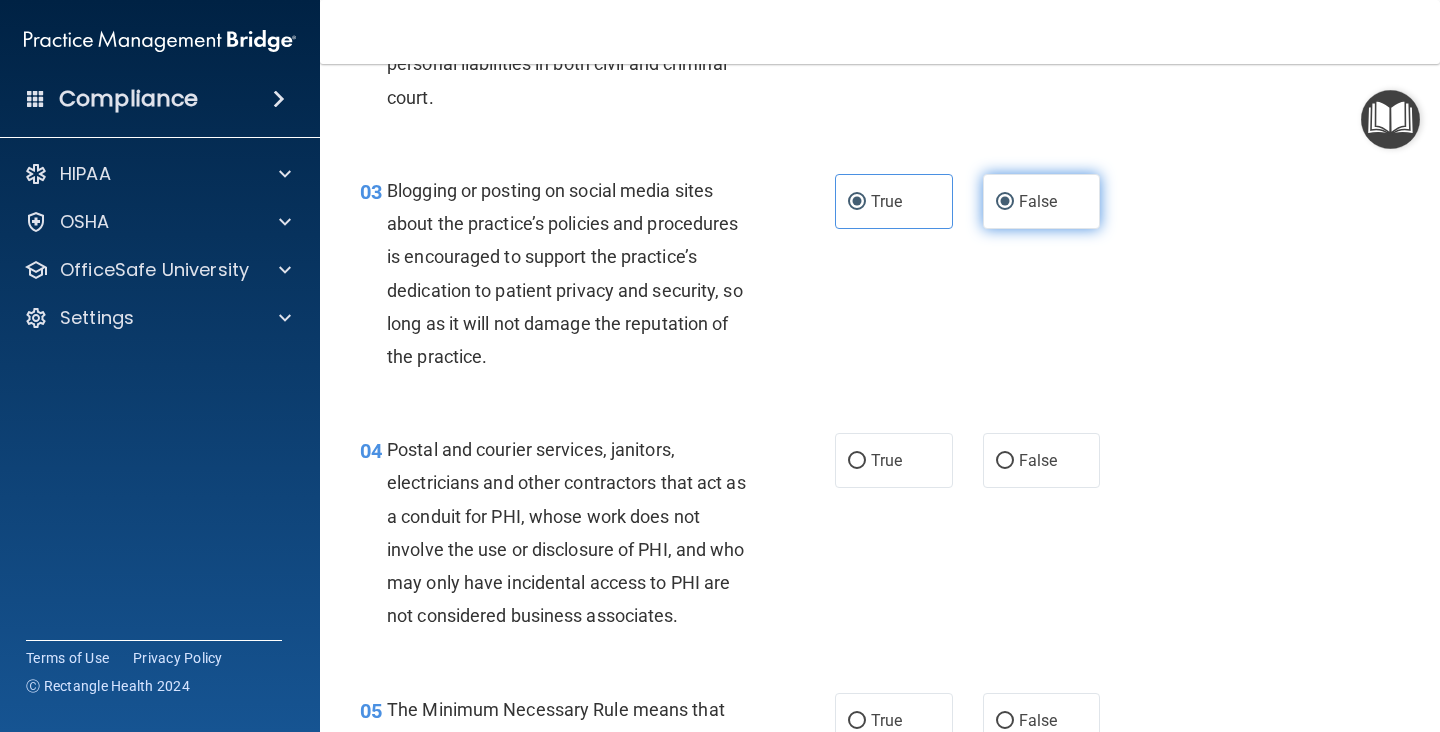 radio on "false" 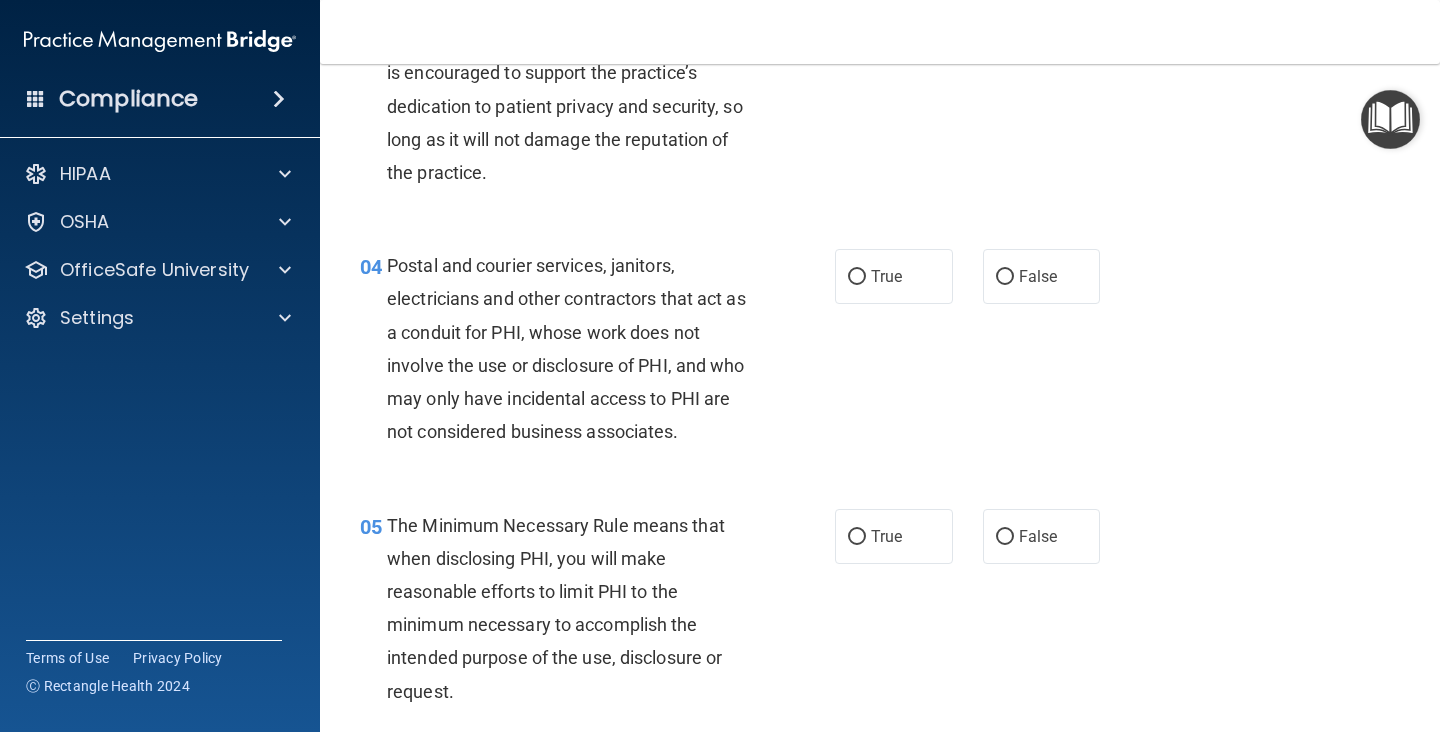 scroll, scrollTop: 528, scrollLeft: 0, axis: vertical 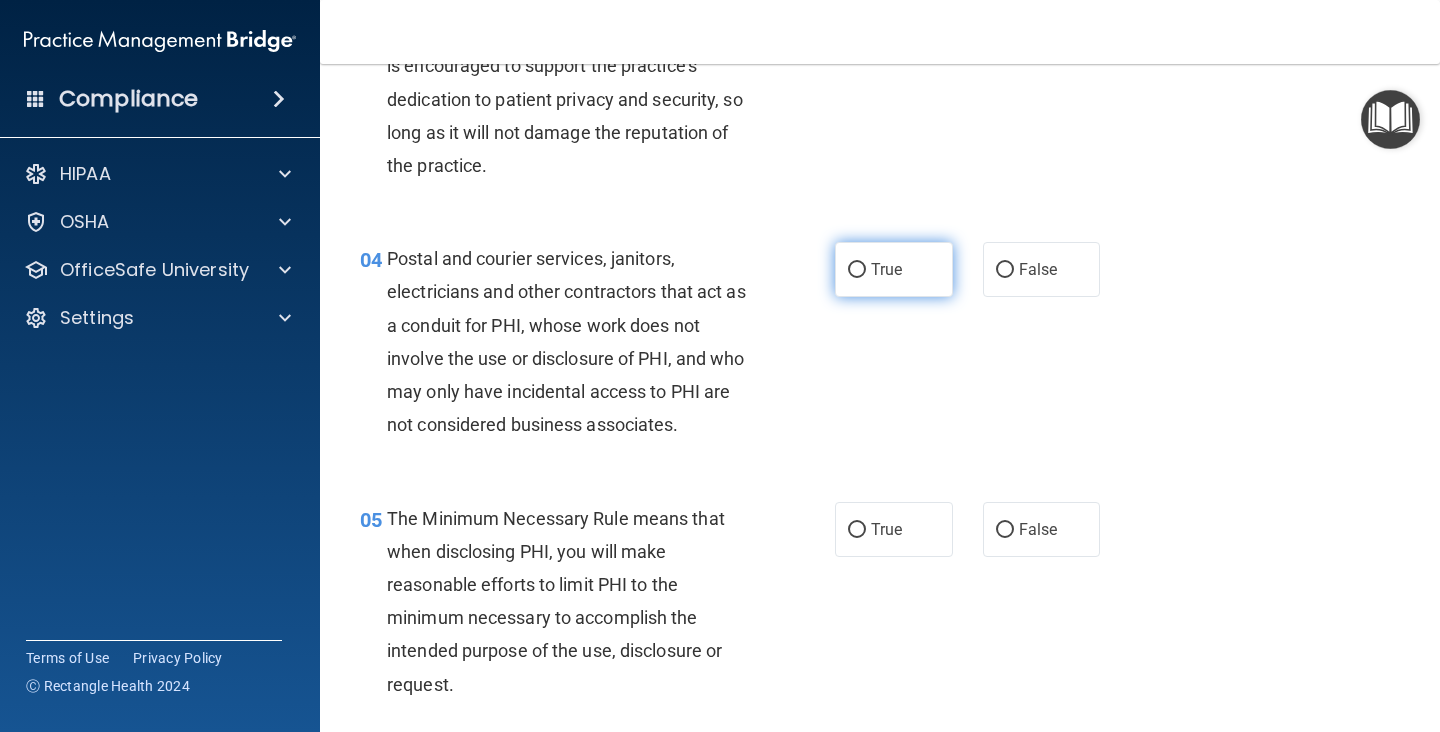 click on "True" at bounding box center (886, 269) 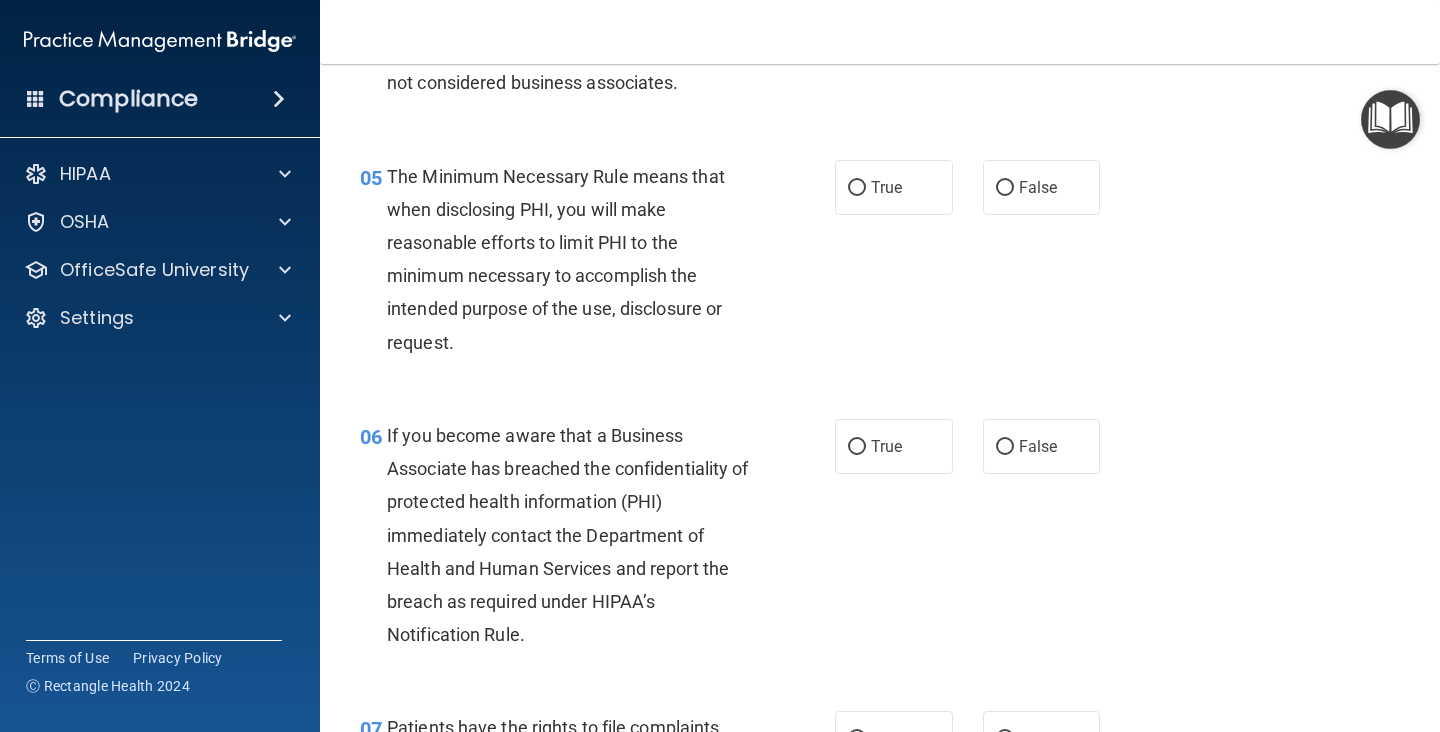 scroll, scrollTop: 889, scrollLeft: 0, axis: vertical 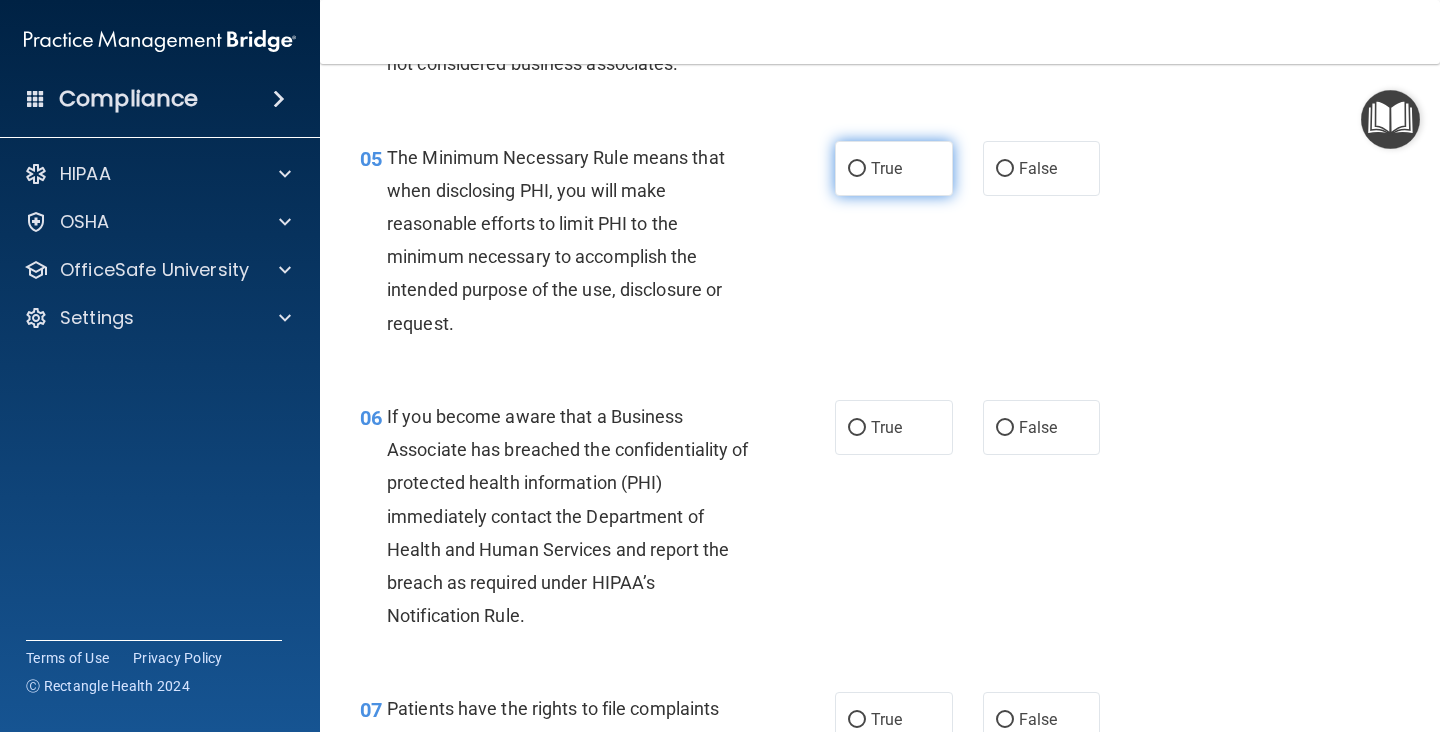 click on "True" at bounding box center (894, 168) 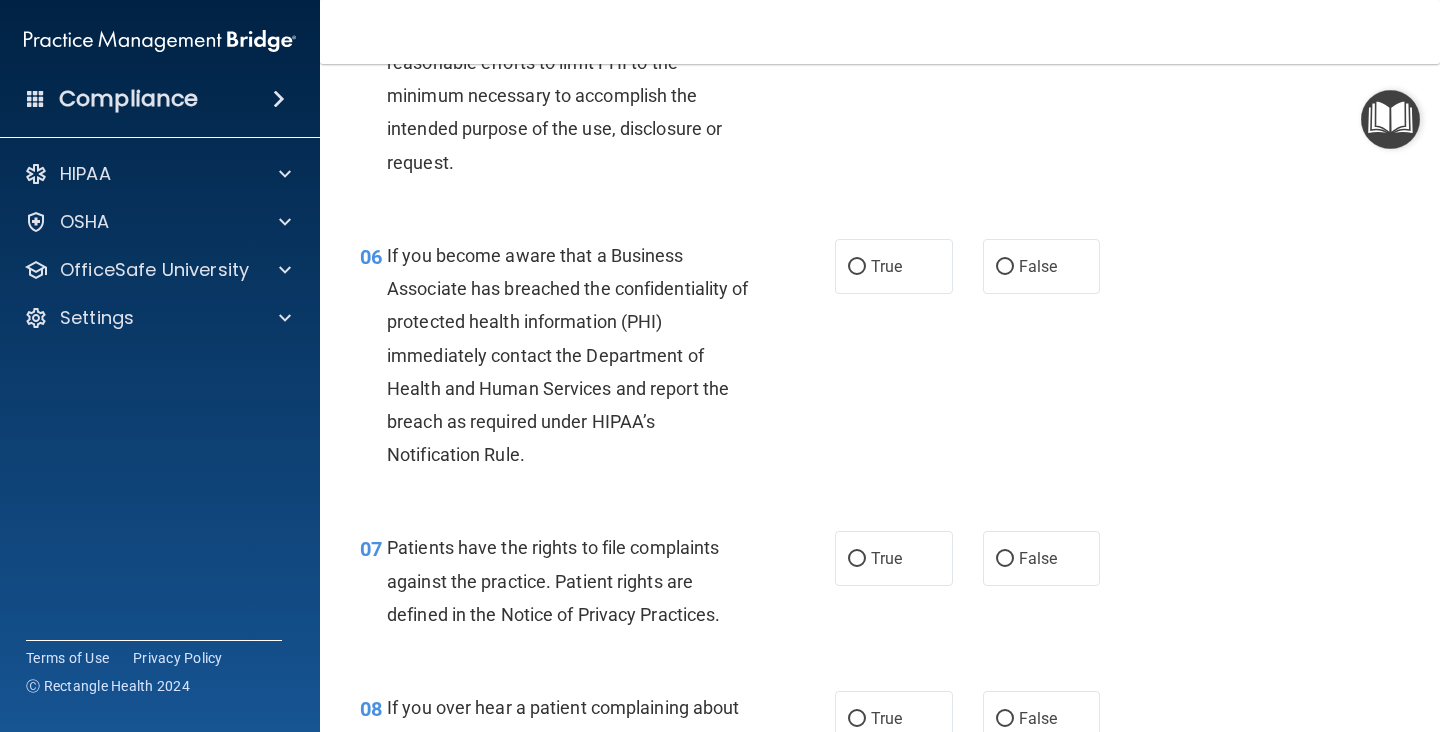 scroll, scrollTop: 1052, scrollLeft: 0, axis: vertical 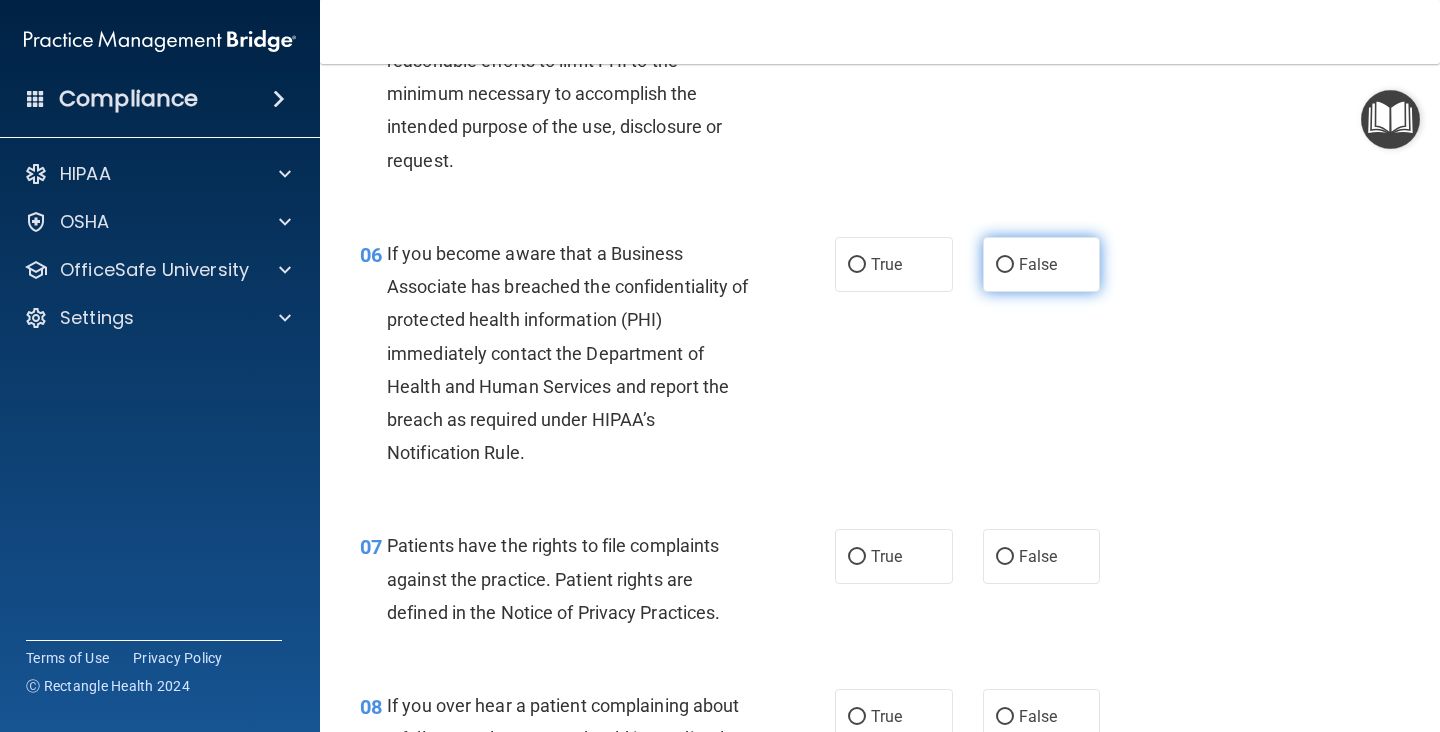 click on "False" at bounding box center [1005, 265] 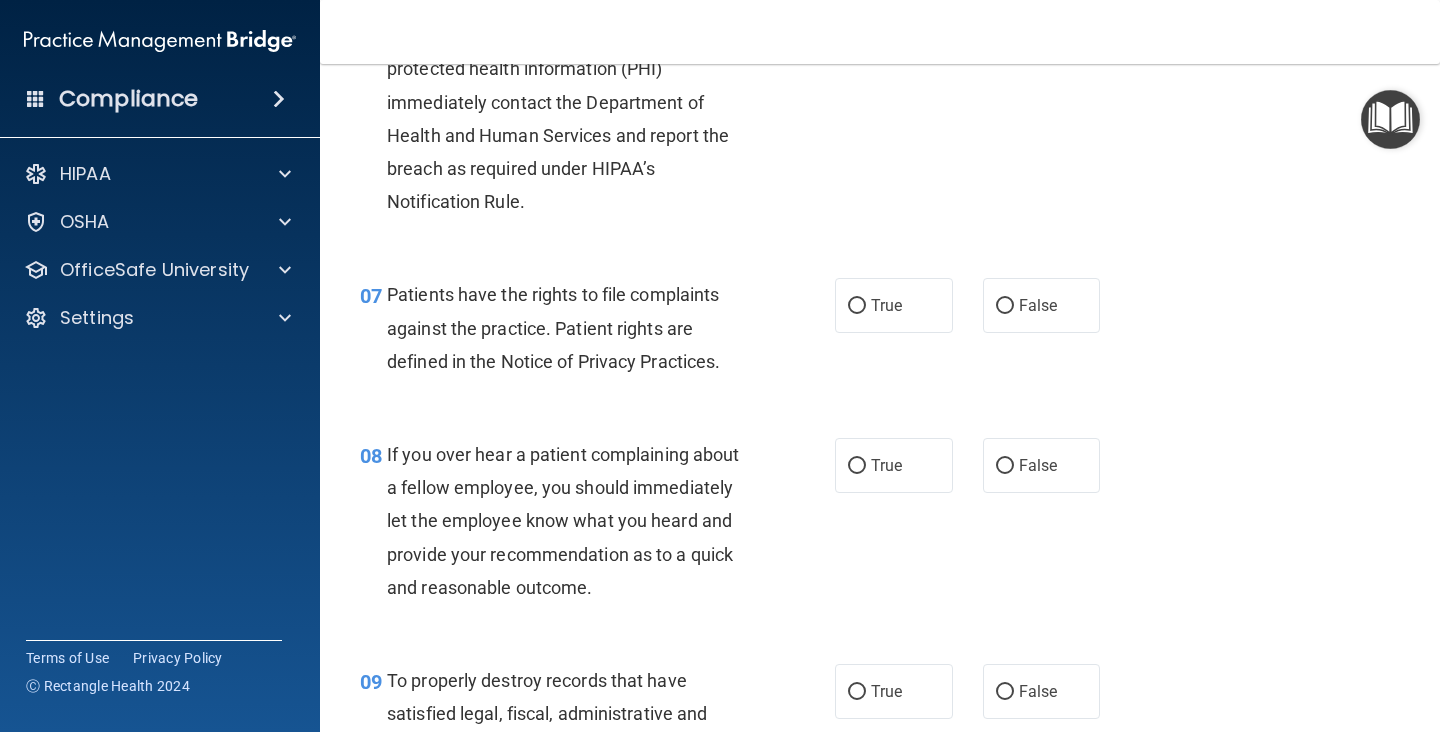 scroll, scrollTop: 1318, scrollLeft: 0, axis: vertical 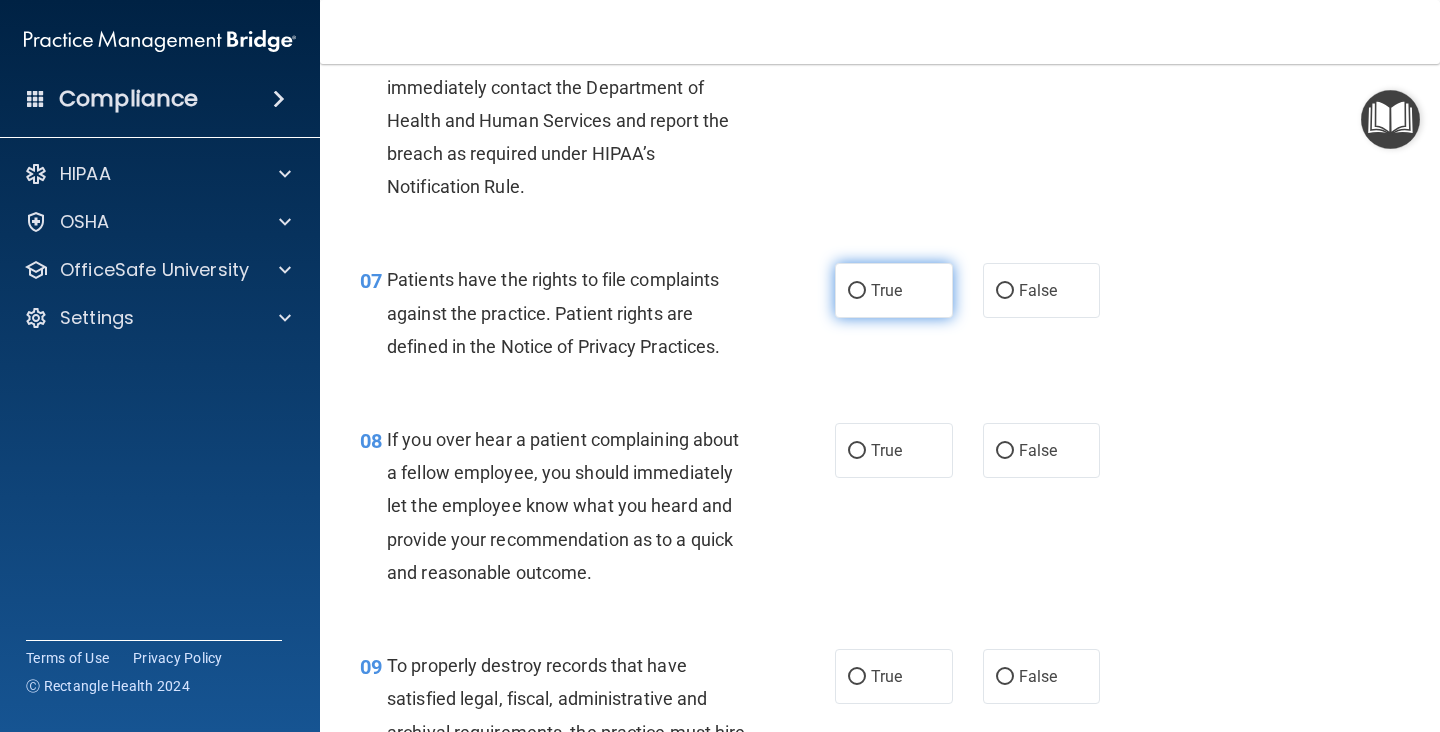 click on "True" at bounding box center (894, 290) 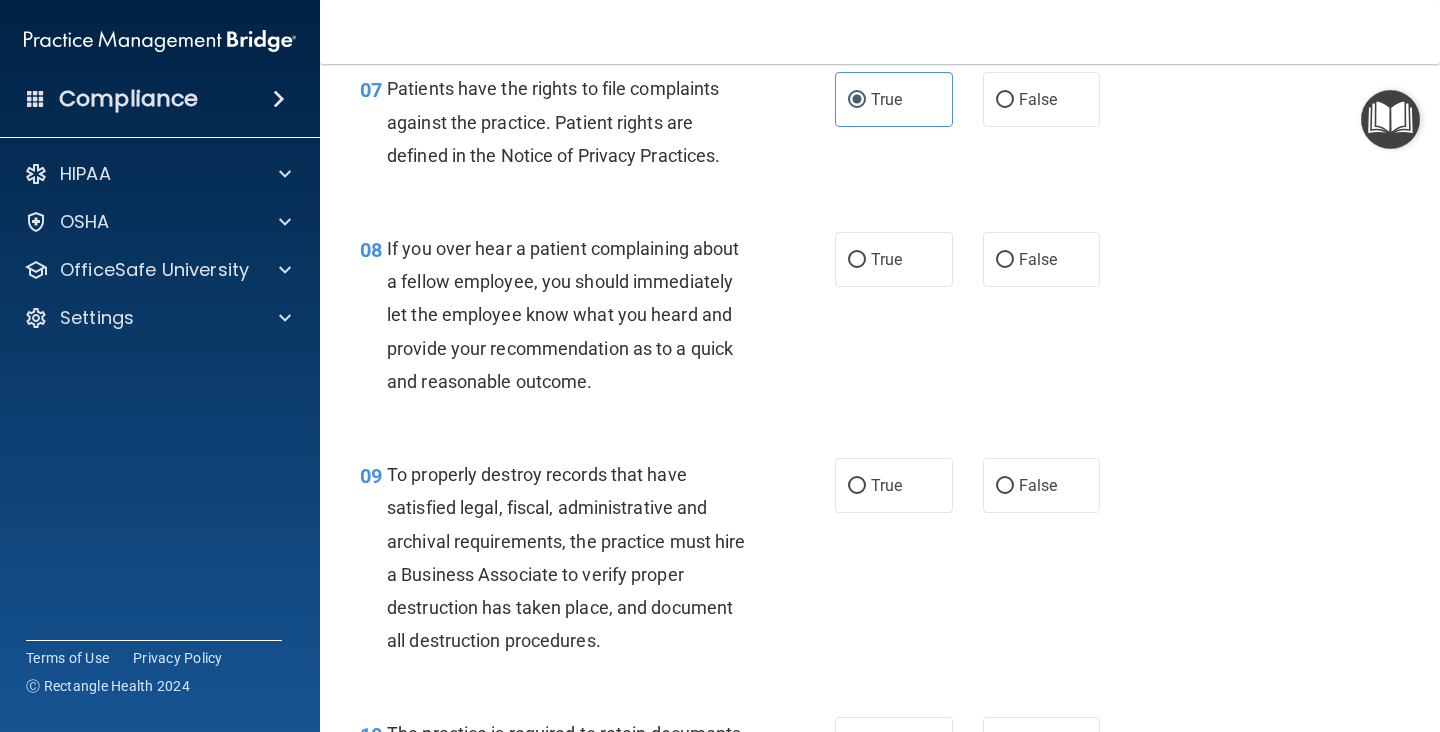 scroll, scrollTop: 1512, scrollLeft: 0, axis: vertical 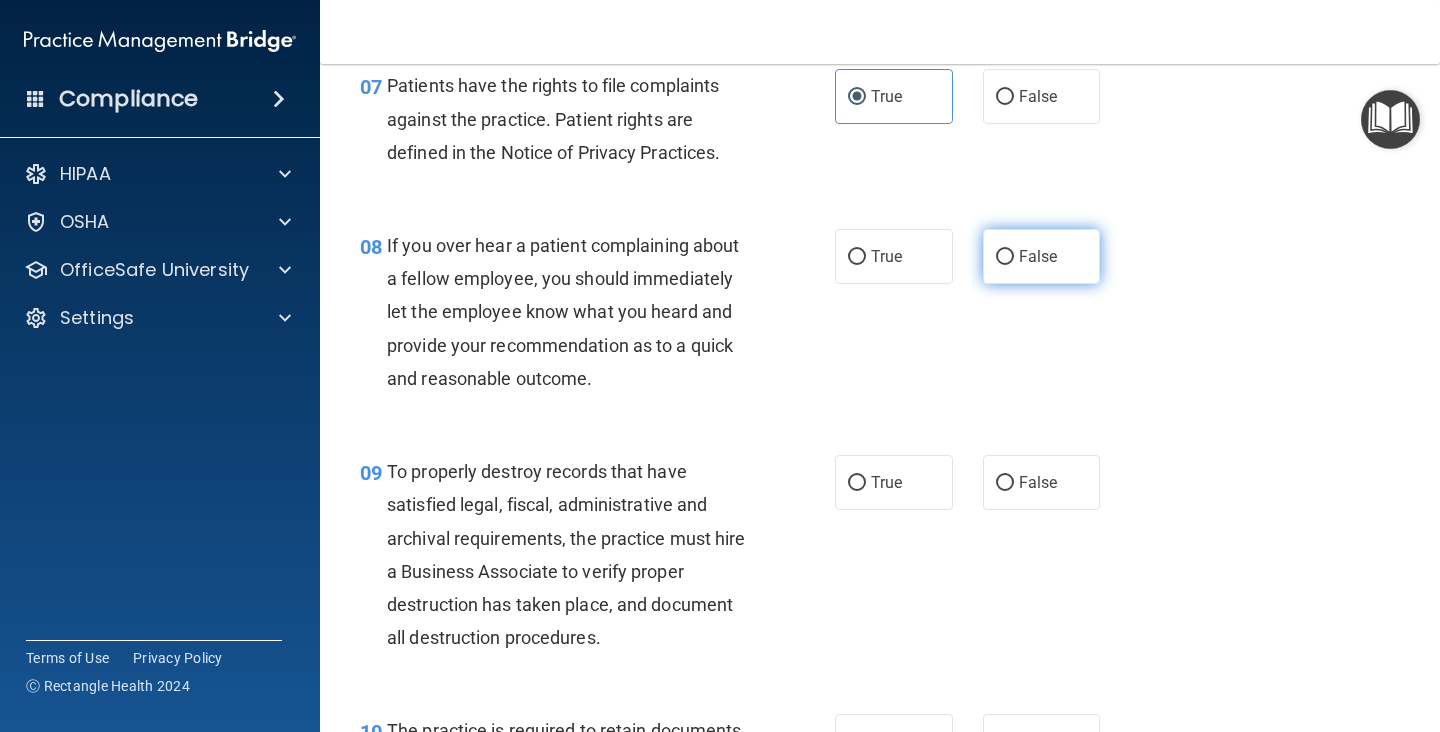 click on "False" at bounding box center (1038, 256) 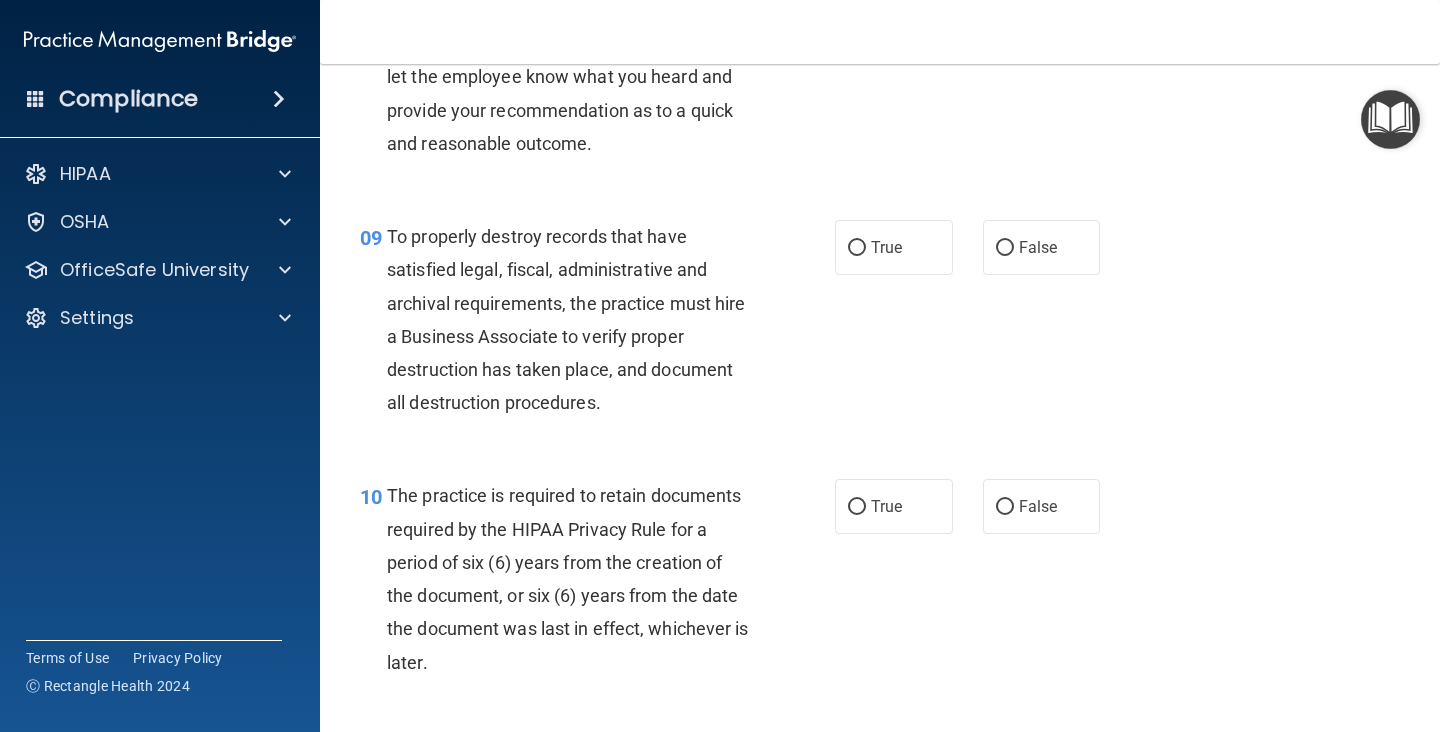 scroll, scrollTop: 1746, scrollLeft: 0, axis: vertical 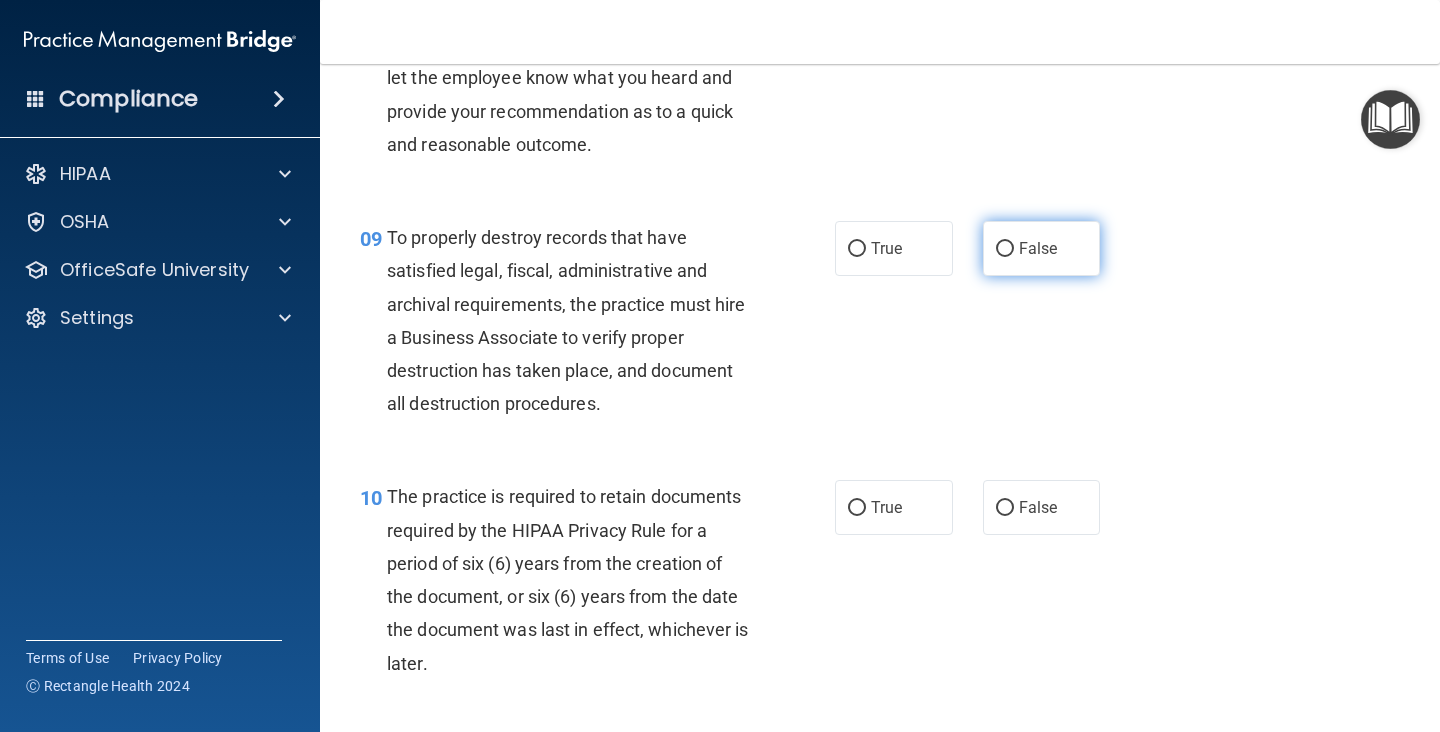 click on "False" at bounding box center (1038, 248) 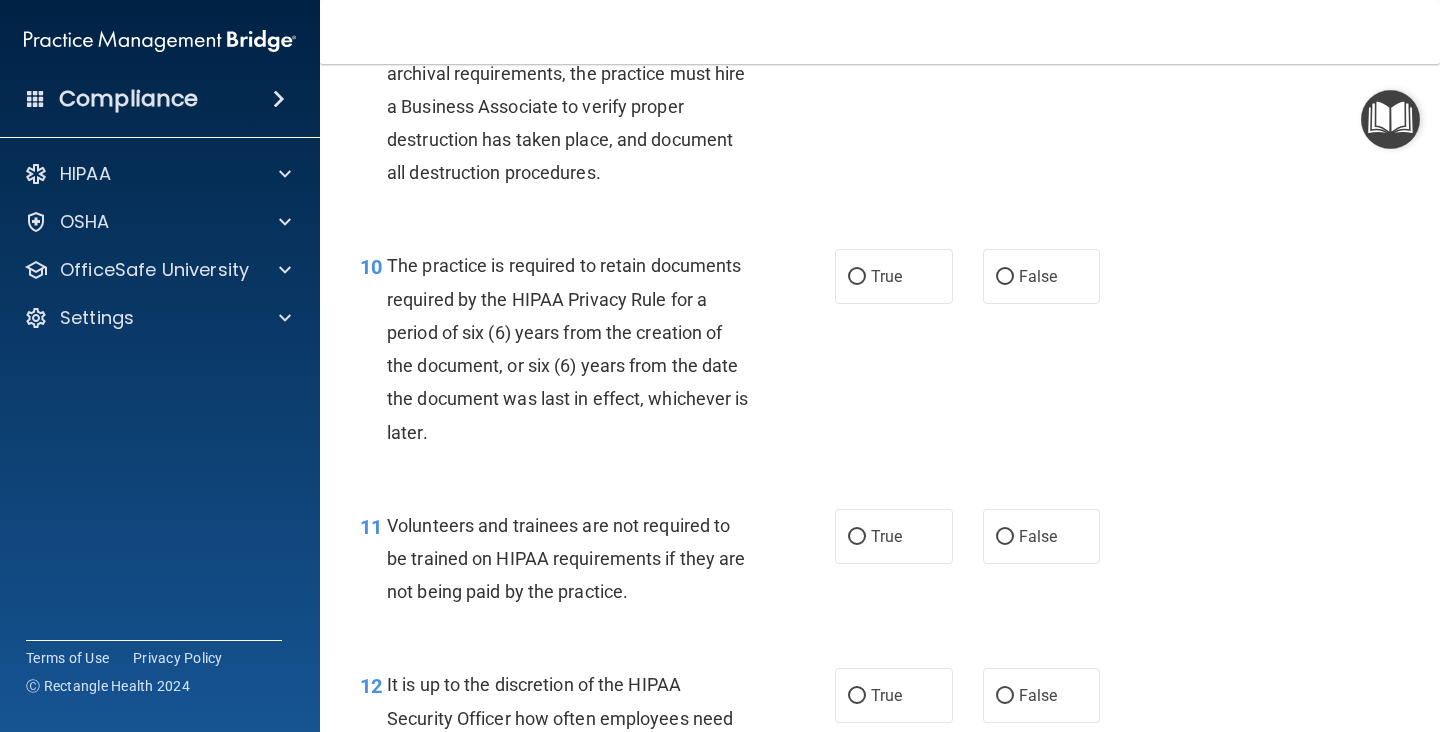 scroll, scrollTop: 1988, scrollLeft: 0, axis: vertical 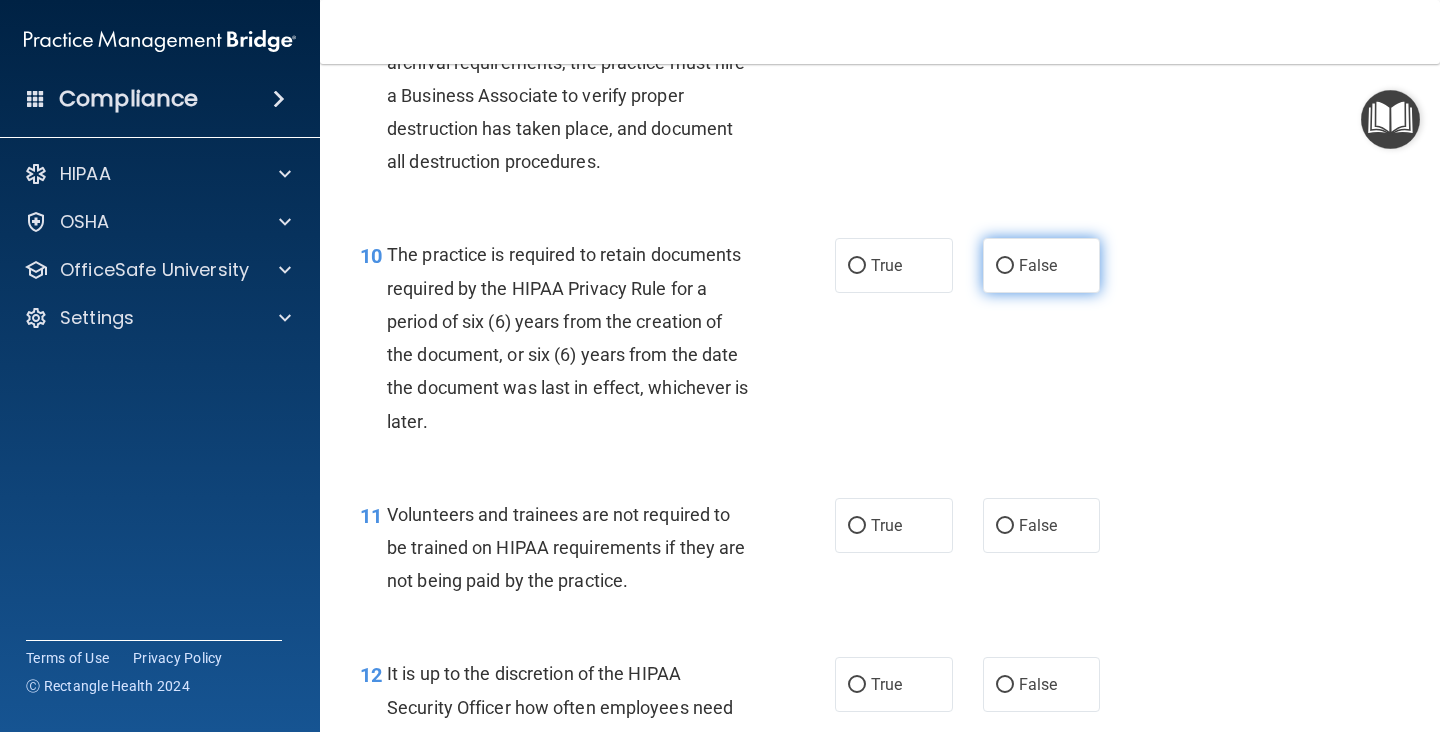 click on "False" at bounding box center [1005, 266] 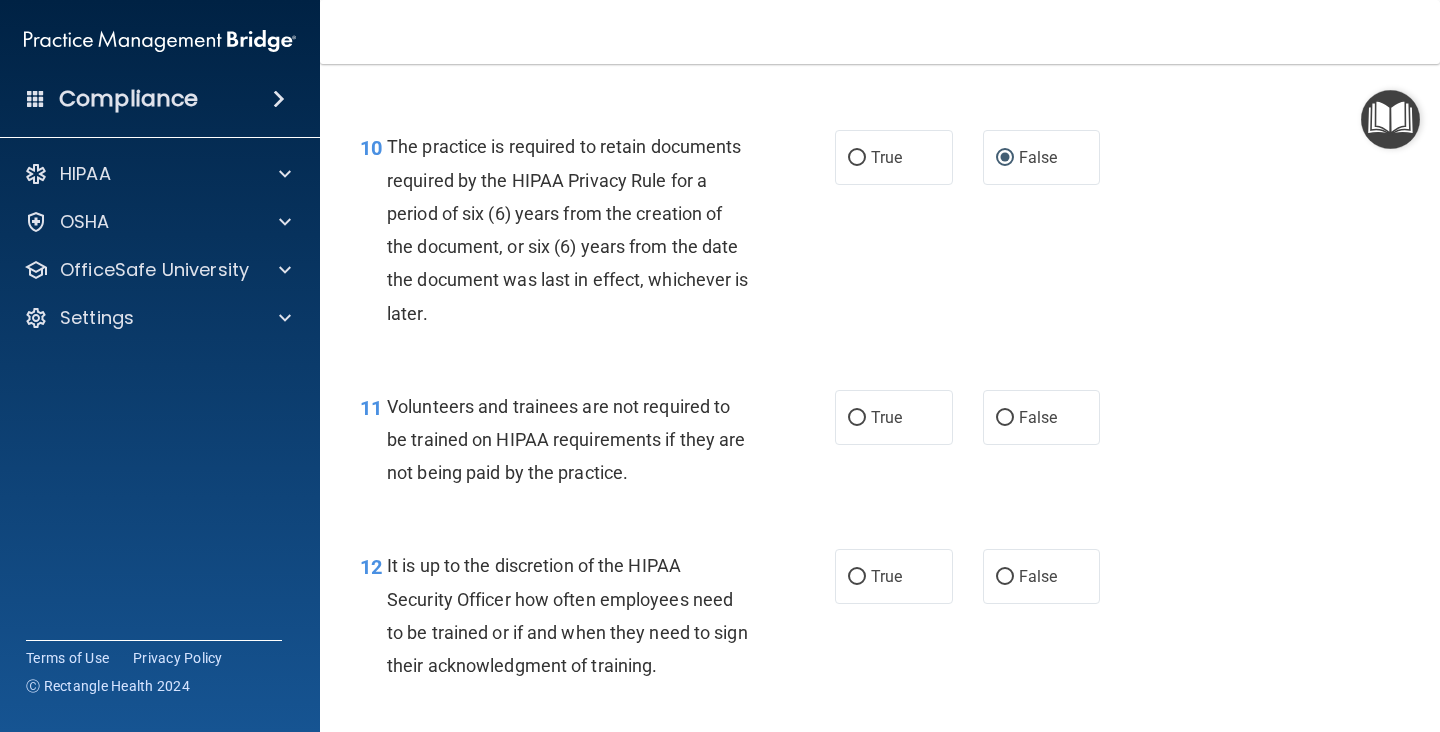 scroll, scrollTop: 2072, scrollLeft: 0, axis: vertical 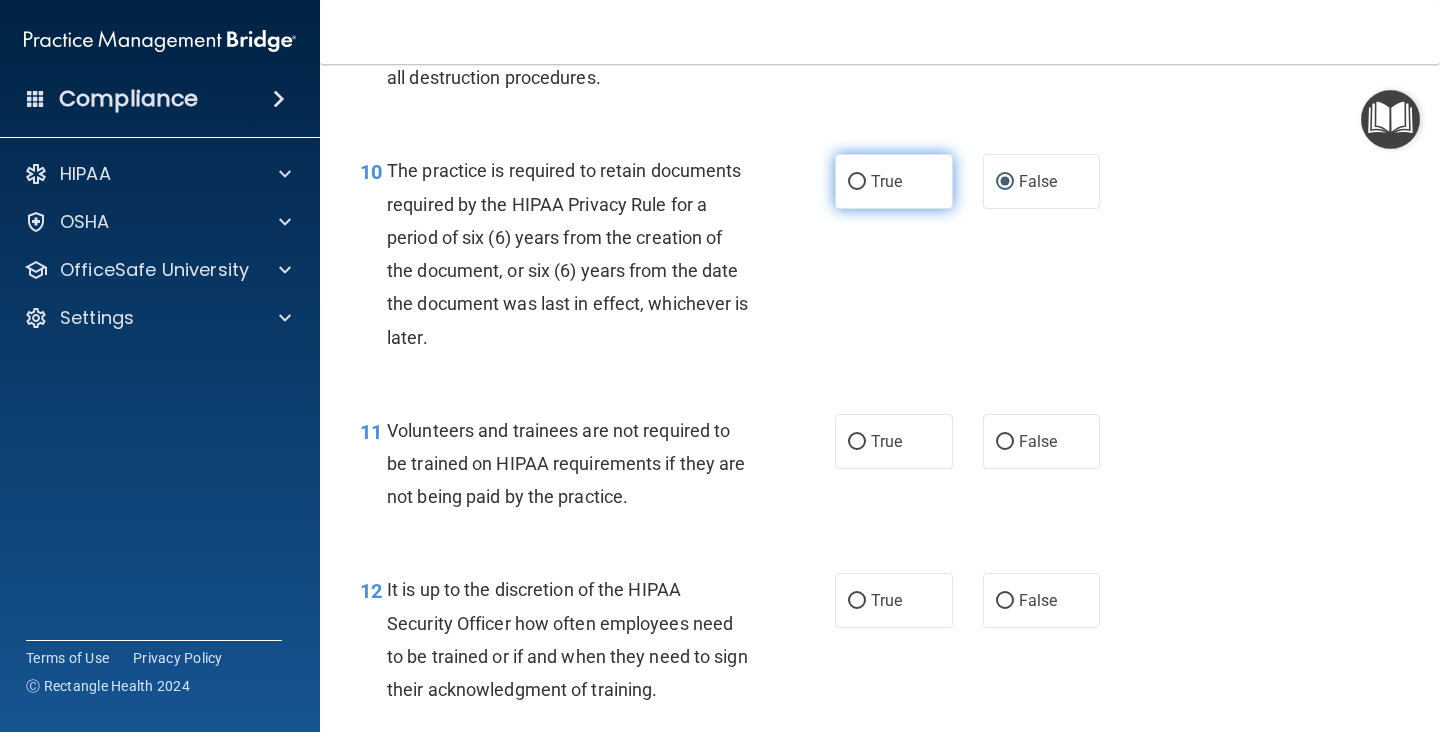 click on "True" at bounding box center [857, 182] 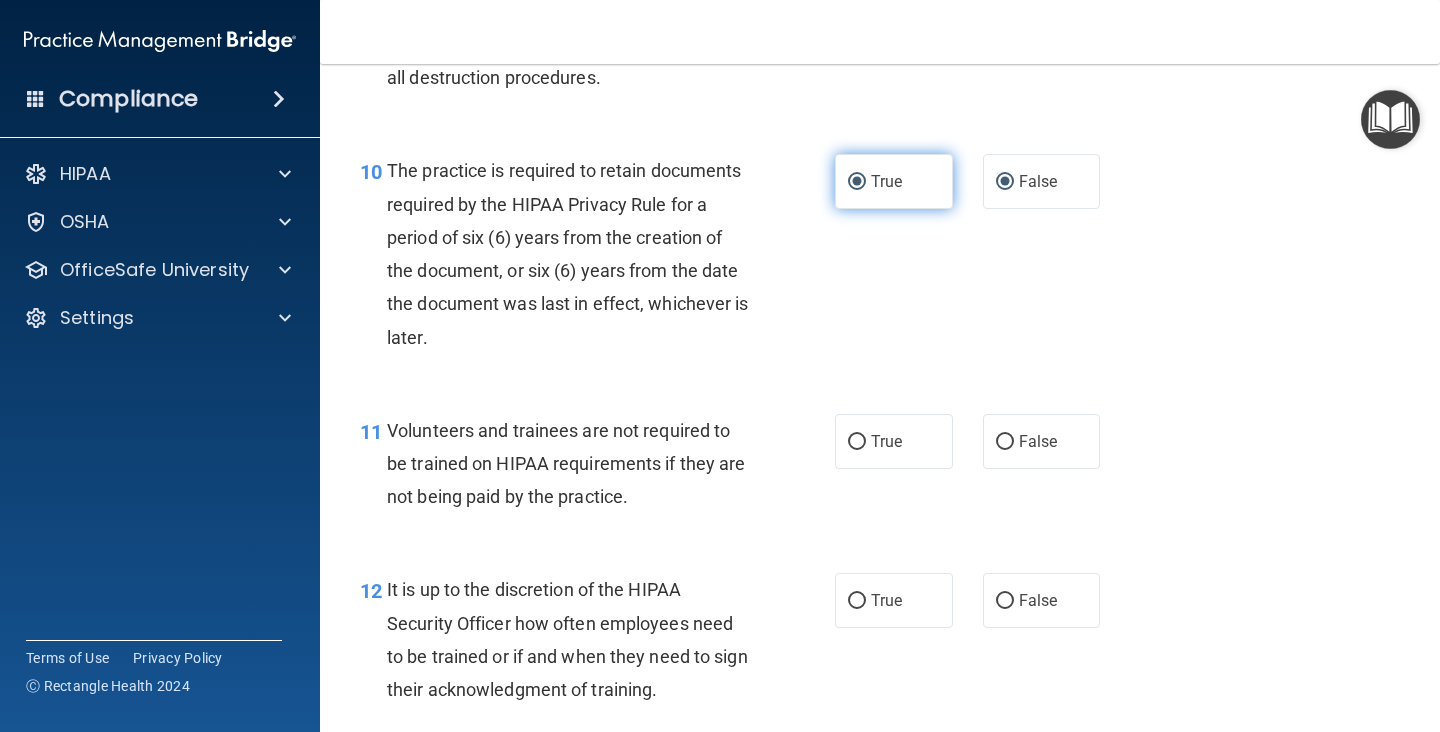 radio on "false" 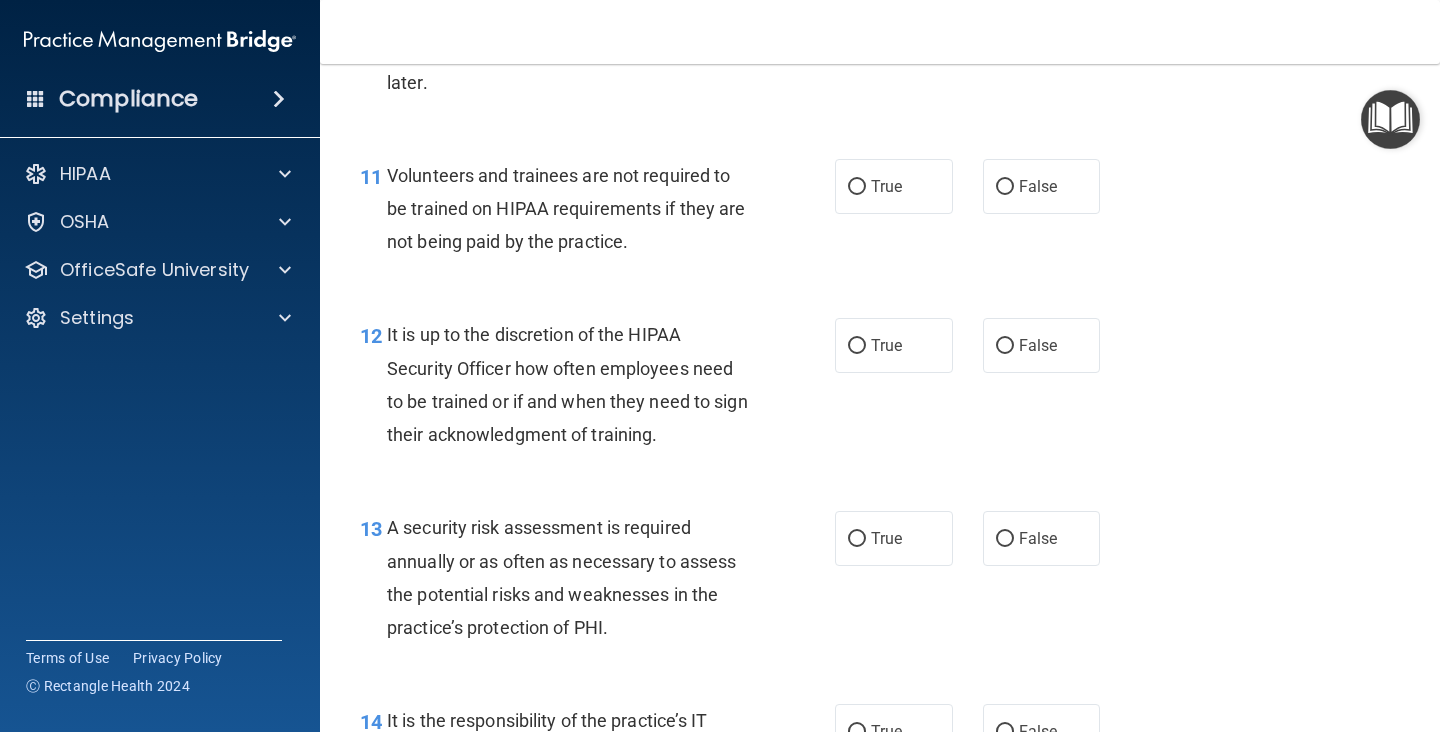 scroll, scrollTop: 2330, scrollLeft: 0, axis: vertical 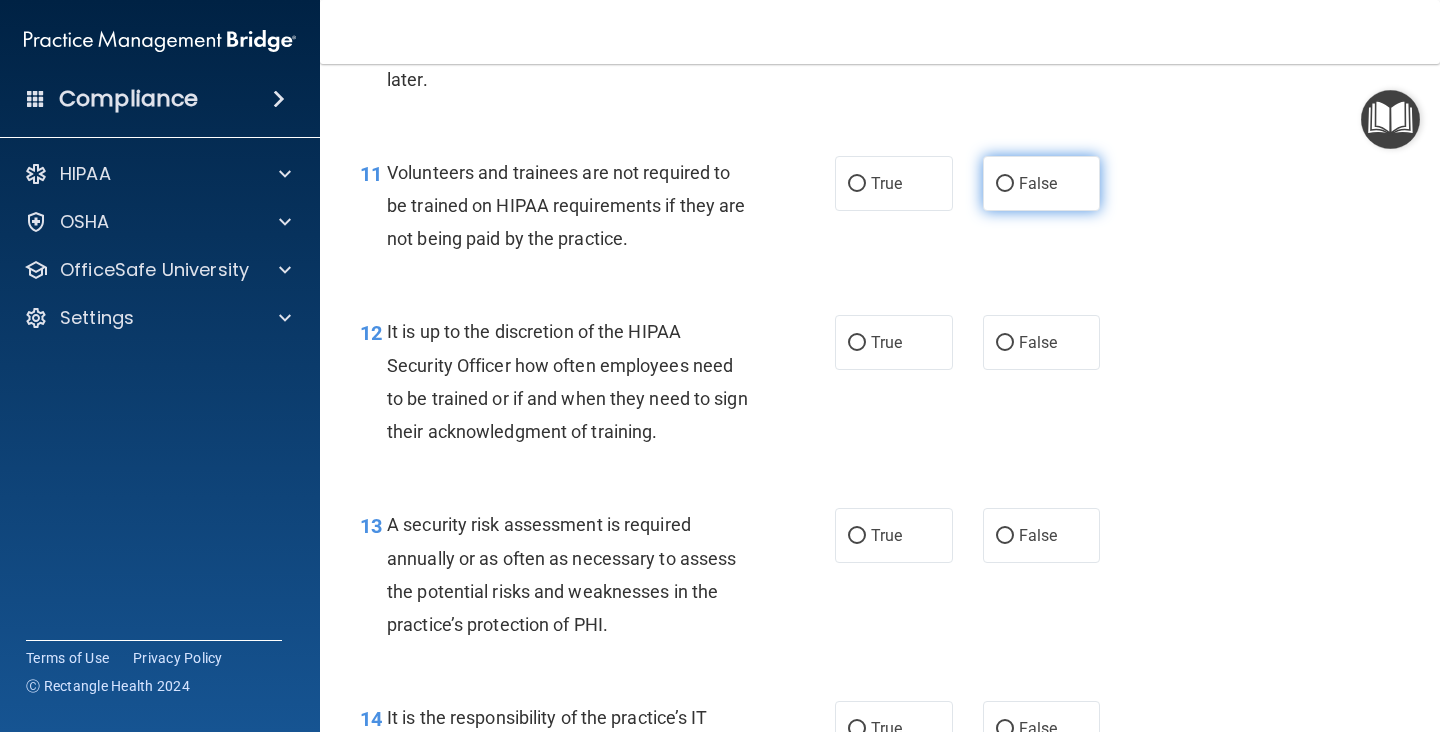 click on "False" at bounding box center (1042, 183) 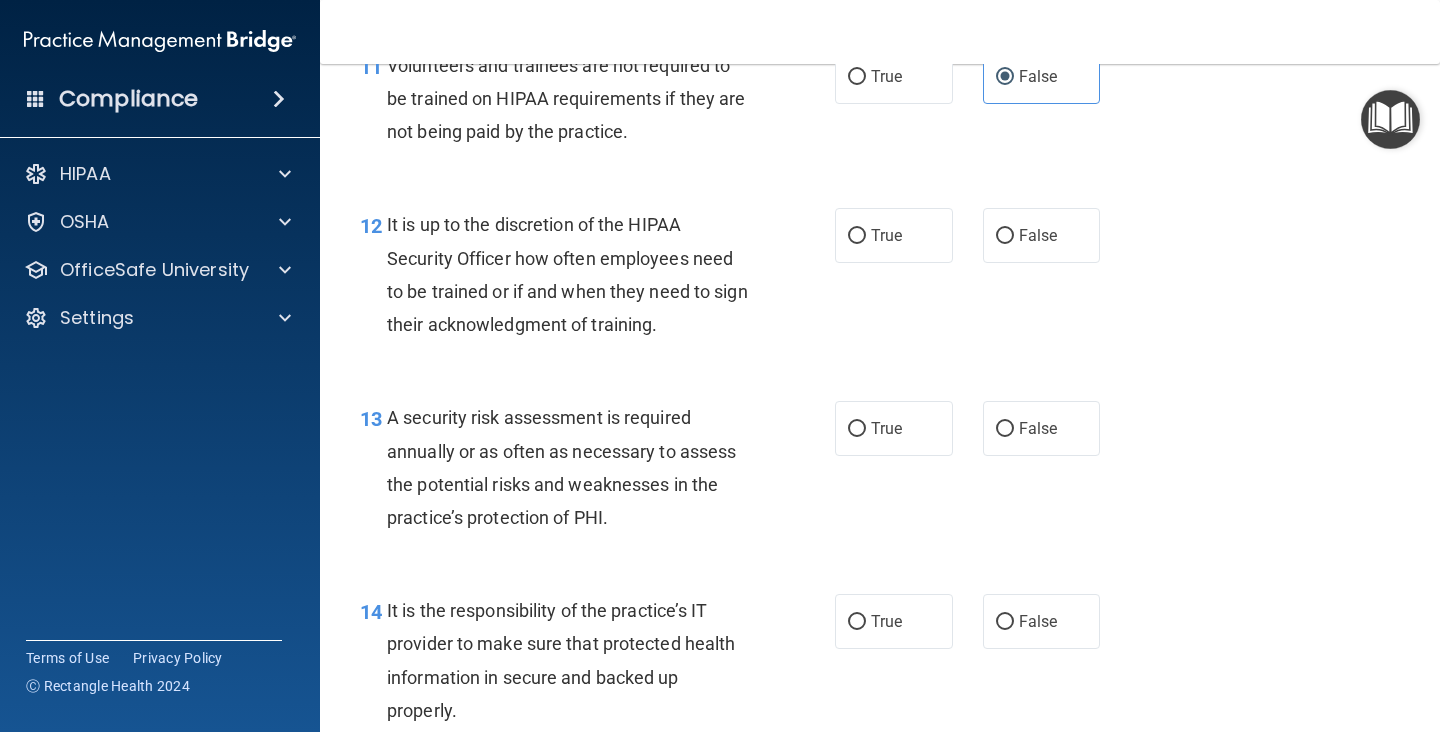 scroll, scrollTop: 2466, scrollLeft: 0, axis: vertical 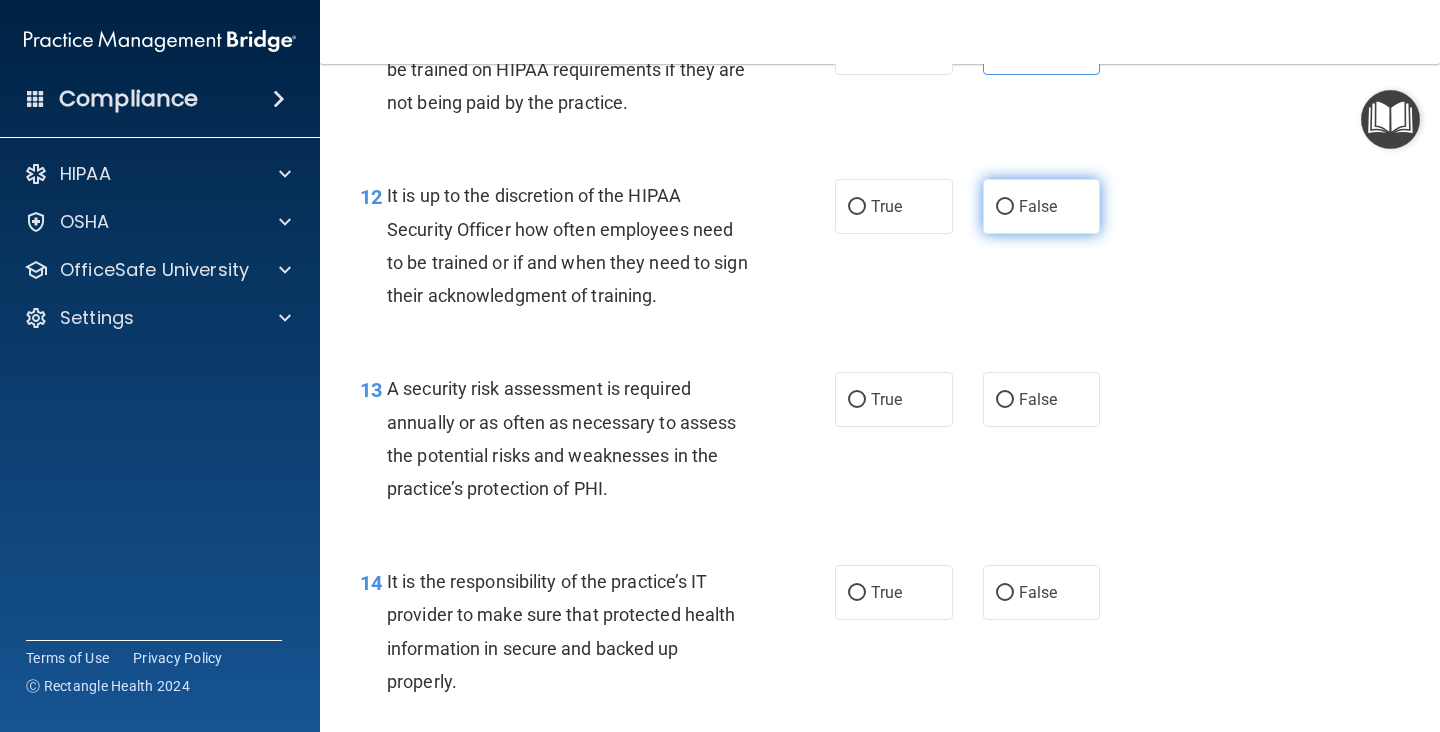 click on "False" at bounding box center [1042, 206] 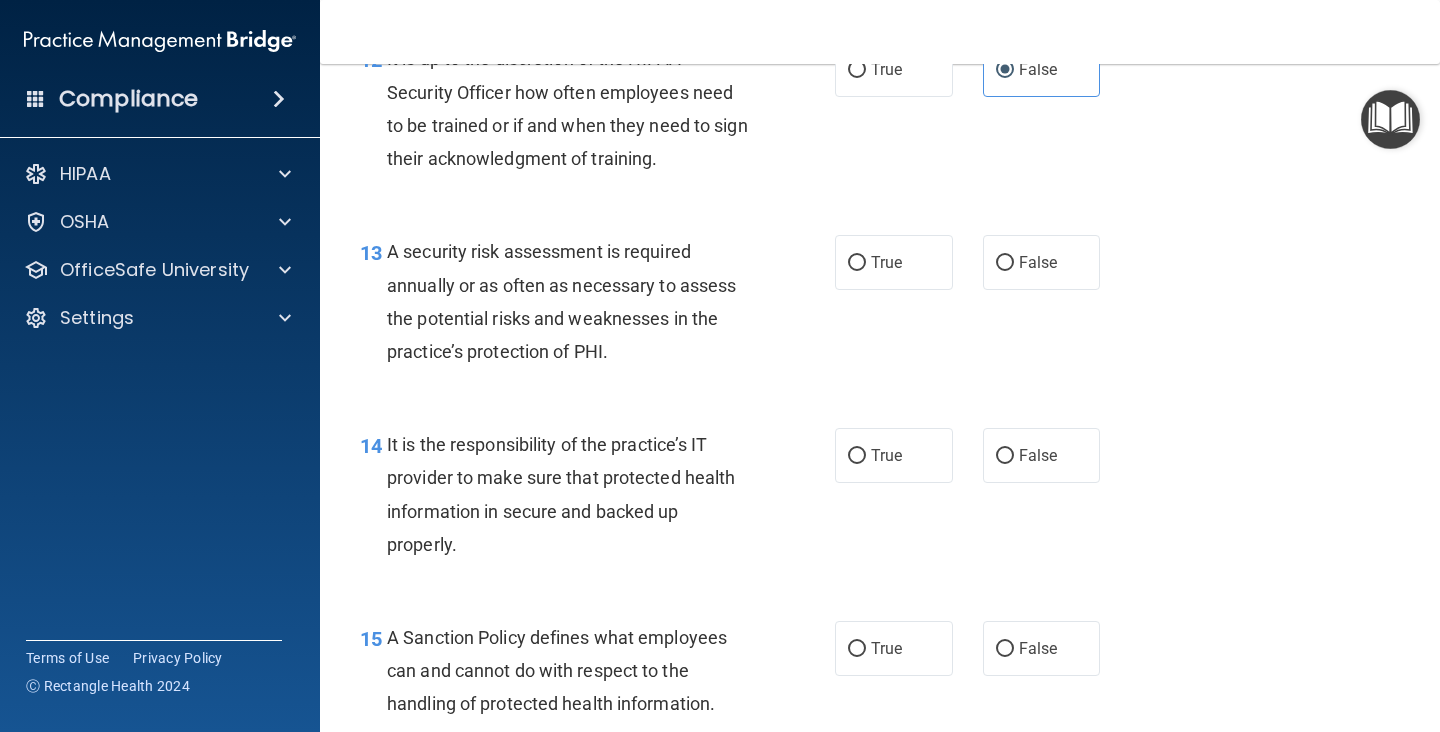 scroll, scrollTop: 2607, scrollLeft: 0, axis: vertical 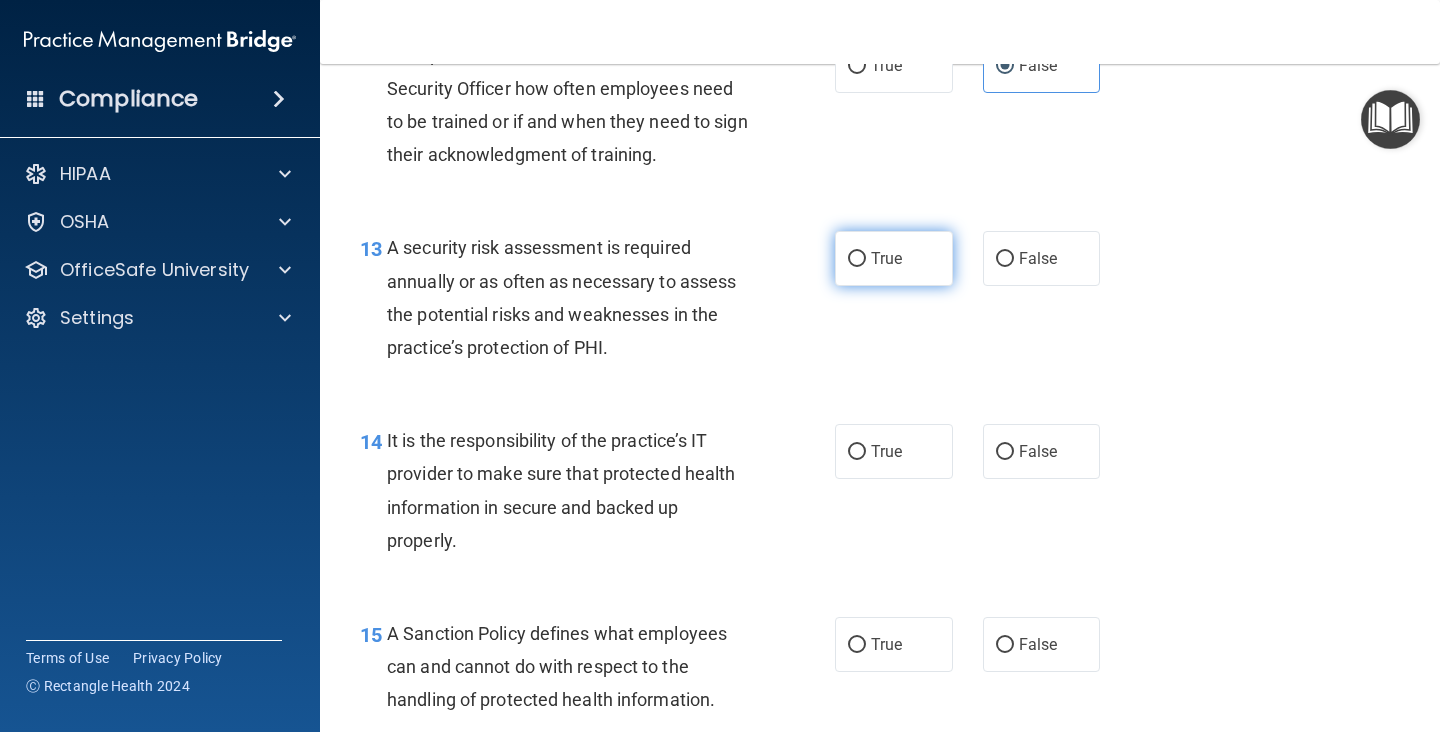 click on "True" at bounding box center [894, 258] 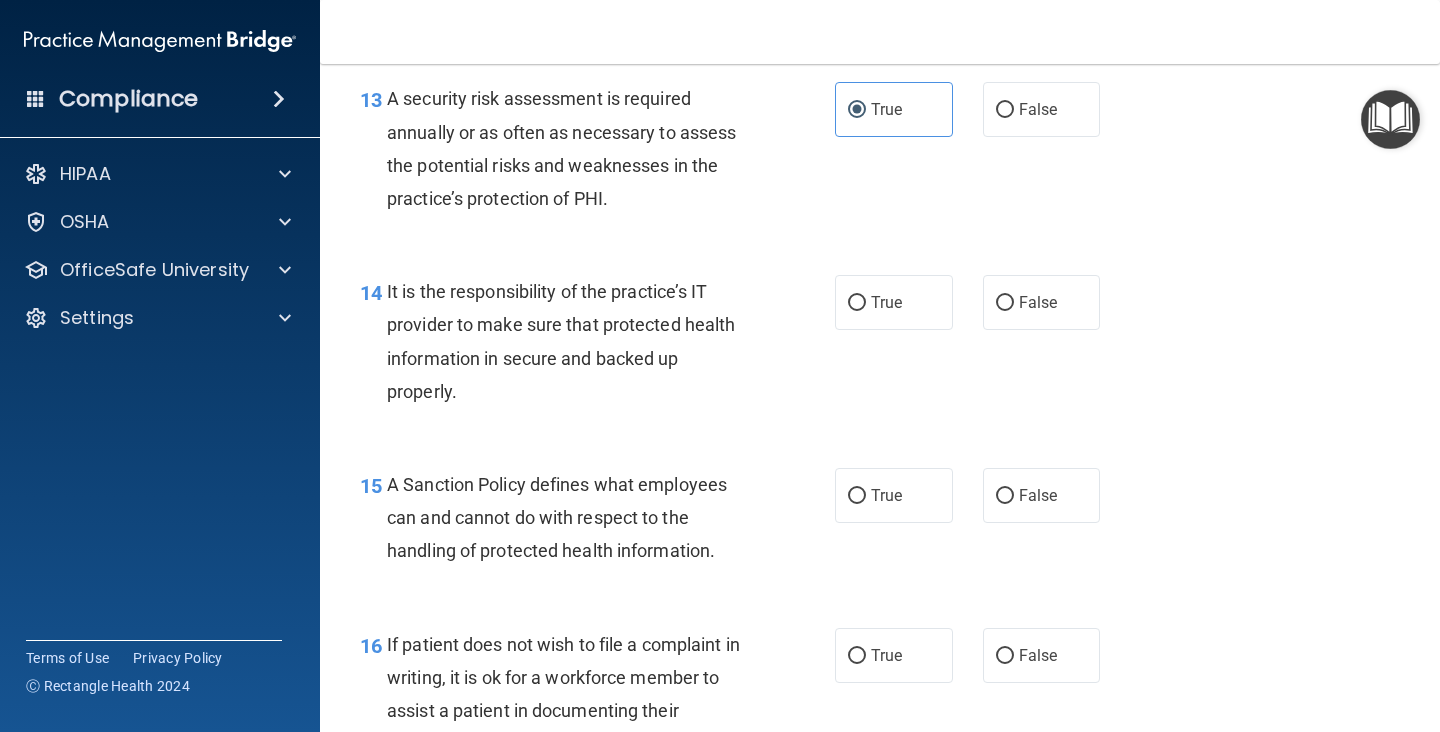 scroll, scrollTop: 2764, scrollLeft: 0, axis: vertical 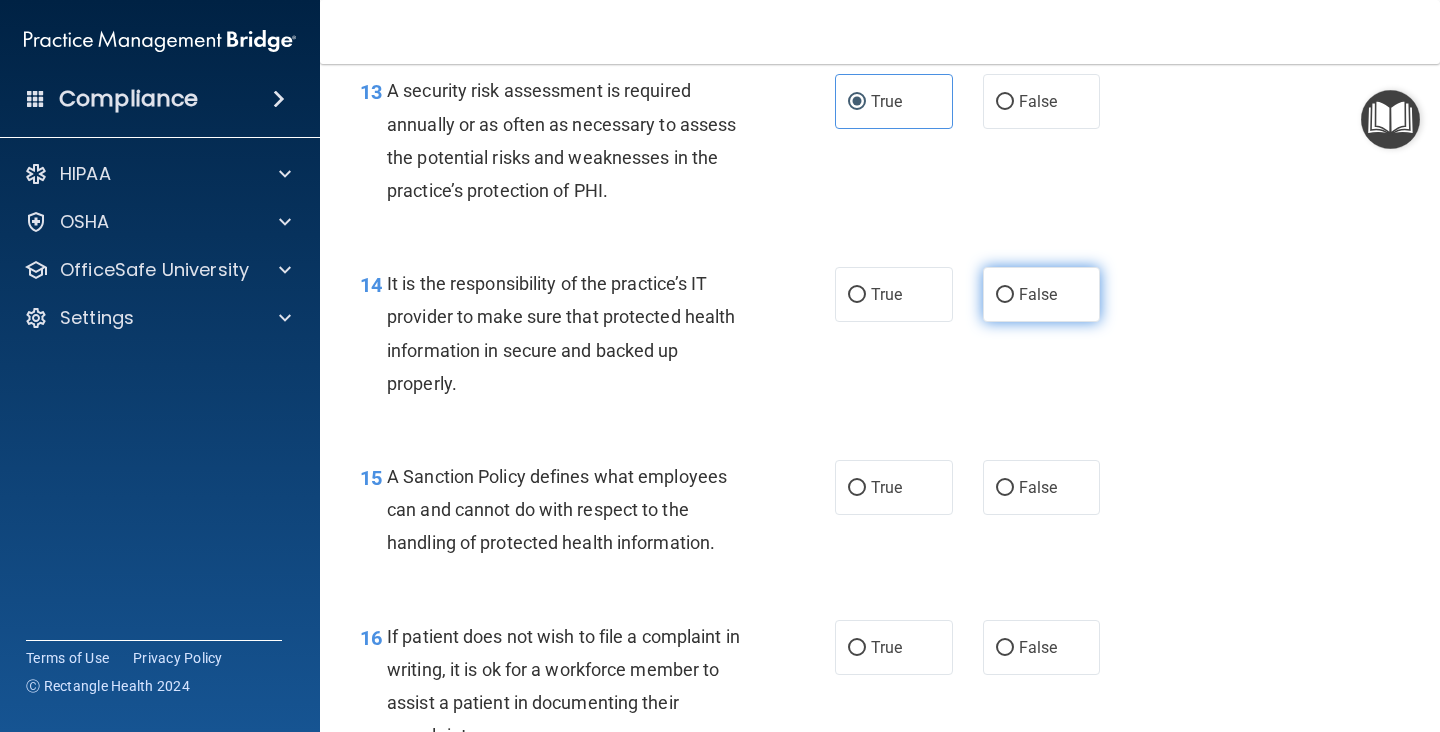 click on "False" at bounding box center [1038, 294] 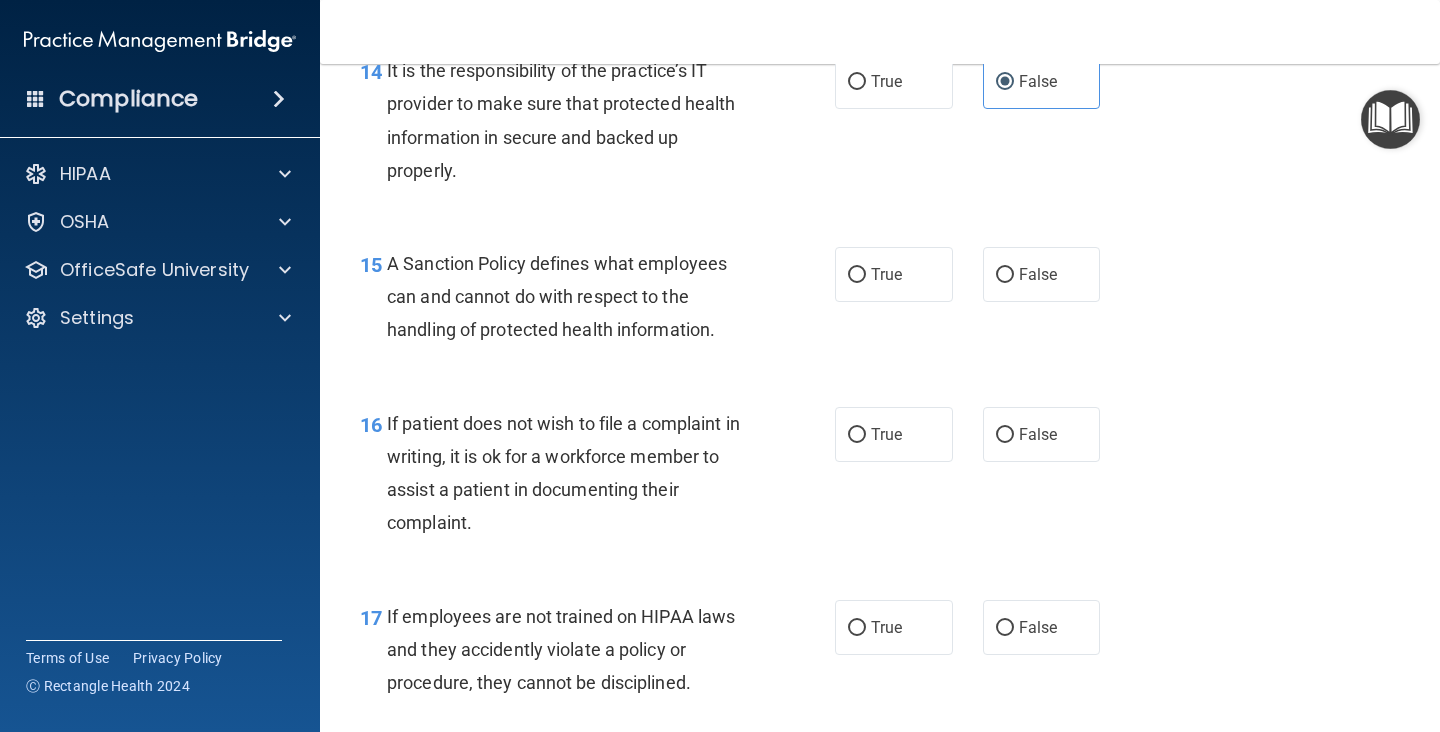 scroll, scrollTop: 2991, scrollLeft: 0, axis: vertical 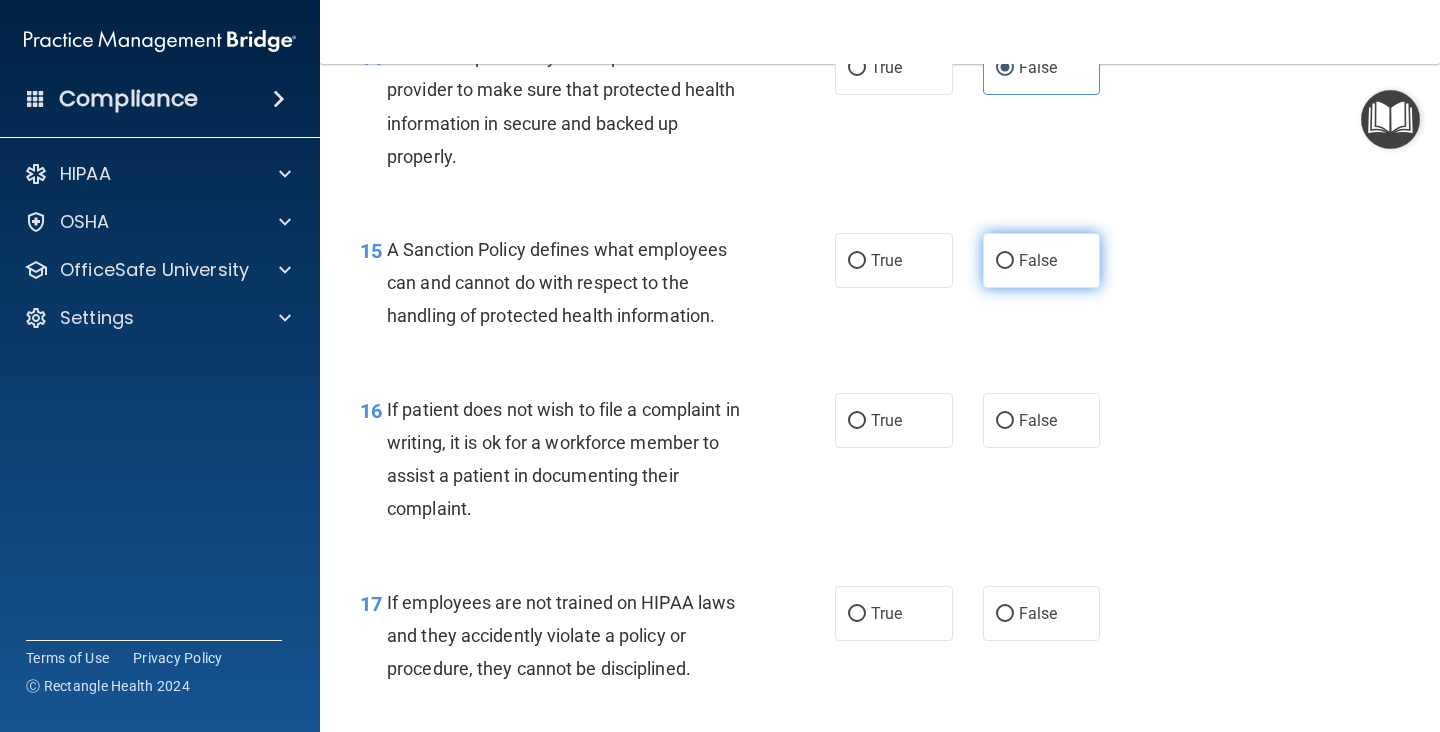 click on "False" at bounding box center (1038, 260) 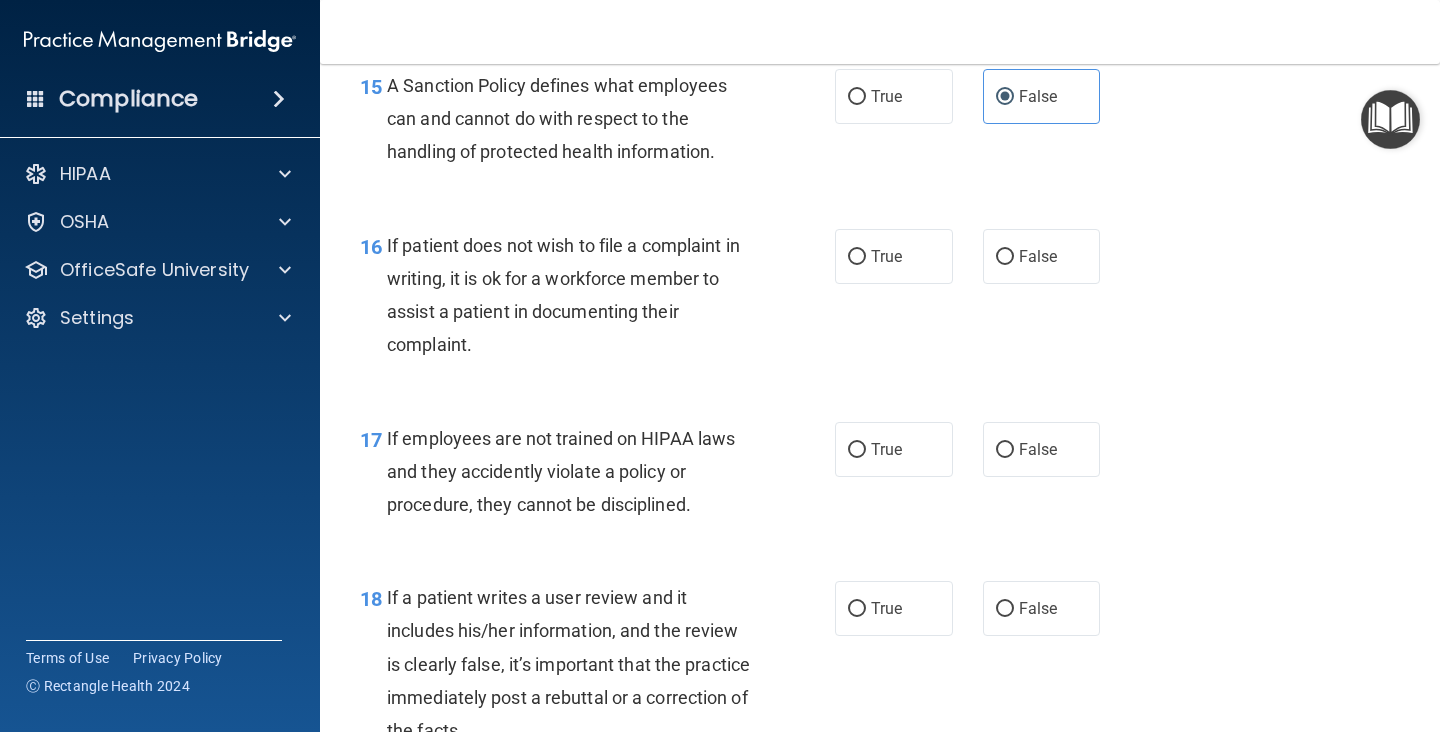 scroll, scrollTop: 3158, scrollLeft: 0, axis: vertical 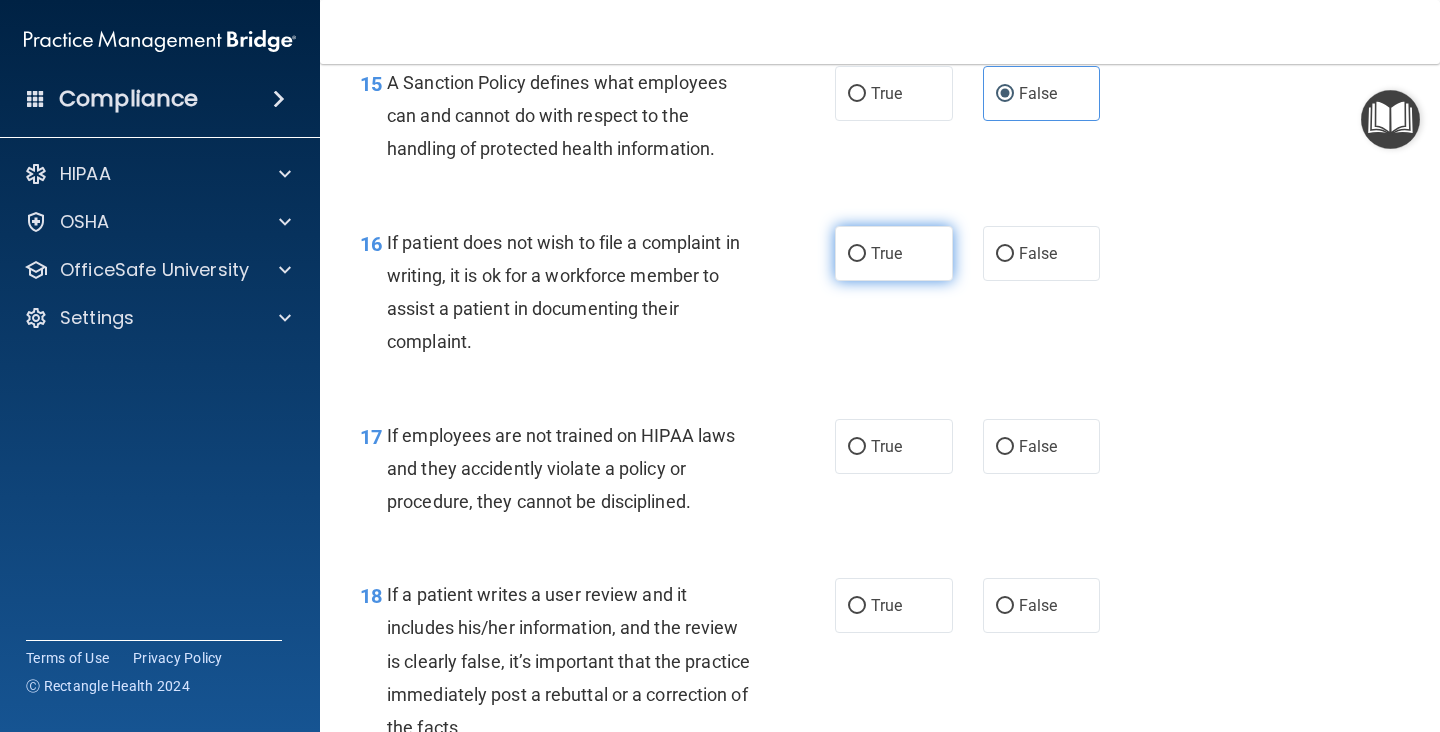 click on "True" at bounding box center [894, 253] 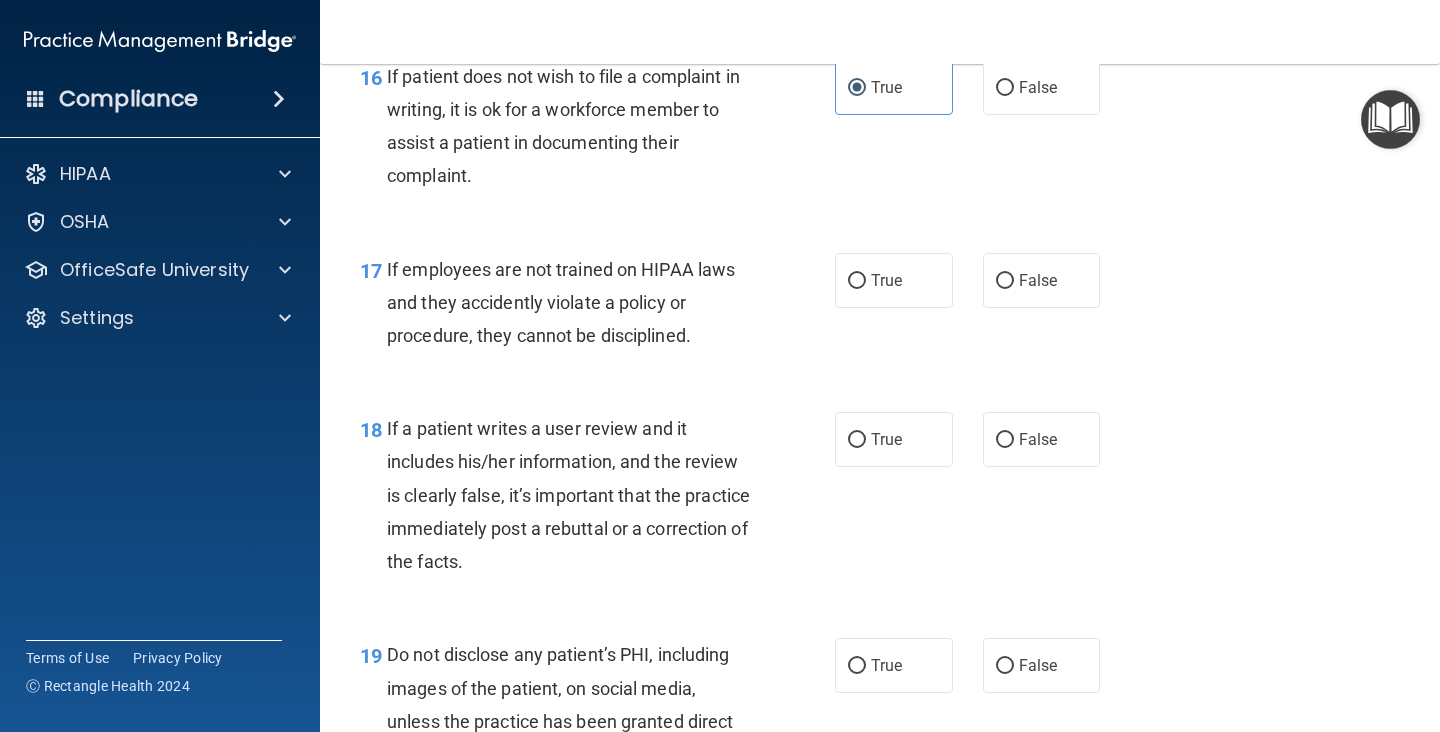 scroll, scrollTop: 3333, scrollLeft: 0, axis: vertical 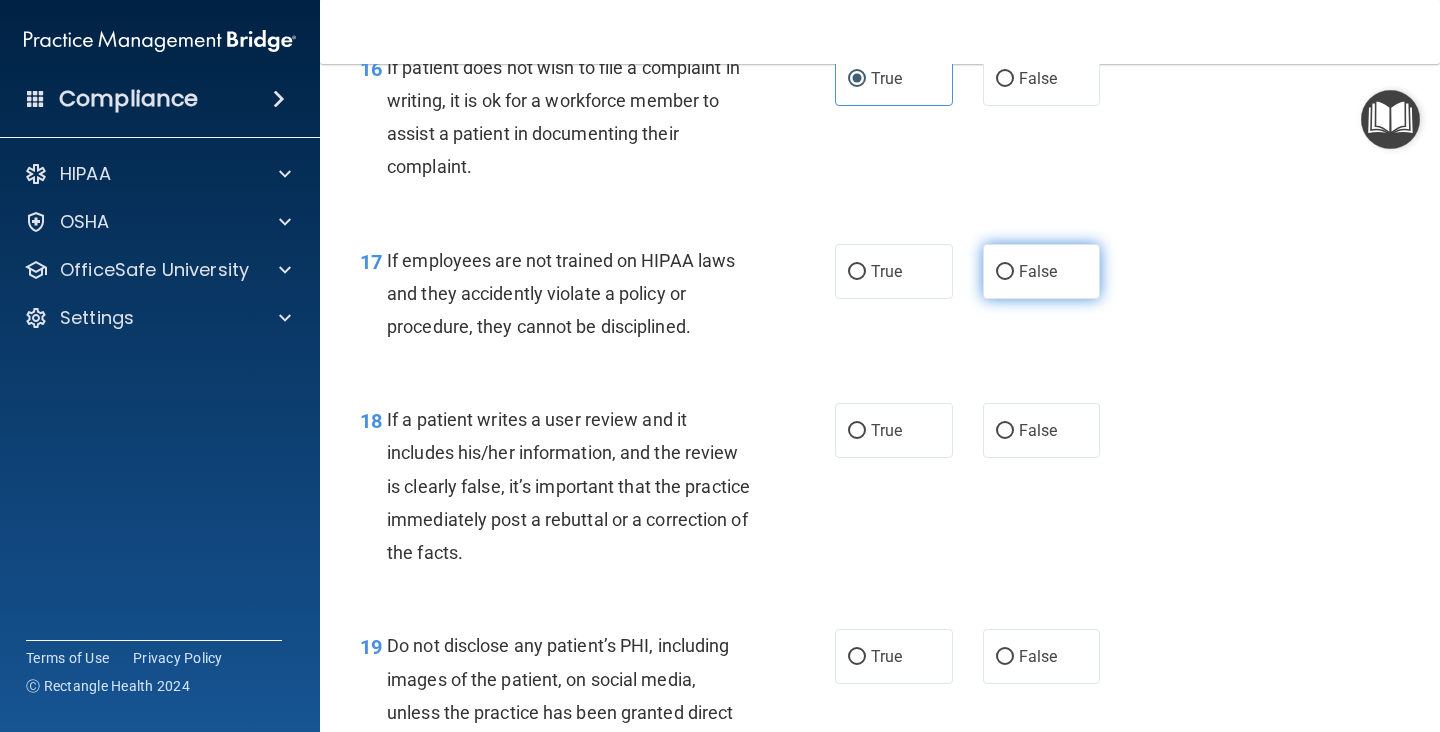 click on "False" at bounding box center (1042, 271) 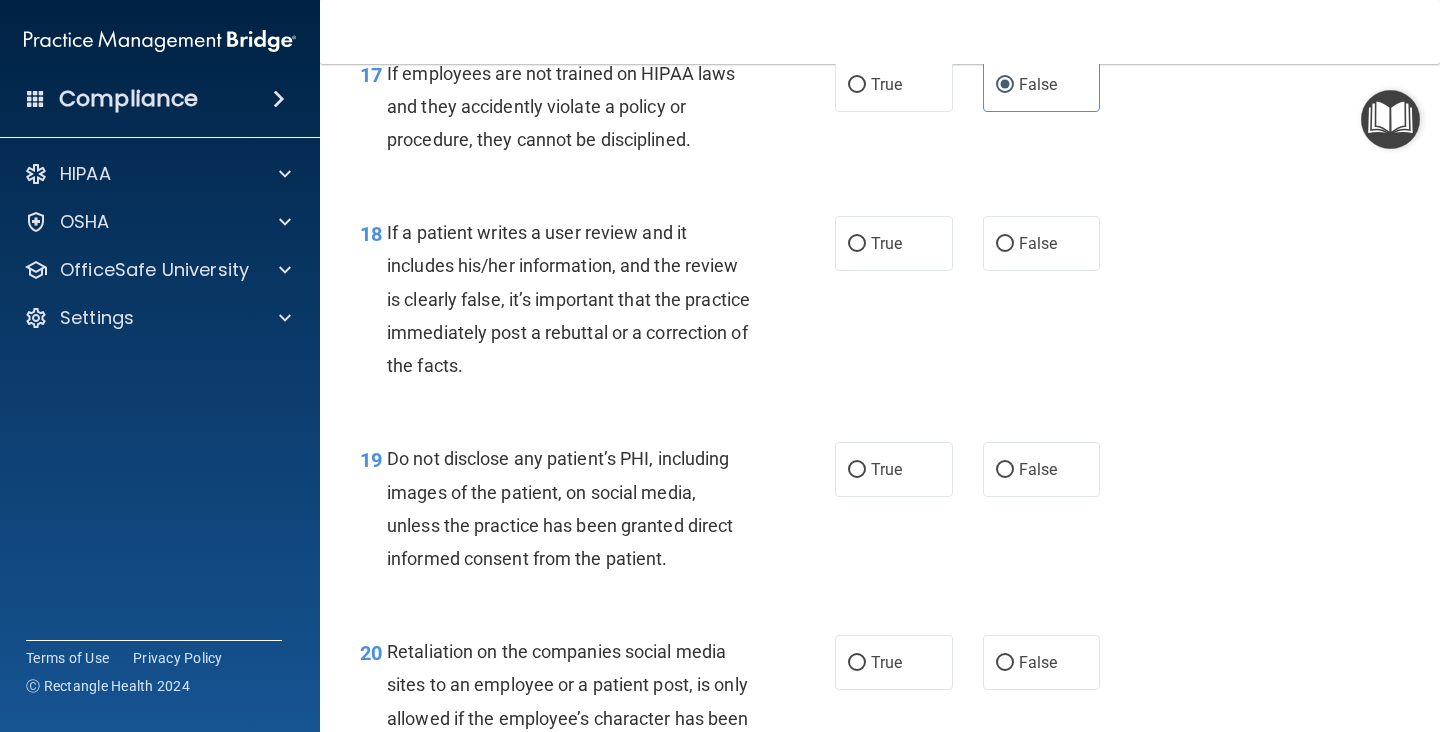 scroll, scrollTop: 3522, scrollLeft: 0, axis: vertical 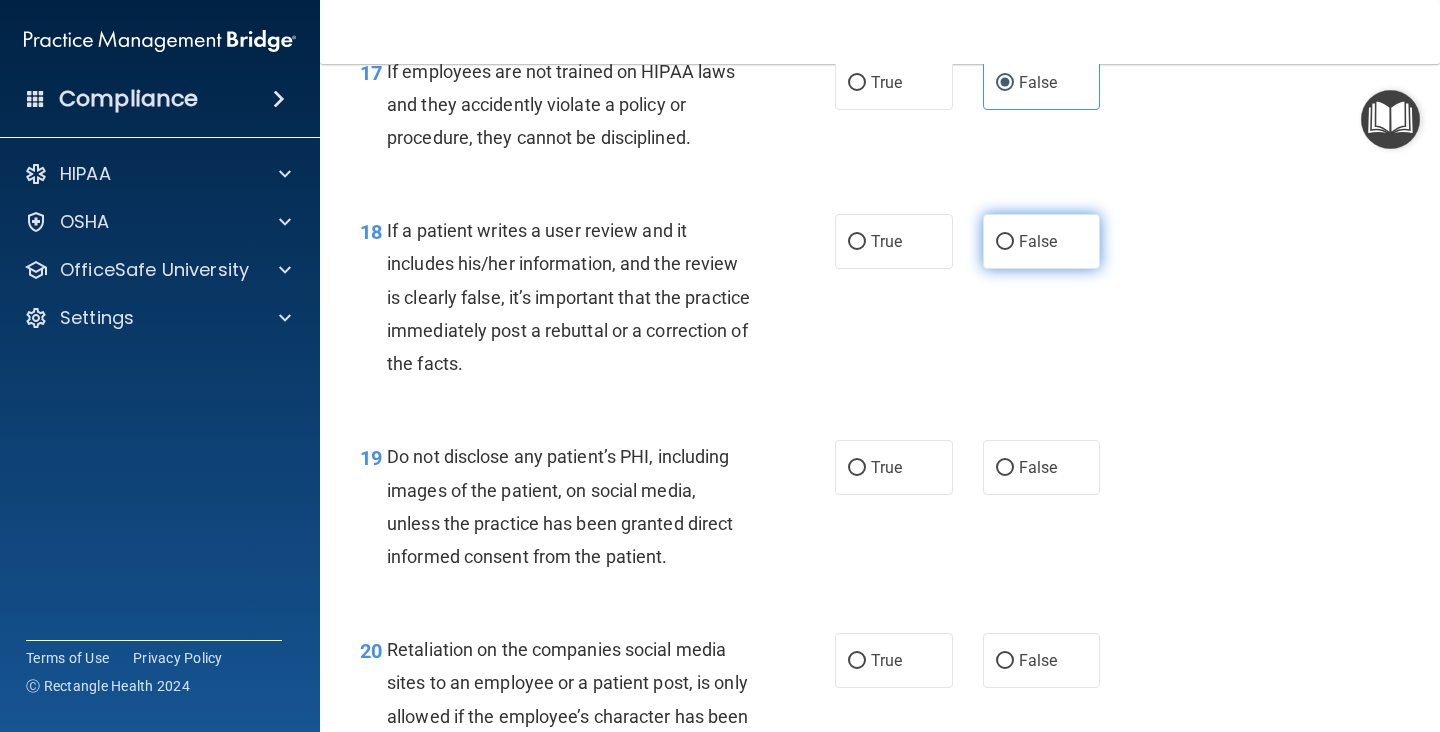 click on "False" at bounding box center (1042, 241) 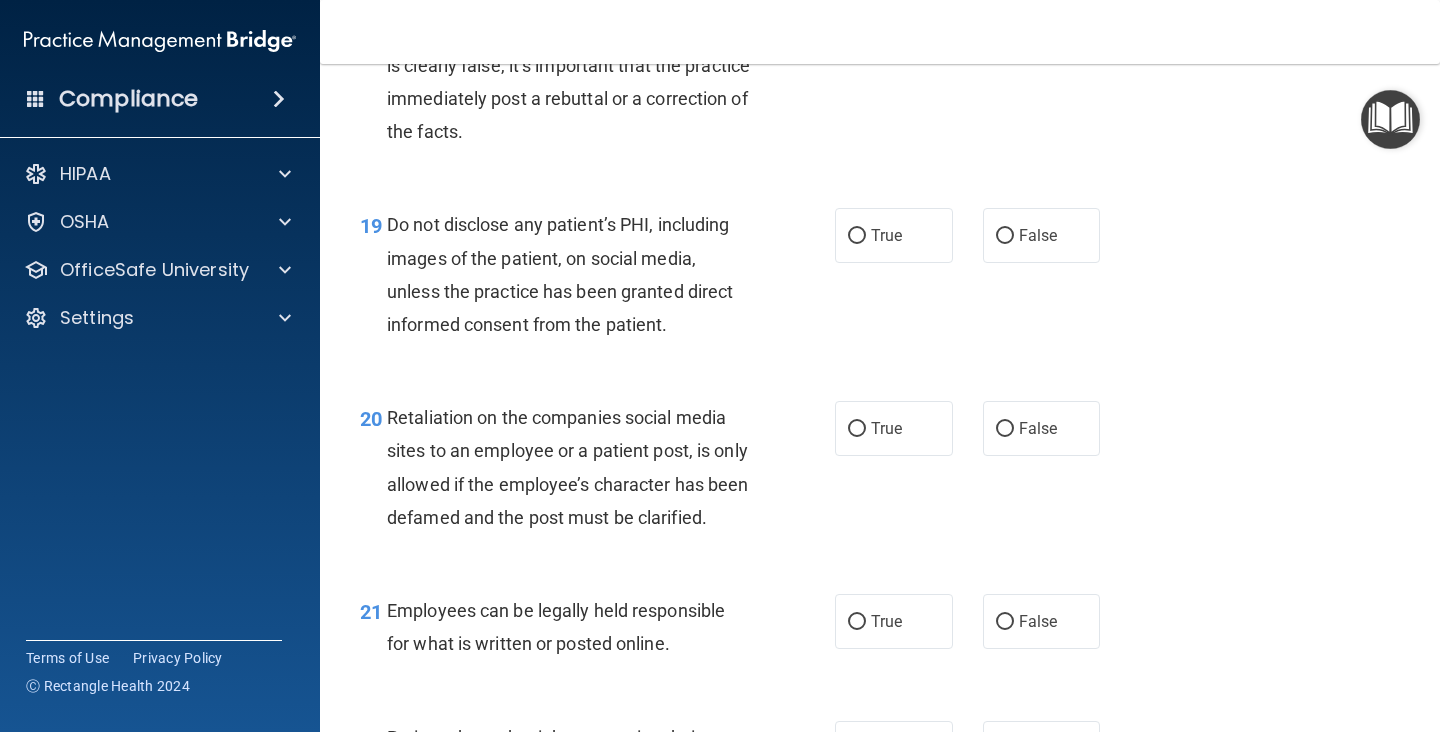 scroll, scrollTop: 3758, scrollLeft: 0, axis: vertical 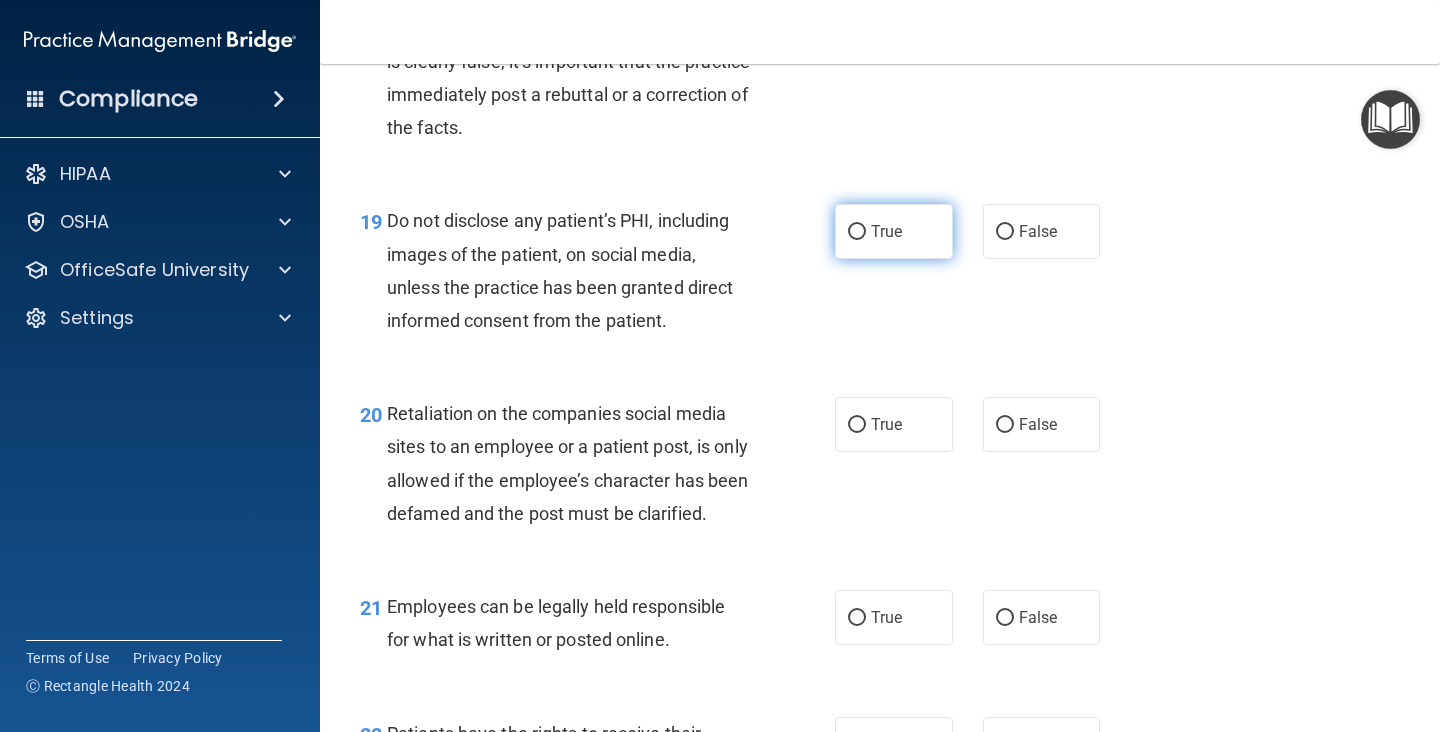 click on "True" at bounding box center [857, 232] 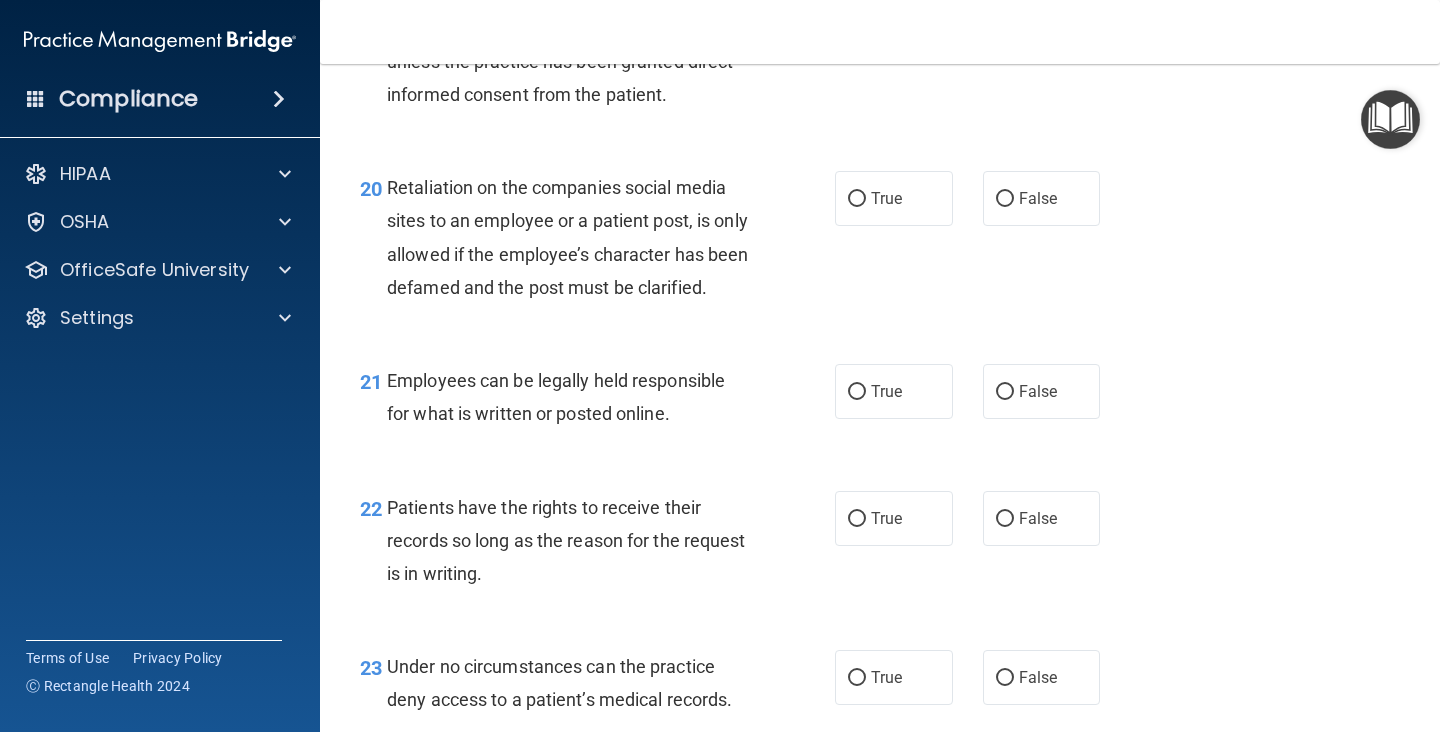 scroll, scrollTop: 3987, scrollLeft: 0, axis: vertical 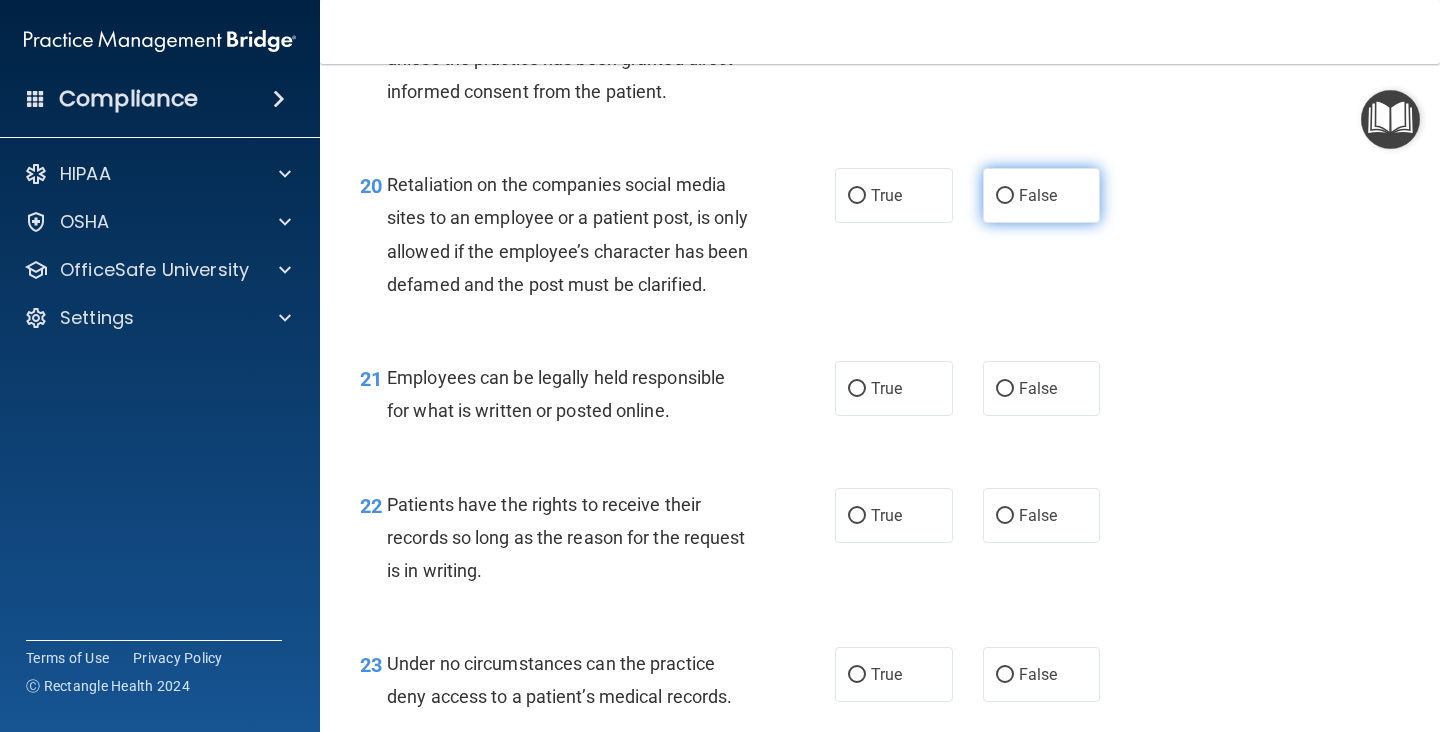 click on "False" at bounding box center (1038, 195) 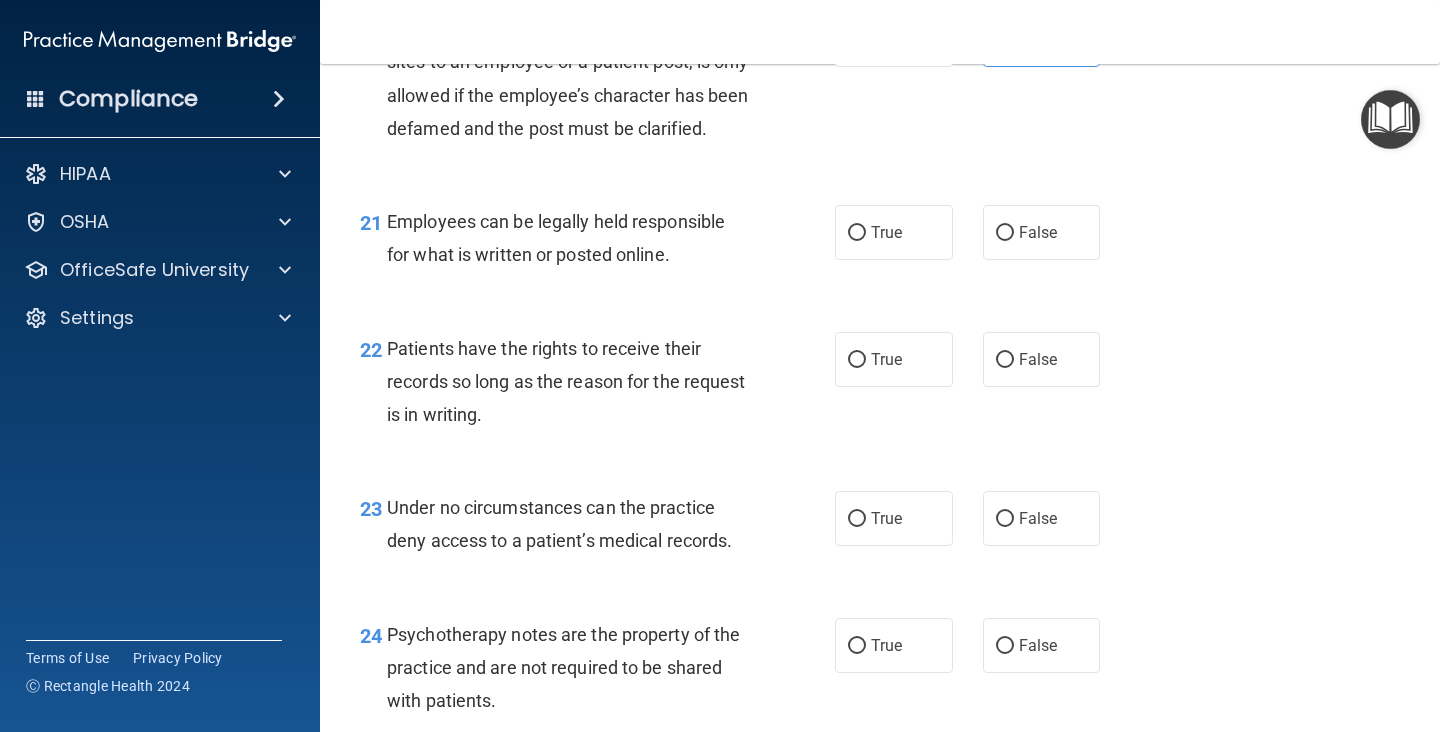 scroll, scrollTop: 4148, scrollLeft: 0, axis: vertical 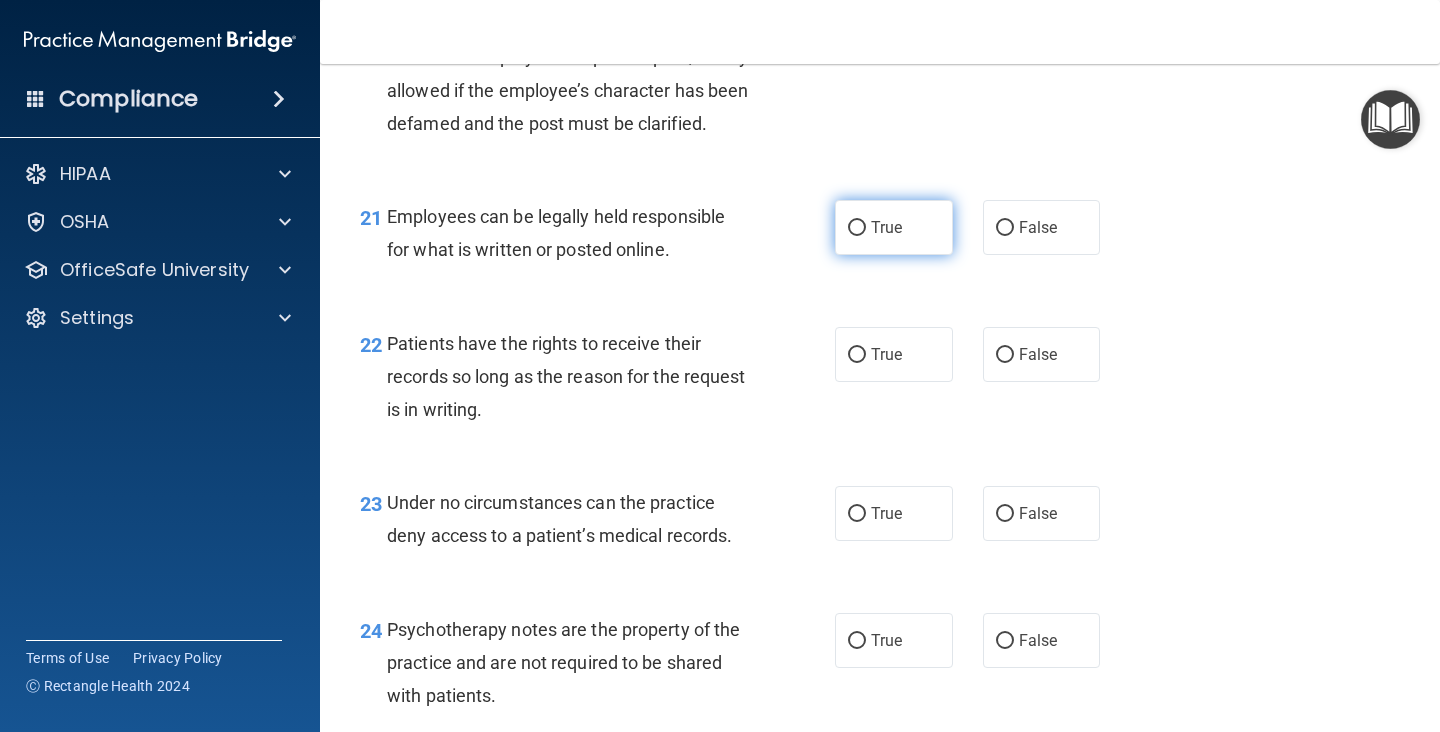 click on "True" at bounding box center (857, 228) 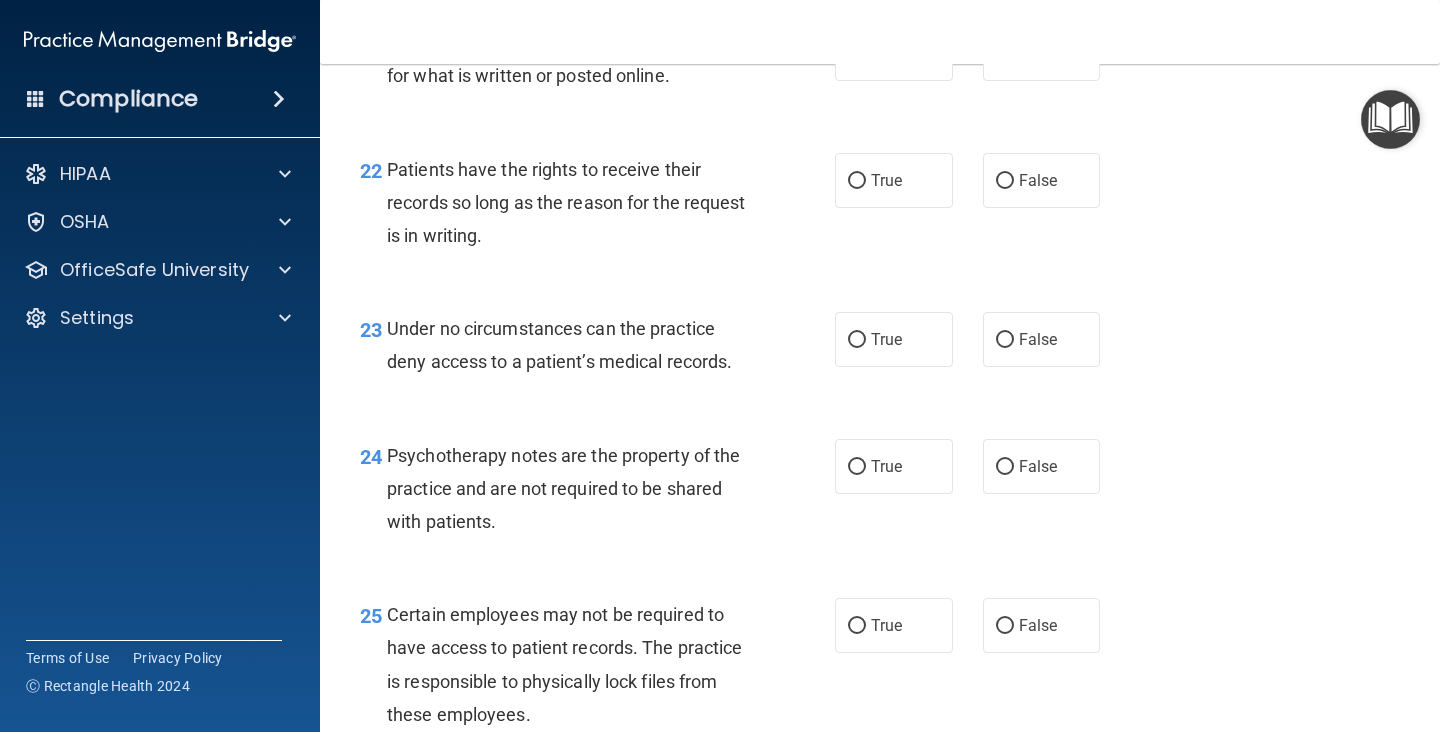 scroll, scrollTop: 4326, scrollLeft: 0, axis: vertical 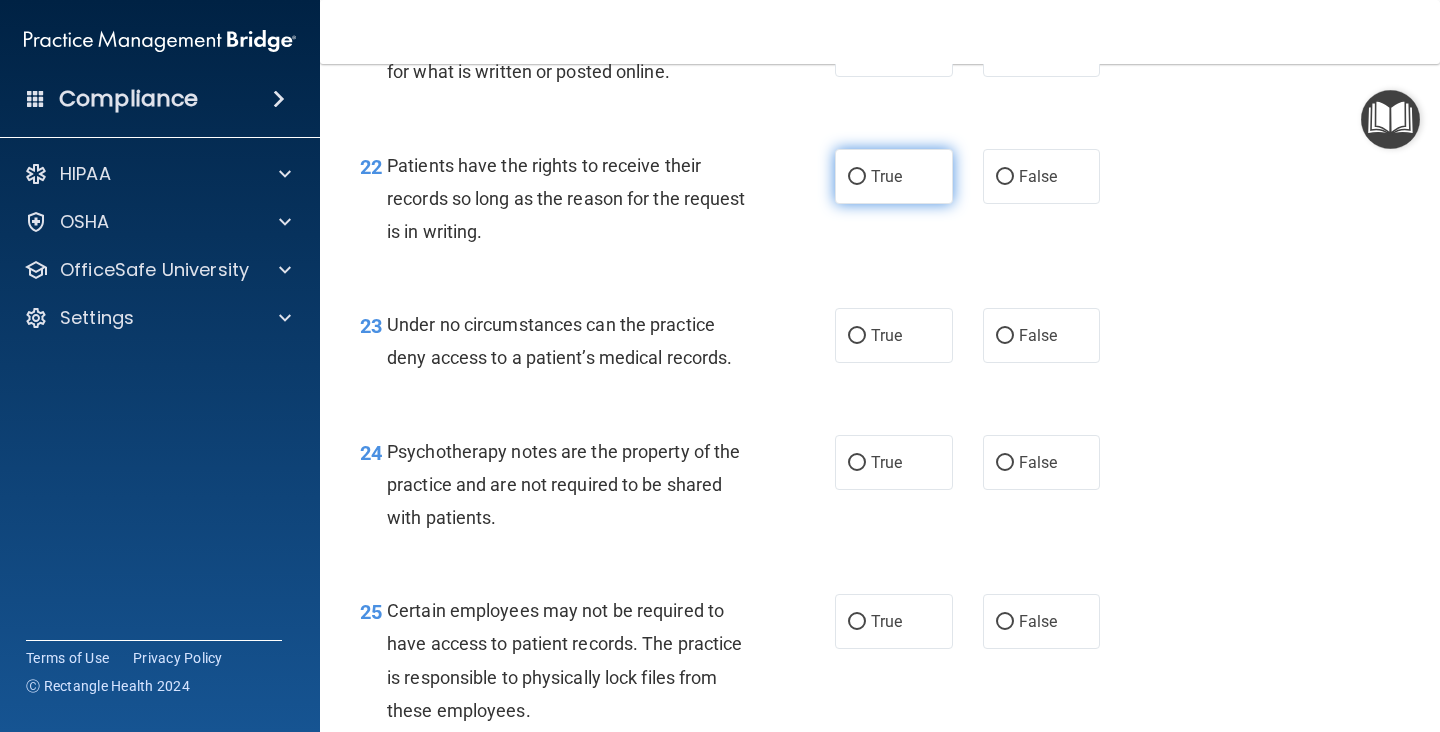 click on "True" at bounding box center [886, 176] 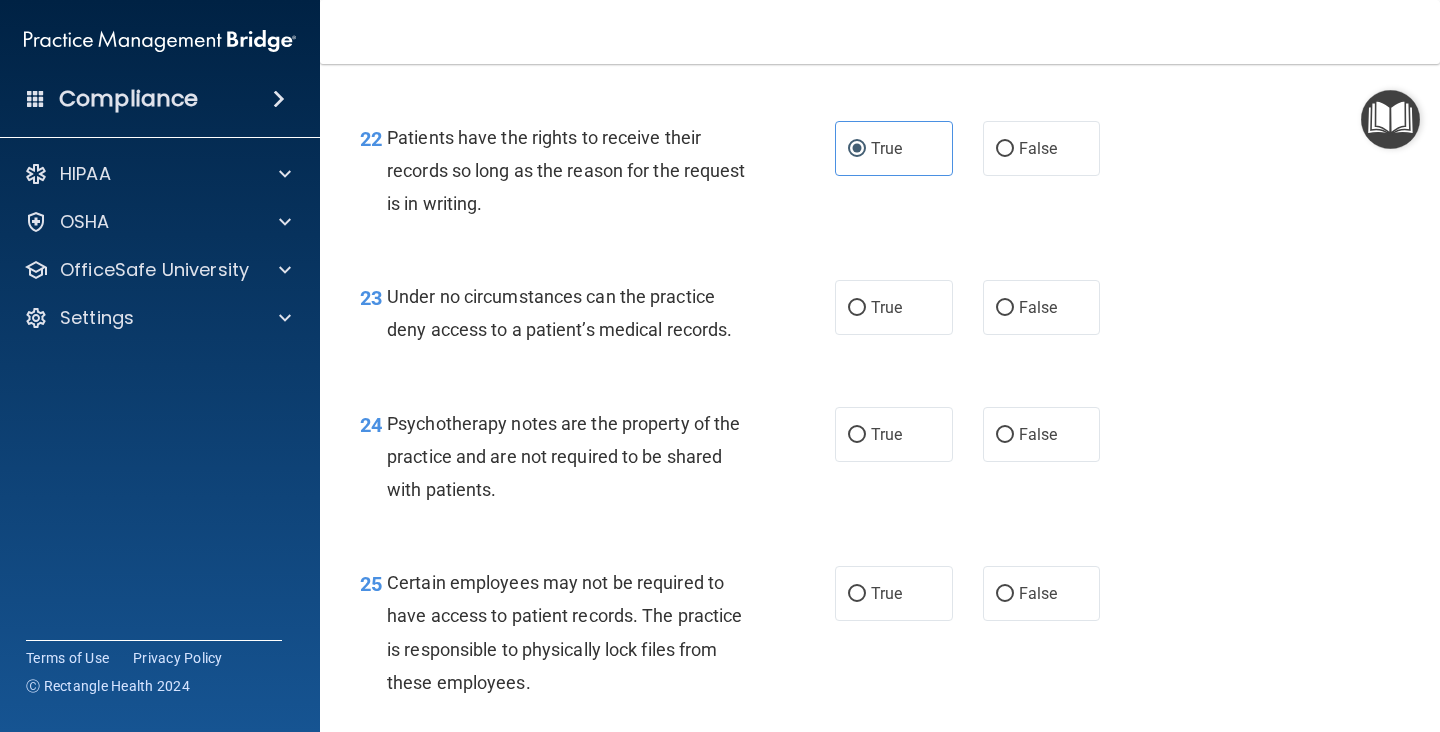 scroll, scrollTop: 4360, scrollLeft: 0, axis: vertical 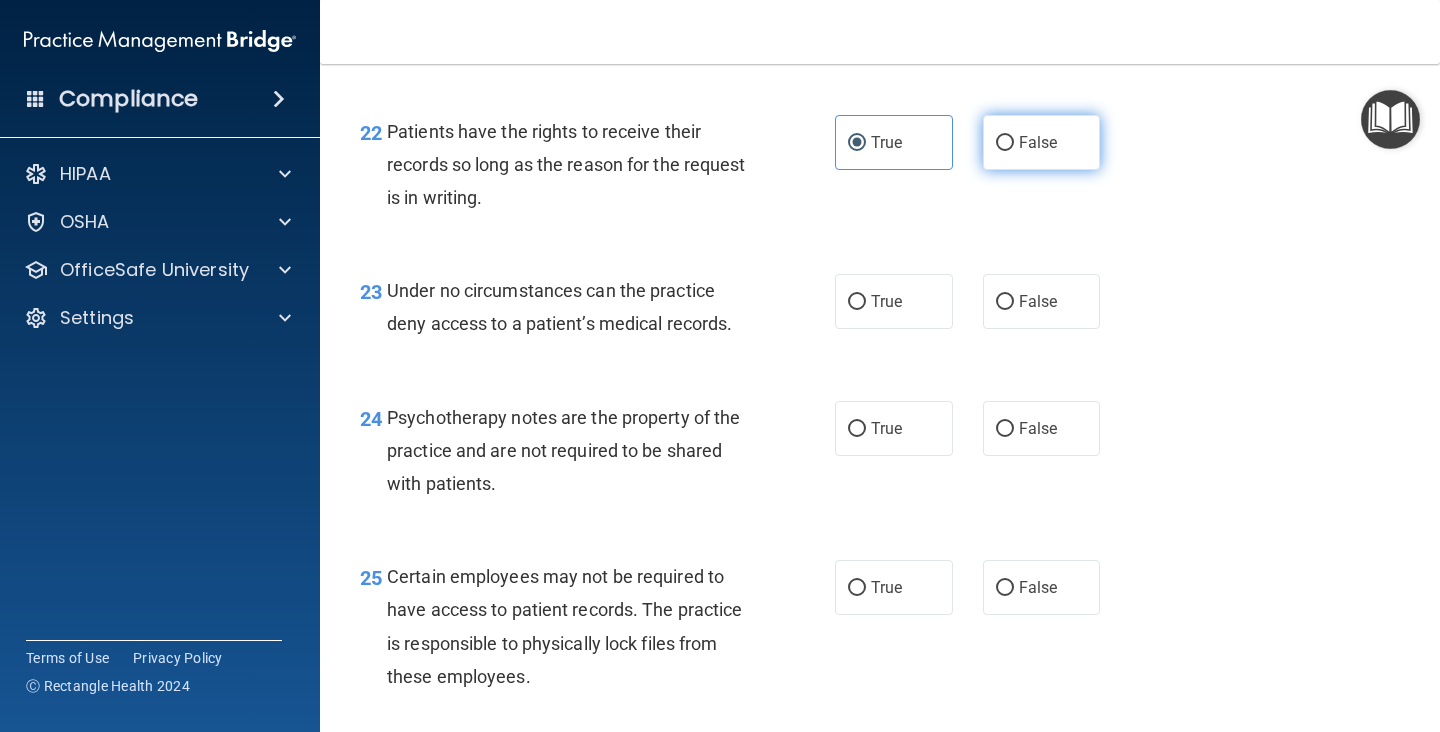 click on "False" at bounding box center [1042, 142] 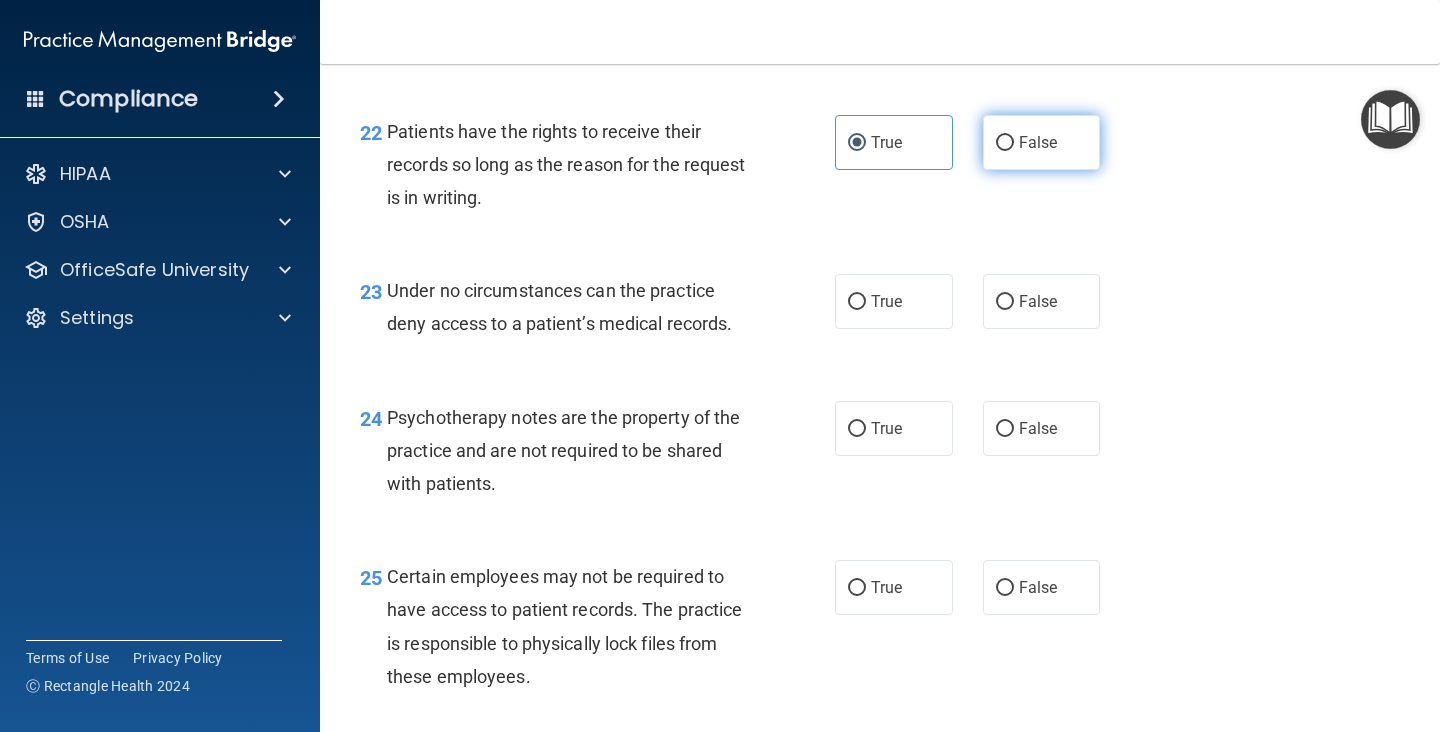radio on "true" 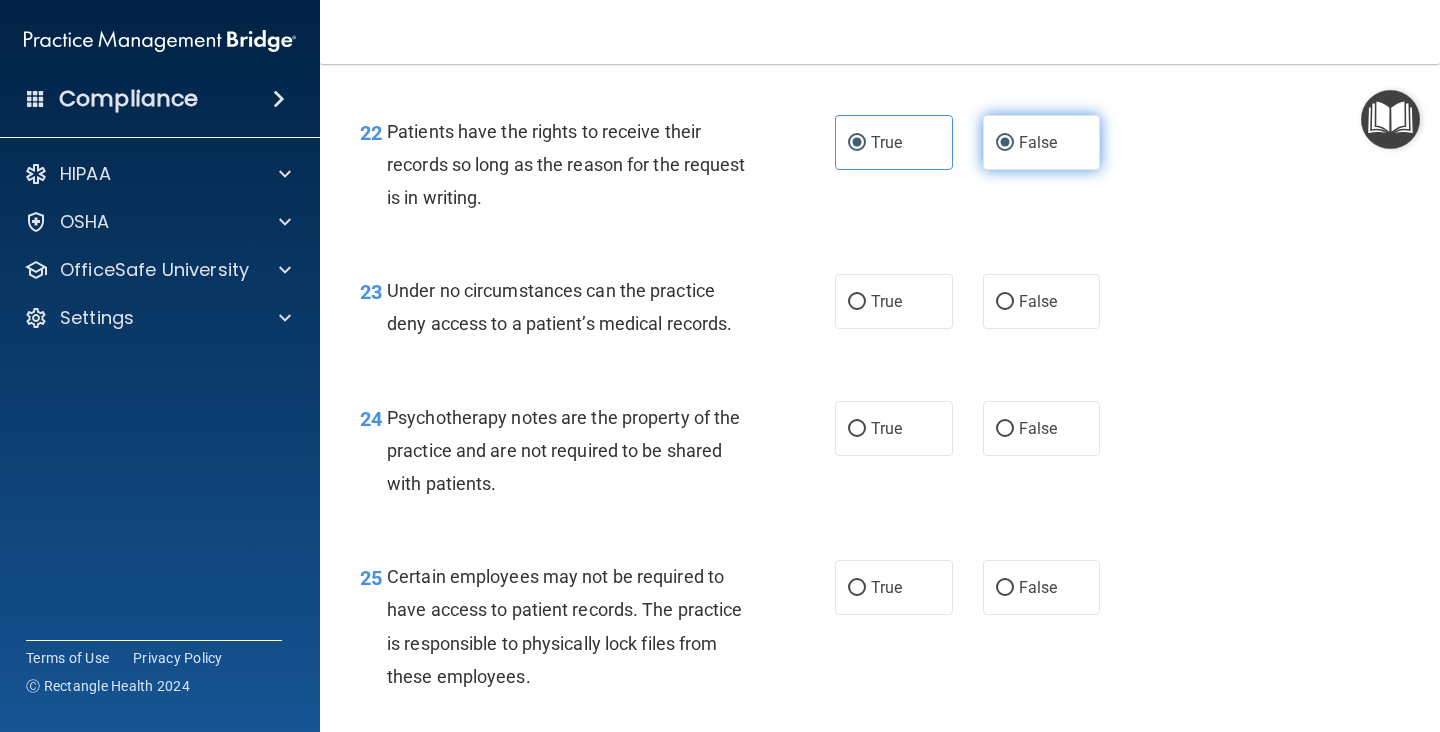 radio on "false" 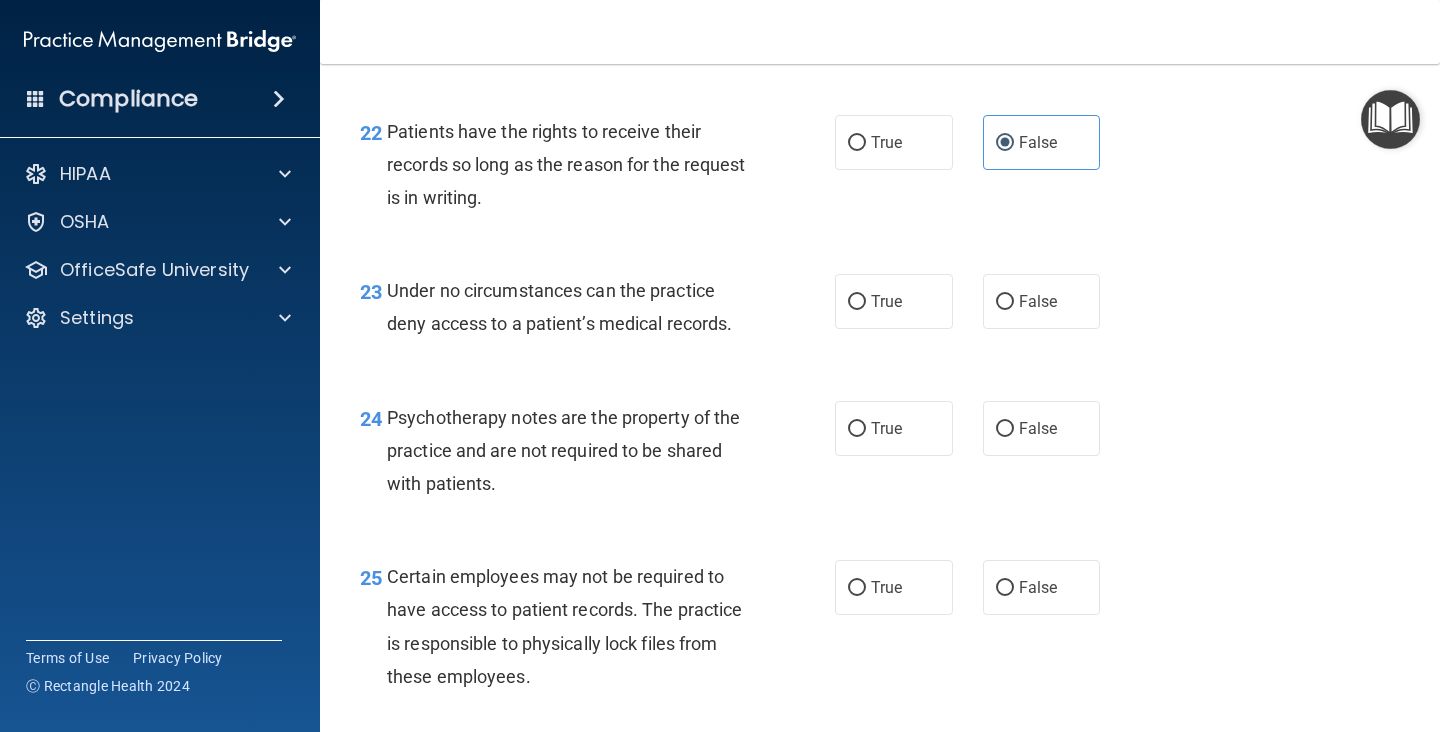 scroll, scrollTop: 4435, scrollLeft: 0, axis: vertical 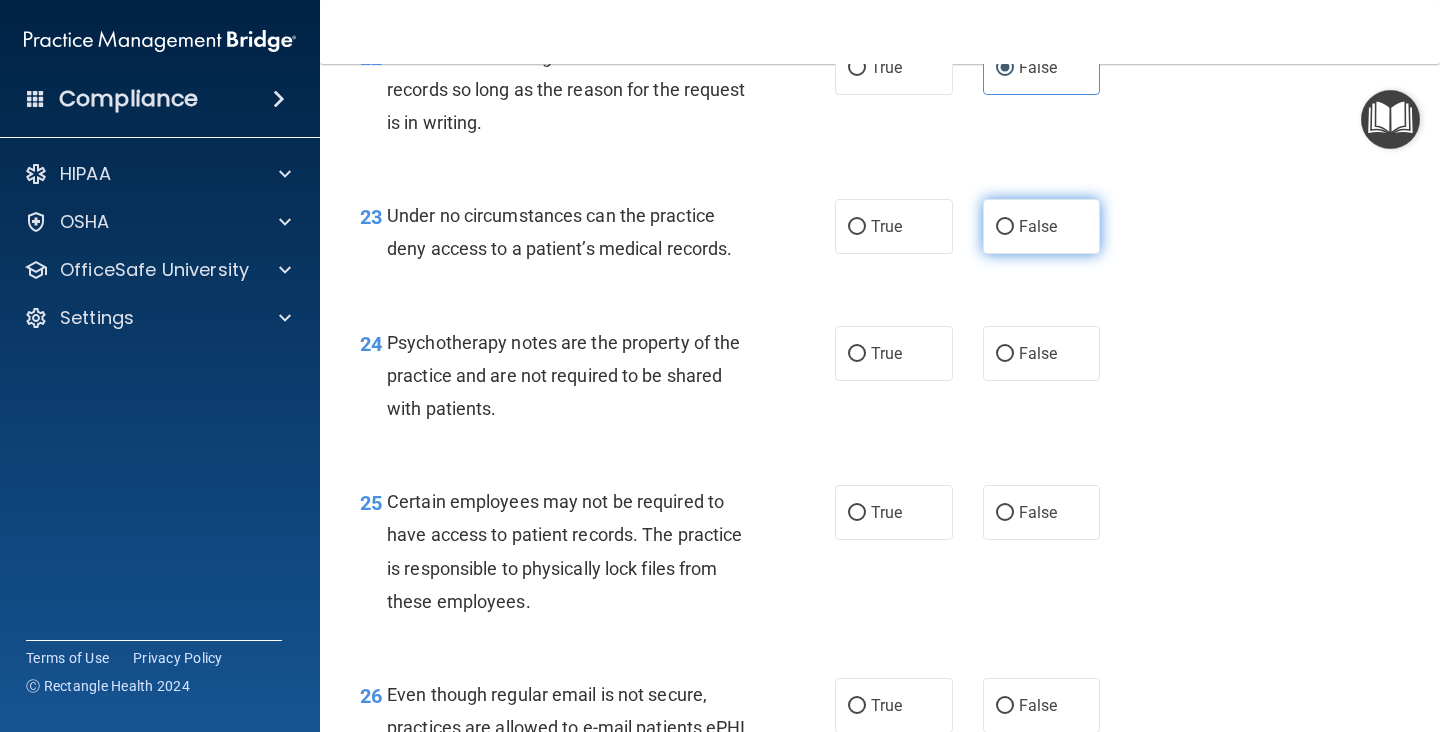 click on "False" at bounding box center (1042, 226) 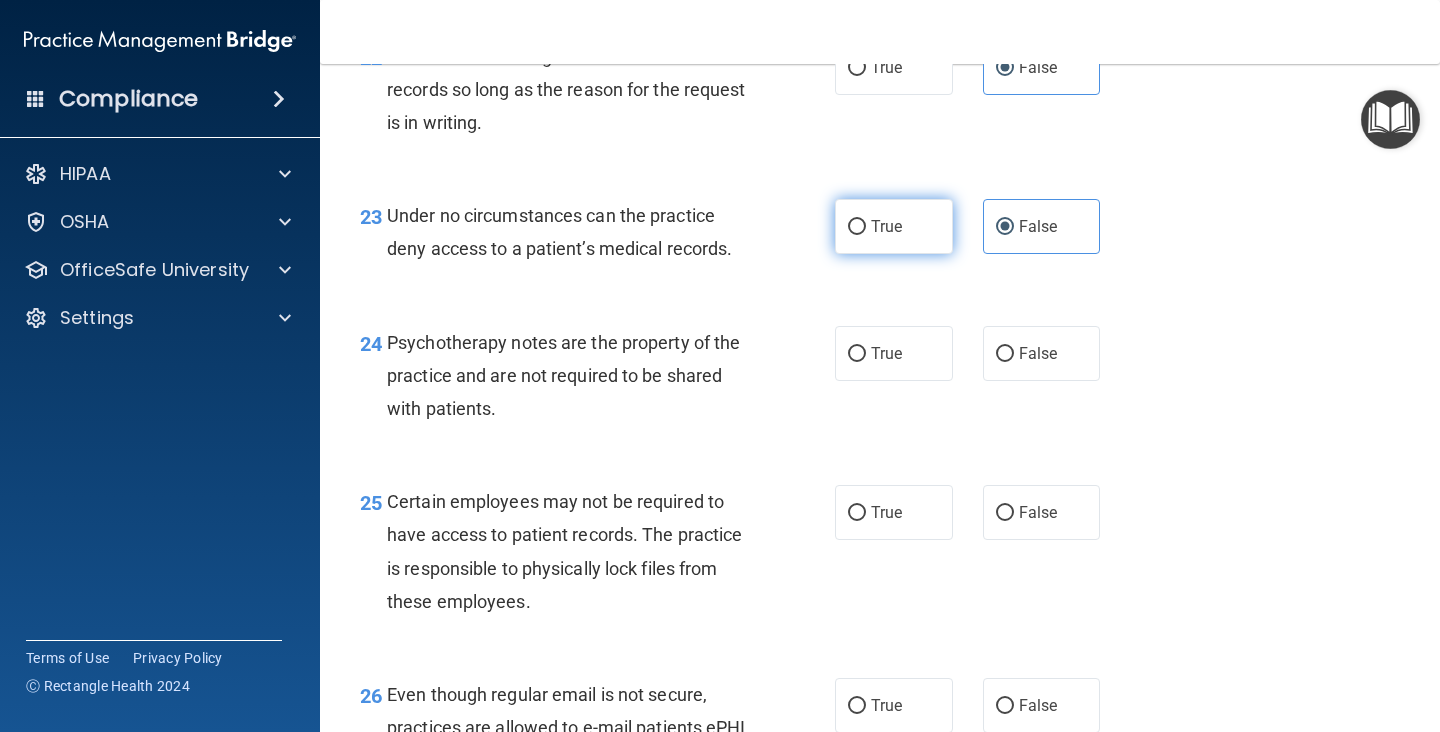 click on "True" at bounding box center [886, 226] 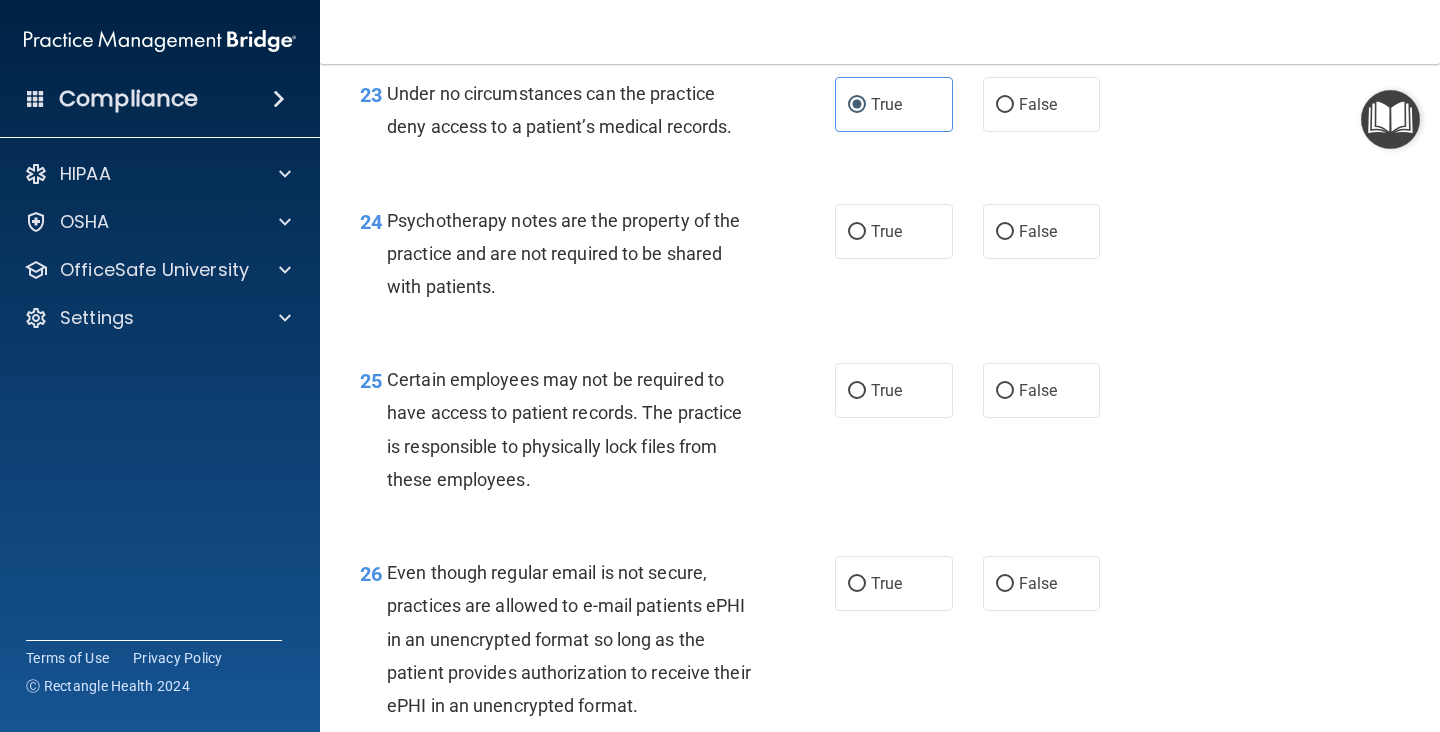 scroll, scrollTop: 4560, scrollLeft: 0, axis: vertical 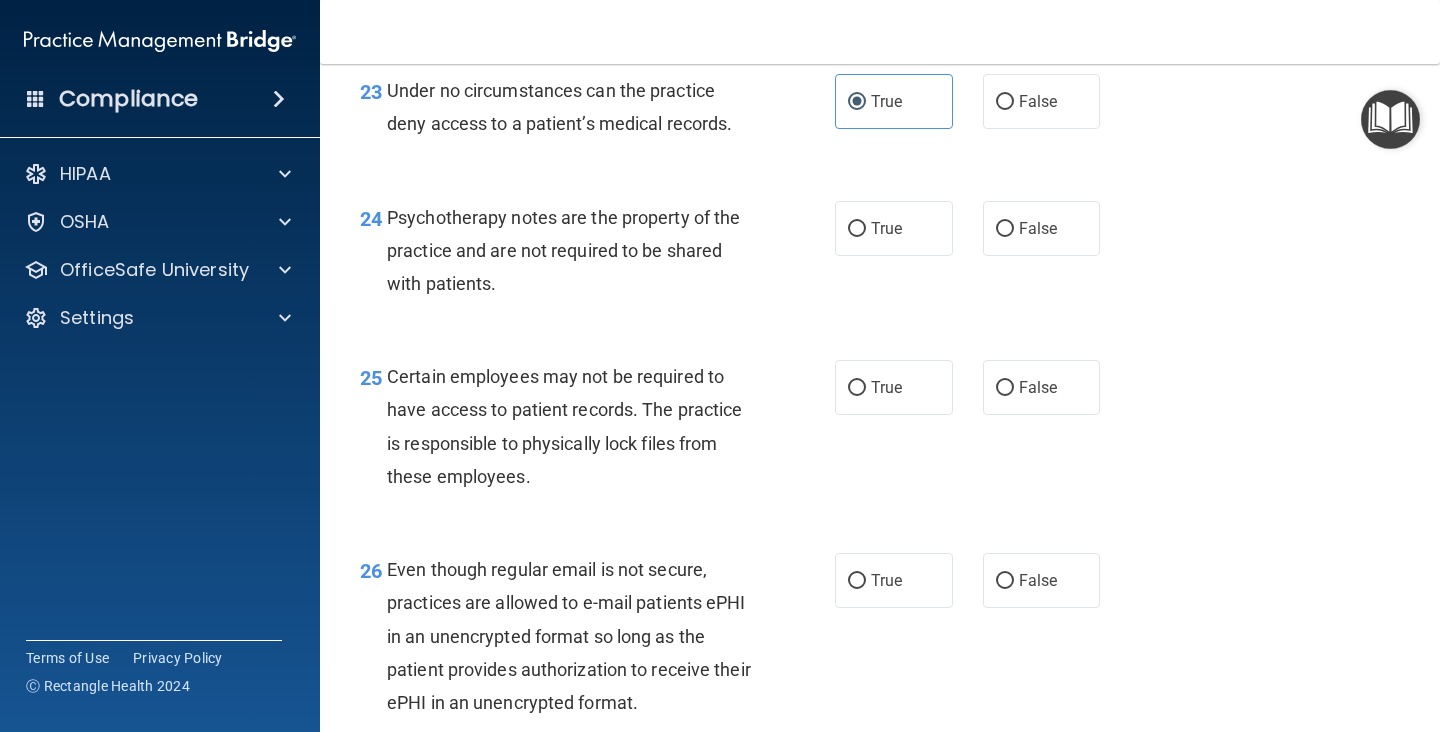click on "23       Under no circumstances can the practice deny access to a patient’s medical records.                 True           False" at bounding box center [880, 112] 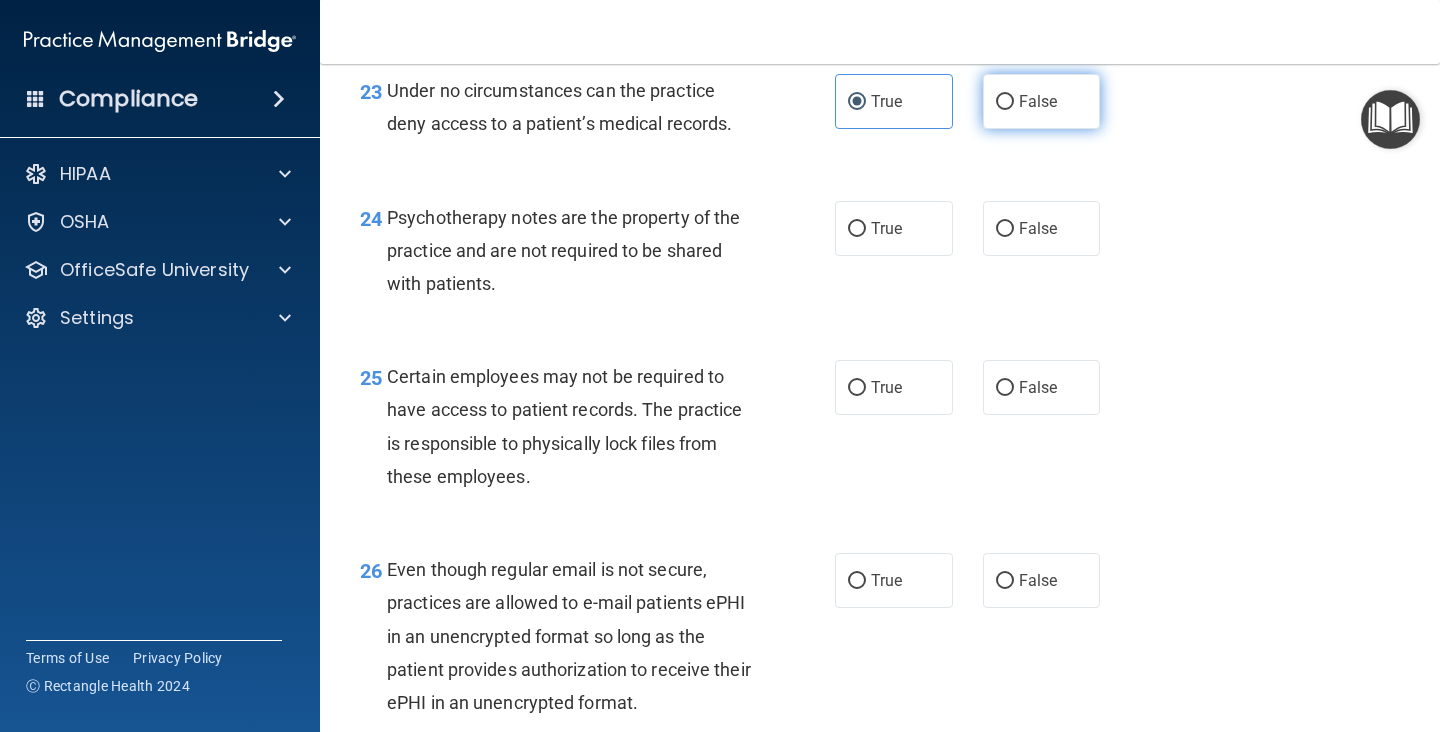 click on "False" at bounding box center [1038, 101] 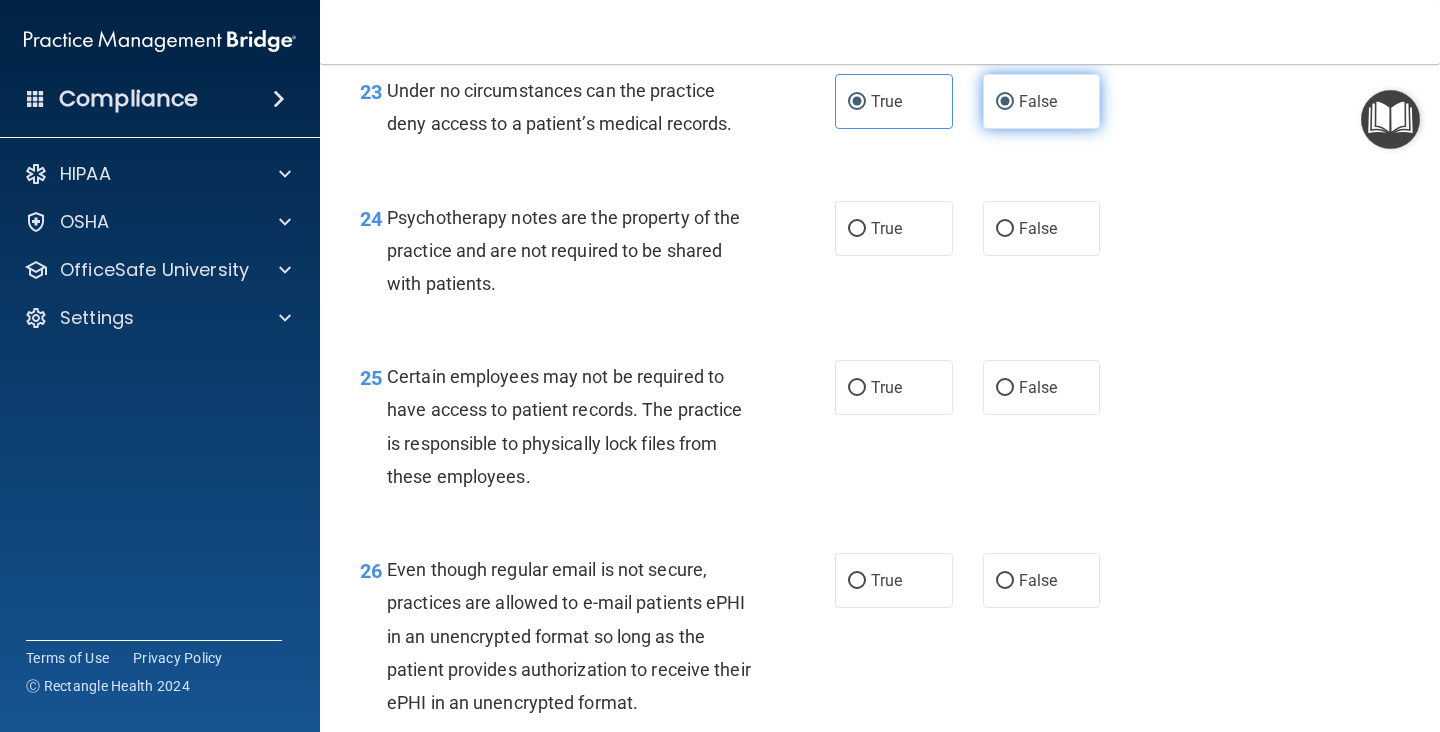 radio on "false" 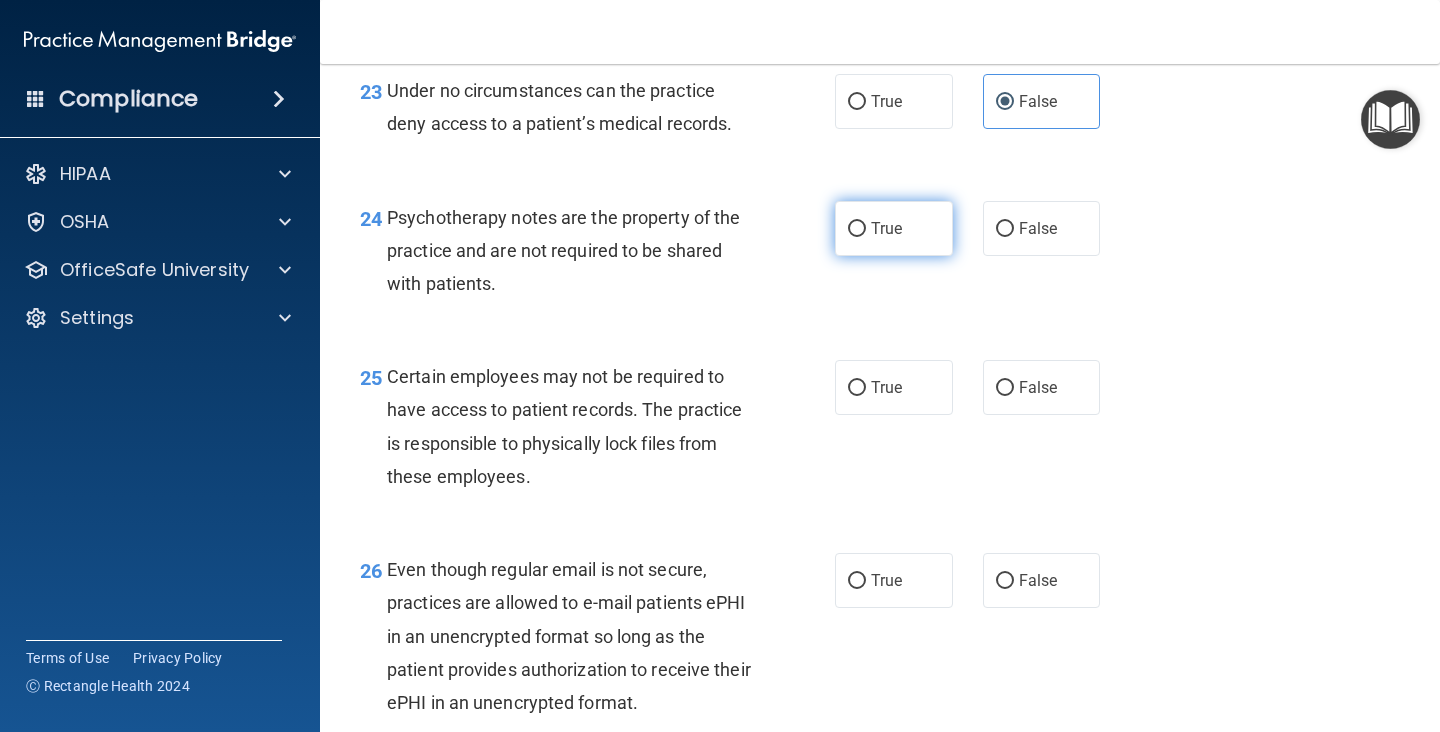 click on "True" at bounding box center [886, 228] 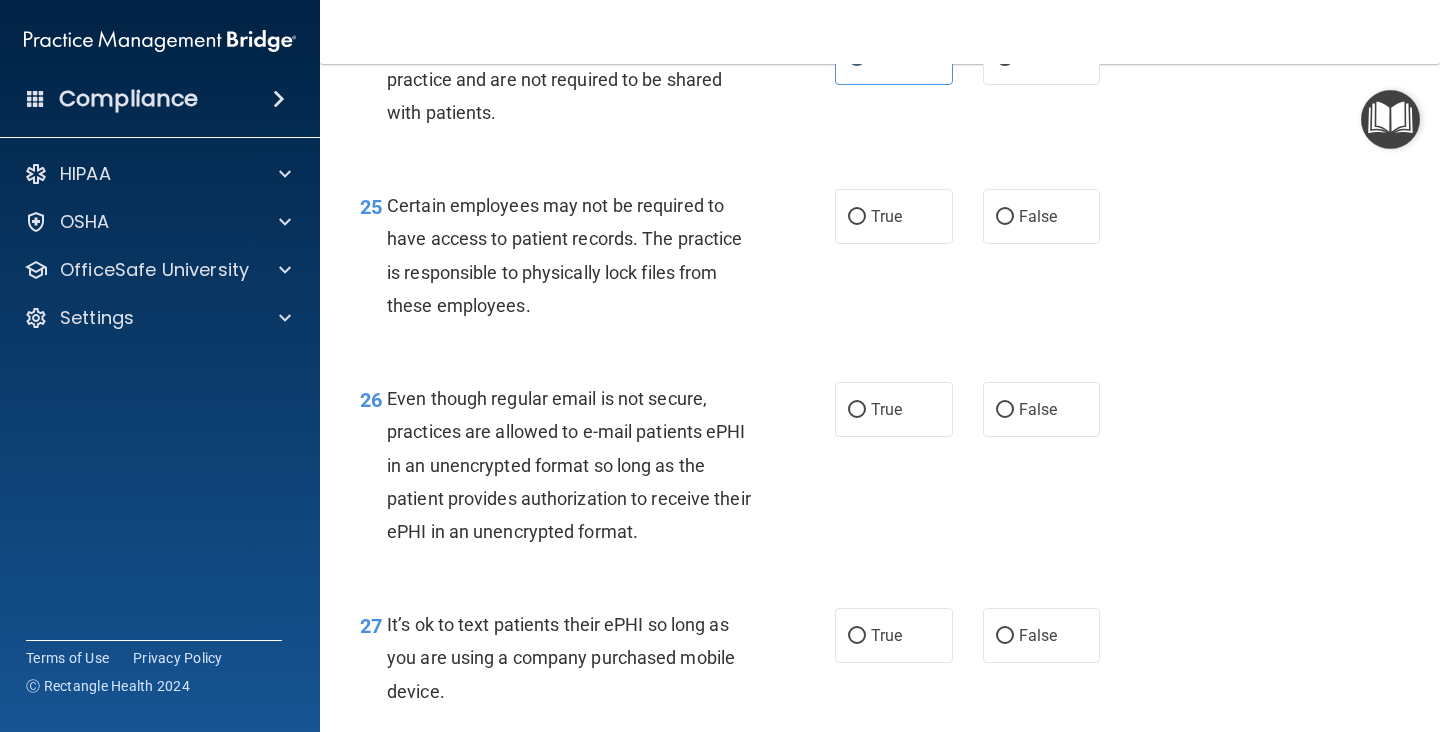 scroll, scrollTop: 4734, scrollLeft: 0, axis: vertical 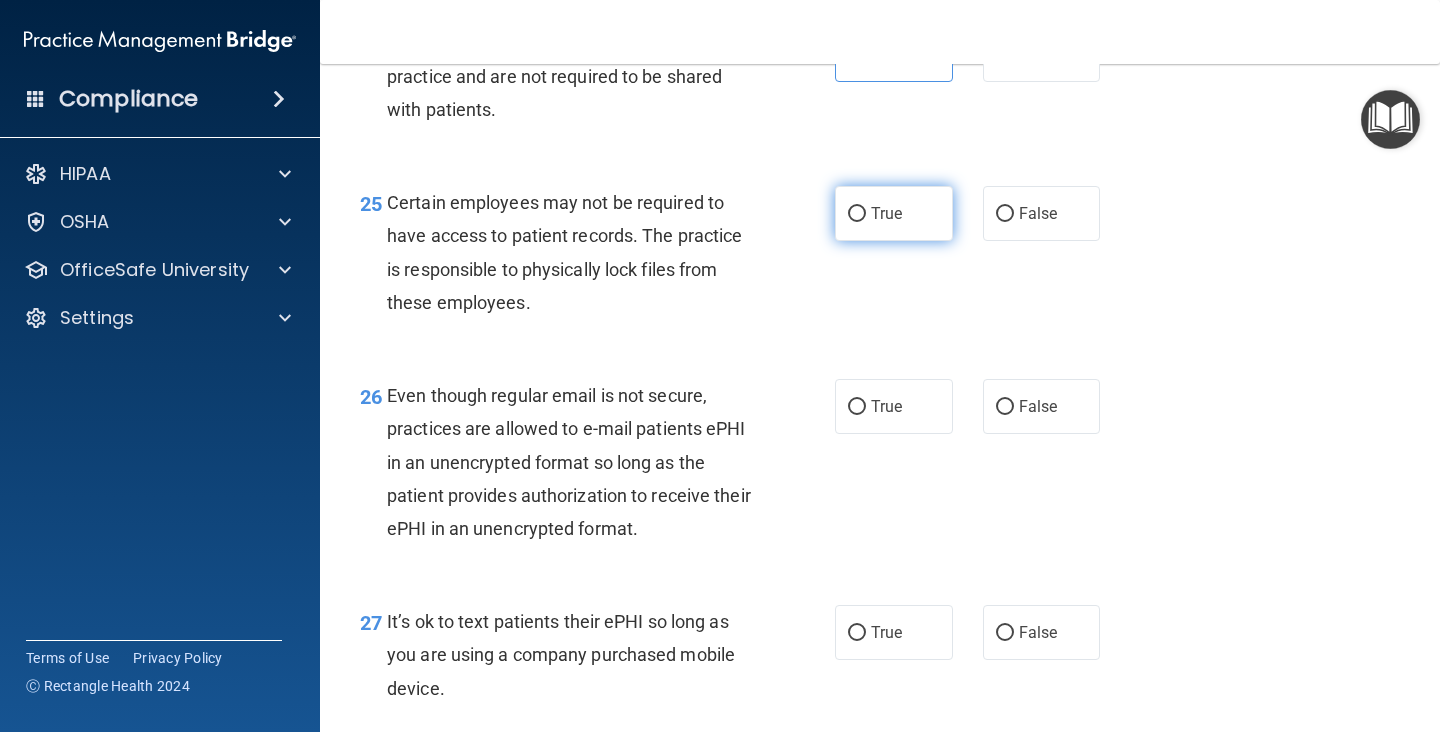 click on "True" at bounding box center (894, 213) 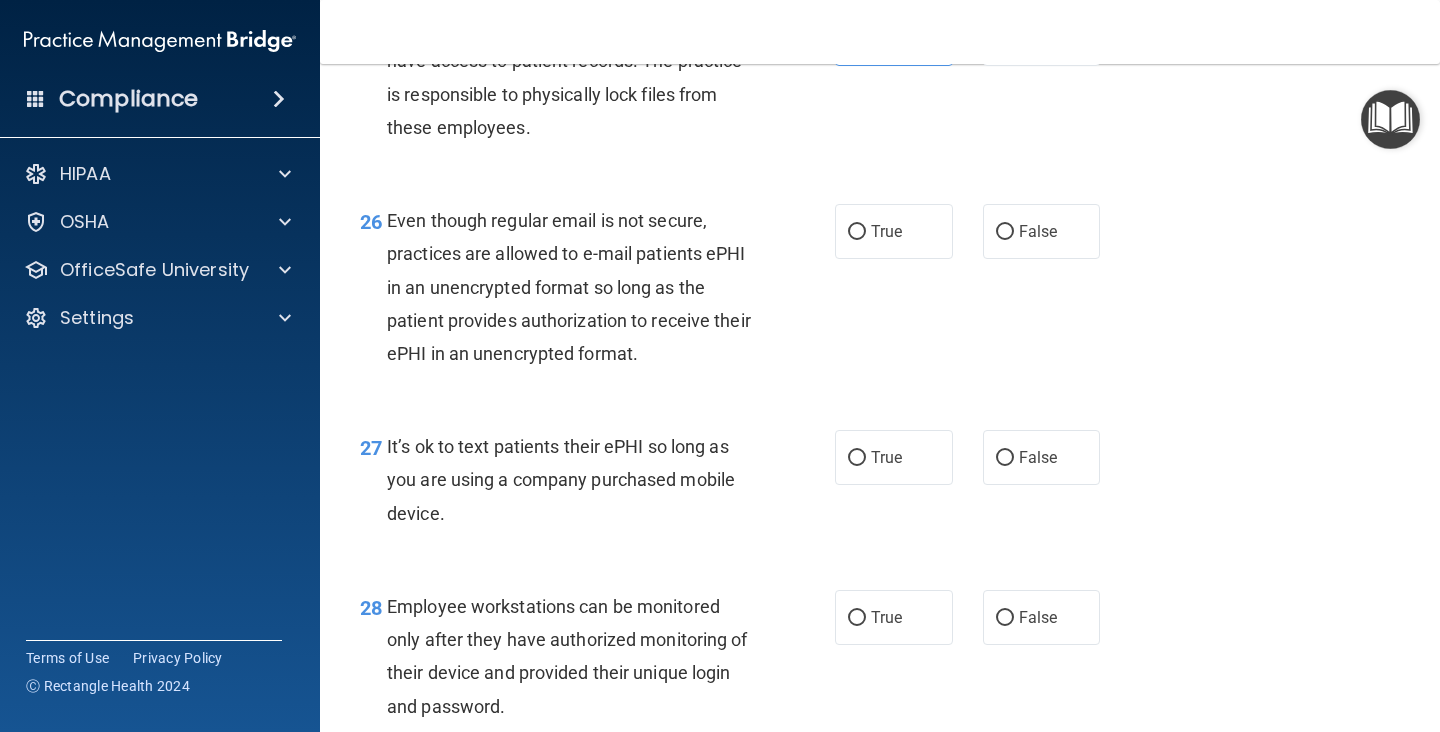 scroll, scrollTop: 4922, scrollLeft: 0, axis: vertical 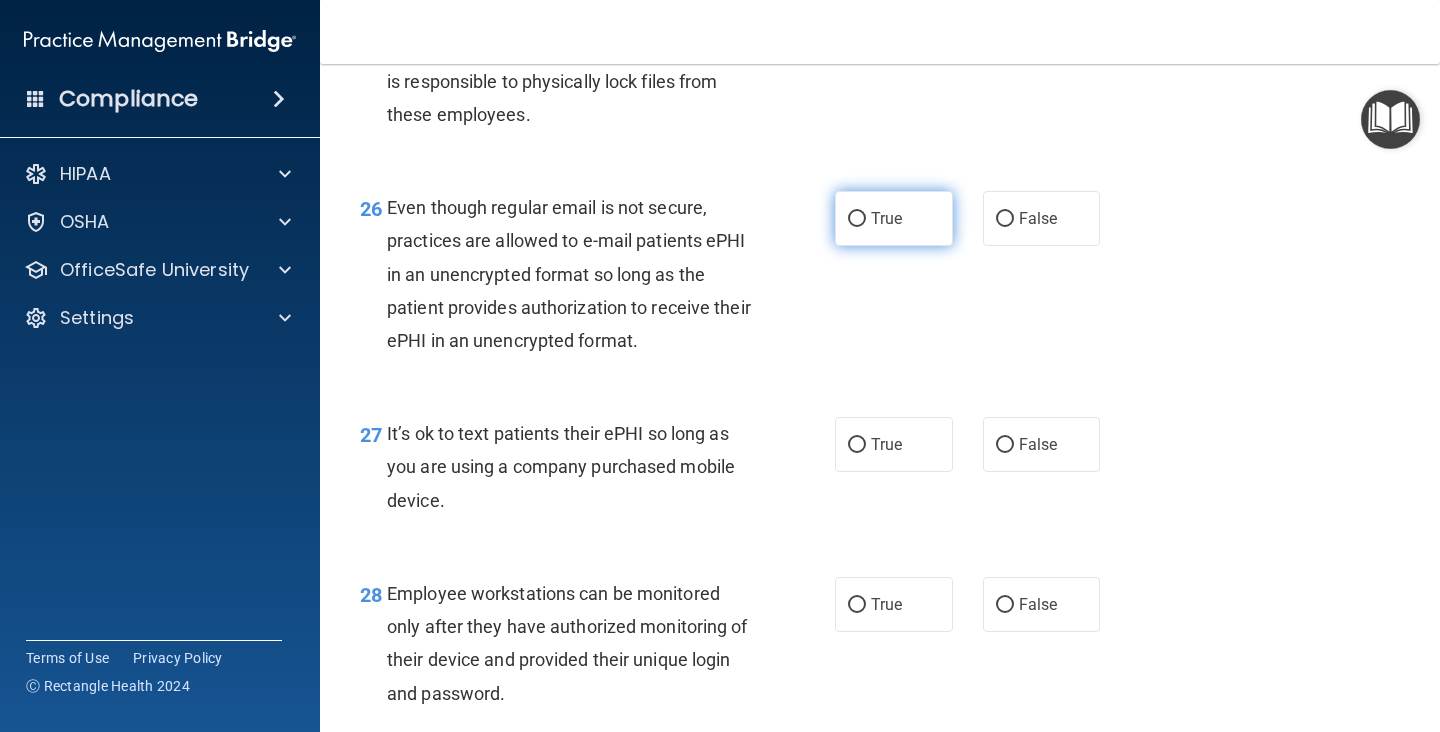 click on "True" at bounding box center (886, 218) 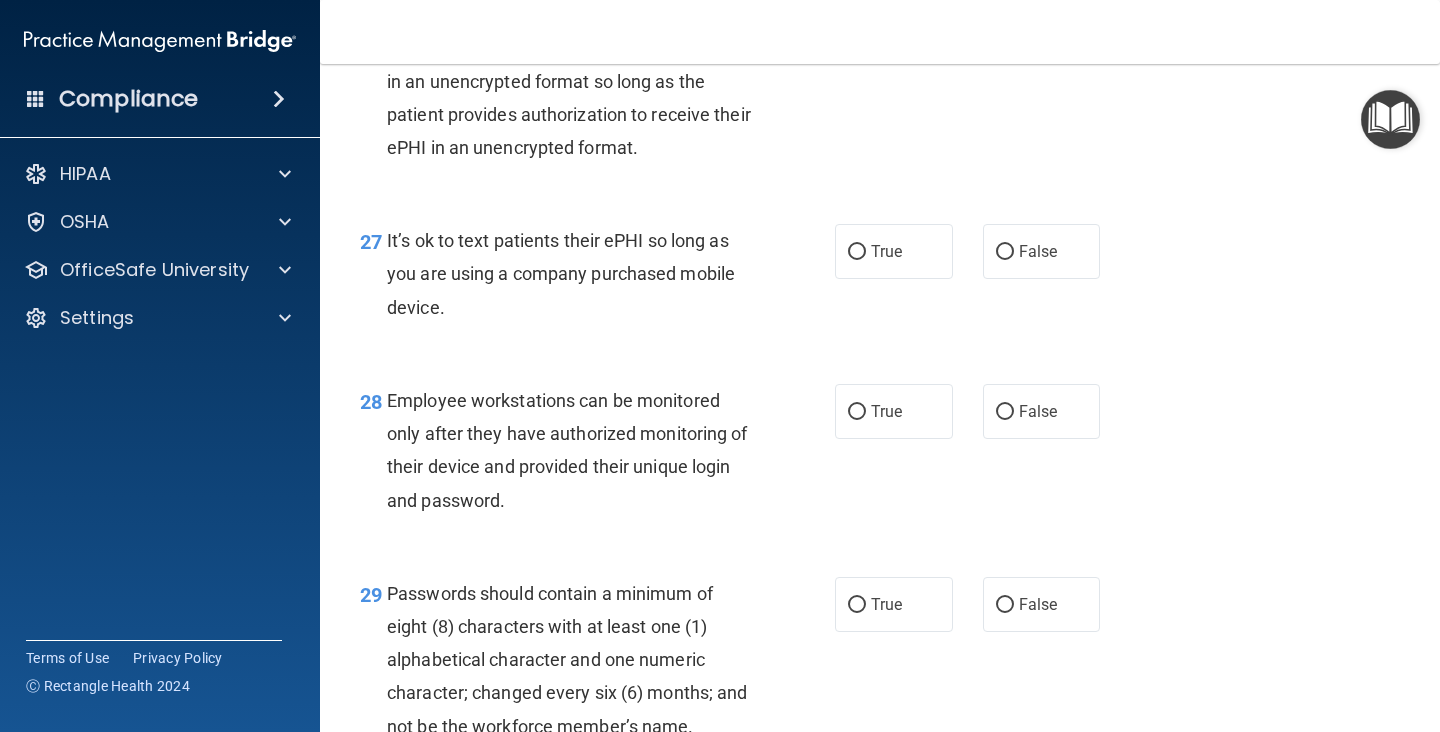 scroll, scrollTop: 5121, scrollLeft: 0, axis: vertical 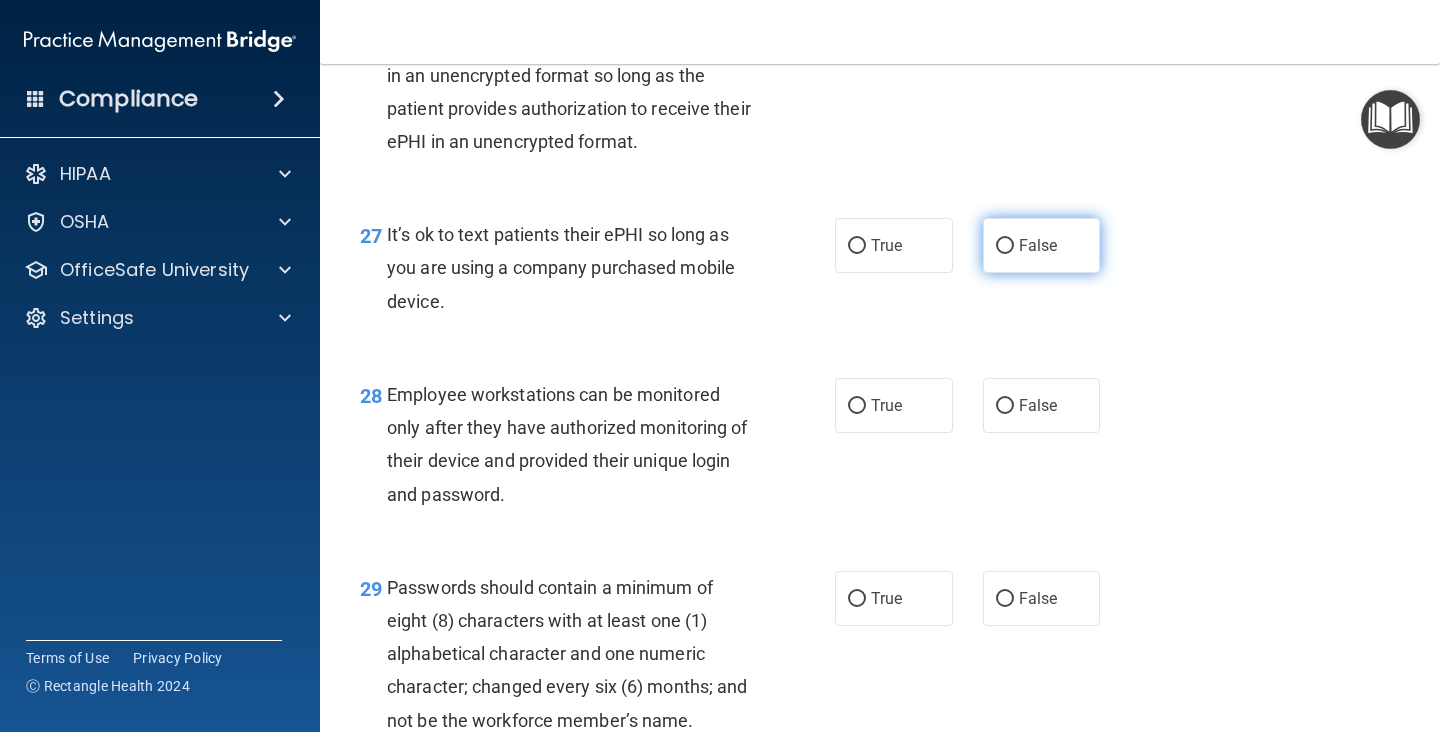 click on "False" at bounding box center [1038, 245] 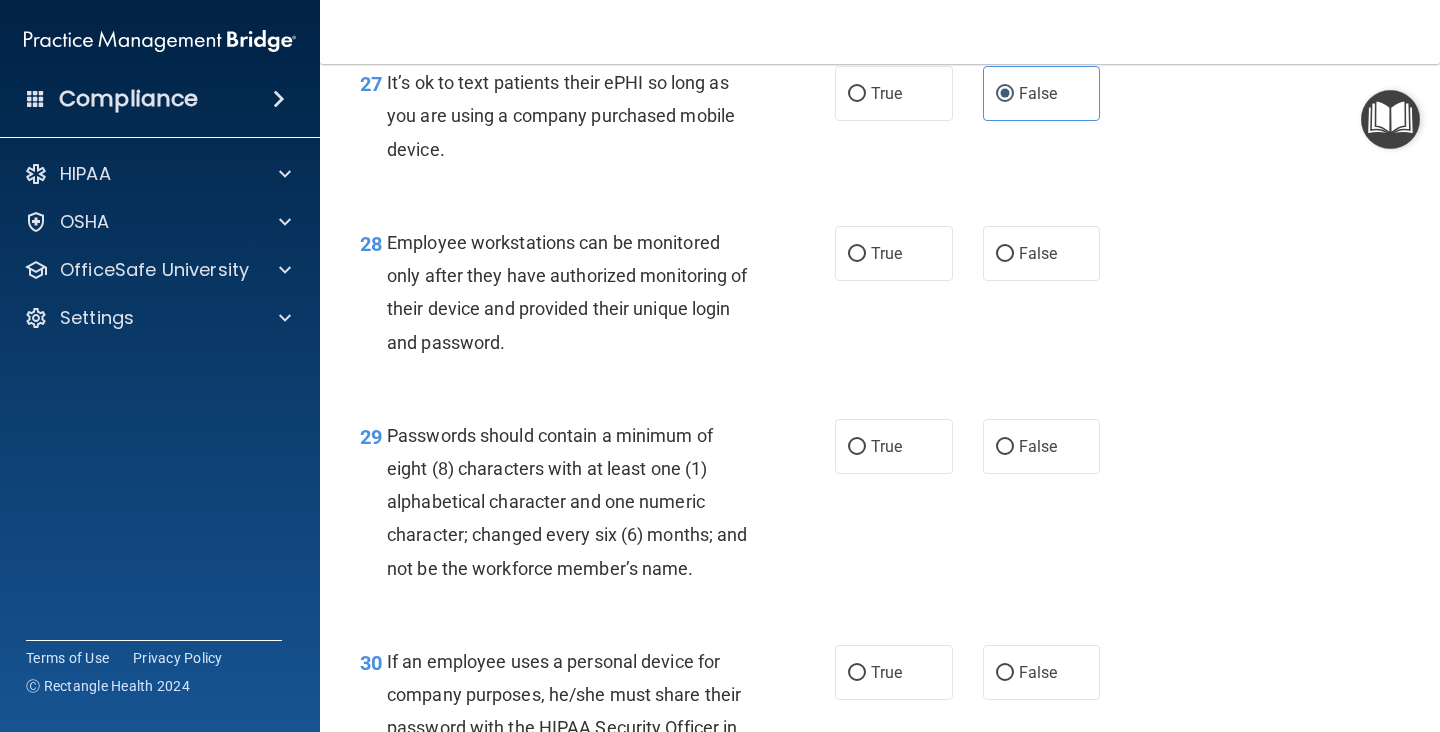 scroll, scrollTop: 5275, scrollLeft: 0, axis: vertical 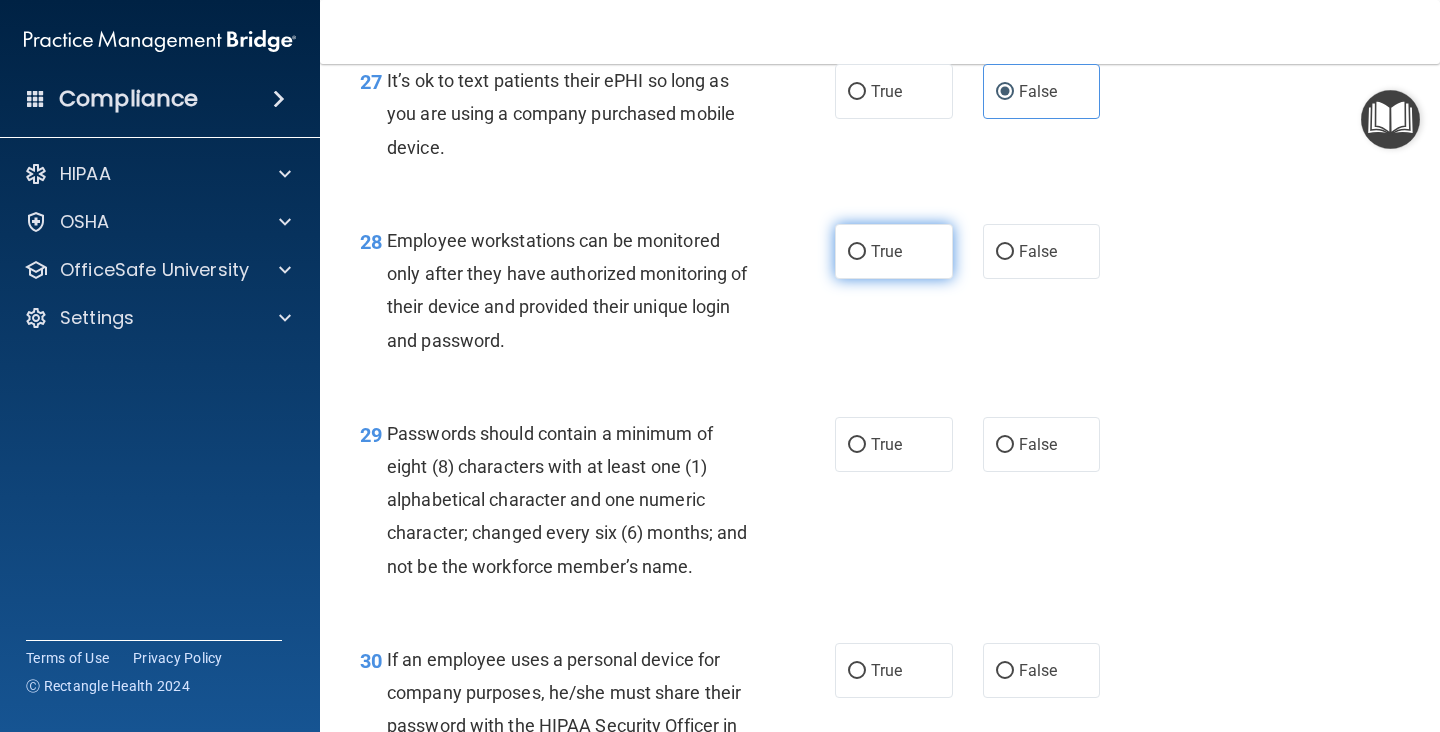 click on "True" at bounding box center (894, 251) 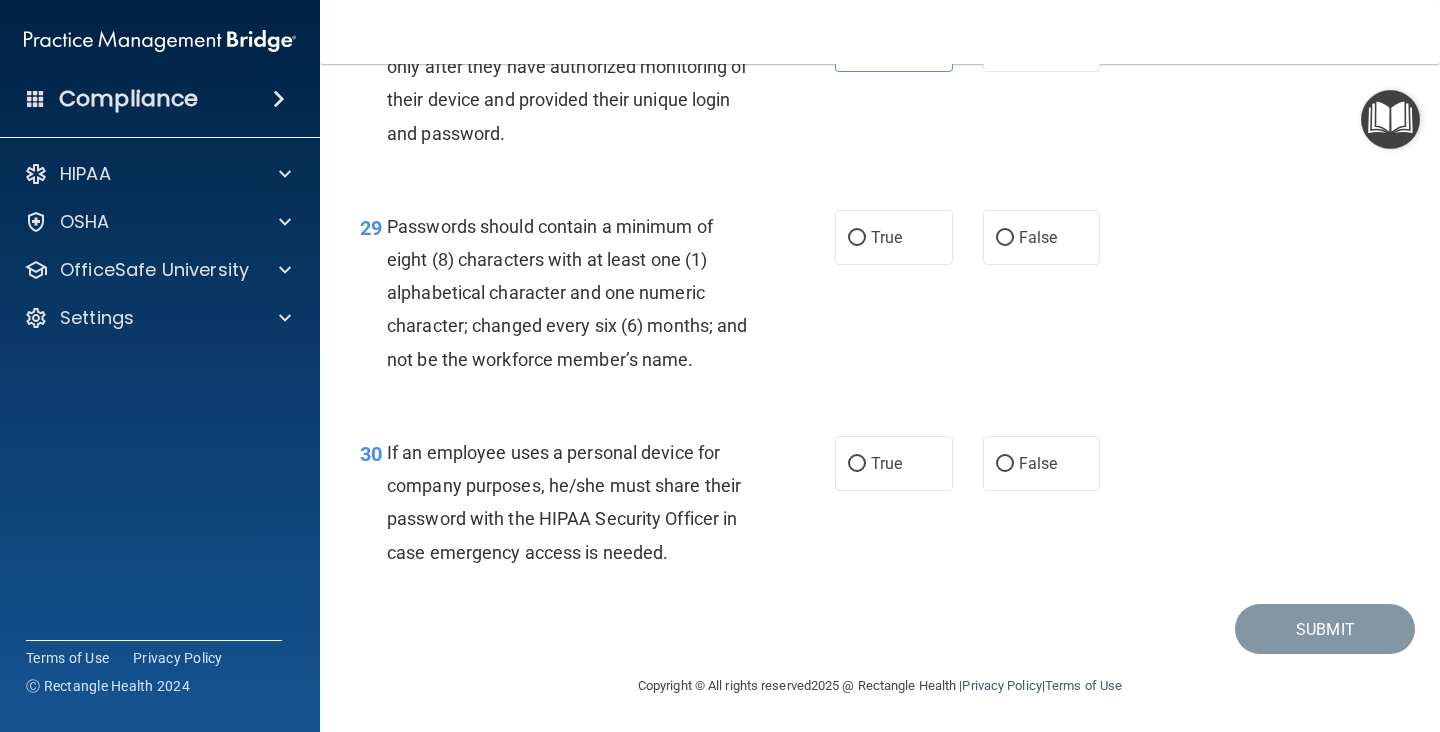 scroll, scrollTop: 5487, scrollLeft: 0, axis: vertical 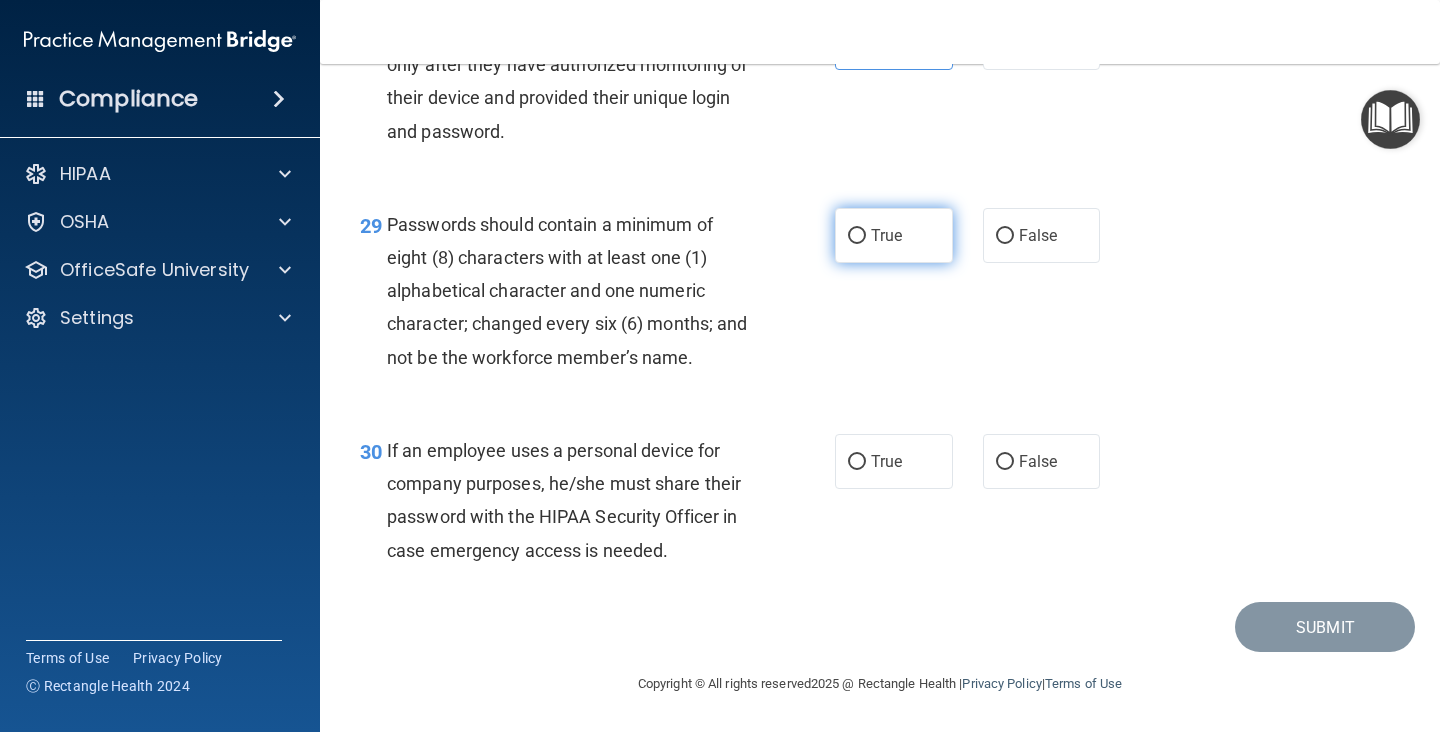click on "True" at bounding box center [886, 235] 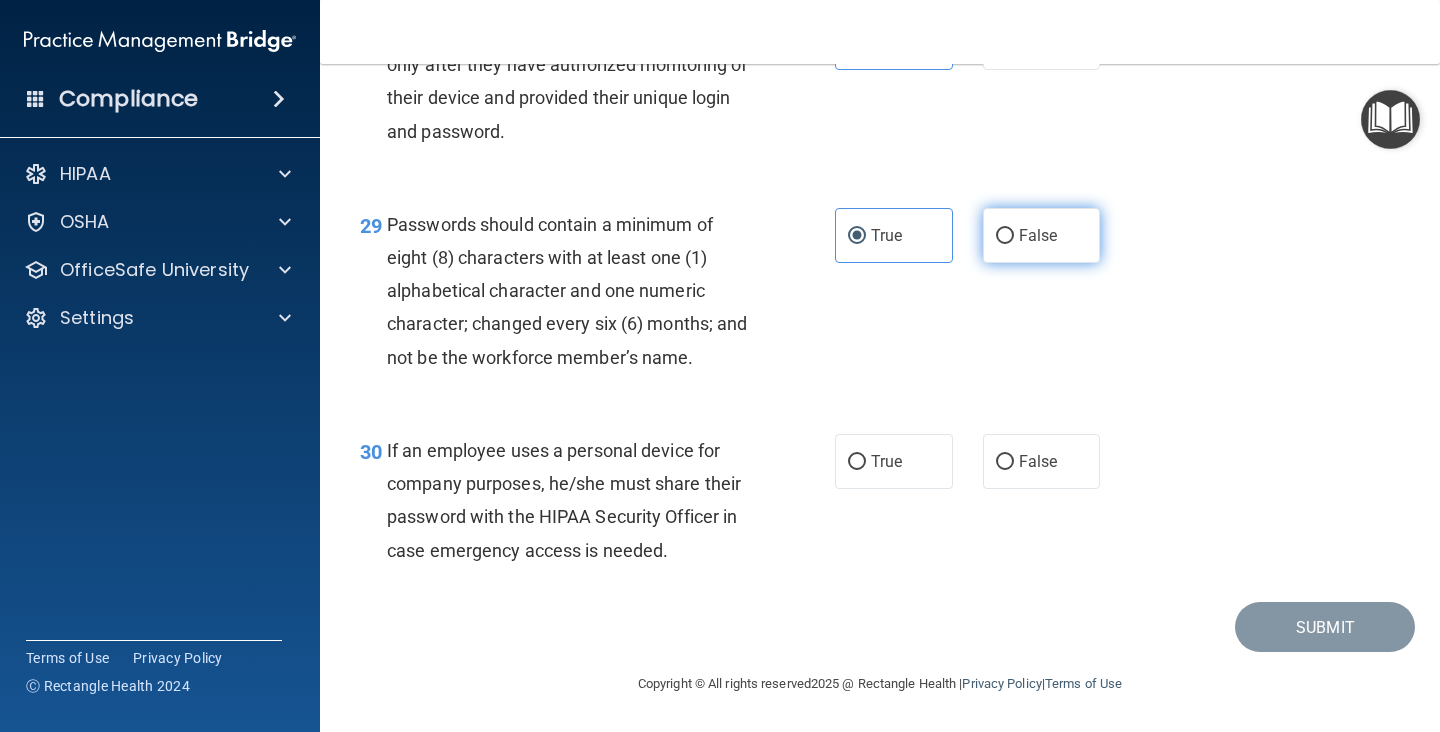 click on "False" at bounding box center (1038, 235) 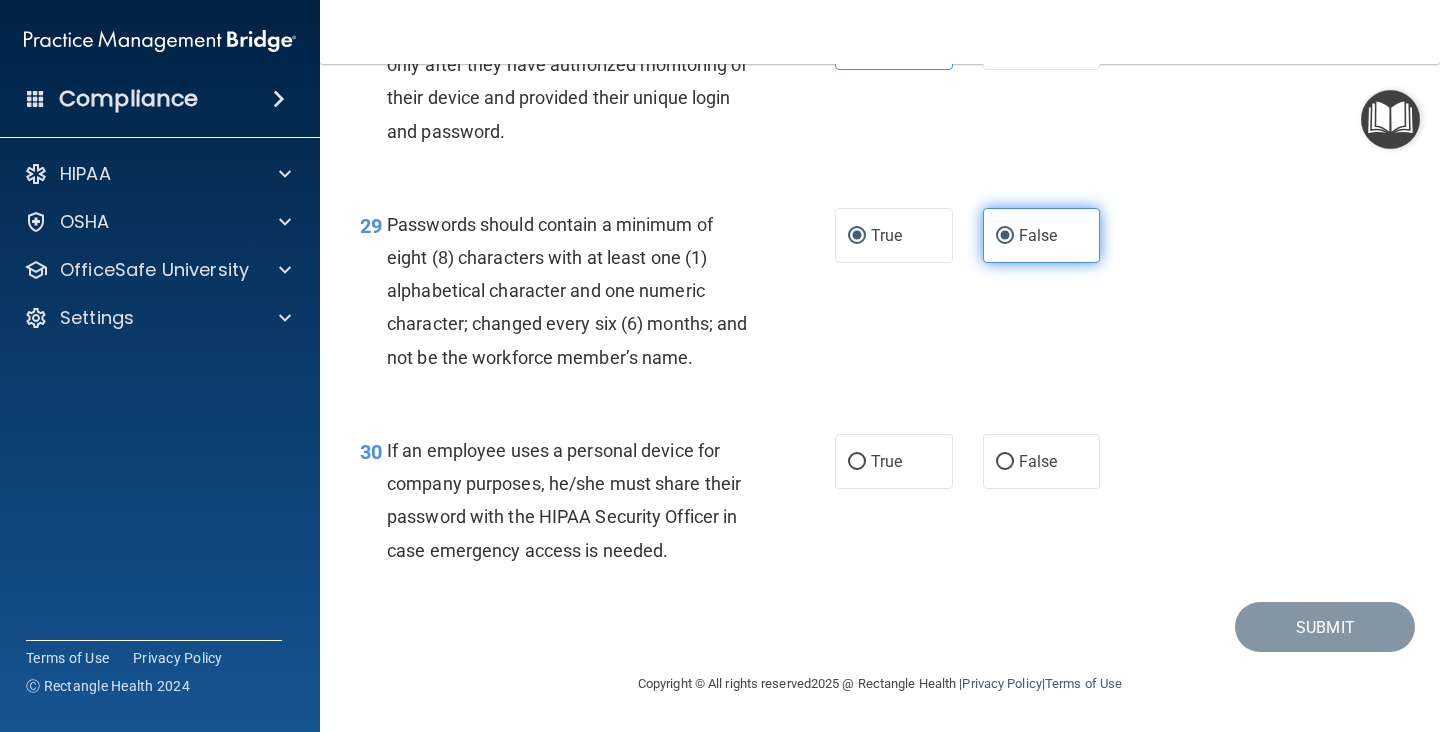 radio on "false" 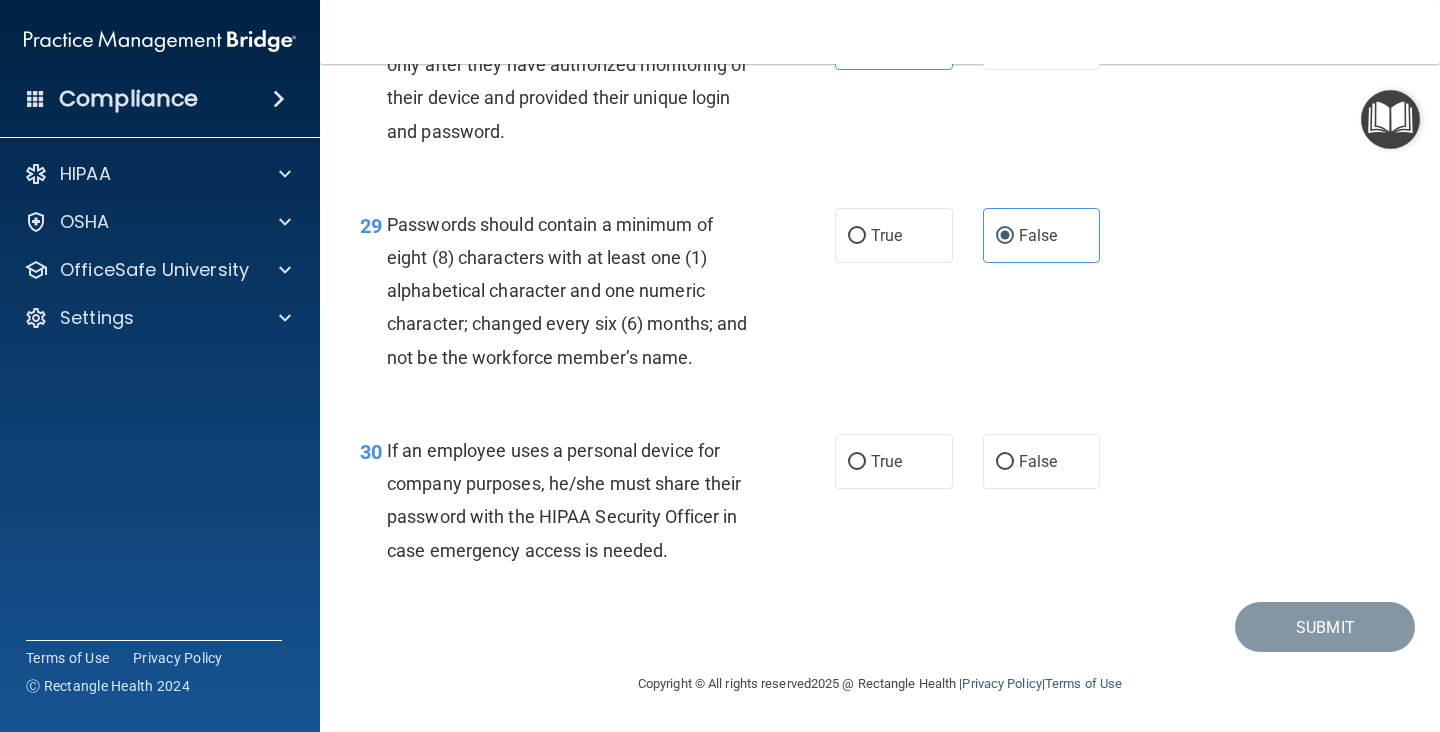 scroll, scrollTop: 5518, scrollLeft: 0, axis: vertical 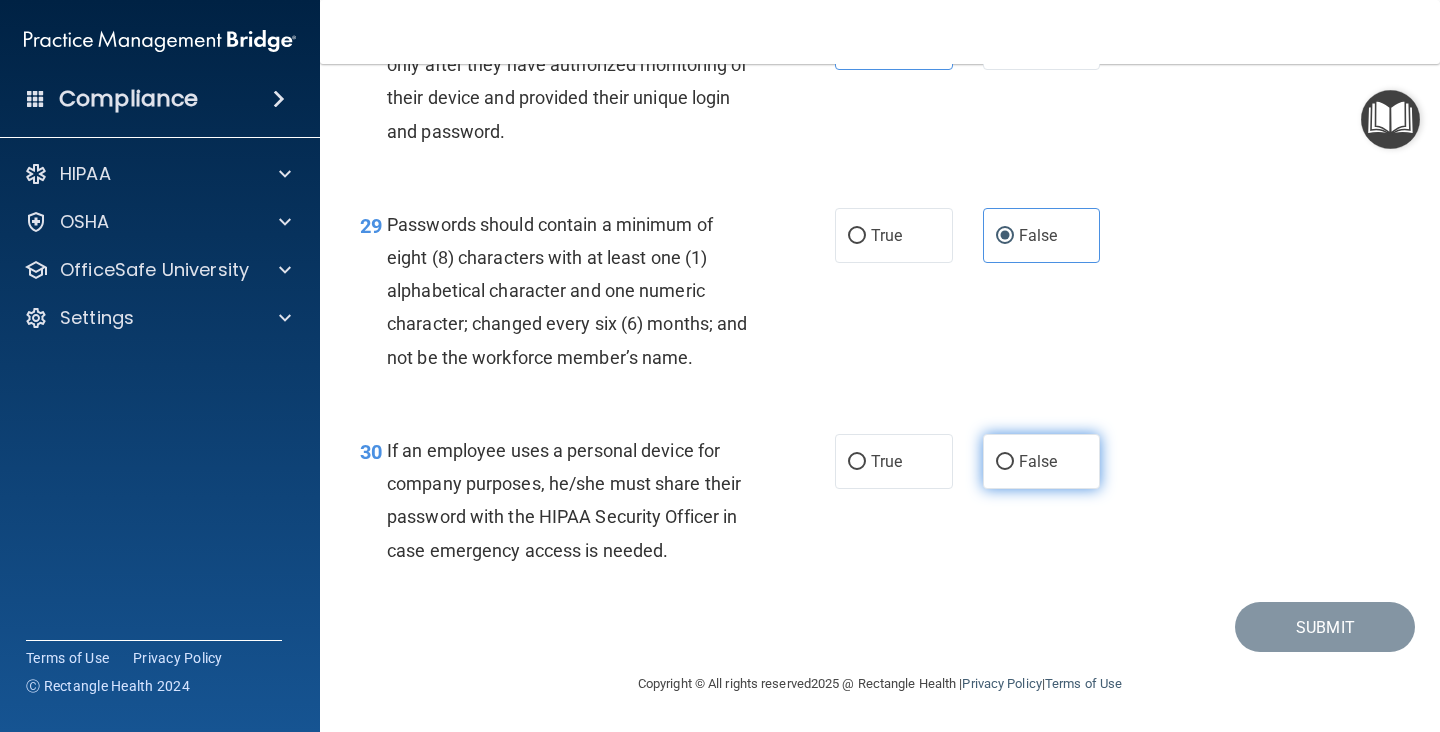 click on "False" at bounding box center [1042, 461] 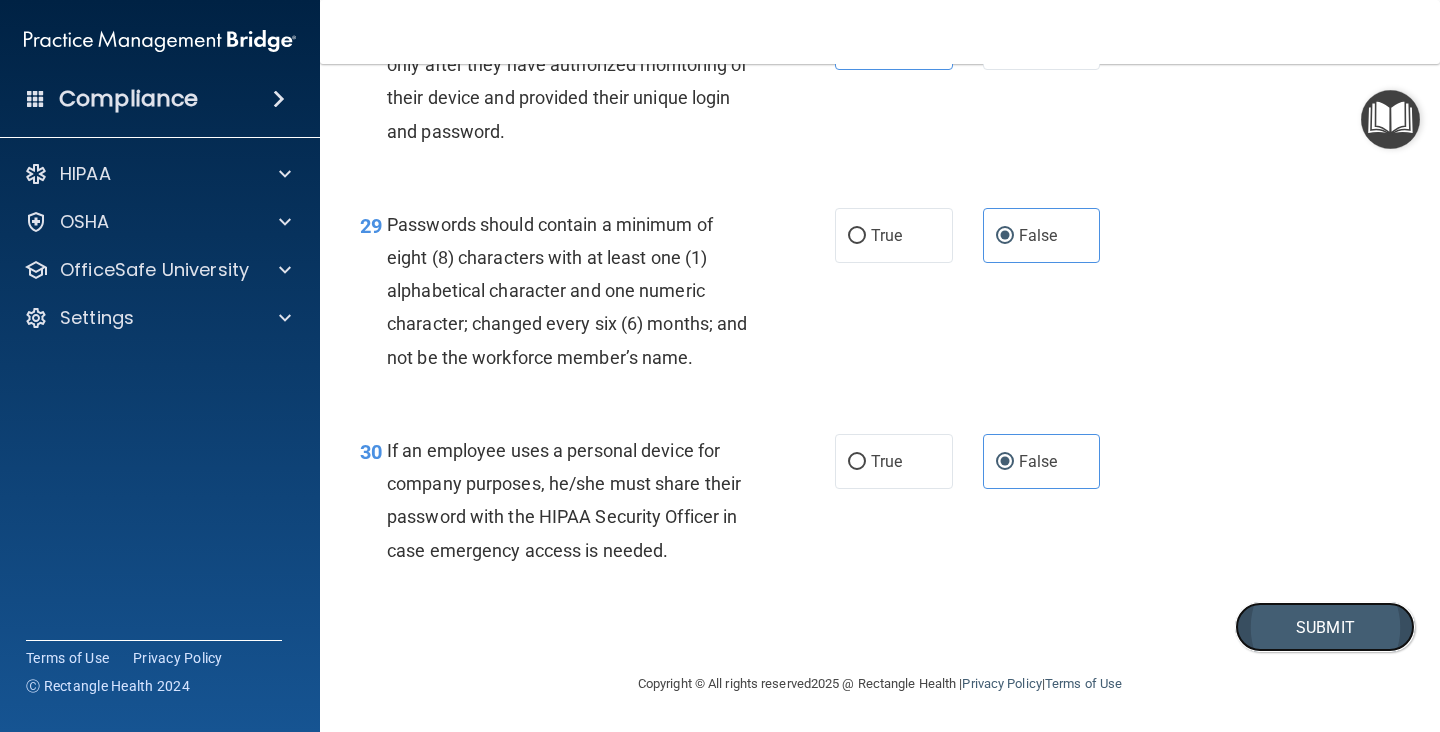 click on "Submit" at bounding box center (1325, 627) 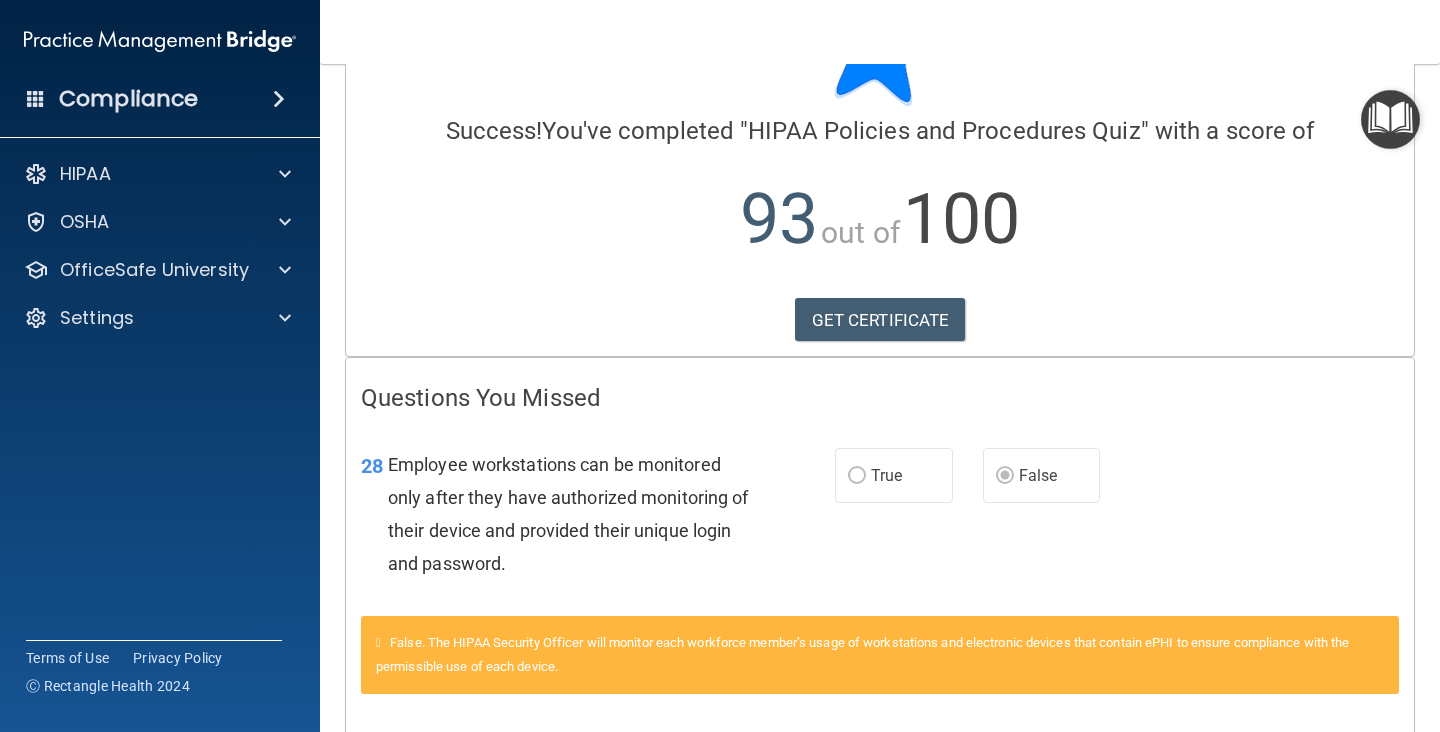 scroll, scrollTop: 91, scrollLeft: 0, axis: vertical 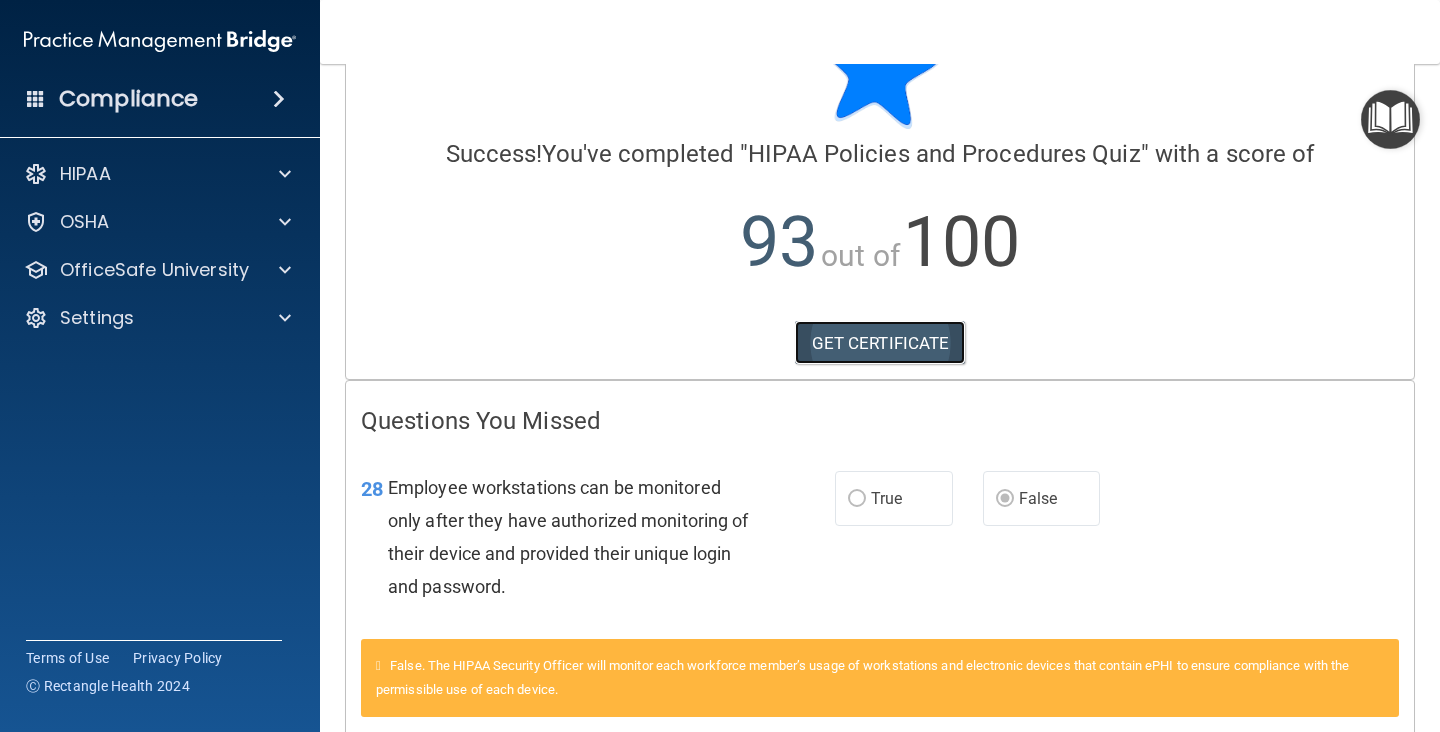 click on "GET CERTIFICATE" at bounding box center [880, 343] 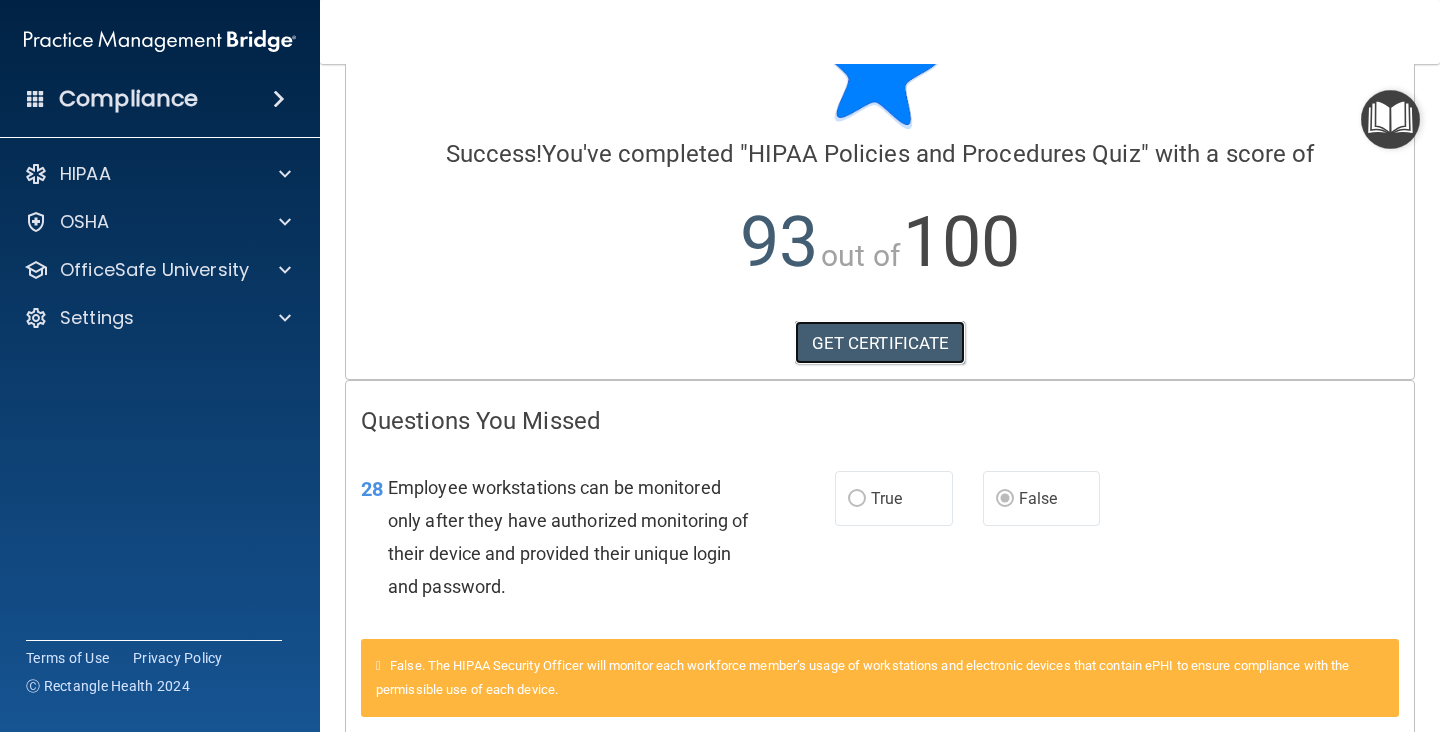 scroll, scrollTop: 0, scrollLeft: 0, axis: both 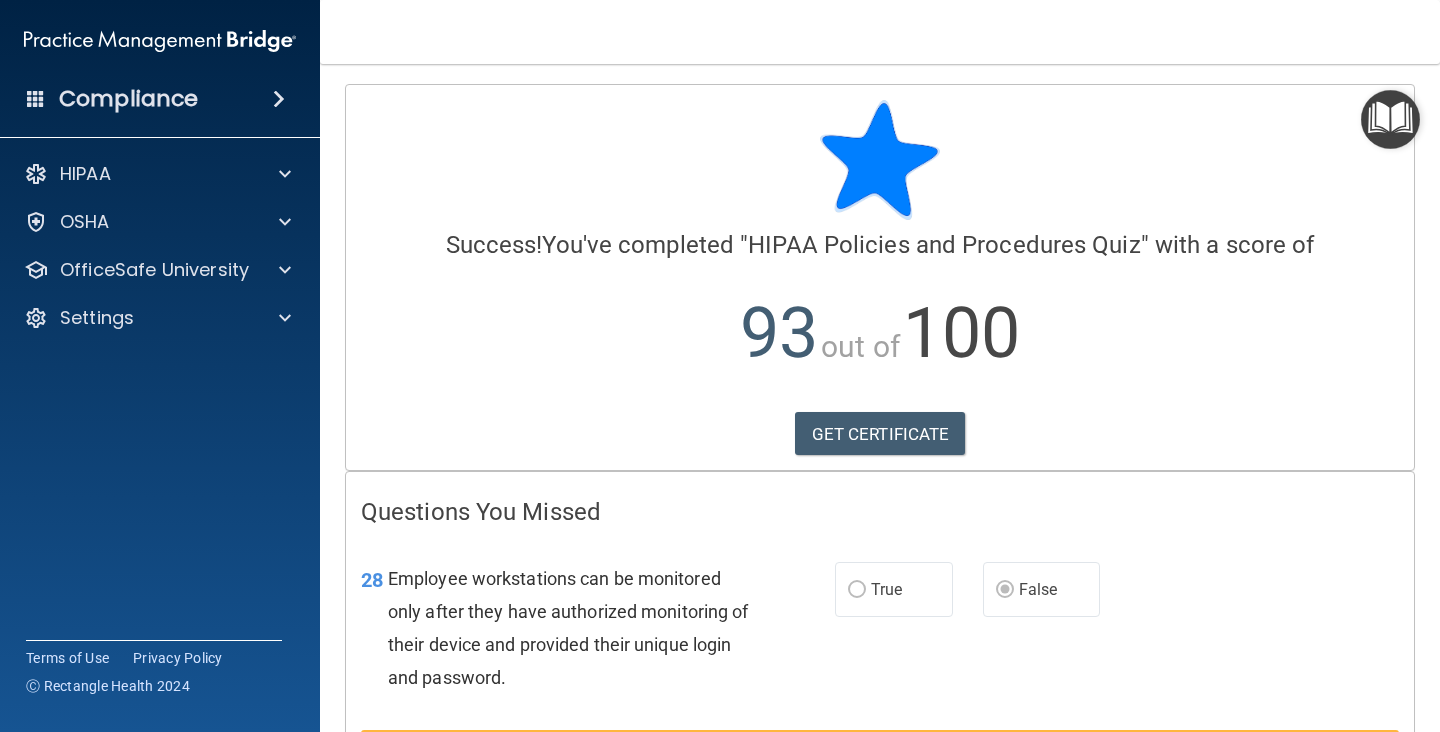 click on "HIPAA
Documents and Policies                 Report an Incident               Business Associates               Emergency Planning               Resources                 HIPAA Risk Assessment
OSHA
Documents               Safety Data Sheets               Self-Assessment                Injury and Illness Report                Resources
PCI
PCI Compliance                Merchant Savings Calculator
OfficeSafe University
HIPAA Training                   OSHA Training                   Continuing Education
Settings
My Account               My Users               Services                 Sign Out" at bounding box center (160, 250) 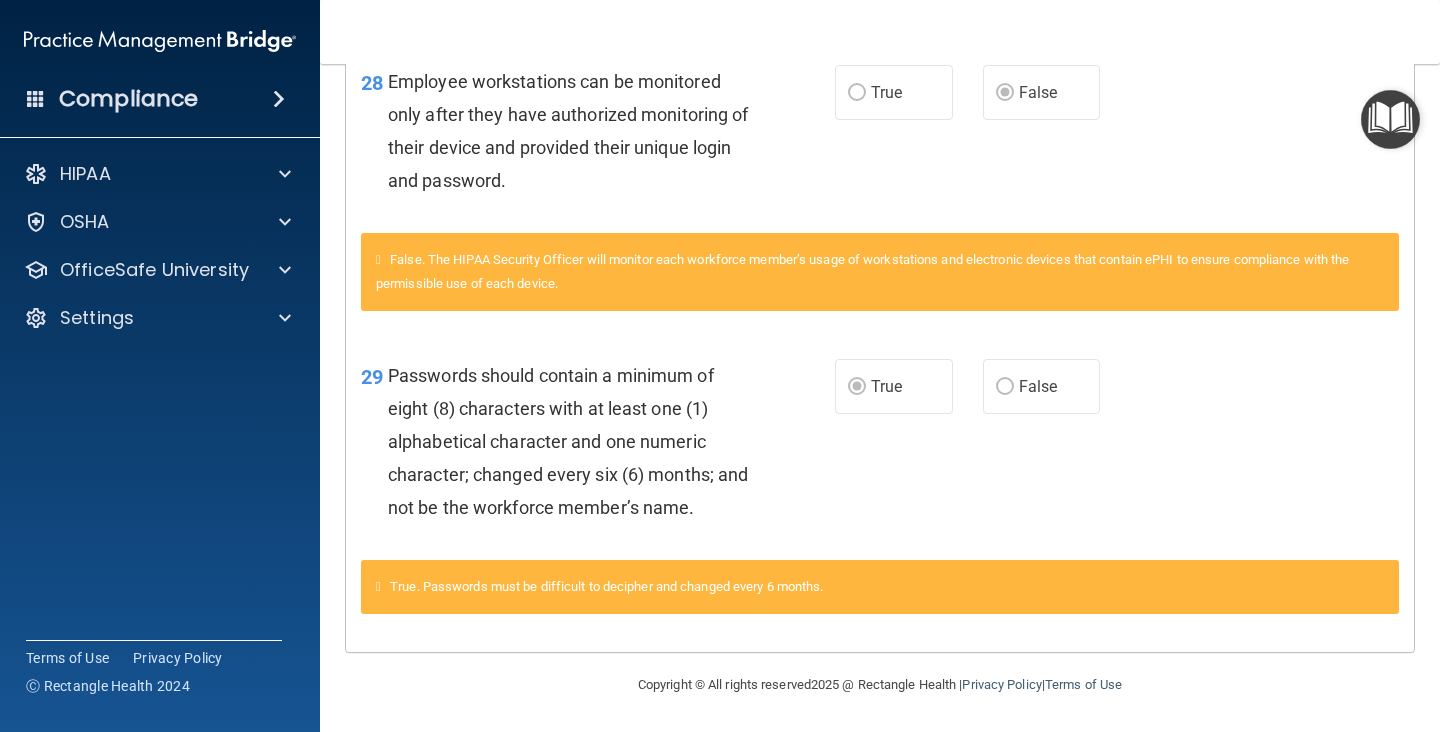 scroll, scrollTop: 0, scrollLeft: 0, axis: both 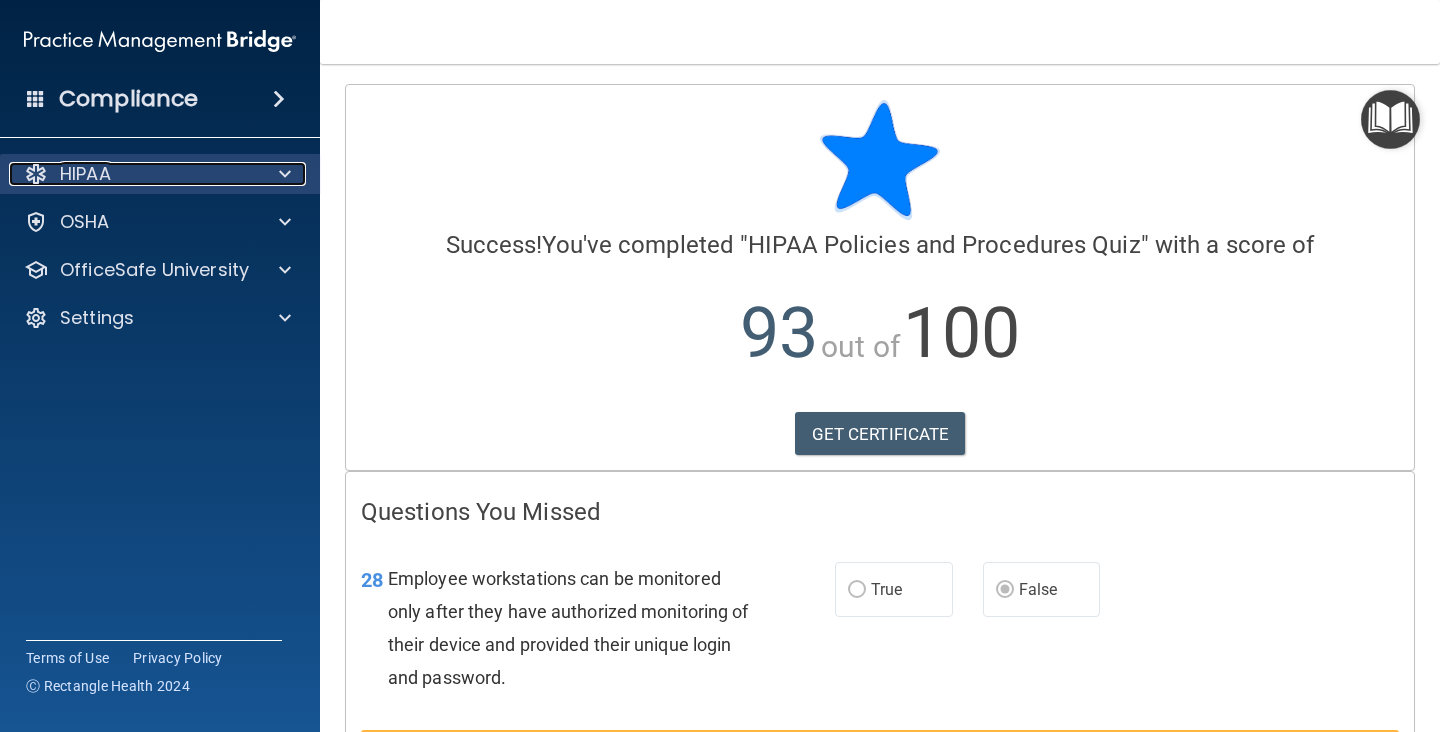 click on "HIPAA" at bounding box center (133, 174) 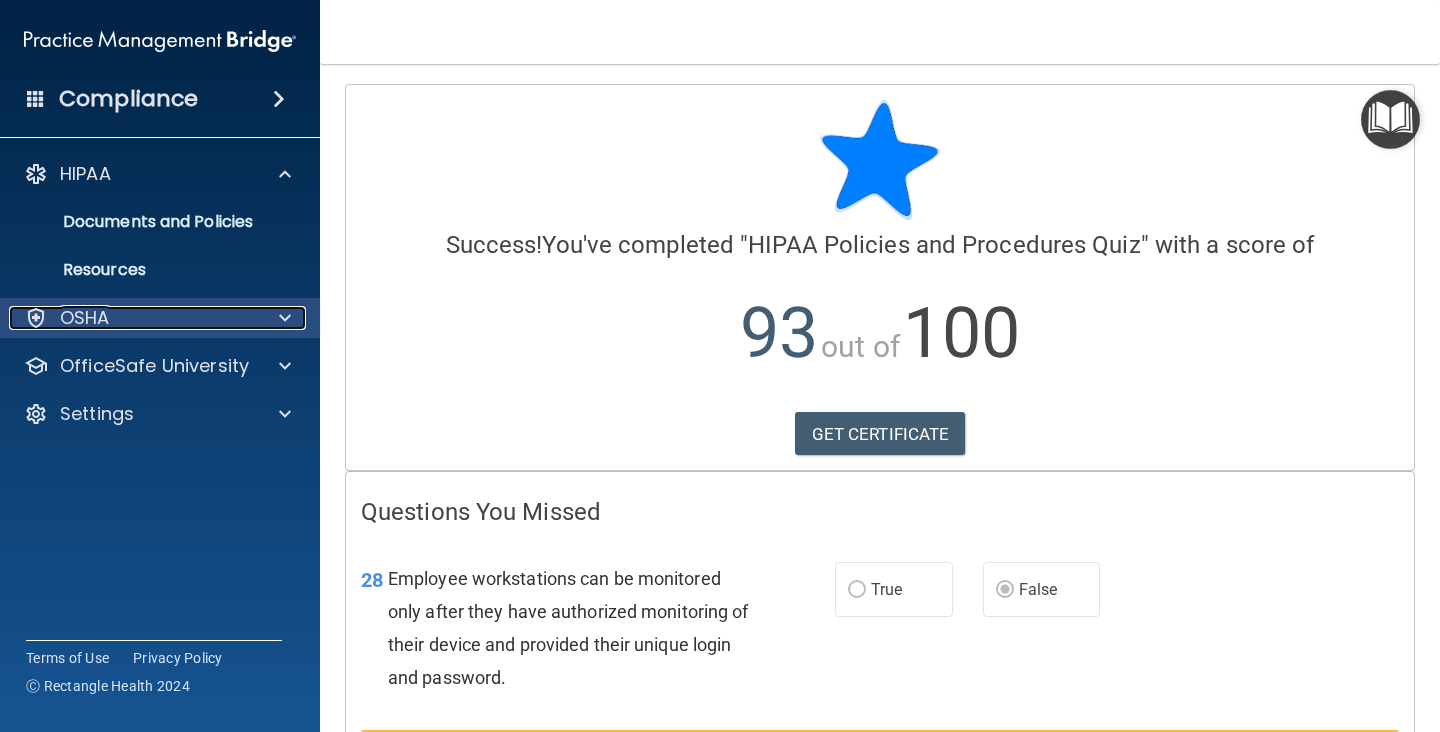 click on "OSHA" at bounding box center [133, 318] 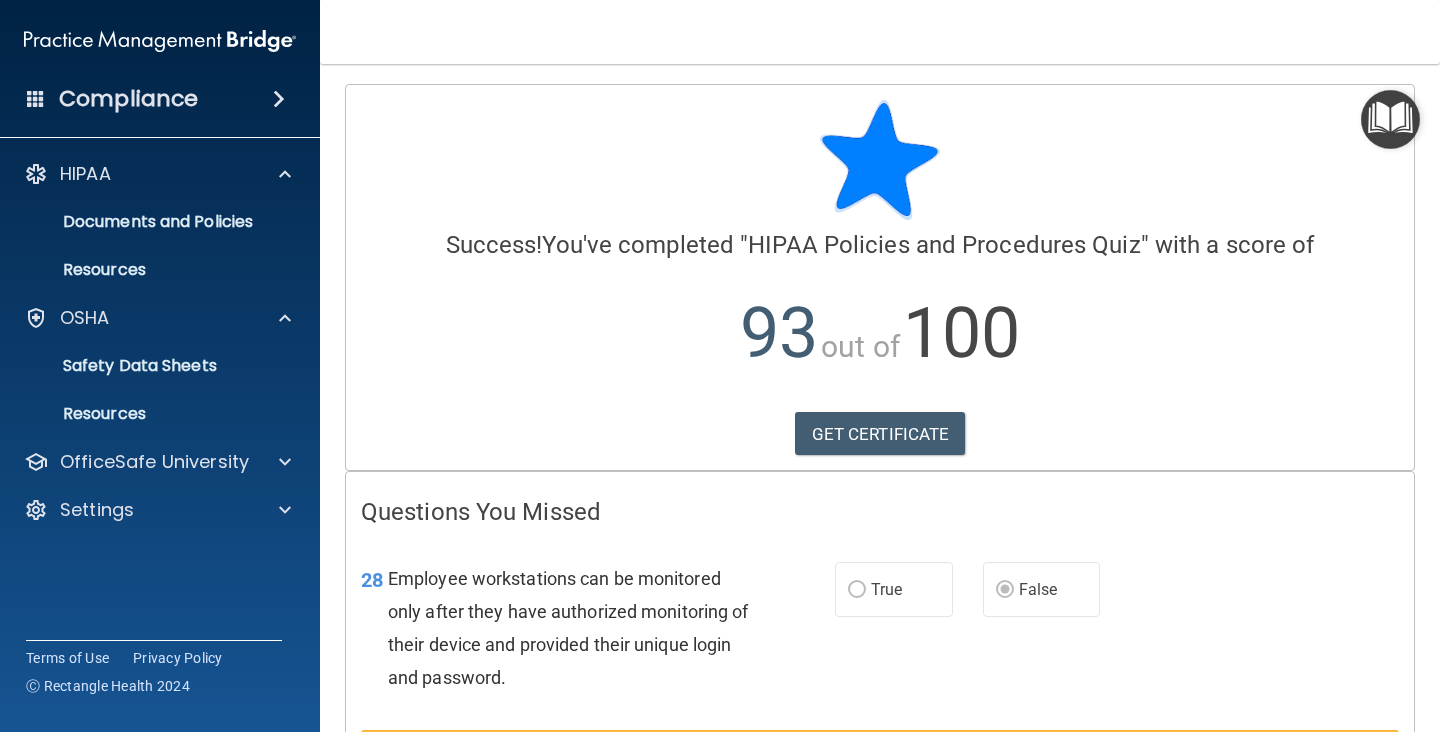 click on "Compliance" at bounding box center [160, 99] 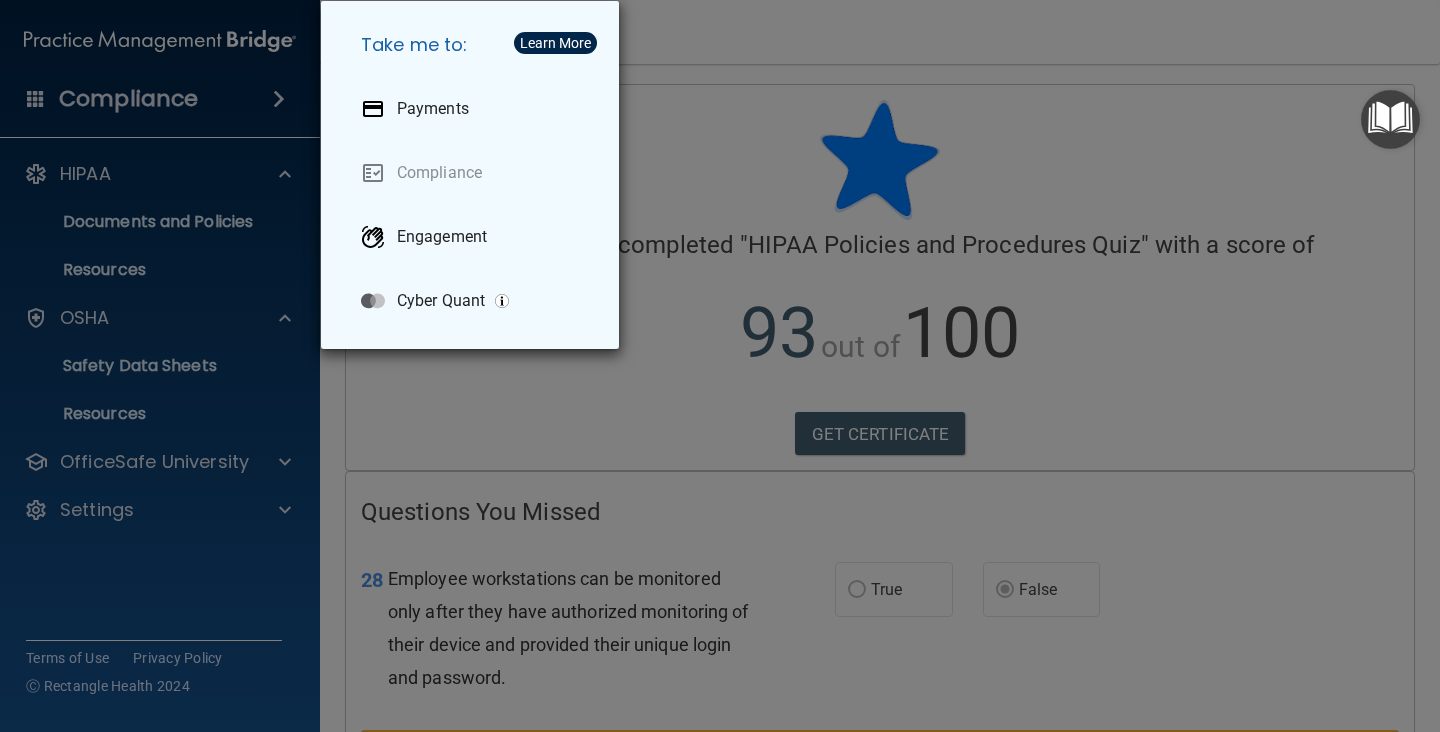 click on "Take me to:             Payments                   Compliance                     Engagement                     Cyber Quant" at bounding box center [720, 366] 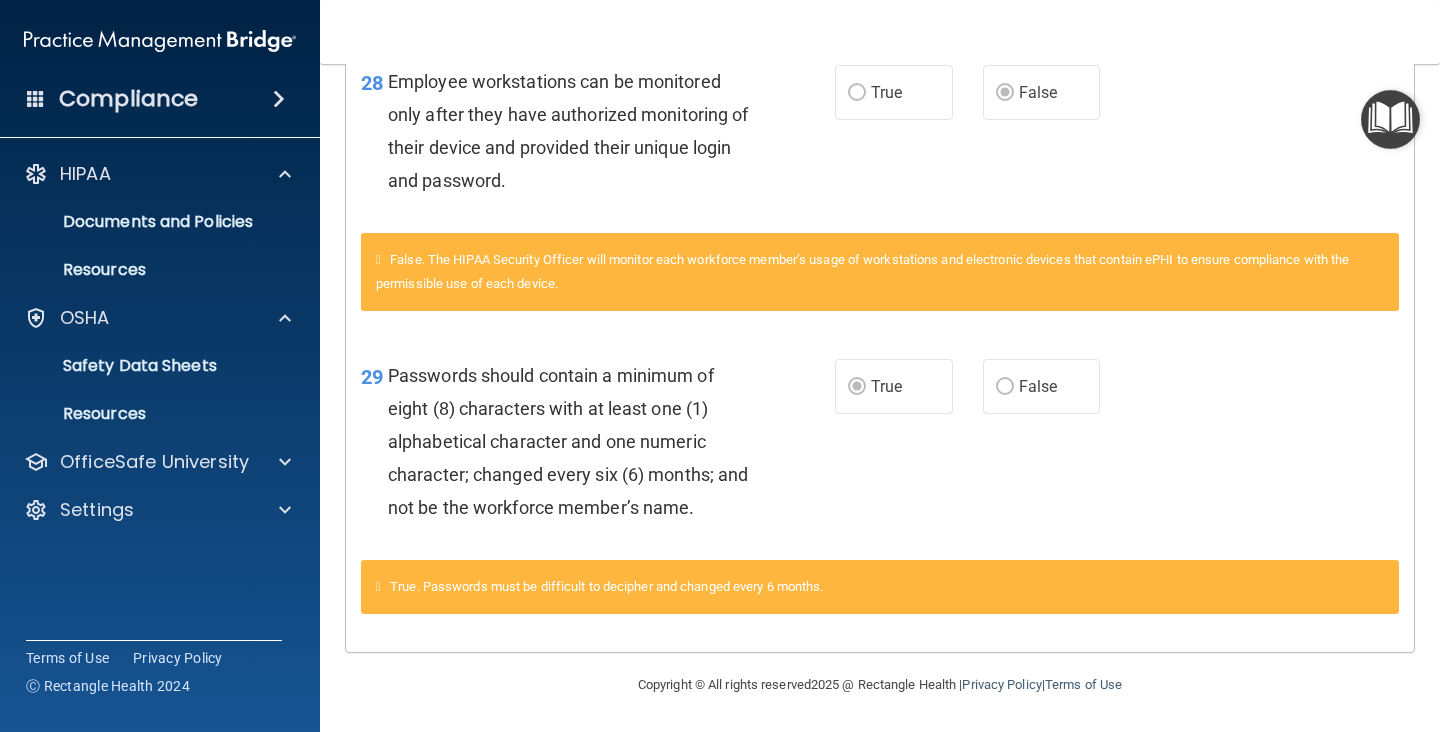 scroll, scrollTop: 0, scrollLeft: 0, axis: both 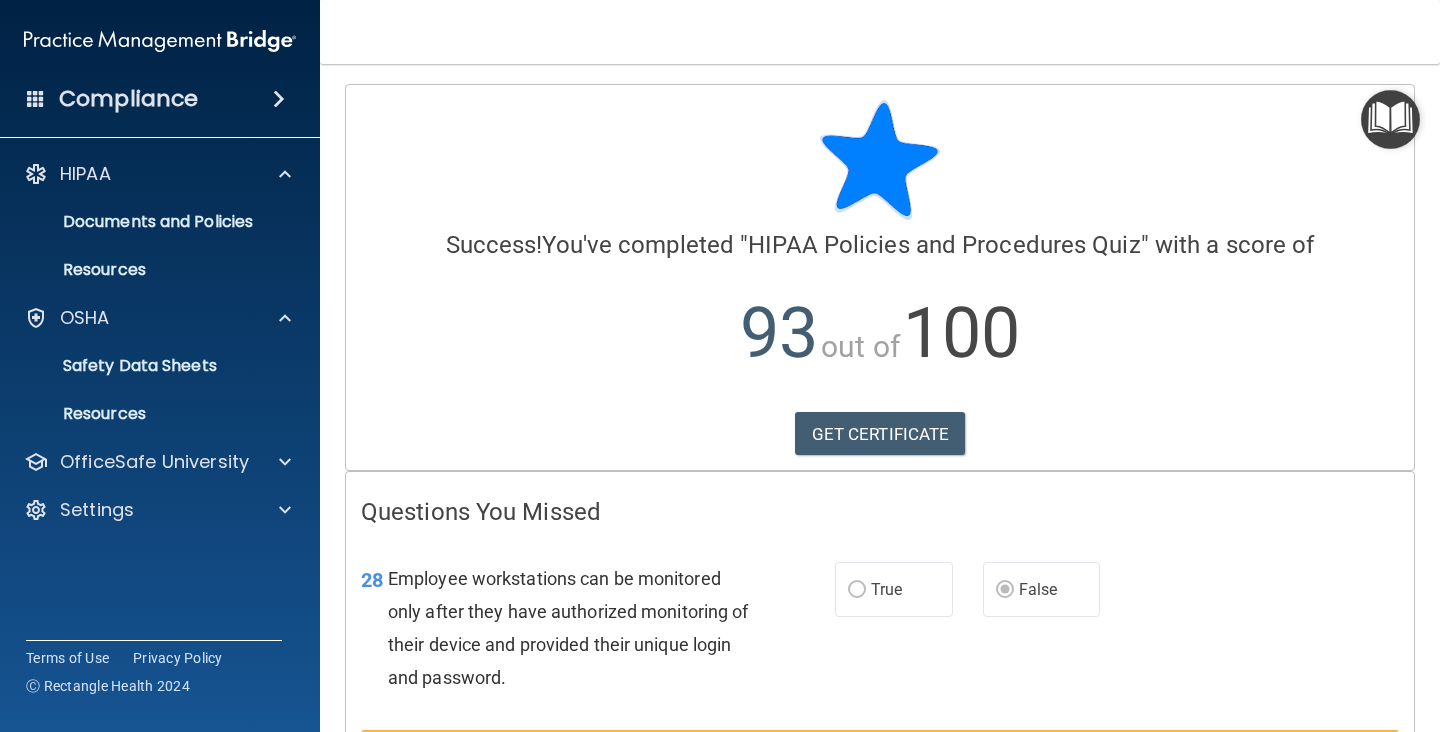 click at bounding box center (1390, 119) 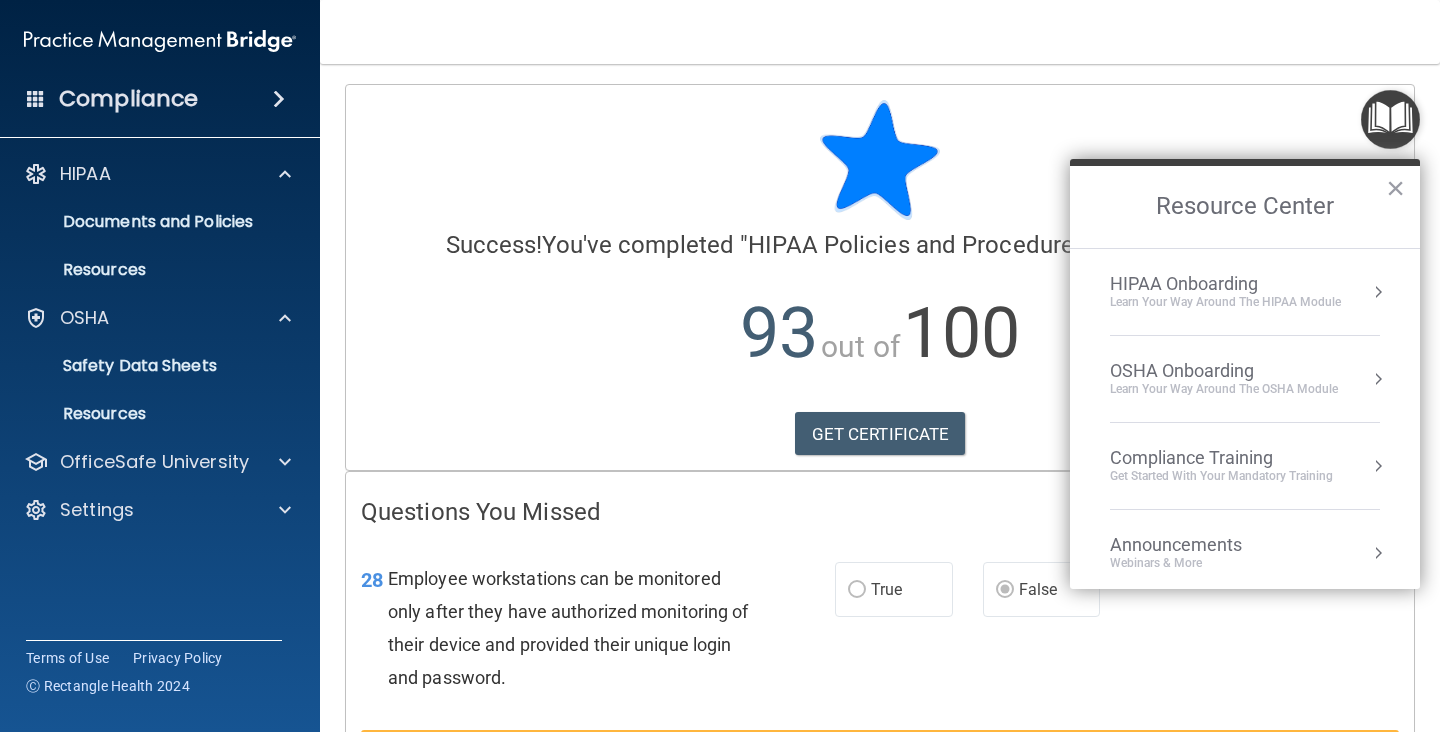 click on "Get Started with your mandatory training" at bounding box center (1221, 476) 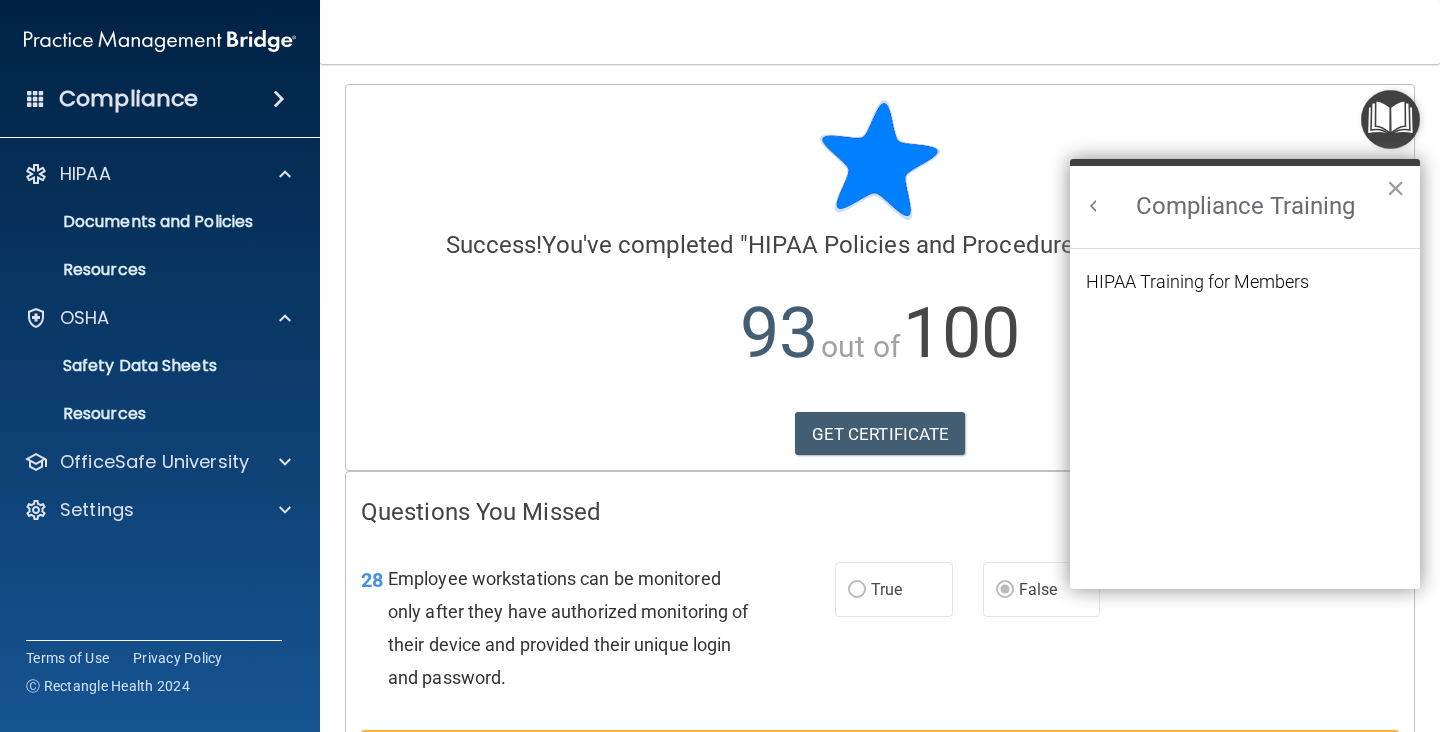 scroll, scrollTop: 0, scrollLeft: 0, axis: both 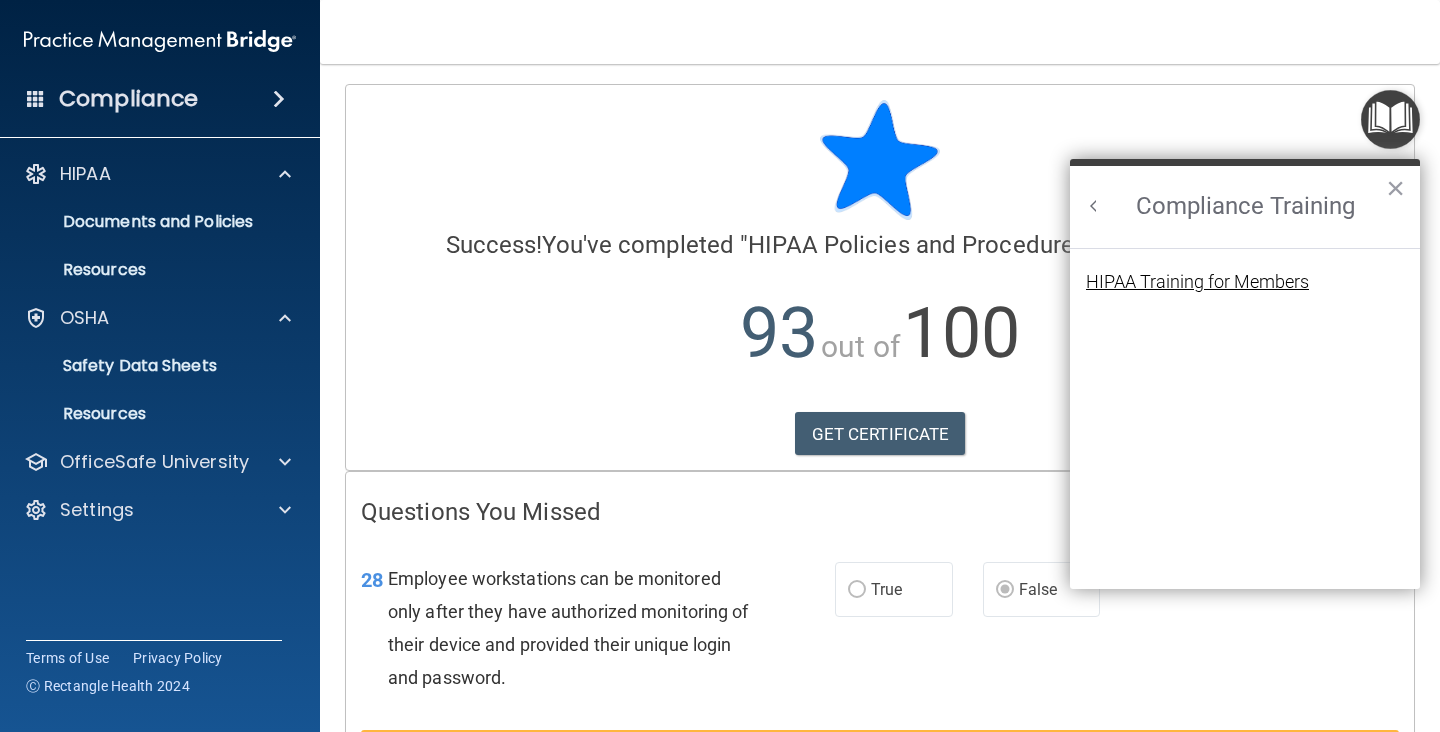 click on "HIPAA Training for Members" at bounding box center [1197, 282] 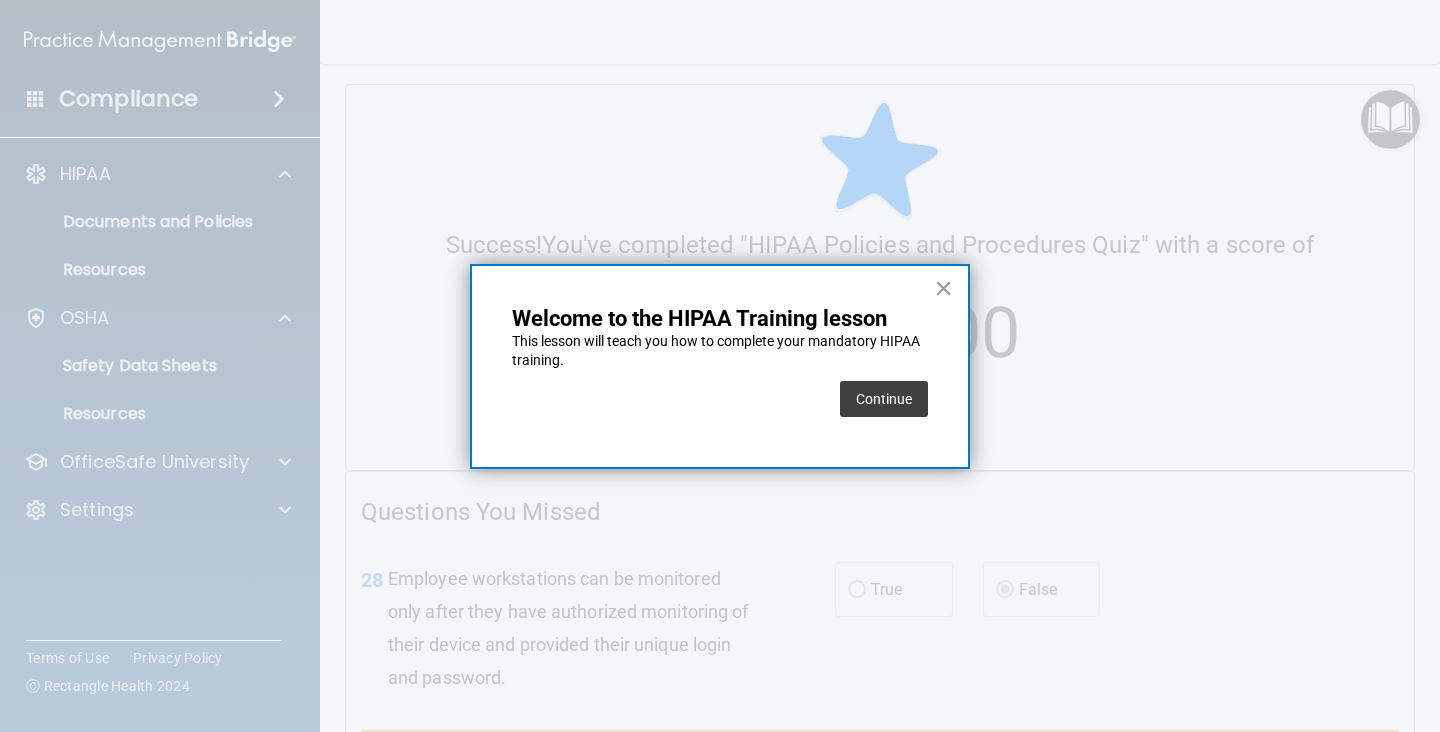 click on "Continue" at bounding box center [884, 399] 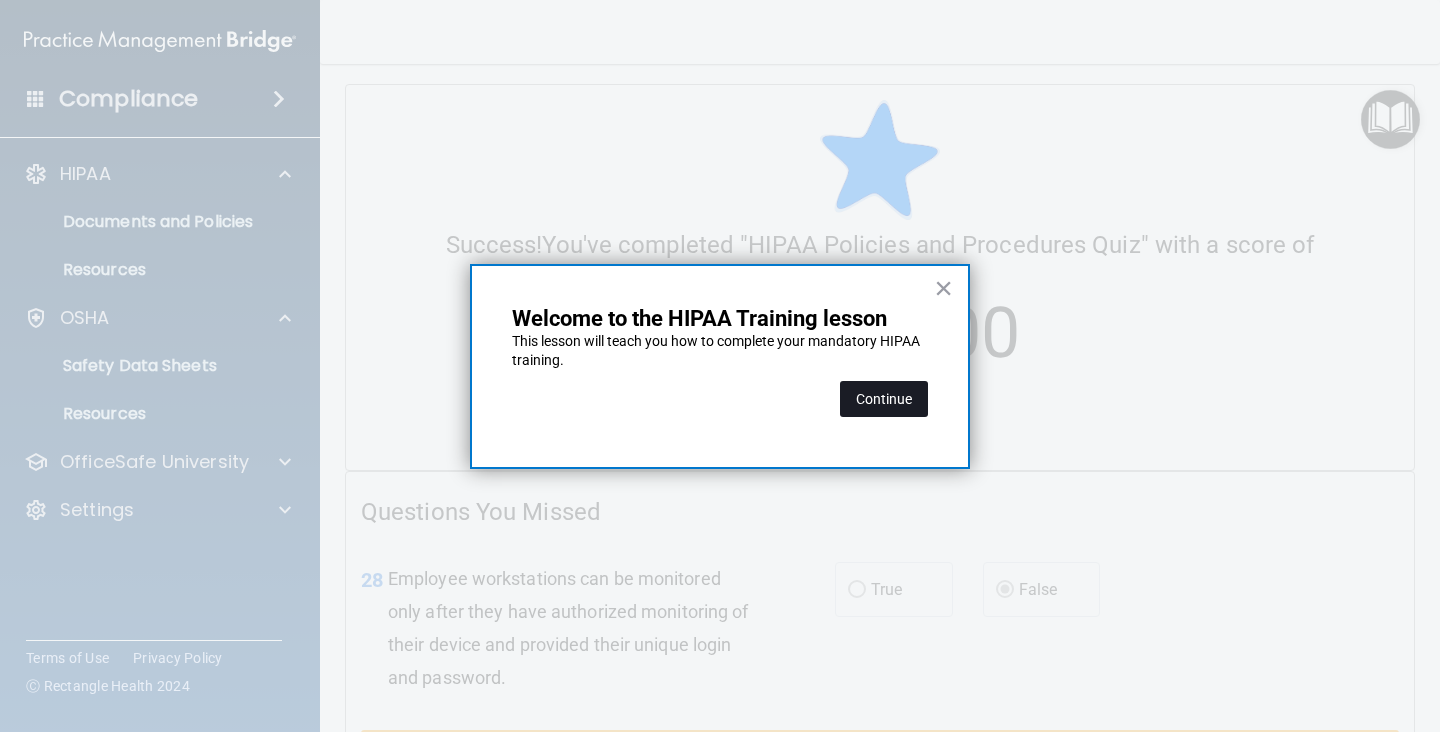 click on "Continue" at bounding box center [884, 399] 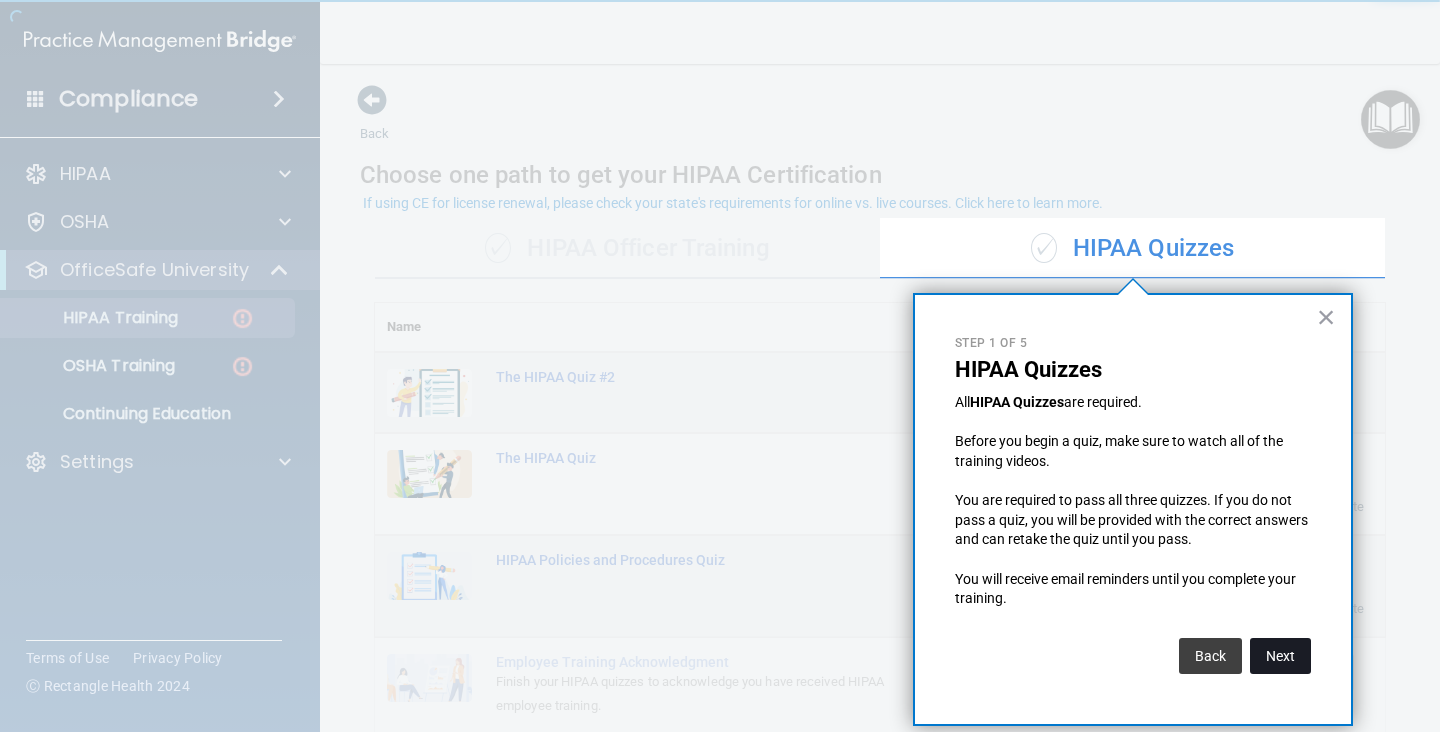 click on "Next" at bounding box center [1280, 656] 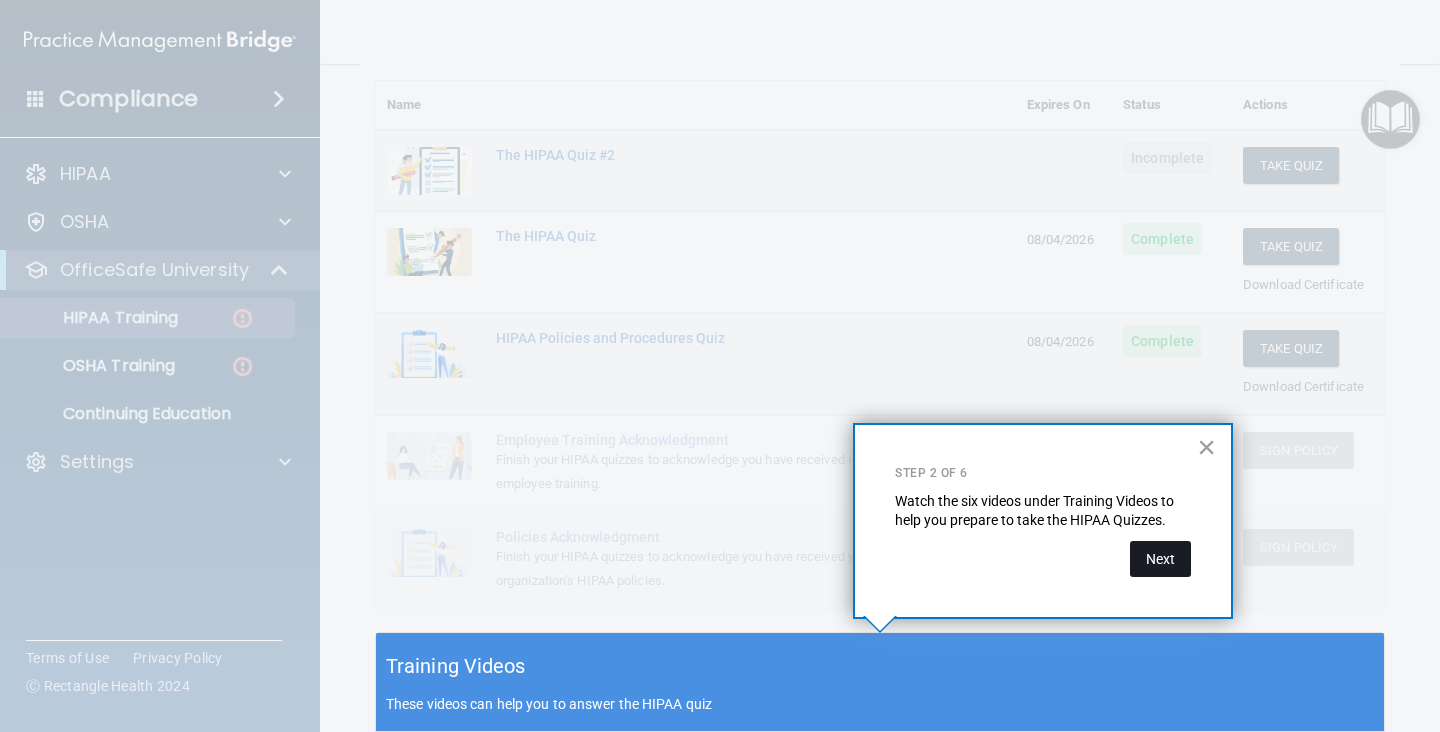 click on "Next" at bounding box center [1160, 559] 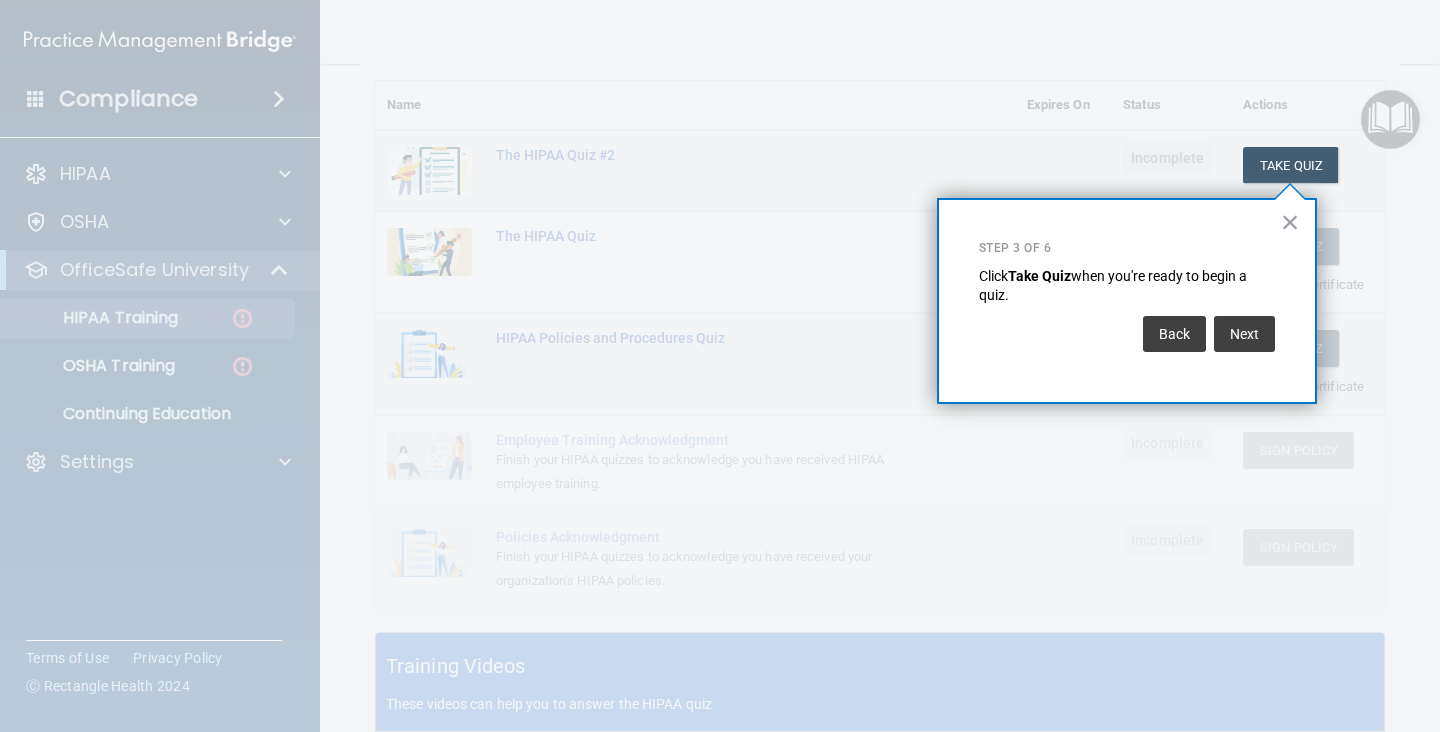 click at bounding box center (620, 366) 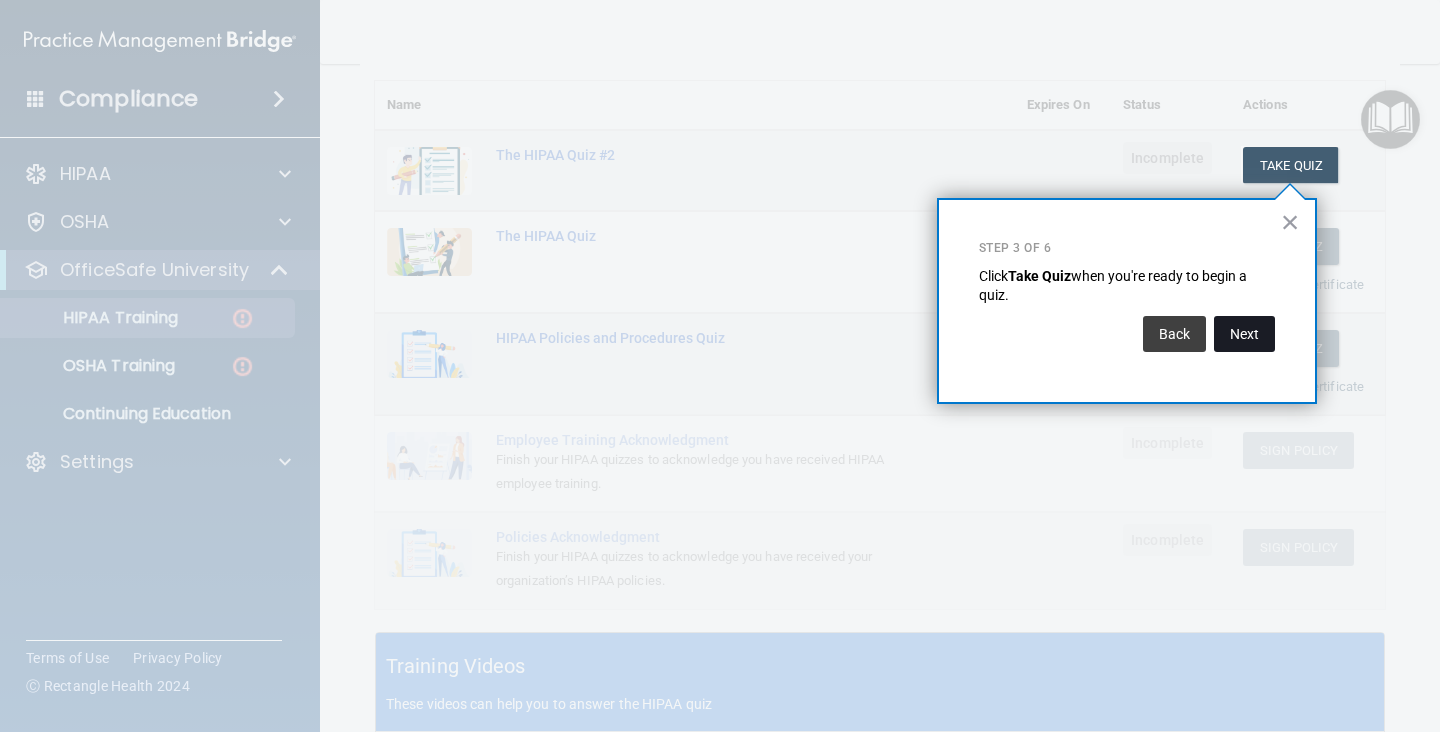 click on "Next" at bounding box center [1244, 334] 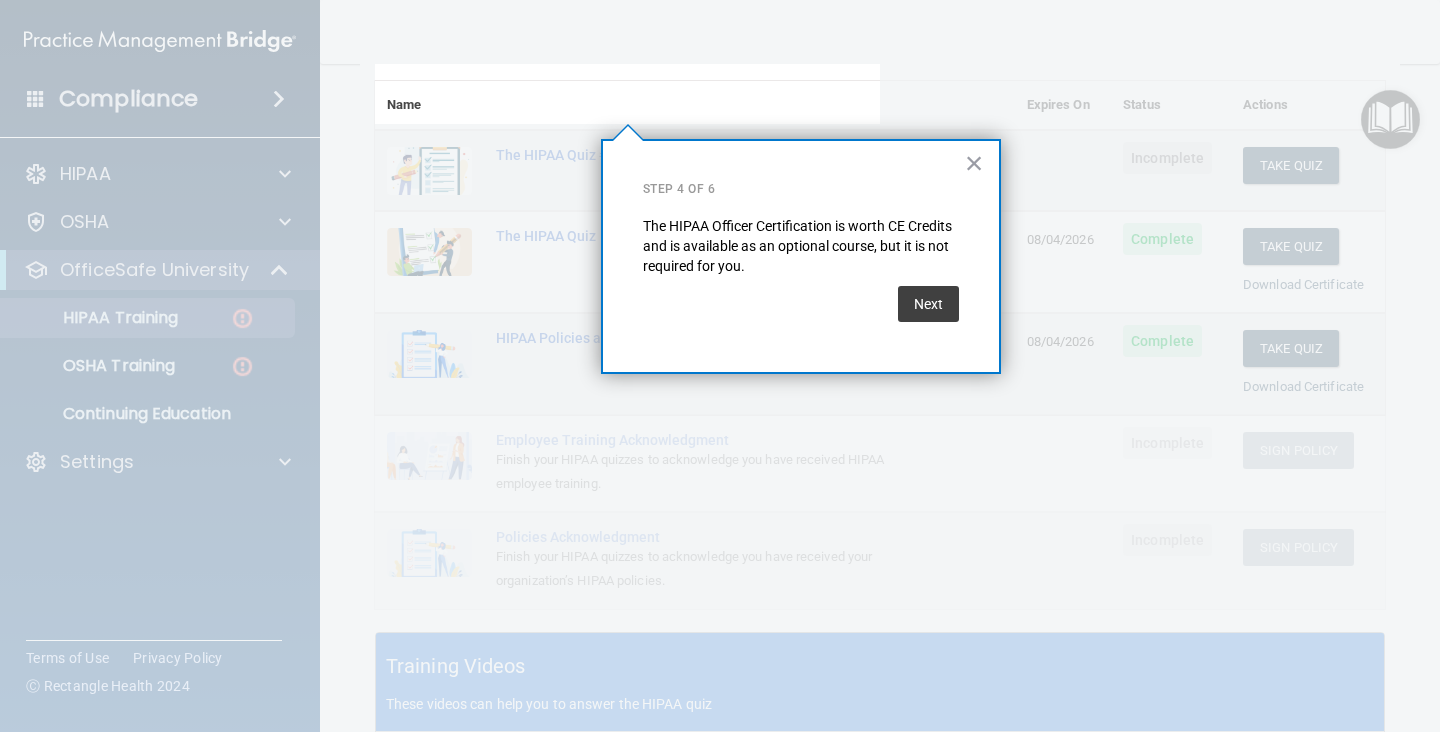 scroll, scrollTop: 154, scrollLeft: 0, axis: vertical 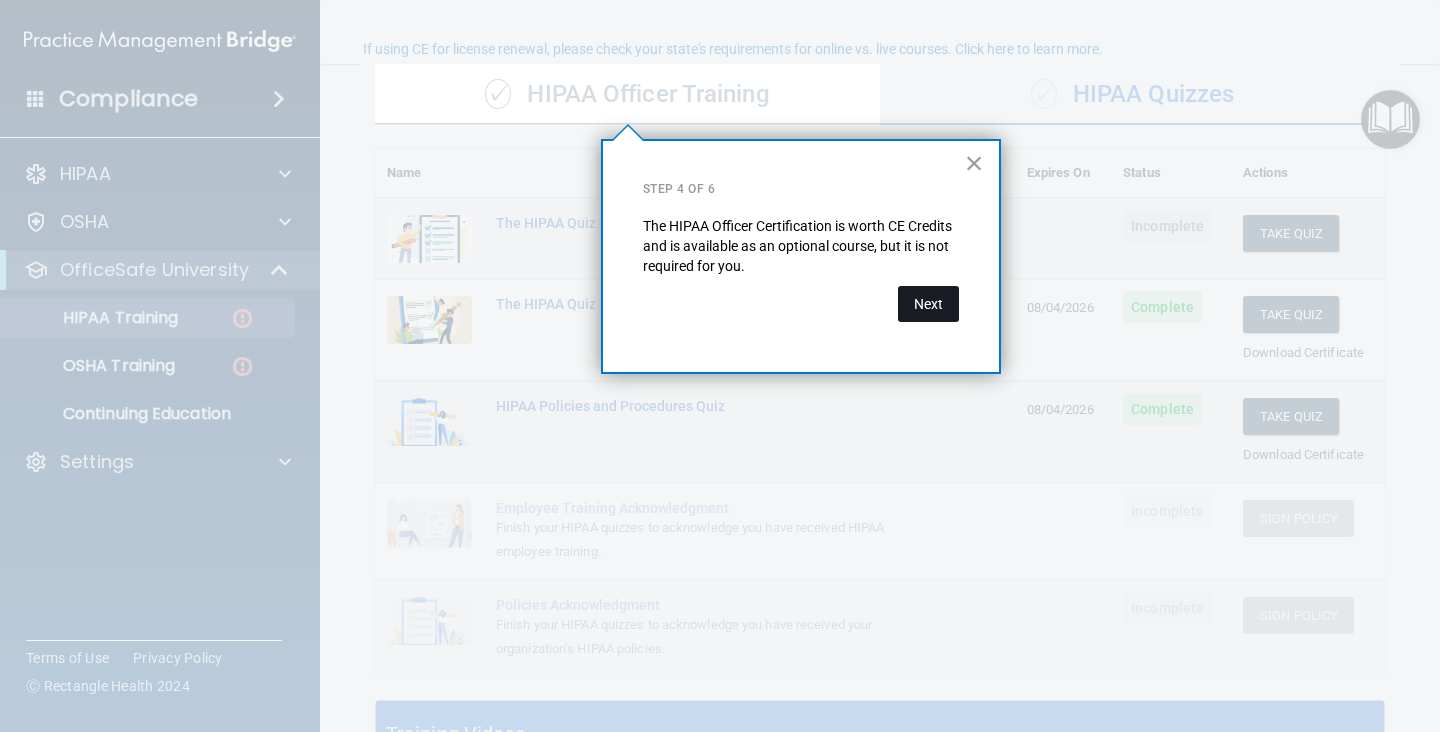 click on "Next" at bounding box center [928, 304] 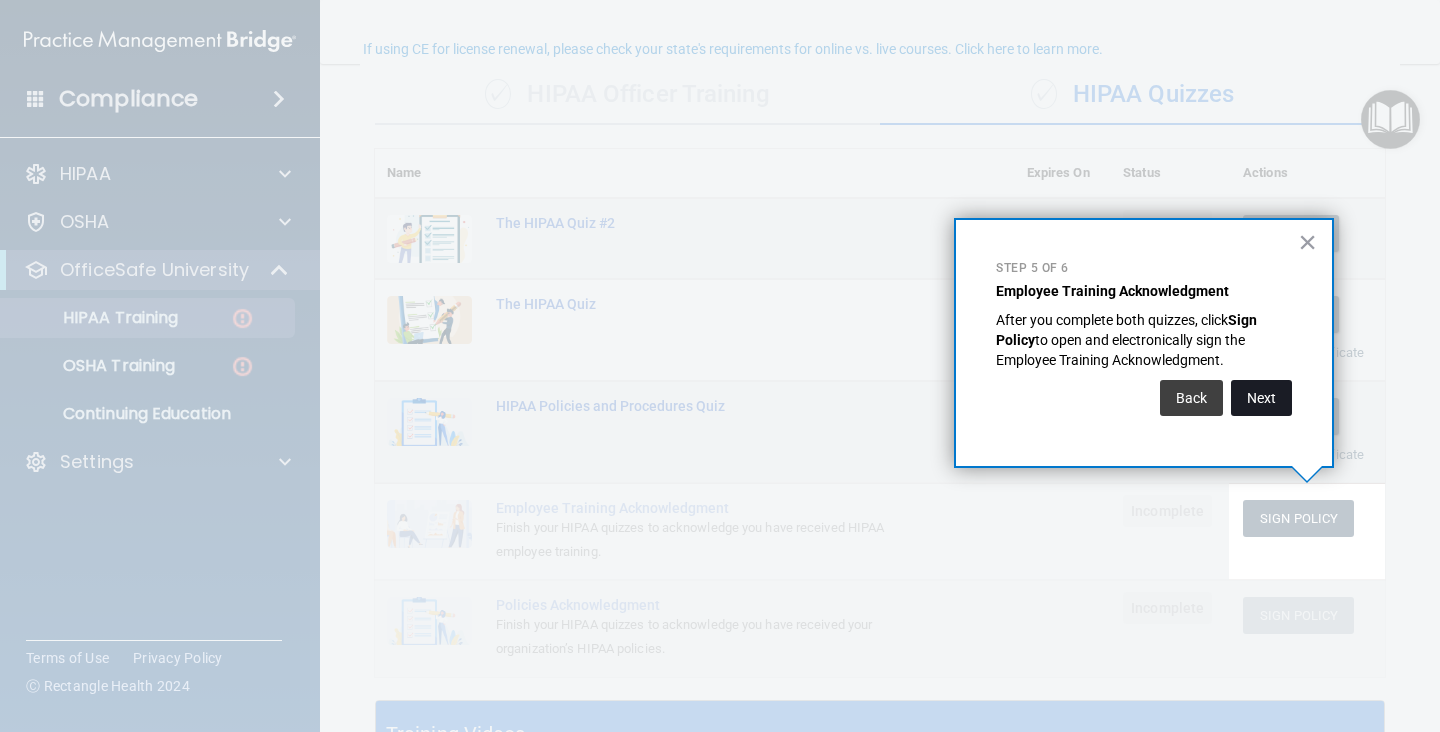 click on "Next" at bounding box center [1261, 398] 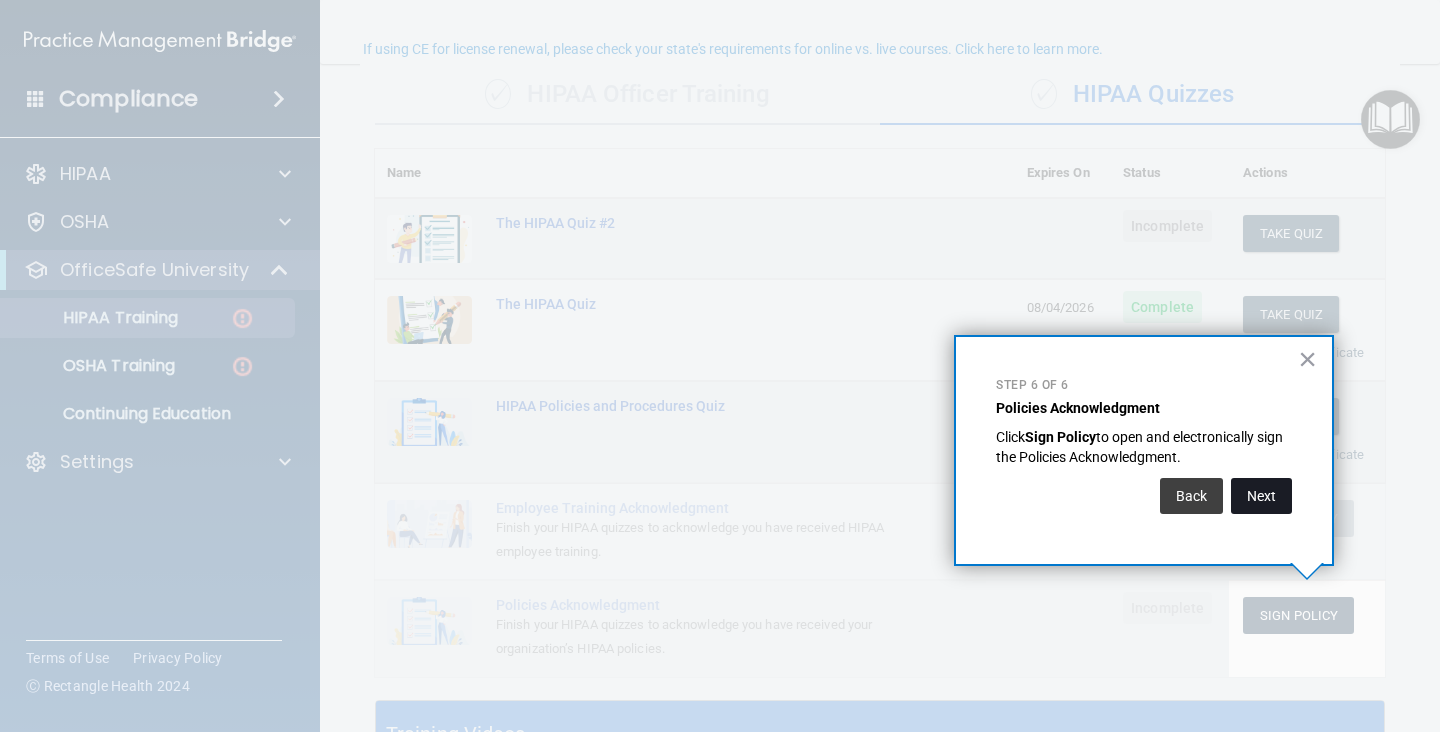 click on "Next" at bounding box center [1261, 496] 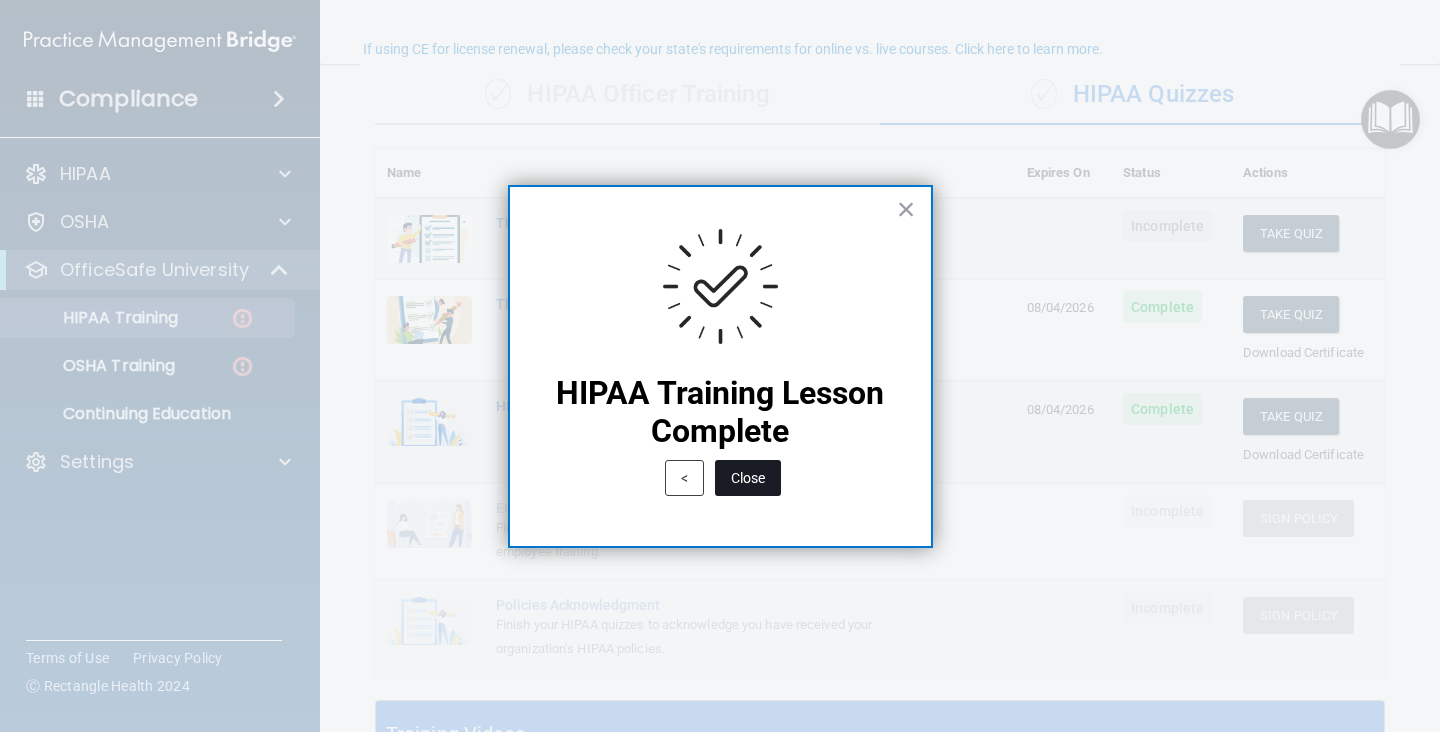 click on "Close" at bounding box center [748, 478] 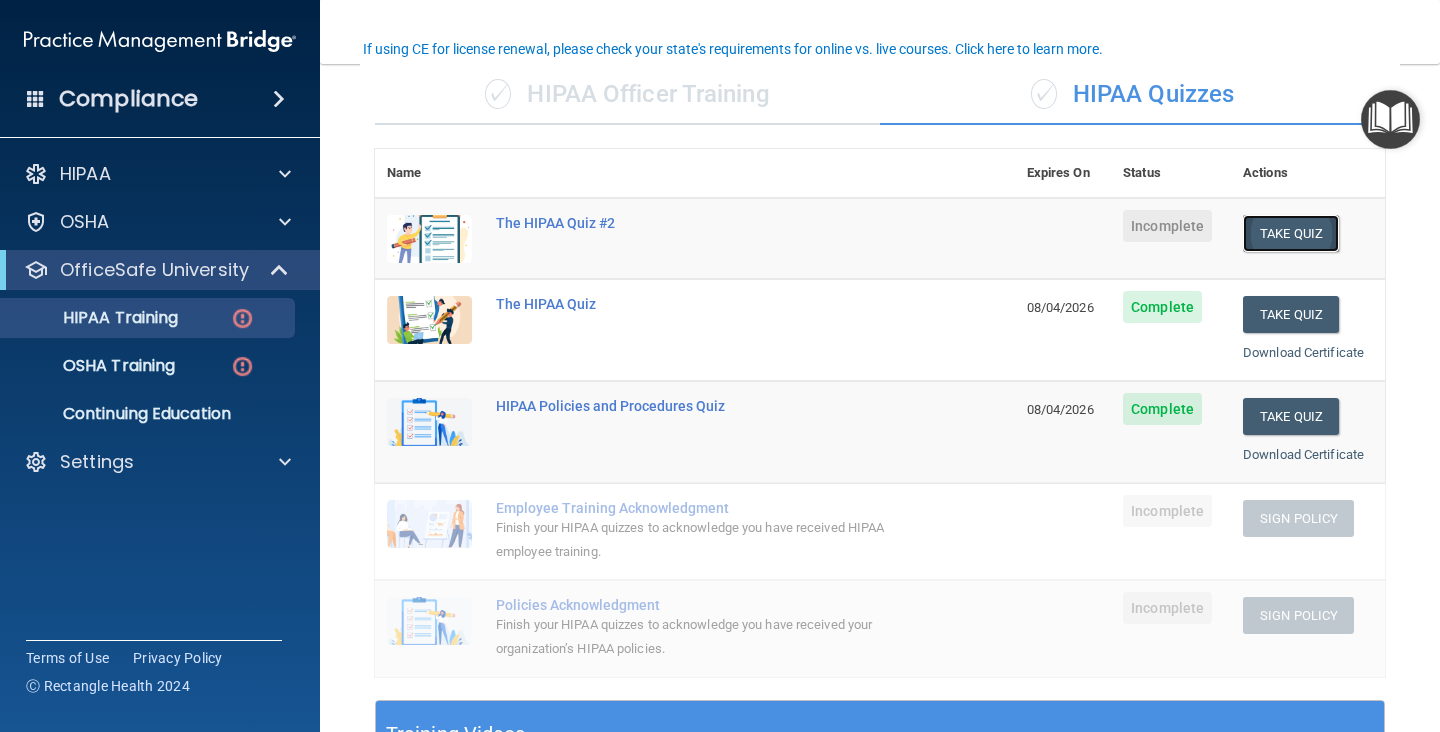 click on "Take Quiz" at bounding box center [1291, 233] 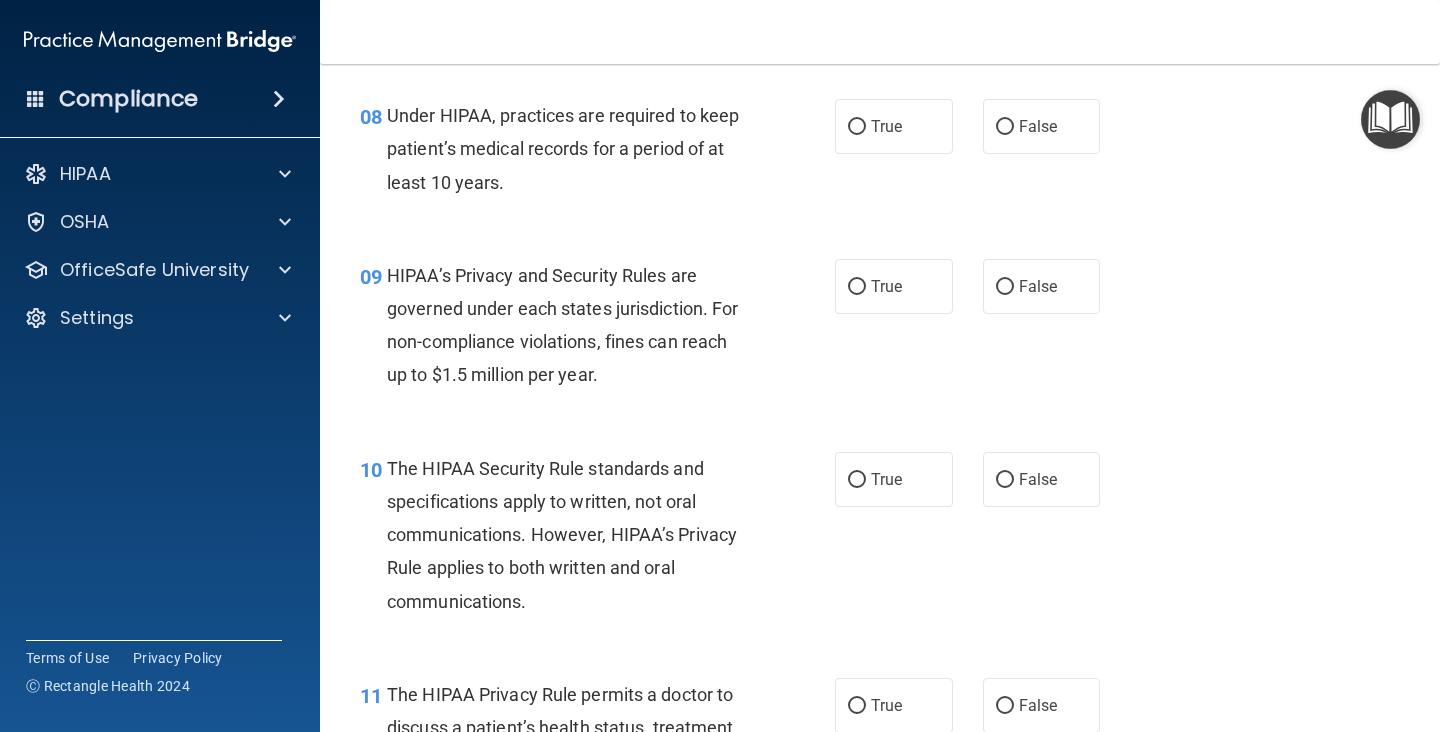 scroll, scrollTop: 0, scrollLeft: 0, axis: both 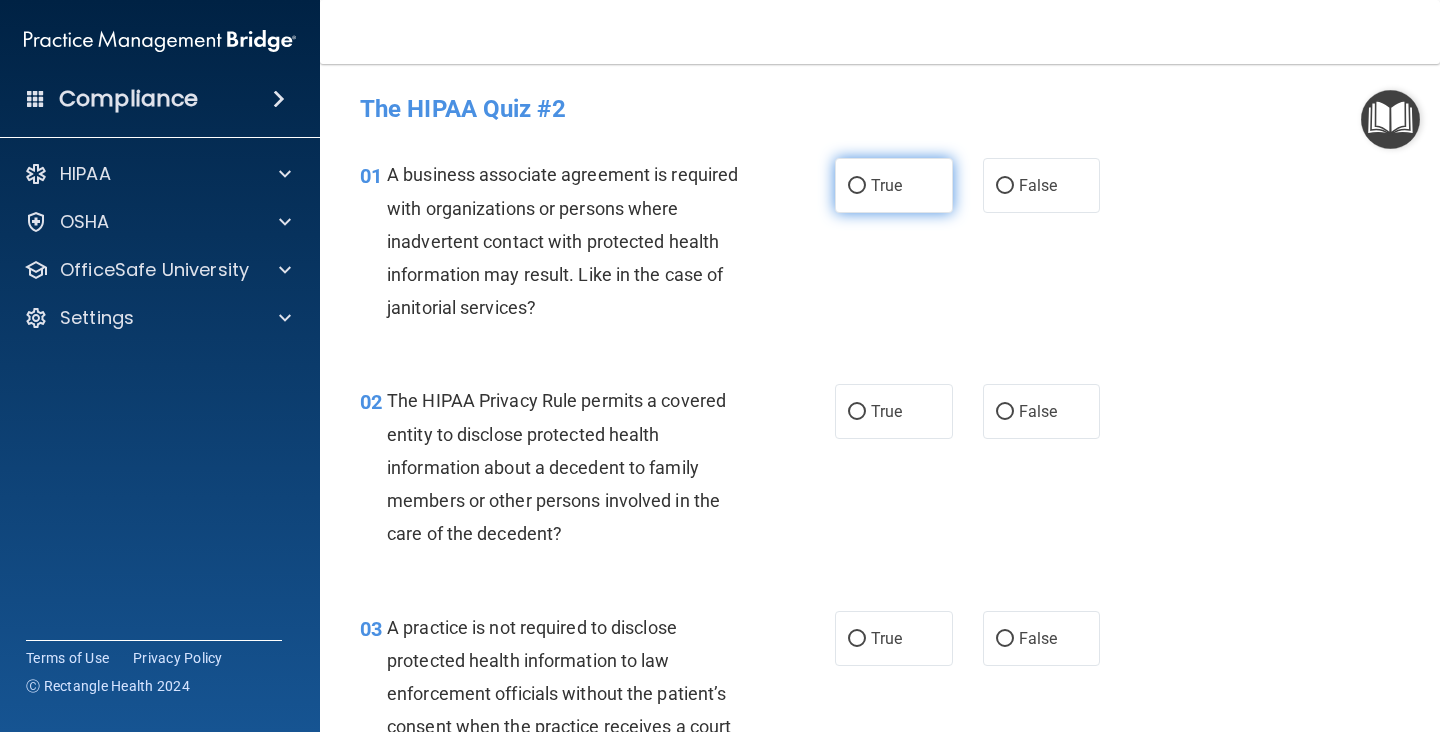 click on "True" at bounding box center (886, 185) 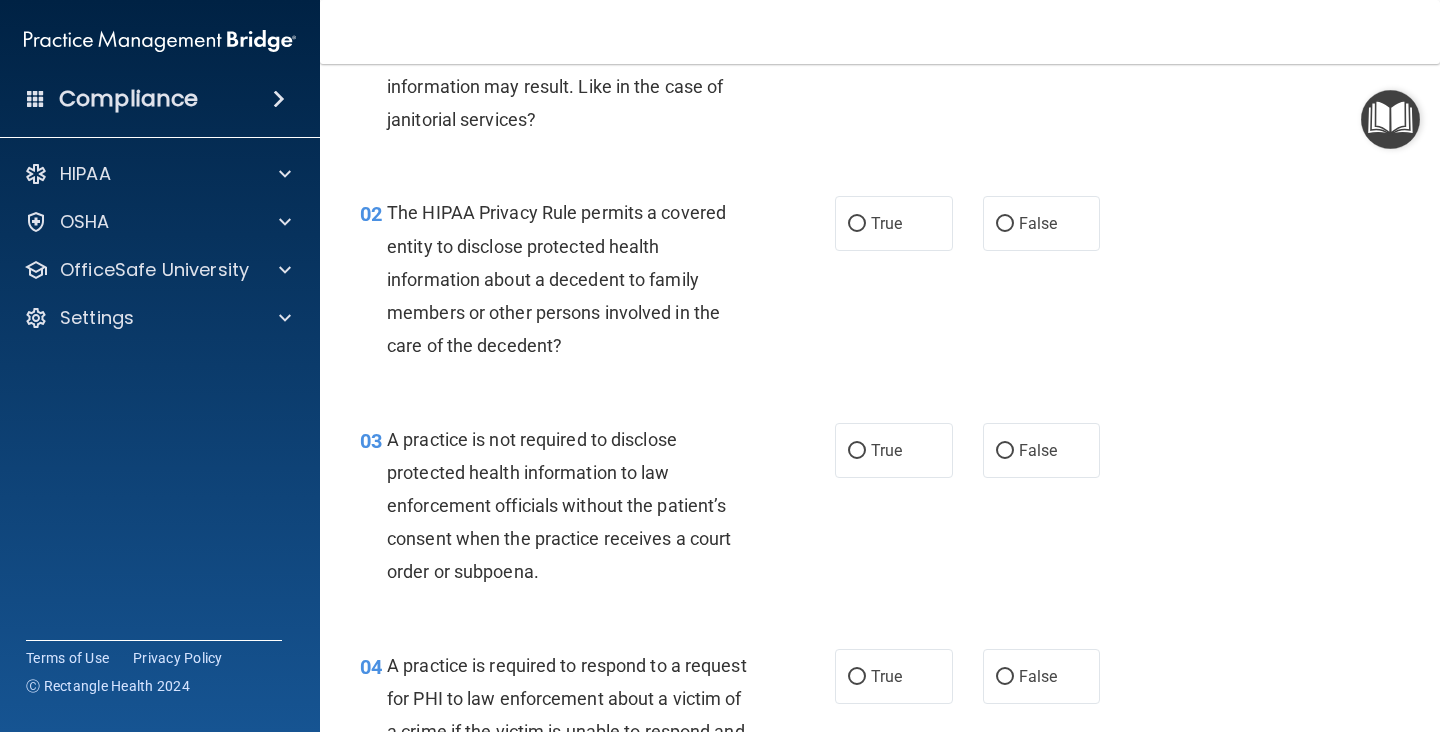 scroll, scrollTop: 190, scrollLeft: 0, axis: vertical 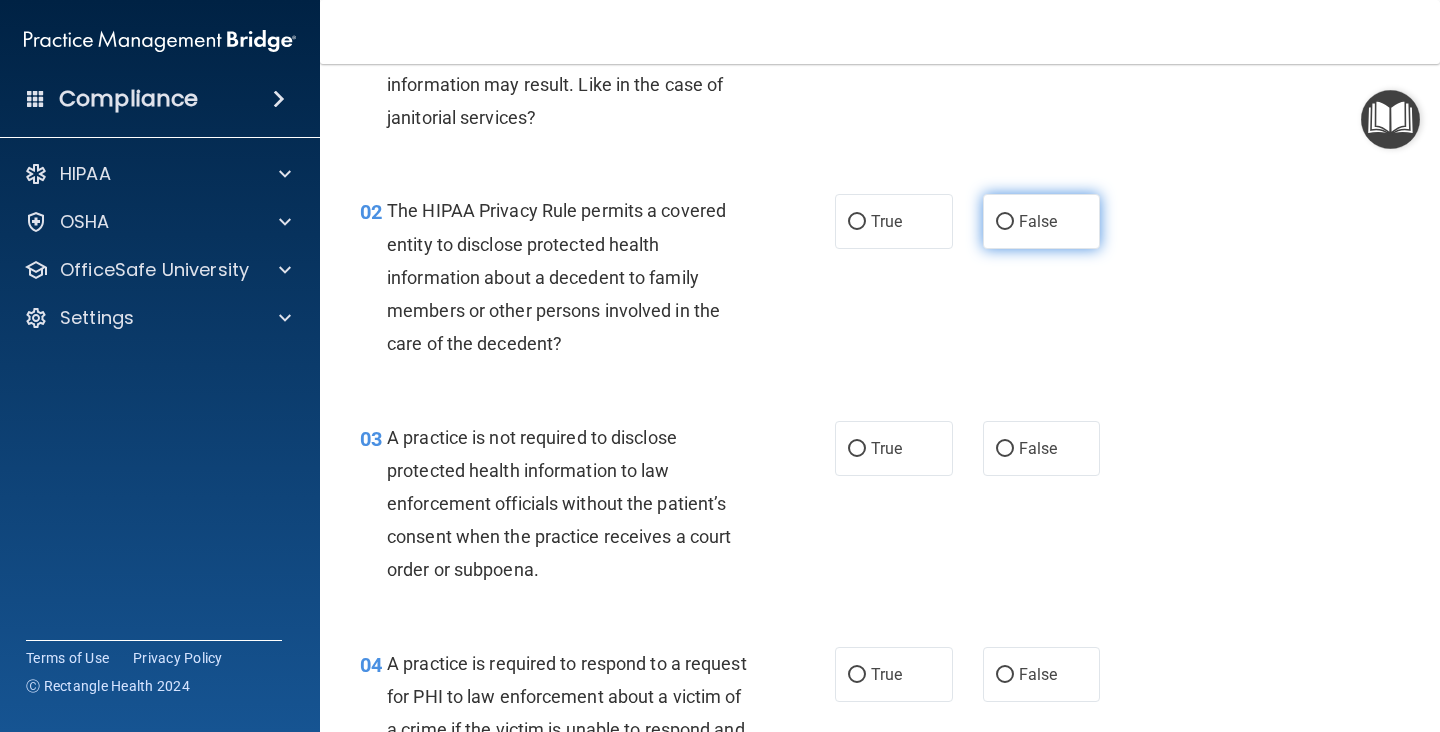 click on "False" at bounding box center (1005, 222) 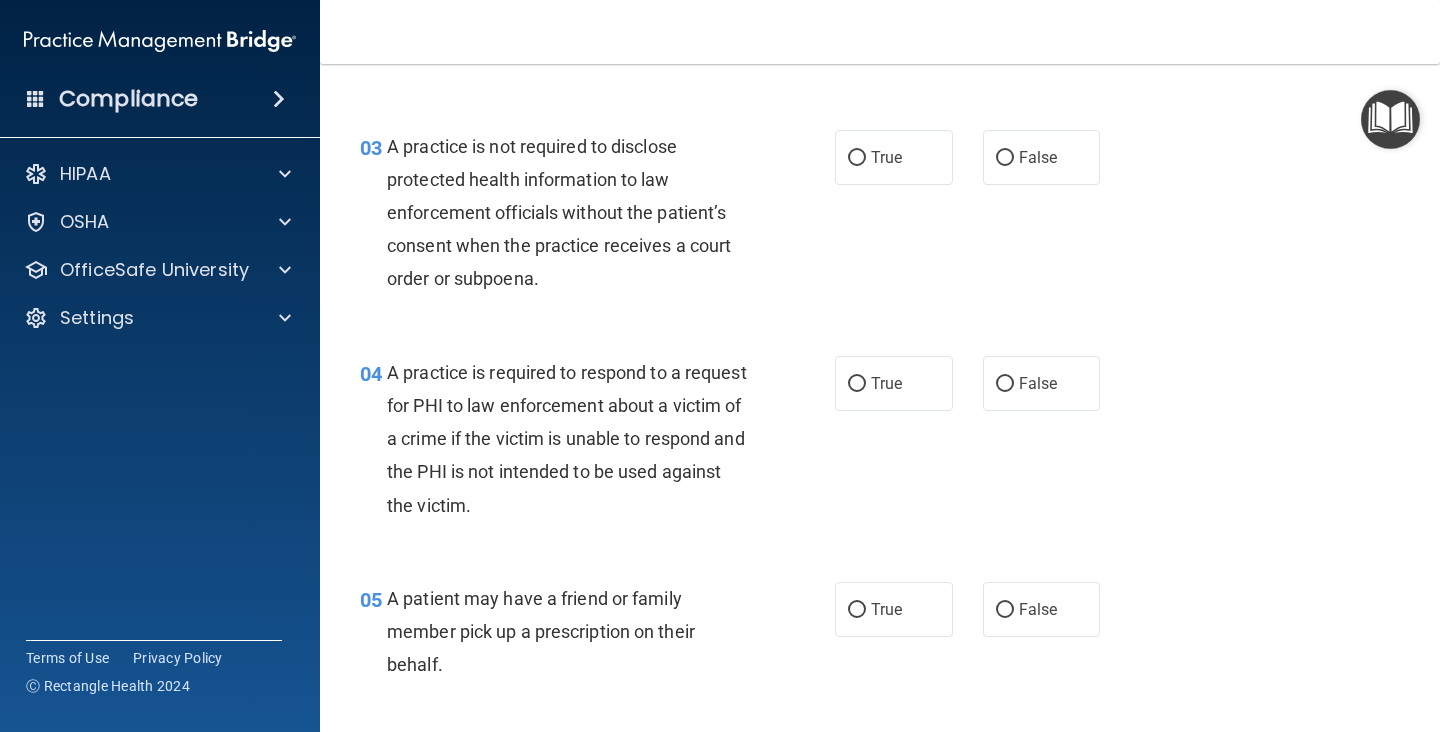 scroll, scrollTop: 485, scrollLeft: 0, axis: vertical 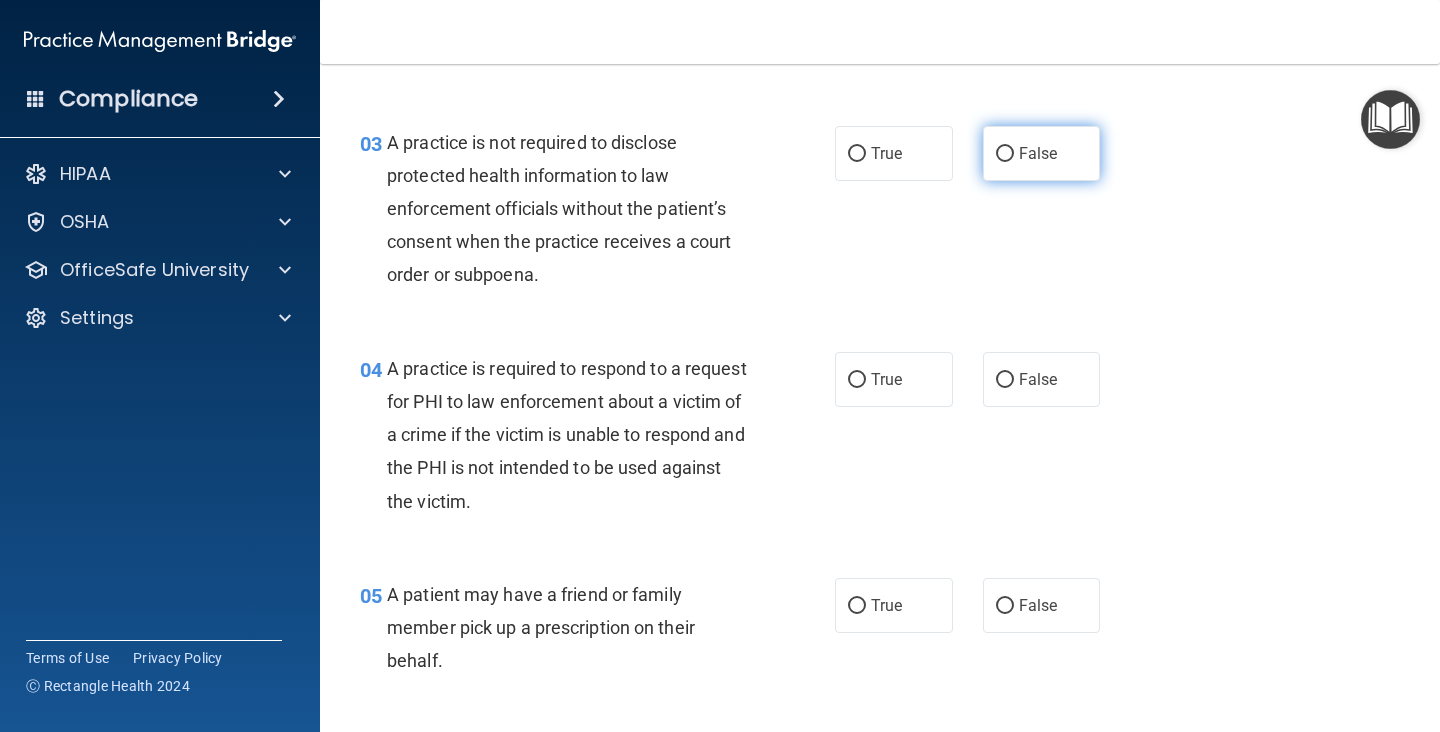 click on "False" at bounding box center (1042, 153) 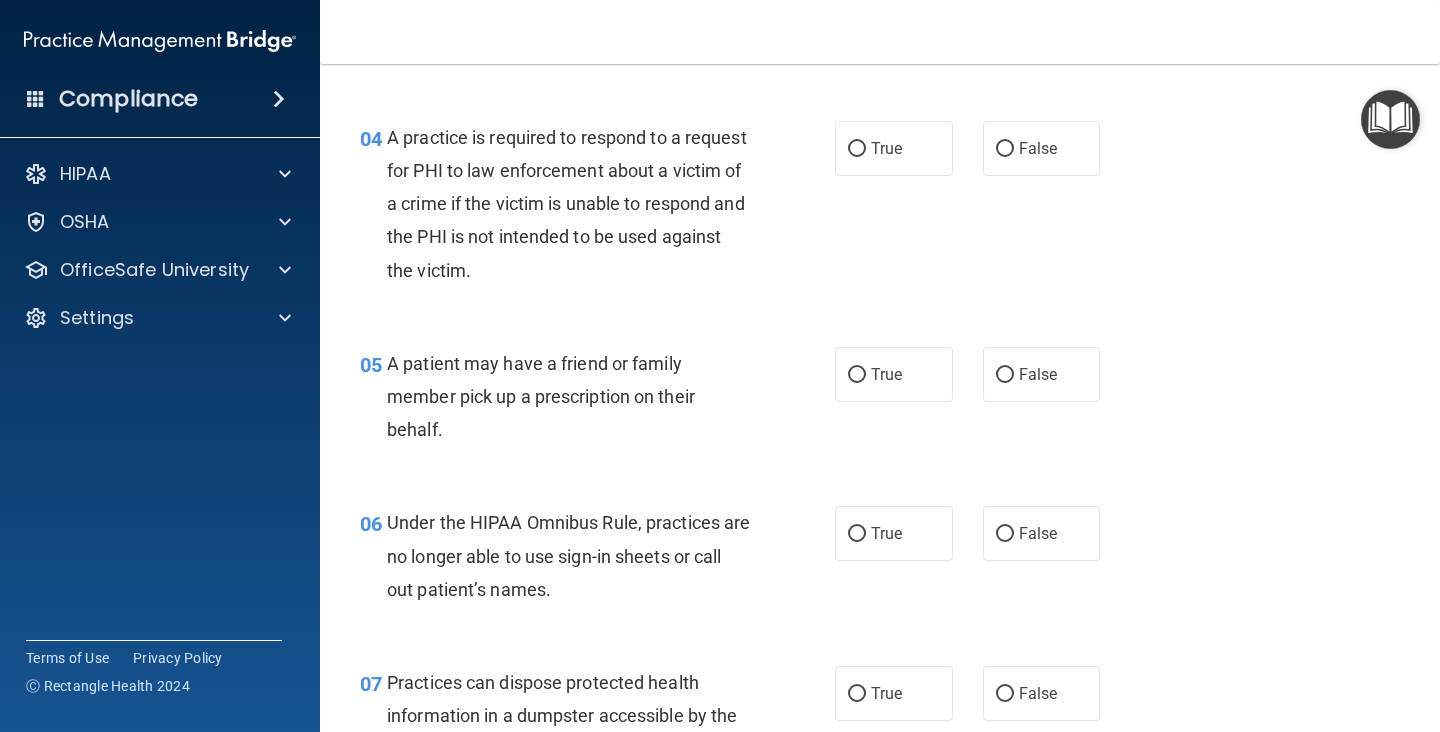 scroll, scrollTop: 719, scrollLeft: 0, axis: vertical 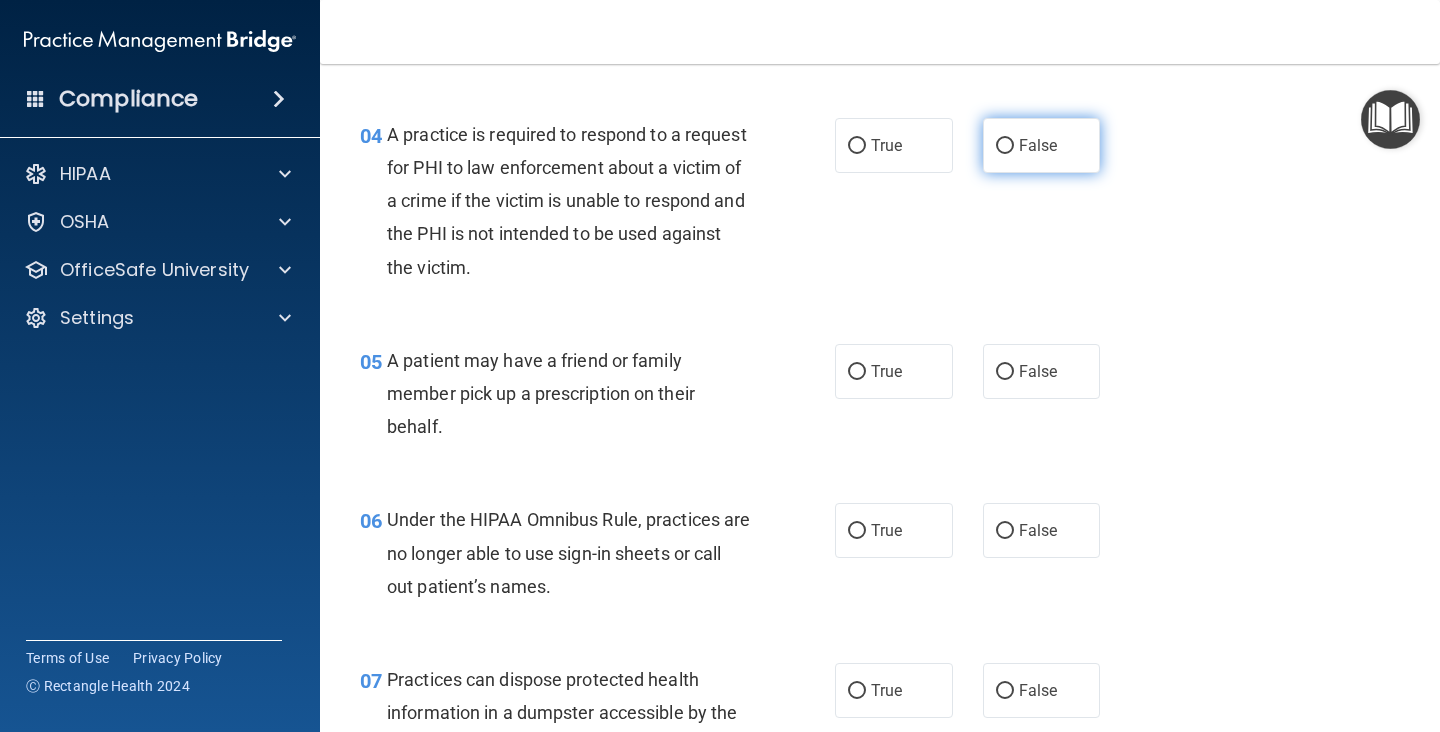 click on "False" at bounding box center (1042, 145) 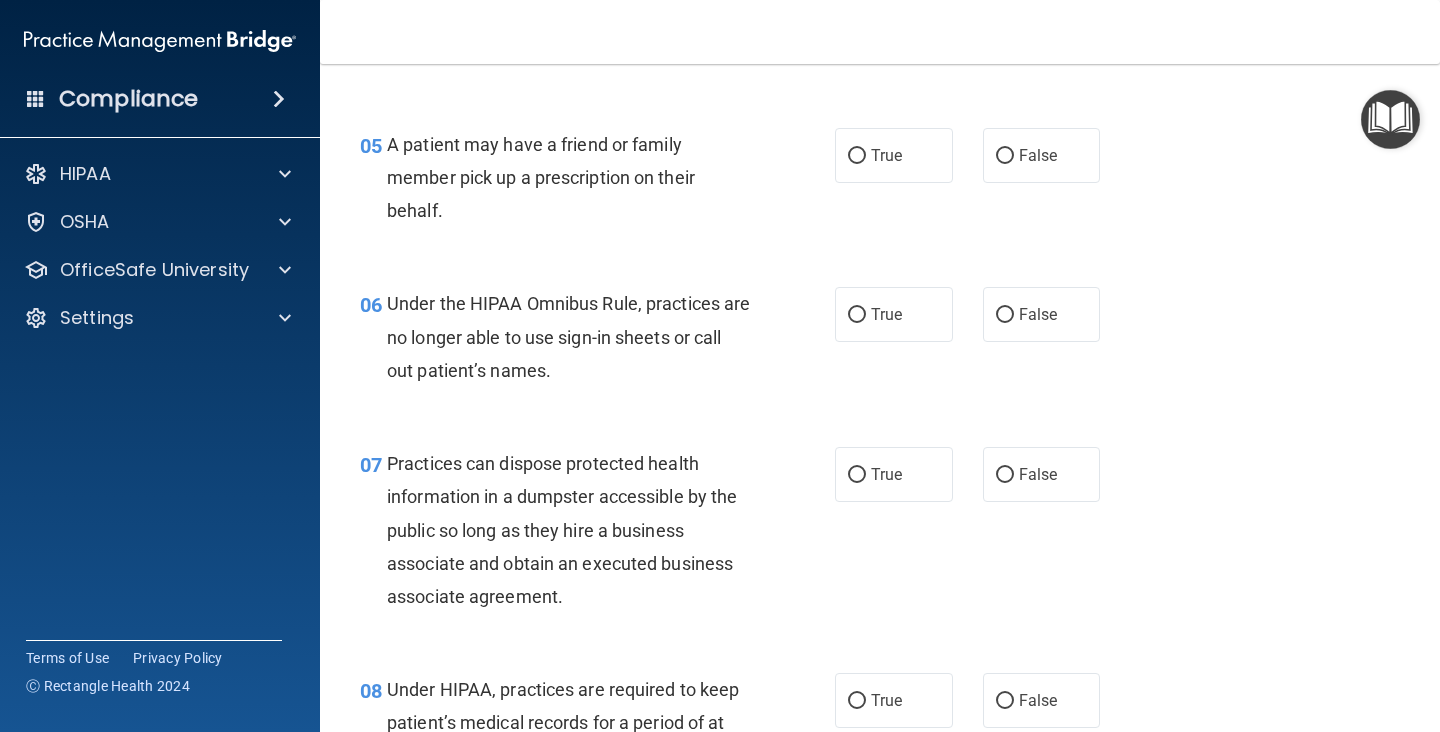 scroll, scrollTop: 947, scrollLeft: 0, axis: vertical 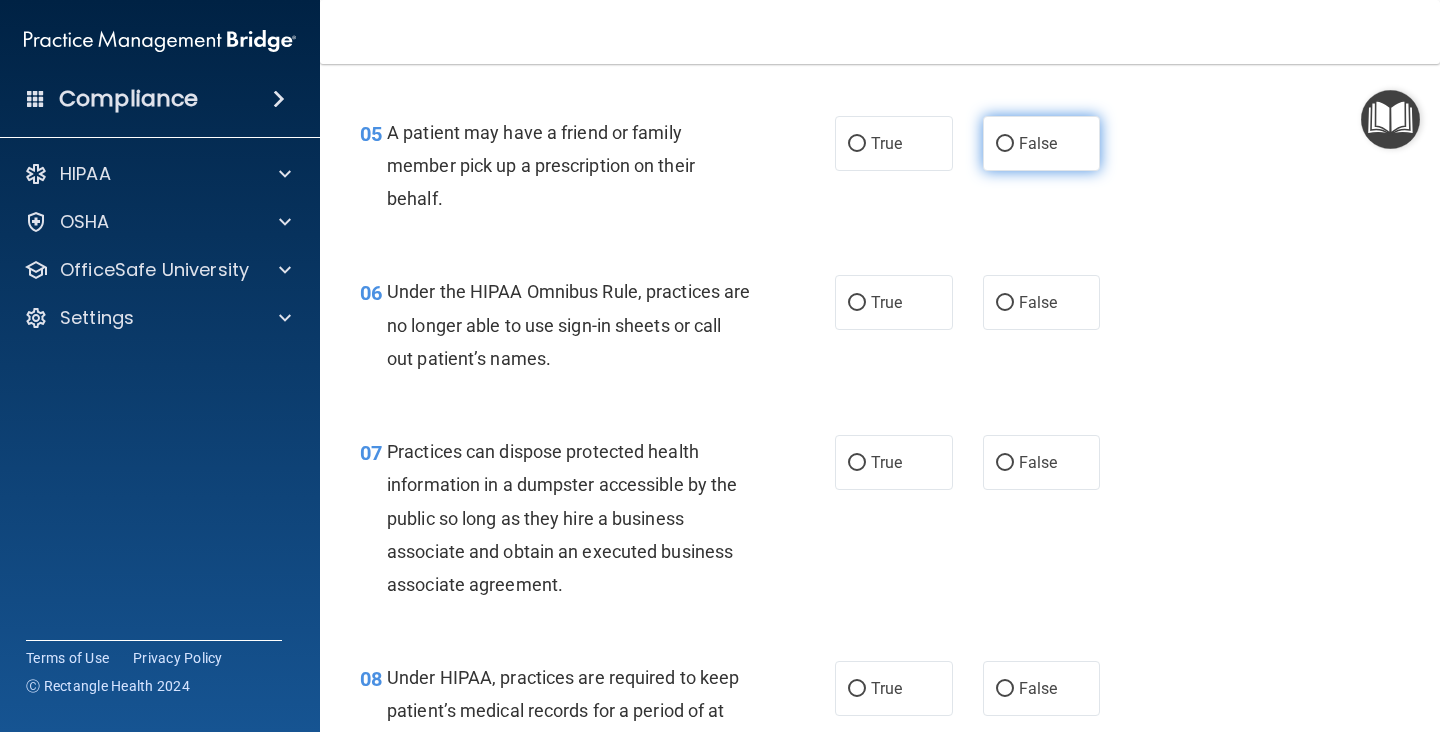 click on "False" at bounding box center (1042, 143) 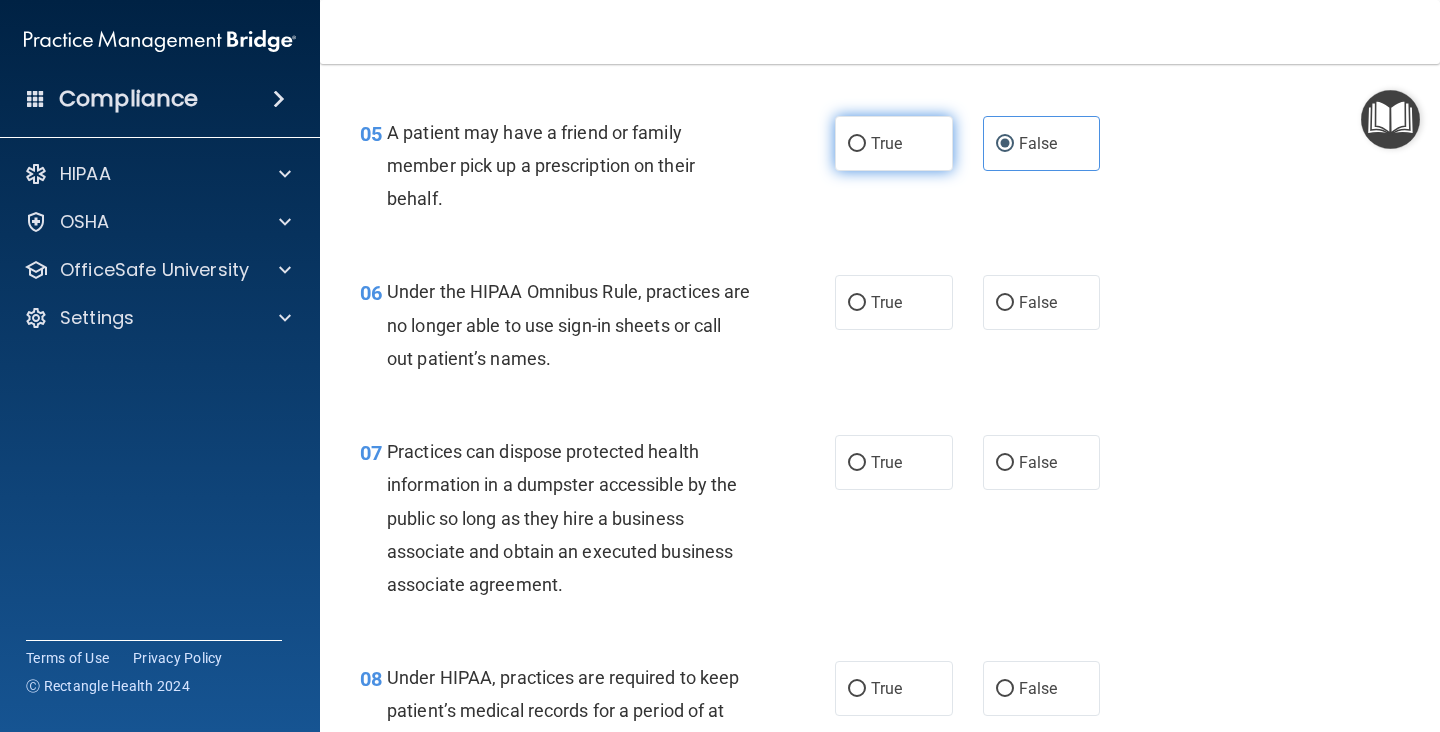 click on "True" at bounding box center (894, 143) 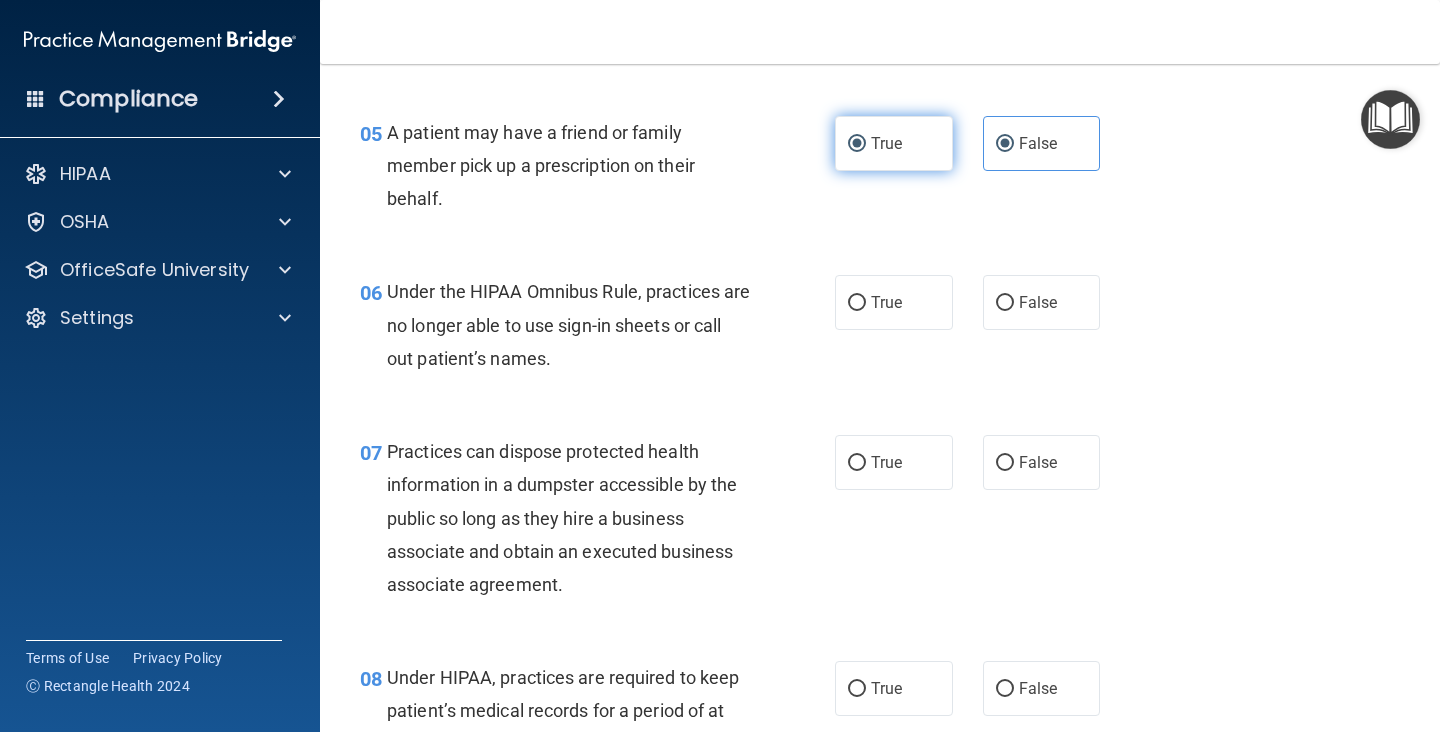 radio on "false" 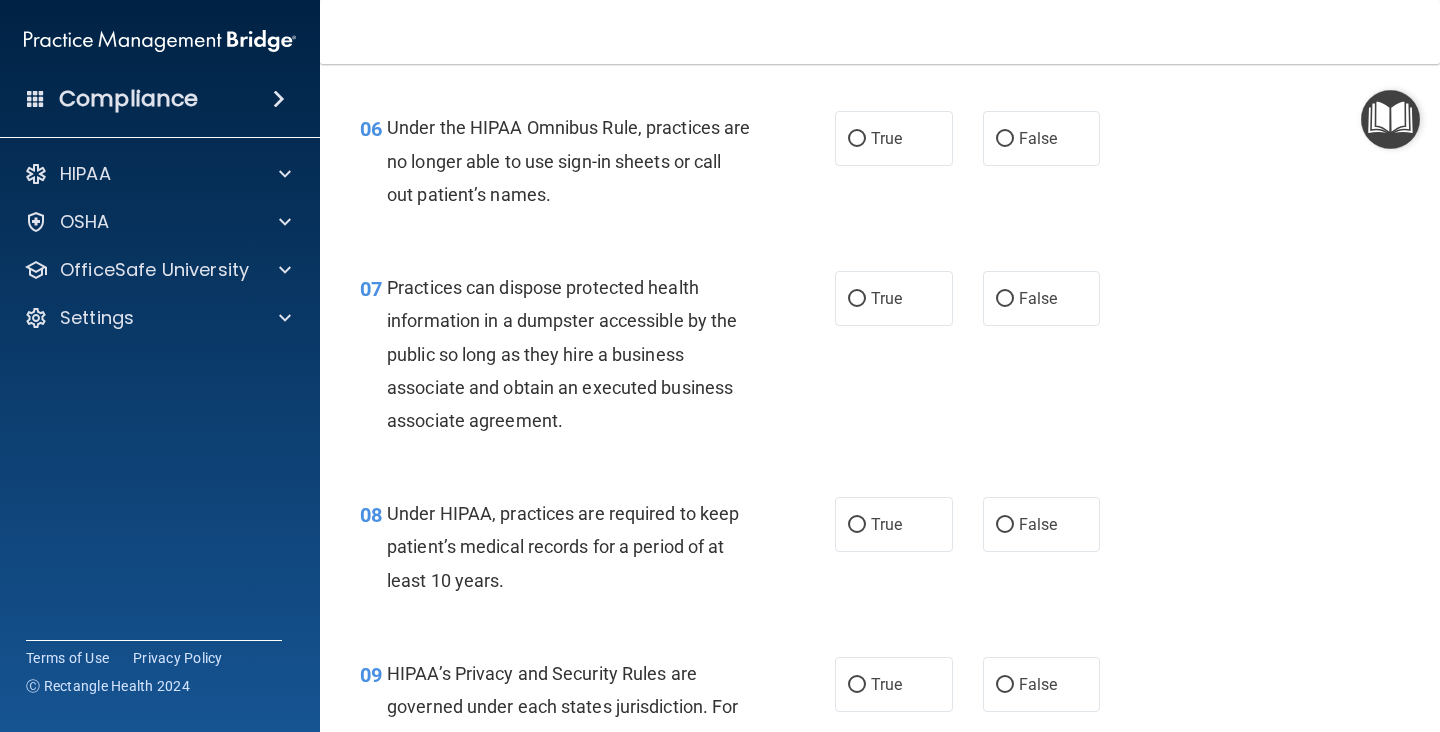 scroll, scrollTop: 1120, scrollLeft: 0, axis: vertical 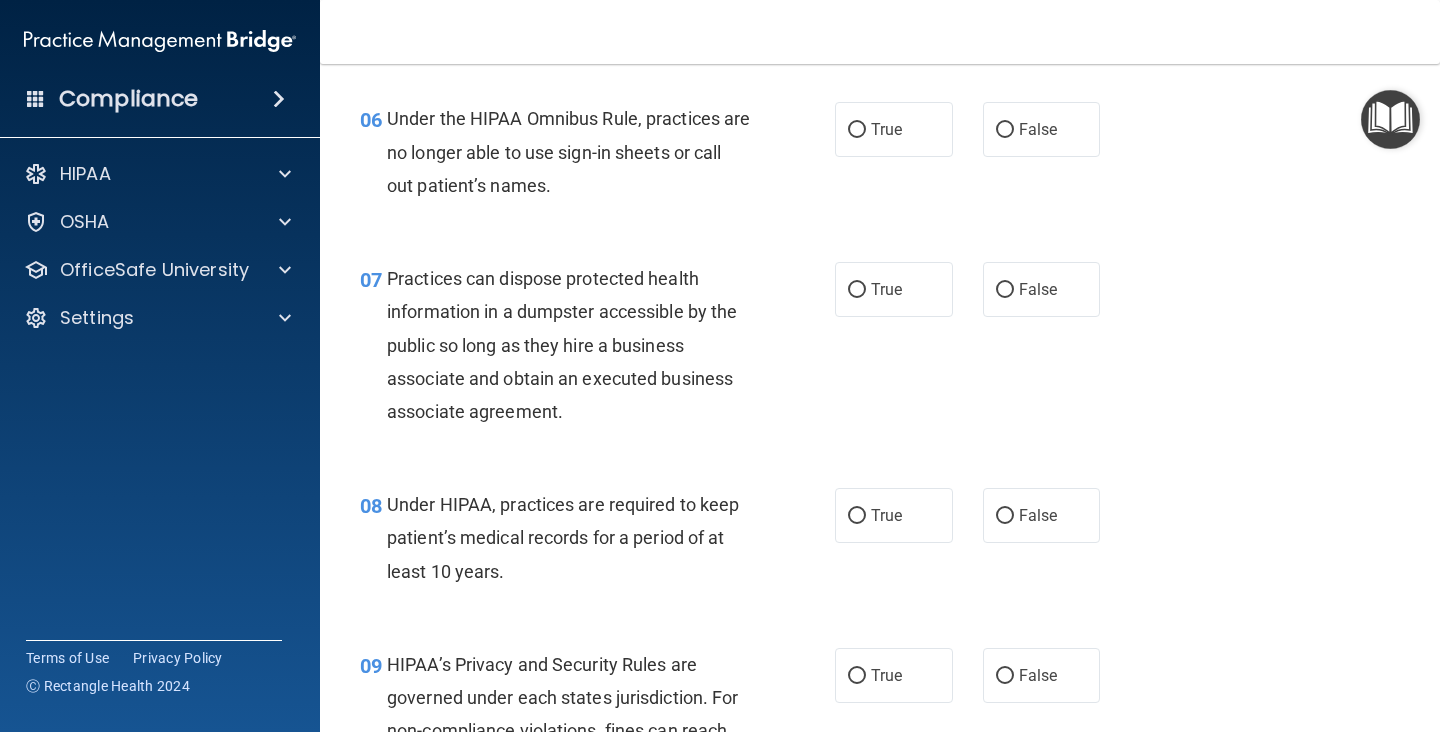 click on "06       Under the HIPAA Omnibus Rule, practices are no longer able to use sign-in sheets or call out patient’s names." at bounding box center [597, 157] 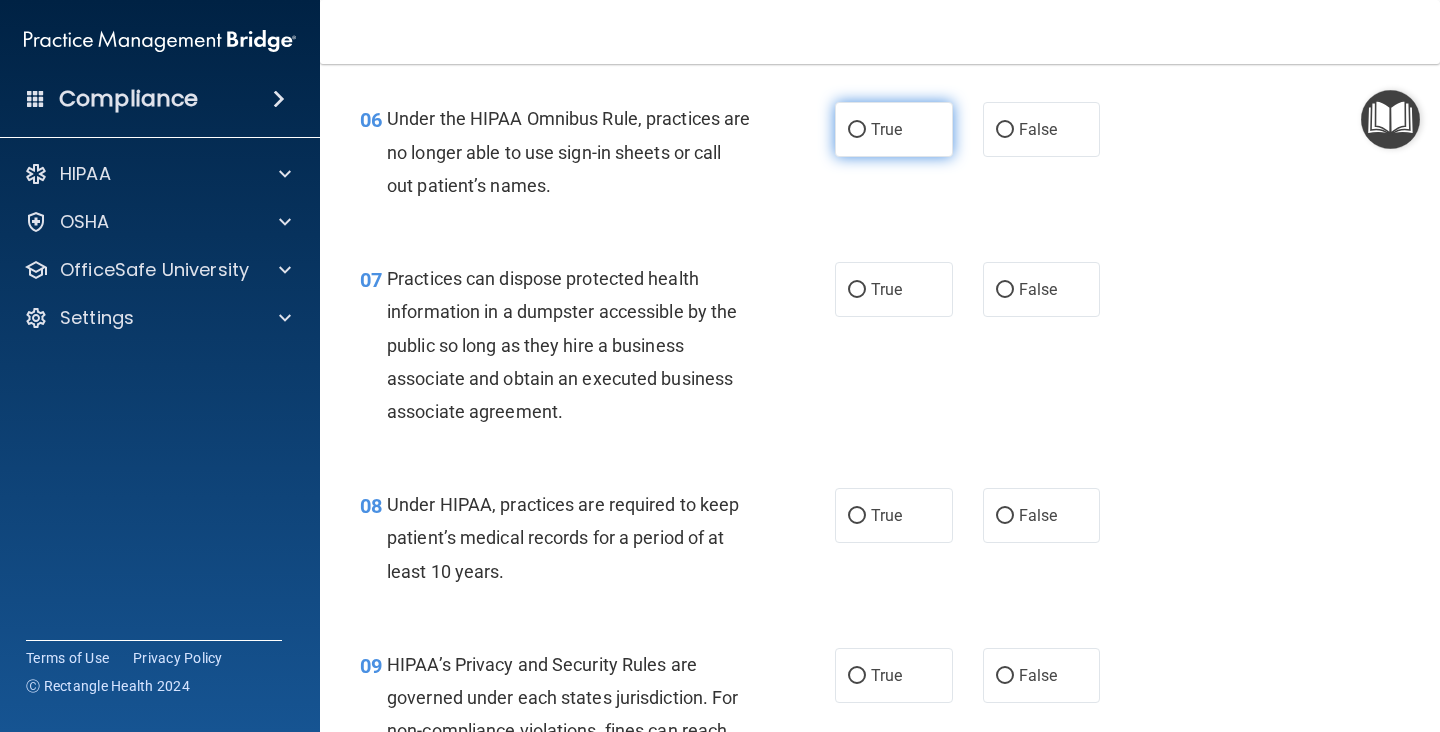click on "True" at bounding box center (894, 129) 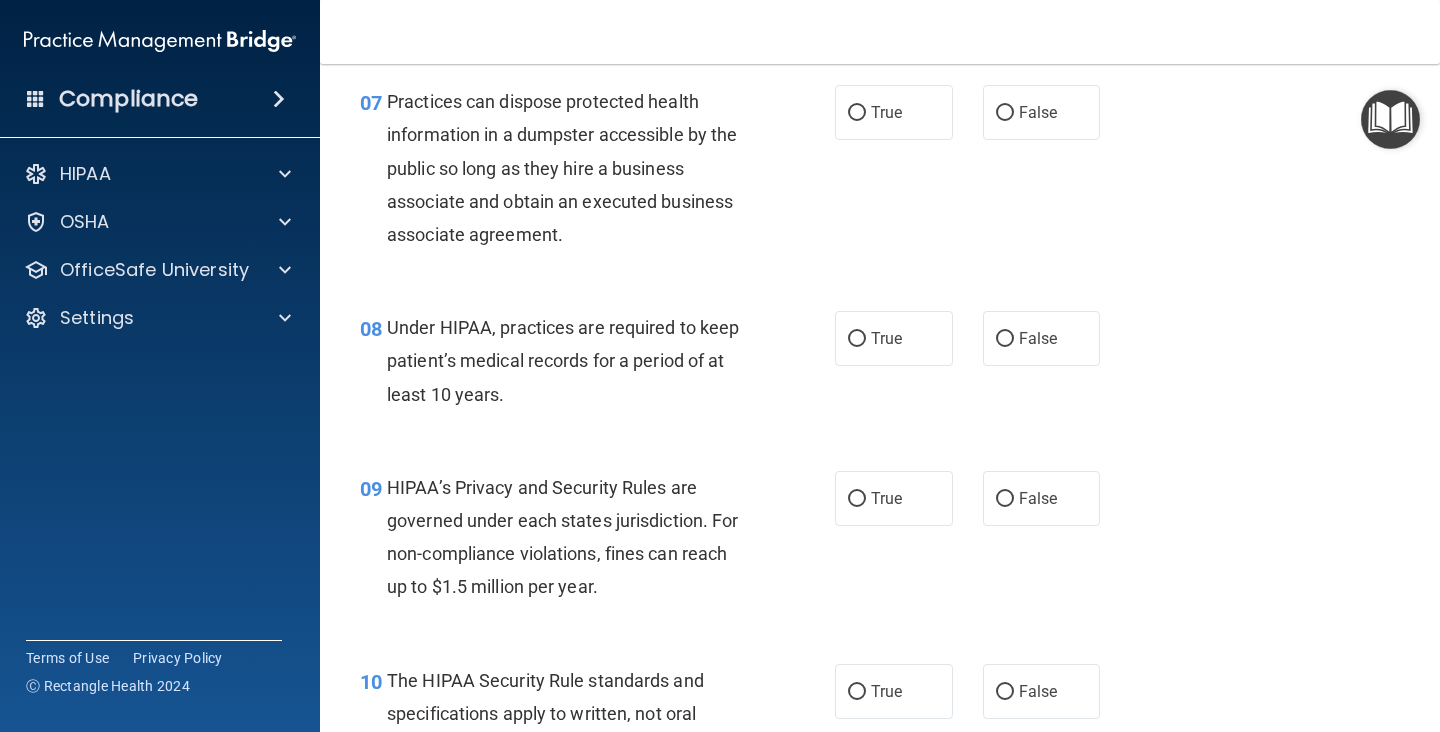 scroll, scrollTop: 1300, scrollLeft: 0, axis: vertical 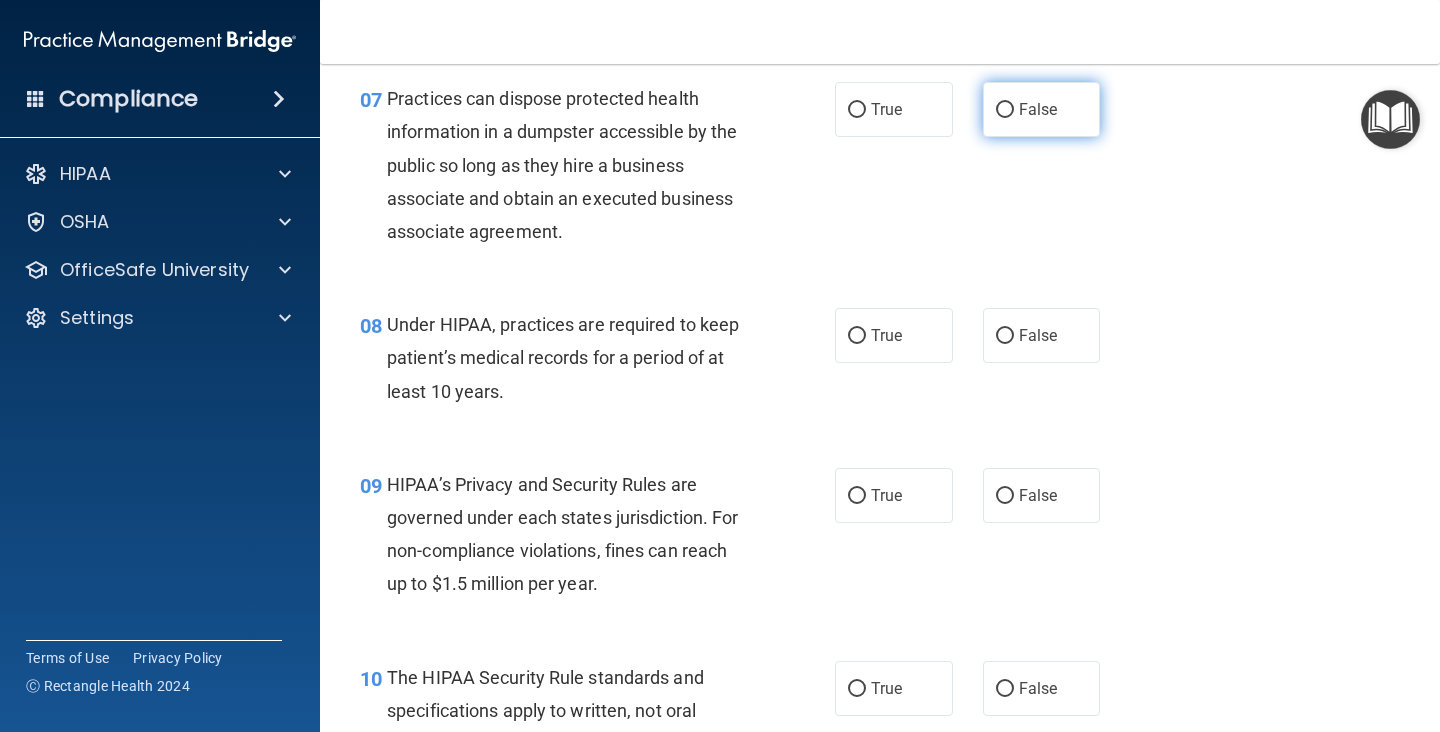 click on "False" at bounding box center [1005, 110] 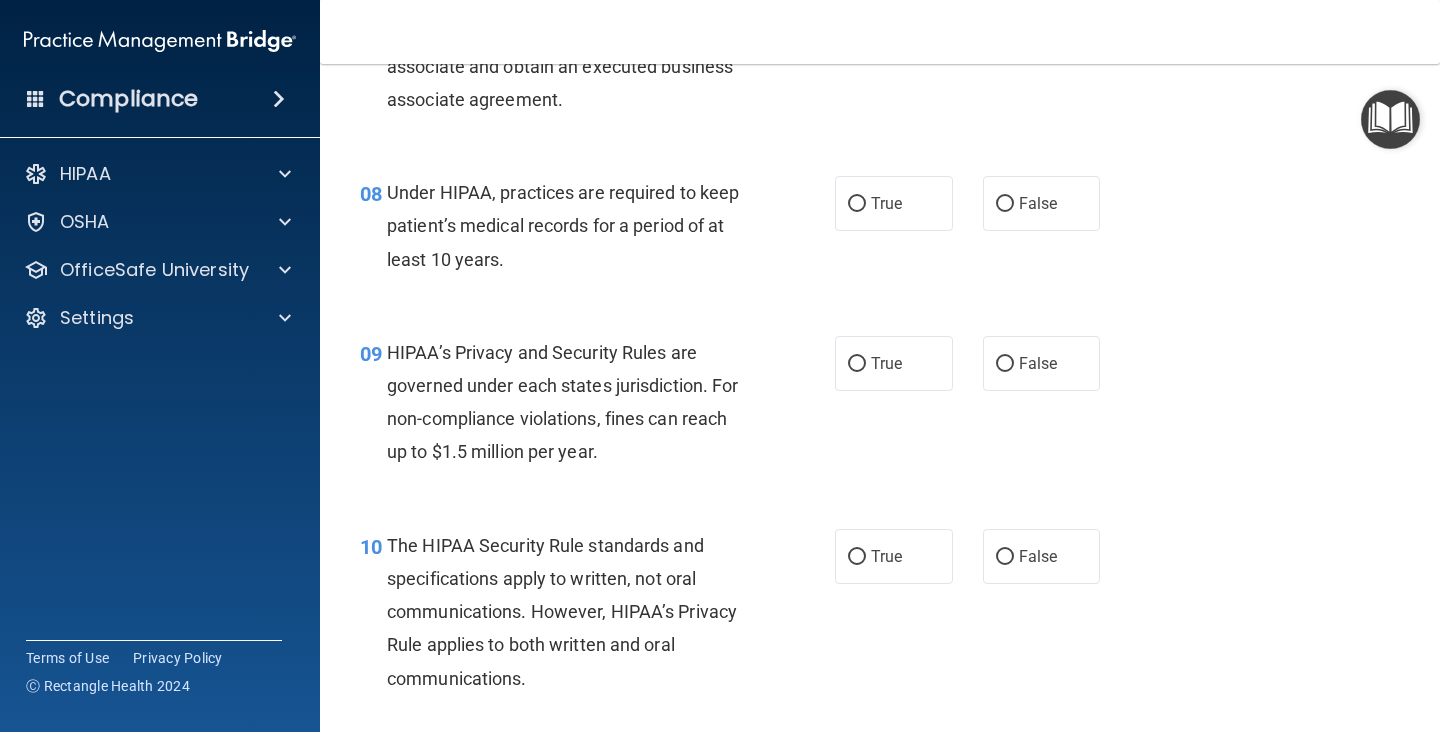 scroll, scrollTop: 1435, scrollLeft: 0, axis: vertical 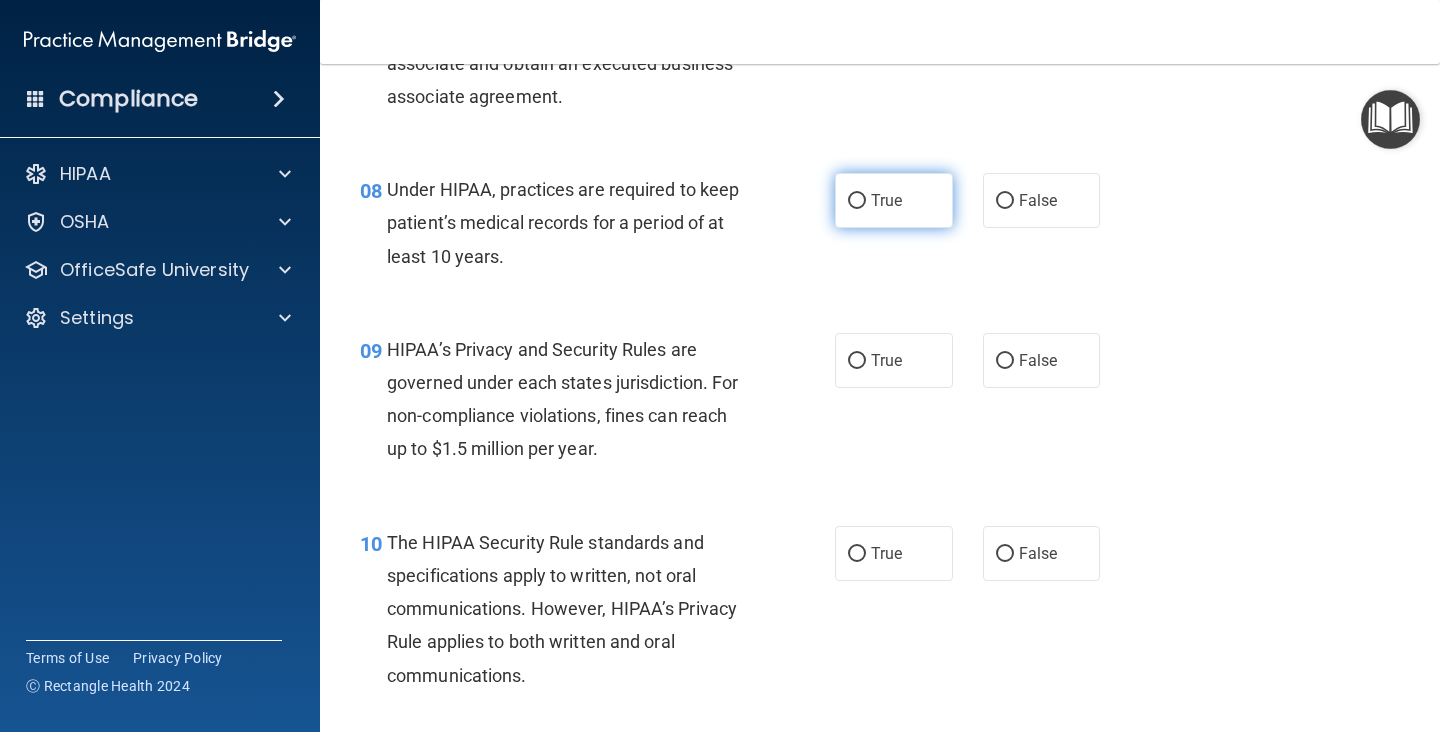click on "True" at bounding box center [894, 200] 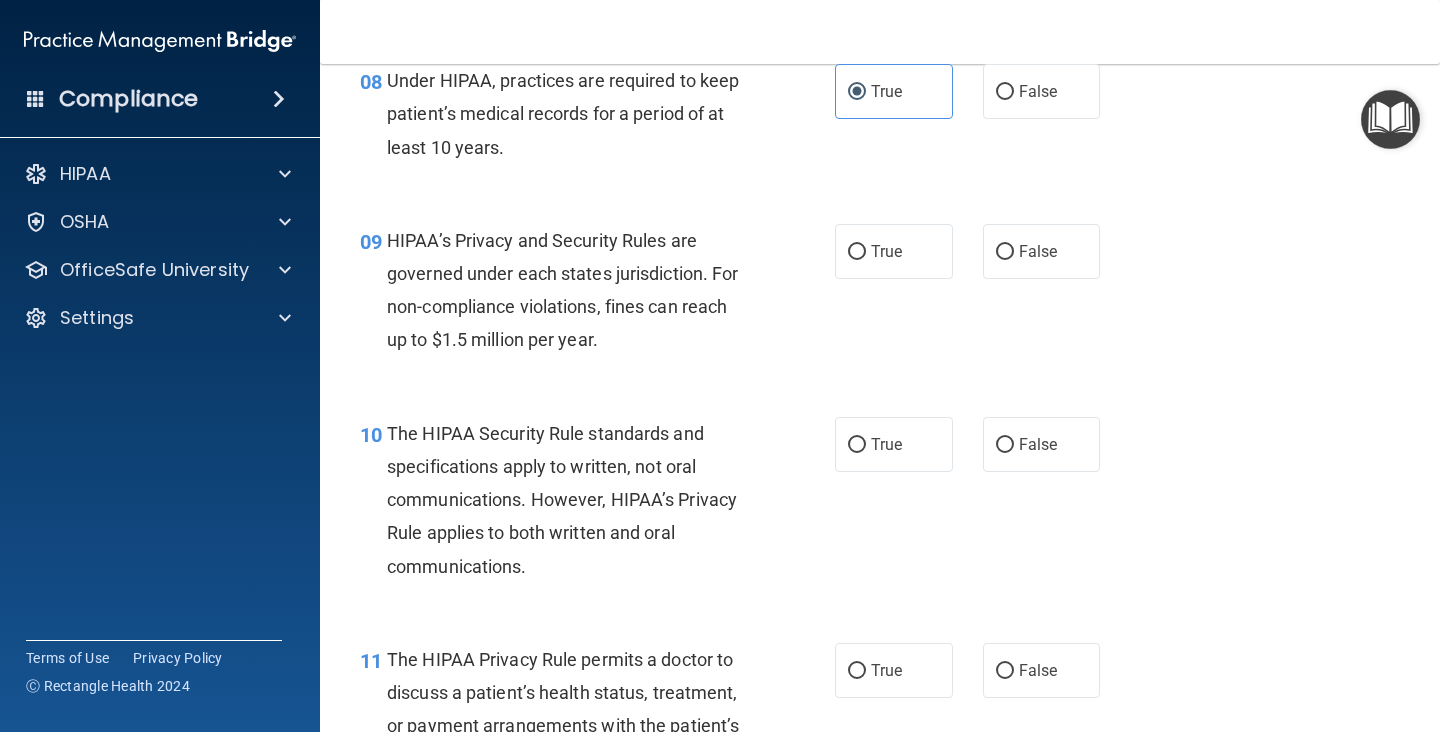 scroll, scrollTop: 1553, scrollLeft: 0, axis: vertical 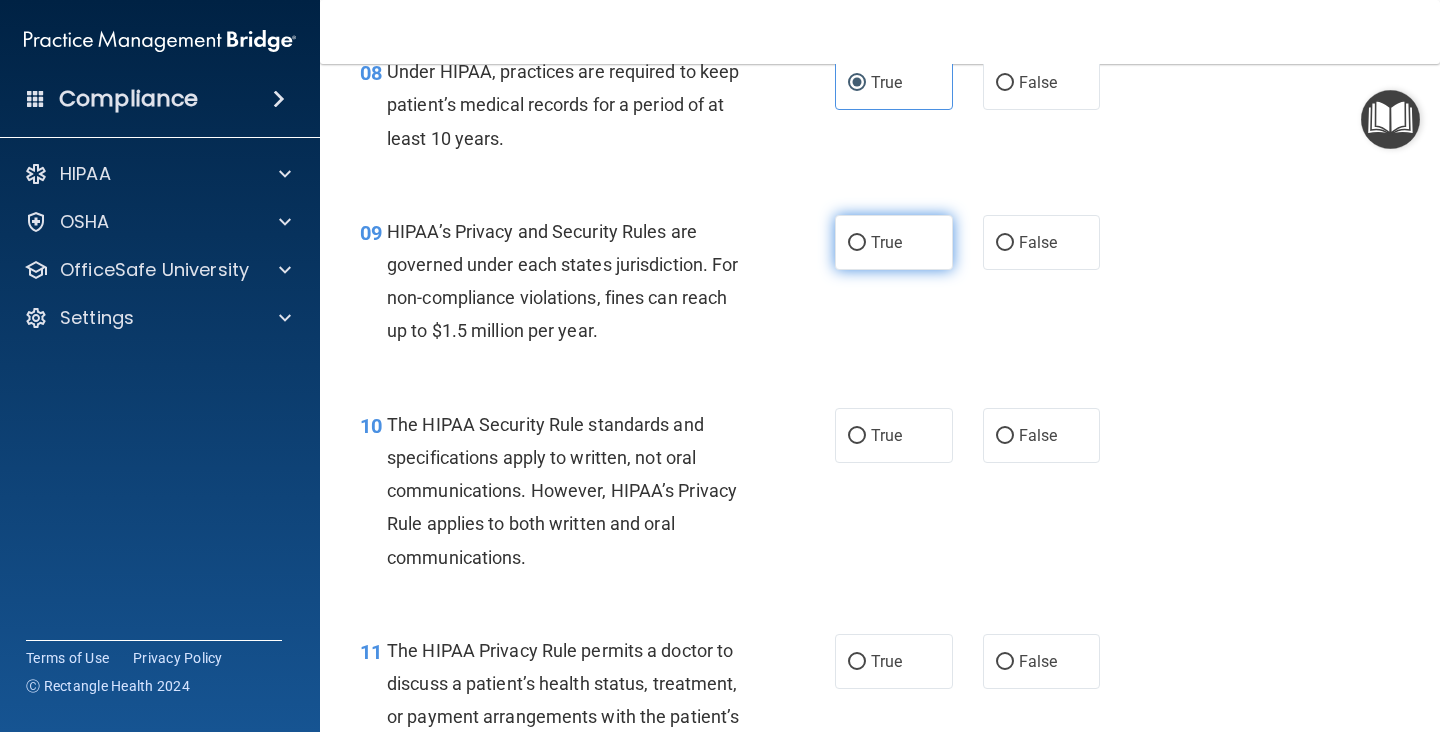 click on "True" at bounding box center [894, 242] 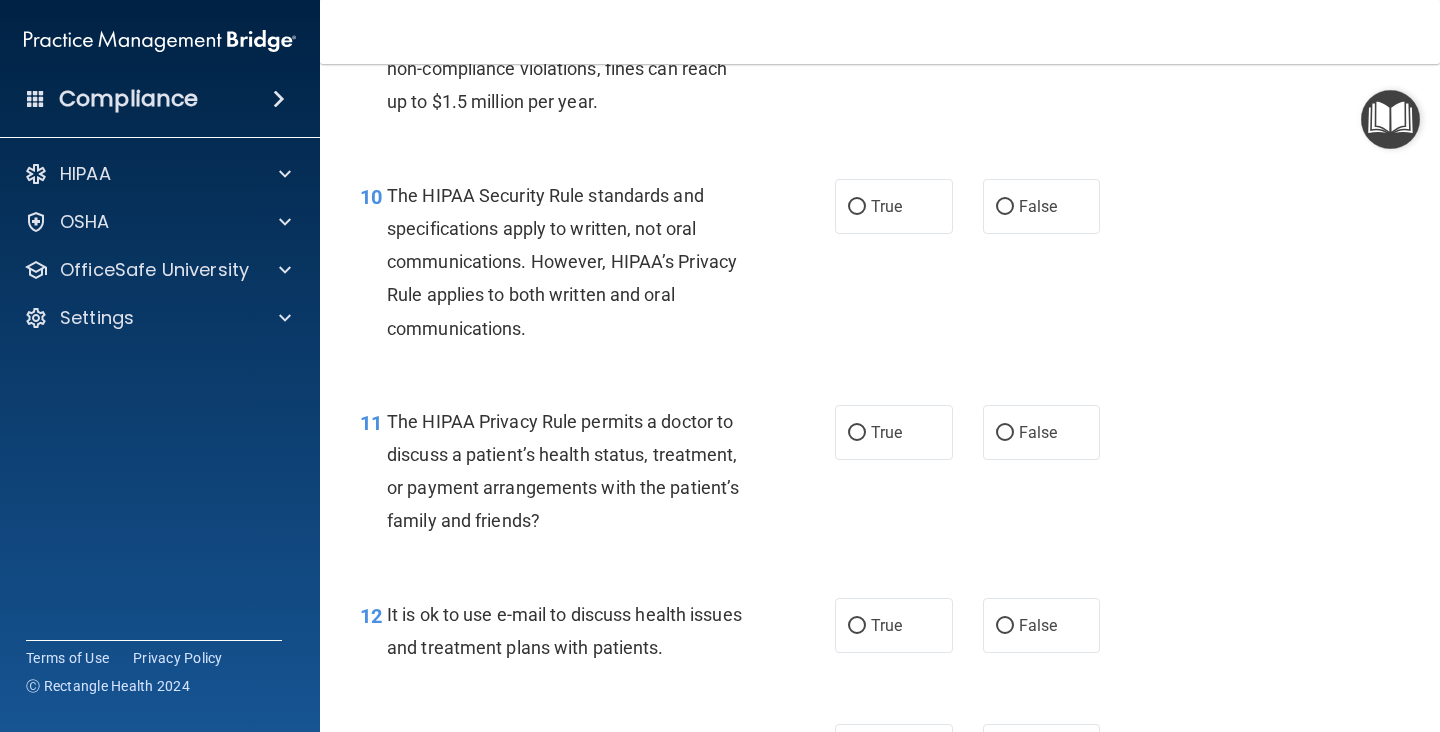 scroll, scrollTop: 1786, scrollLeft: 0, axis: vertical 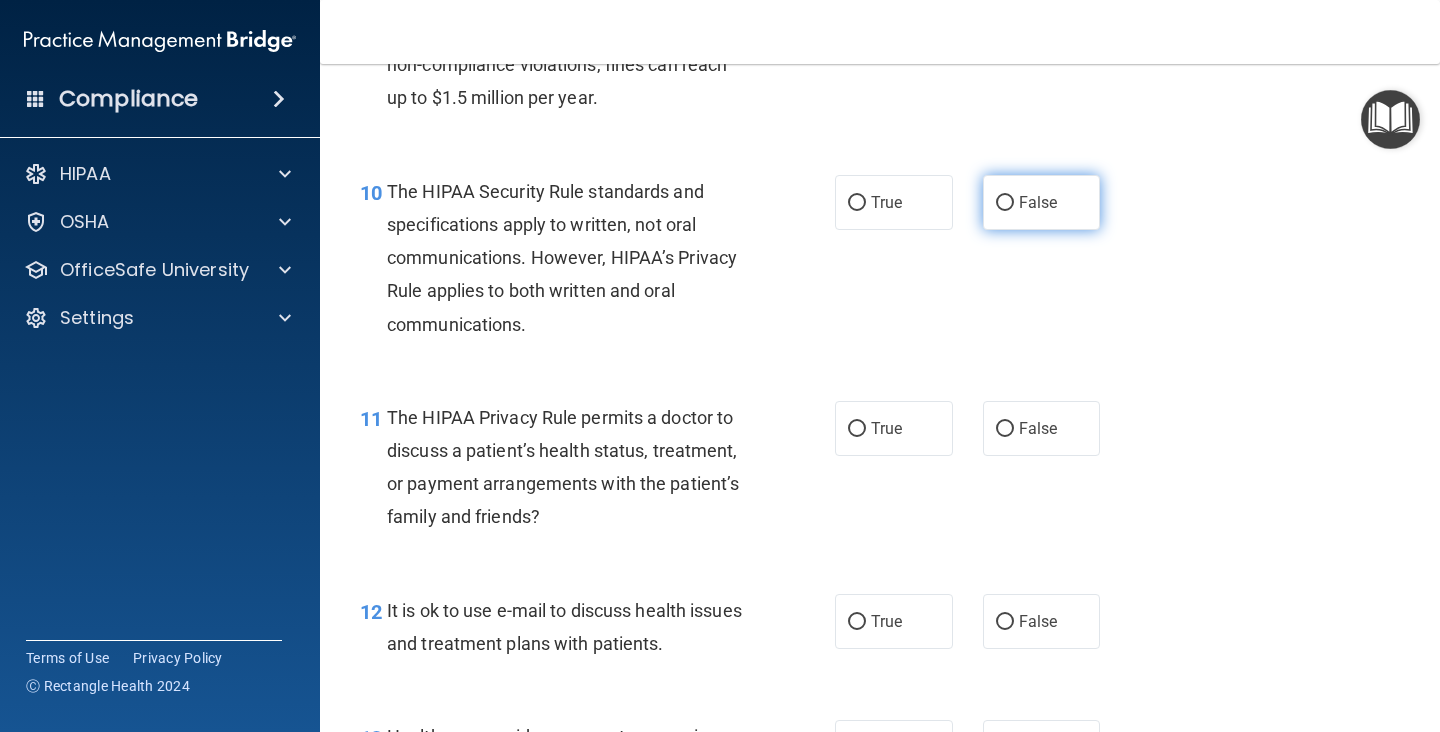 click on "False" at bounding box center (1042, 202) 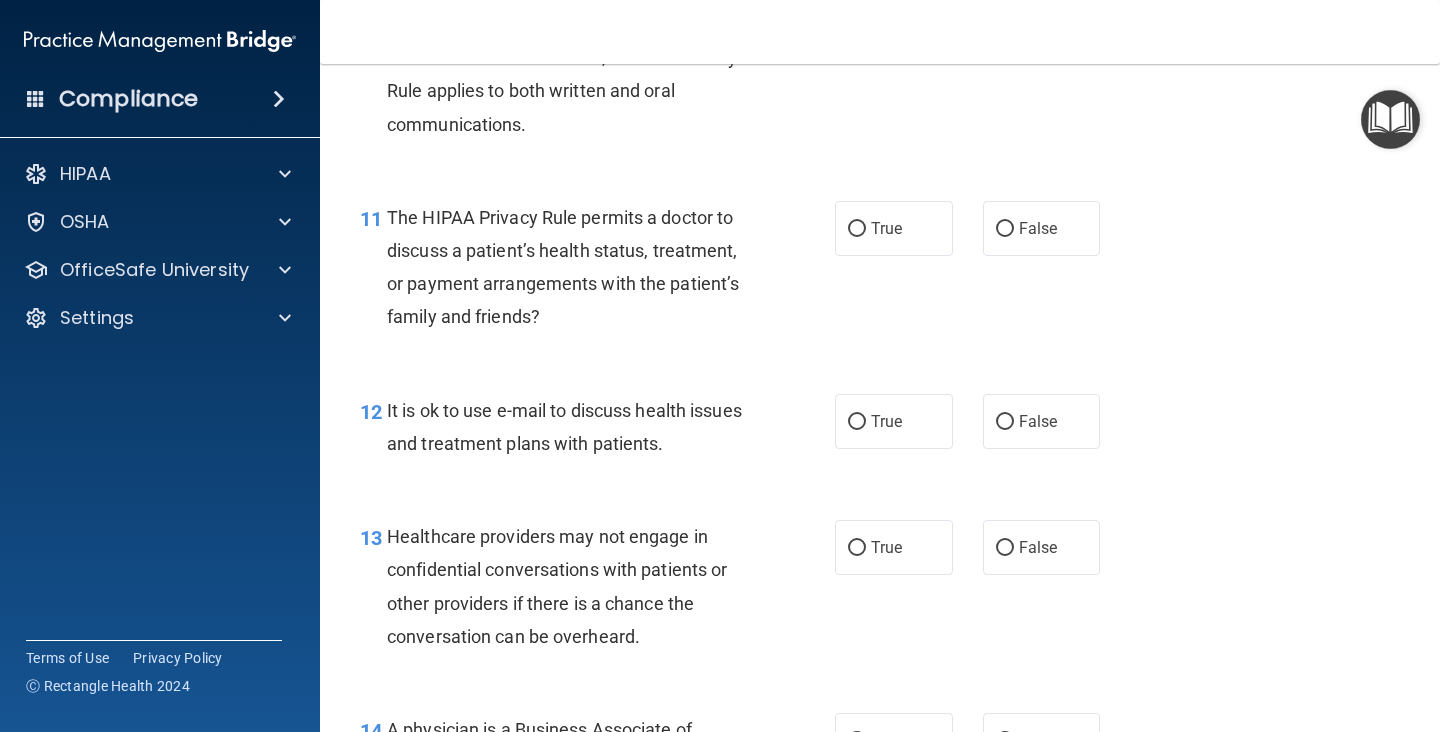 scroll, scrollTop: 1987, scrollLeft: 0, axis: vertical 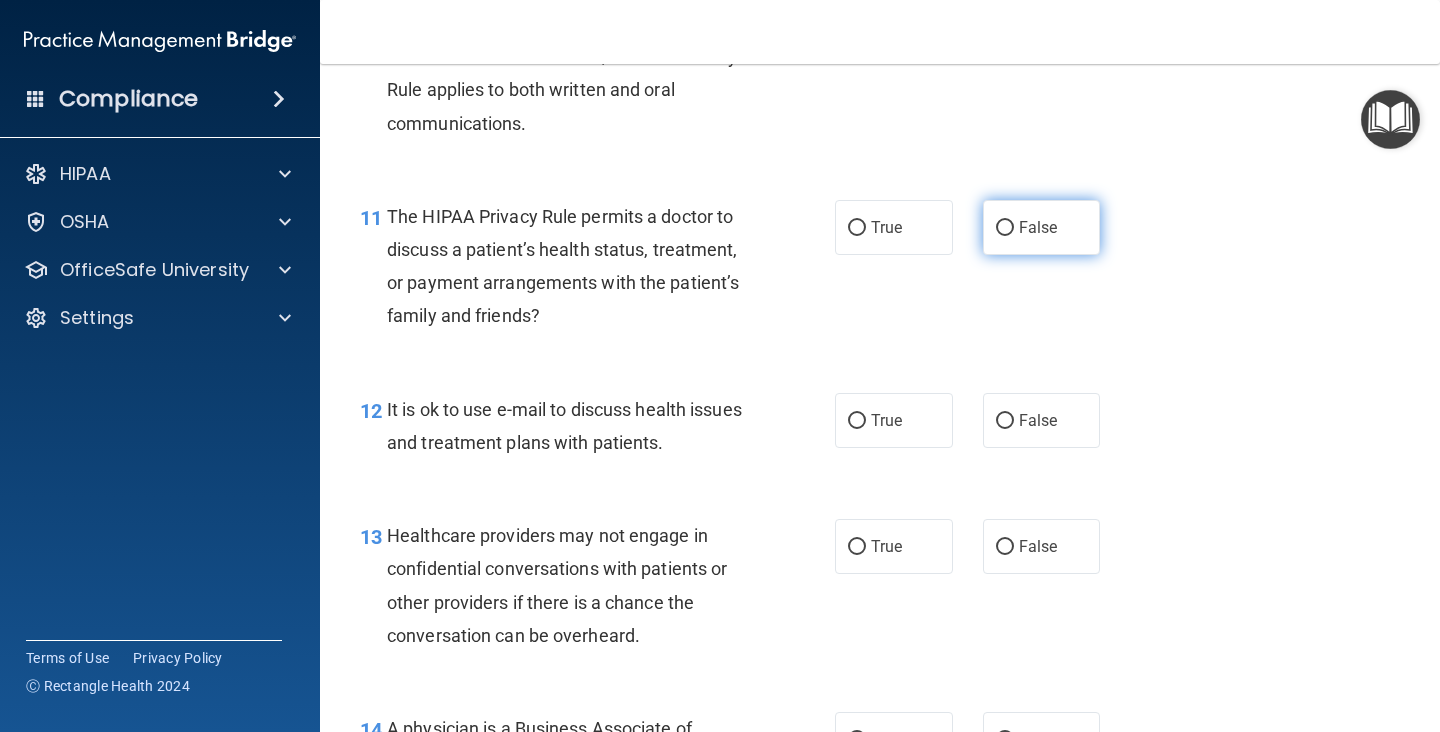 click on "False" at bounding box center (1042, 227) 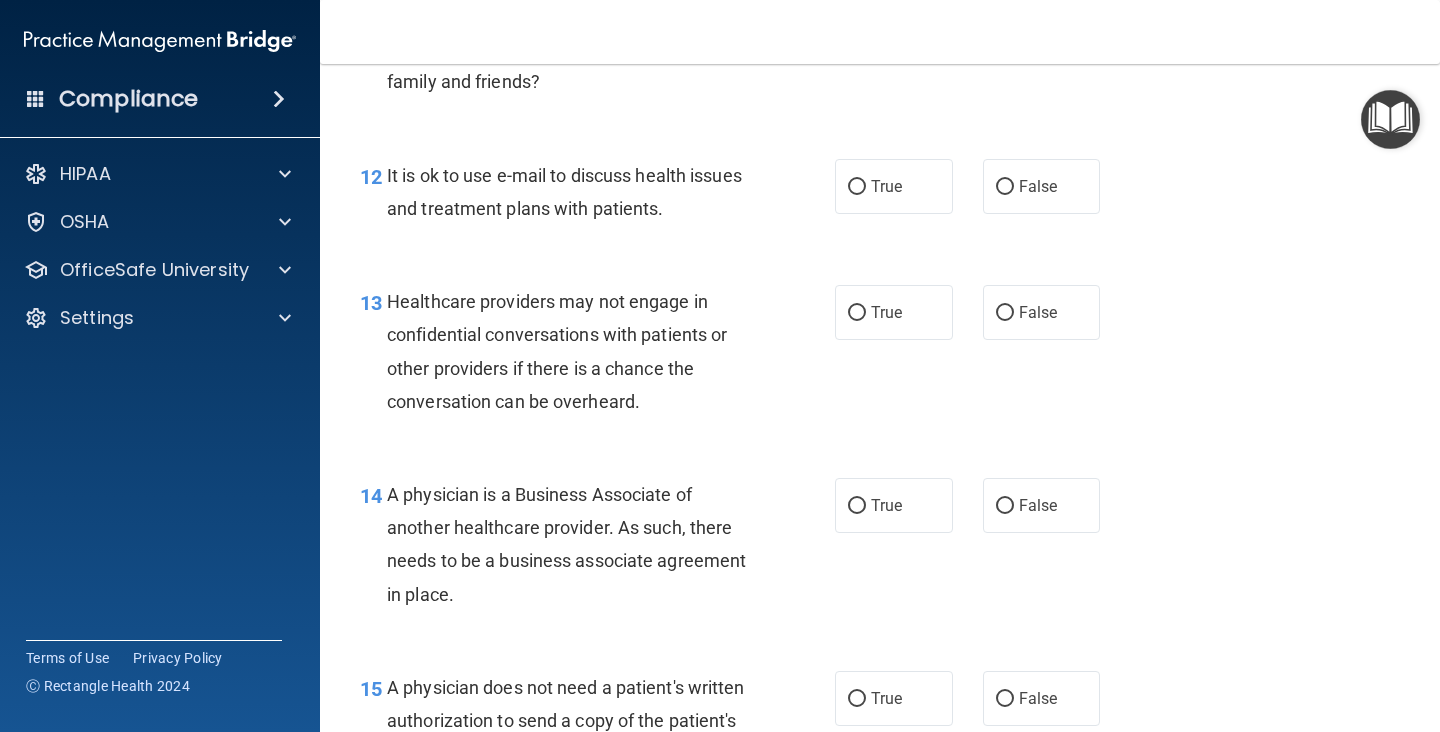 scroll, scrollTop: 2224, scrollLeft: 0, axis: vertical 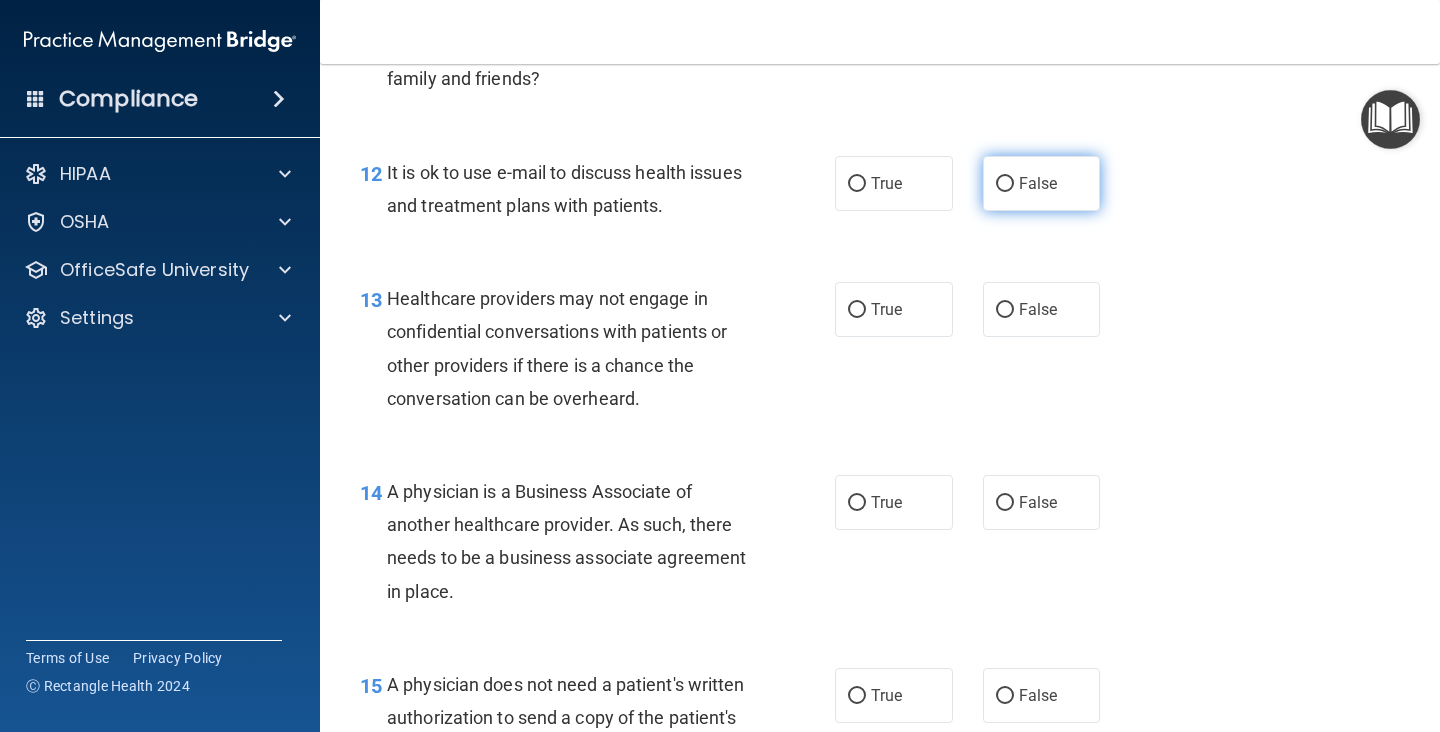 click on "False" at bounding box center [1042, 183] 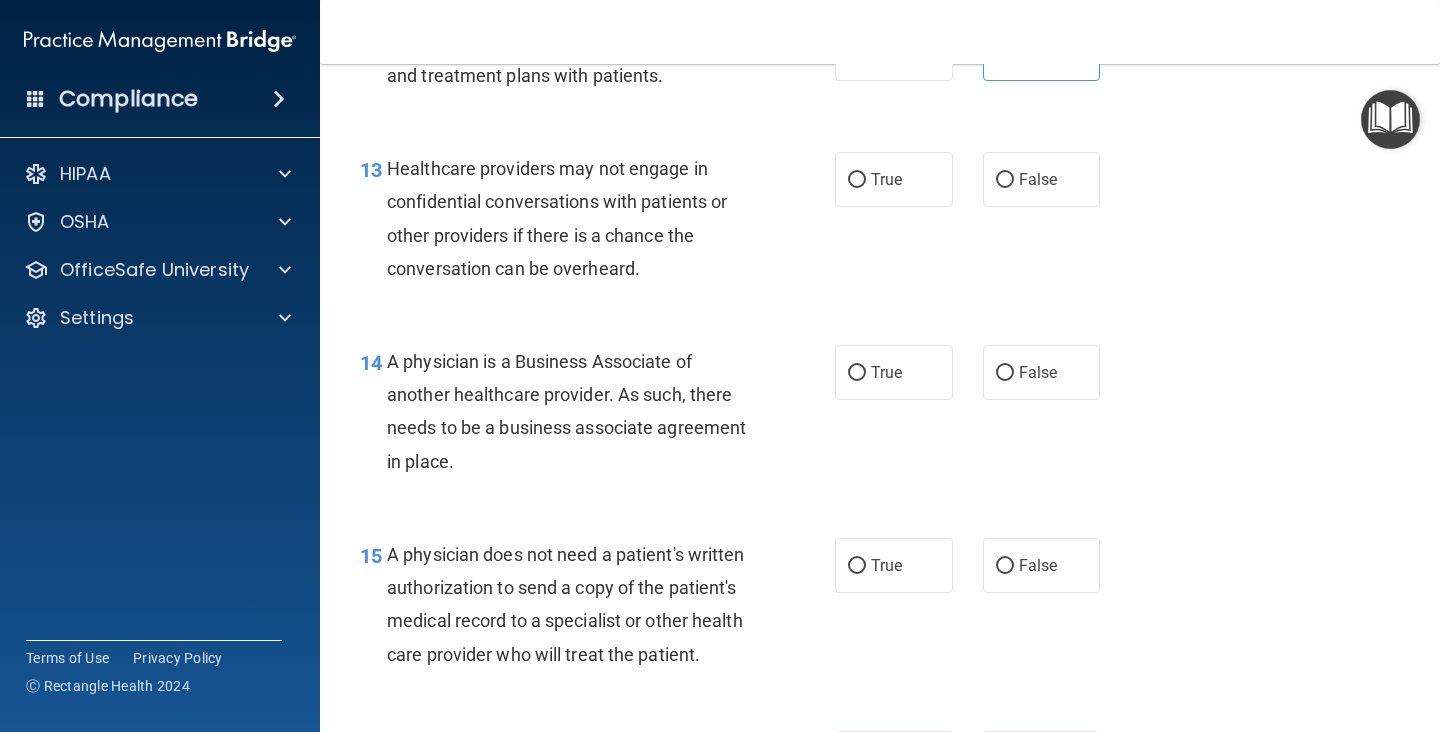 scroll, scrollTop: 2359, scrollLeft: 0, axis: vertical 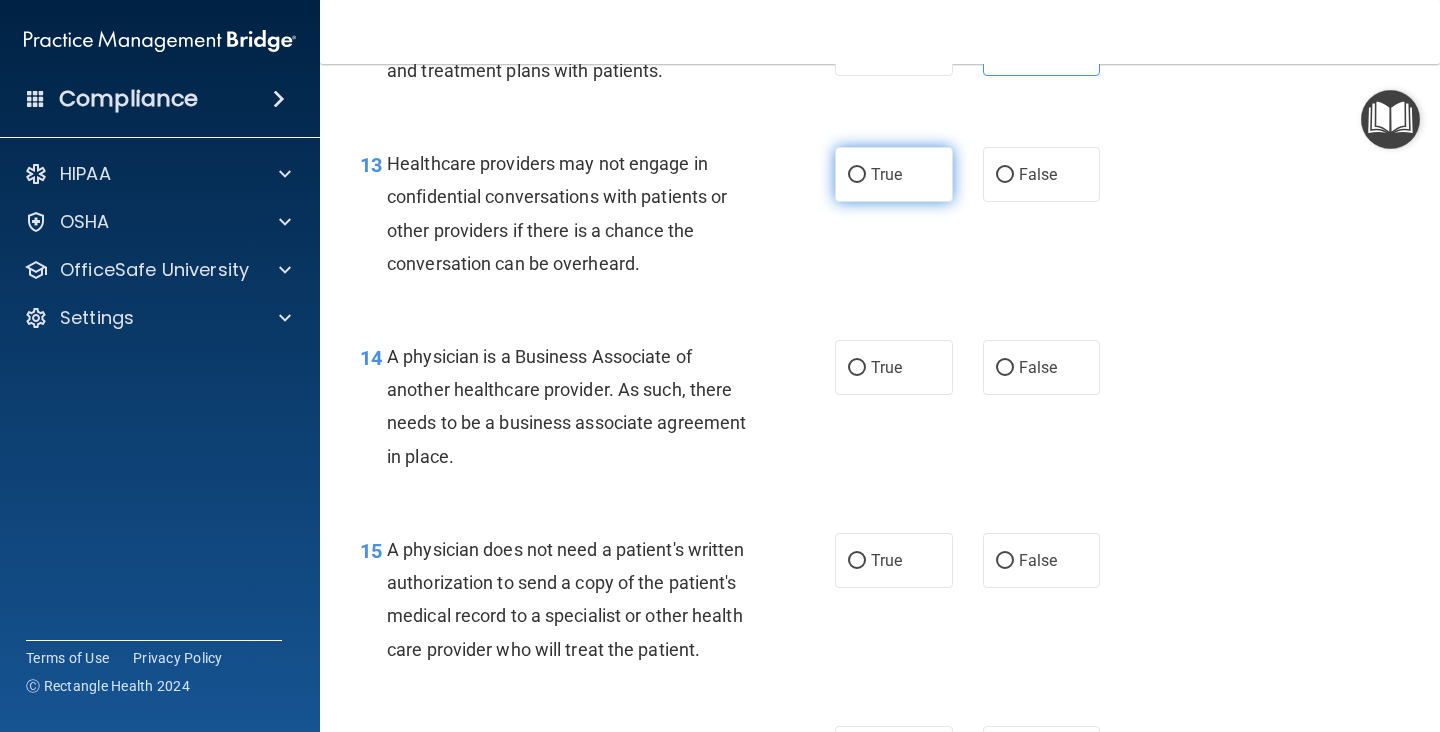 click on "True" at bounding box center [886, 174] 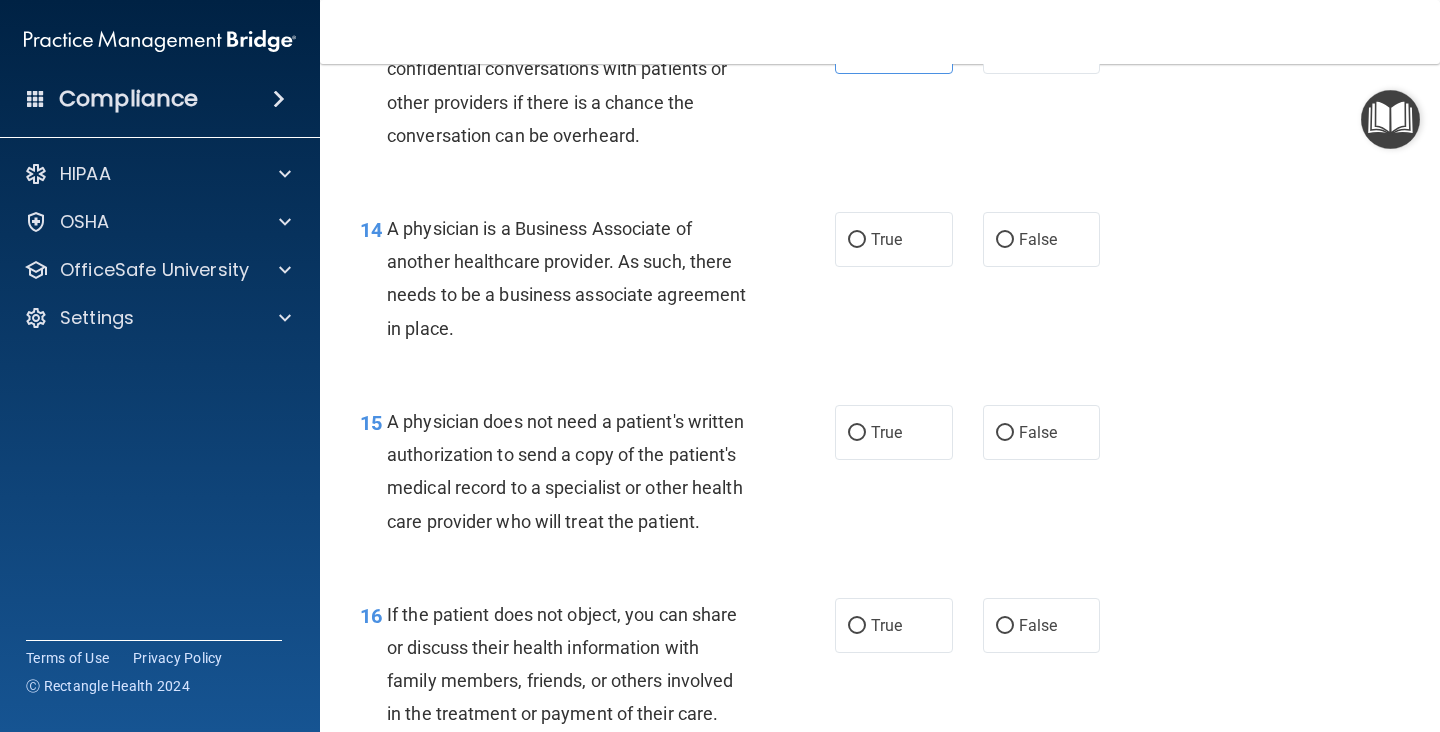scroll, scrollTop: 2491, scrollLeft: 0, axis: vertical 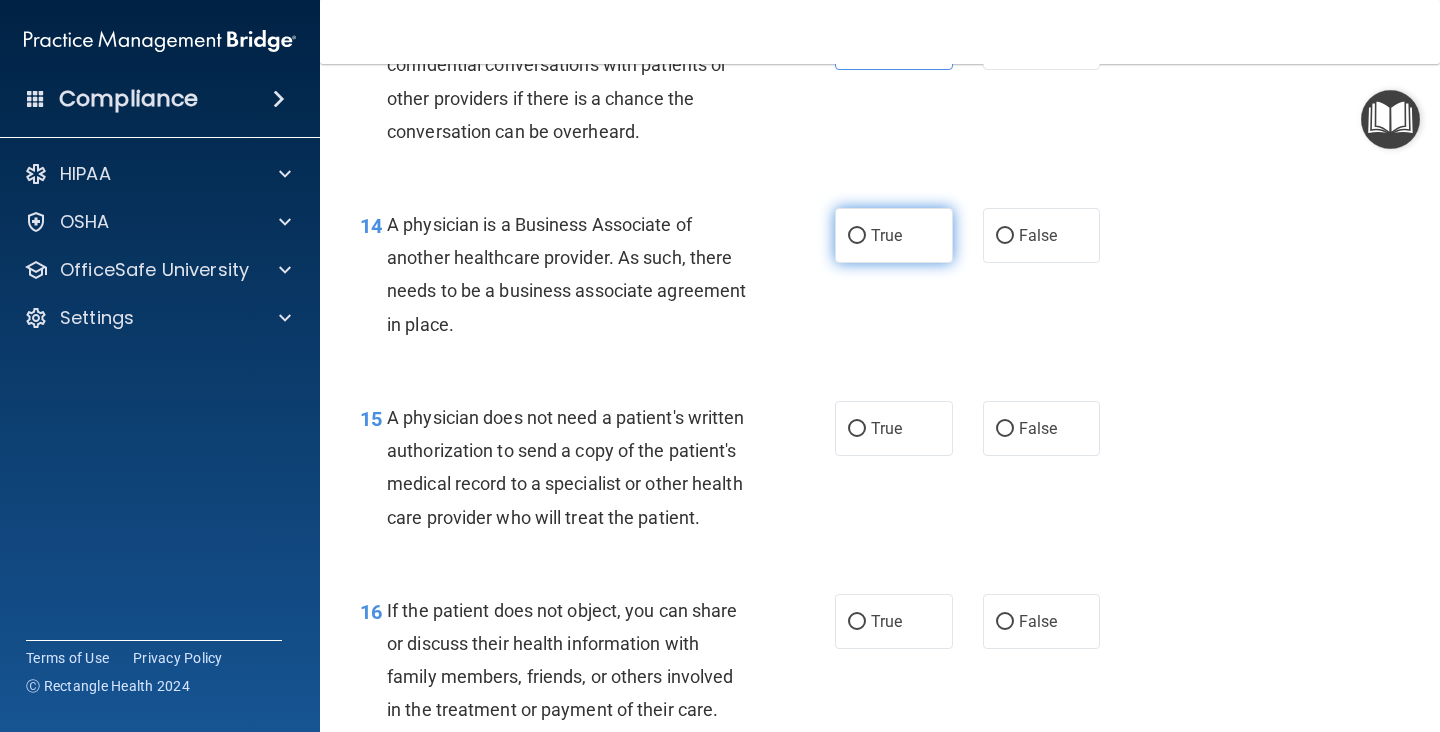 click on "True" at bounding box center (894, 235) 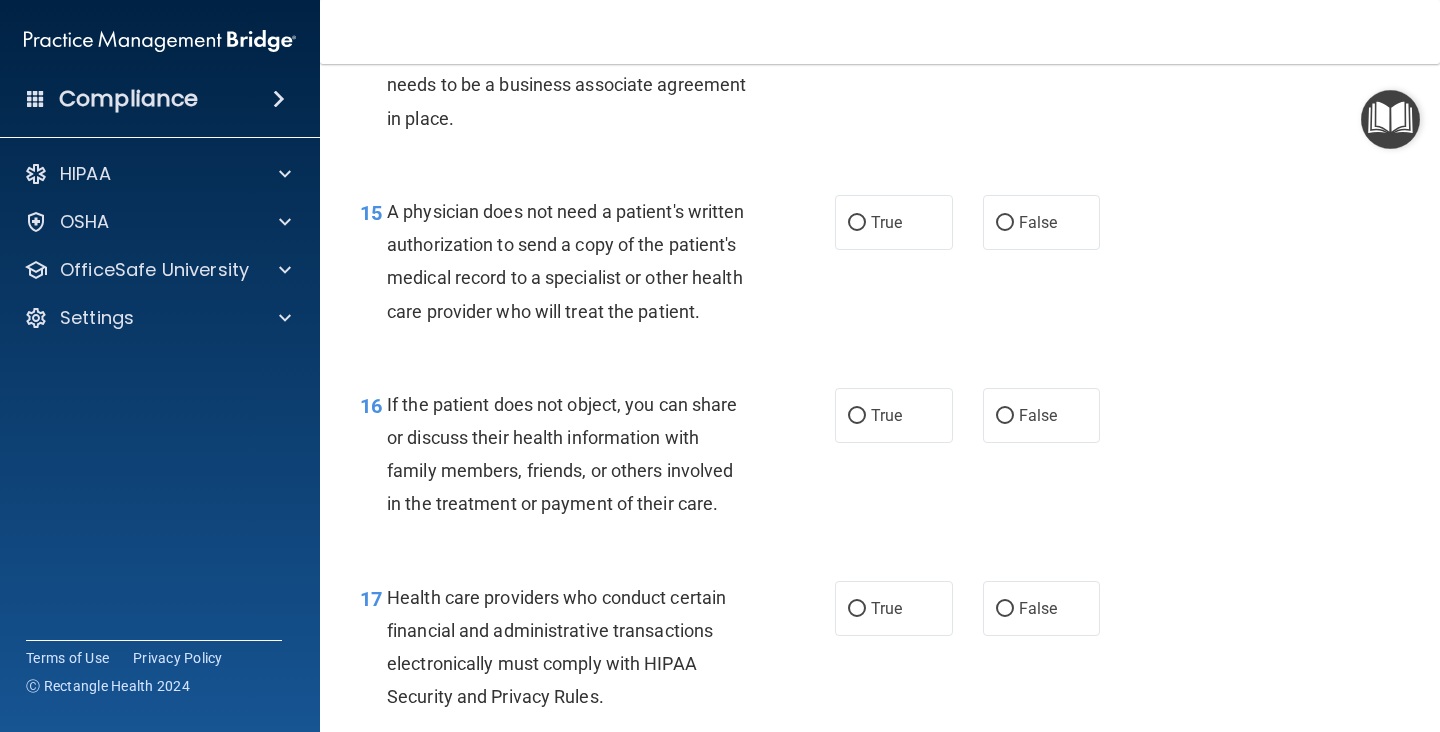 scroll, scrollTop: 2701, scrollLeft: 0, axis: vertical 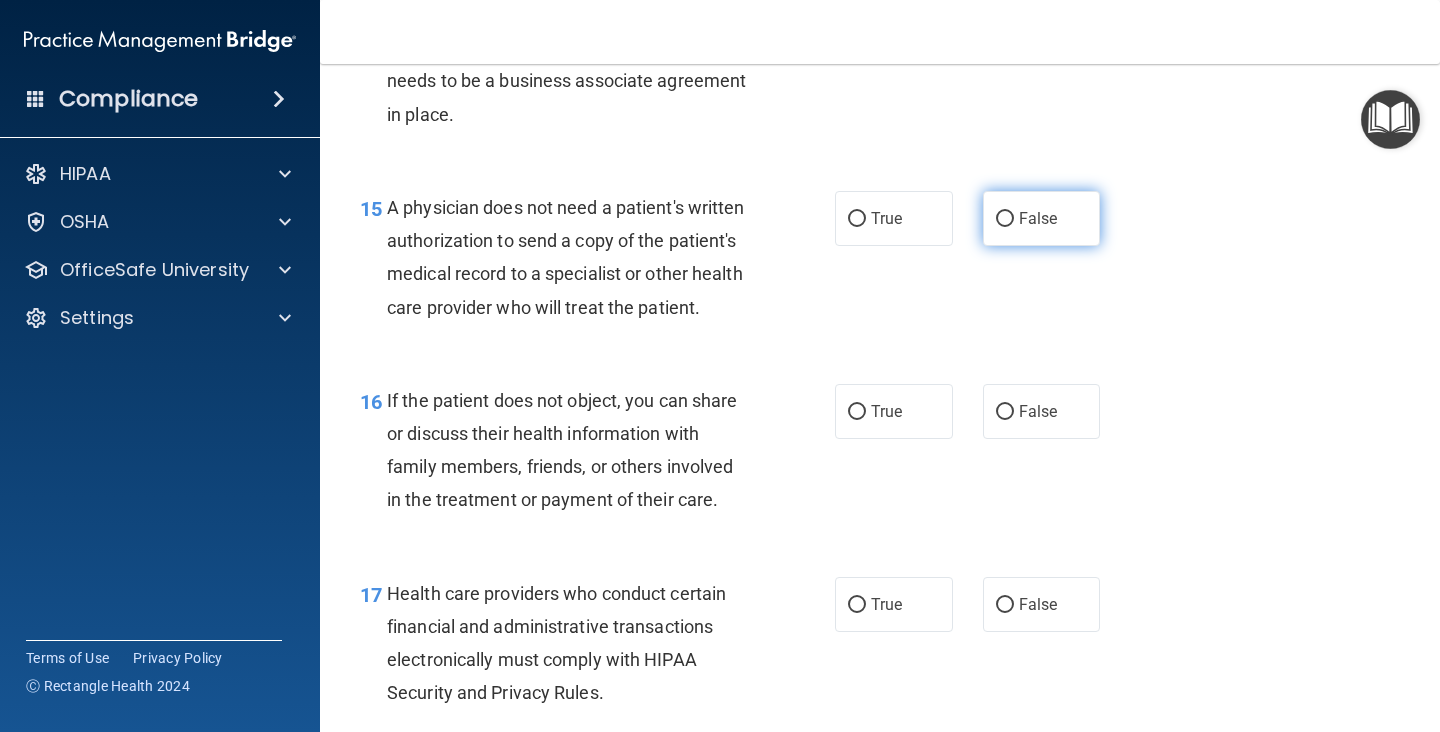 click on "False" at bounding box center (1005, 219) 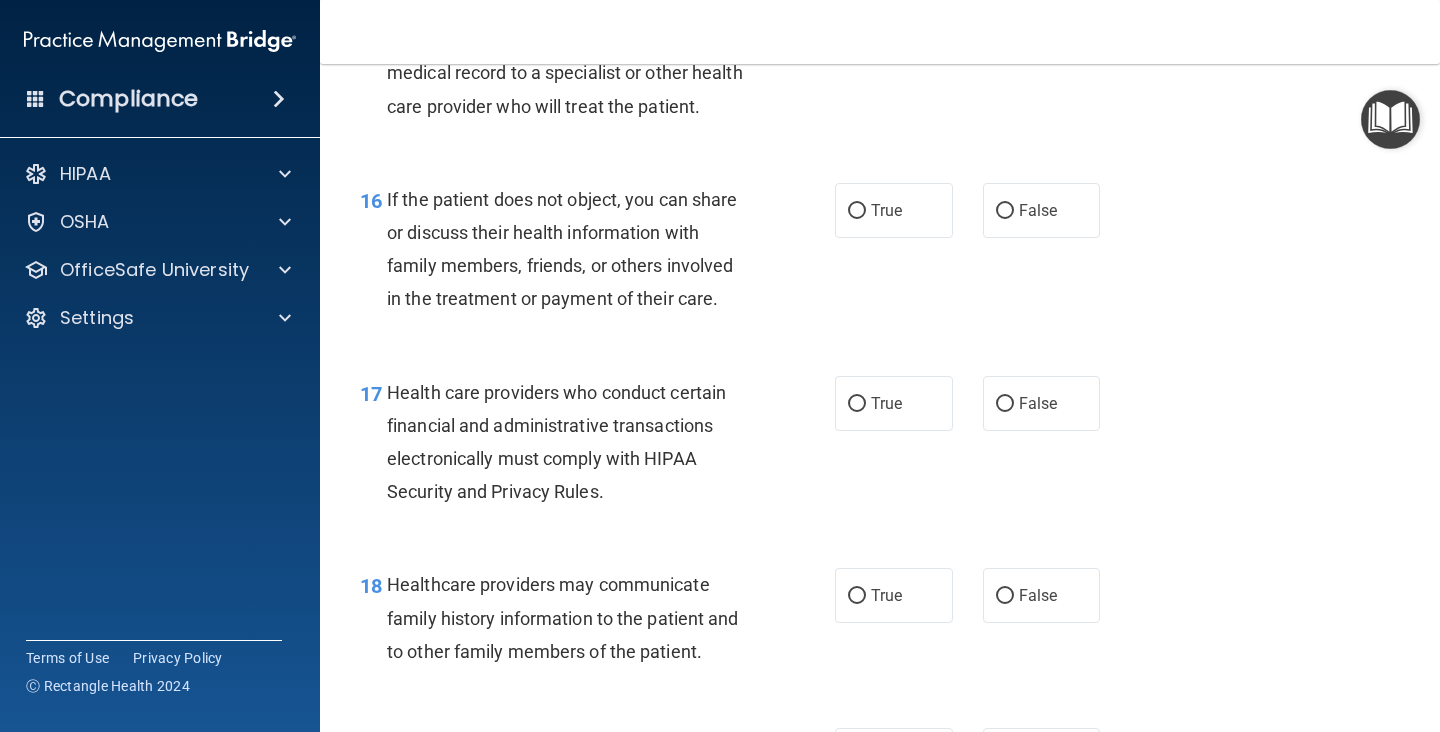 scroll, scrollTop: 2903, scrollLeft: 0, axis: vertical 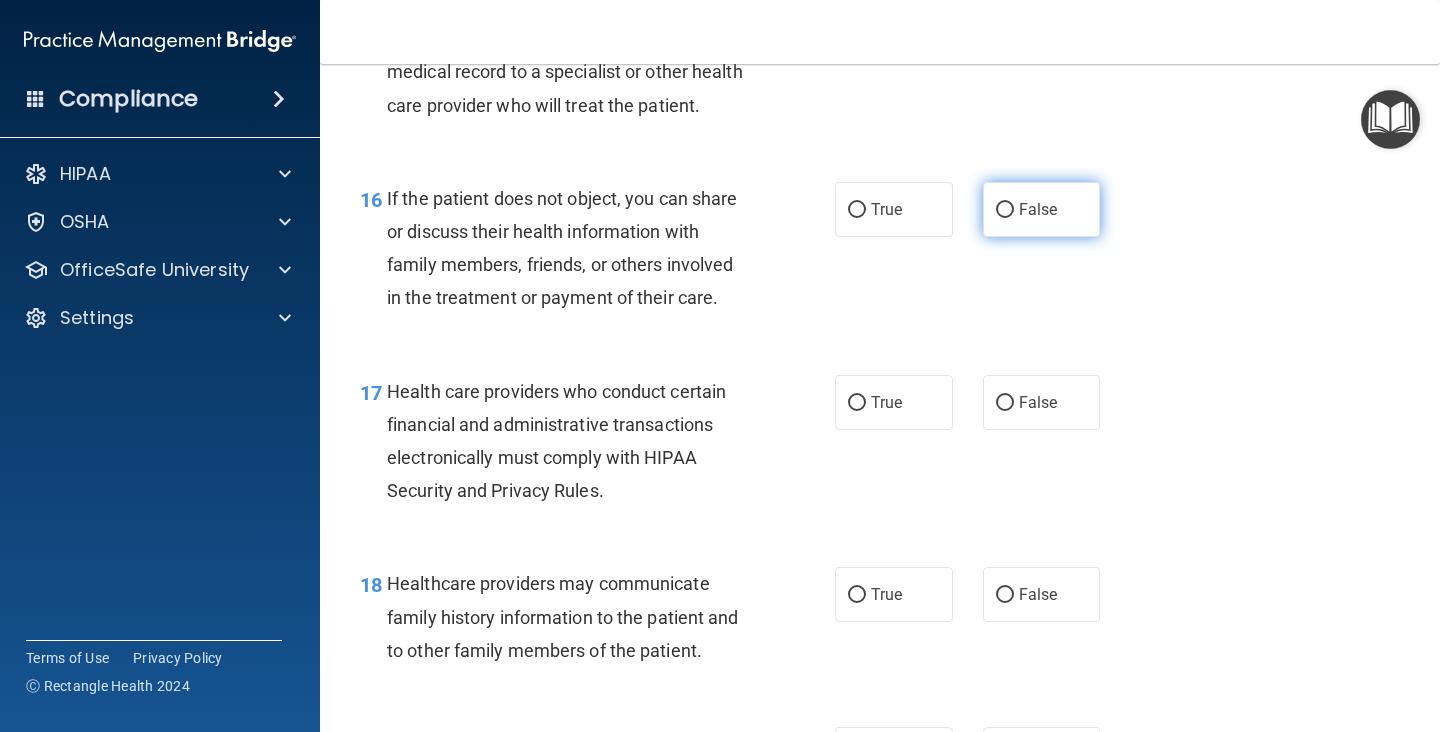 click on "False" at bounding box center (1042, 209) 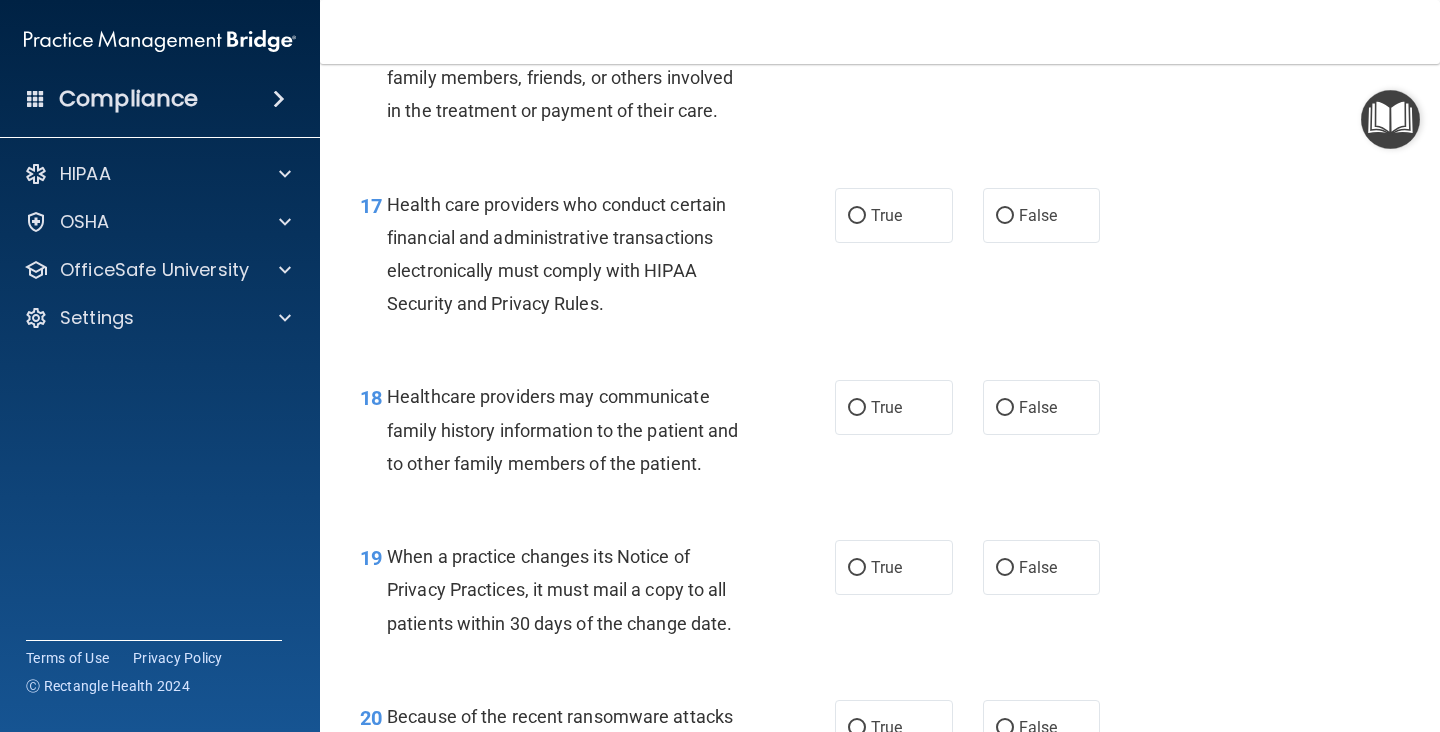scroll, scrollTop: 3091, scrollLeft: 0, axis: vertical 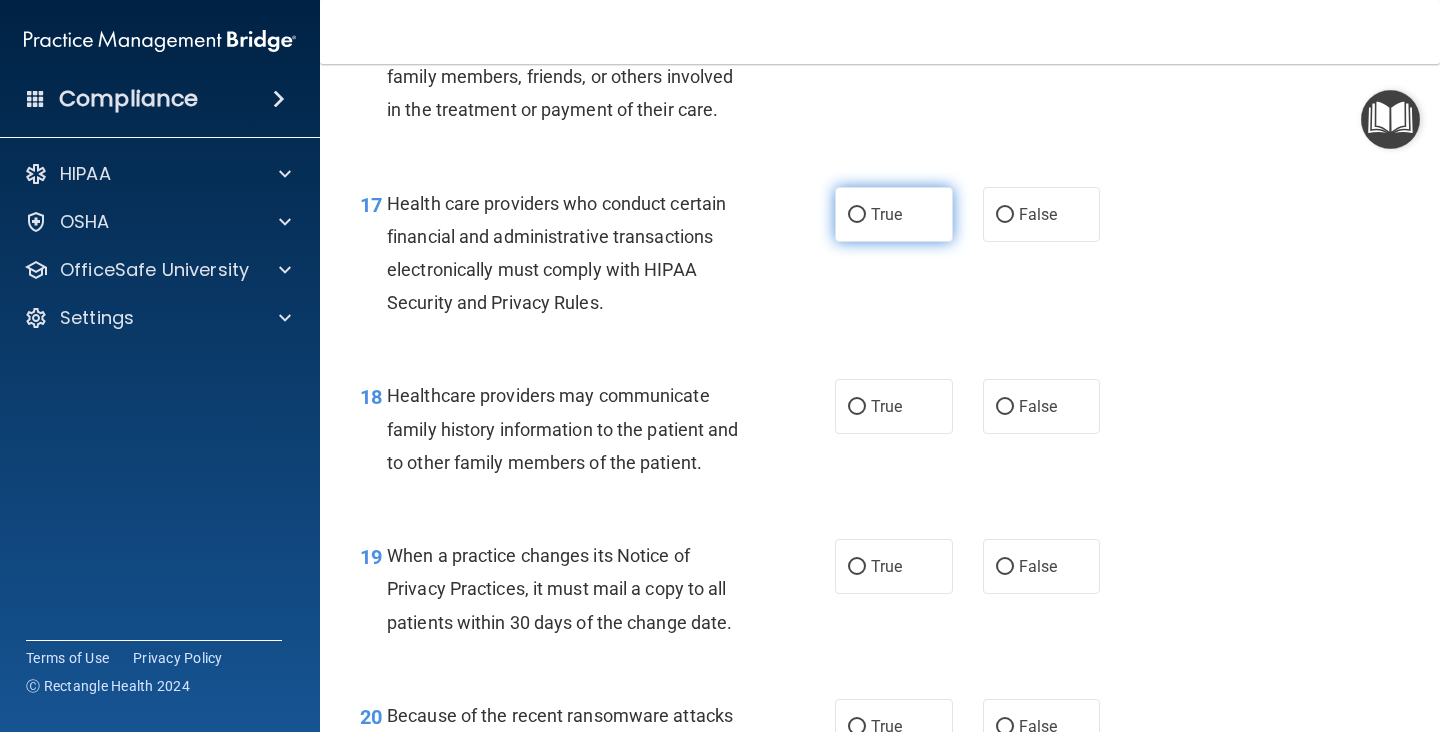 click on "True" at bounding box center (894, 214) 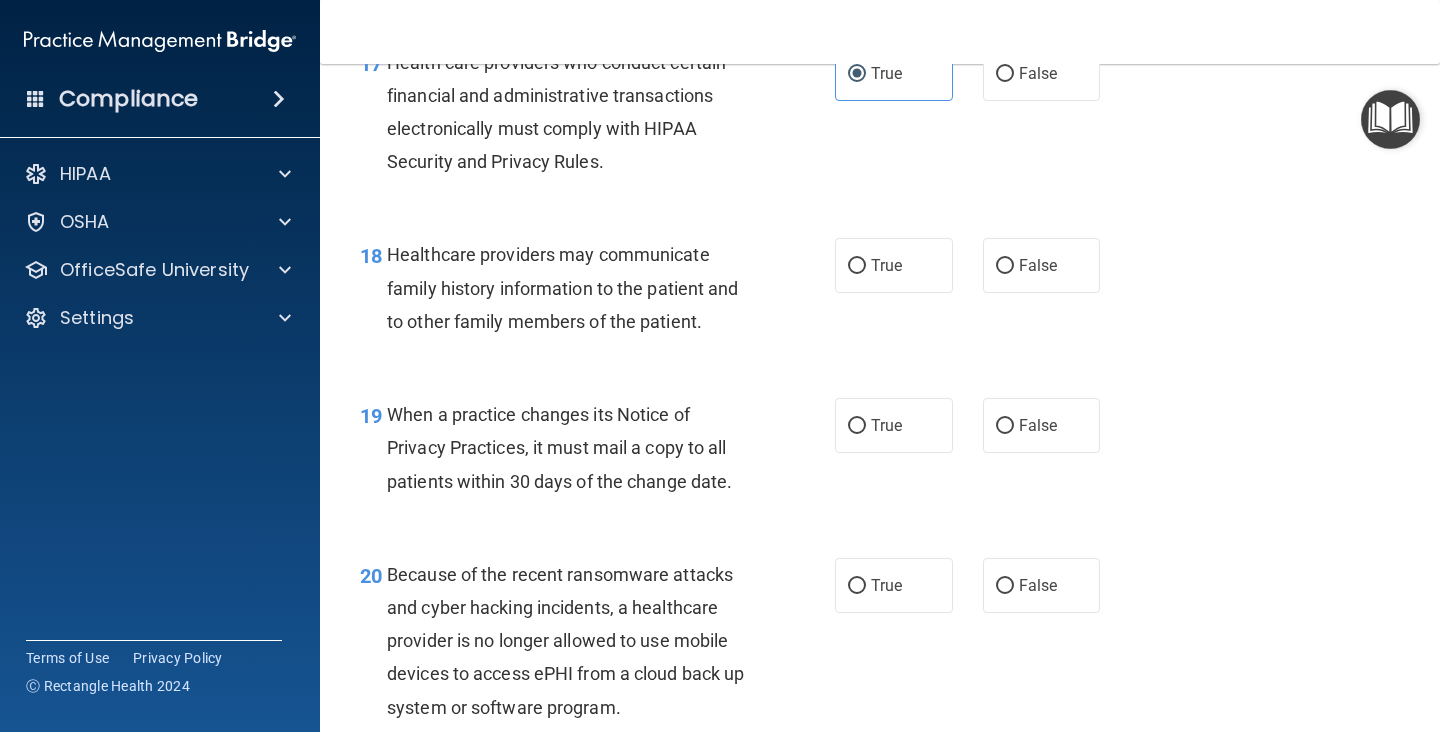 scroll, scrollTop: 3284, scrollLeft: 0, axis: vertical 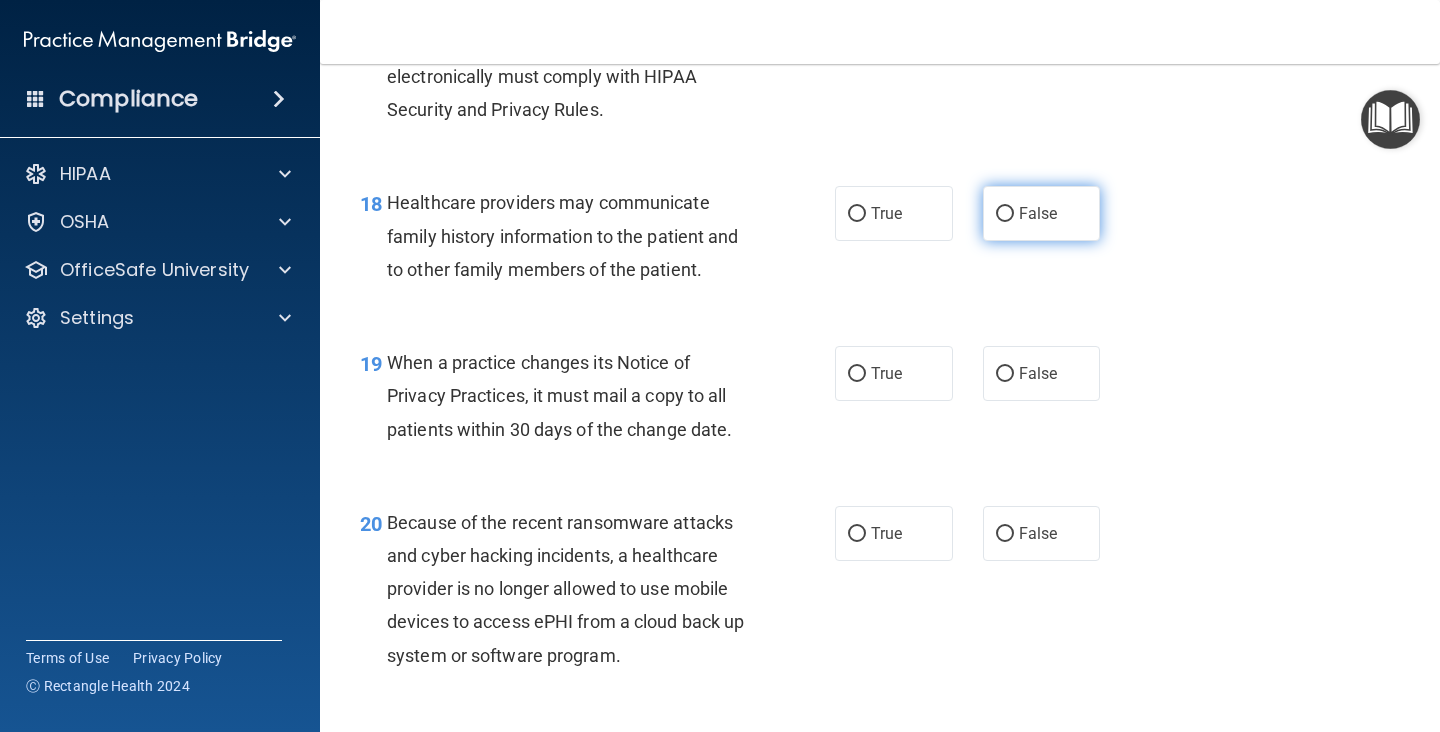 click on "False" at bounding box center (1038, 213) 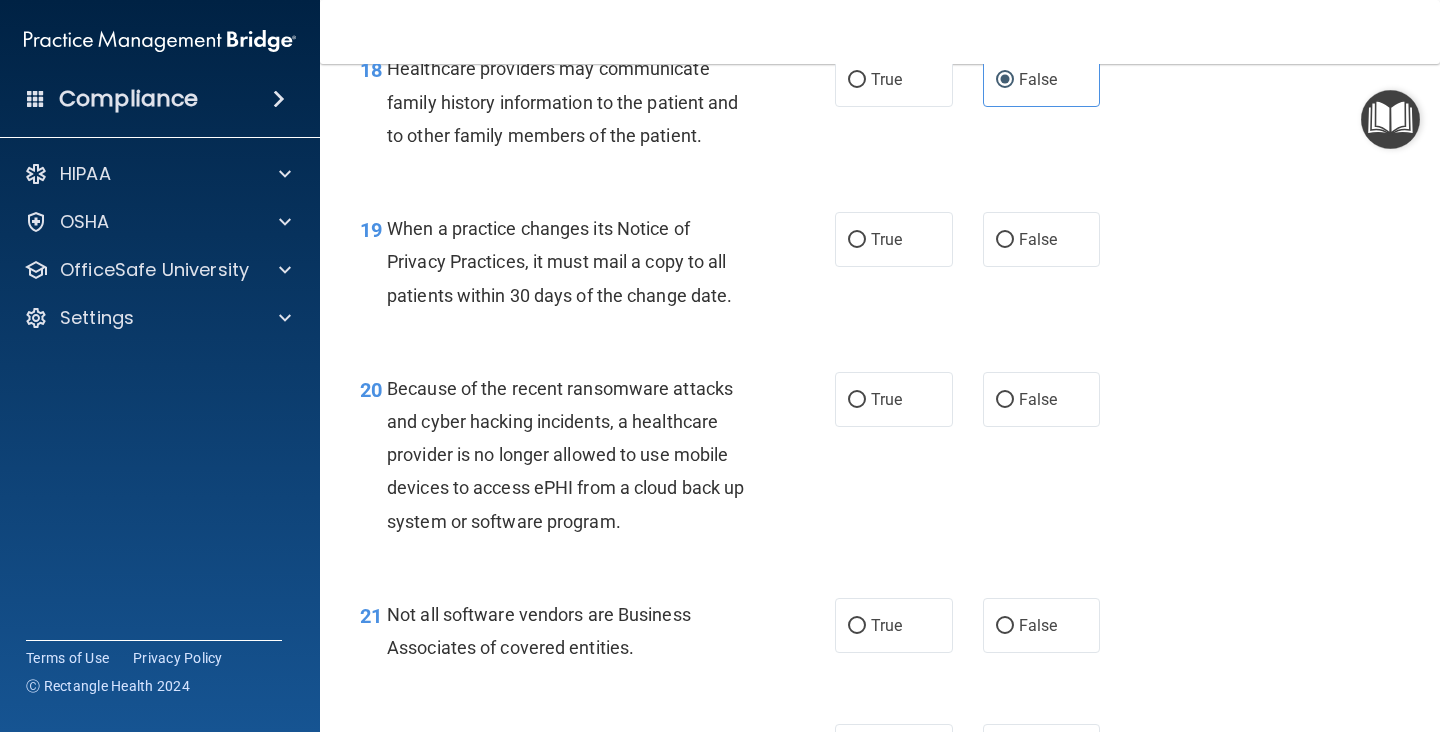 scroll, scrollTop: 3448, scrollLeft: 0, axis: vertical 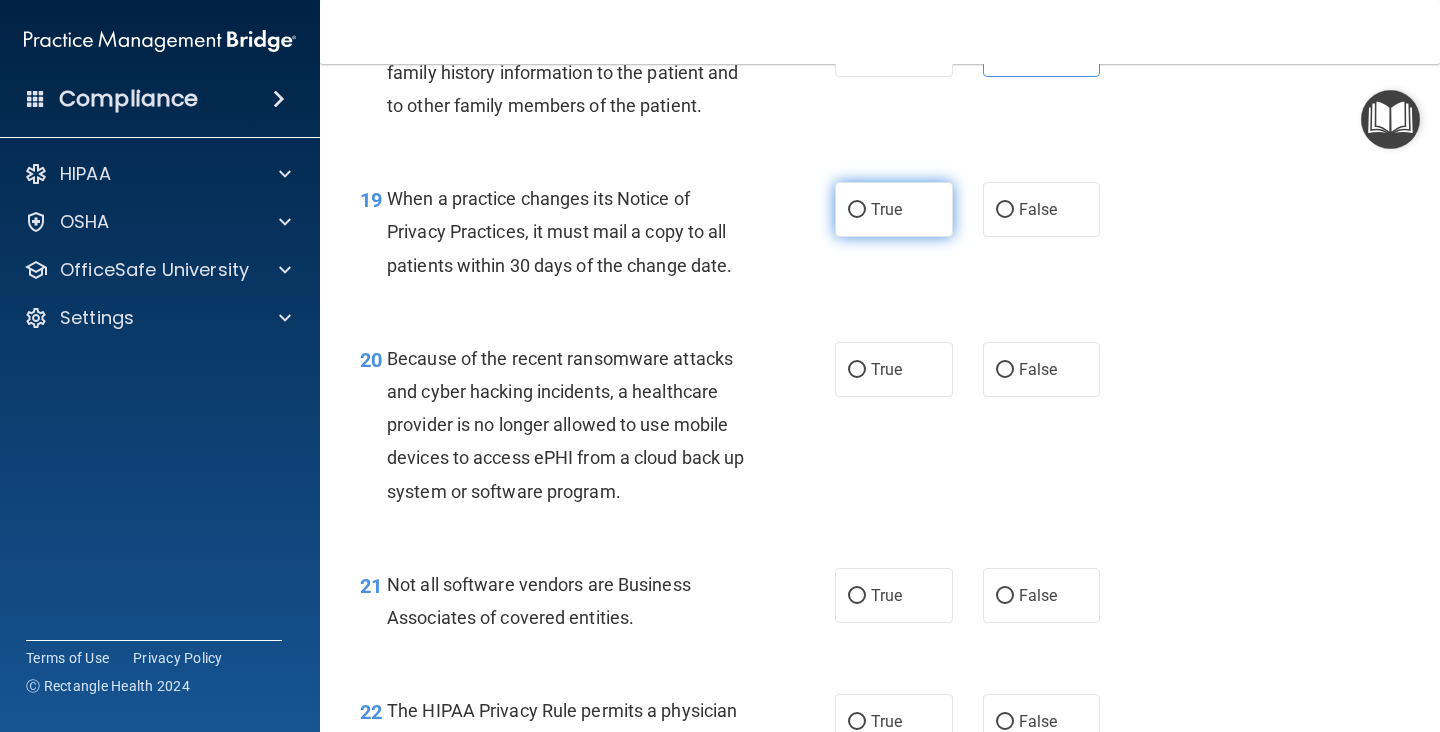 click on "True" at bounding box center (894, 209) 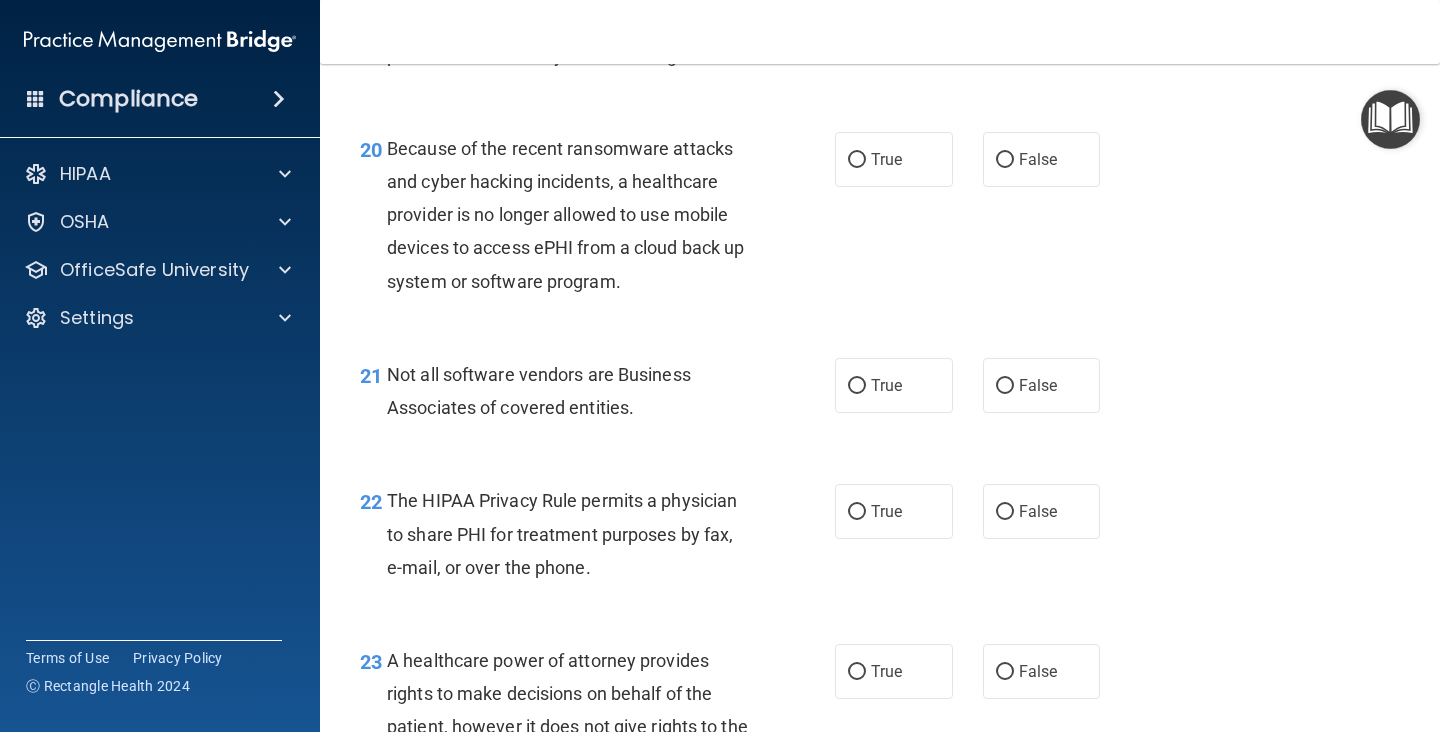 scroll, scrollTop: 3667, scrollLeft: 0, axis: vertical 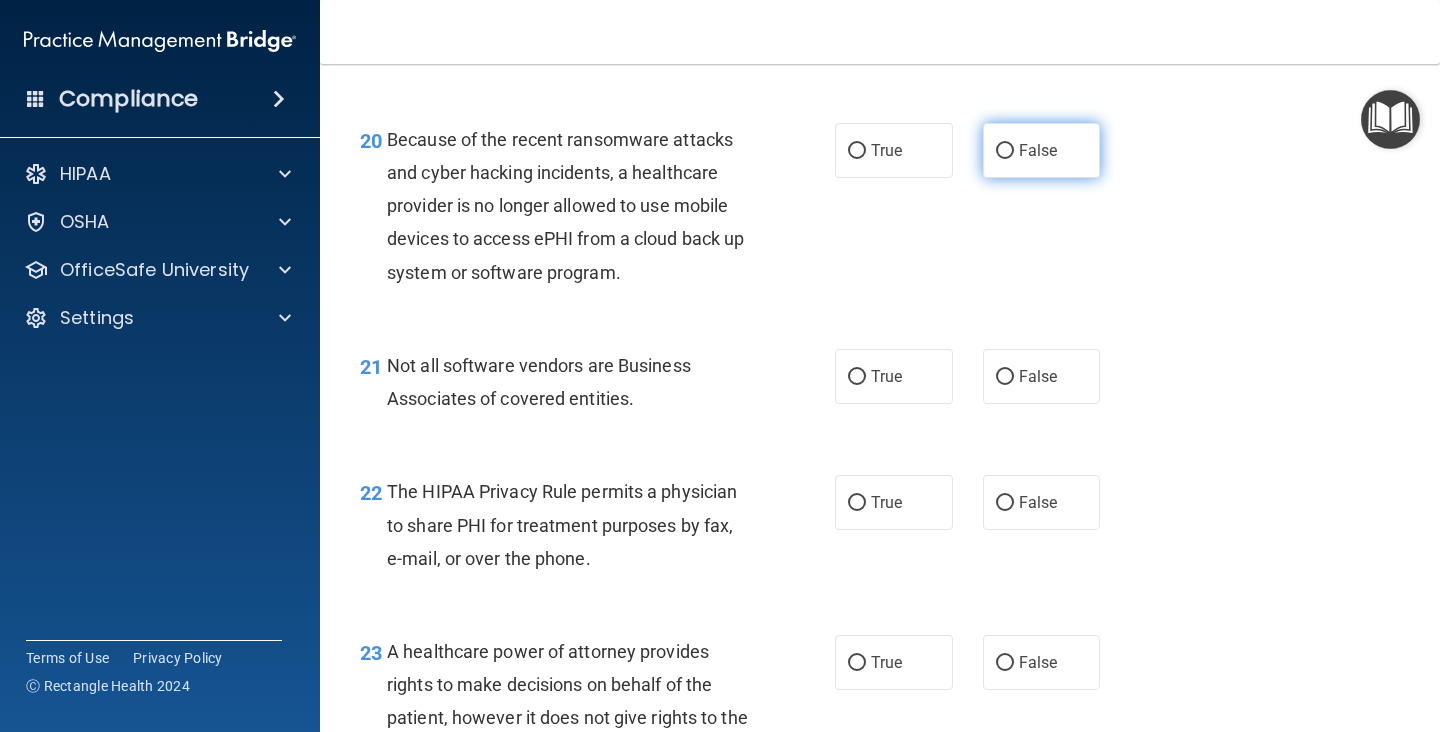 click on "False" at bounding box center (1038, 150) 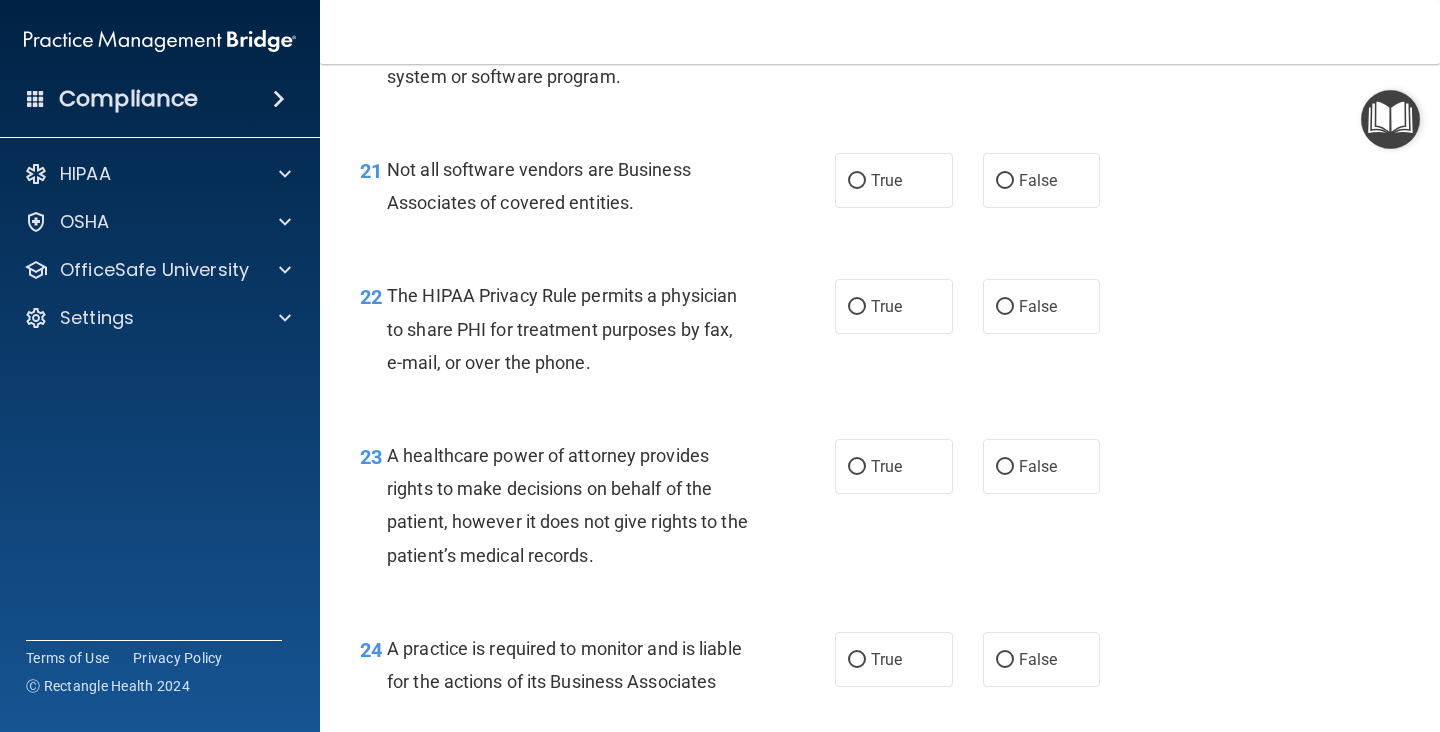 scroll, scrollTop: 3874, scrollLeft: 0, axis: vertical 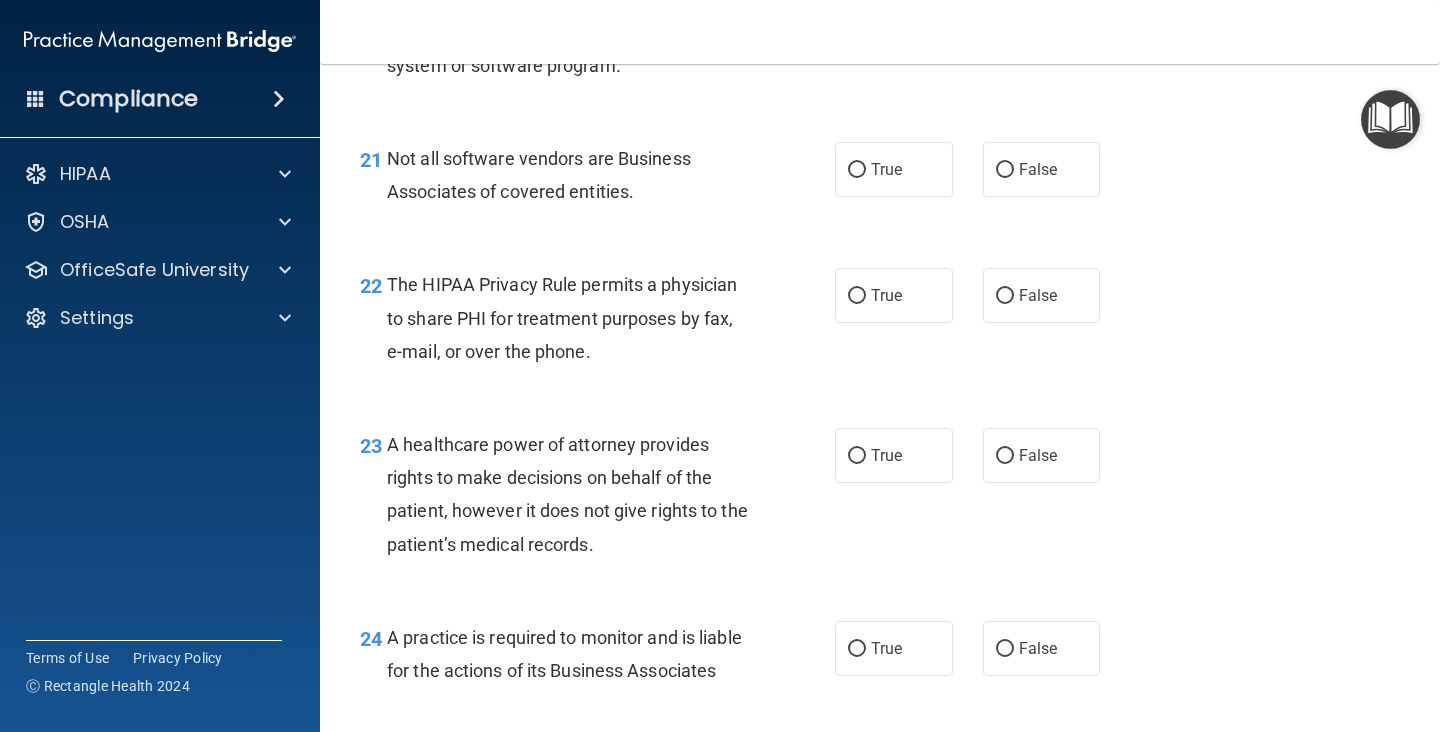 click on "21       Not all software vendors are Business Associates of covered entities.                 True           False" at bounding box center (880, 180) 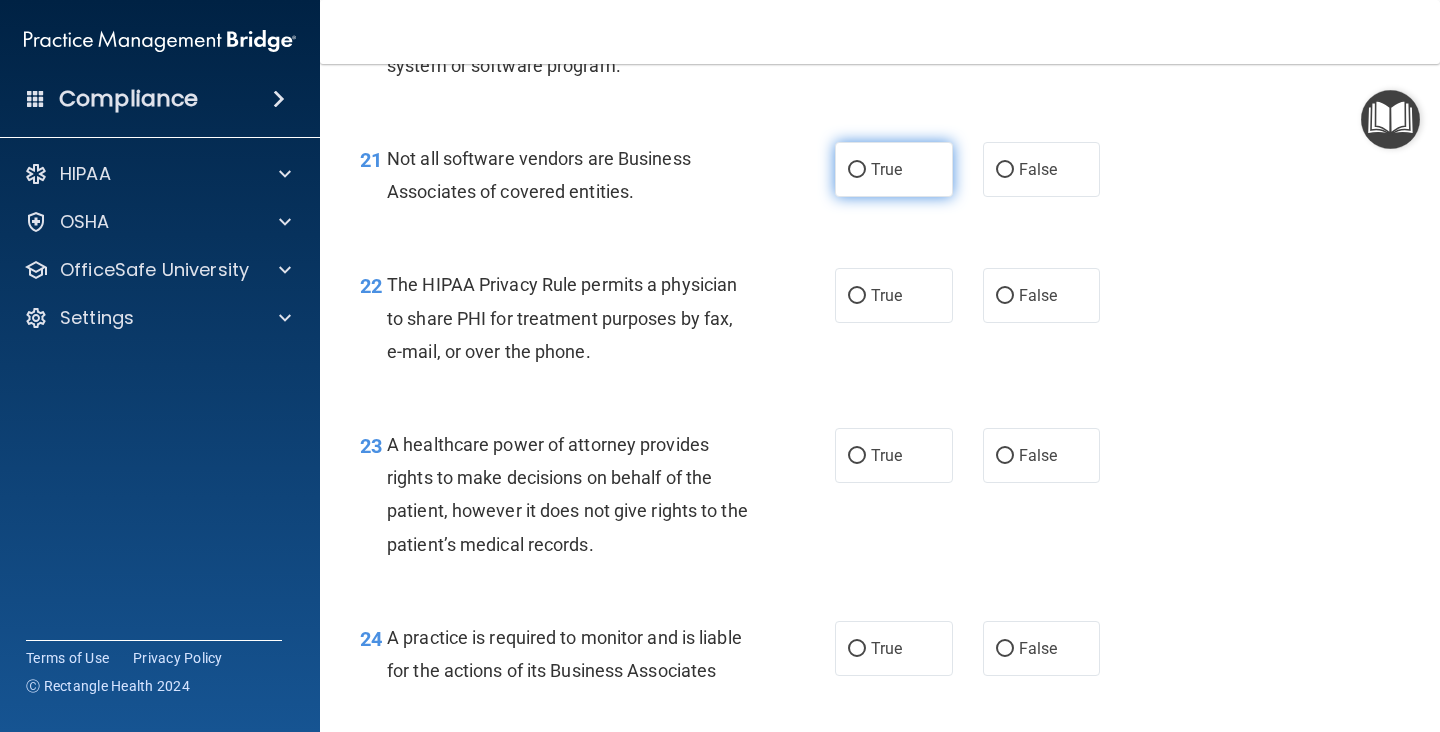 click on "True" at bounding box center [894, 169] 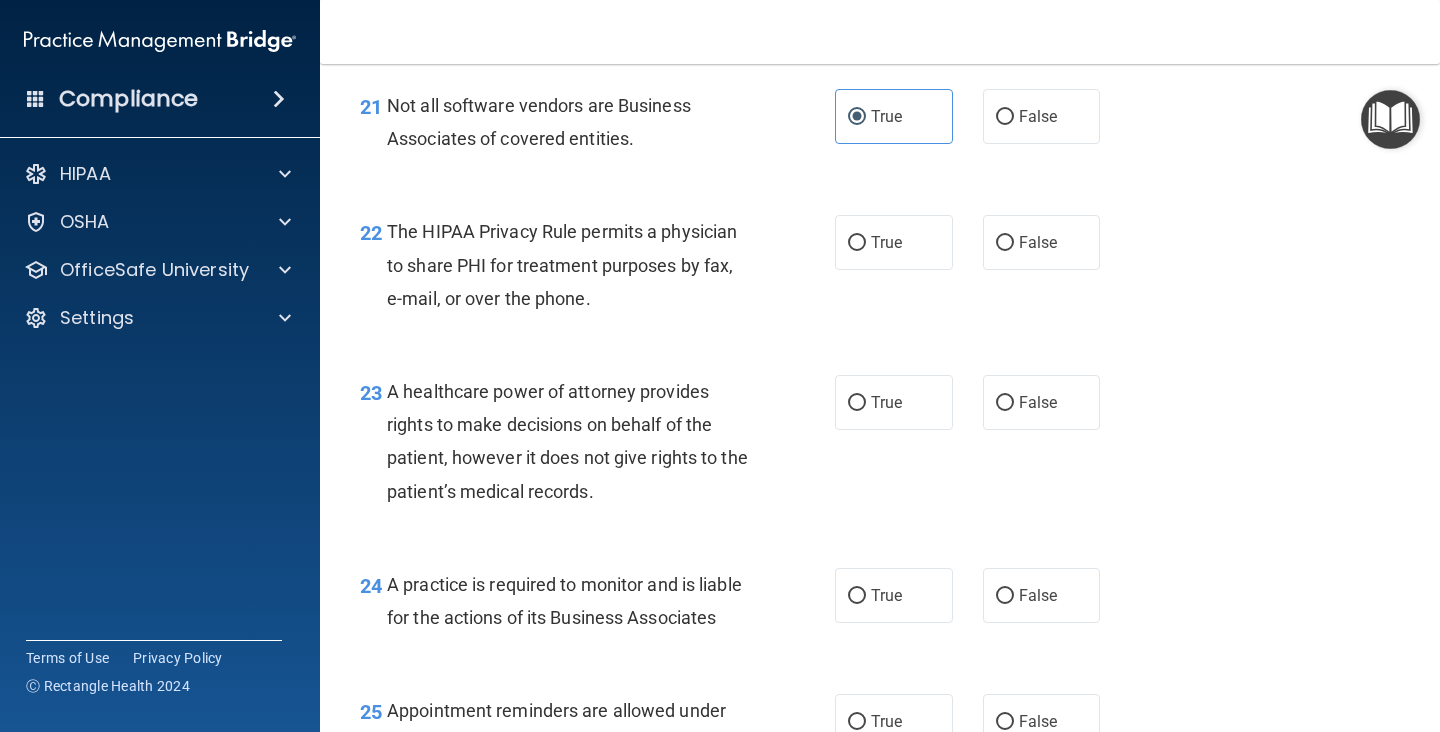 scroll, scrollTop: 3949, scrollLeft: 0, axis: vertical 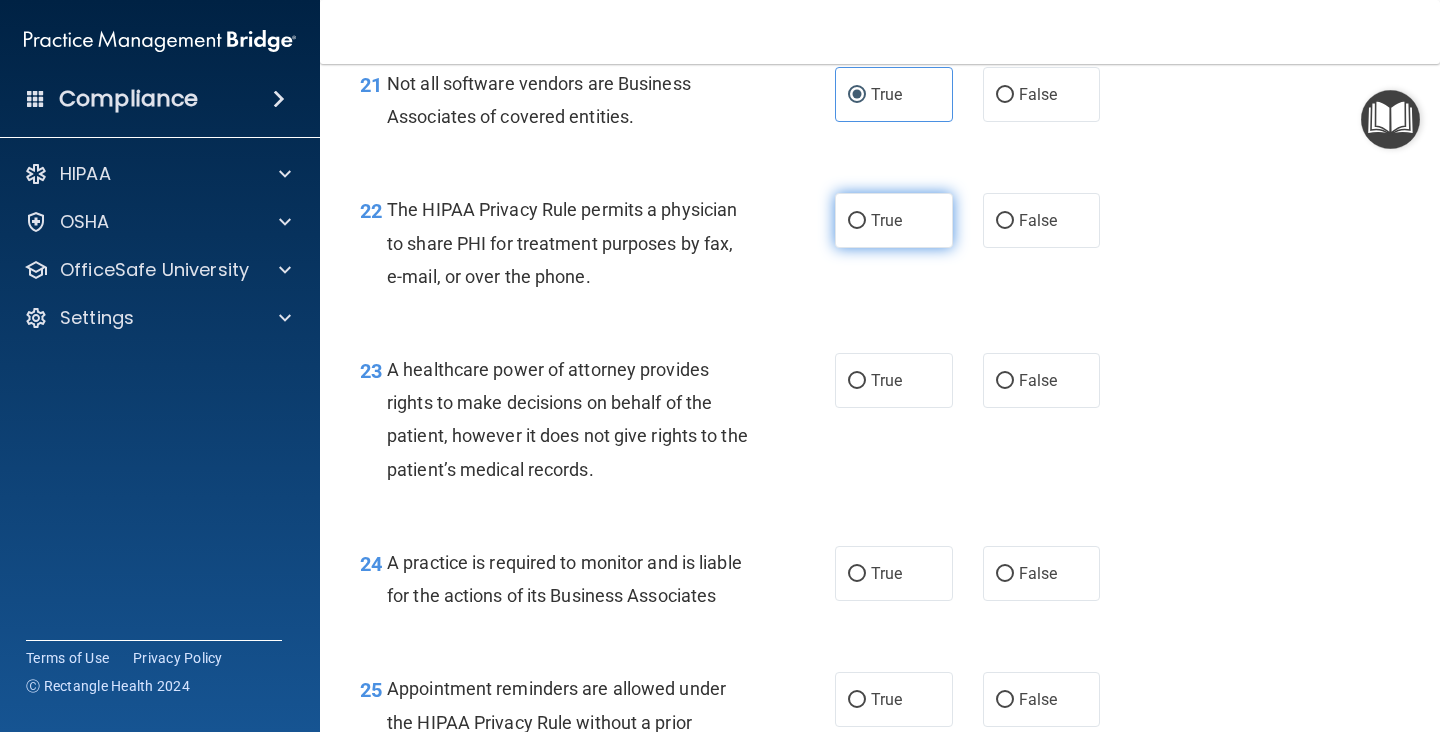 click on "True" at bounding box center [894, 220] 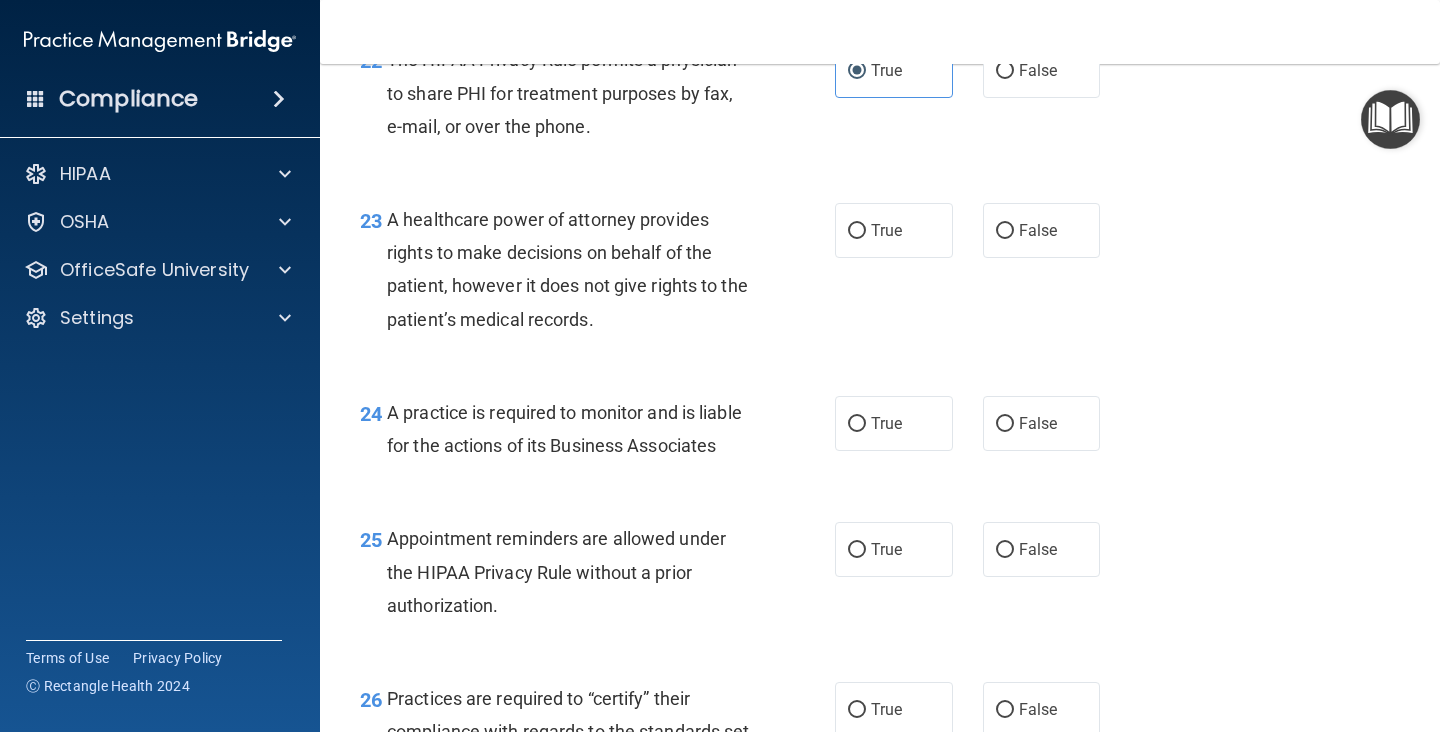 scroll, scrollTop: 4100, scrollLeft: 0, axis: vertical 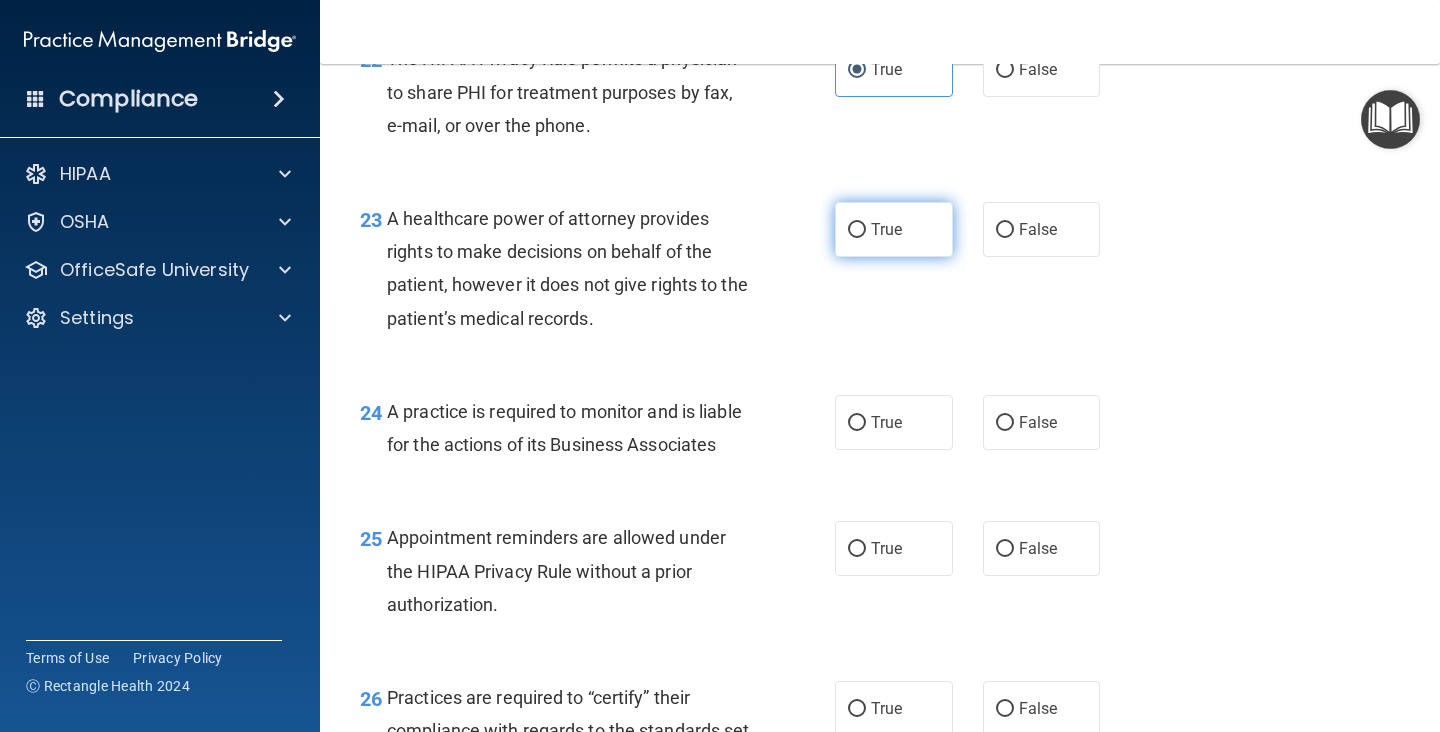 click on "True" at bounding box center [857, 230] 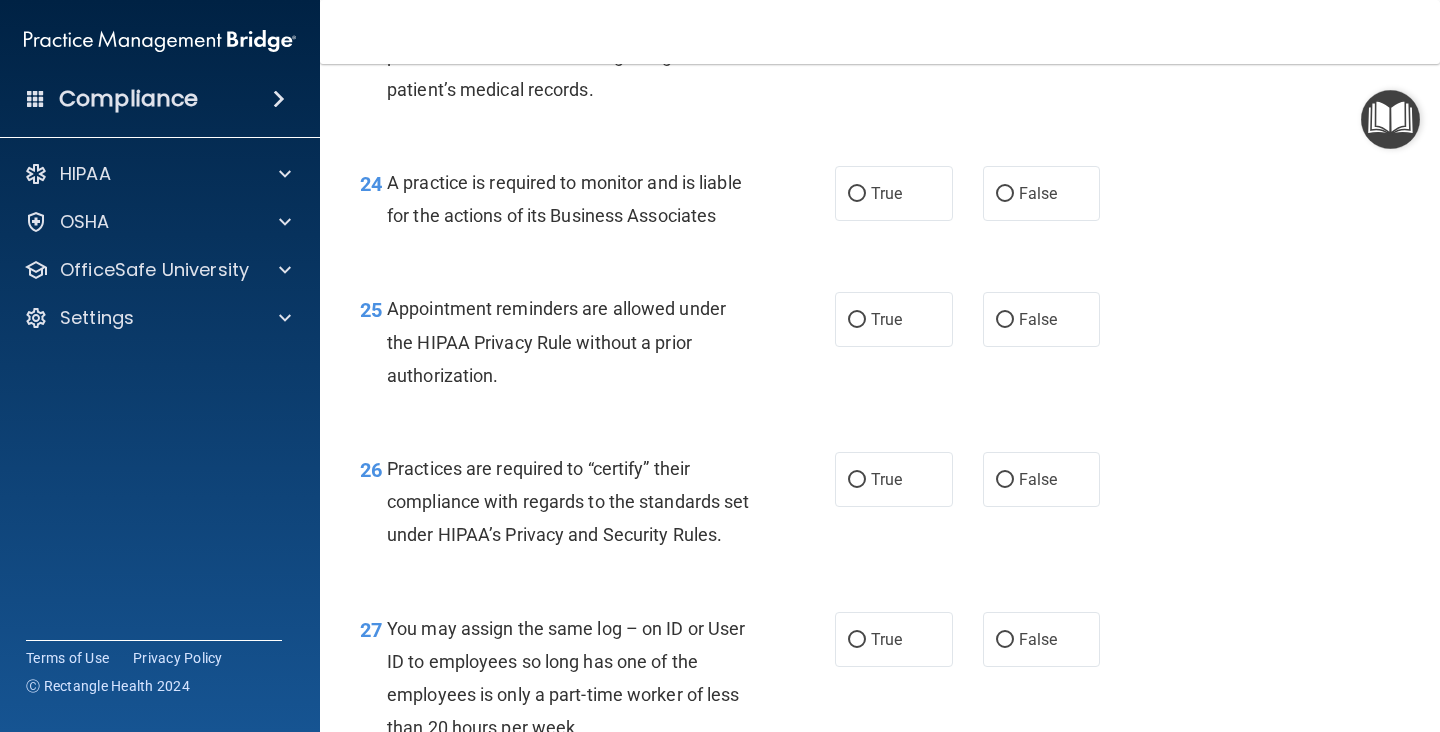 scroll, scrollTop: 4330, scrollLeft: 0, axis: vertical 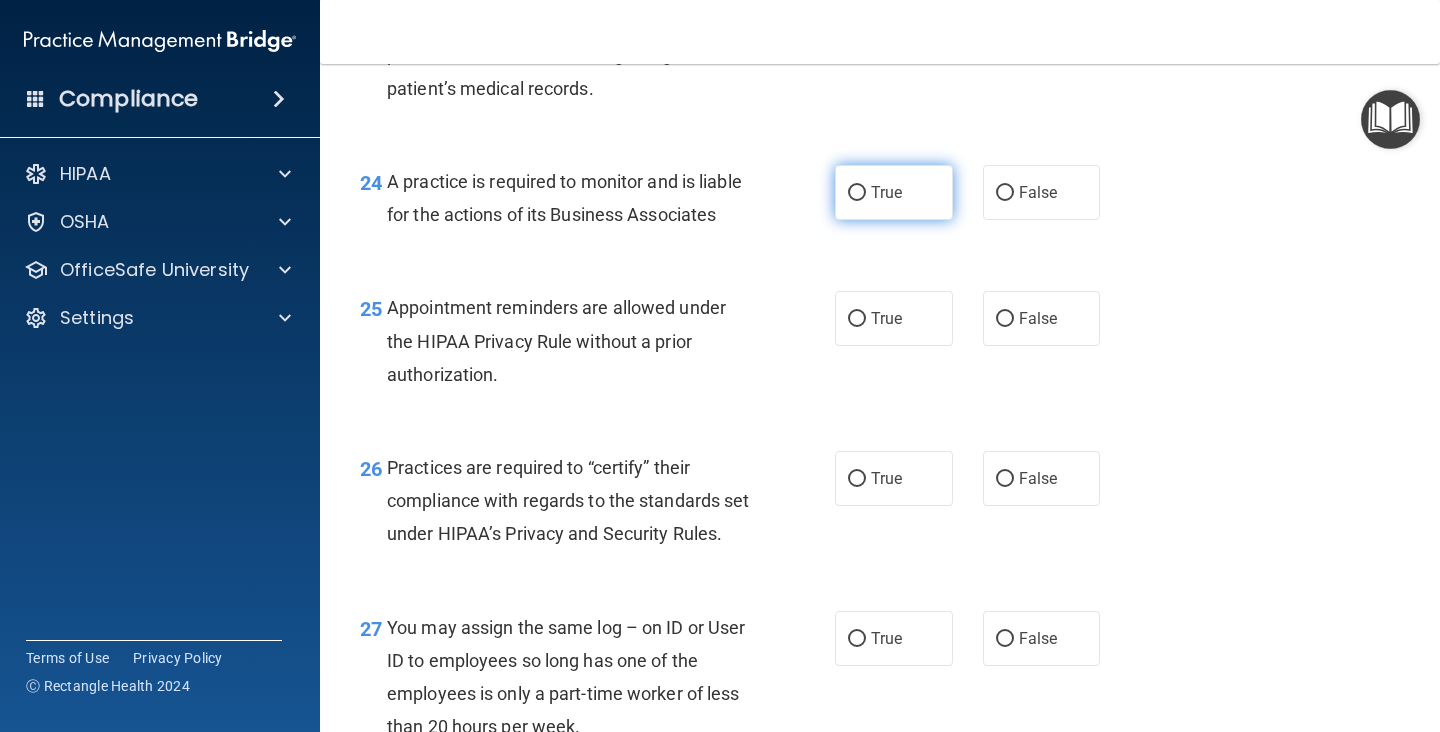 click on "True" at bounding box center (886, 192) 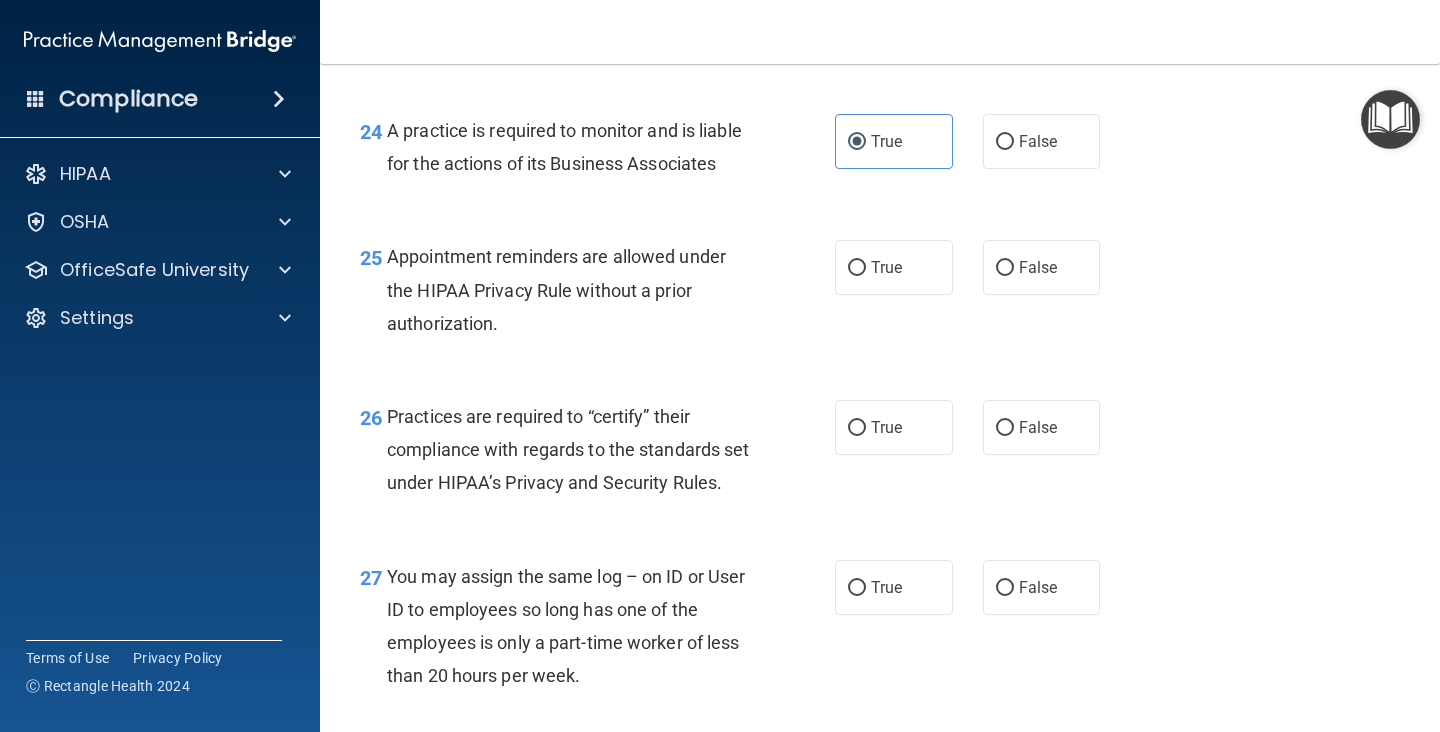 scroll, scrollTop: 4413, scrollLeft: 0, axis: vertical 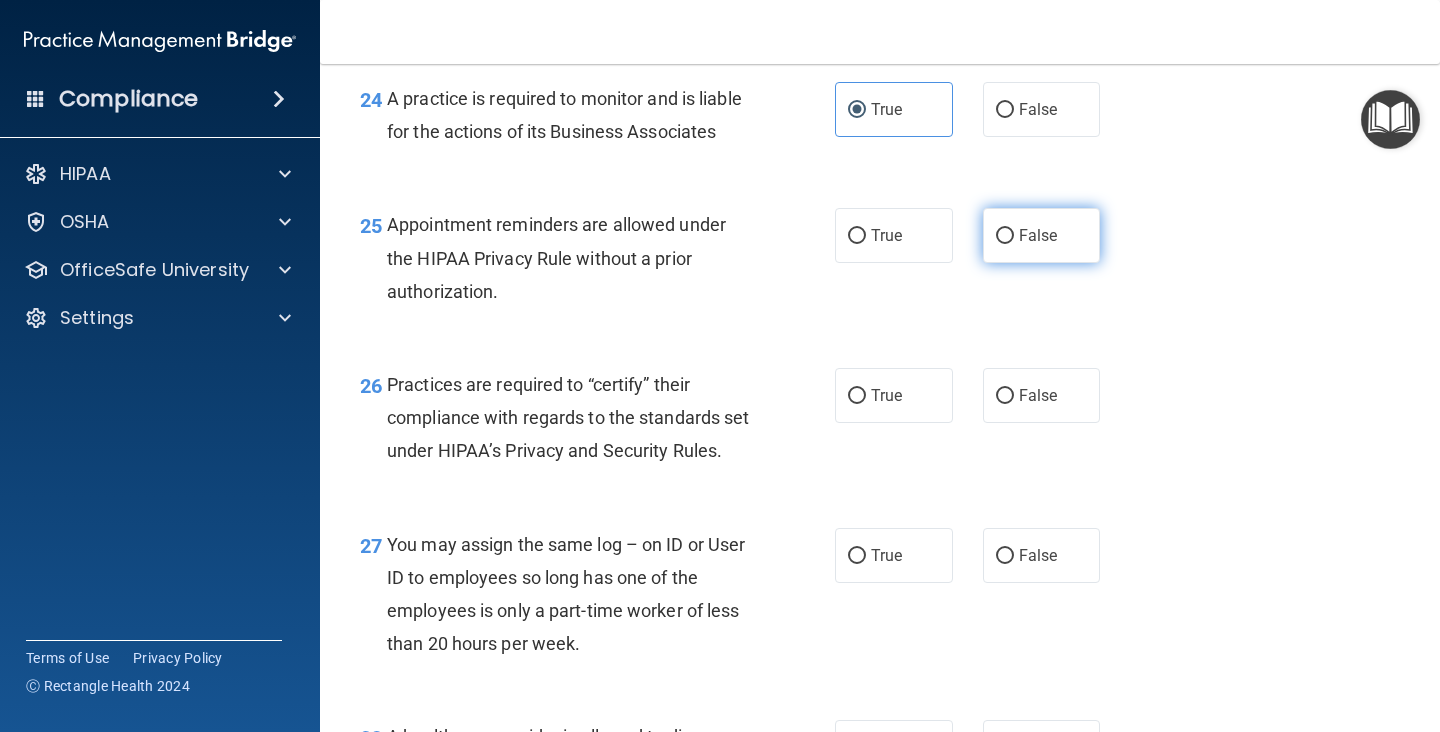 click on "False" at bounding box center [1042, 235] 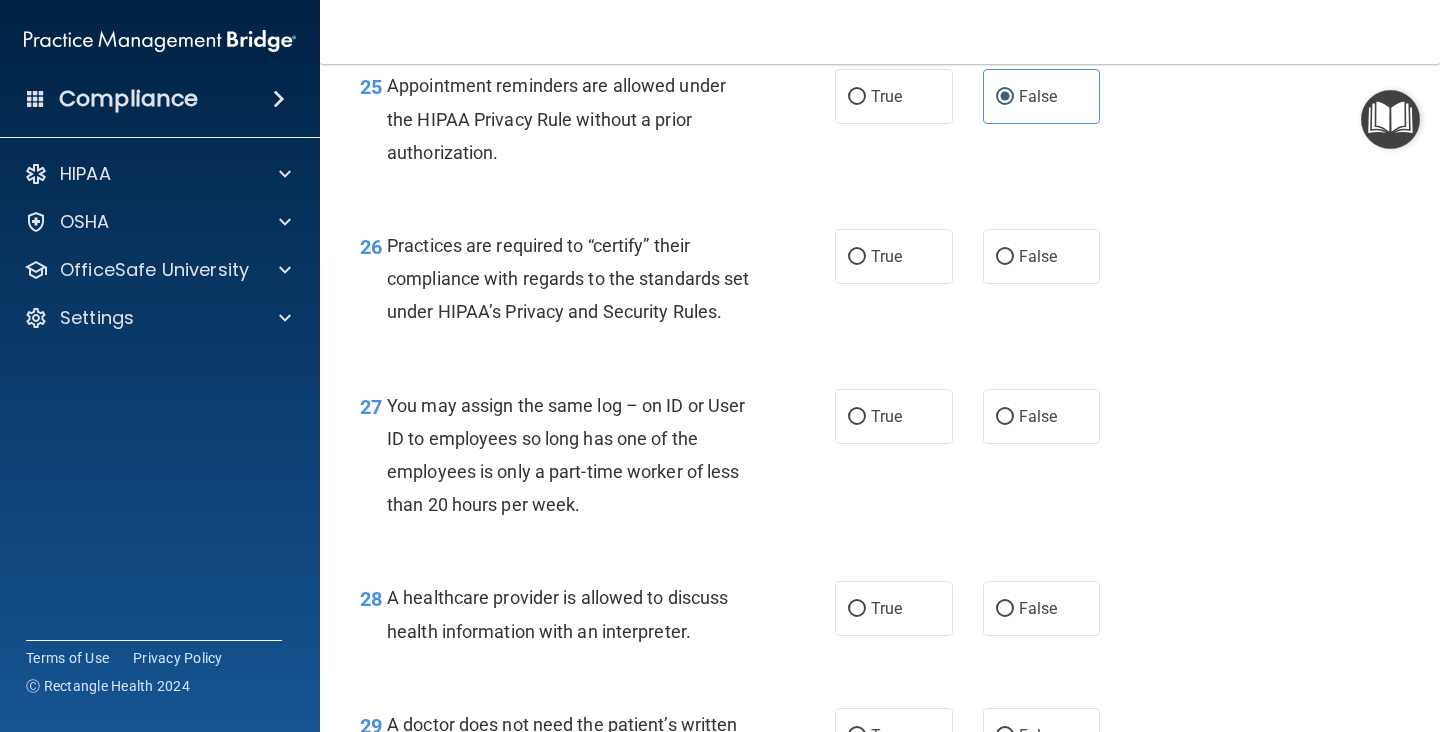 scroll, scrollTop: 4559, scrollLeft: 0, axis: vertical 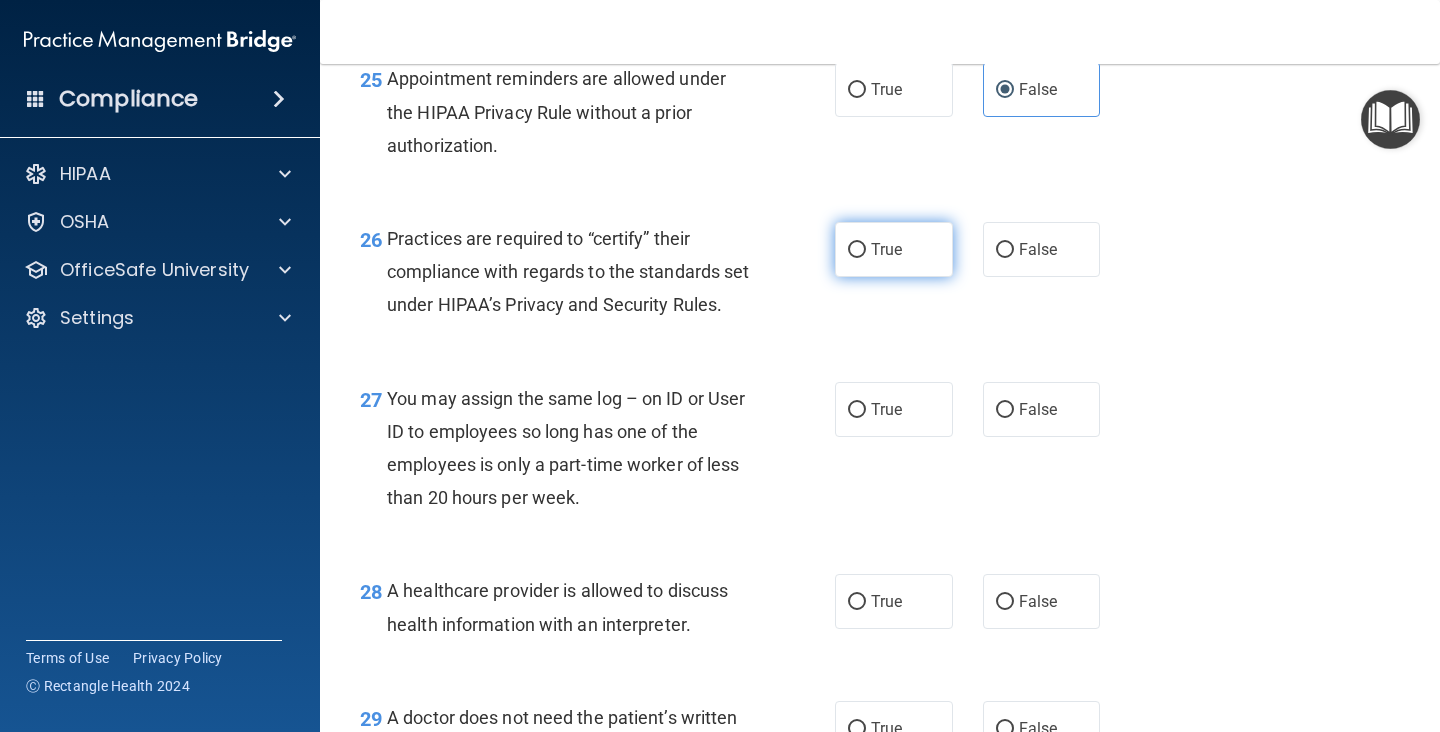 click on "True" at bounding box center (894, 249) 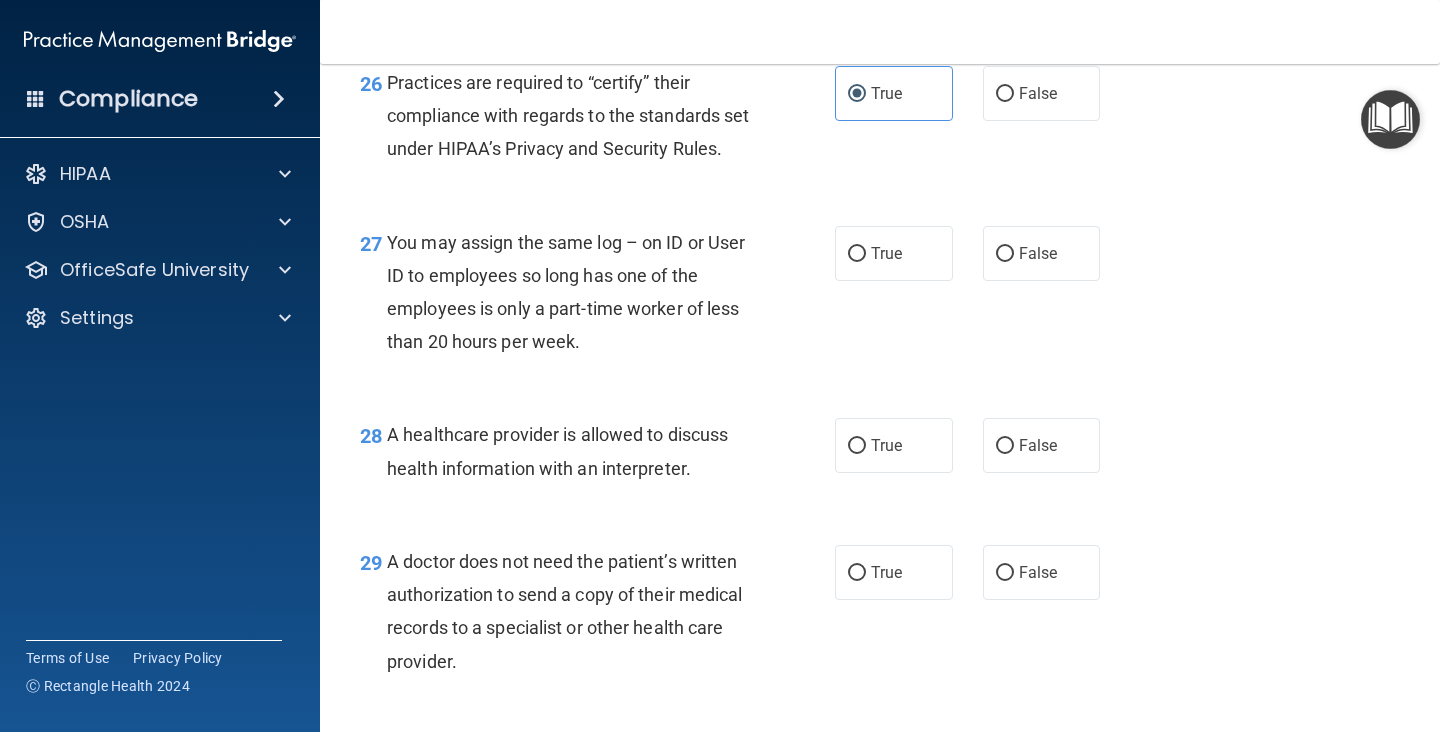 scroll, scrollTop: 4719, scrollLeft: 0, axis: vertical 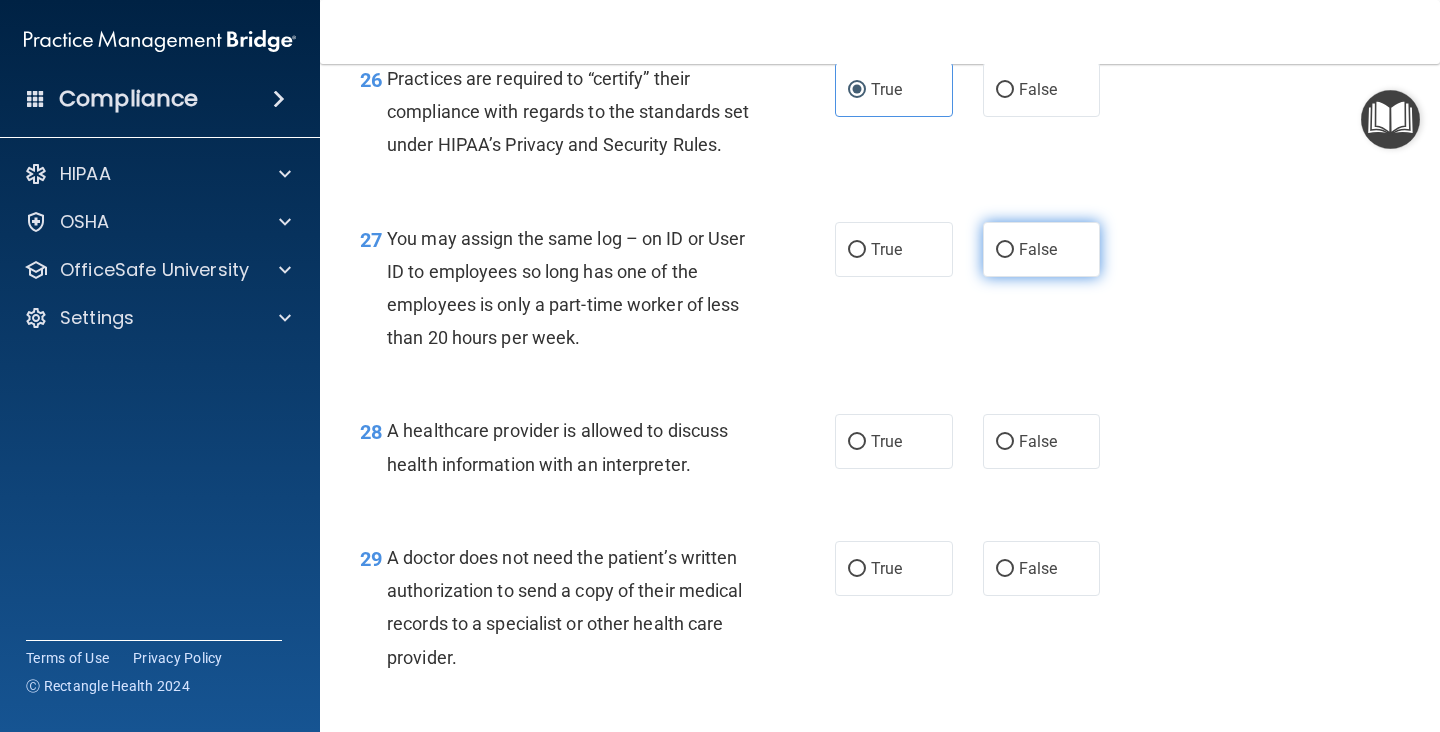 click on "False" at bounding box center [1042, 249] 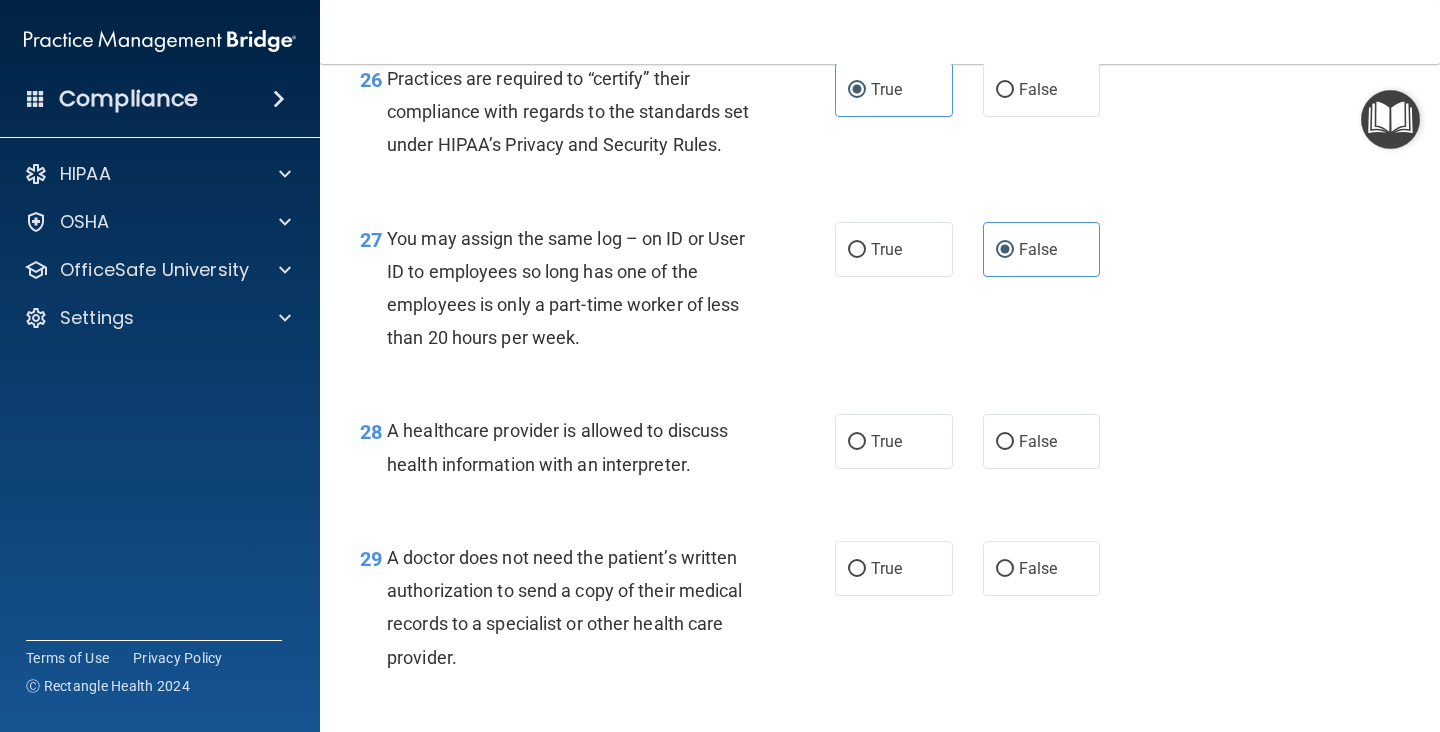 scroll, scrollTop: 4917, scrollLeft: 0, axis: vertical 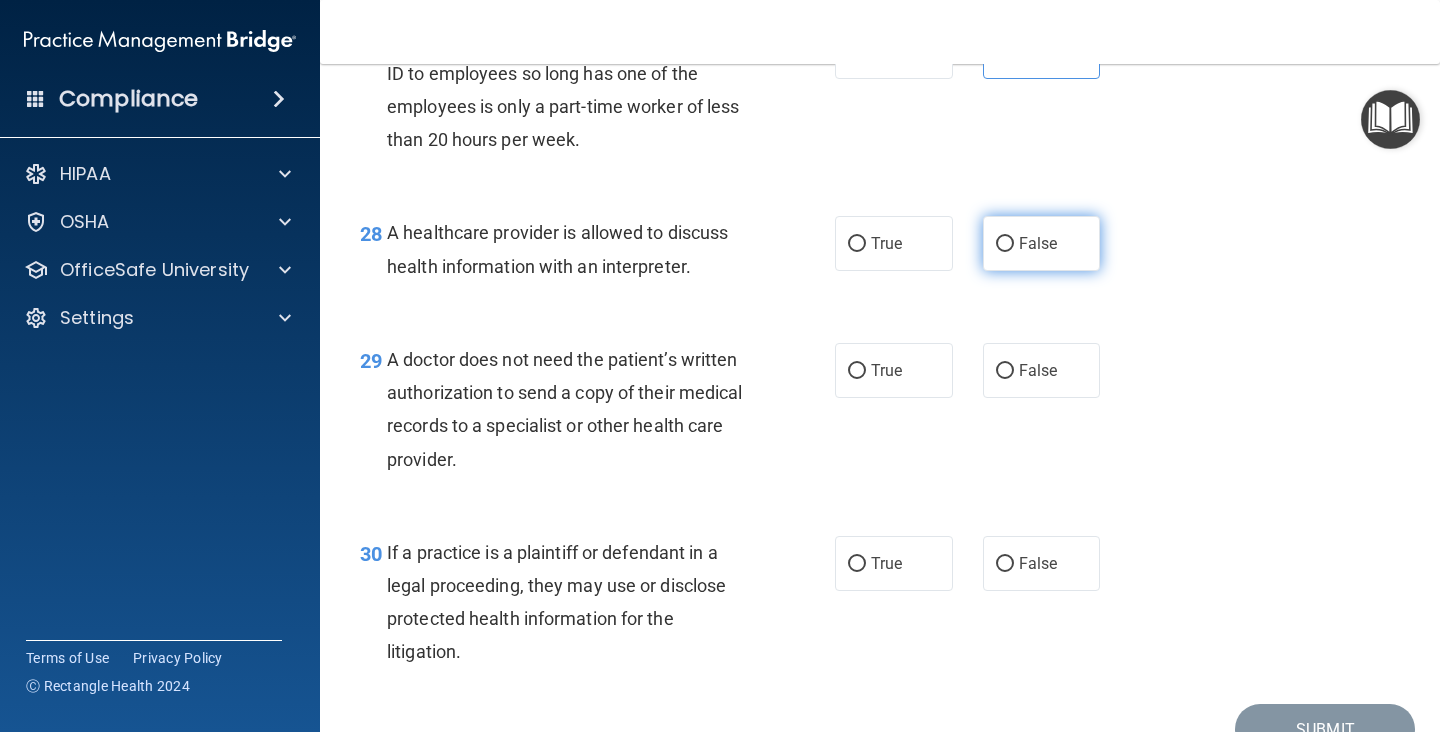 click on "False" at bounding box center (1042, 243) 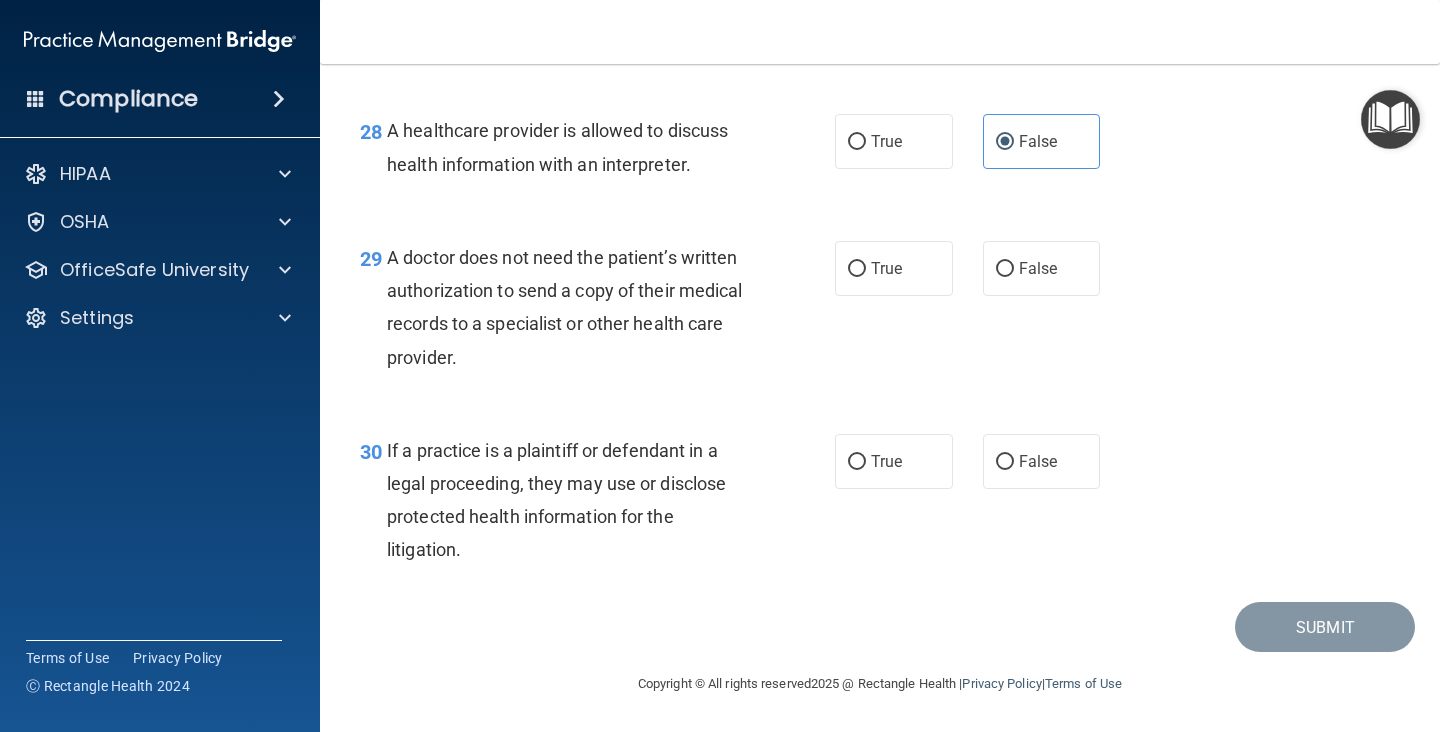 scroll, scrollTop: 5053, scrollLeft: 0, axis: vertical 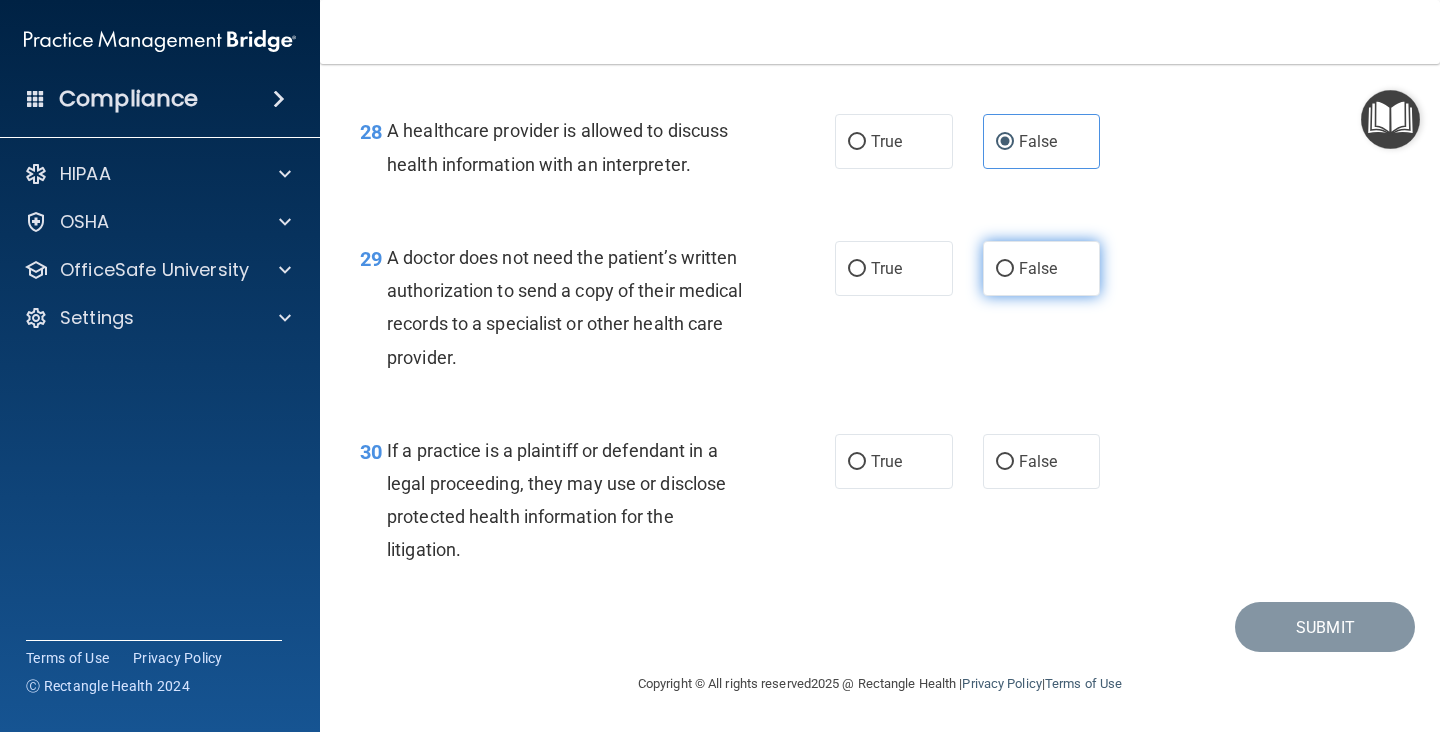 click on "False" at bounding box center [1005, 269] 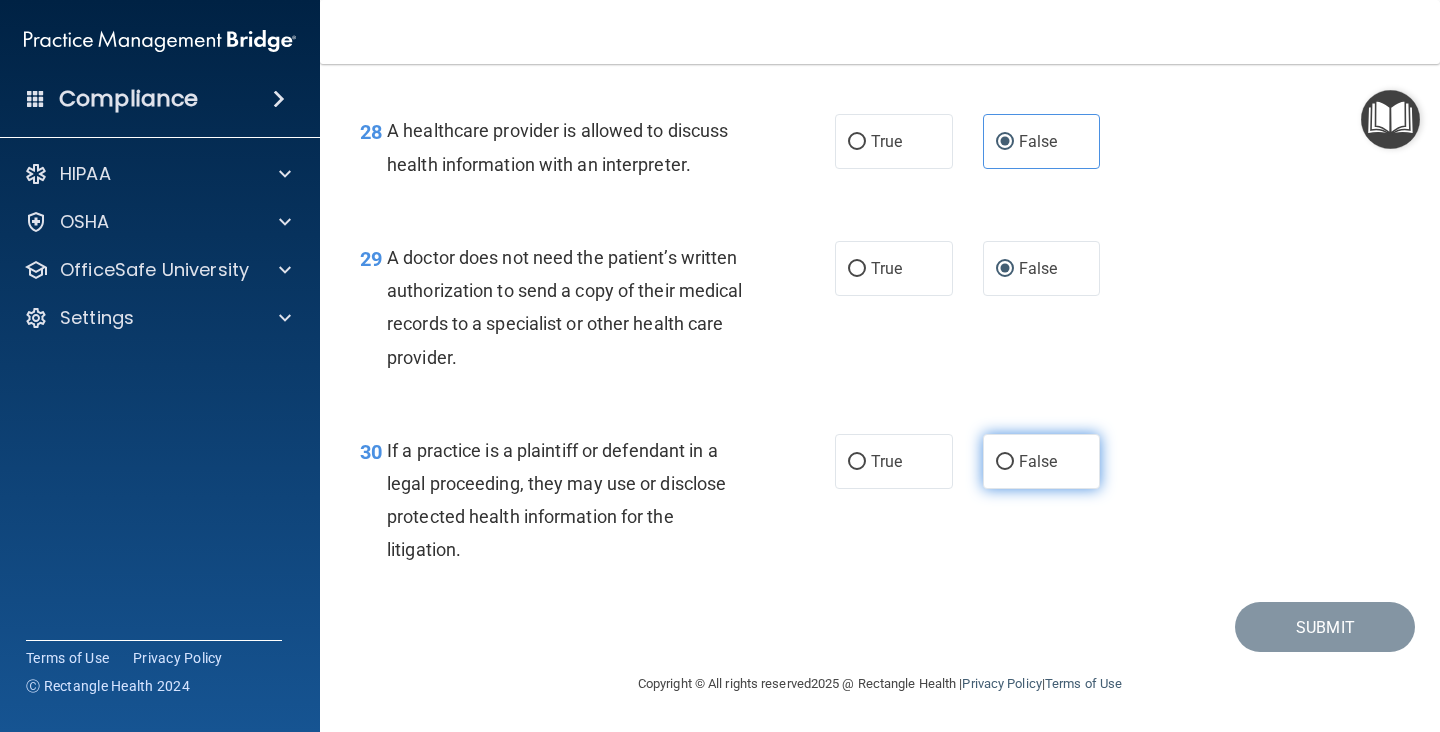 click on "False" at bounding box center (1038, 461) 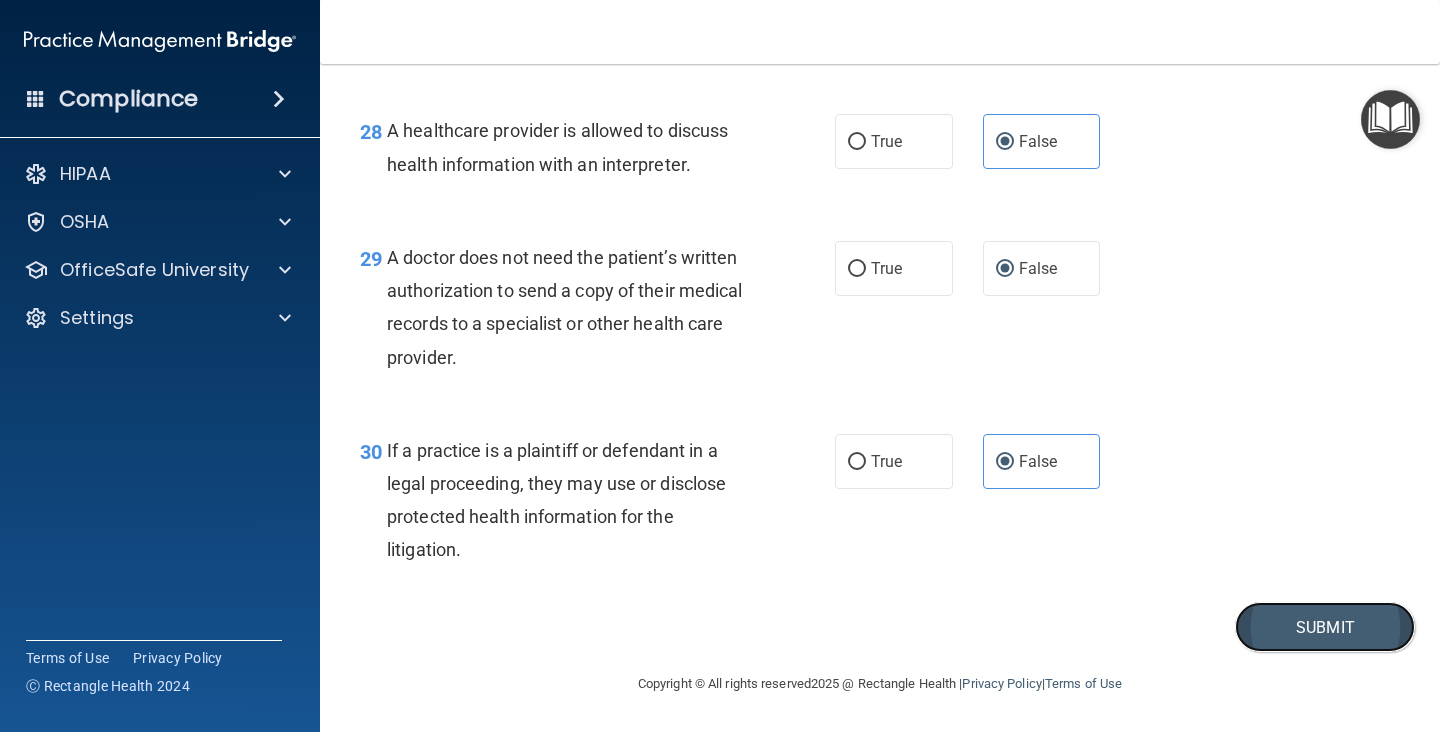 click on "Submit" at bounding box center [1325, 627] 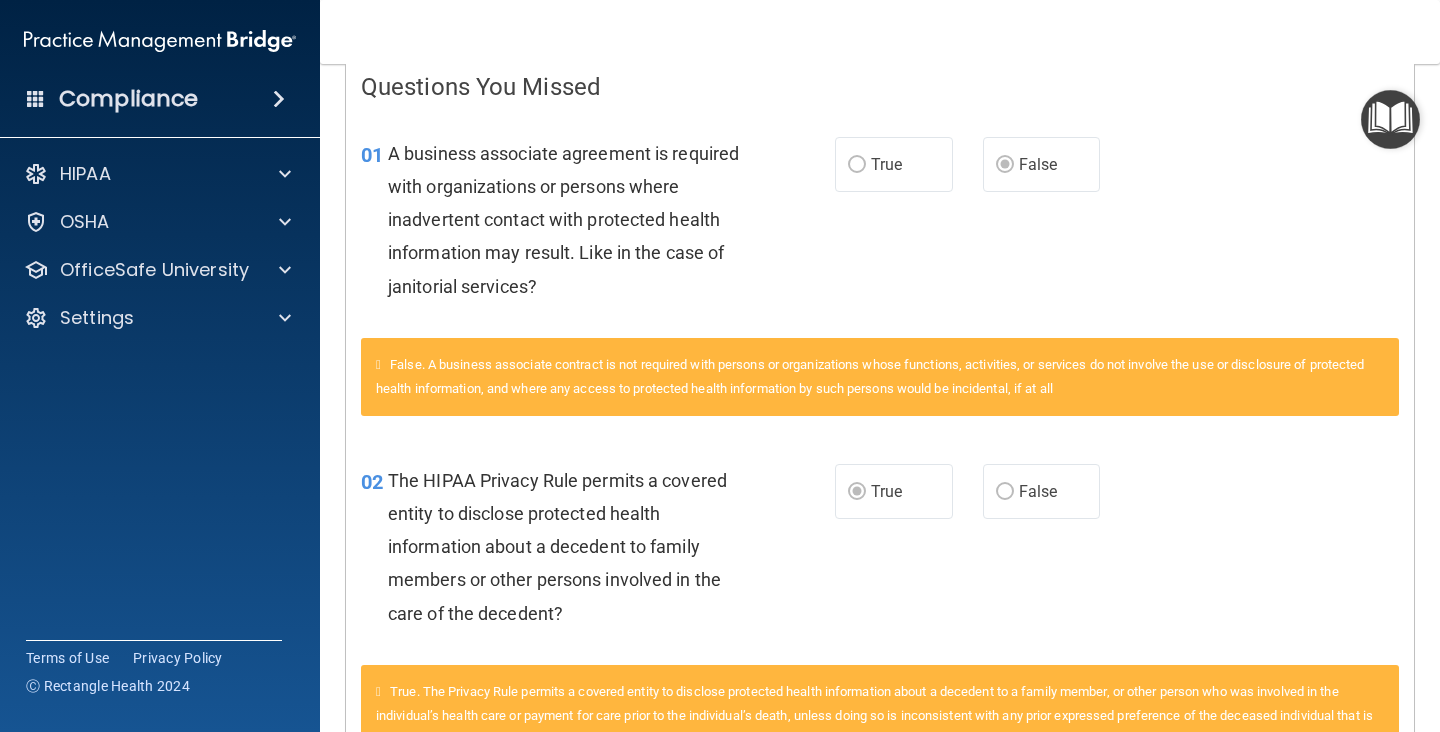 scroll, scrollTop: 0, scrollLeft: 0, axis: both 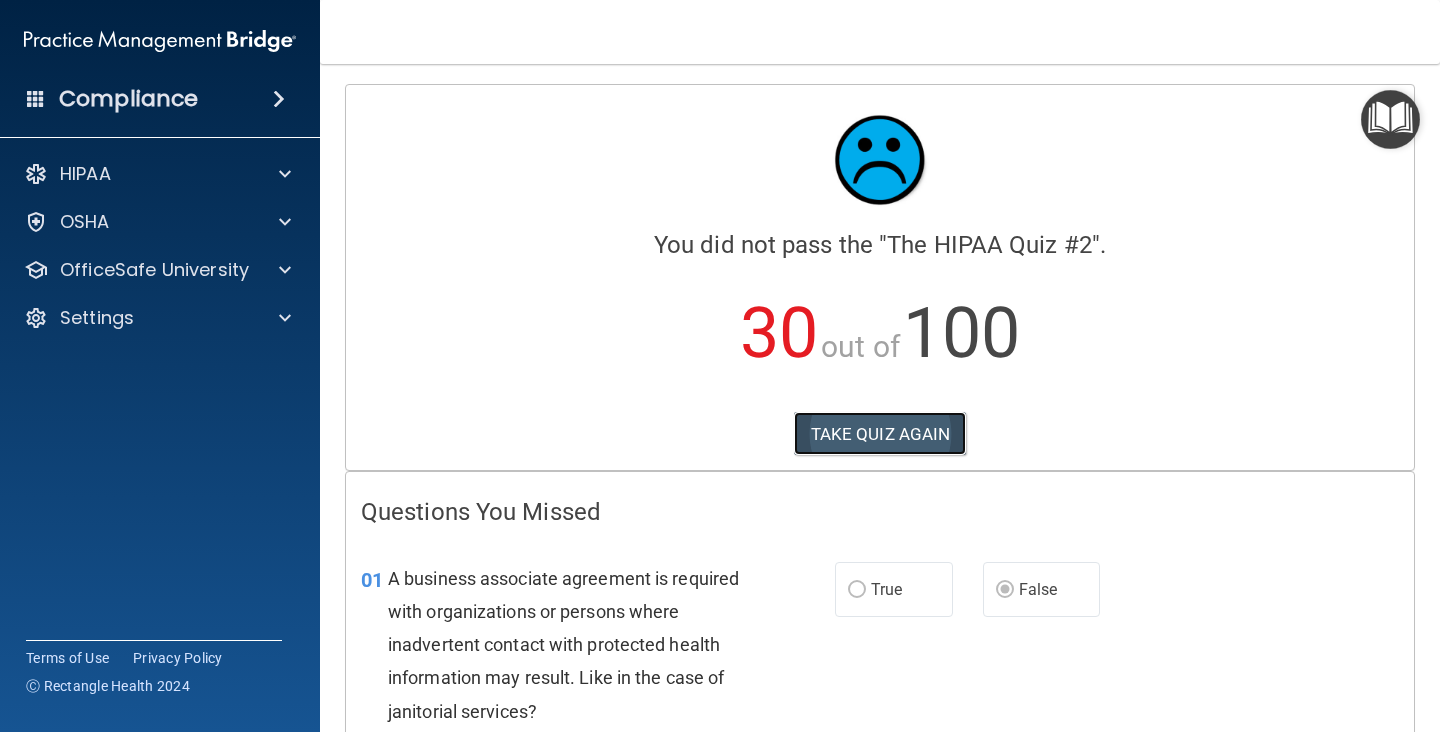 click on "TAKE QUIZ AGAIN" at bounding box center [880, 434] 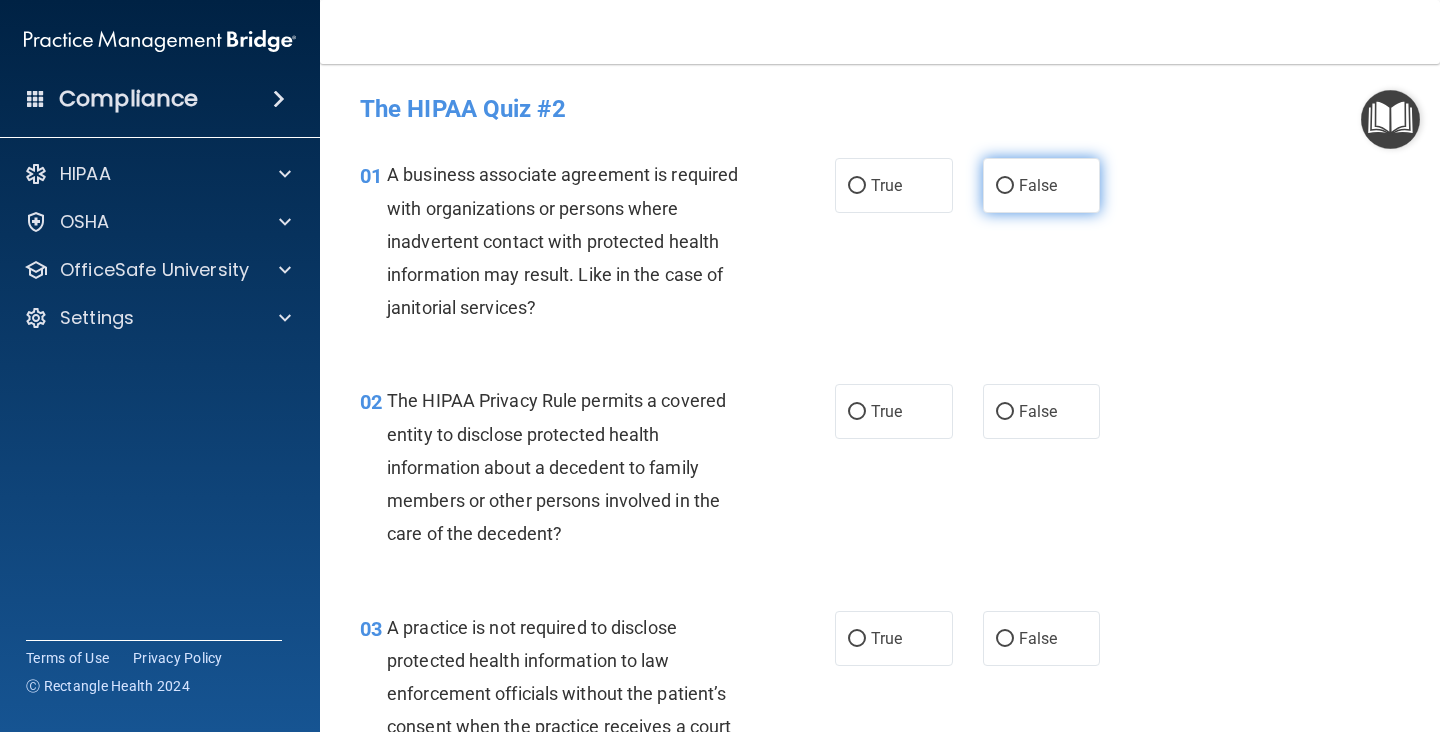 click on "False" at bounding box center (1038, 185) 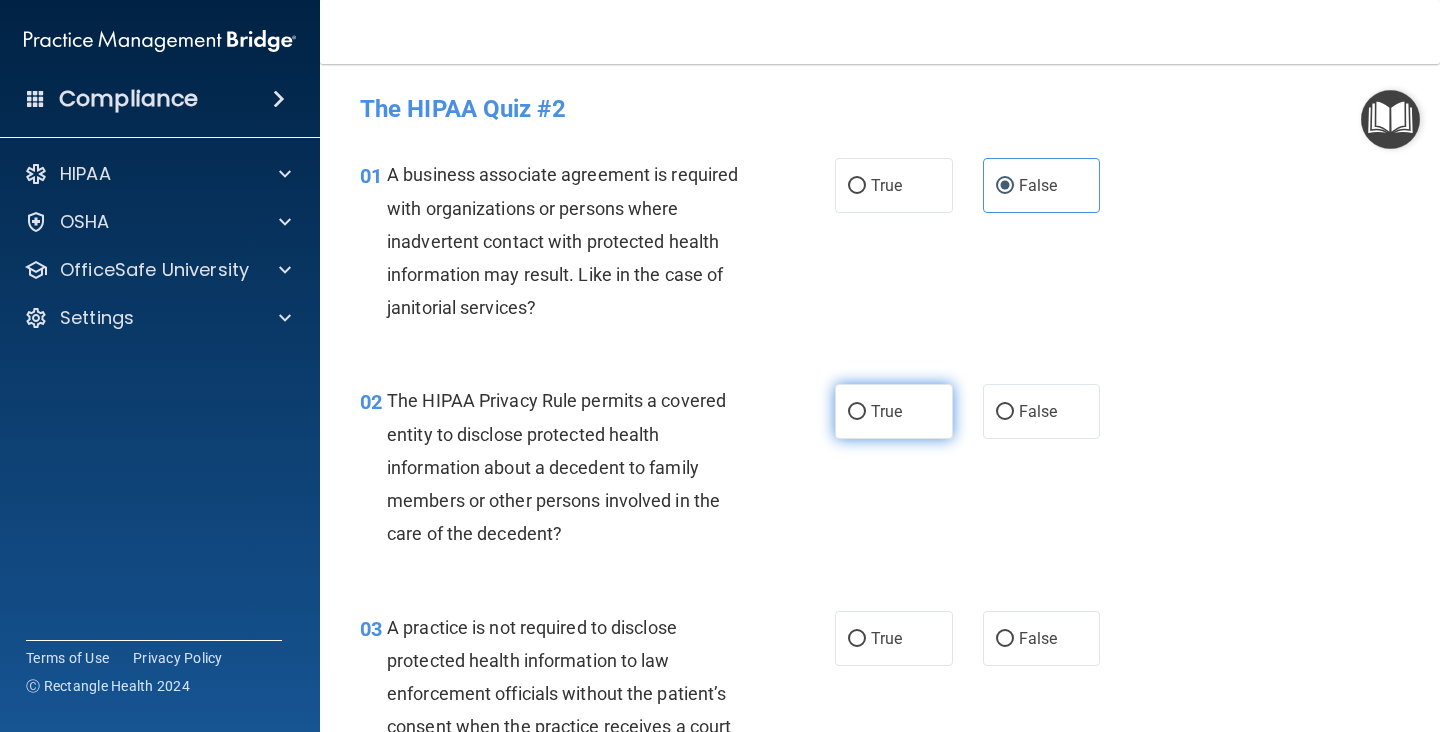 click on "True" at bounding box center (886, 411) 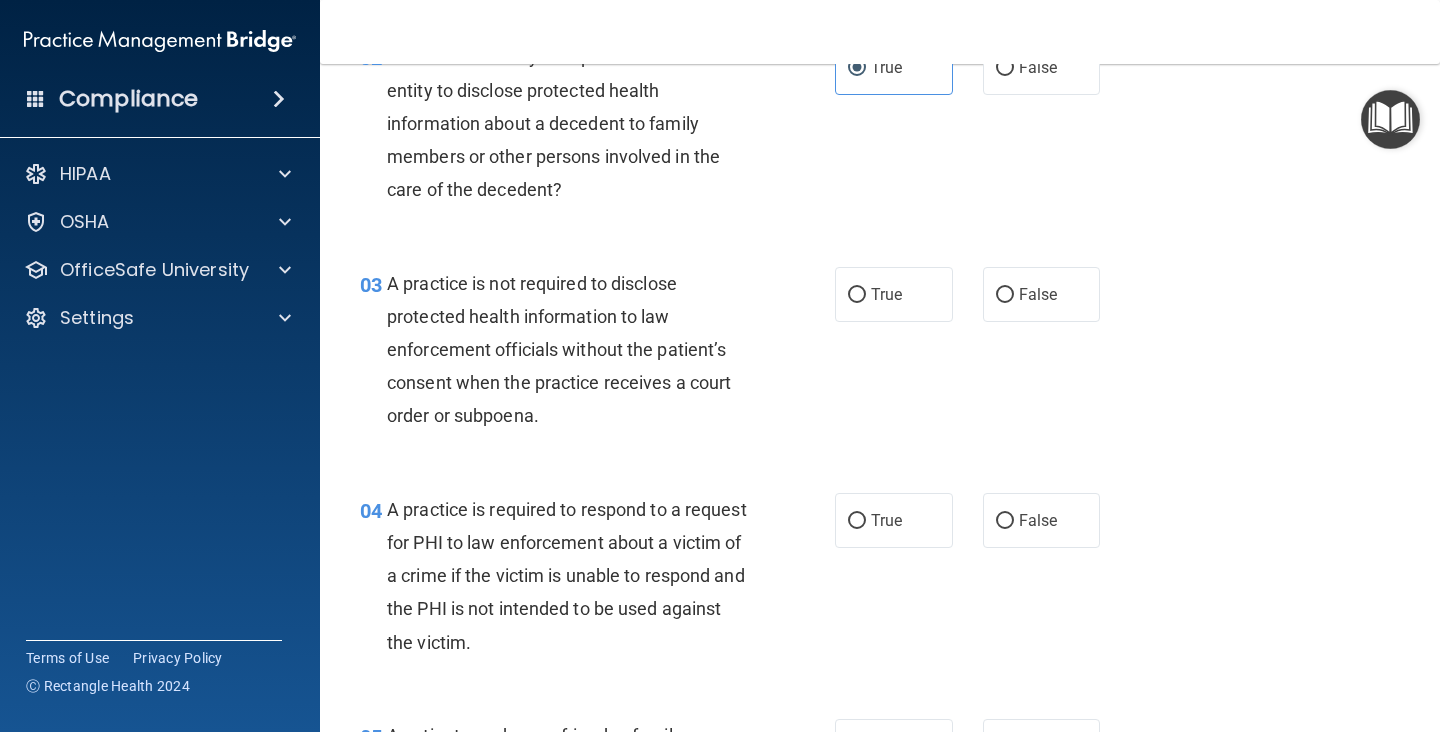 scroll, scrollTop: 346, scrollLeft: 0, axis: vertical 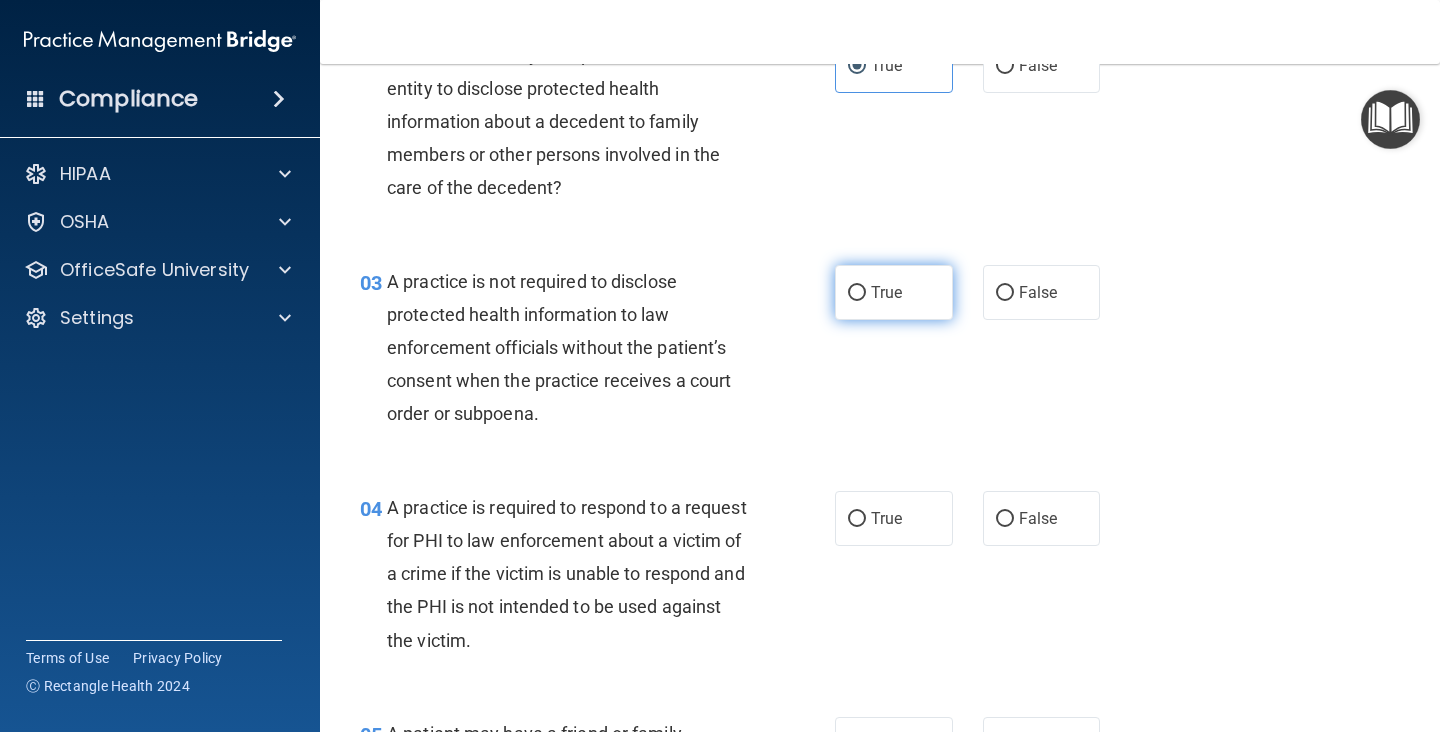 click on "True" at bounding box center (886, 292) 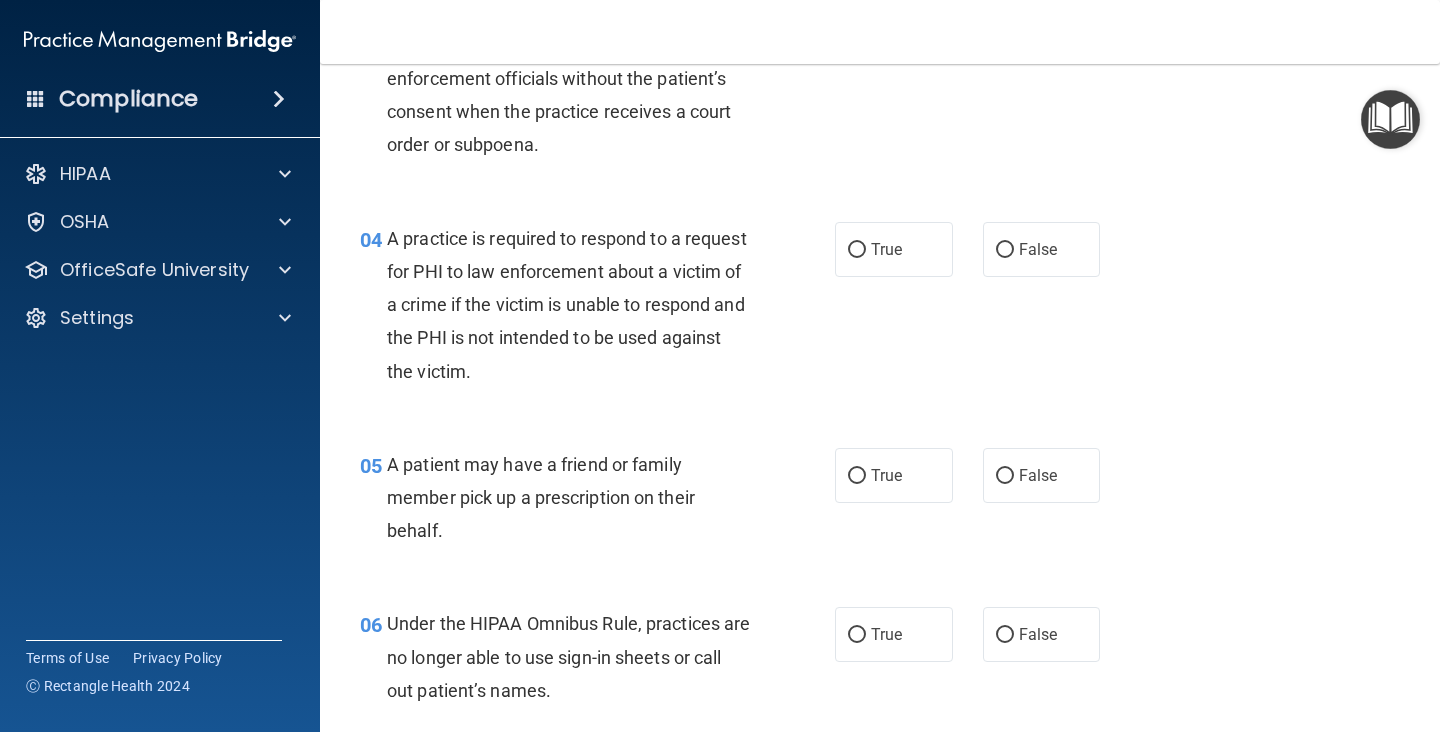 scroll, scrollTop: 624, scrollLeft: 0, axis: vertical 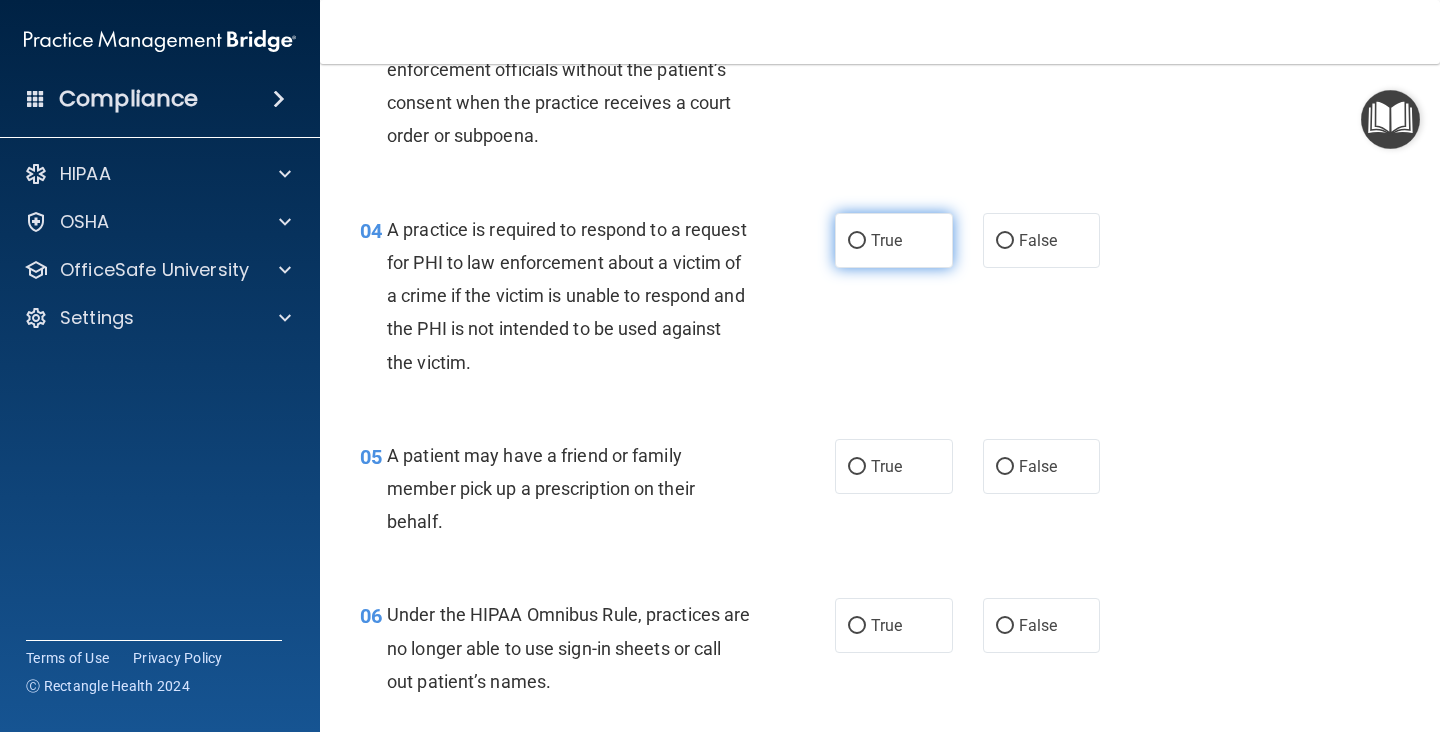 click on "True" at bounding box center [894, 240] 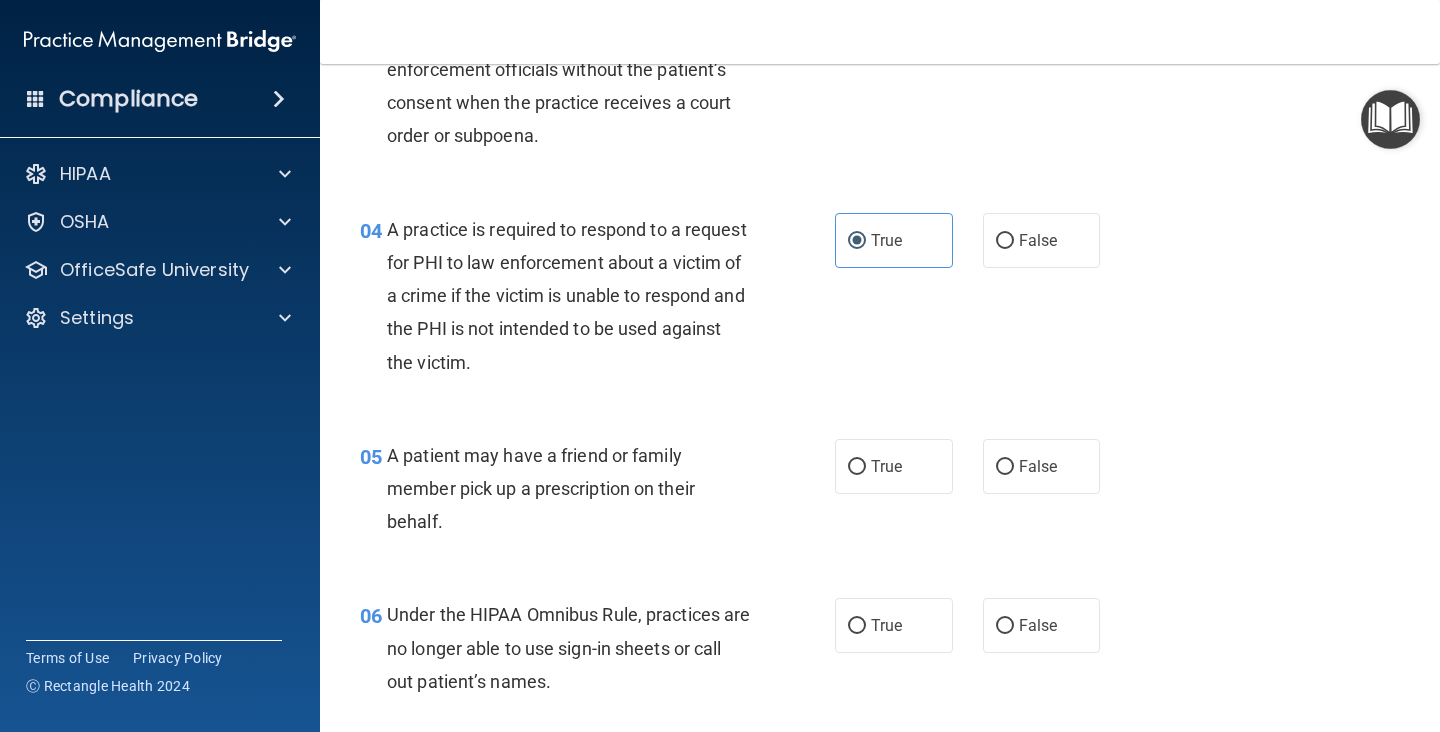 scroll, scrollTop: 761, scrollLeft: 0, axis: vertical 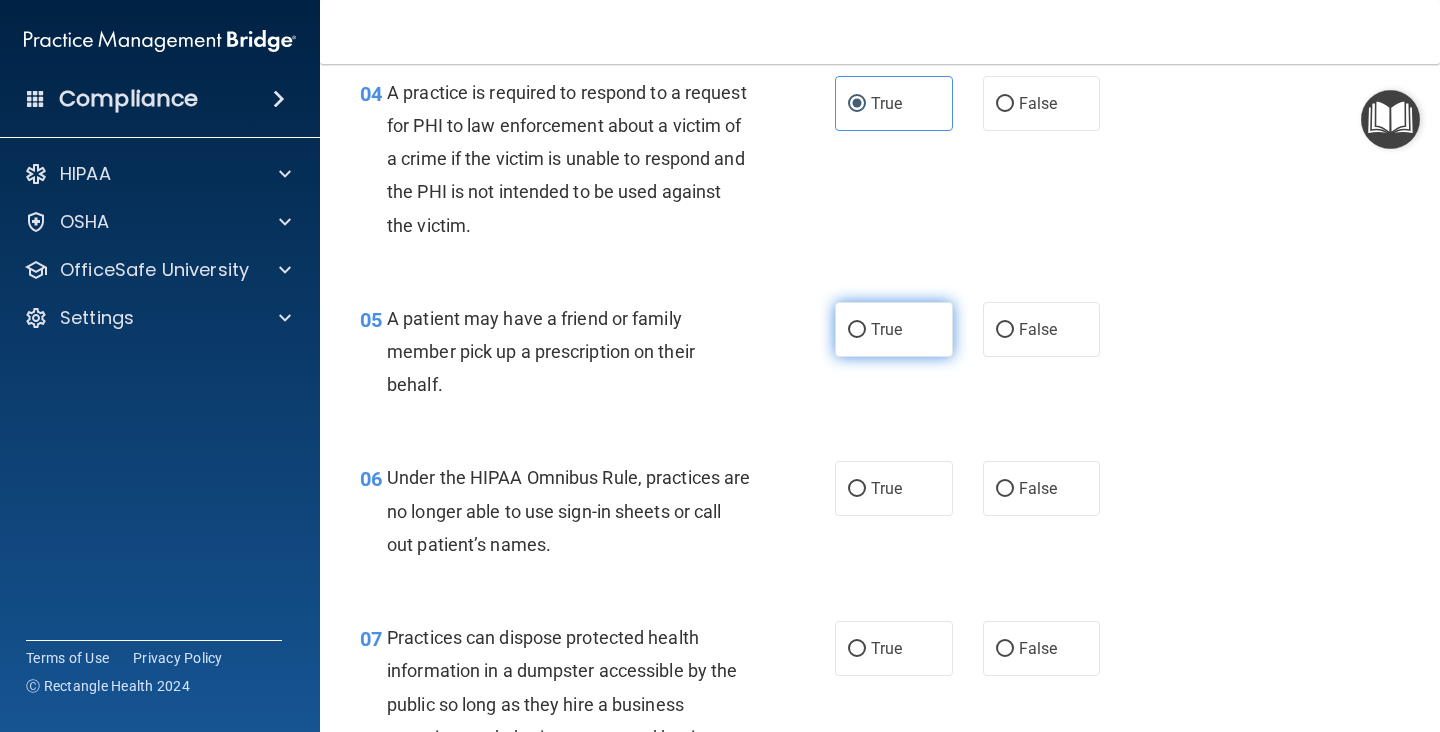 click on "True" at bounding box center [894, 329] 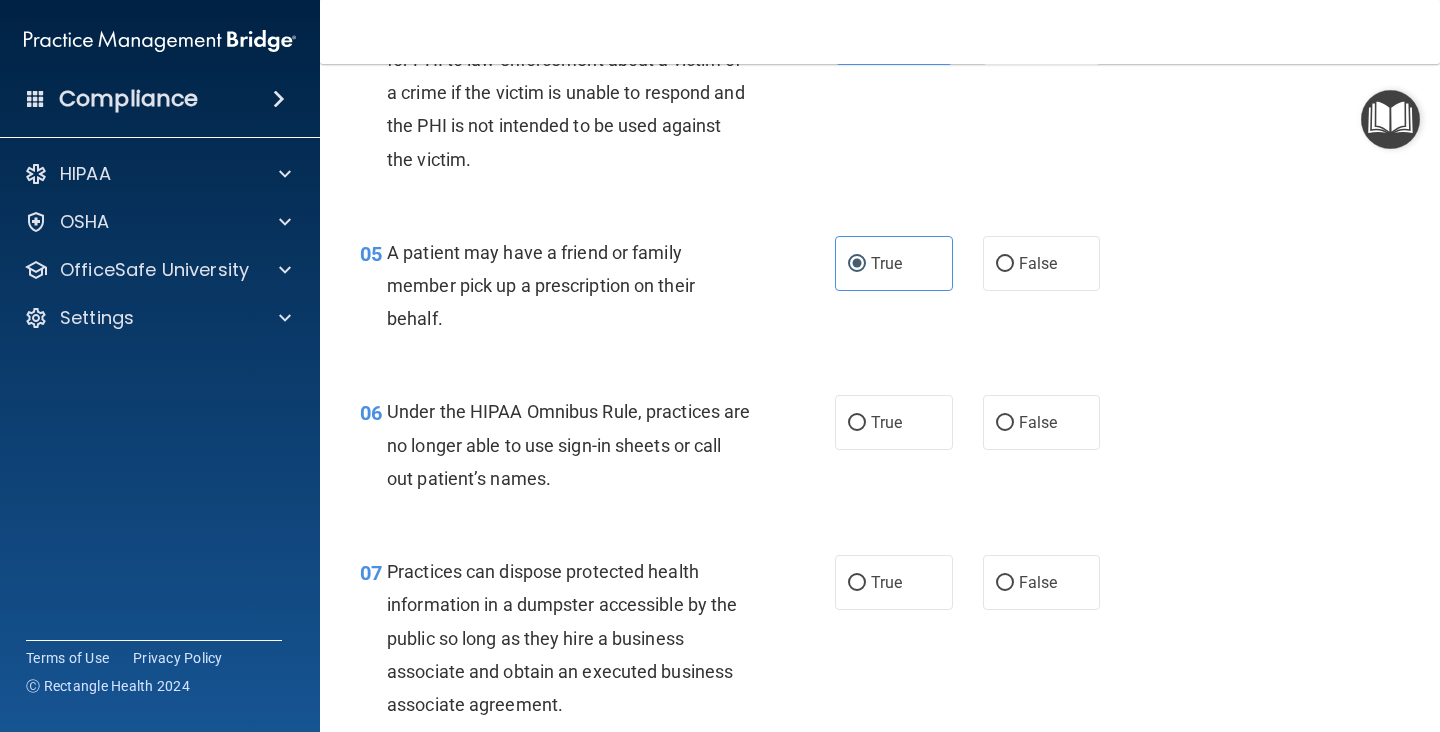 scroll, scrollTop: 905, scrollLeft: 0, axis: vertical 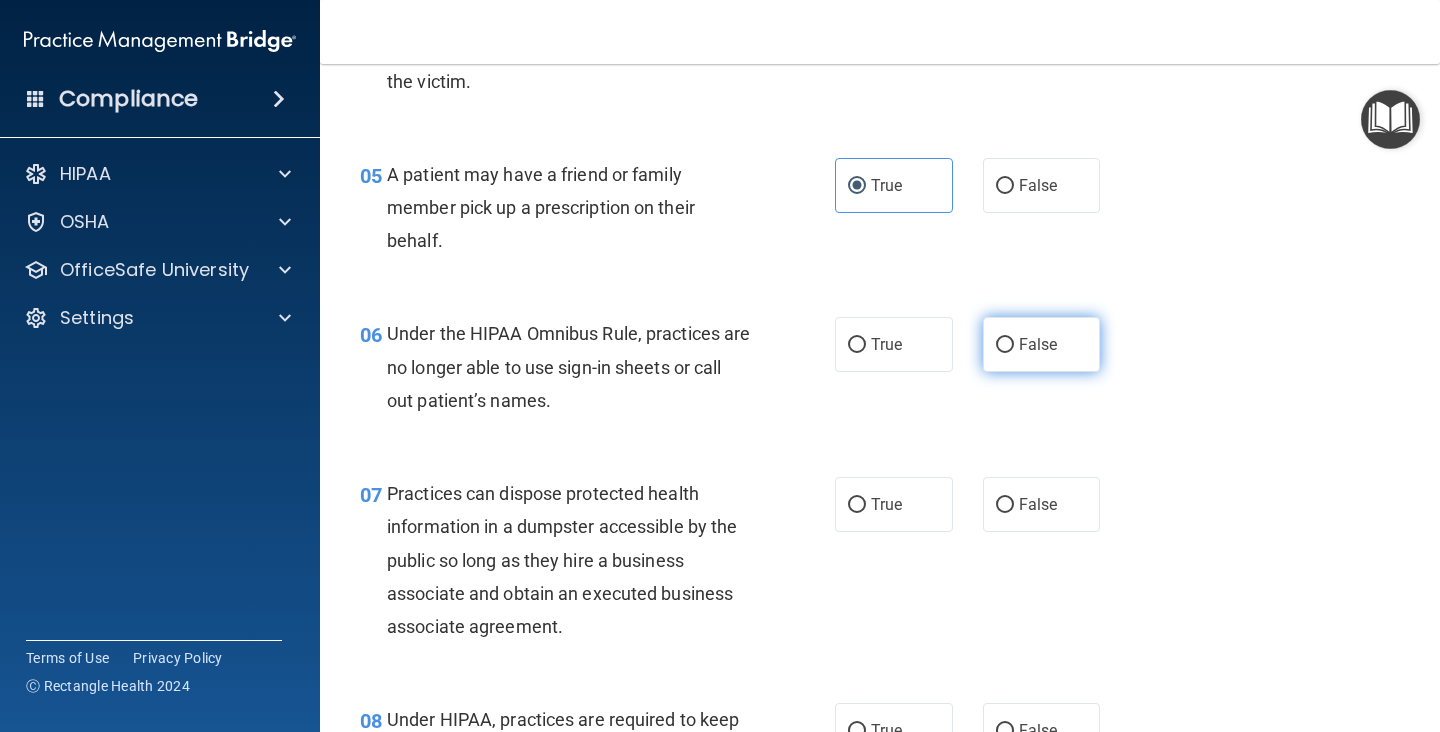 click on "False" at bounding box center [1042, 344] 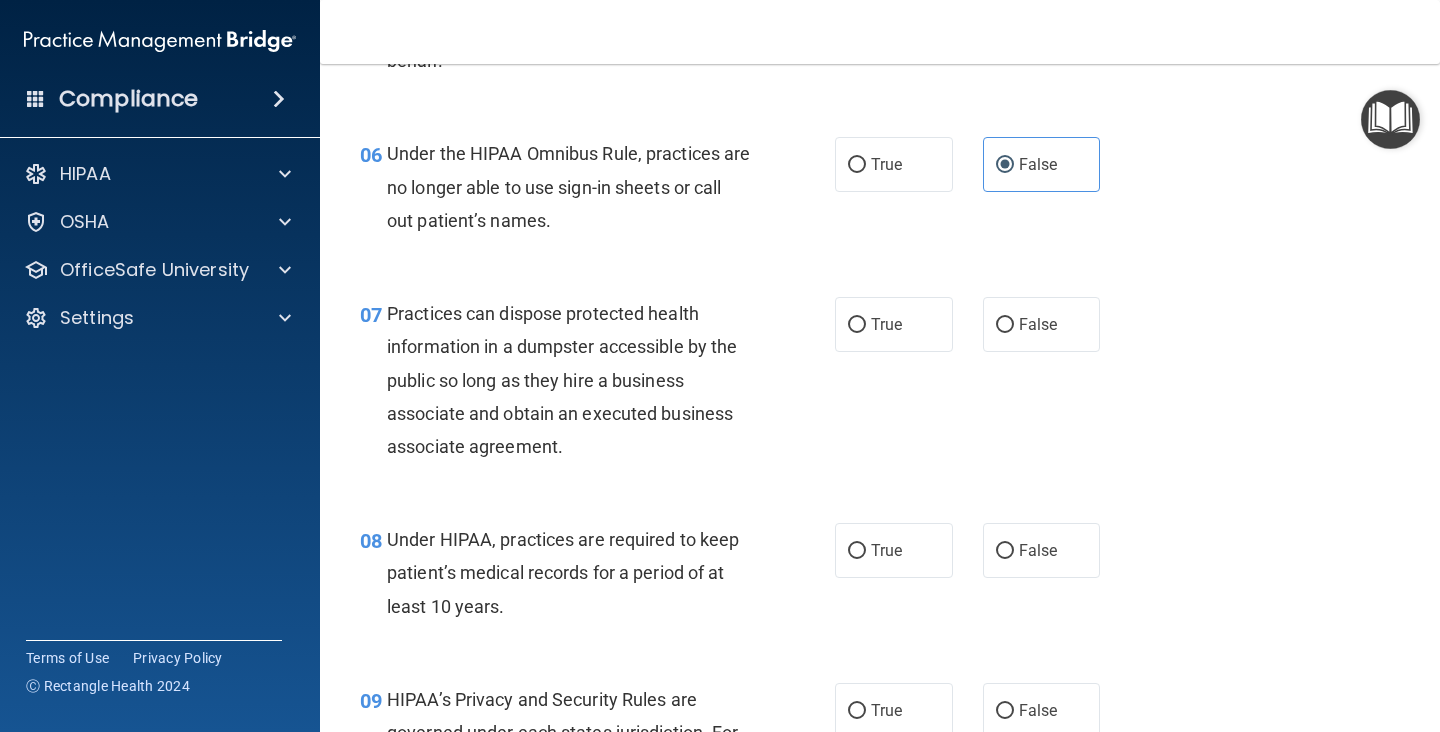 scroll, scrollTop: 1089, scrollLeft: 0, axis: vertical 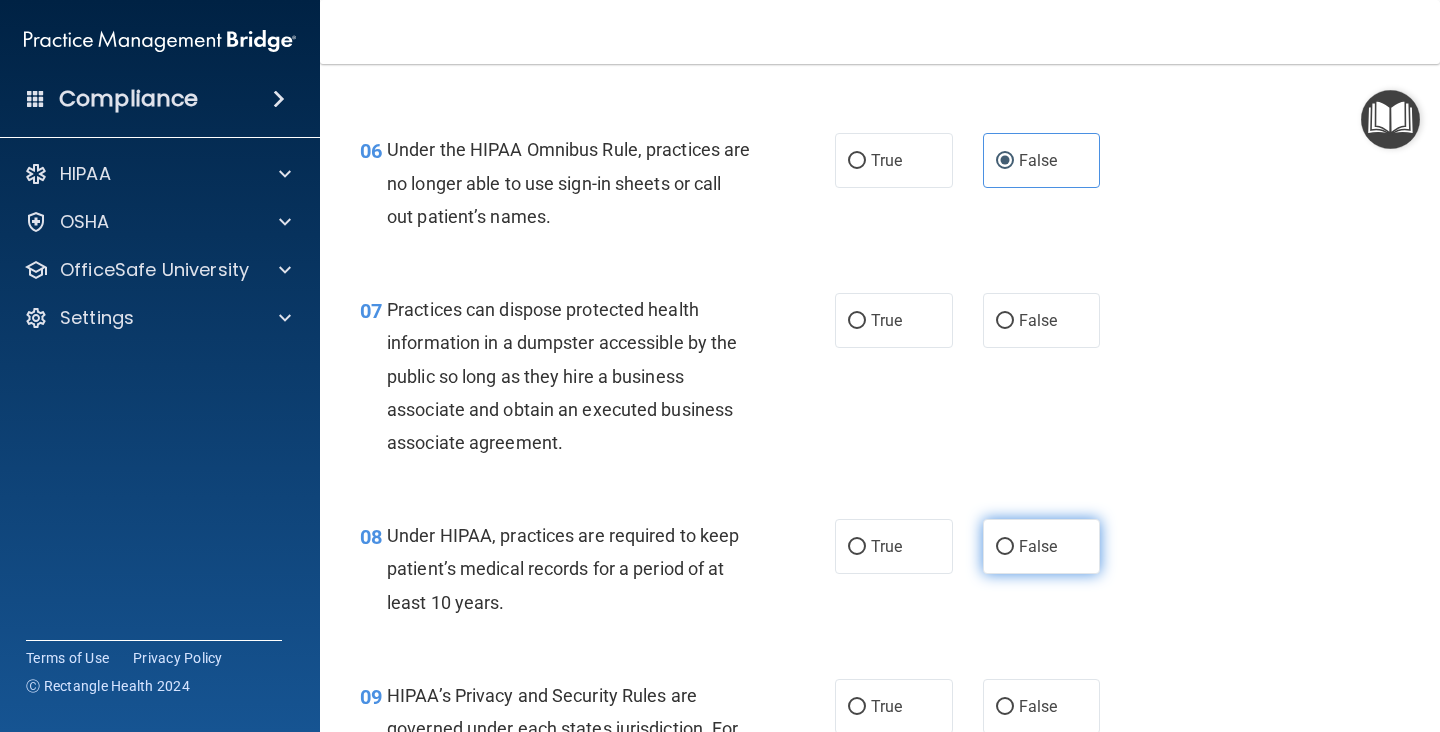 click on "False" at bounding box center [1005, 547] 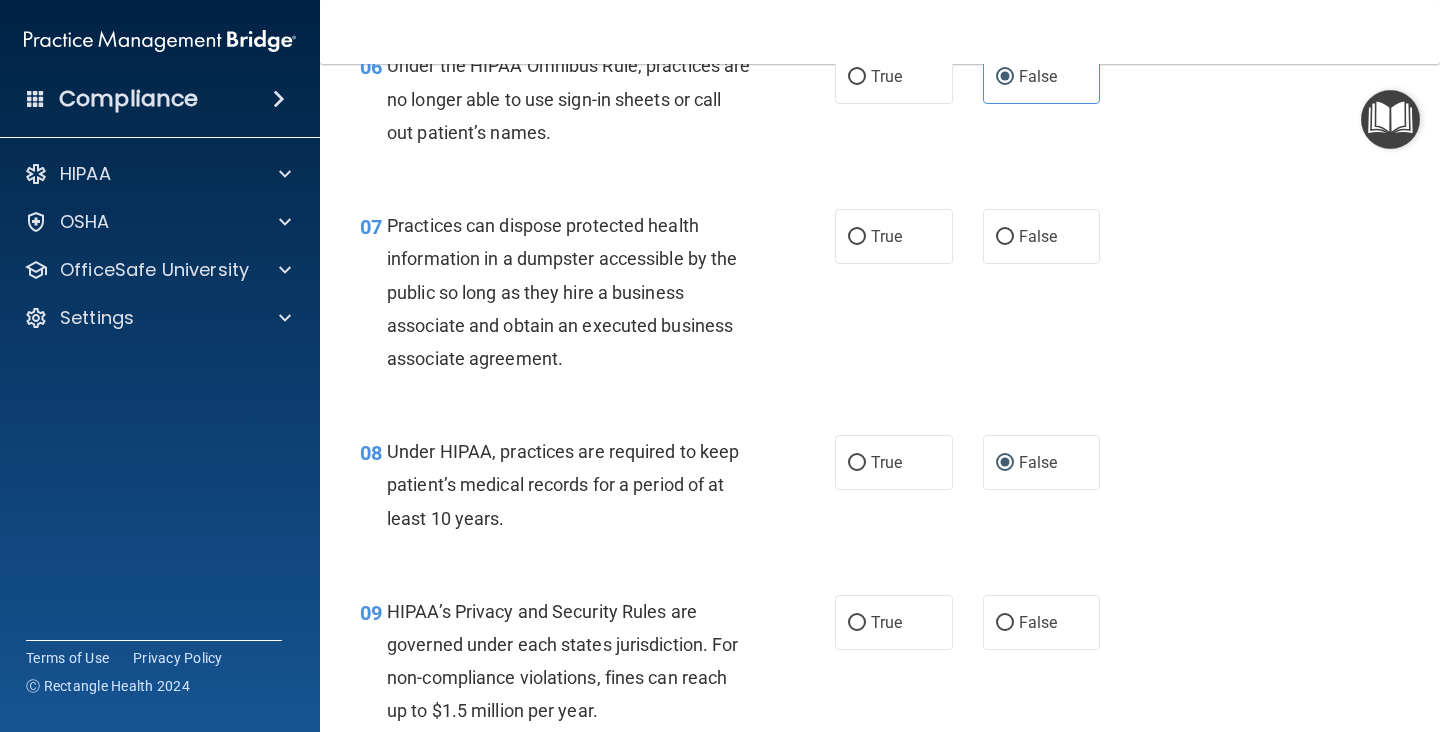 scroll, scrollTop: 1177, scrollLeft: 0, axis: vertical 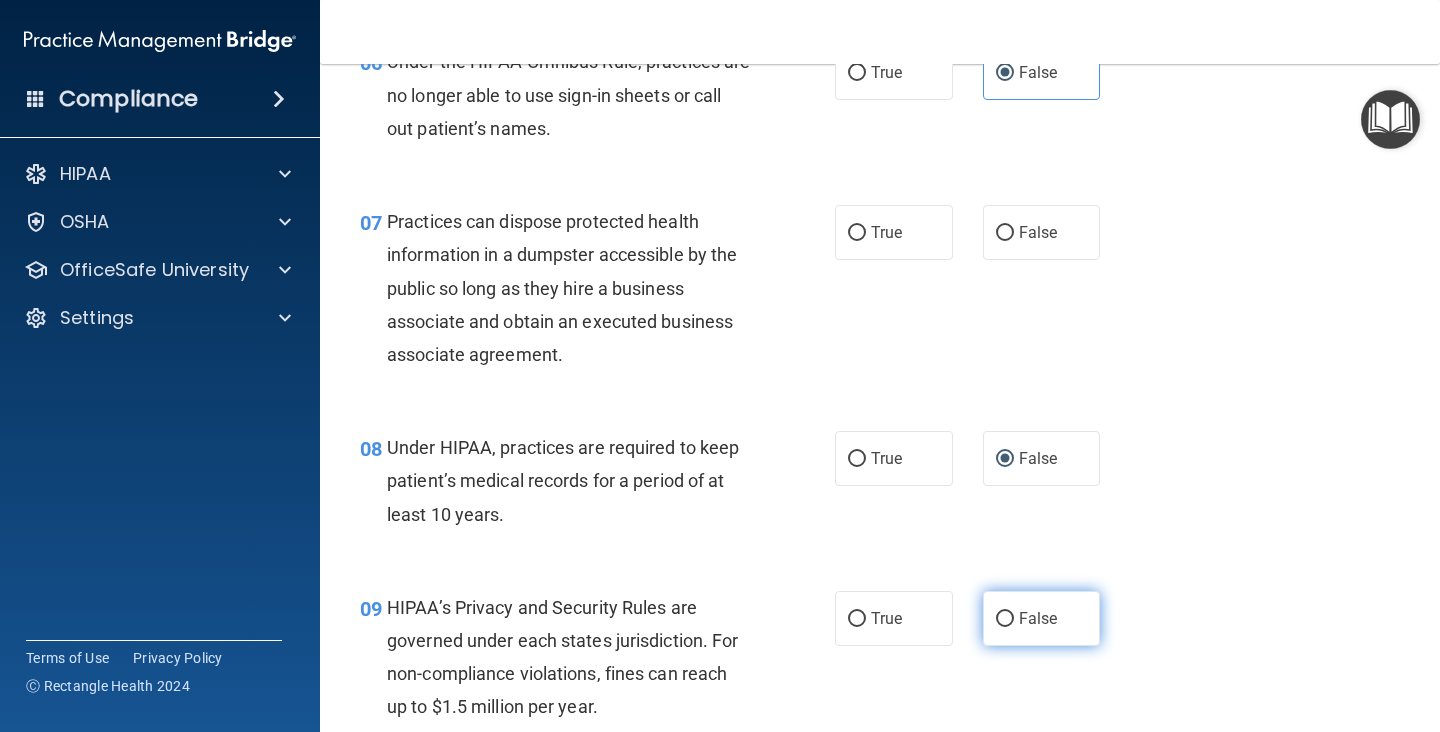 click on "False" at bounding box center [1005, 619] 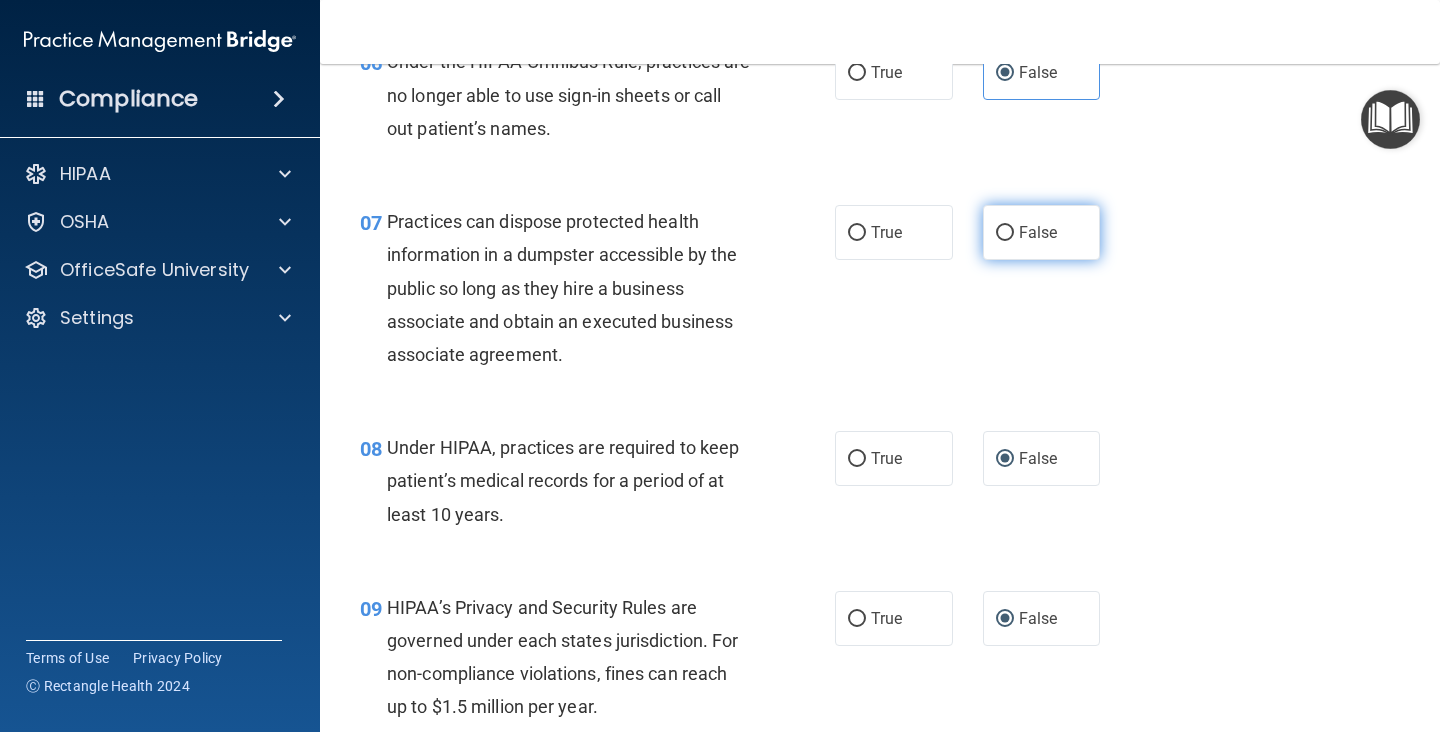 click on "False" at bounding box center (1042, 232) 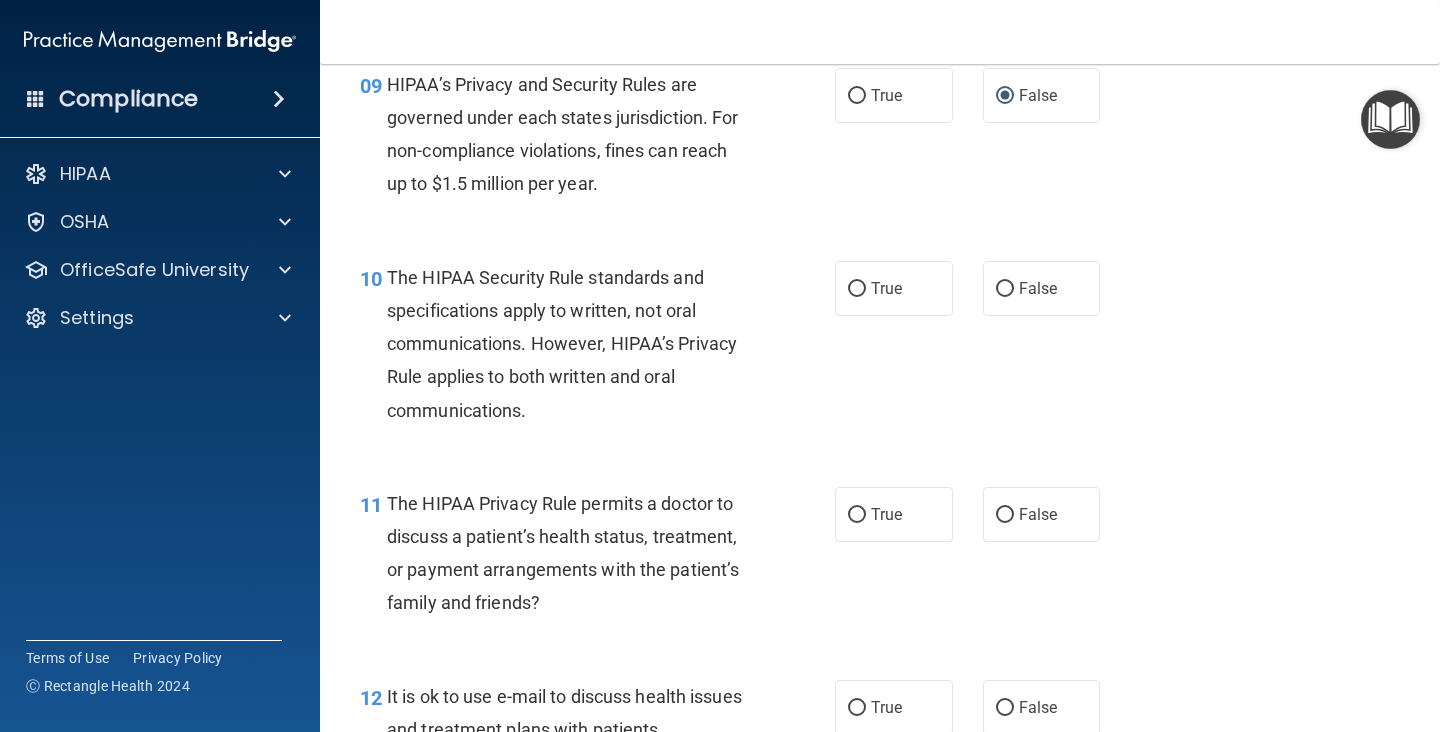 scroll, scrollTop: 1715, scrollLeft: 0, axis: vertical 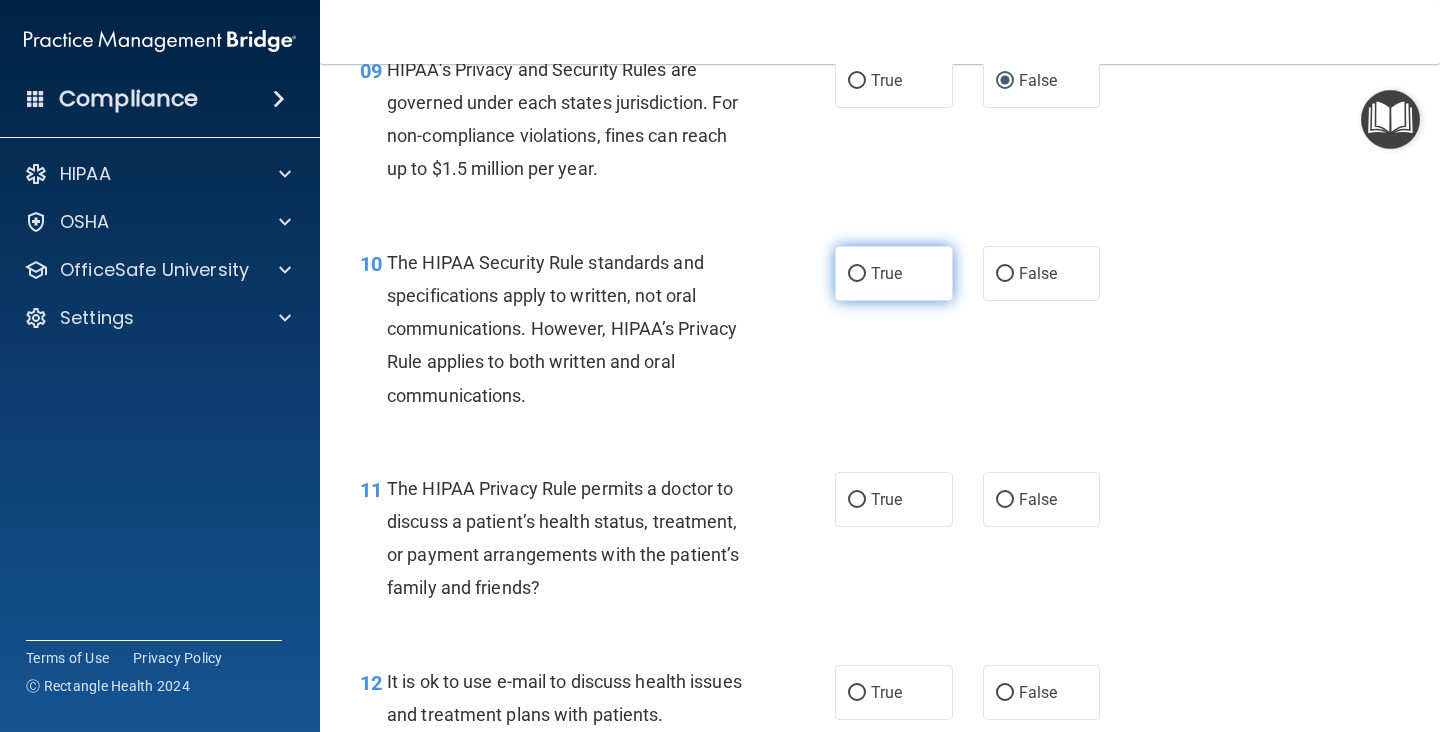 click on "True" at bounding box center (886, 273) 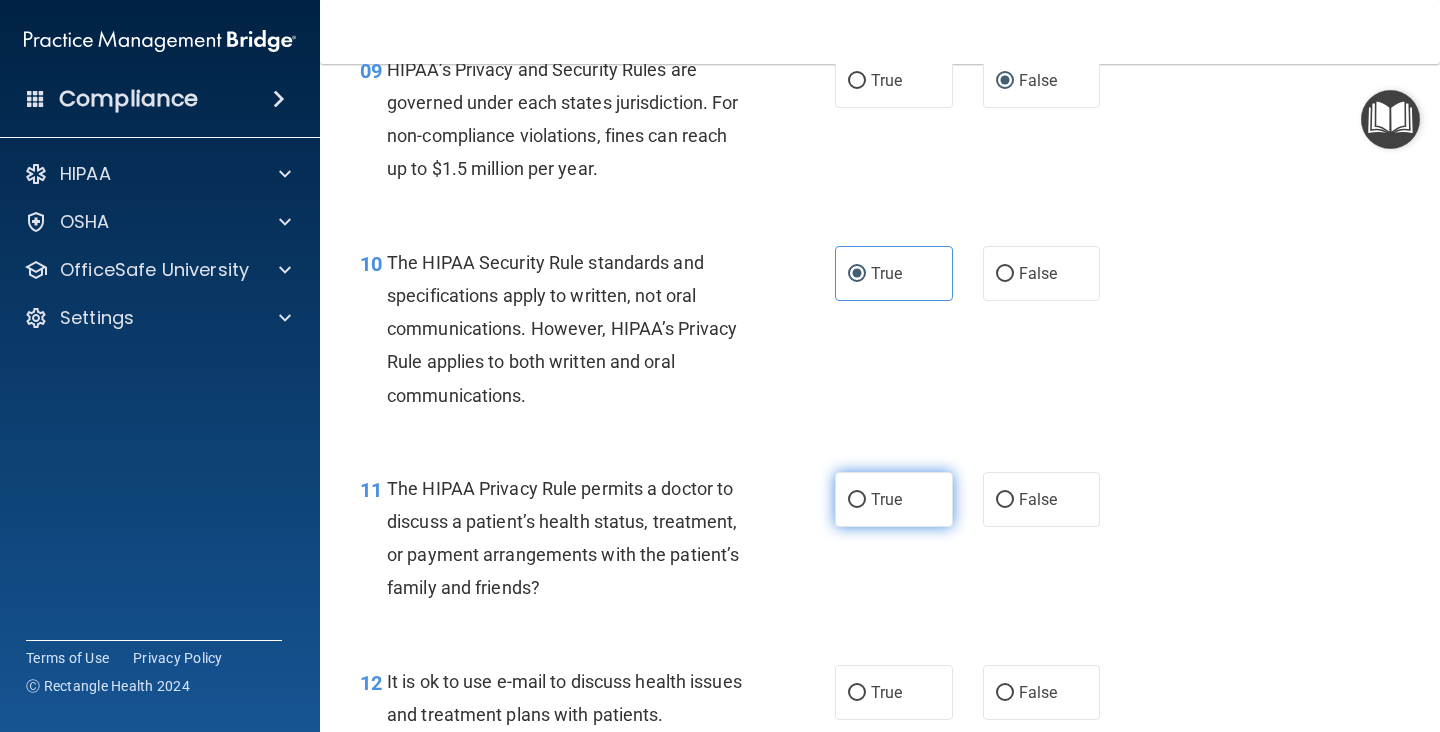 click on "True" at bounding box center [894, 499] 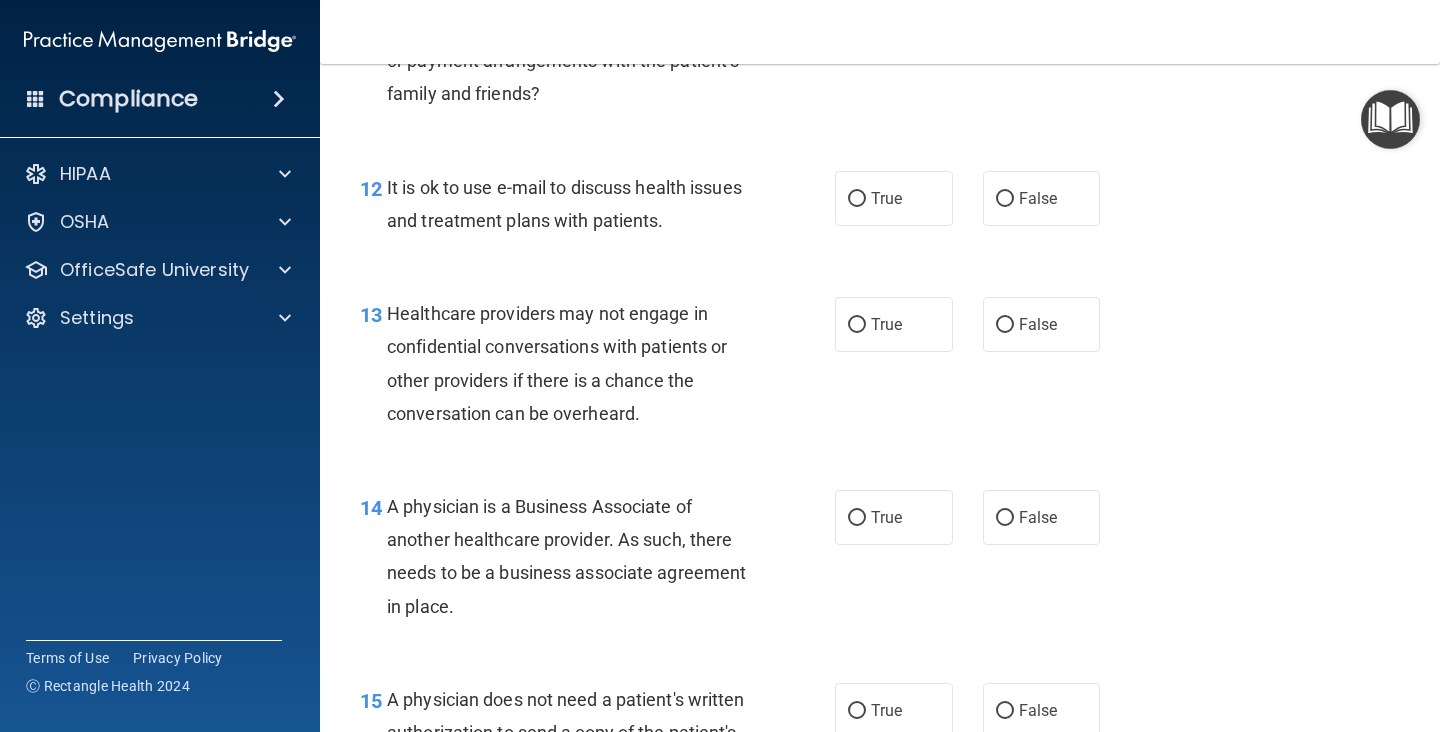 scroll, scrollTop: 2200, scrollLeft: 0, axis: vertical 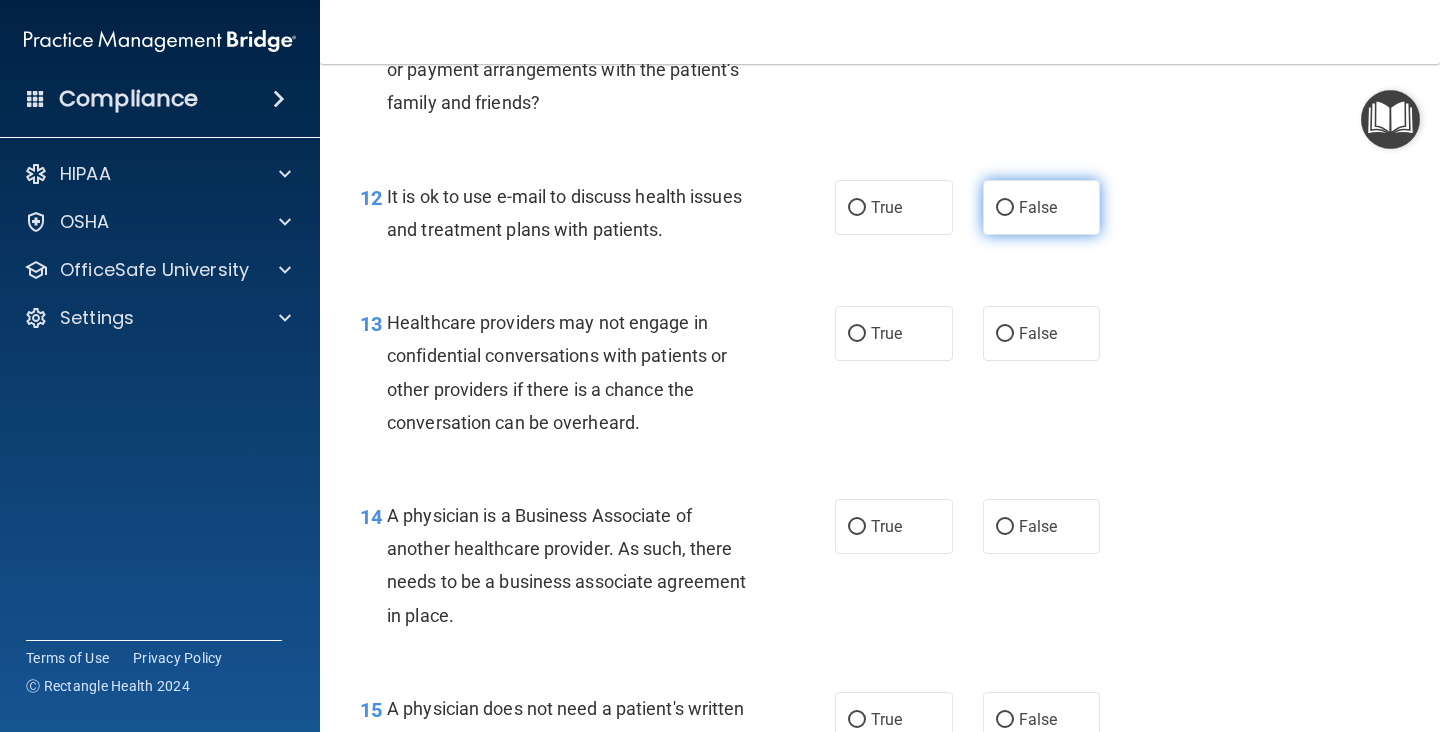 click on "False" at bounding box center (1042, 207) 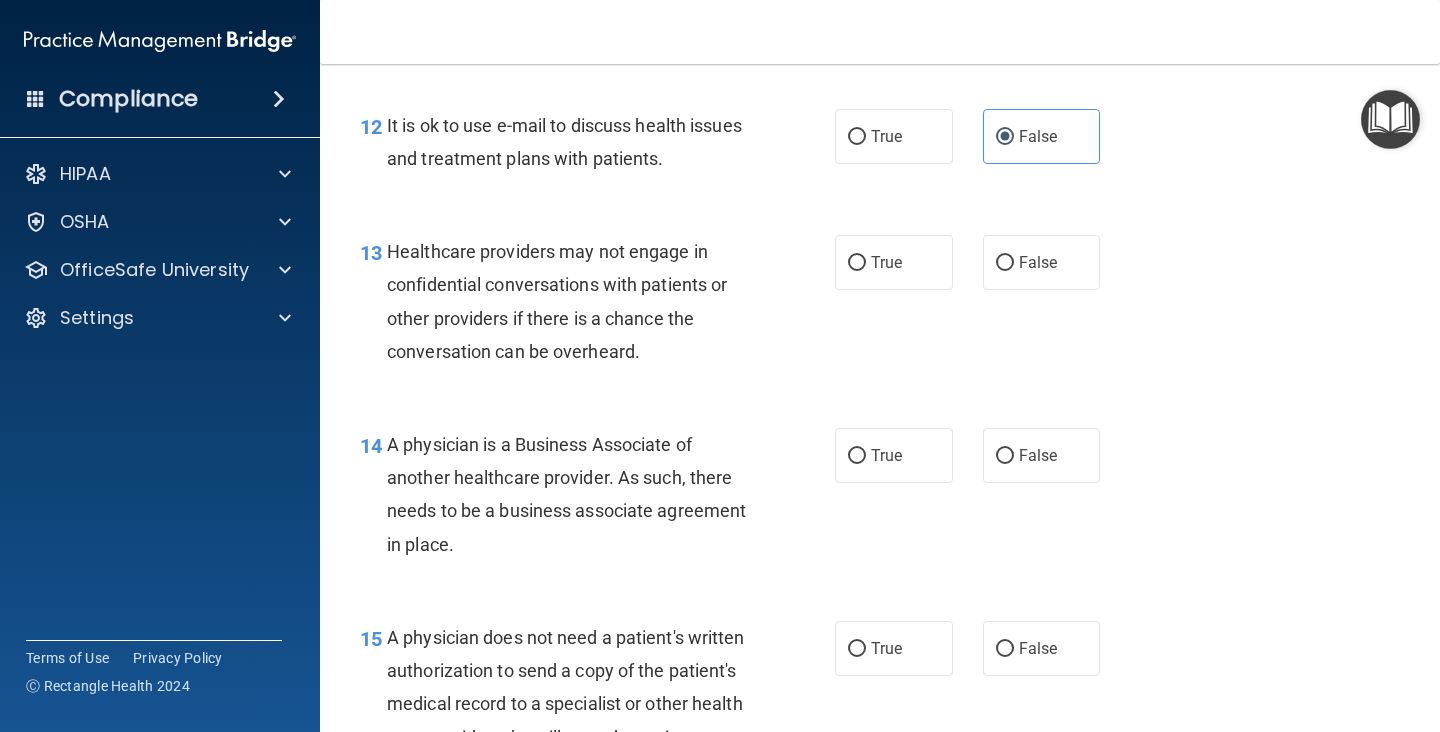 scroll, scrollTop: 2266, scrollLeft: 0, axis: vertical 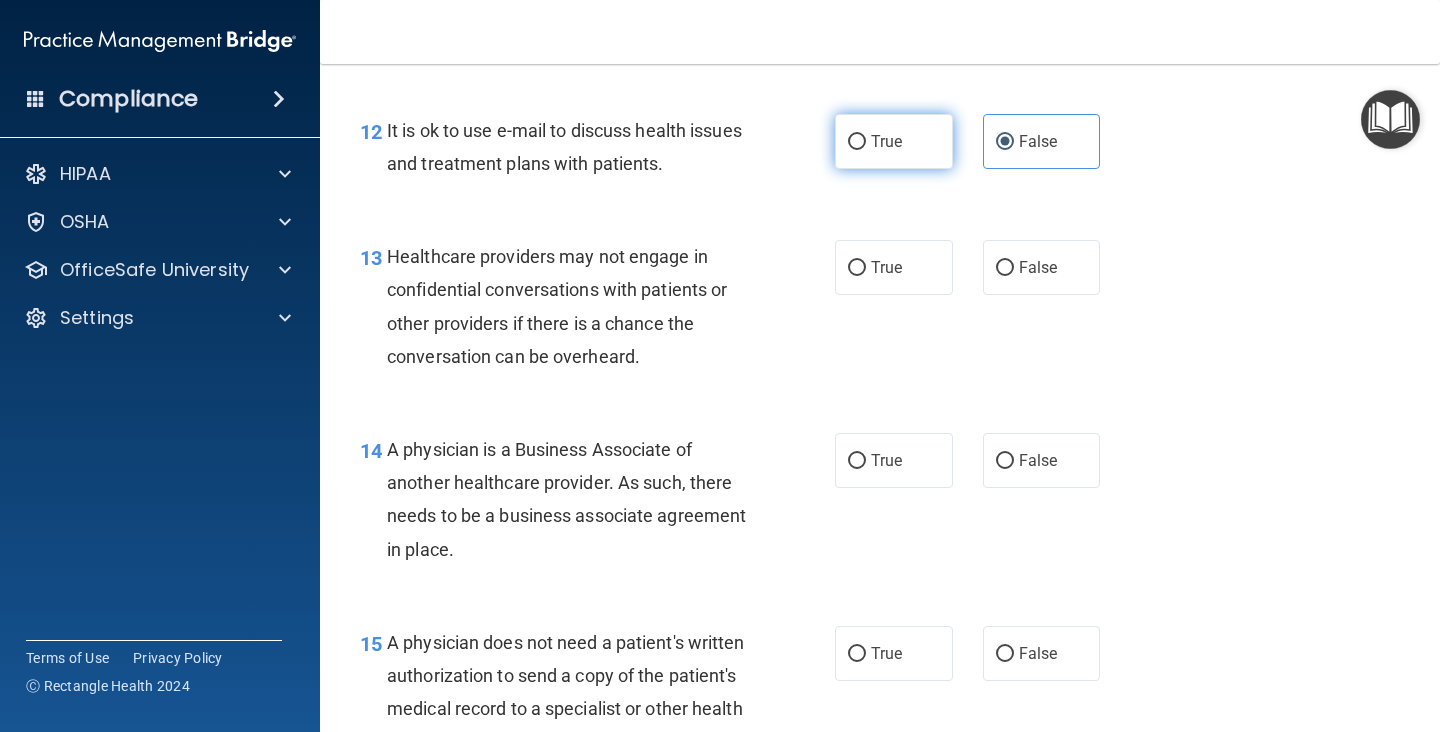 click on "True" at bounding box center (894, 141) 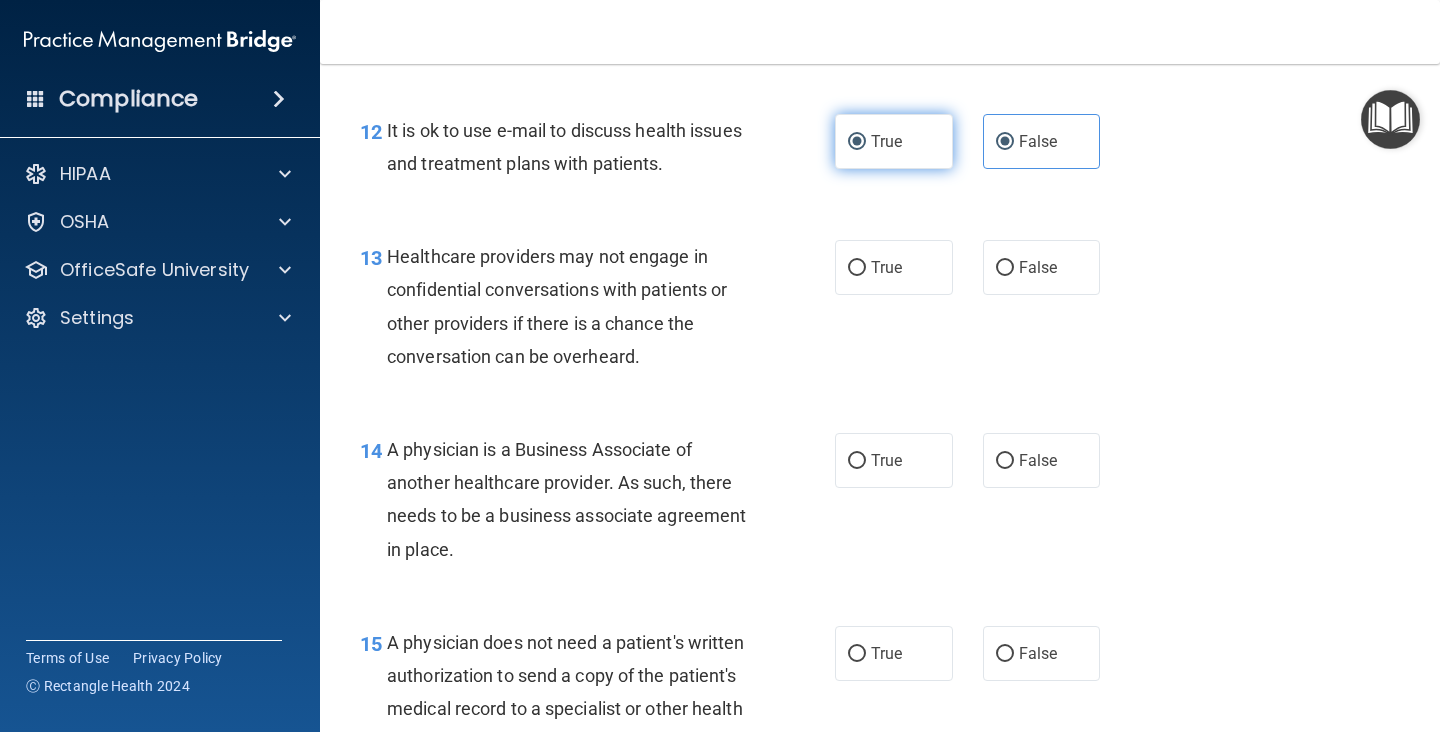 radio on "false" 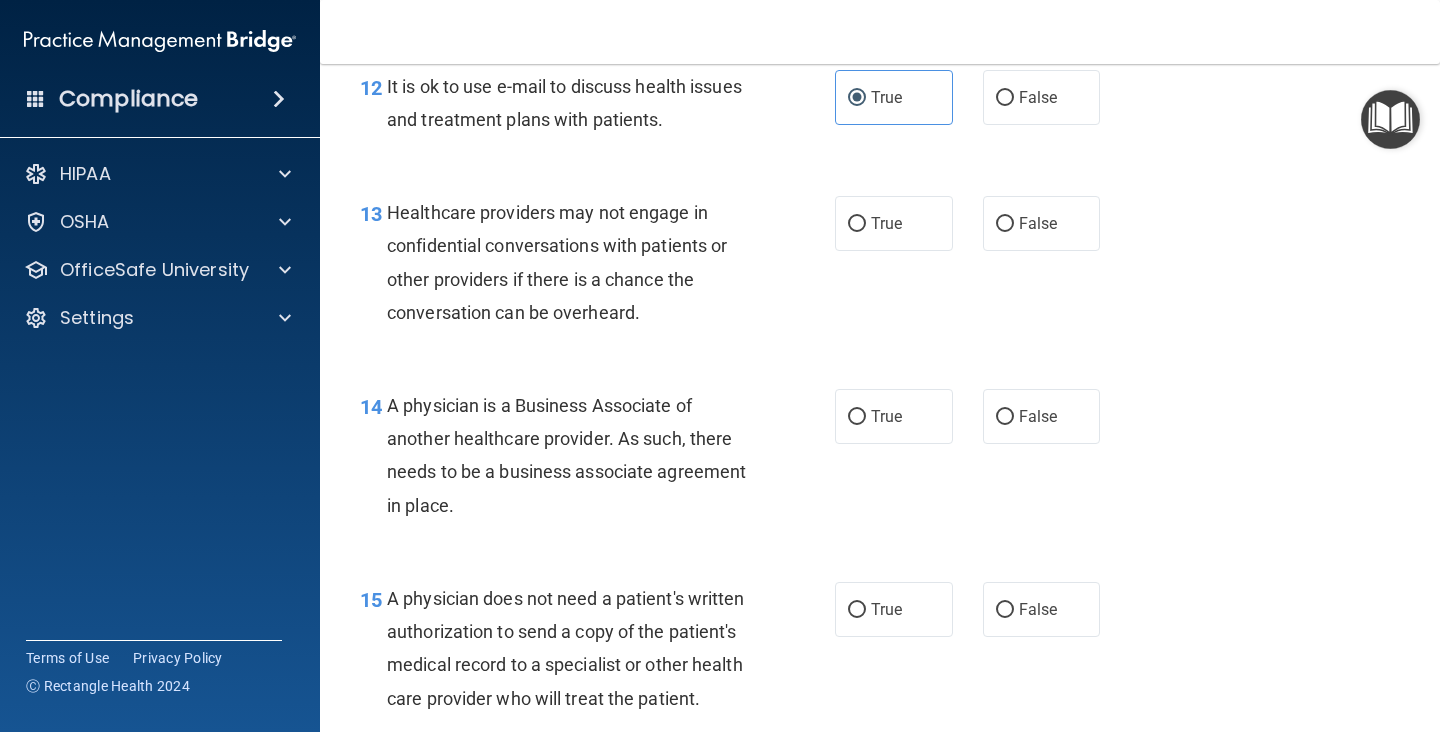 scroll, scrollTop: 2321, scrollLeft: 0, axis: vertical 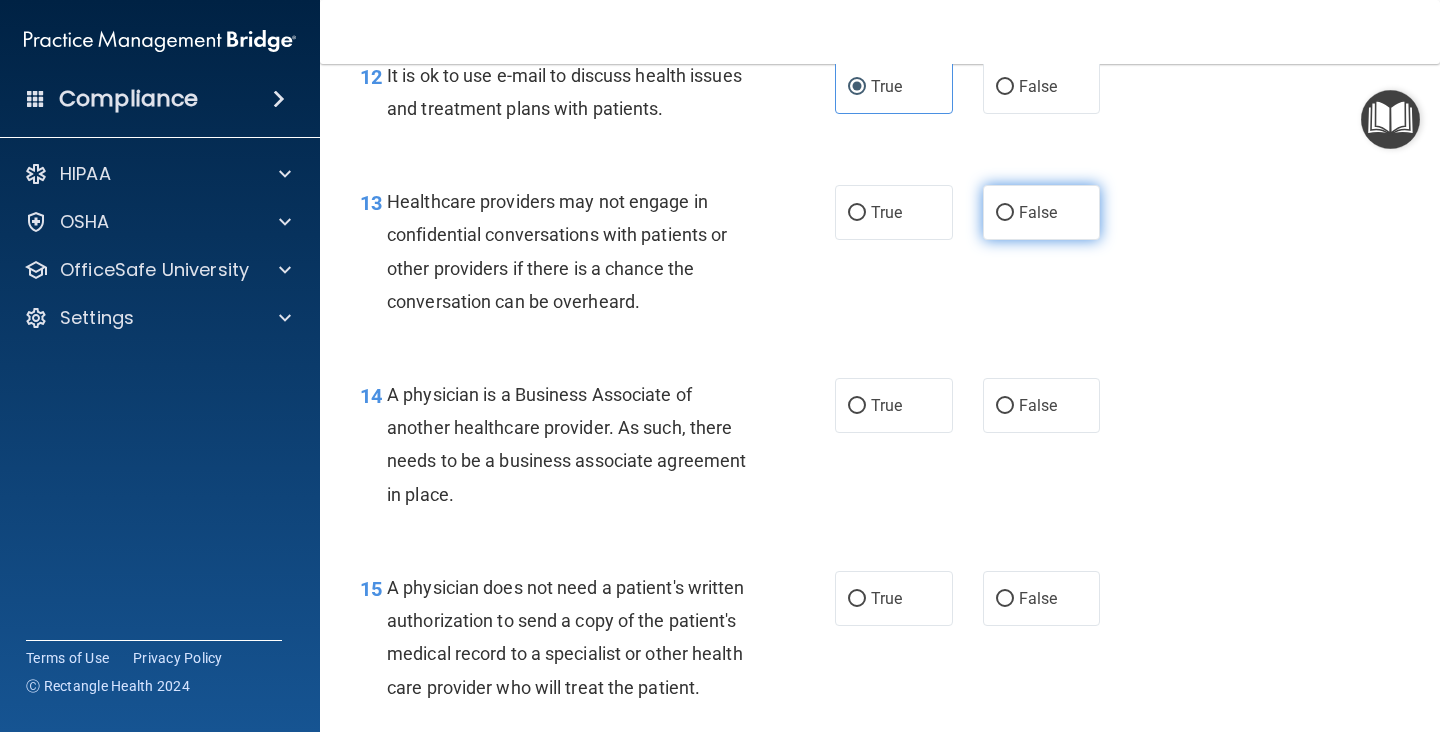 click on "False" at bounding box center [1042, 212] 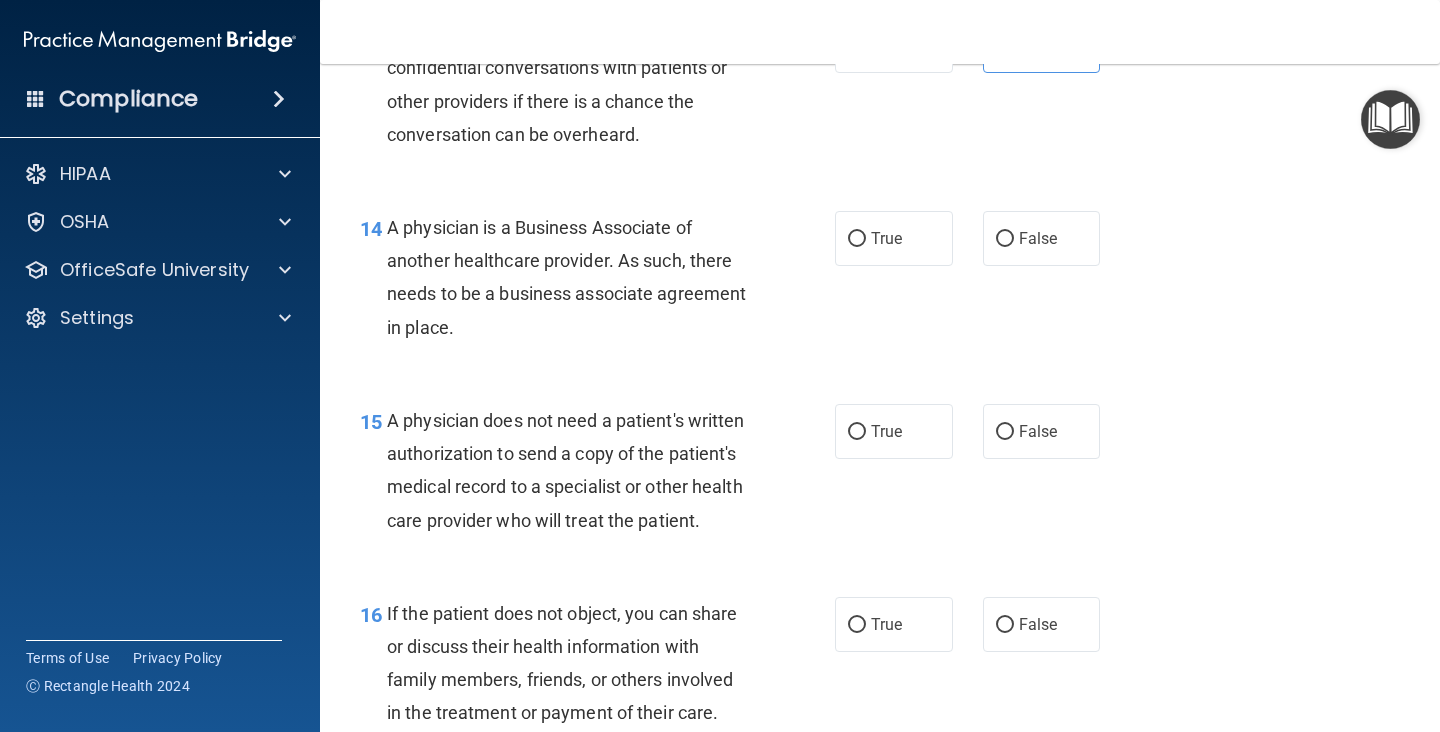 scroll, scrollTop: 2492, scrollLeft: 0, axis: vertical 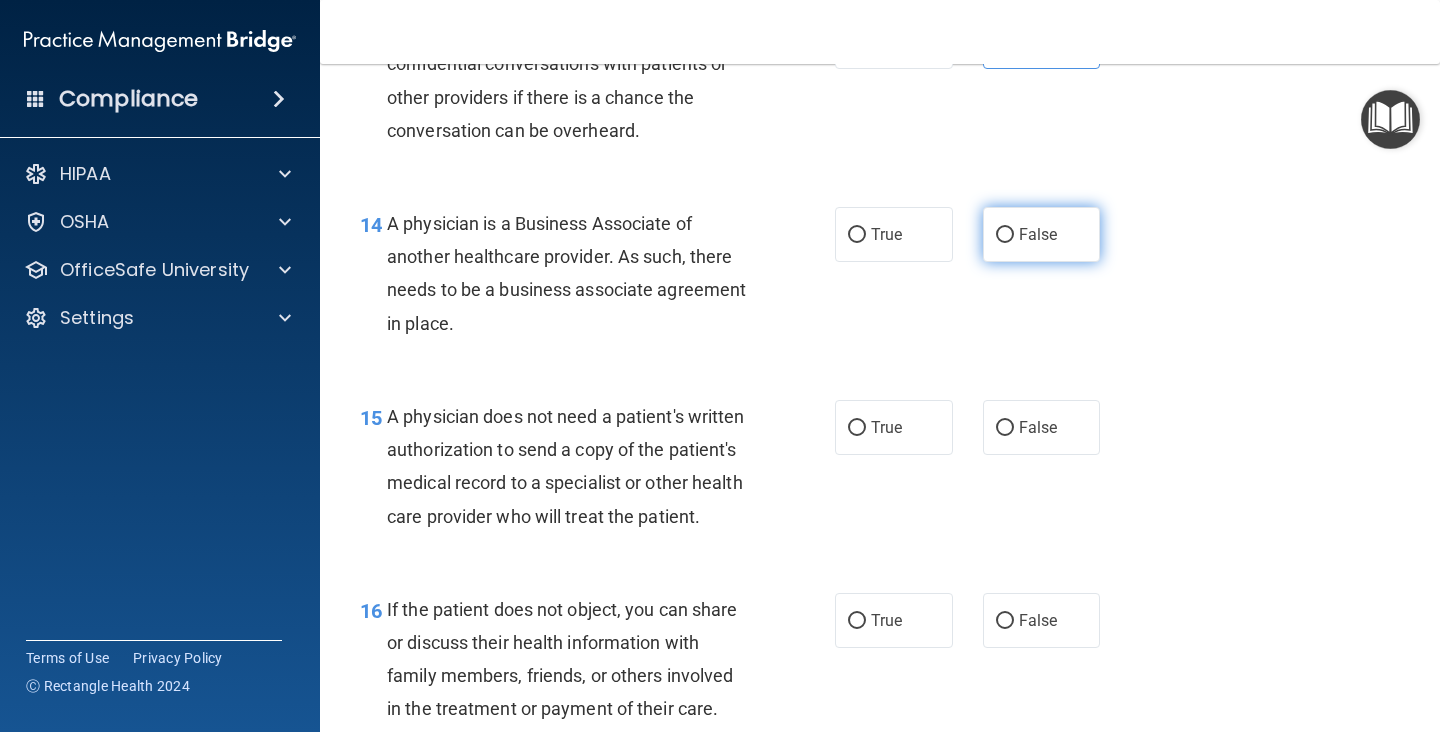 click on "False" at bounding box center (1042, 234) 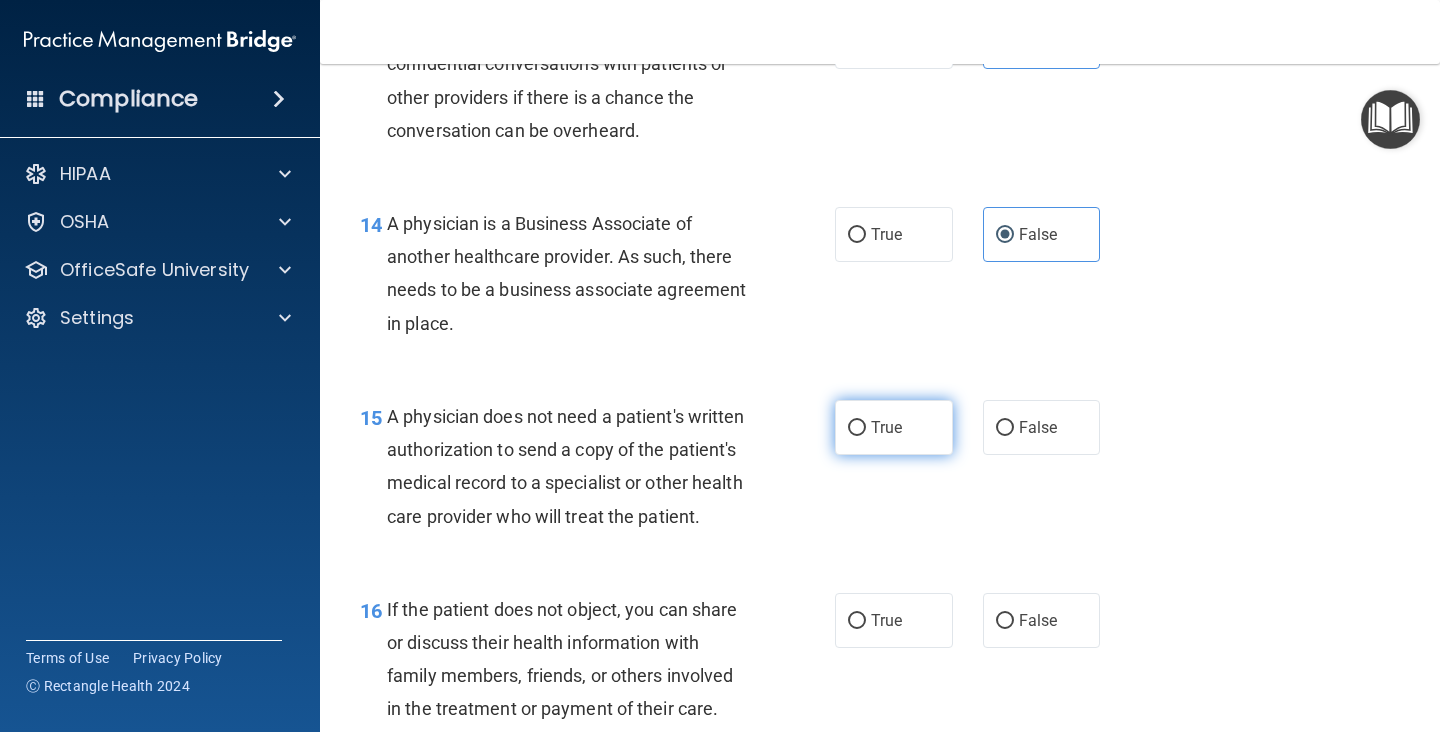 click on "True" at bounding box center [894, 427] 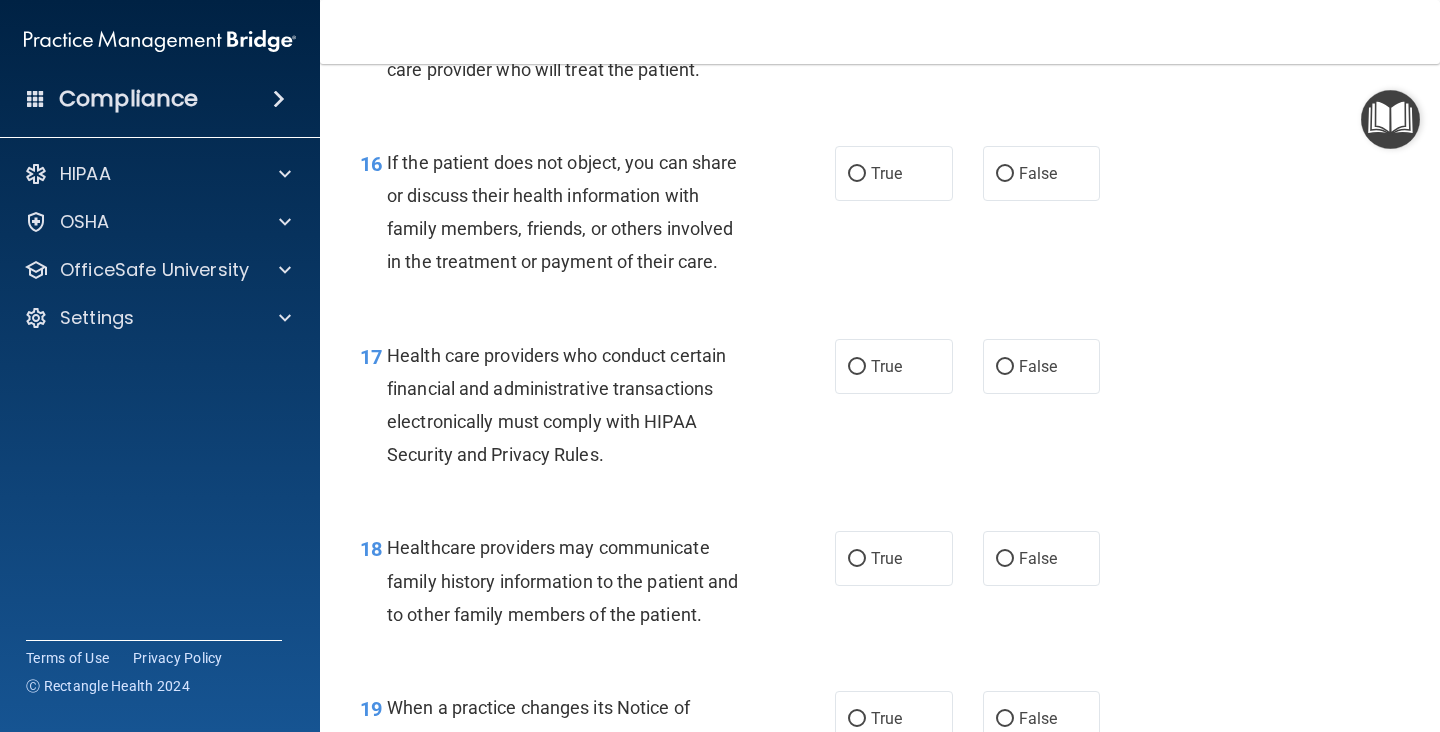 scroll, scrollTop: 2943, scrollLeft: 0, axis: vertical 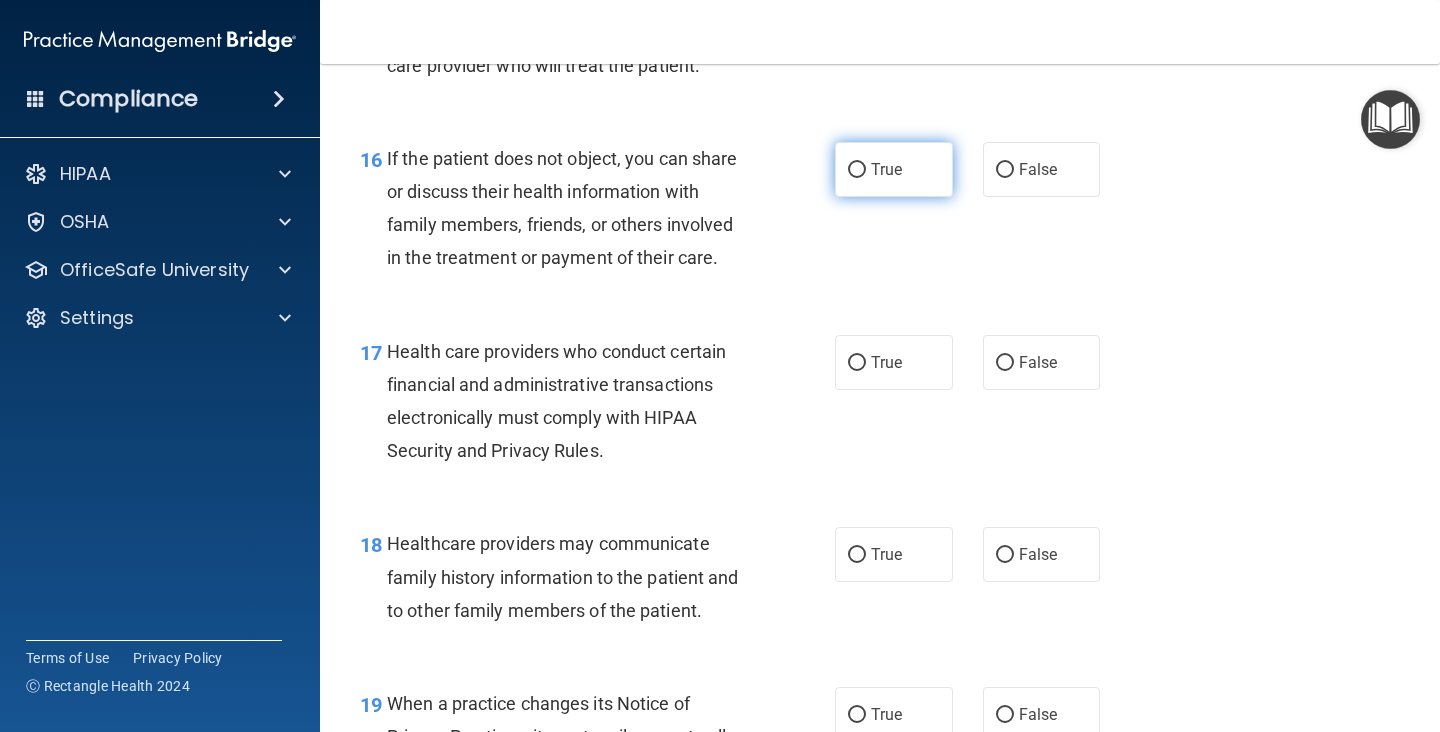 click on "True" at bounding box center (894, 169) 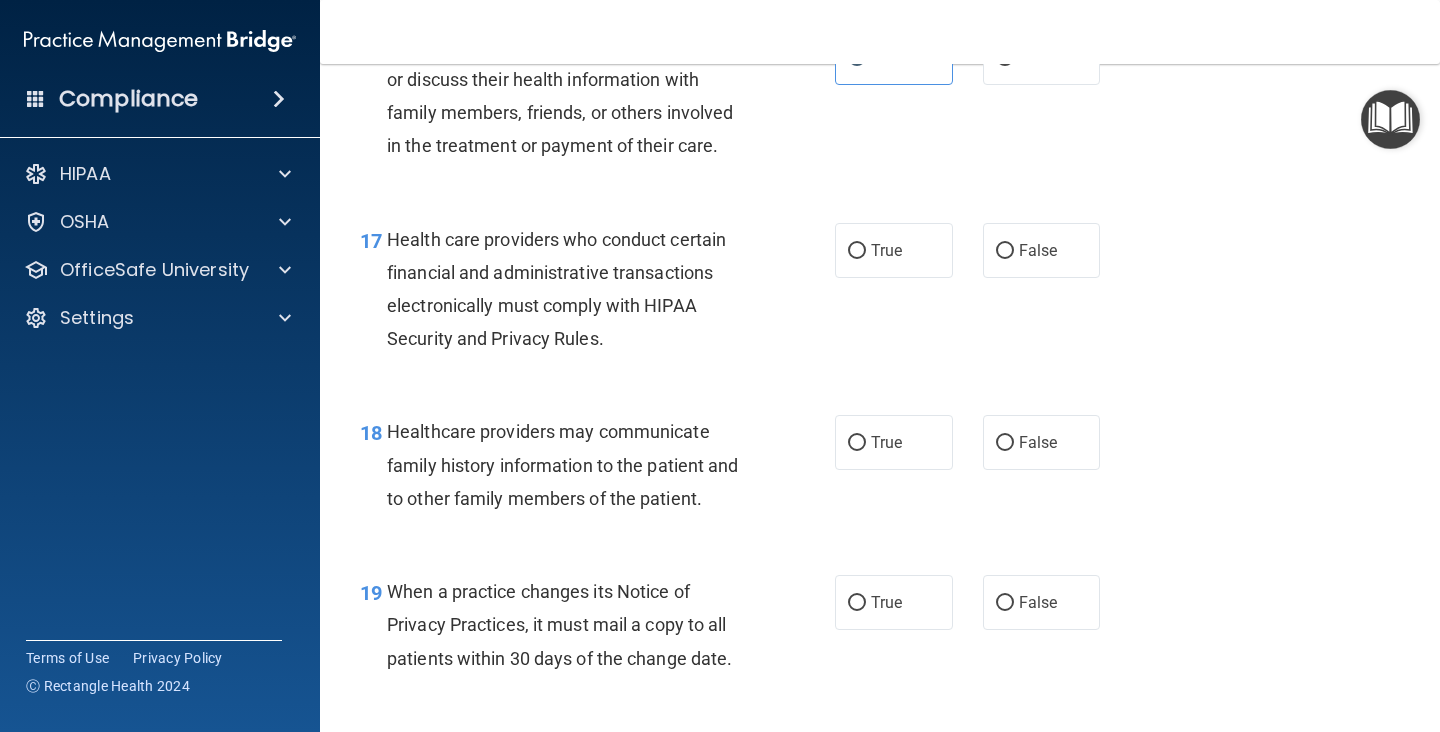 scroll, scrollTop: 3057, scrollLeft: 0, axis: vertical 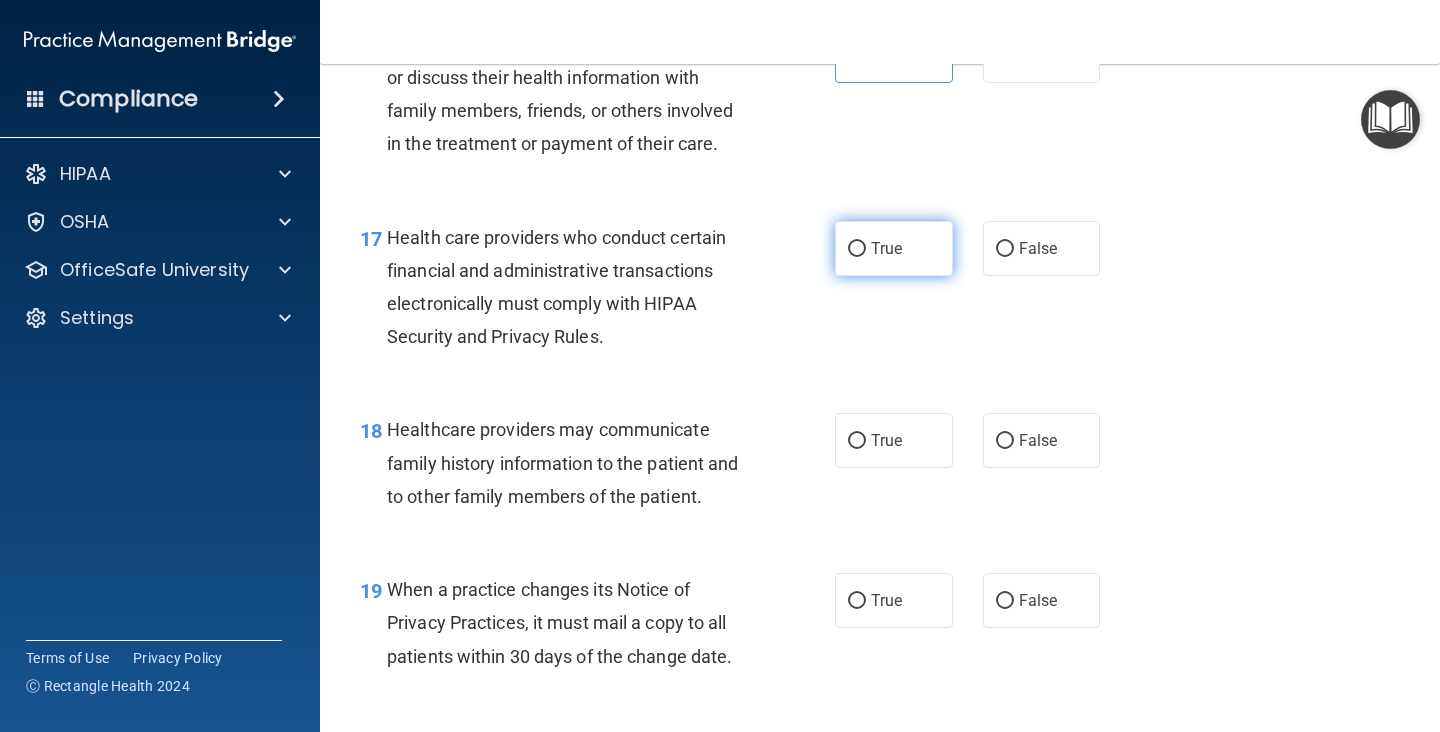 click on "True" at bounding box center [886, 248] 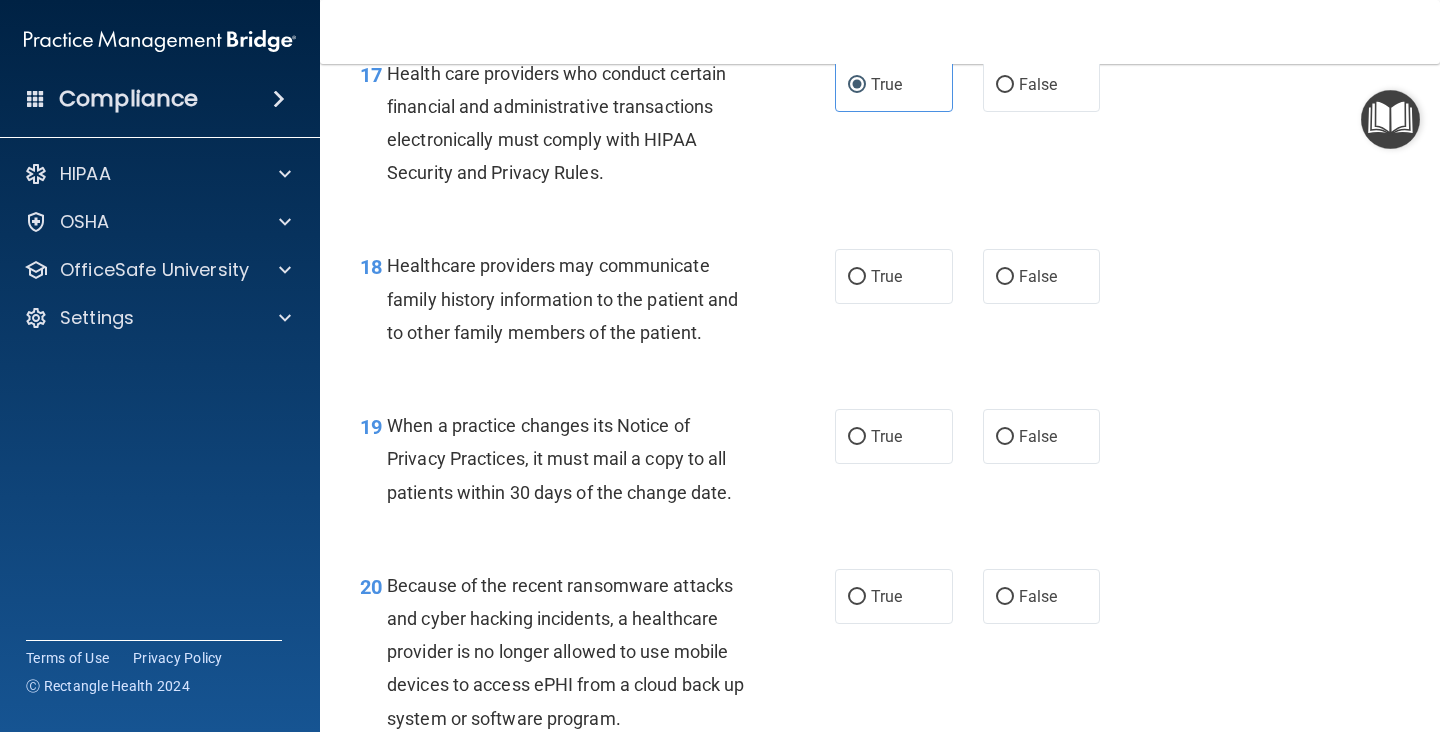 scroll, scrollTop: 3225, scrollLeft: 0, axis: vertical 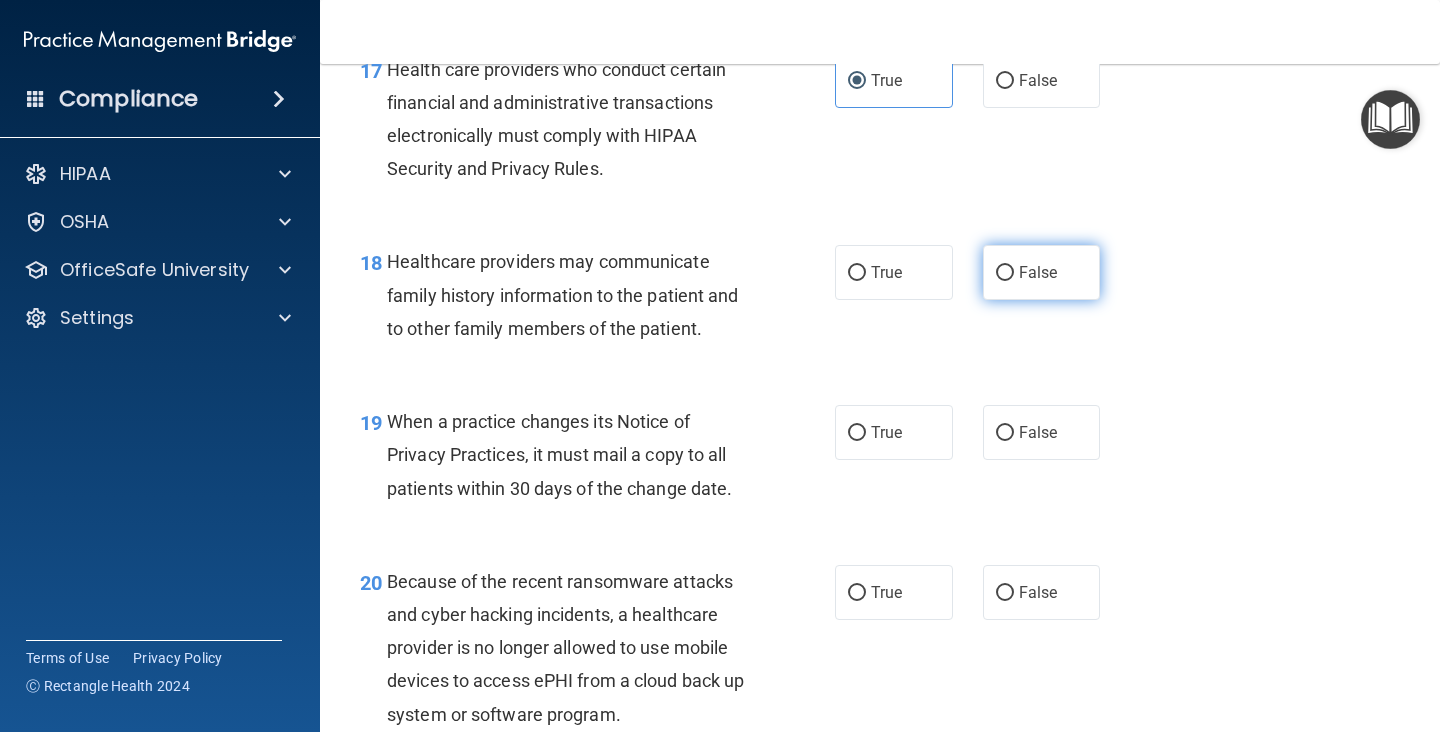 click on "False" at bounding box center (1042, 272) 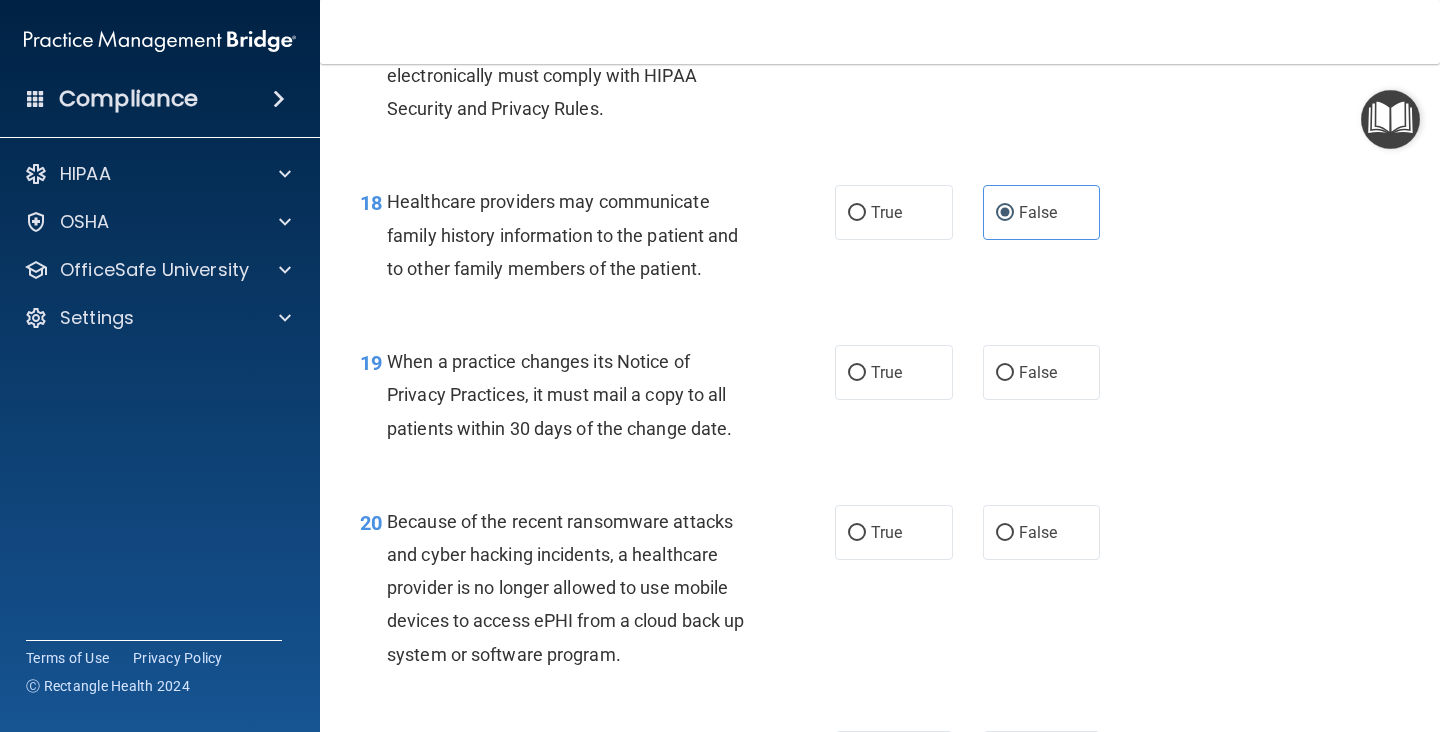 scroll, scrollTop: 3292, scrollLeft: 0, axis: vertical 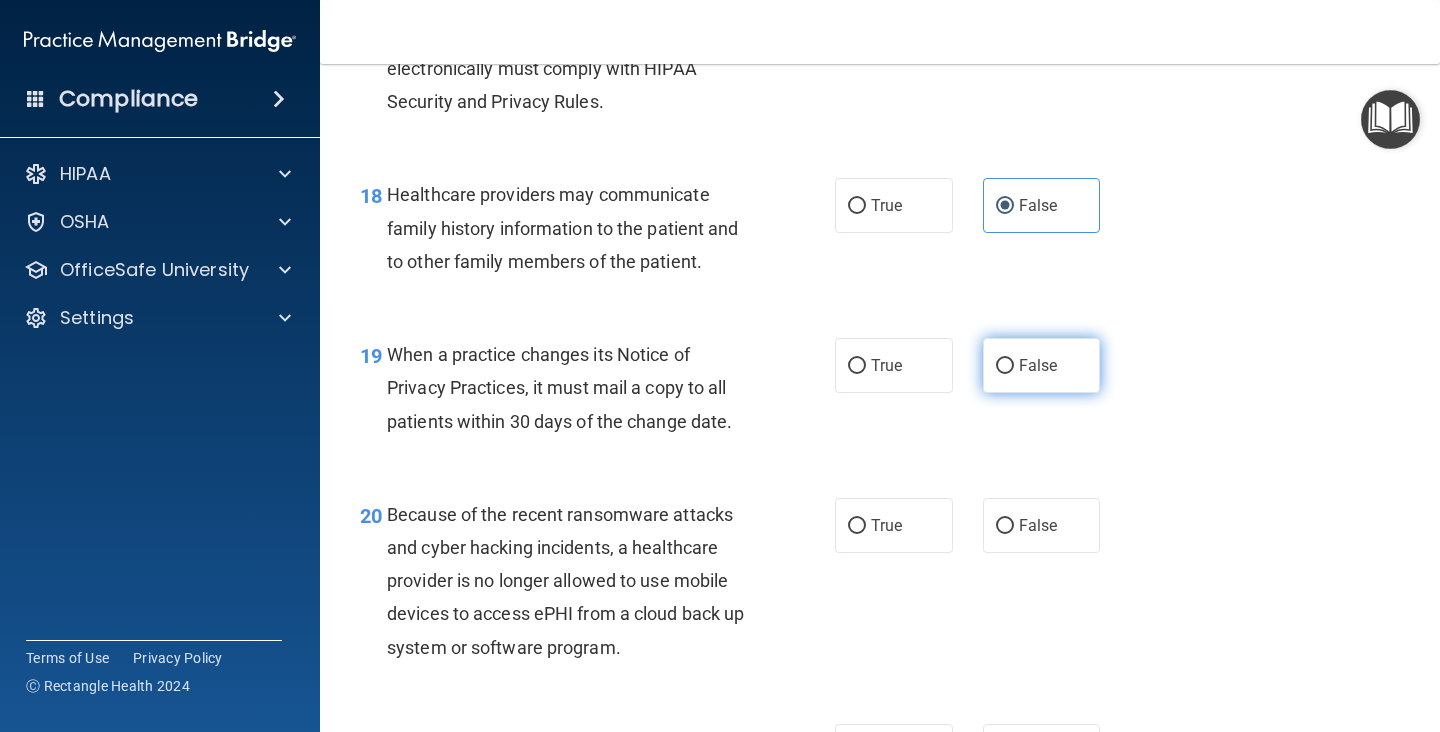 click on "False" at bounding box center [1042, 365] 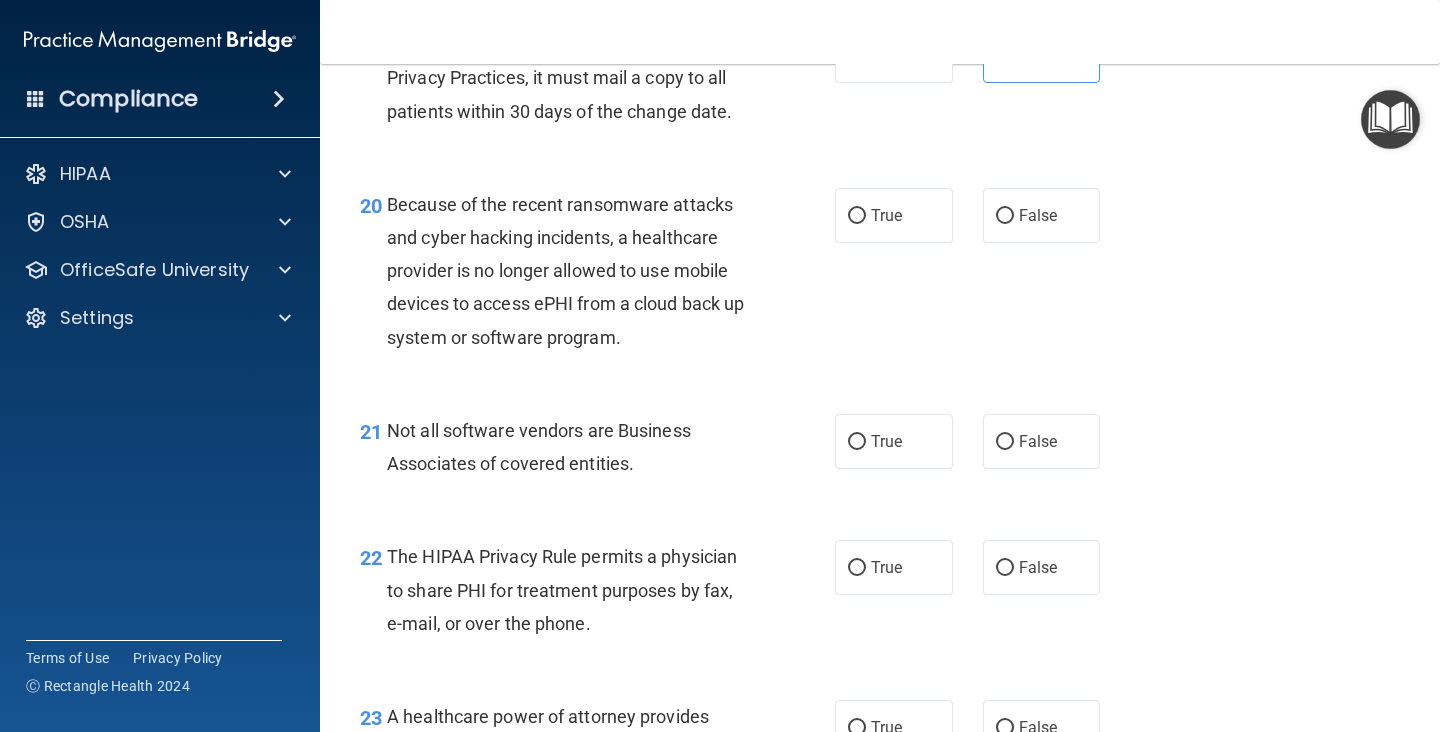 scroll, scrollTop: 3604, scrollLeft: 0, axis: vertical 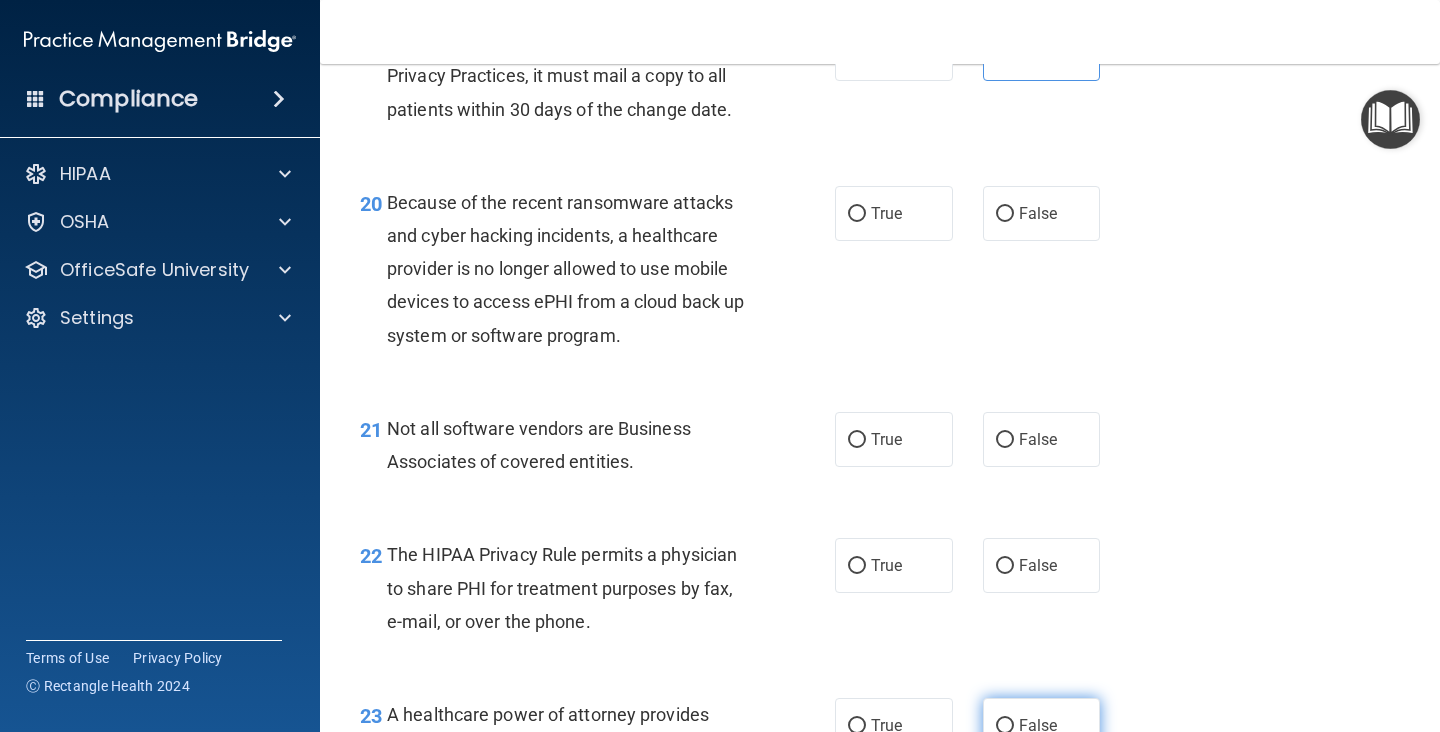 click on "False" at bounding box center [1005, 726] 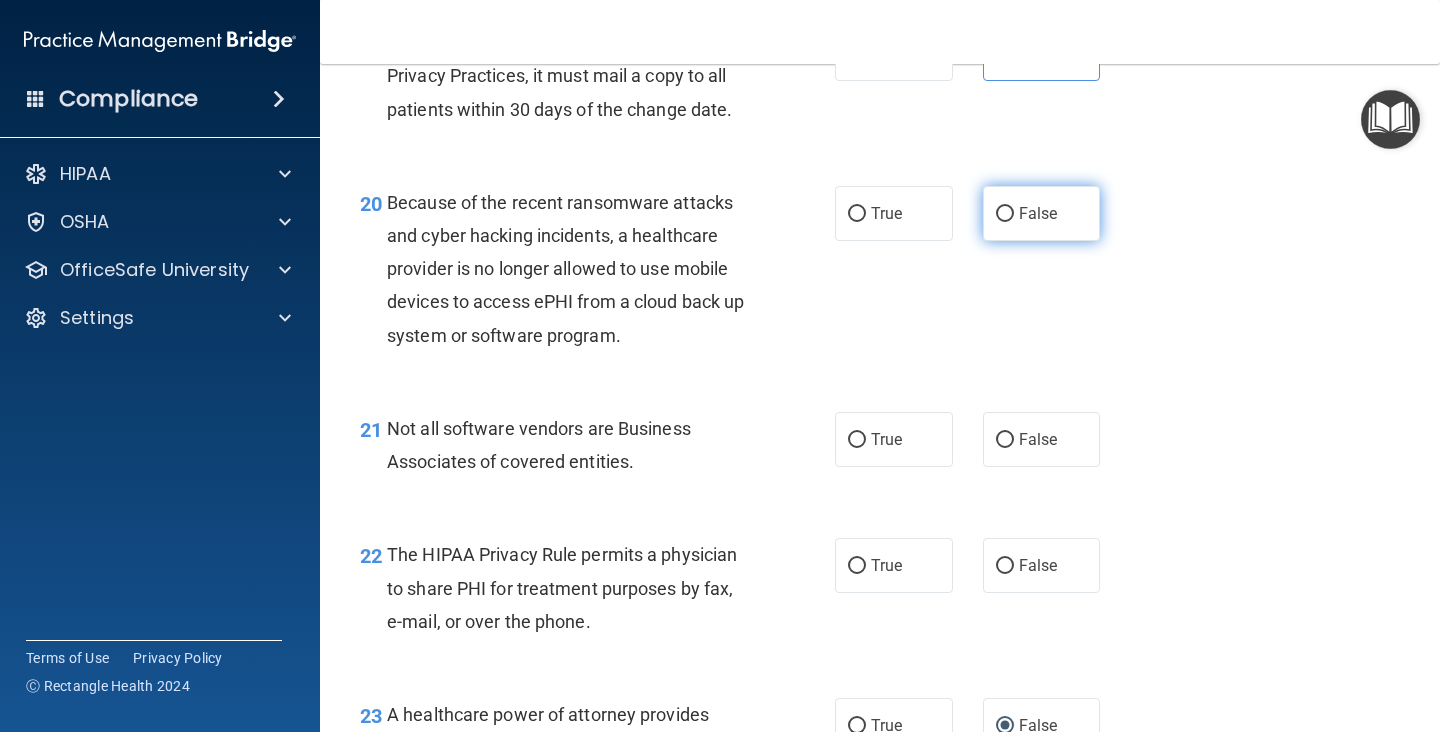 click on "False" at bounding box center [1042, 213] 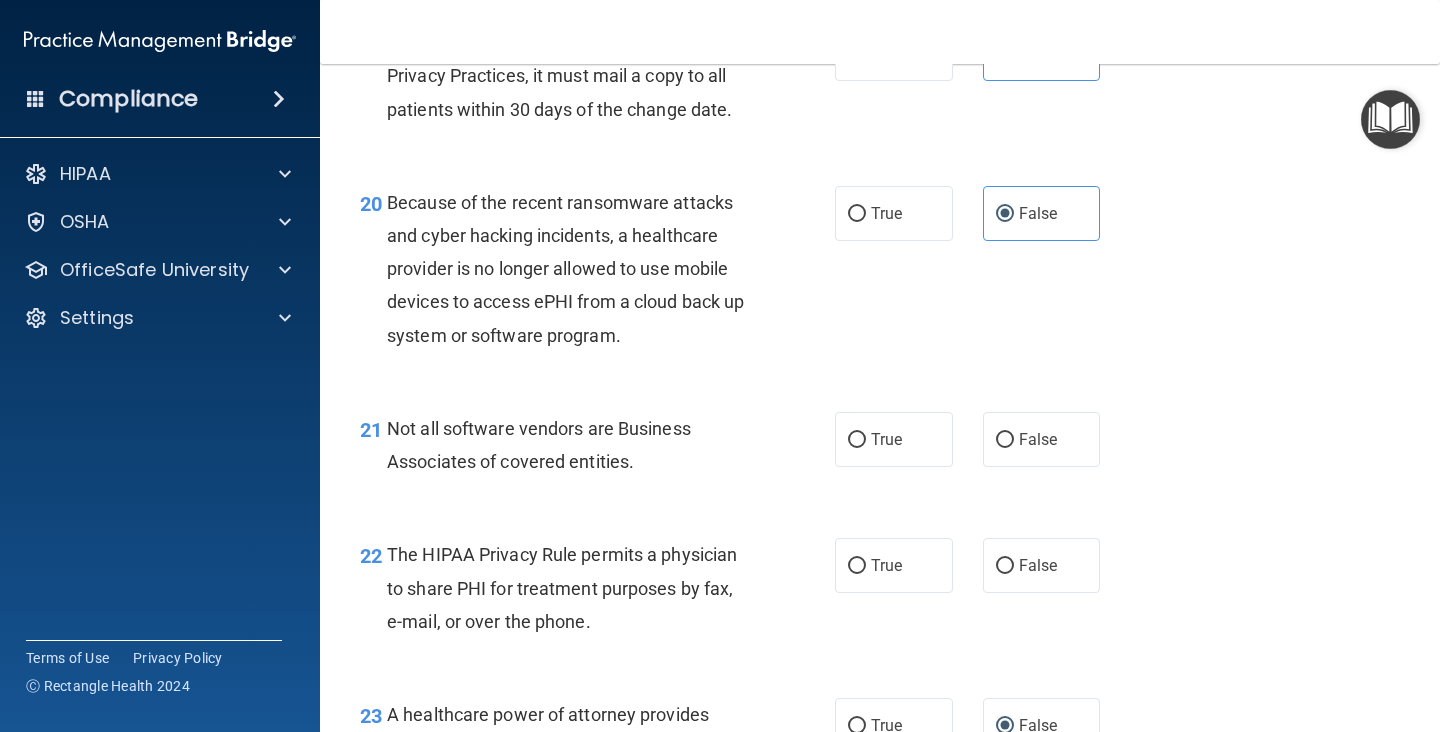 scroll, scrollTop: 3757, scrollLeft: 0, axis: vertical 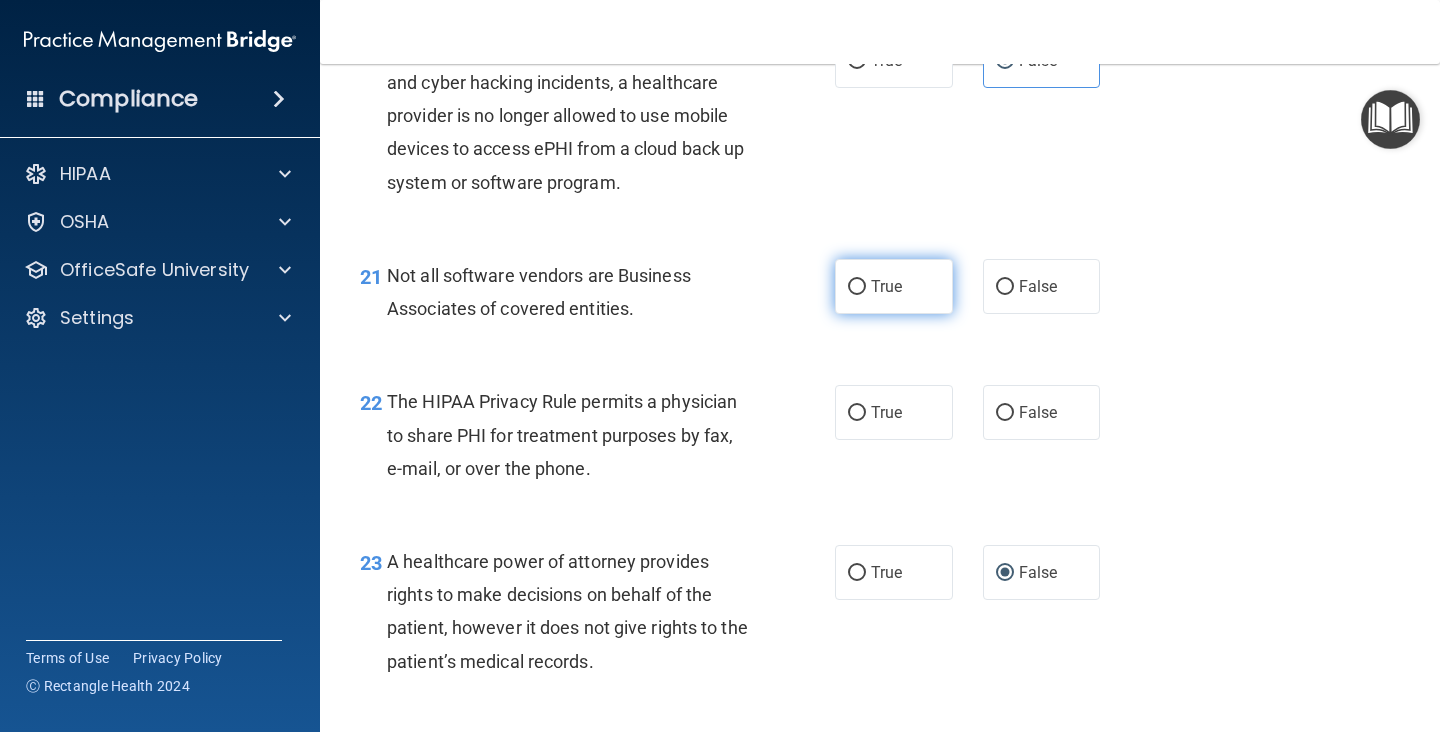 click on "True" at bounding box center (886, 286) 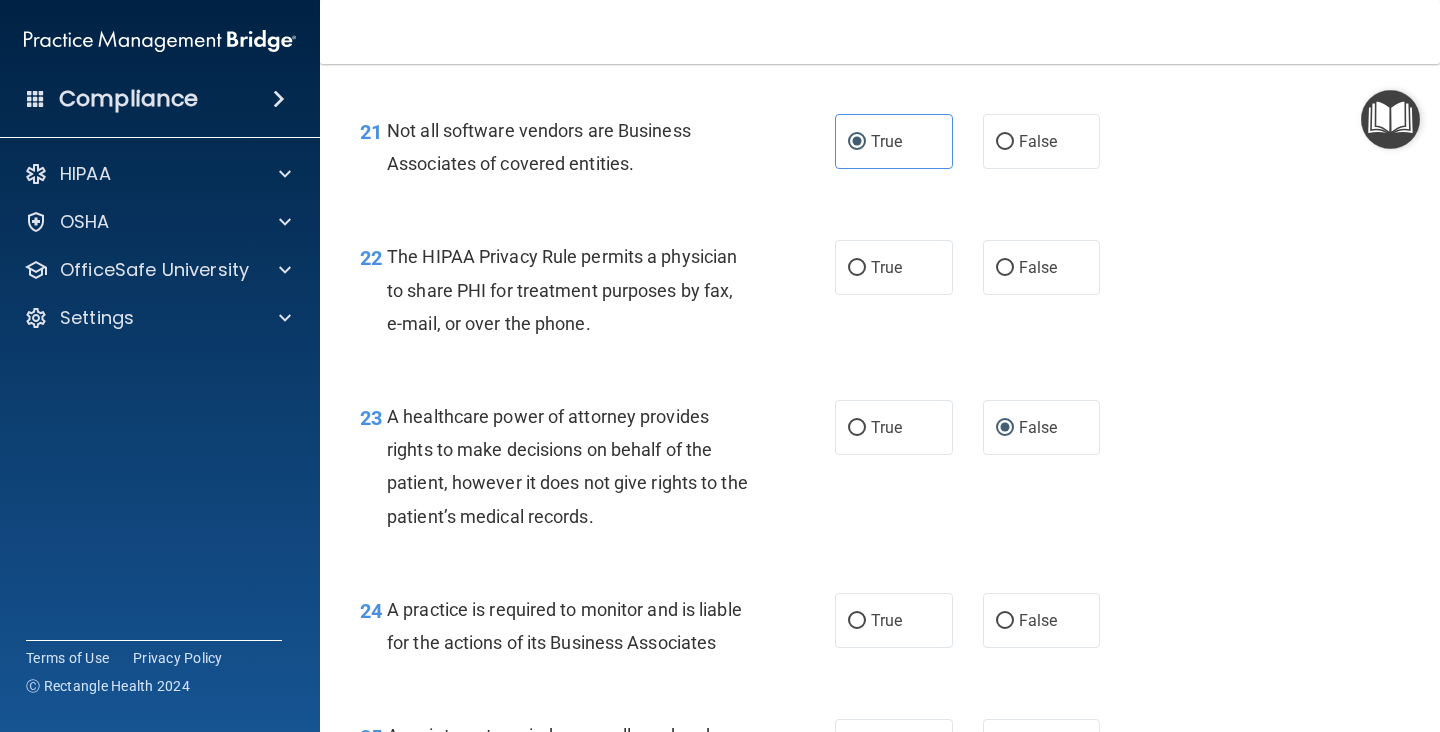 scroll, scrollTop: 3904, scrollLeft: 0, axis: vertical 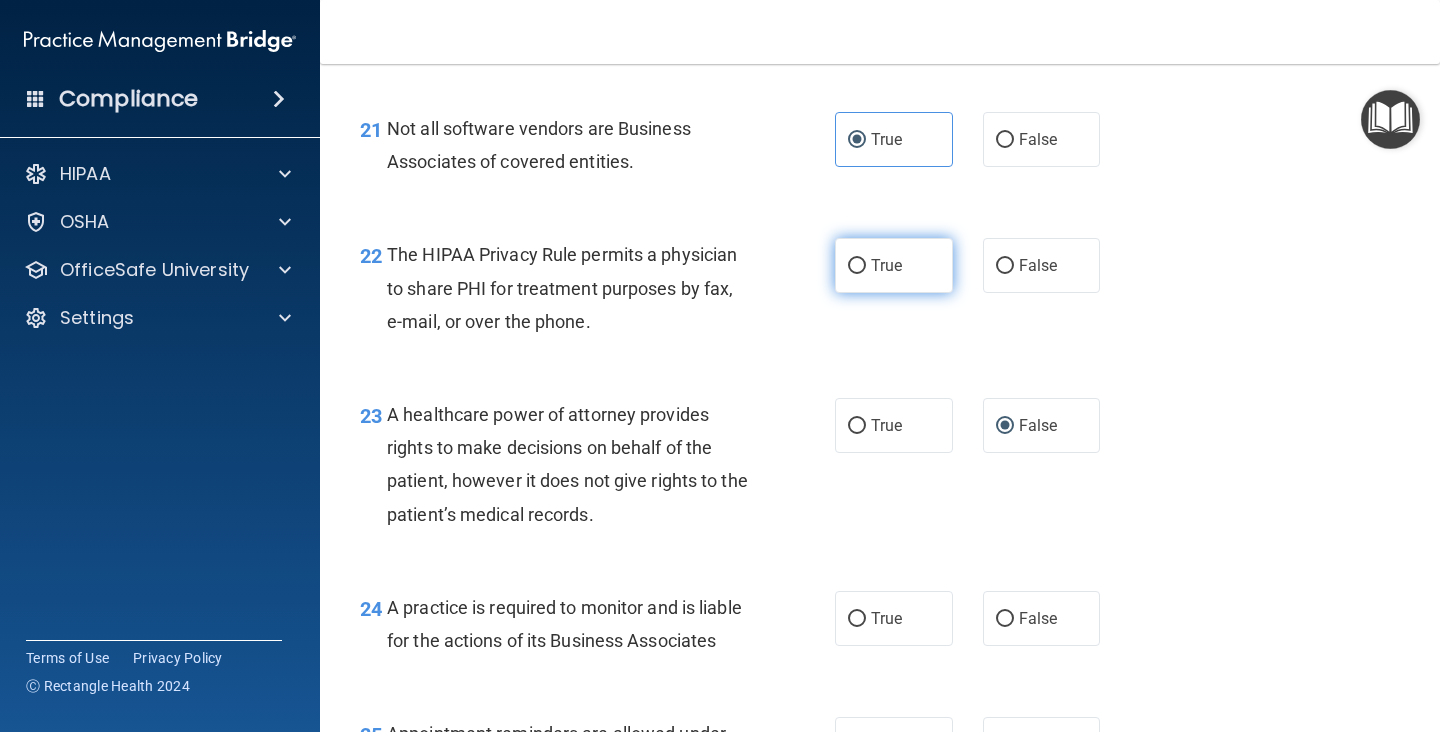 click on "True" at bounding box center [894, 265] 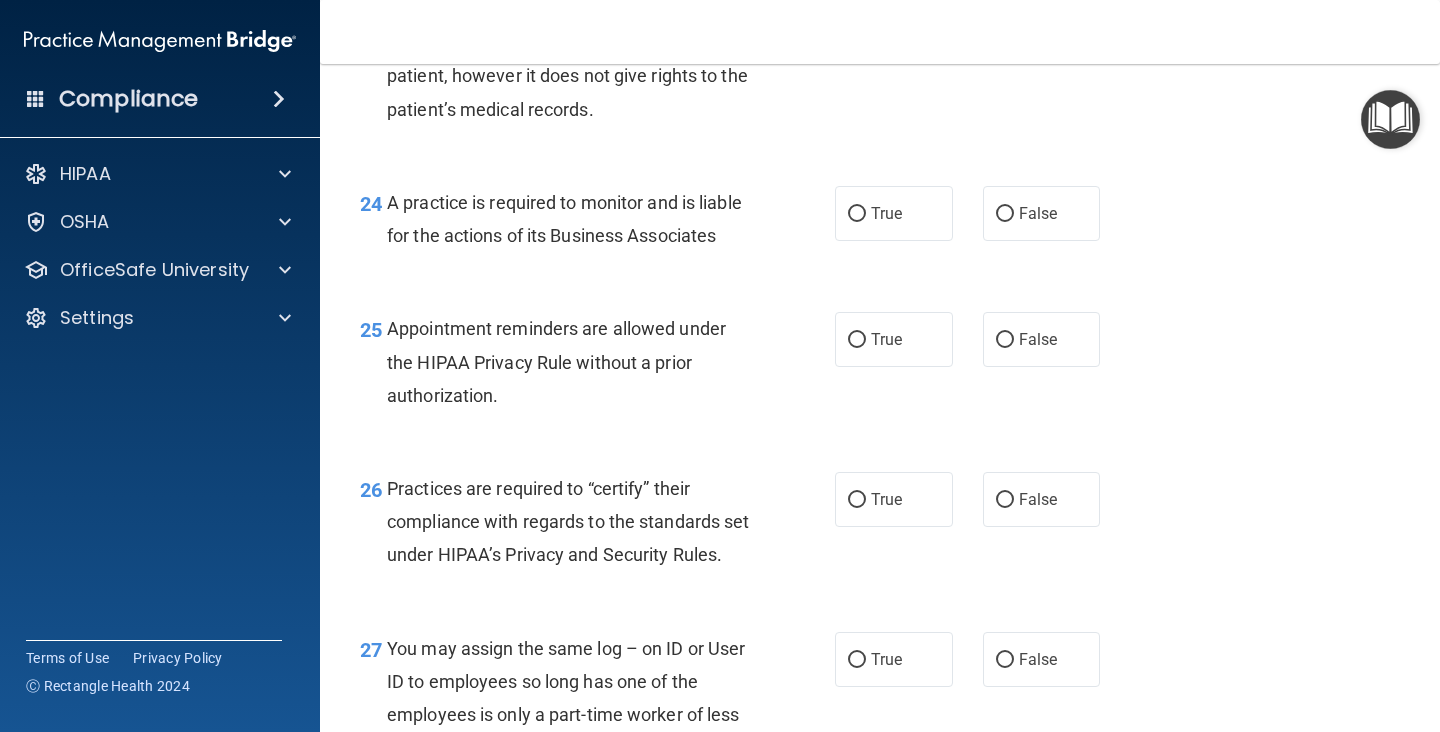 scroll, scrollTop: 4311, scrollLeft: 0, axis: vertical 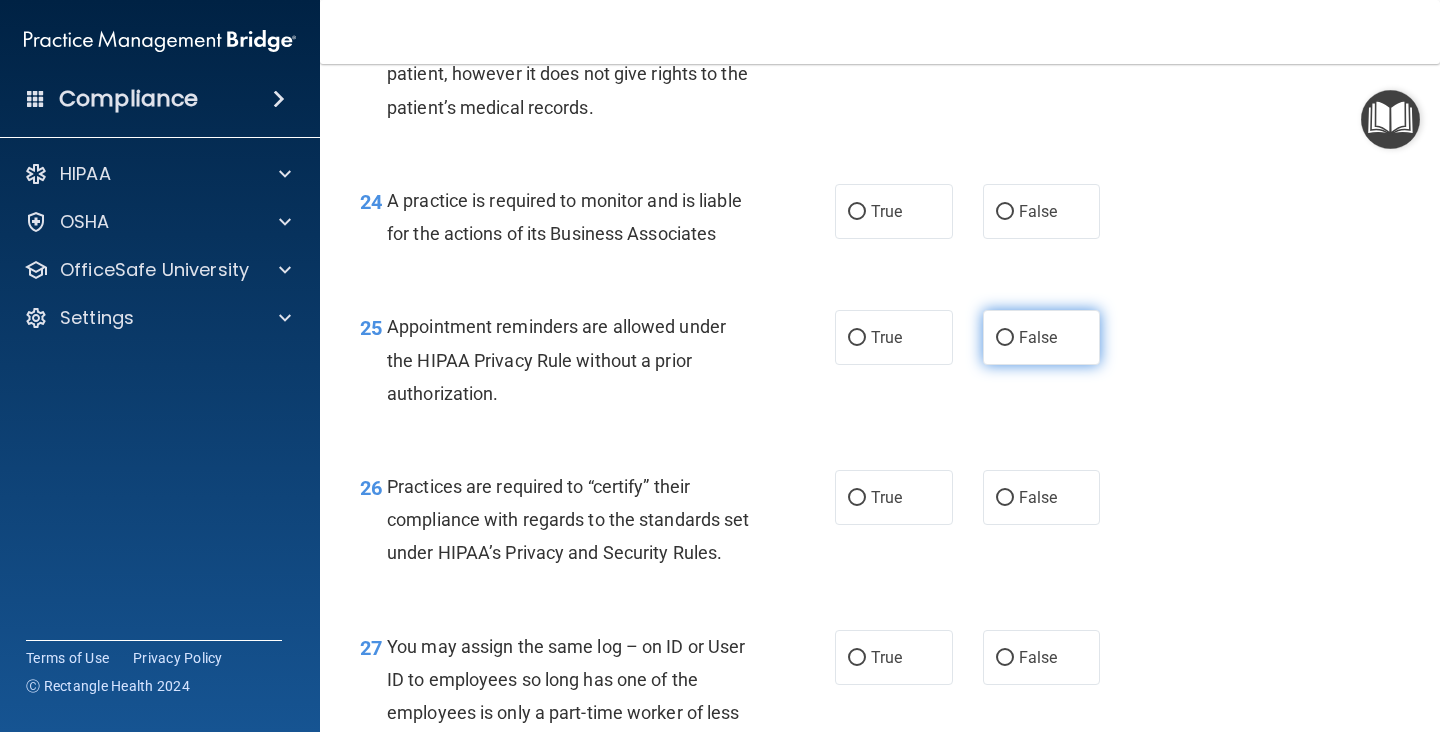 click on "False" at bounding box center [1042, 337] 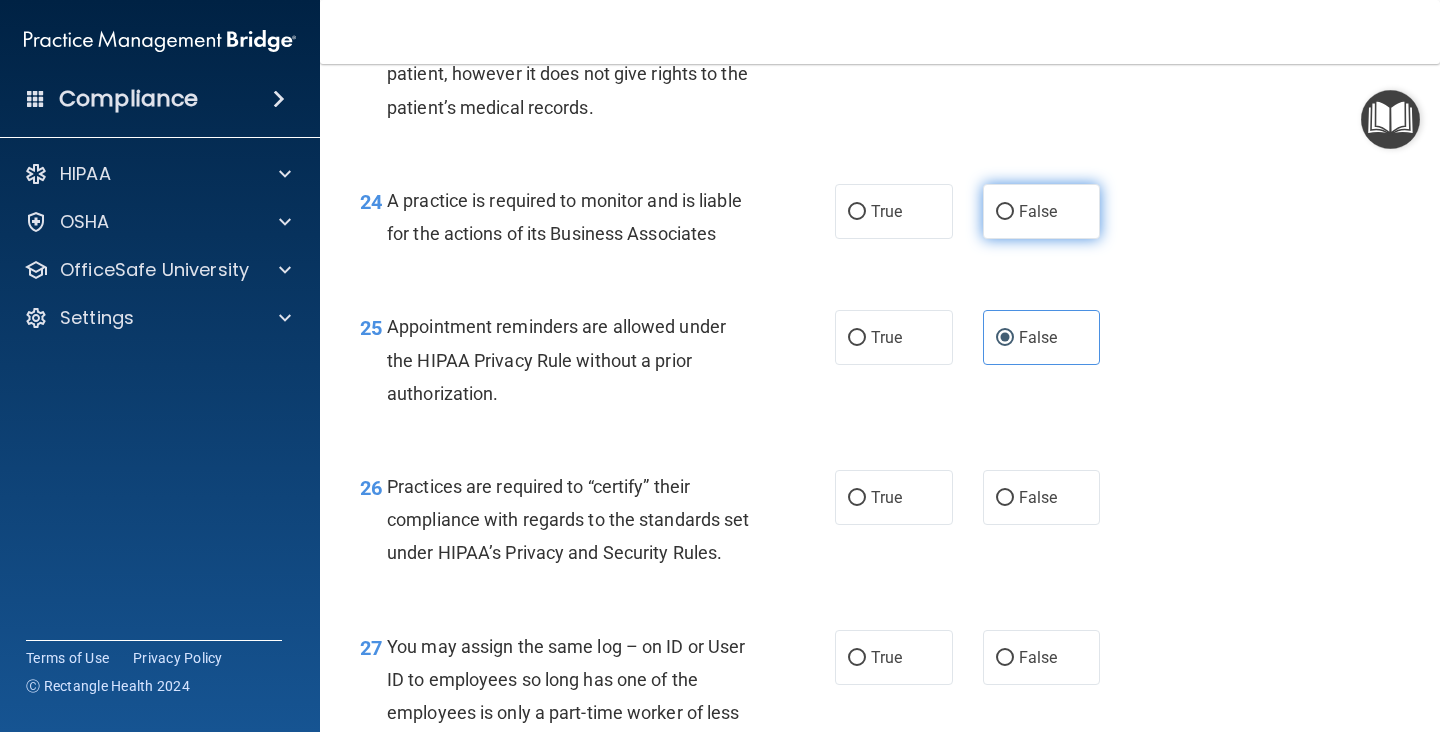 click on "False" at bounding box center [1042, 211] 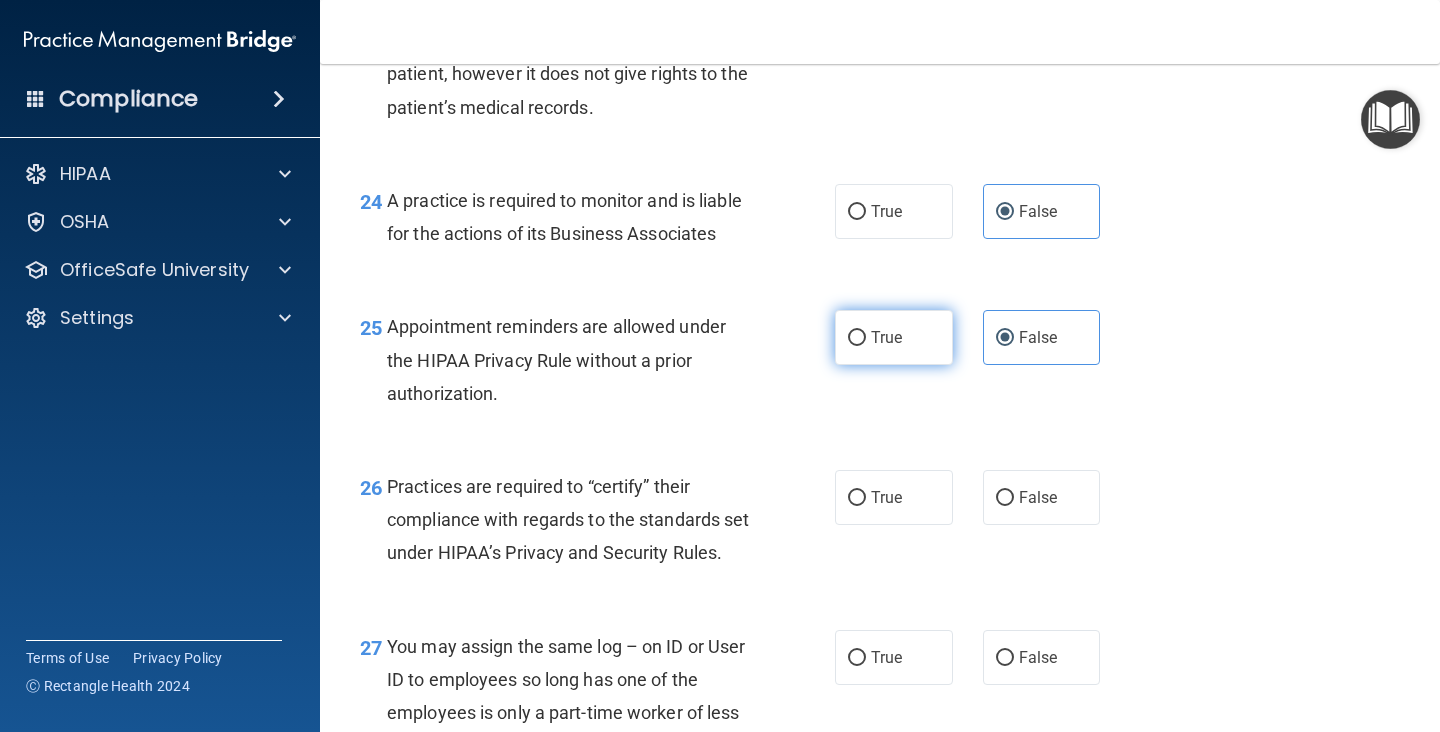 click on "True" at bounding box center [886, 337] 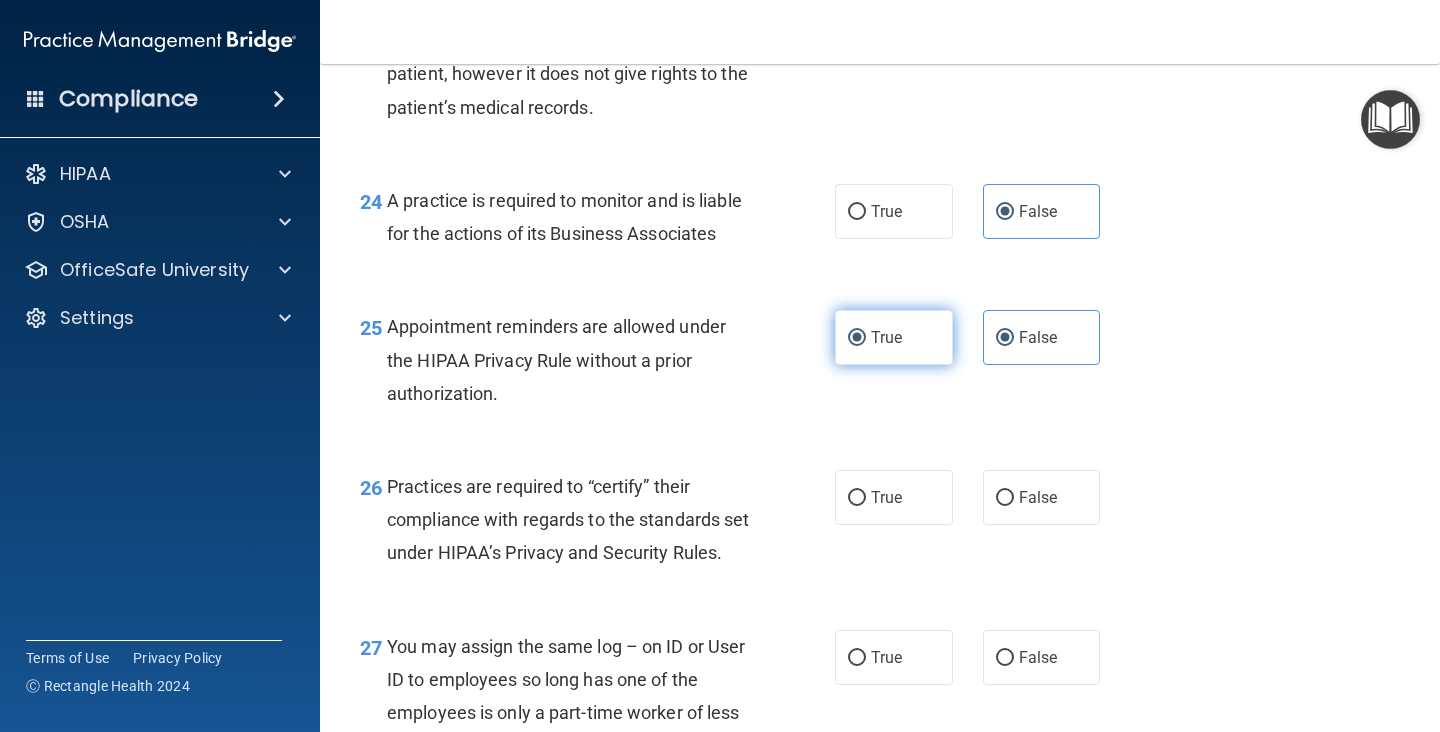 radio on "false" 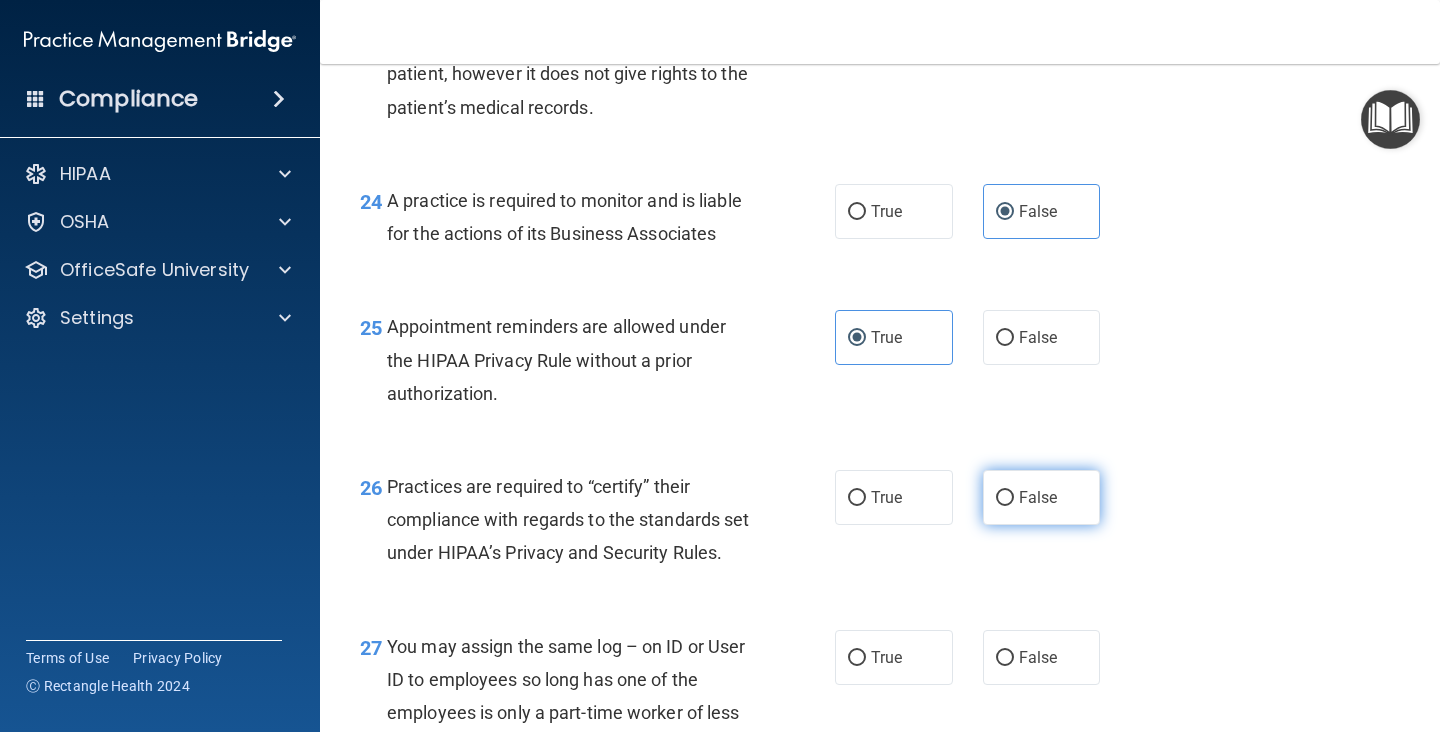 click on "False" at bounding box center (1005, 498) 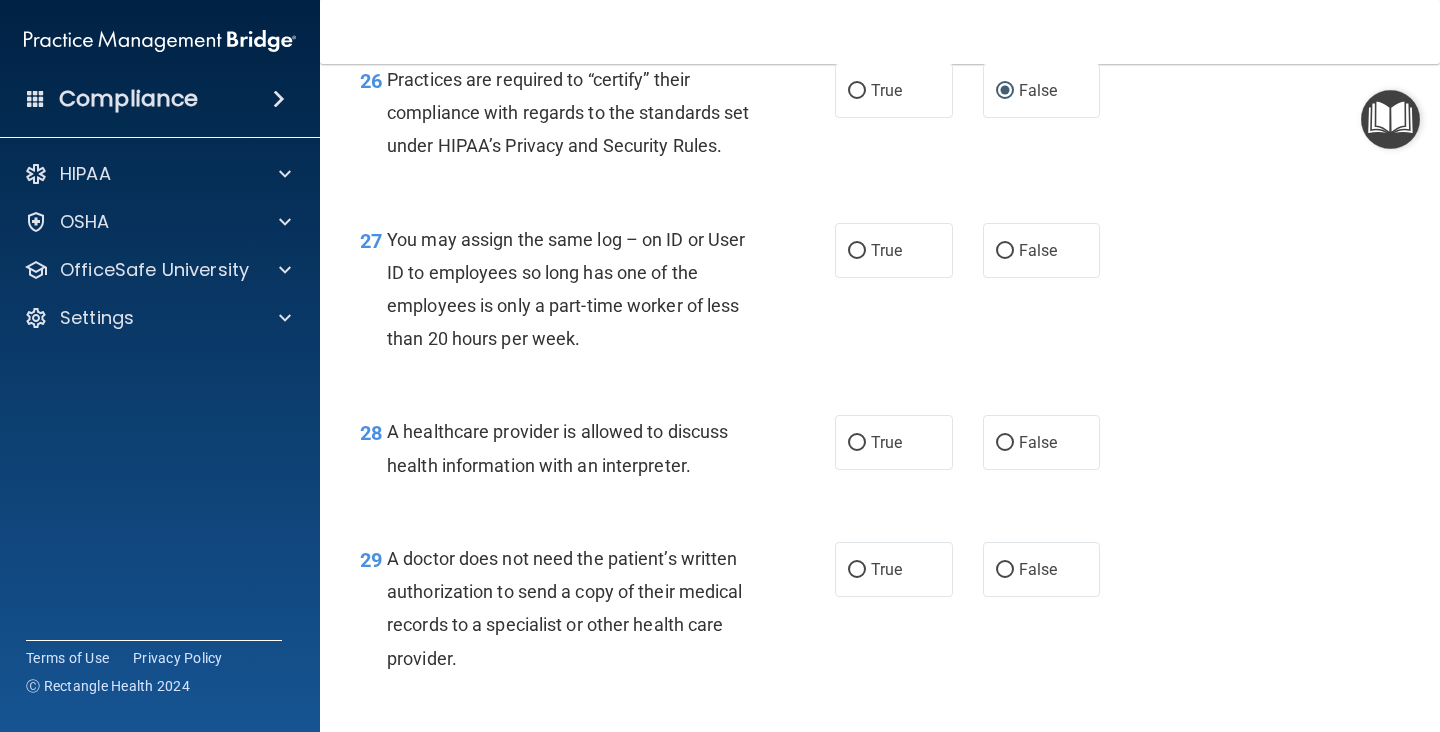 scroll, scrollTop: 4720, scrollLeft: 0, axis: vertical 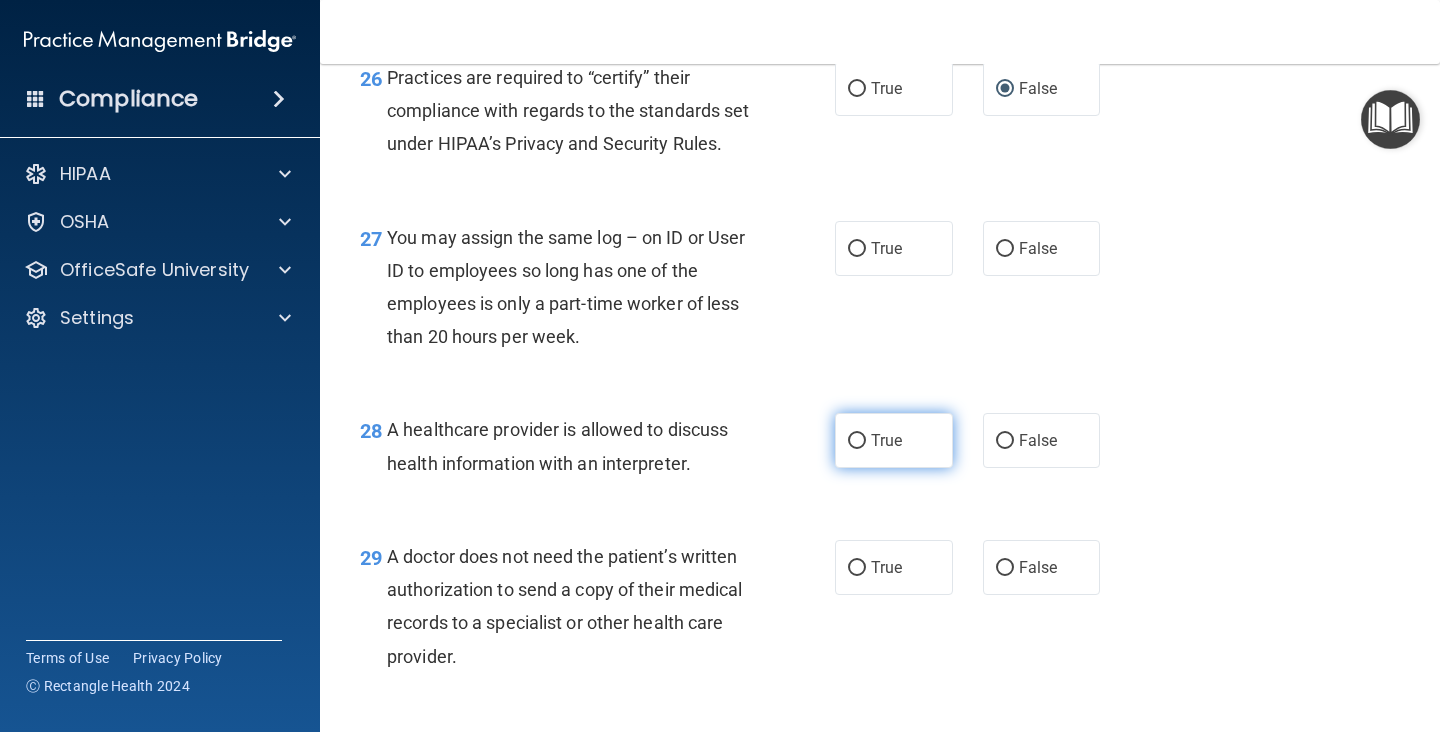 click on "True" at bounding box center [894, 440] 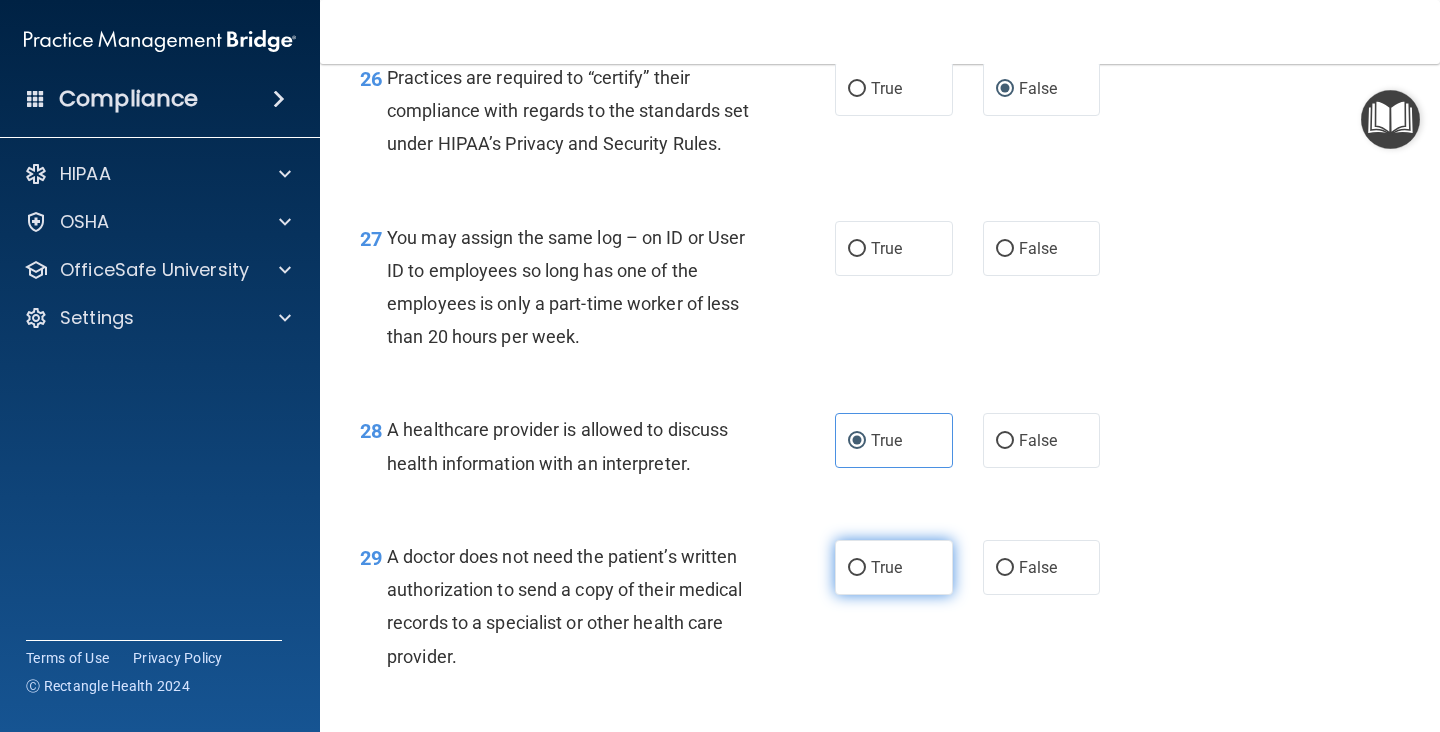 click on "True" at bounding box center [894, 567] 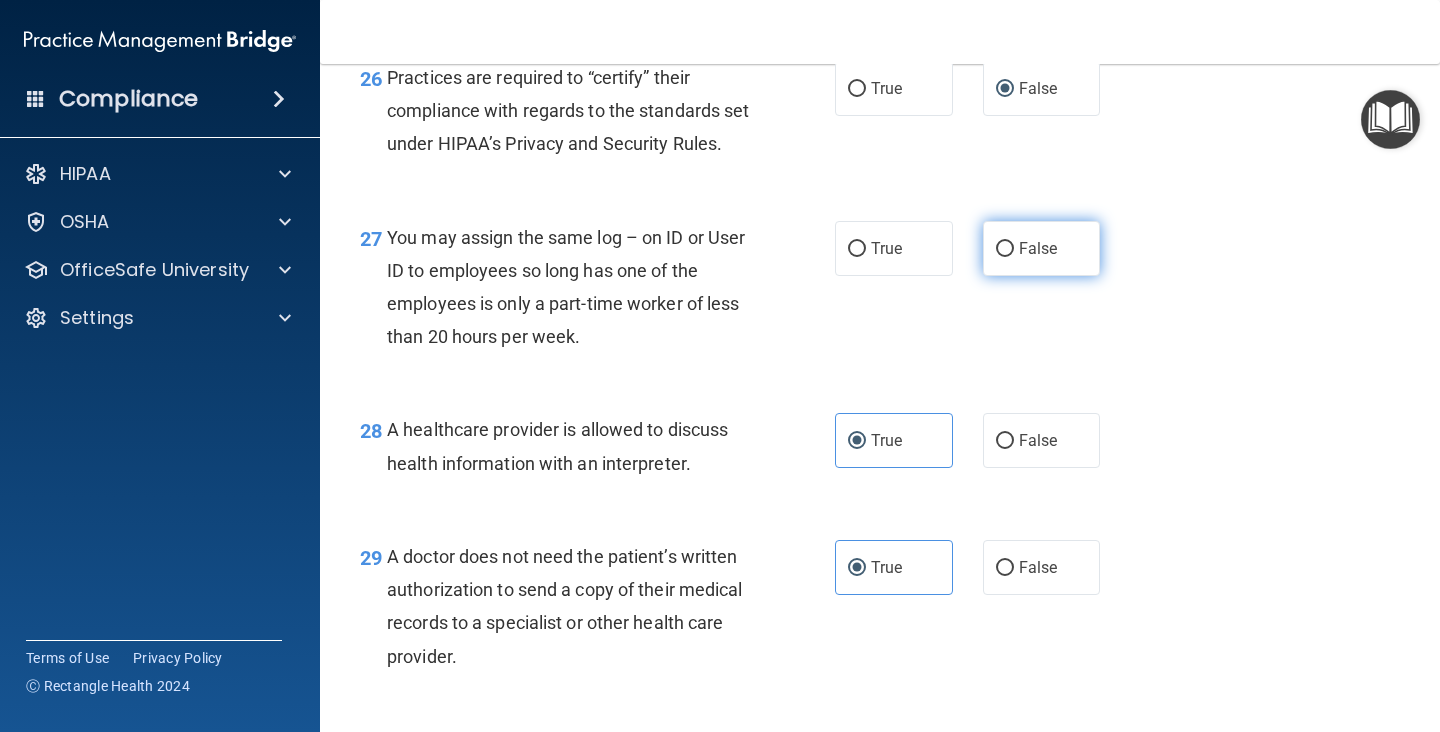 click on "False" at bounding box center [1042, 248] 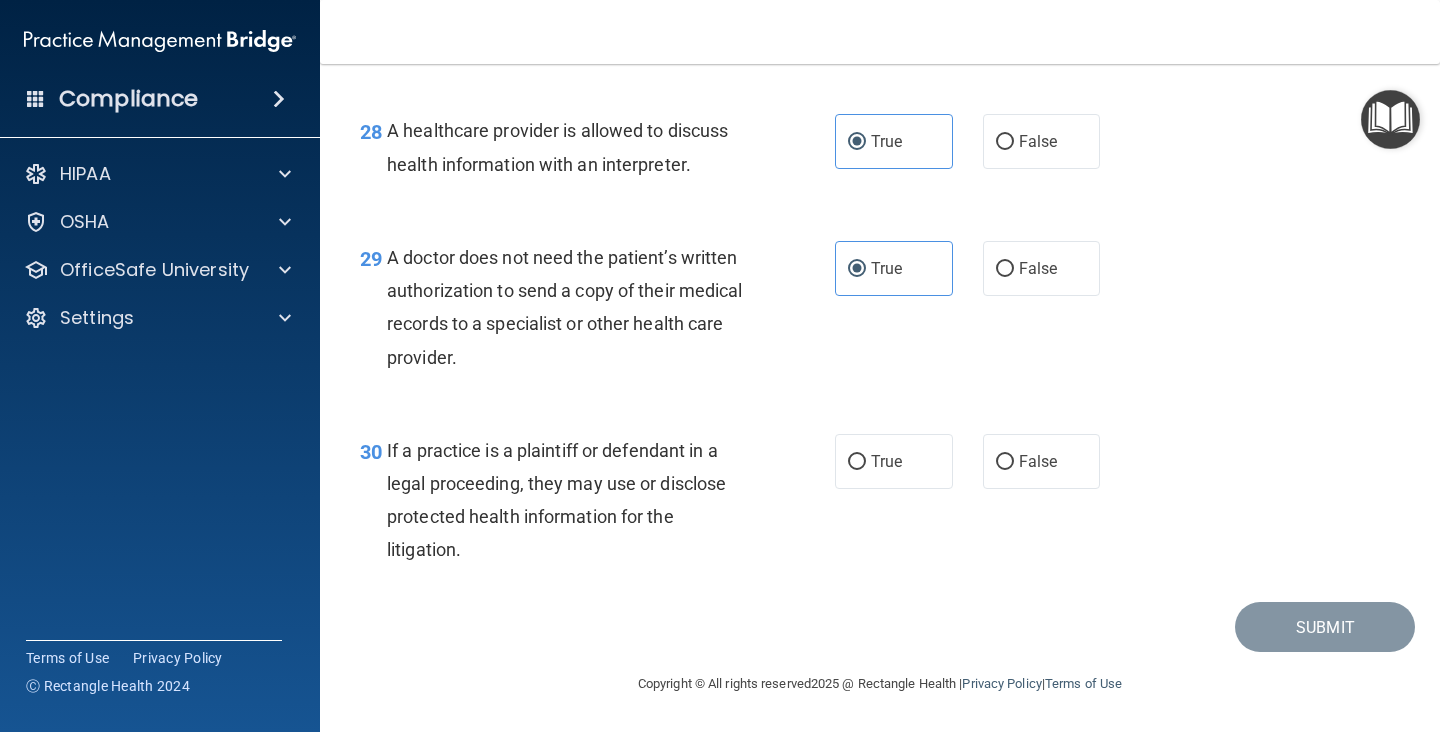 scroll, scrollTop: 5053, scrollLeft: 0, axis: vertical 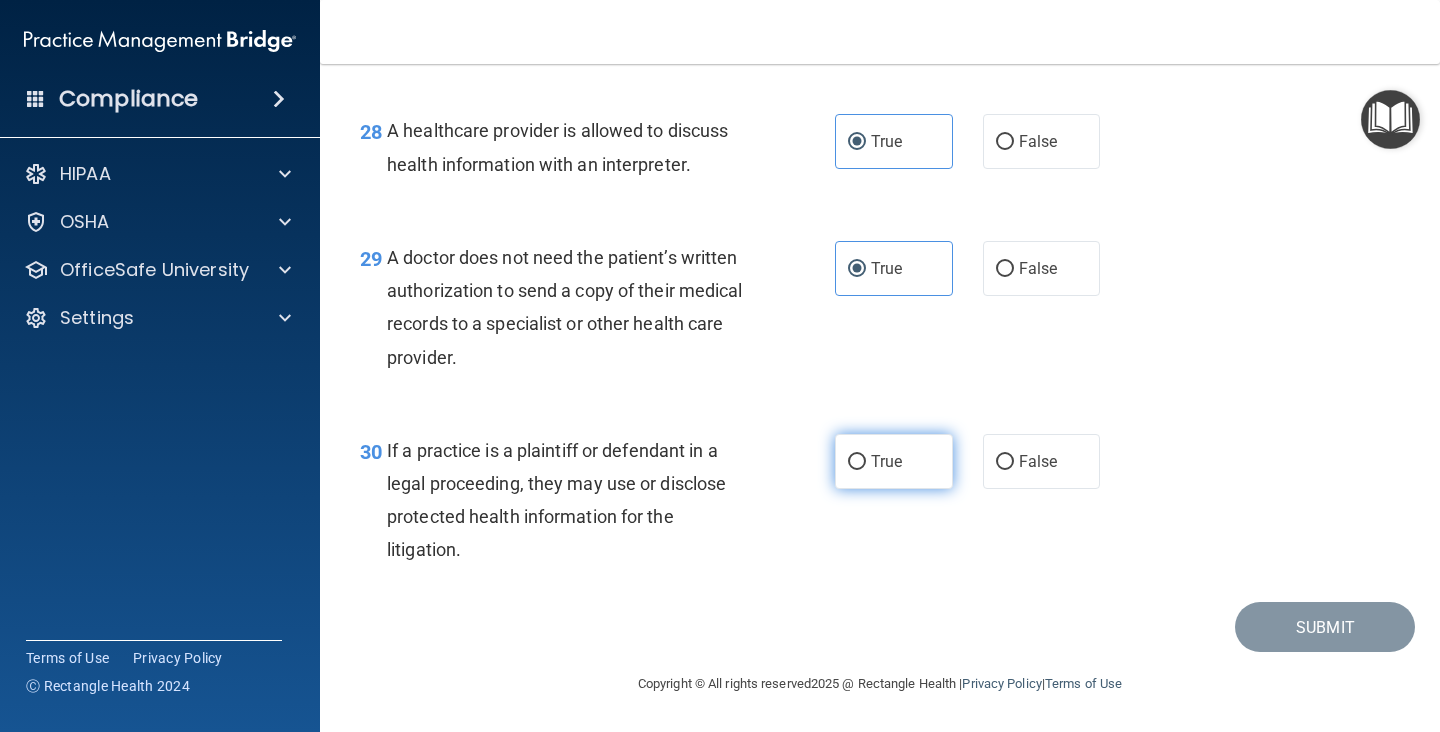 click on "True" at bounding box center (857, 462) 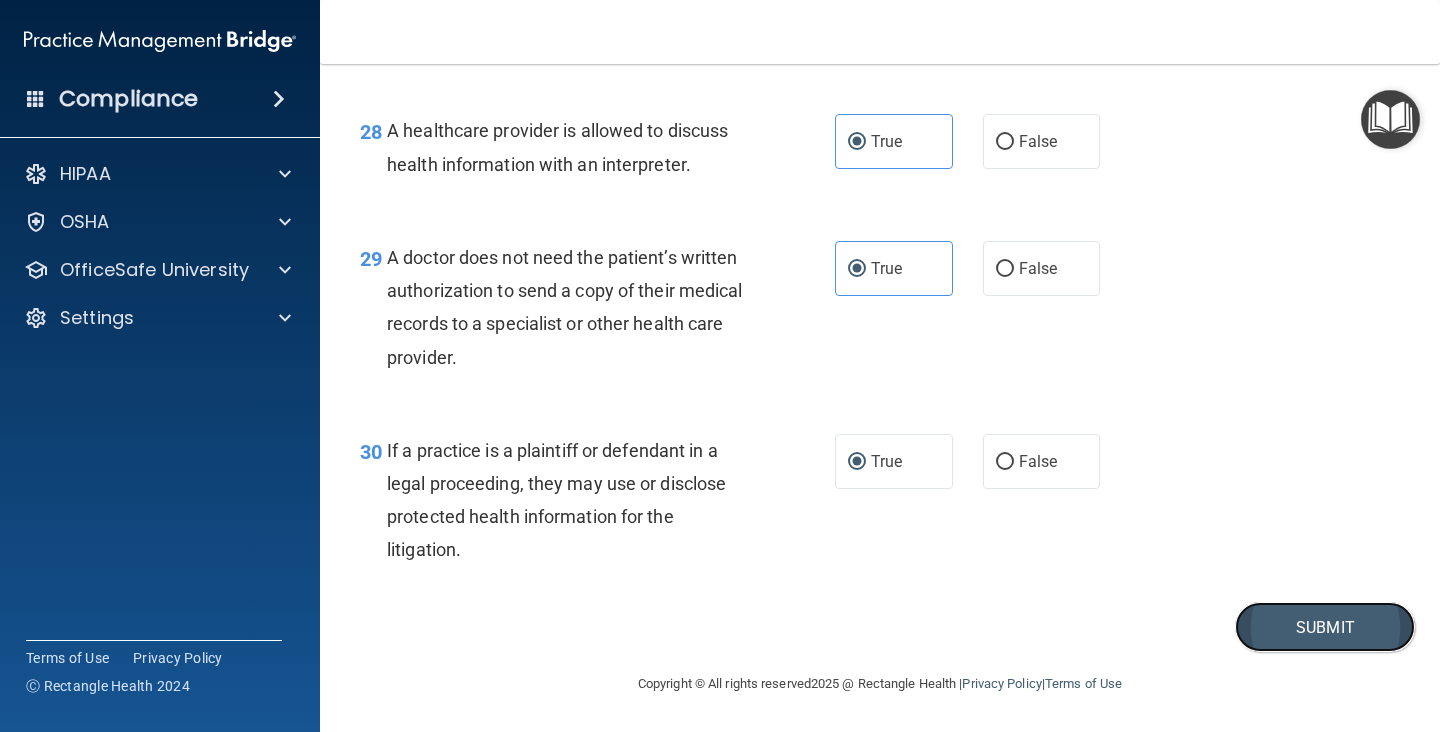 click on "Submit" at bounding box center [1325, 627] 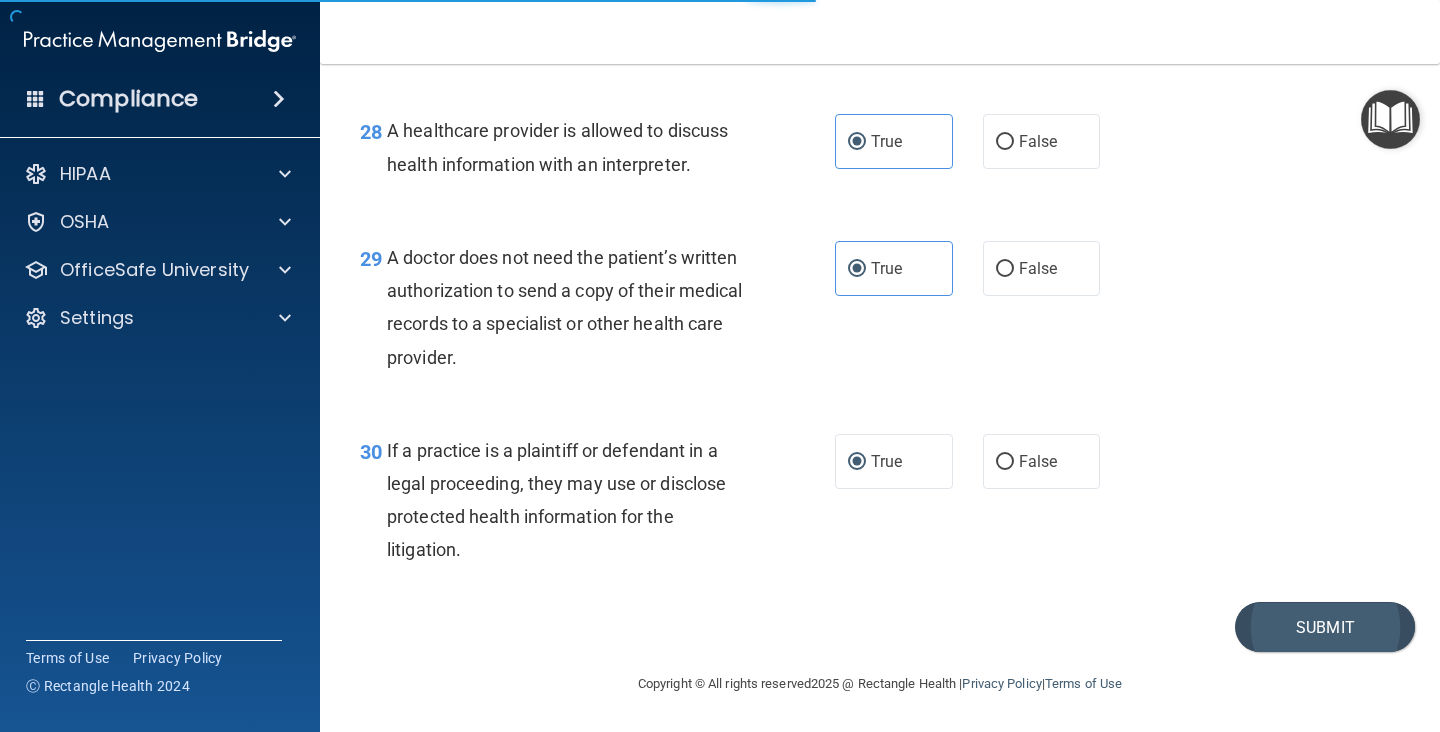 scroll, scrollTop: 0, scrollLeft: 0, axis: both 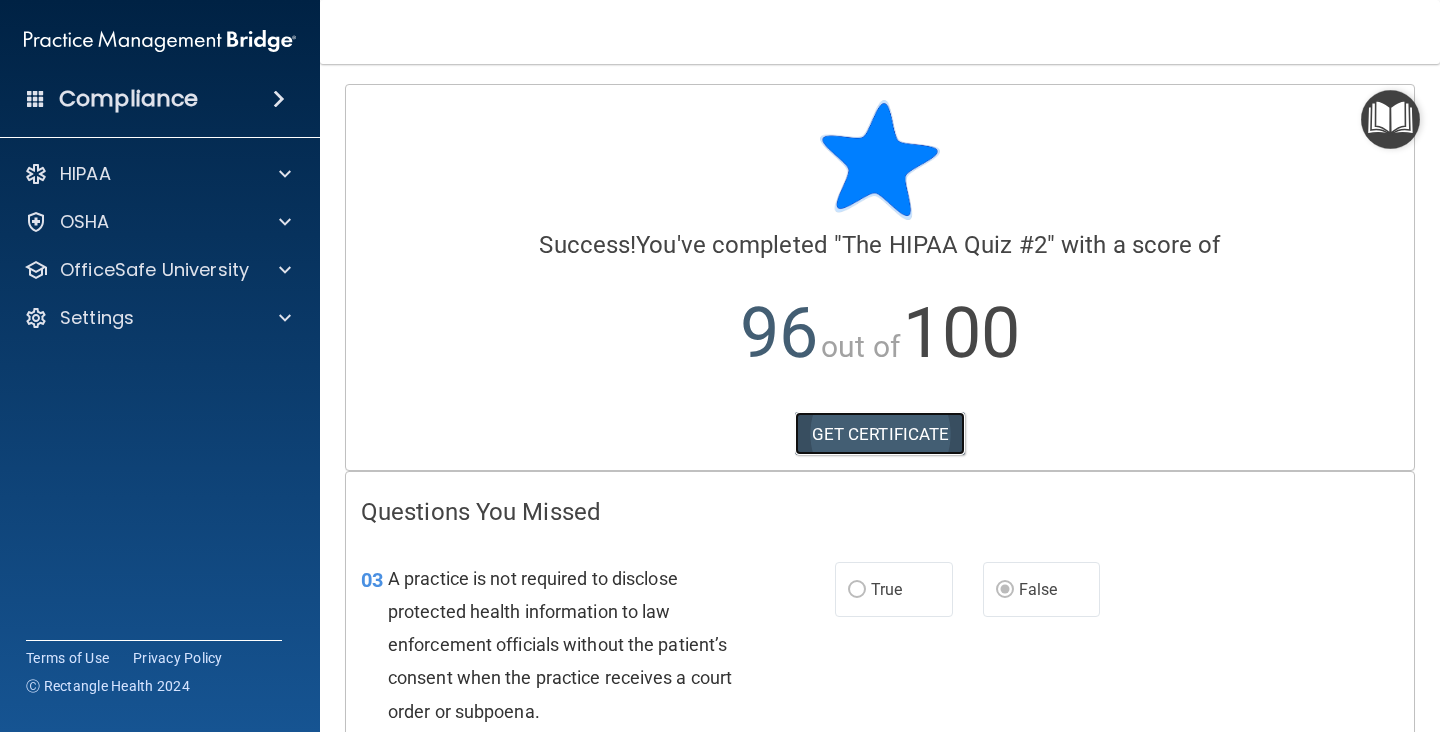 click on "GET CERTIFICATE" at bounding box center (880, 434) 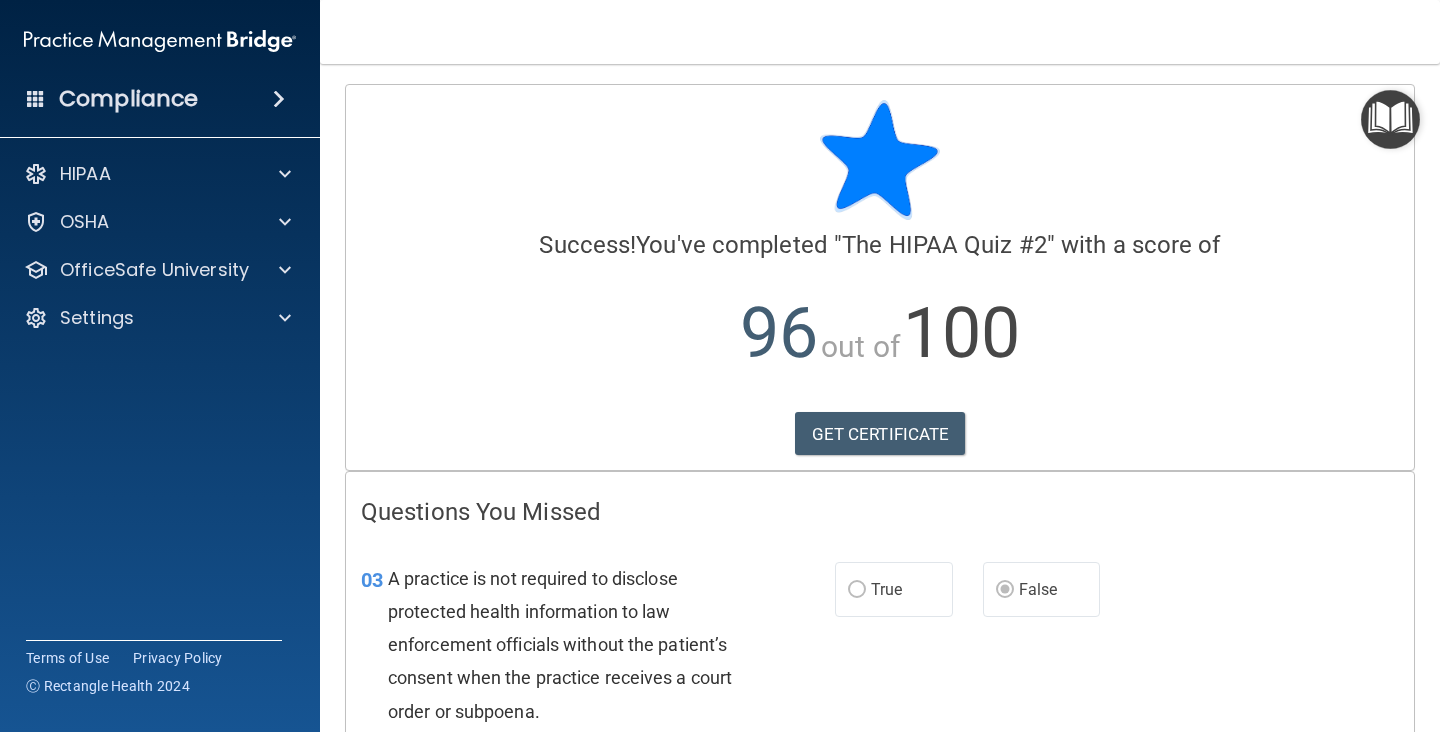 click at bounding box center (1390, 119) 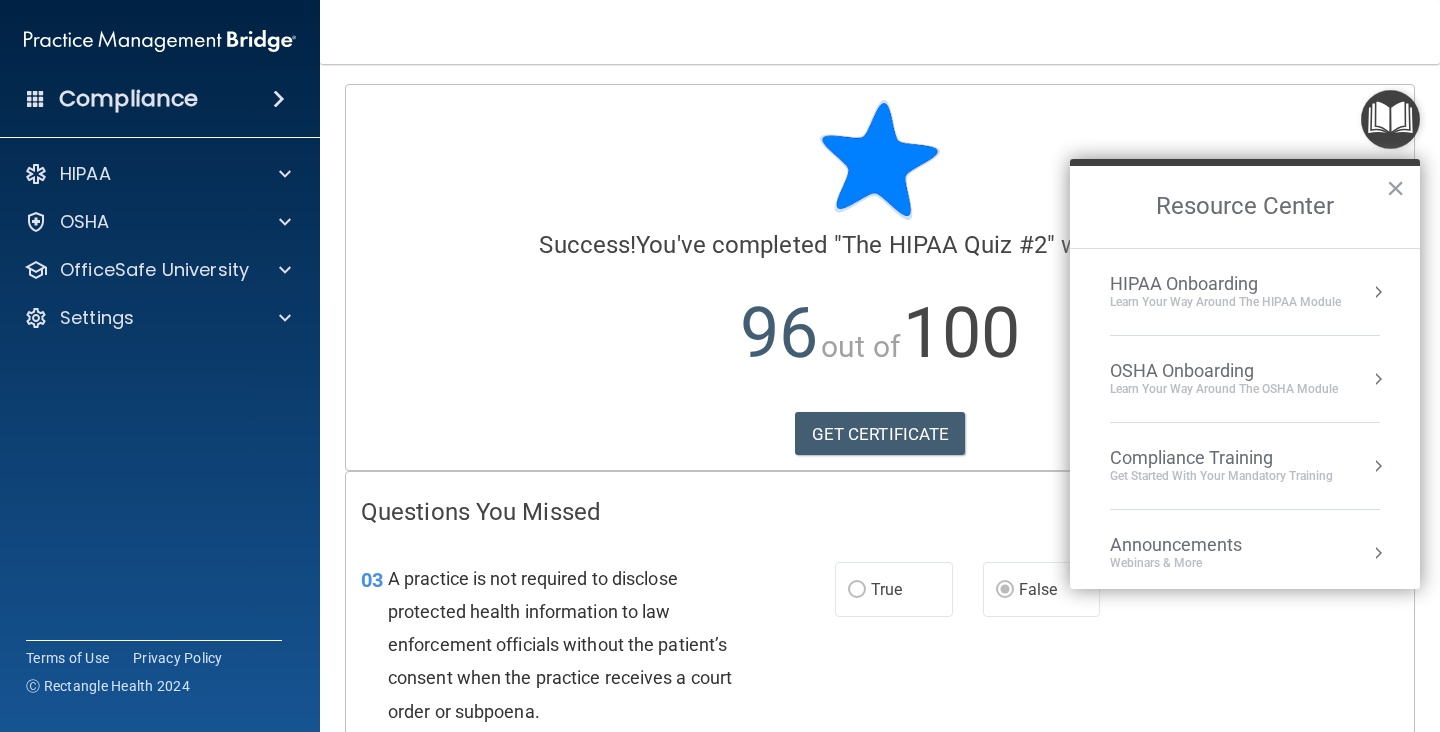 click on "Compliance Training Get Started with your mandatory training" at bounding box center (1245, 466) 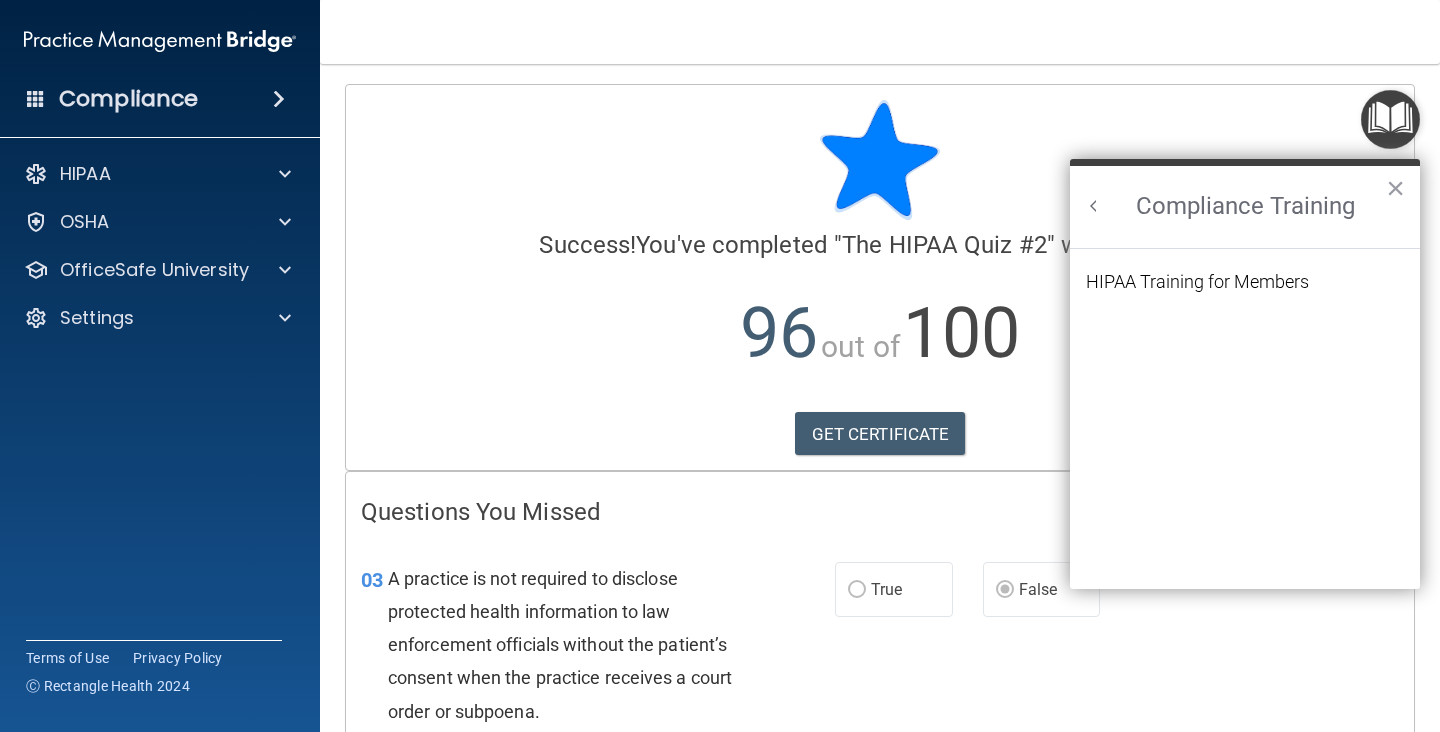 scroll, scrollTop: 0, scrollLeft: 0, axis: both 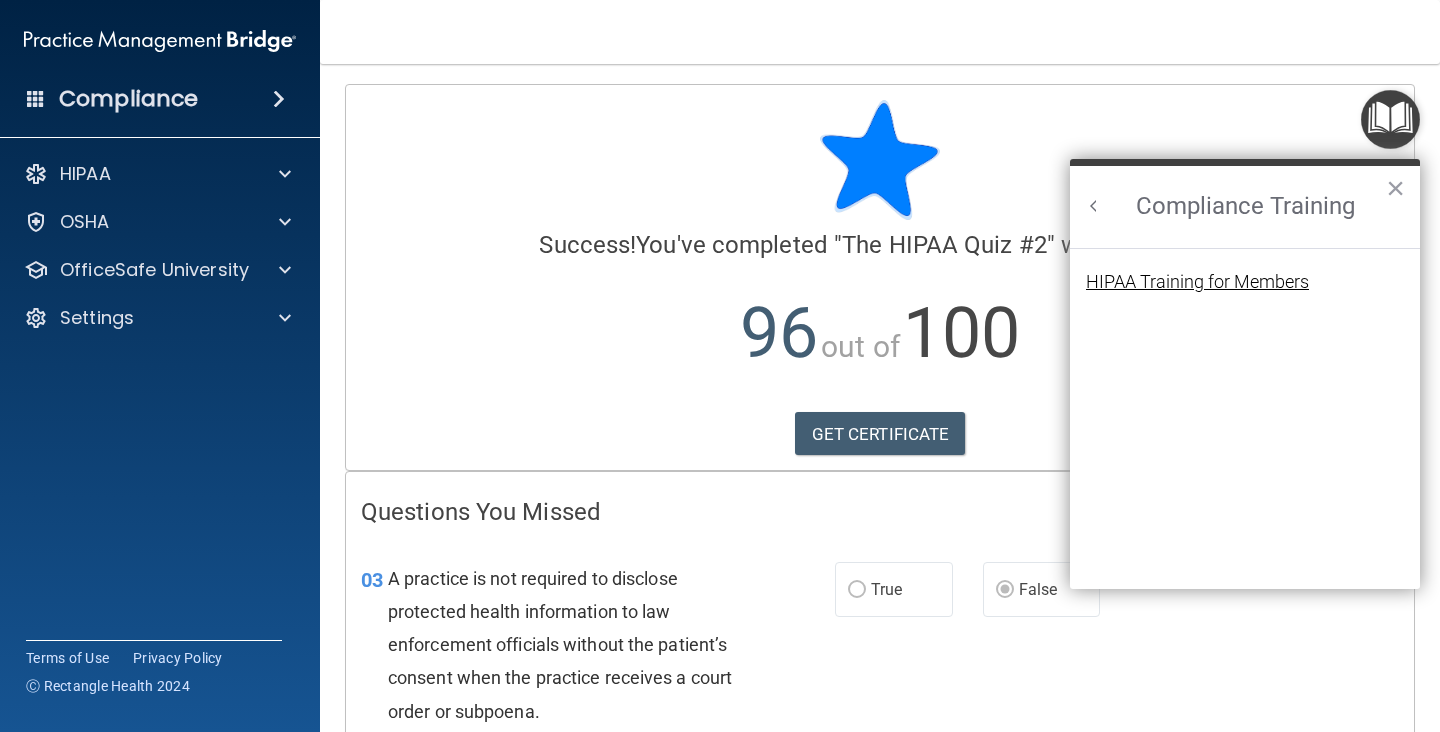 click on "HIPAA Training for Members" at bounding box center (1197, 282) 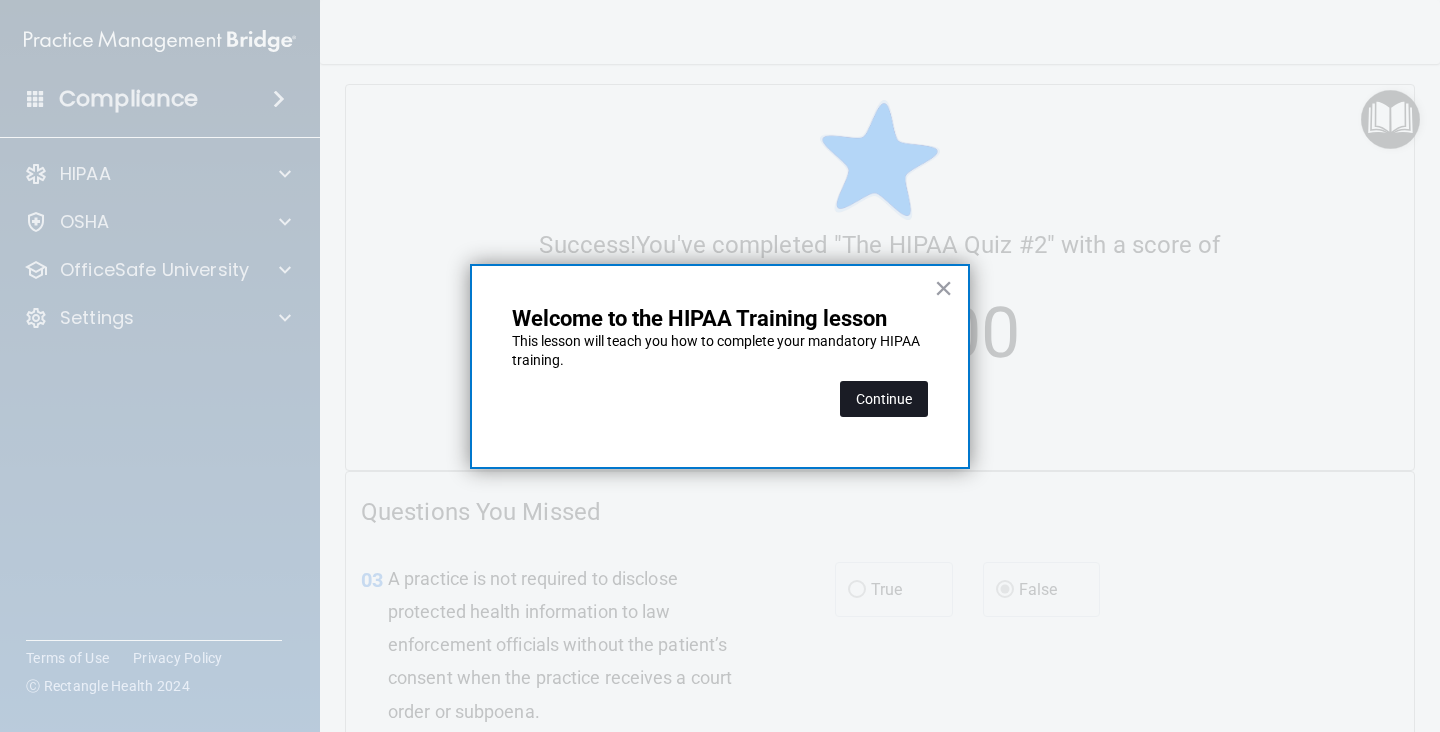 click on "Continue" at bounding box center (884, 399) 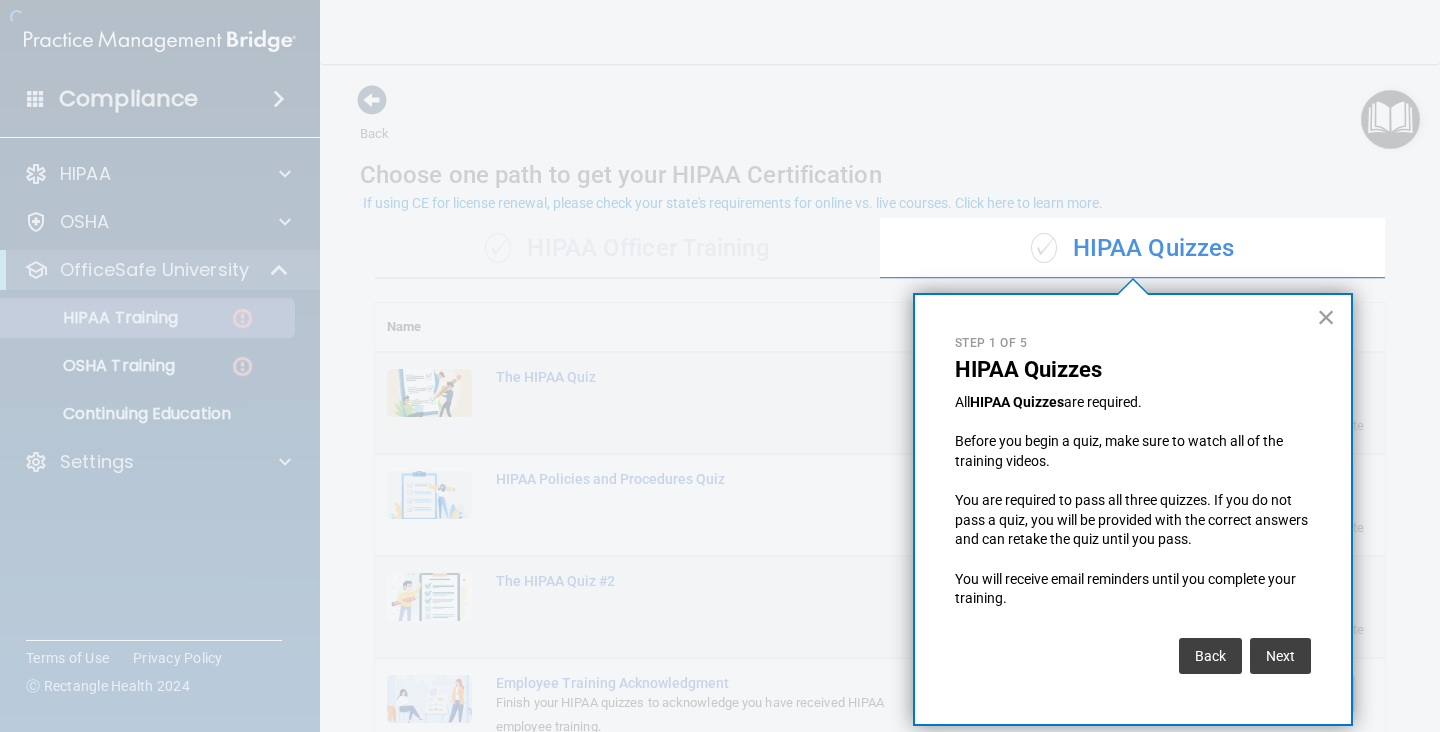 click at bounding box center [440, 366] 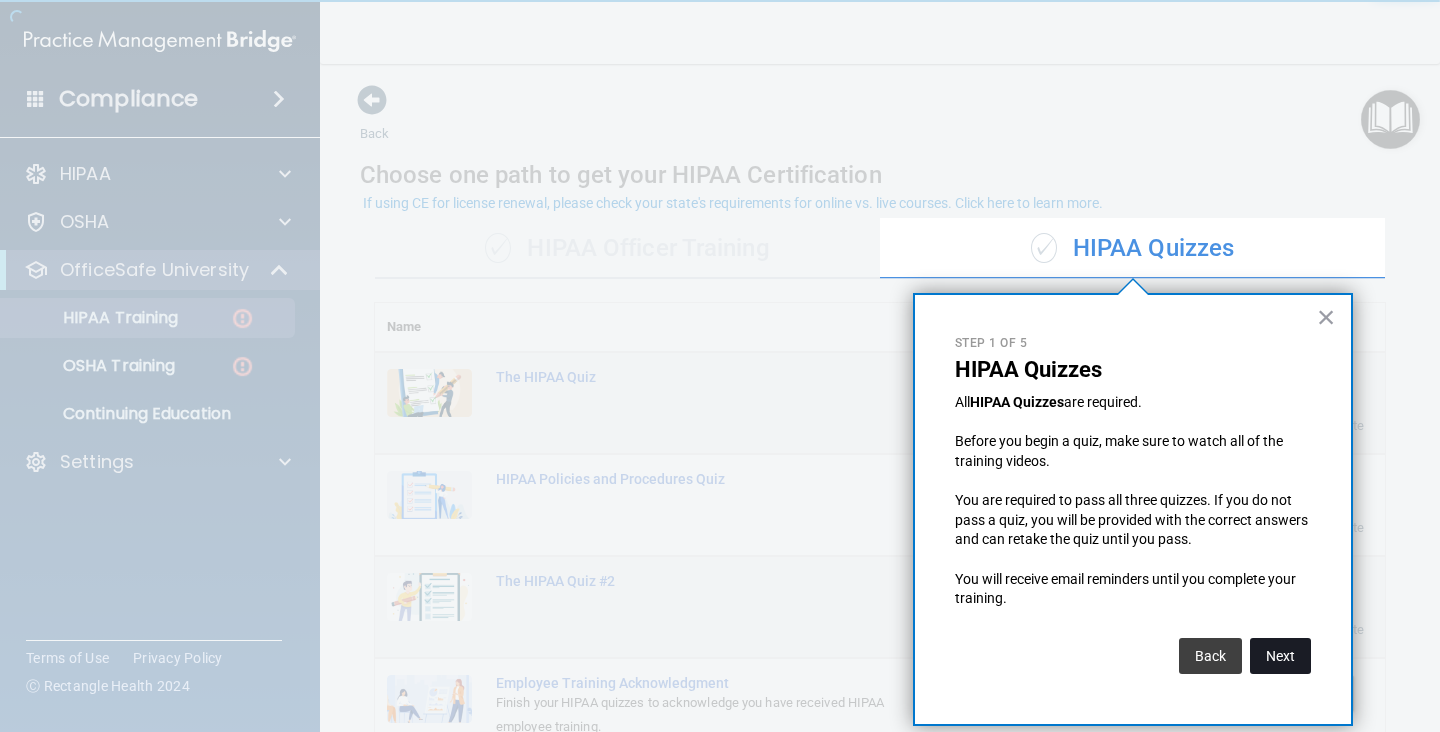 click on "Next" at bounding box center [1280, 656] 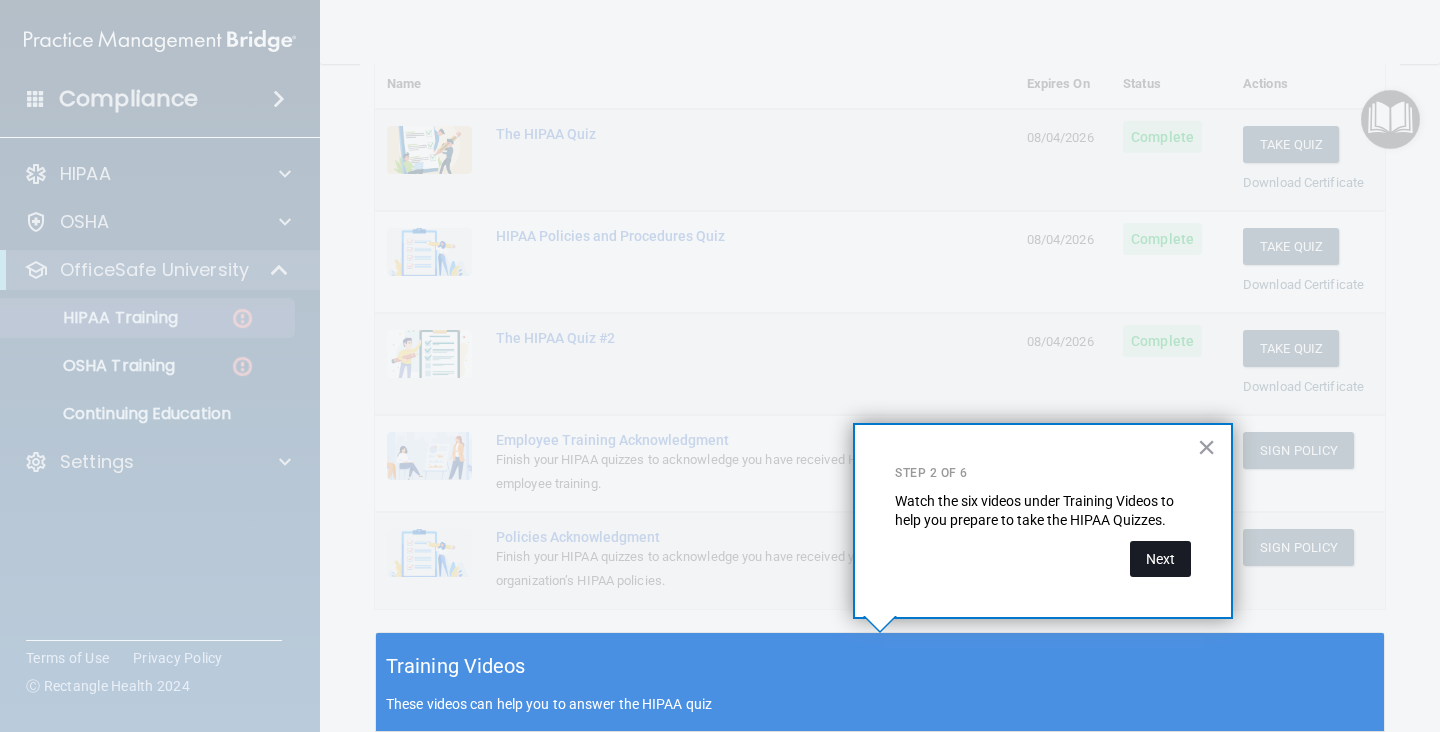 click on "Next" at bounding box center [1160, 559] 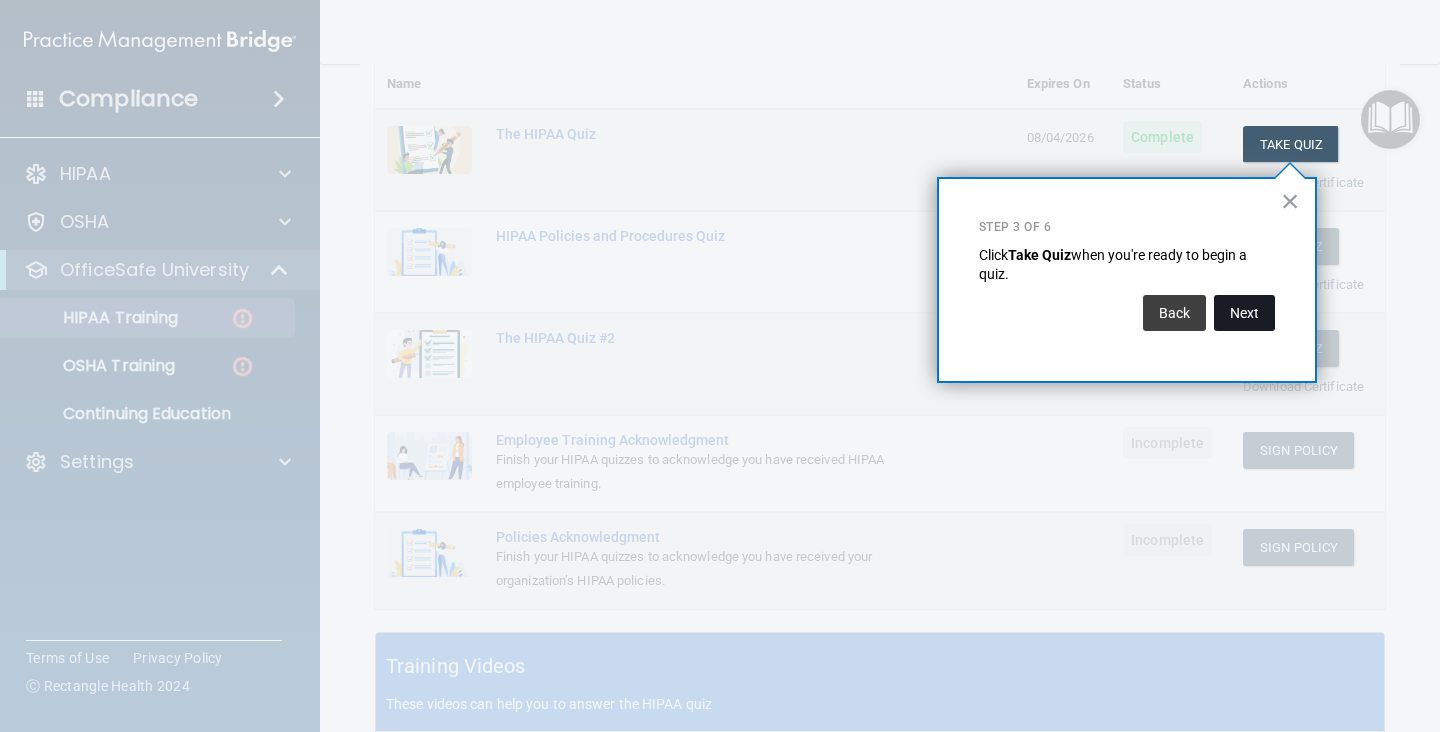 click on "Next" at bounding box center [1244, 313] 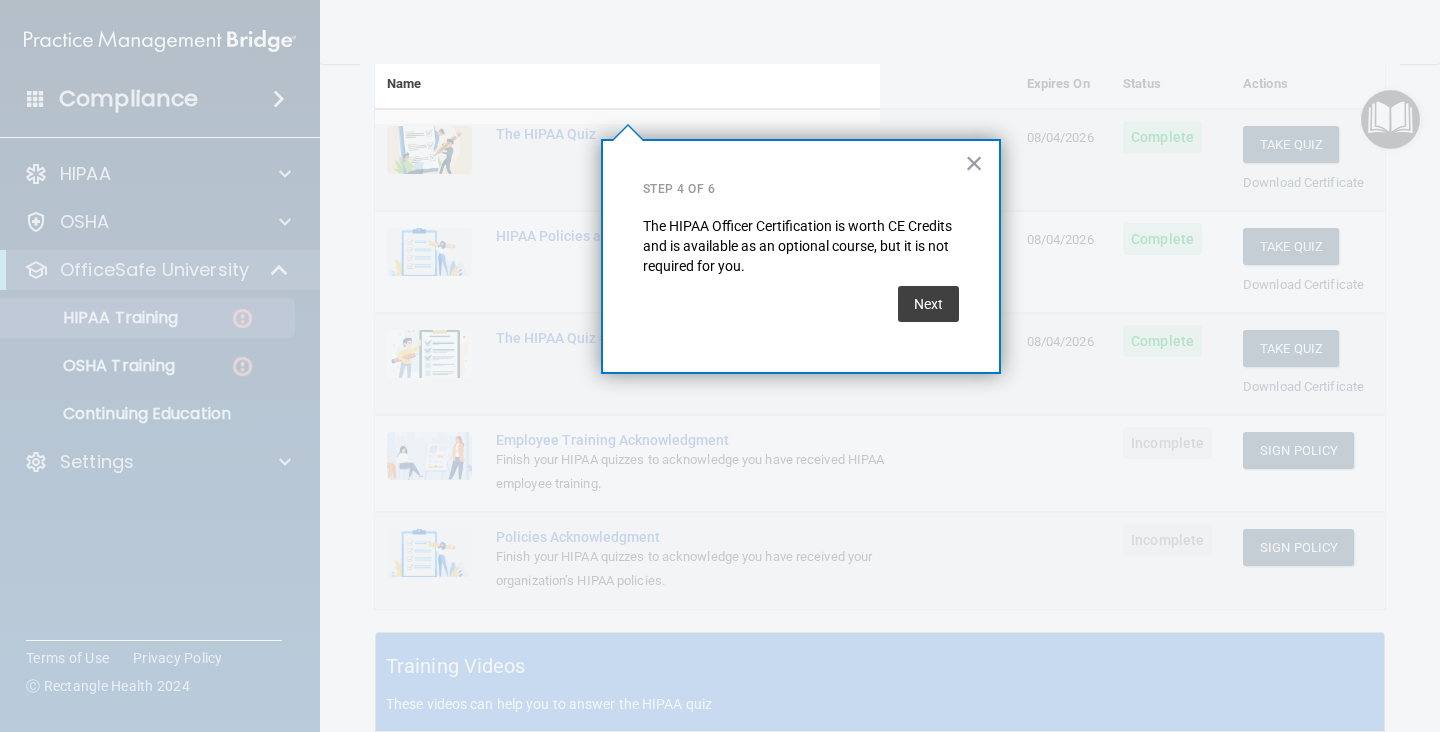 scroll, scrollTop: 154, scrollLeft: 0, axis: vertical 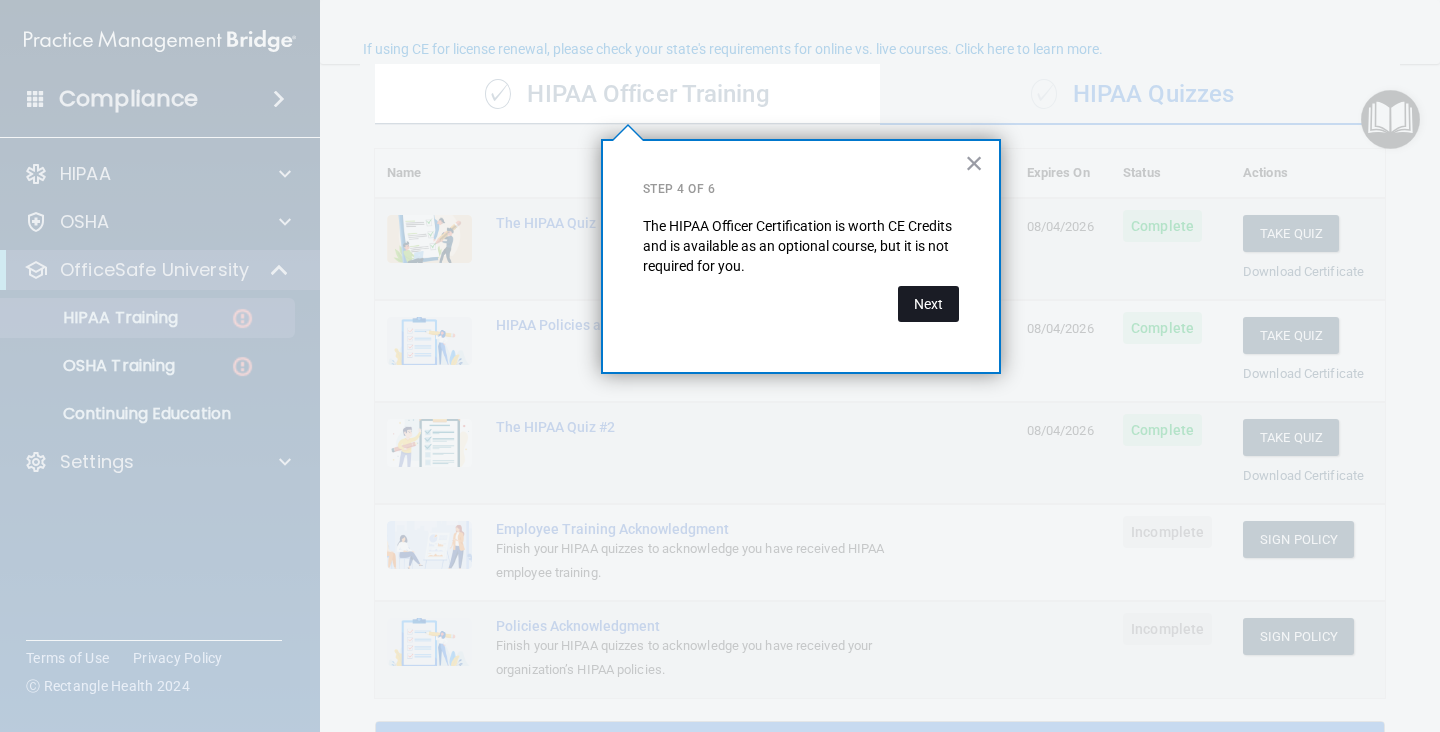 click on "Next" at bounding box center (928, 304) 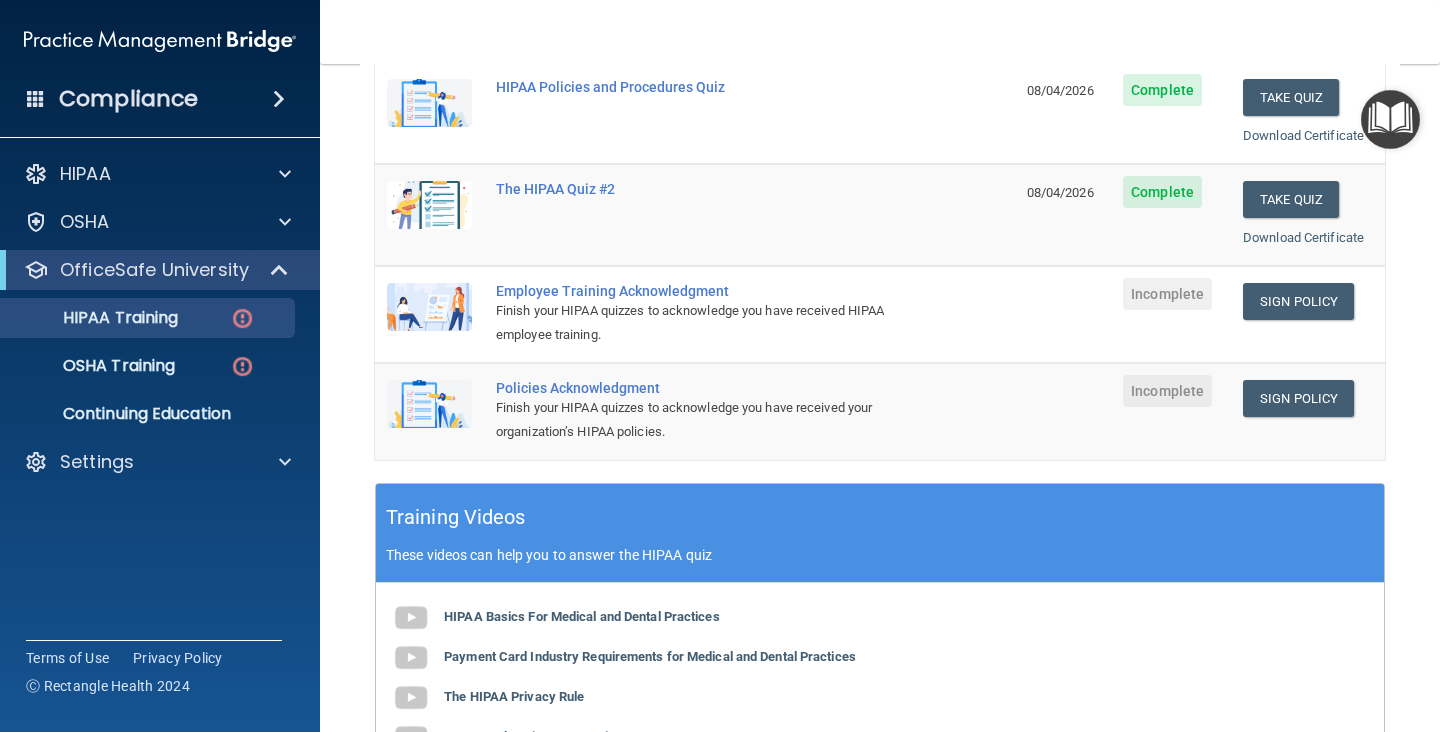 scroll, scrollTop: 398, scrollLeft: 0, axis: vertical 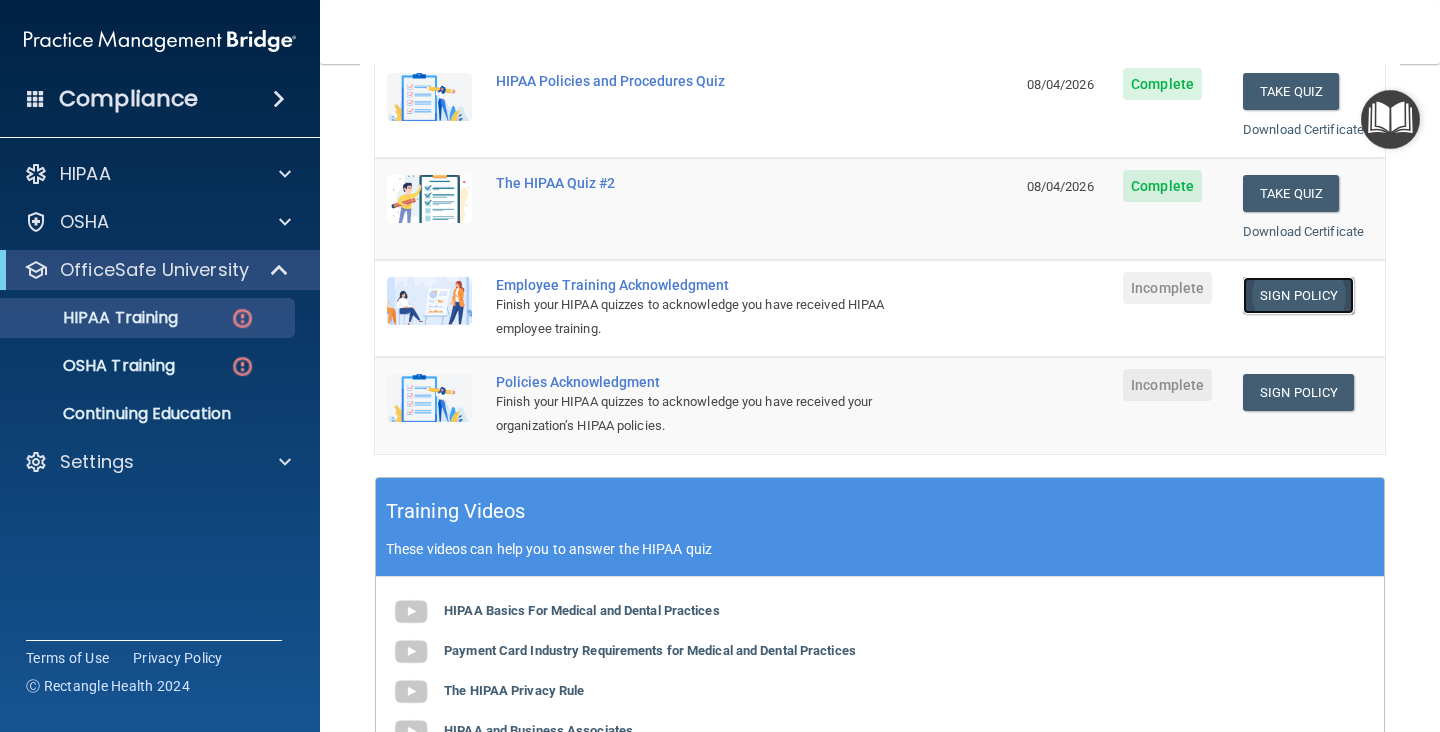 click on "Sign Policy" at bounding box center [1298, 295] 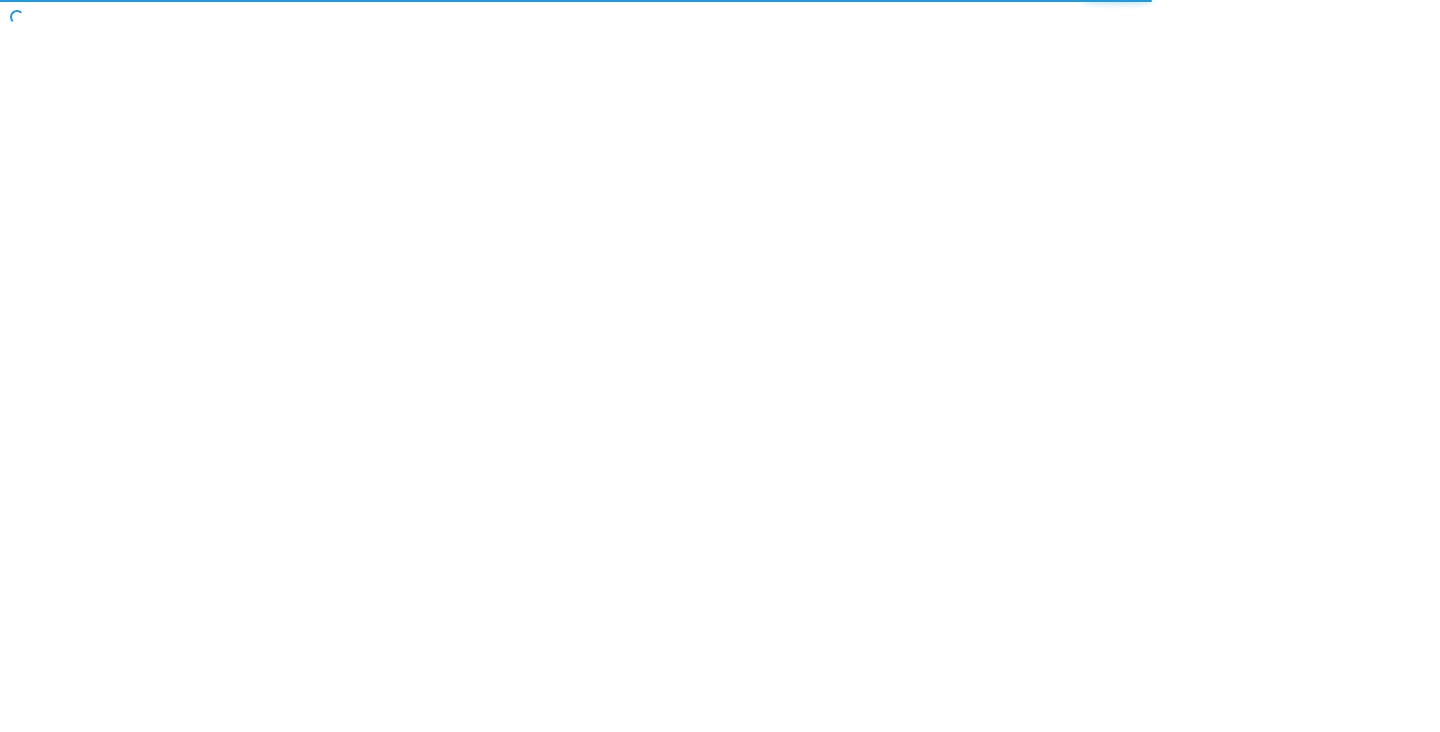 scroll, scrollTop: 0, scrollLeft: 0, axis: both 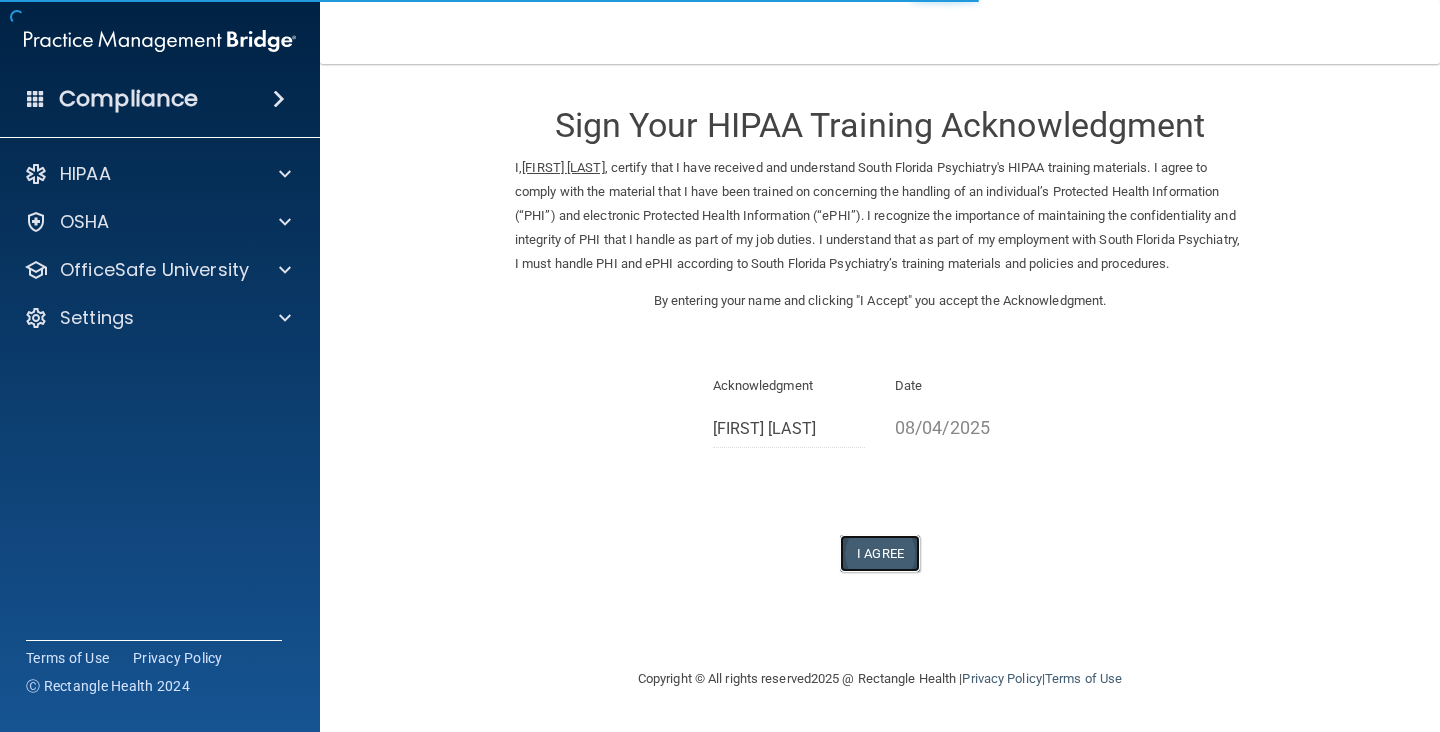 click on "I Agree" at bounding box center (880, 553) 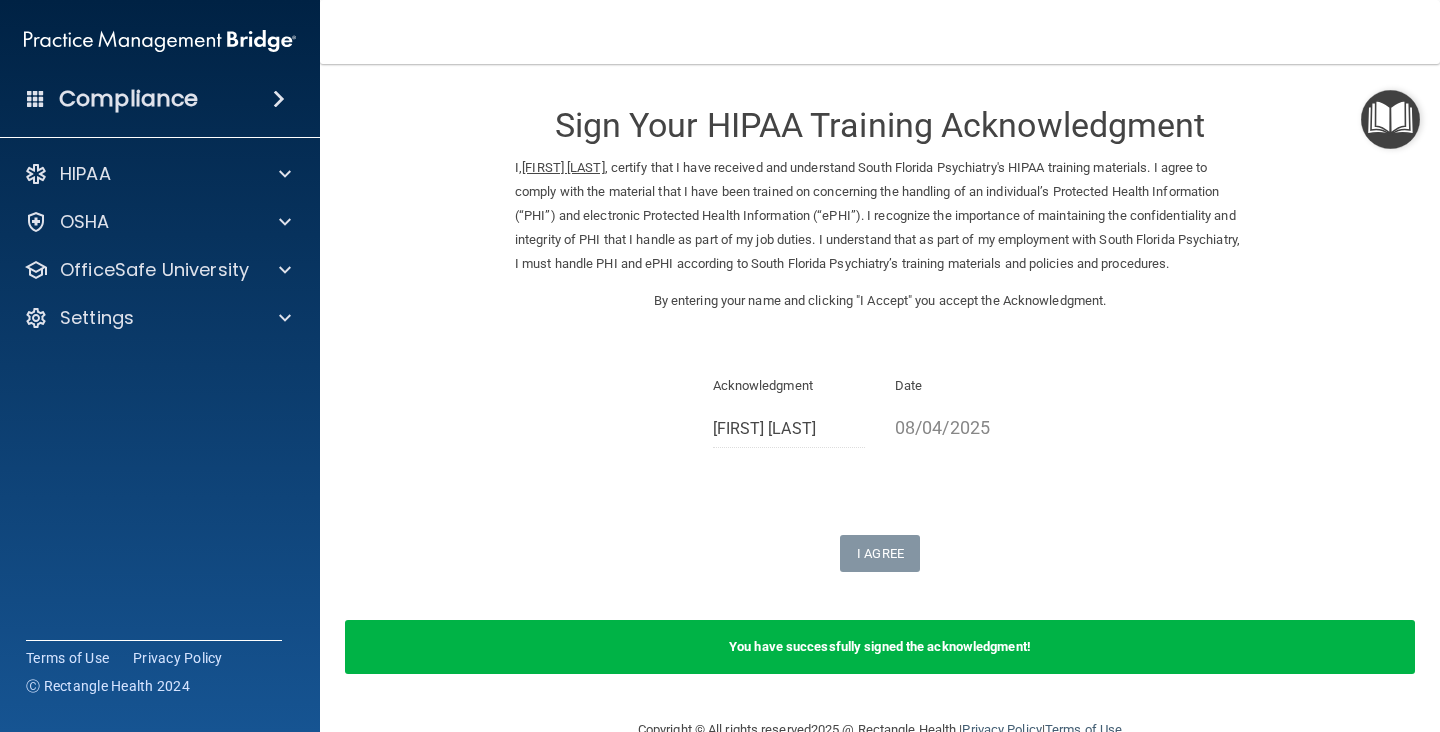 scroll, scrollTop: 70, scrollLeft: 0, axis: vertical 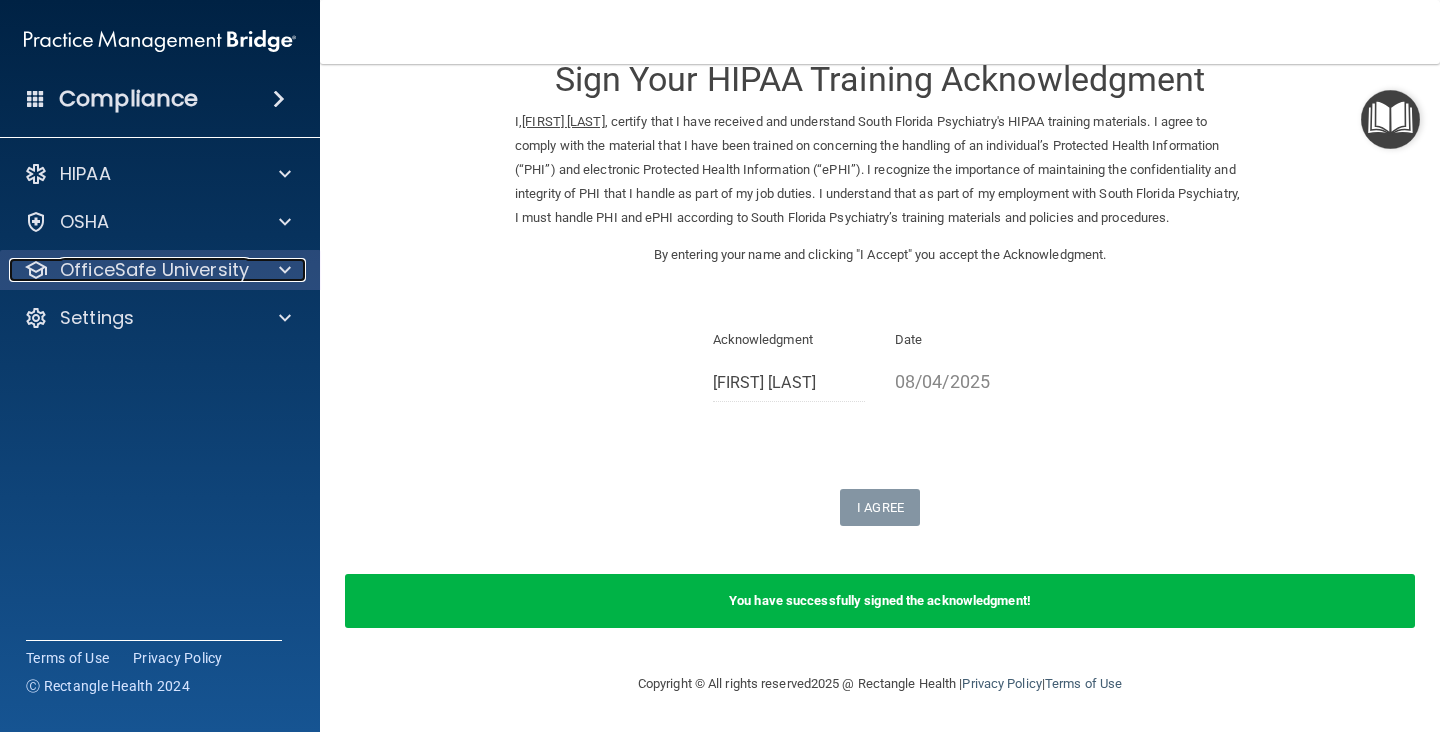 click at bounding box center [282, 270] 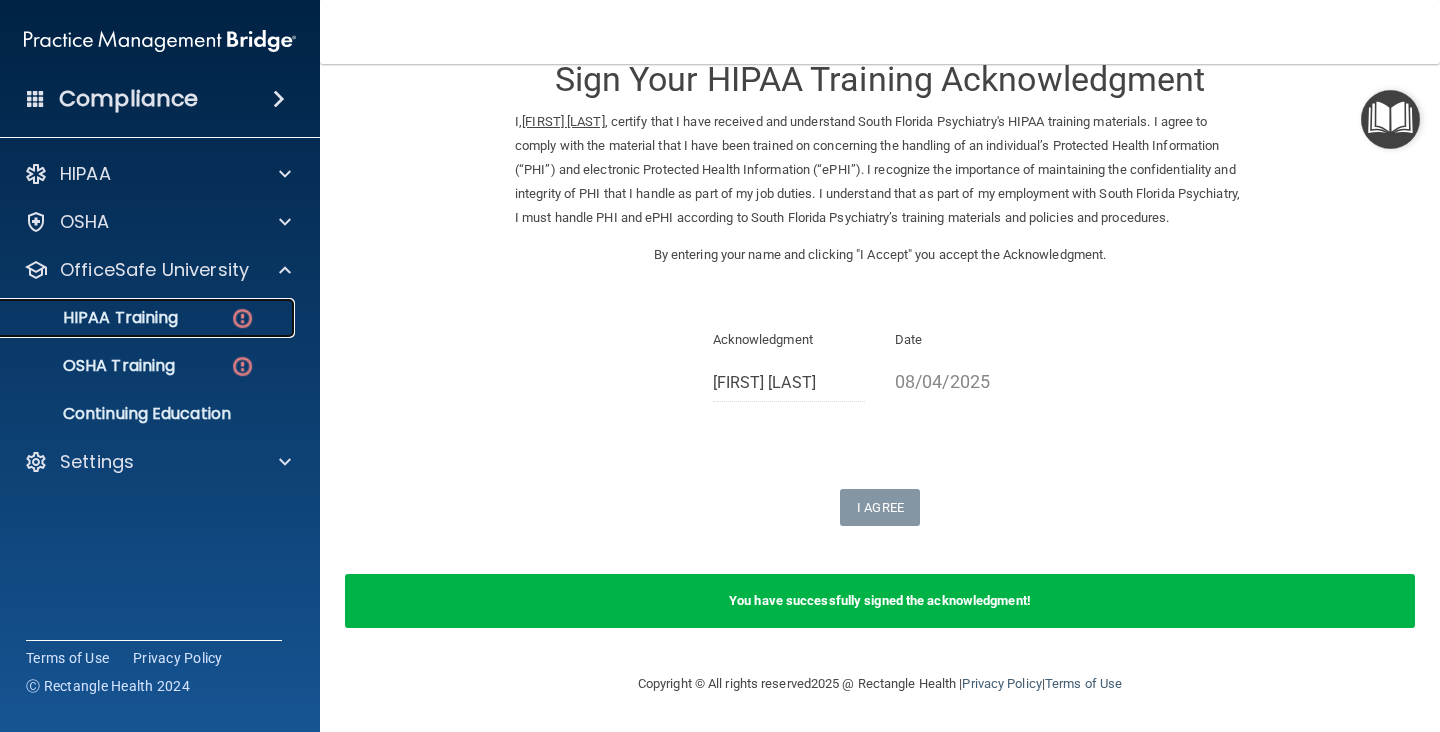click on "HIPAA Training" at bounding box center (149, 318) 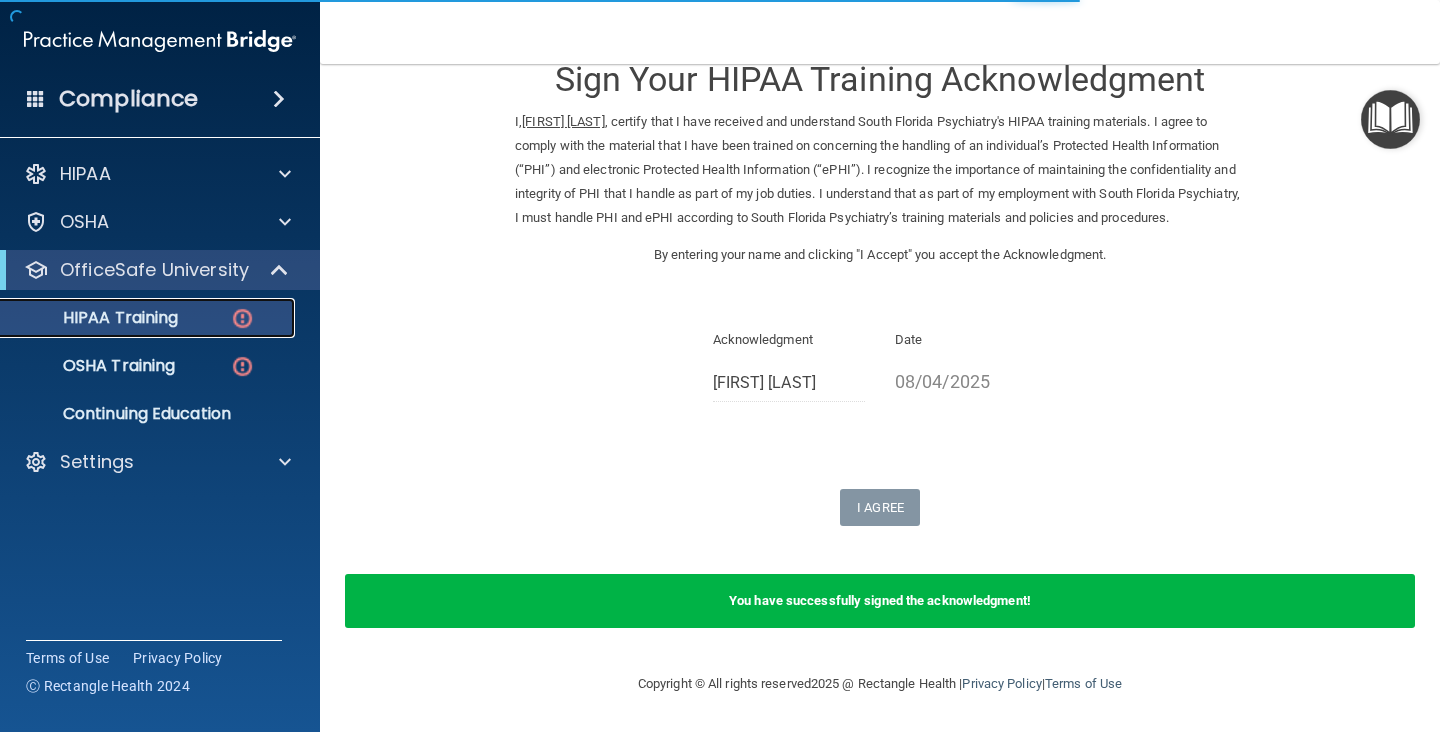 scroll, scrollTop: 769, scrollLeft: 0, axis: vertical 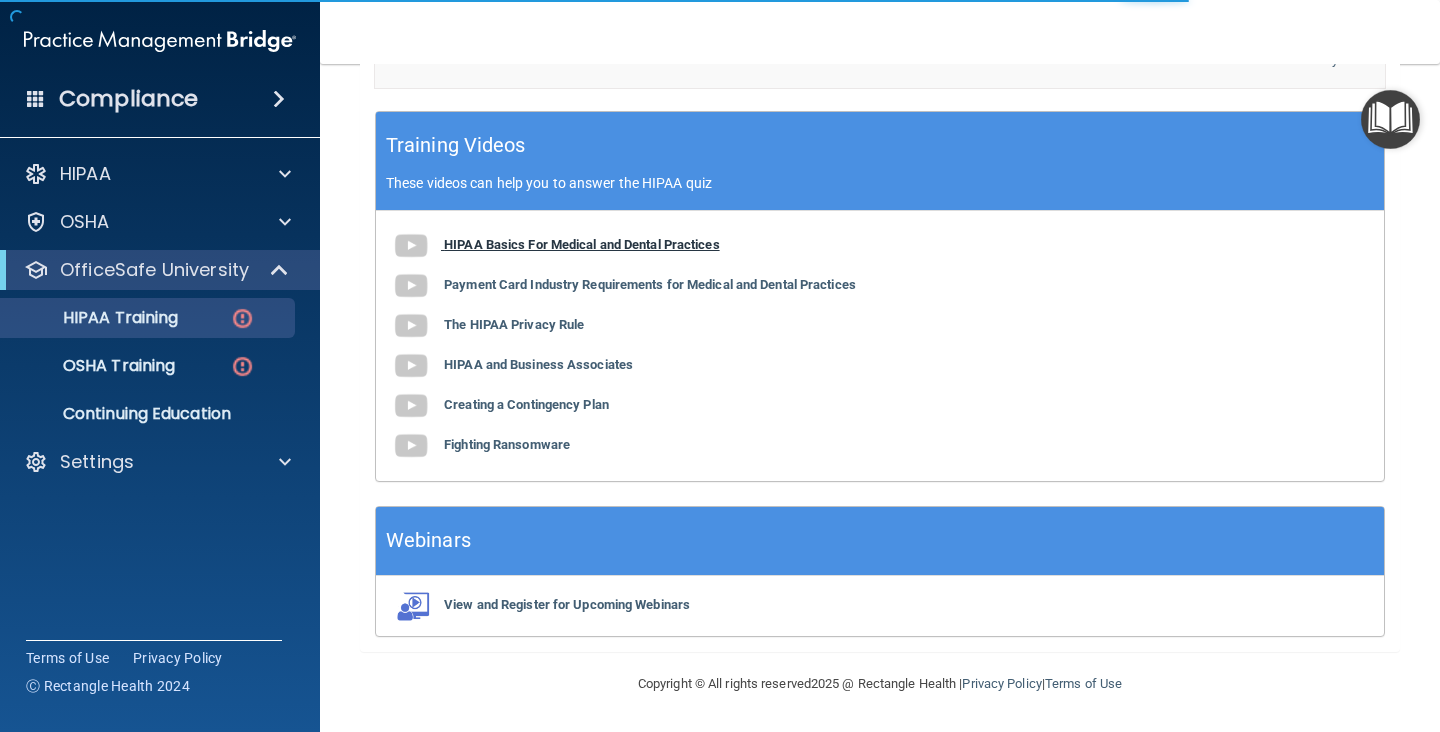 click on "HIPAA Basics For Medical and Dental Practices" at bounding box center [582, 244] 